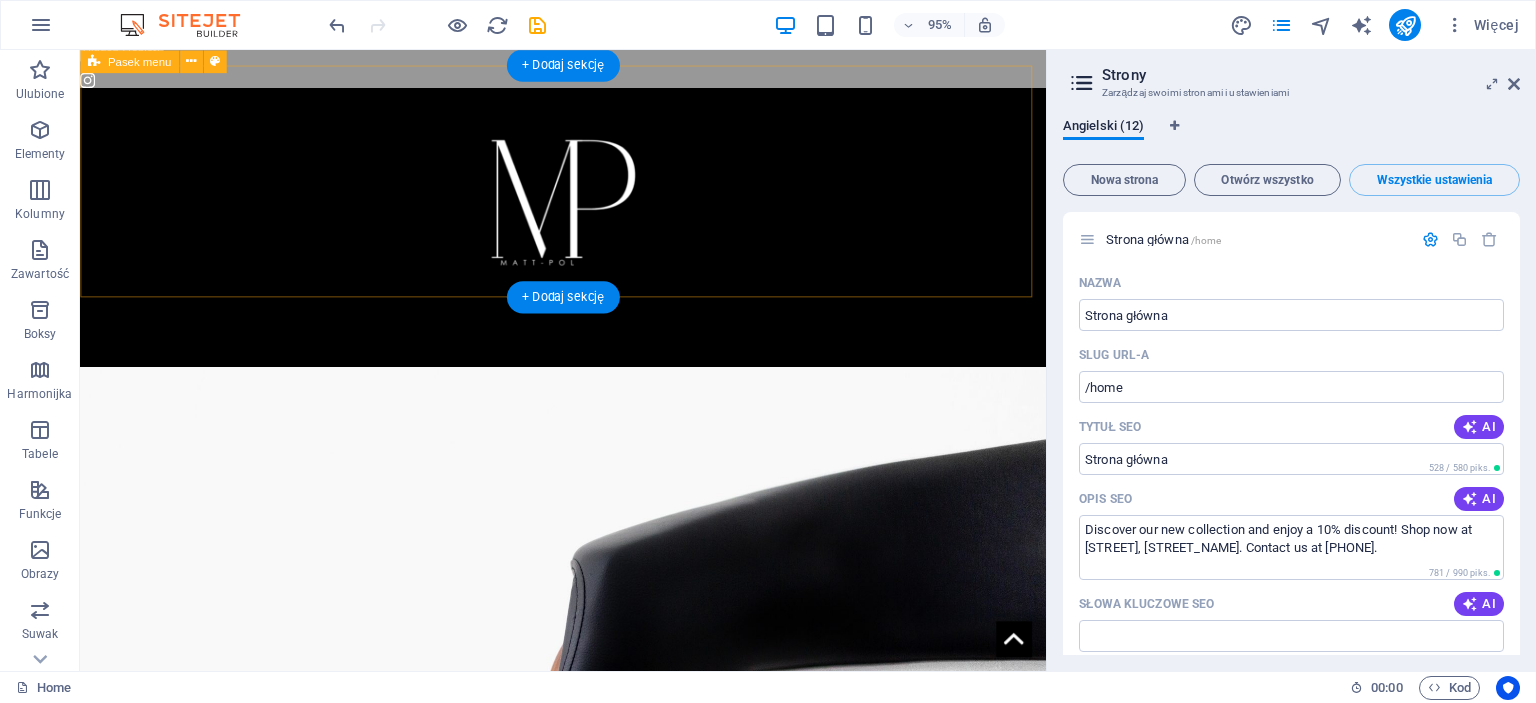 scroll, scrollTop: 0, scrollLeft: 0, axis: both 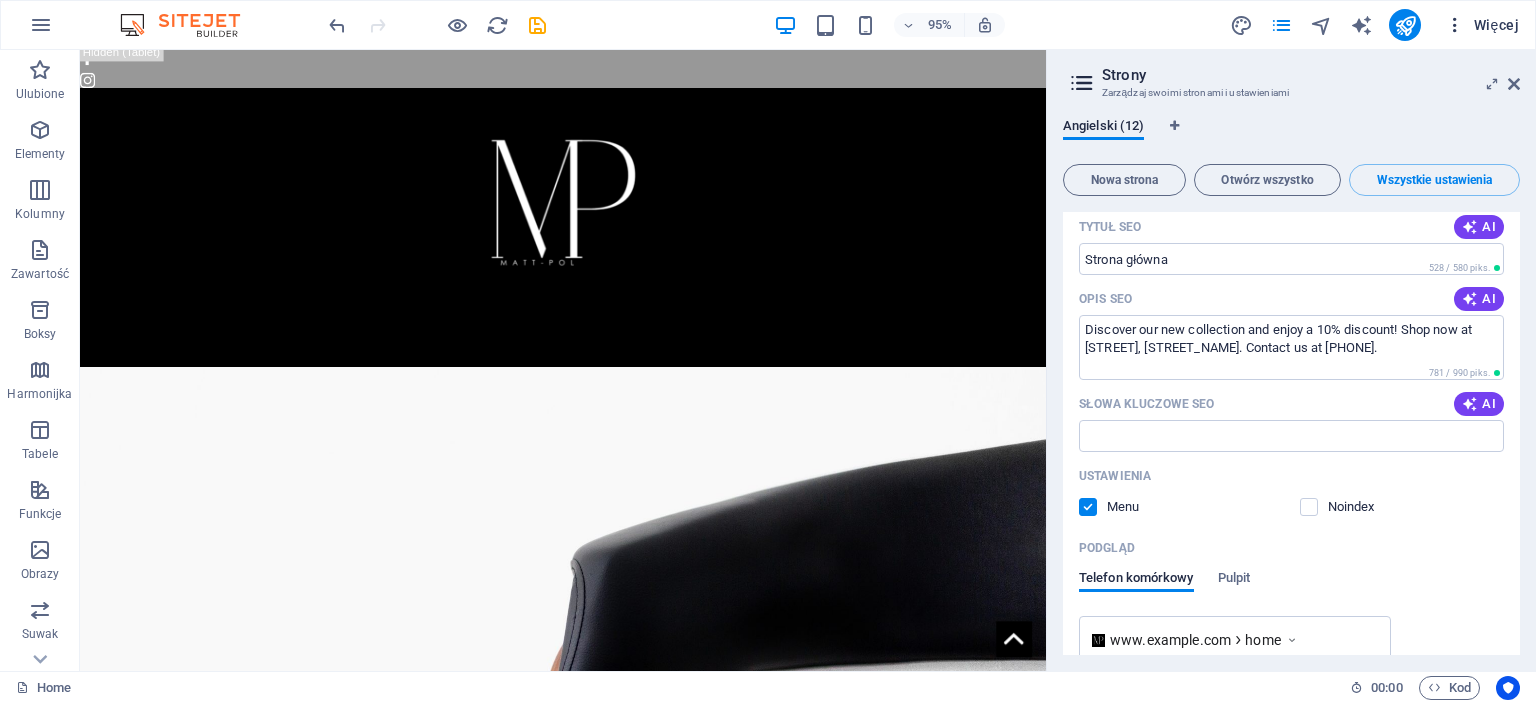 click on "Więcej" at bounding box center [1482, 25] 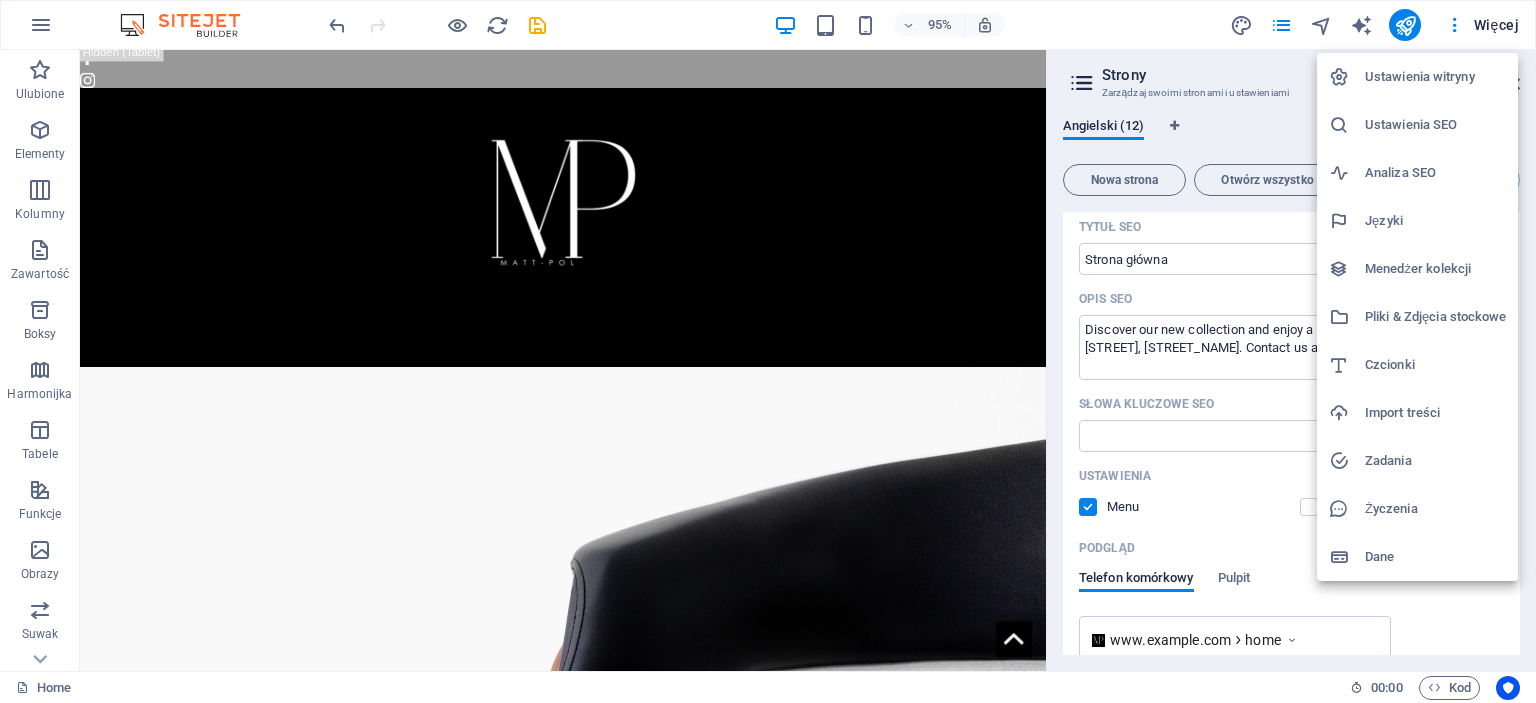 click on "Dane" at bounding box center [1417, 557] 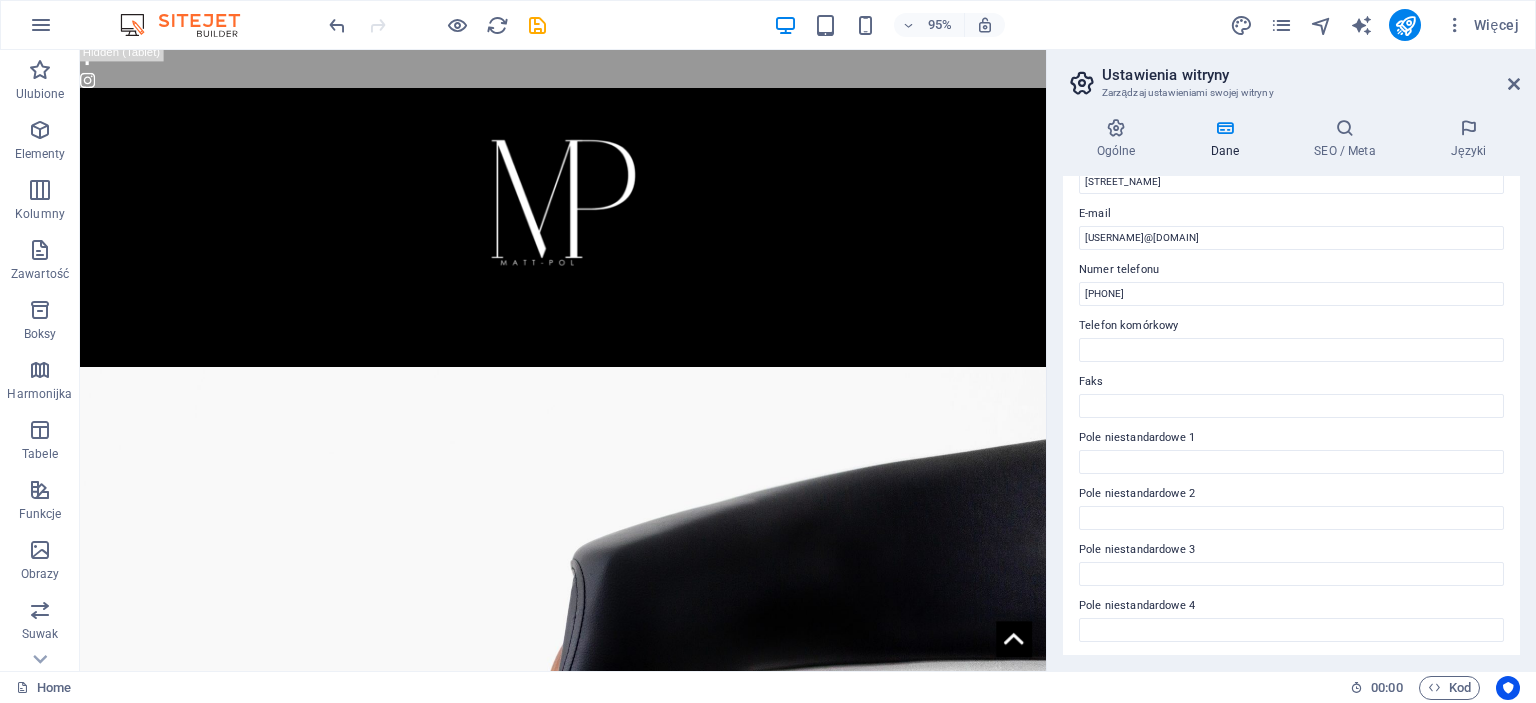 scroll, scrollTop: 400, scrollLeft: 0, axis: vertical 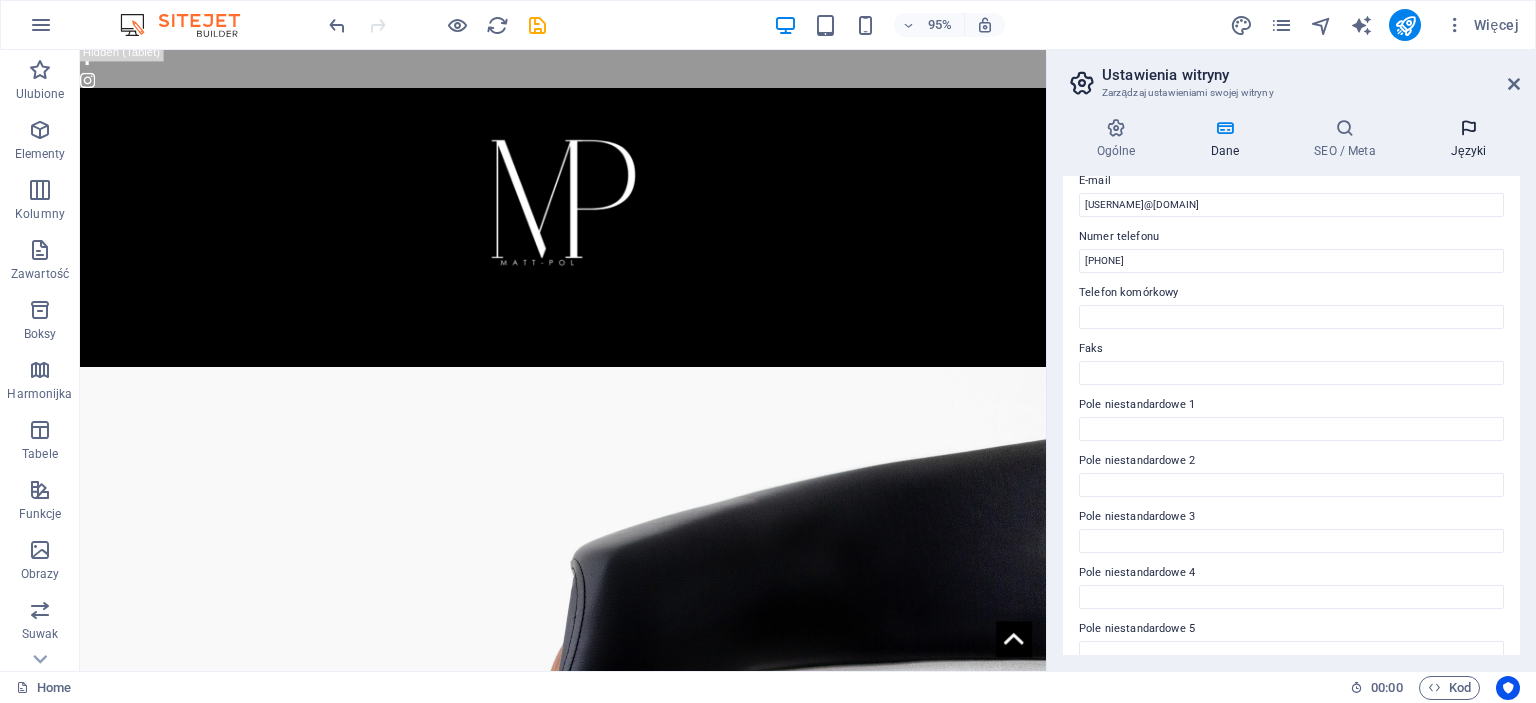 click on "Języki" at bounding box center [1468, 139] 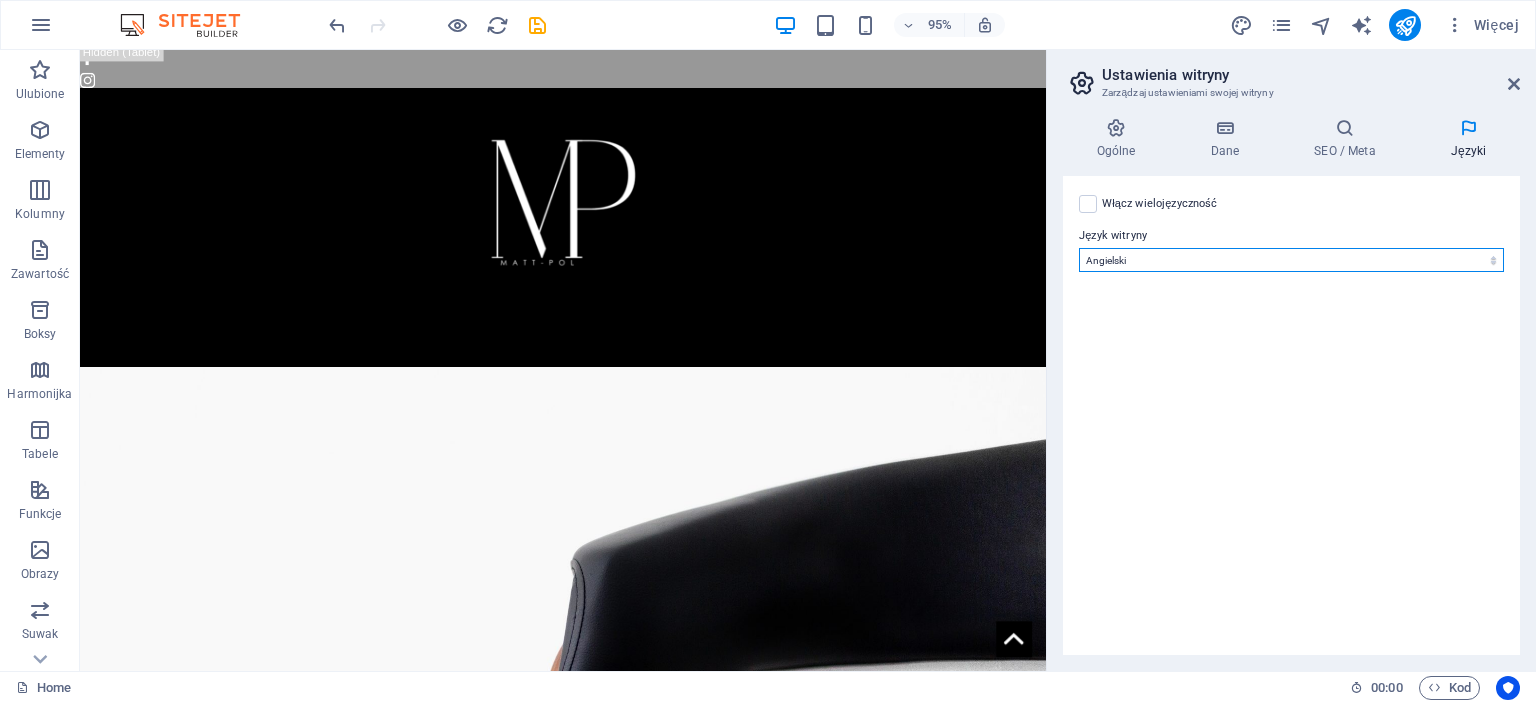 click on "Abkhazian Afar Afrikaans Akan Albanian Amharic Angielski Arabic Aragonese Armenian Assamese Avaric Avestan Aymara Azerbaijani Bambara Bashkir Basque Belarusian Bengali Bihari languages Bislama Bokmål Bosnian Breton Bulgarian Burmese Catalan Central Khmer Chamorro Chechen Chinese Church Slavic Chuvash Cornish Corsican Cree Croatian Czeski Danish Dutch Dzongkha Esperanto Estonian Ewe Faroese Farsi (Persian) Fijian Finnish French Fulah Gaelic Galician Ganda Georgian Greek Greenlandic Guaraní Gujarati Haitian Creole Hausa Hebrew Herero Hindi Hiri Motu Hiszpański Hungarian Icelandic Ido Igbo Indonesian Interlingua Interlingue Inuktitut Inupiaq Irish Italian Japanese Javanese Kannada Kanuri Kashmiri Kazakh Kikuyu Kinyarwanda Komi Kongo Korean Kurdish Kwanyama Kyrgyz Lao Latvian Limburgish Lingala Lithuanian Luba-Katanga Luxembourgish Łaciński Macedonian Malagasy Malay Malayalam Maldivian Maltese Manx Maori Marathi Marshallese Mongolian Nauru Navajo Ndonga Nepali Niemiecki North Ndebele Northern Sami Norwegian" at bounding box center [1291, 260] 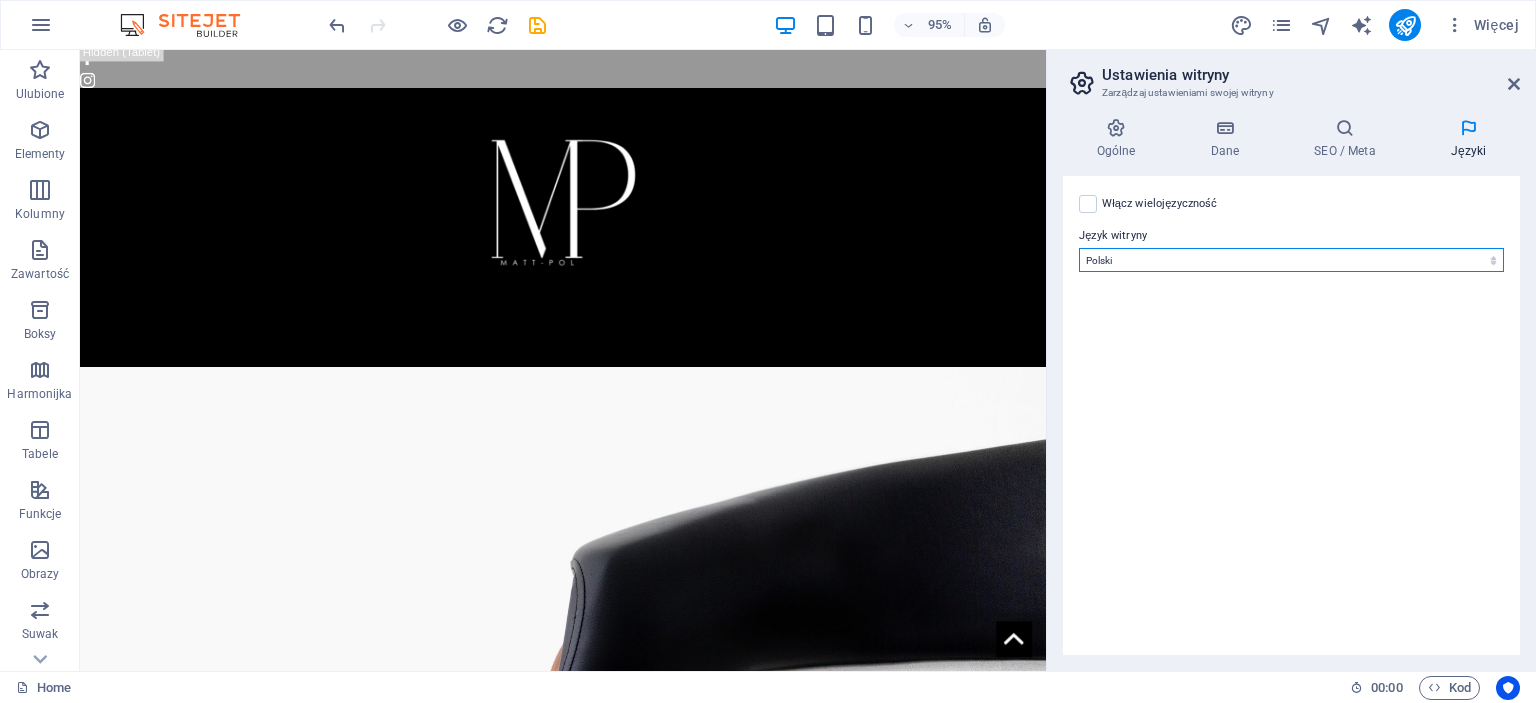 click on "Abkhazian Afar Afrikaans Akan Albanian Amharic Angielski Arabic Aragonese Armenian Assamese Avaric Avestan Aymara Azerbaijani Bambara Bashkir Basque Belarusian Bengali Bihari languages Bislama Bokmål Bosnian Breton Bulgarian Burmese Catalan Central Khmer Chamorro Chechen Chinese Church Slavic Chuvash Cornish Corsican Cree Croatian Czeski Danish Dutch Dzongkha Esperanto Estonian Ewe Faroese Farsi (Persian) Fijian Finnish French Fulah Gaelic Galician Ganda Georgian Greek Greenlandic Guaraní Gujarati Haitian Creole Hausa Hebrew Herero Hindi Hiri Motu Hiszpański Hungarian Icelandic Ido Igbo Indonesian Interlingua Interlingue Inuktitut Inupiaq Irish Italian Japanese Javanese Kannada Kanuri Kashmiri Kazakh Kikuyu Kinyarwanda Komi Kongo Korean Kurdish Kwanyama Kyrgyz Lao Latvian Limburgish Lingala Lithuanian Luba-Katanga Luxembourgish Łaciński Macedonian Malagasy Malay Malayalam Maldivian Maltese Manx Maori Marathi Marshallese Mongolian Nauru Navajo Ndonga Nepali Niemiecki North Ndebele Northern Sami Norwegian" at bounding box center (1291, 260) 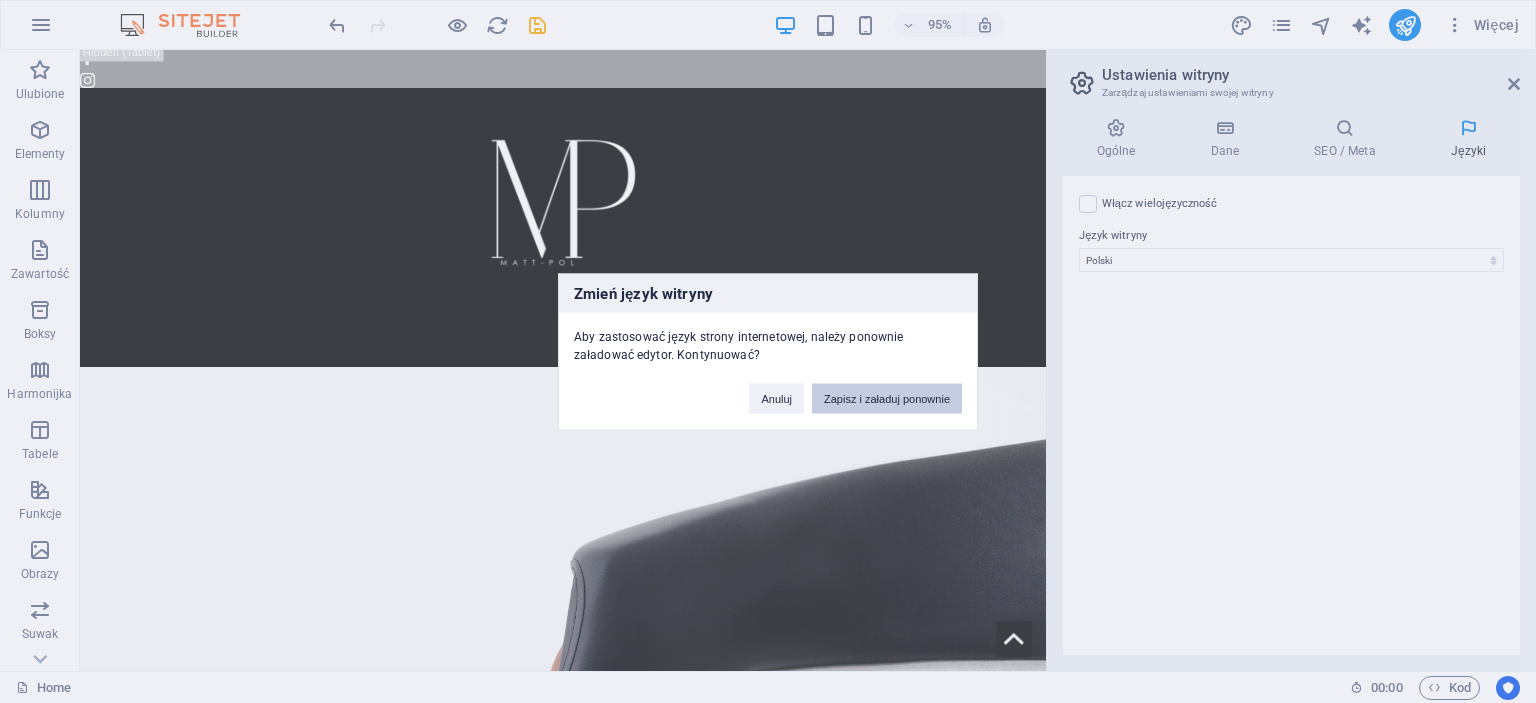 click on "Zapisz i załaduj ponownie" at bounding box center (887, 398) 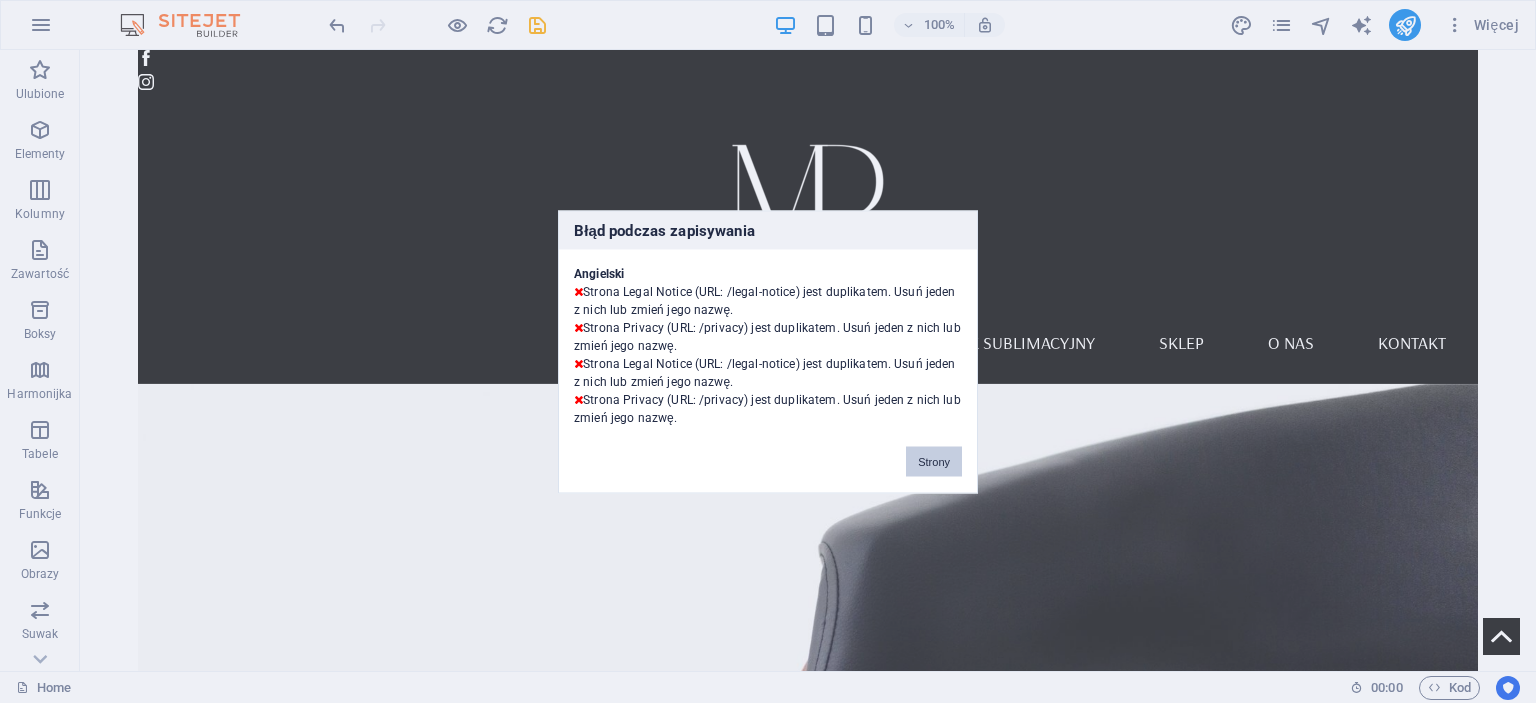 click on "Strony" at bounding box center (934, 461) 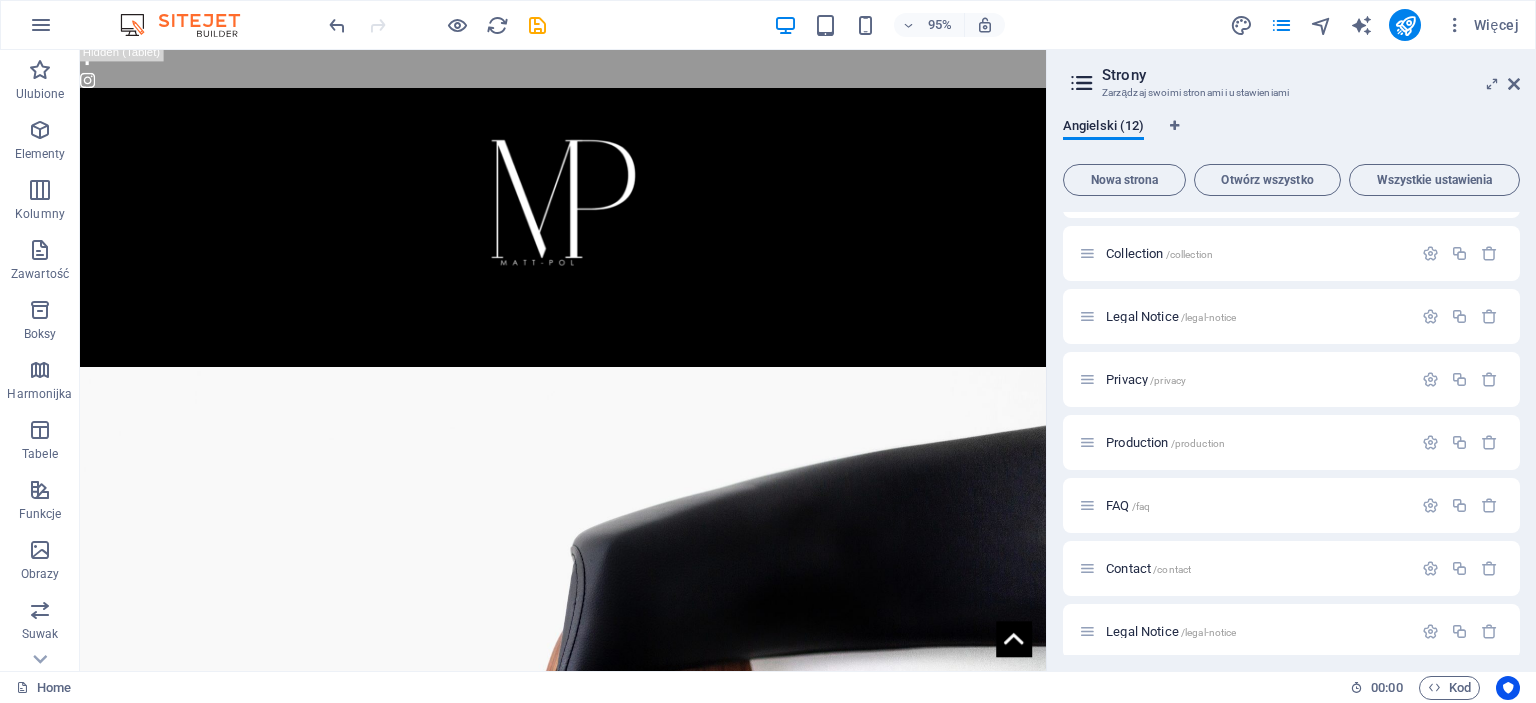 scroll, scrollTop: 300, scrollLeft: 0, axis: vertical 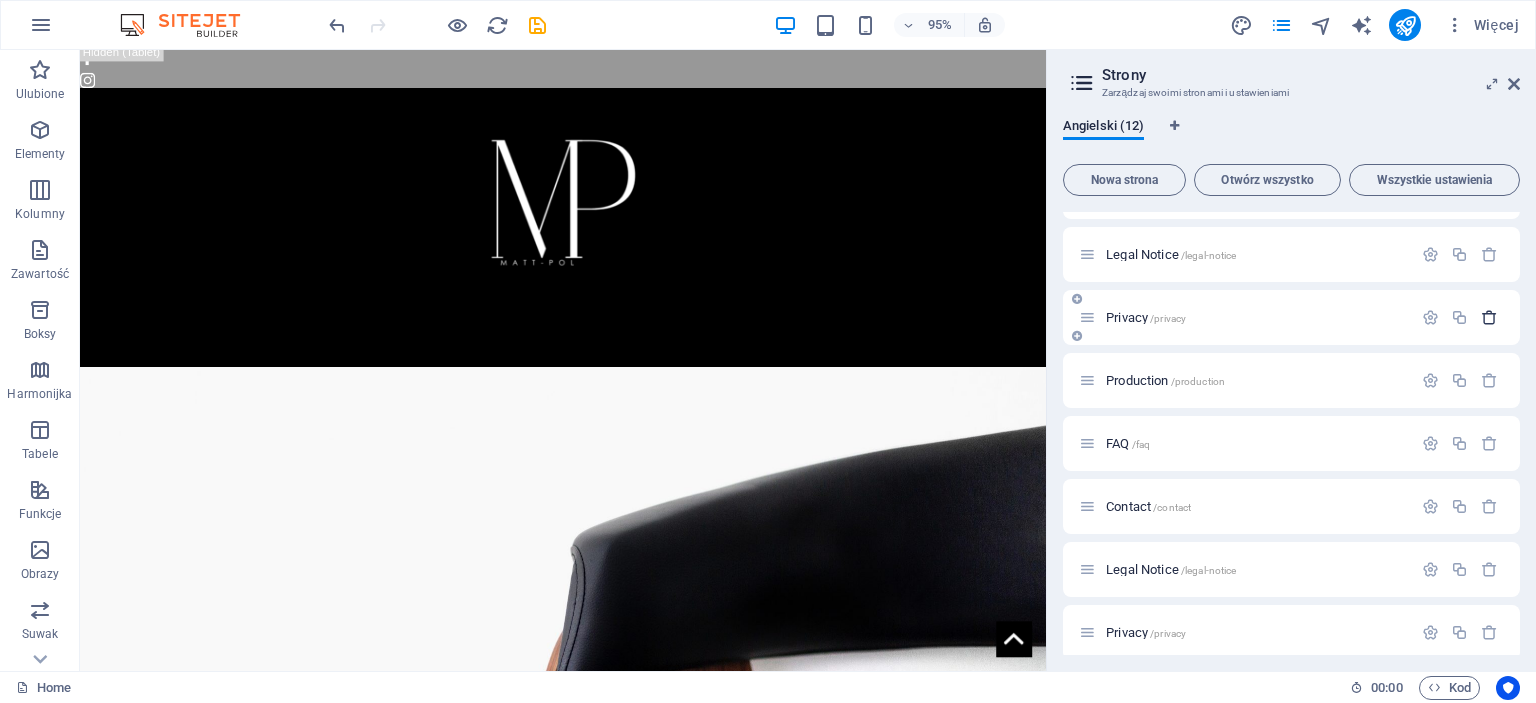 click at bounding box center [1489, 317] 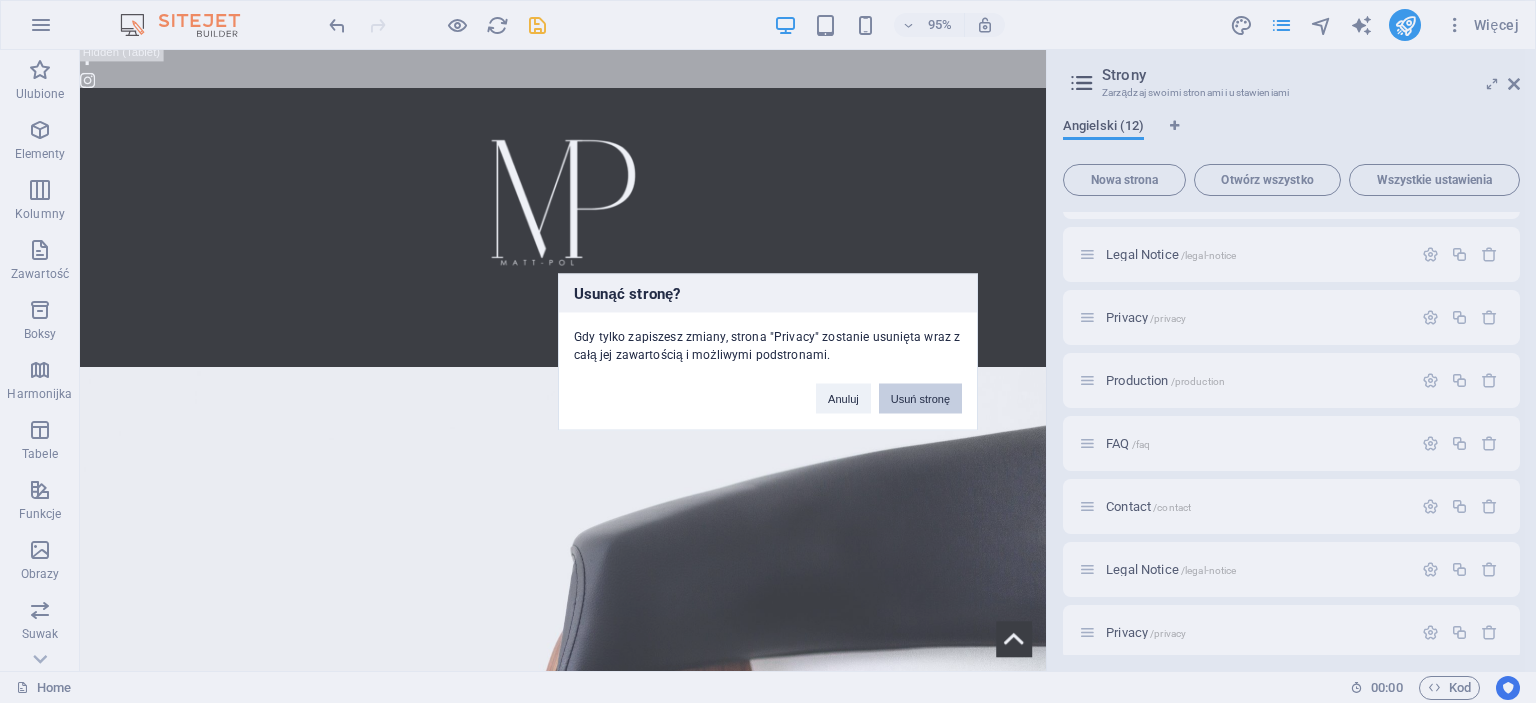 click on "Usuń stronę" at bounding box center [920, 398] 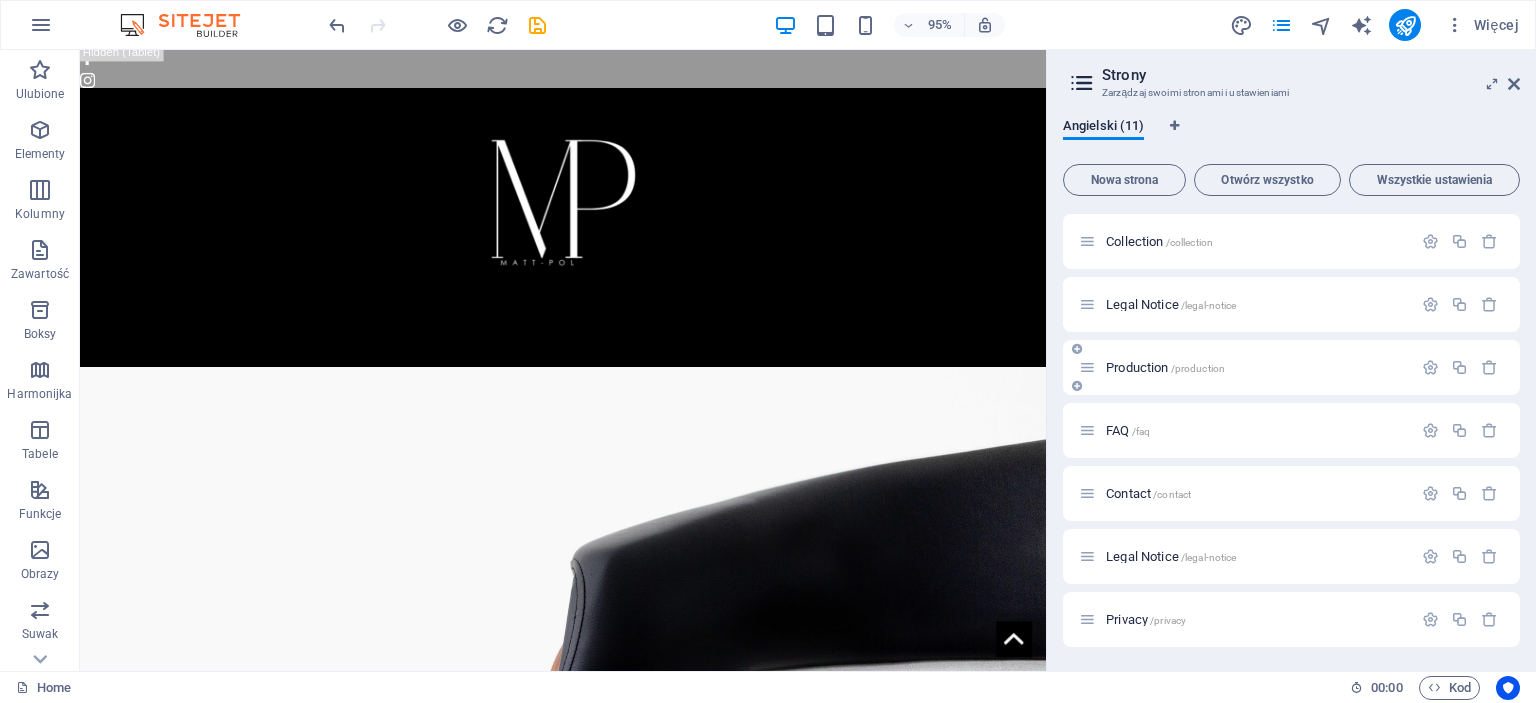 scroll, scrollTop: 249, scrollLeft: 0, axis: vertical 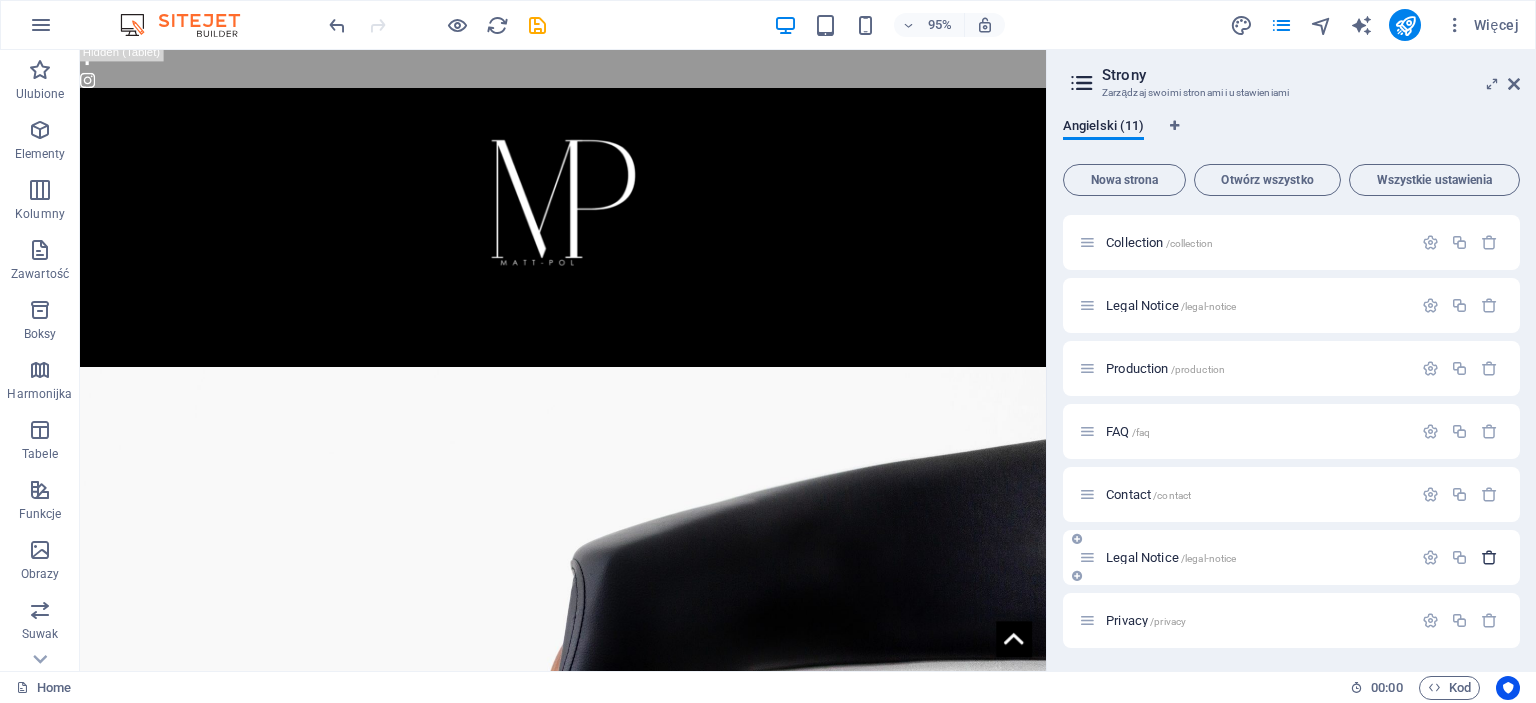 click at bounding box center (1489, 557) 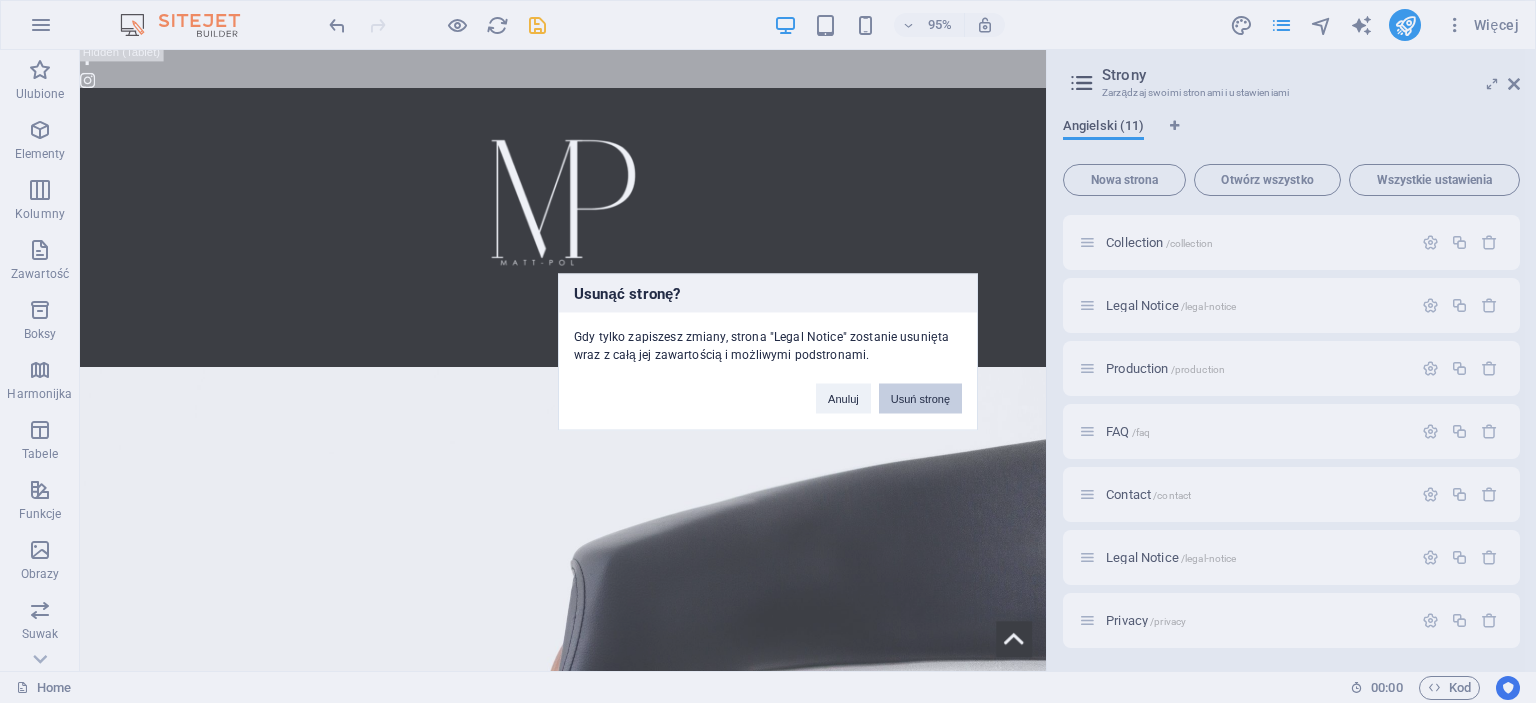 drag, startPoint x: 928, startPoint y: 403, endPoint x: 1007, endPoint y: 376, distance: 83.48653 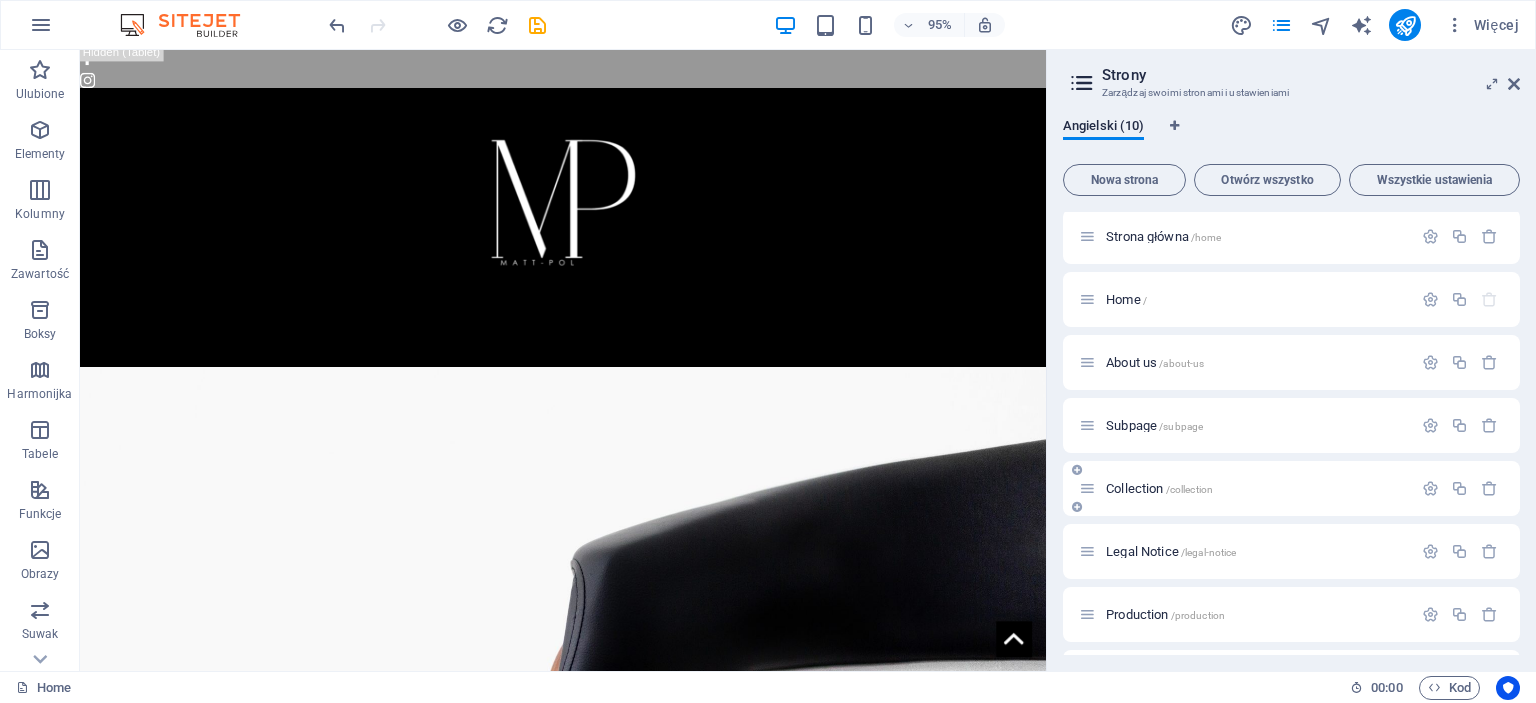 scroll, scrollTop: 0, scrollLeft: 0, axis: both 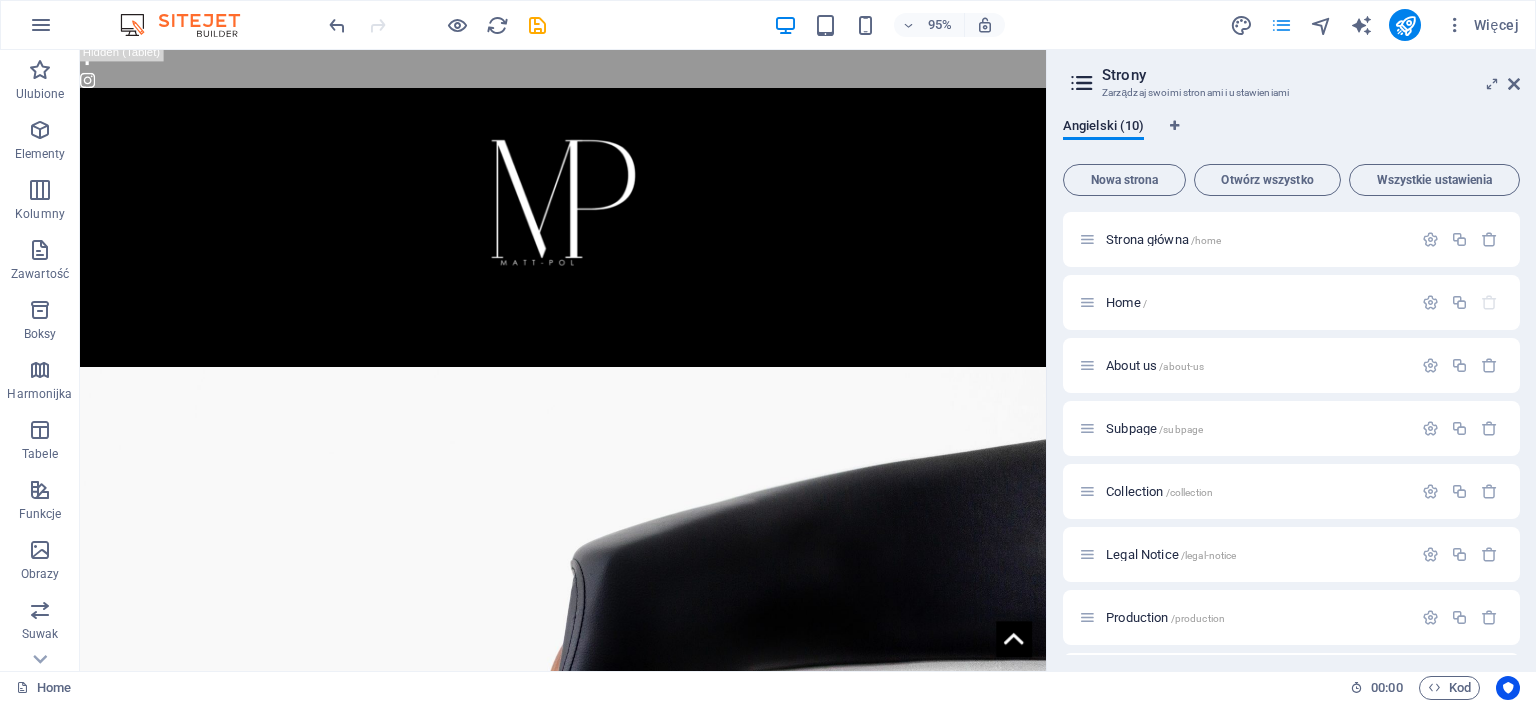 click at bounding box center (1281, 25) 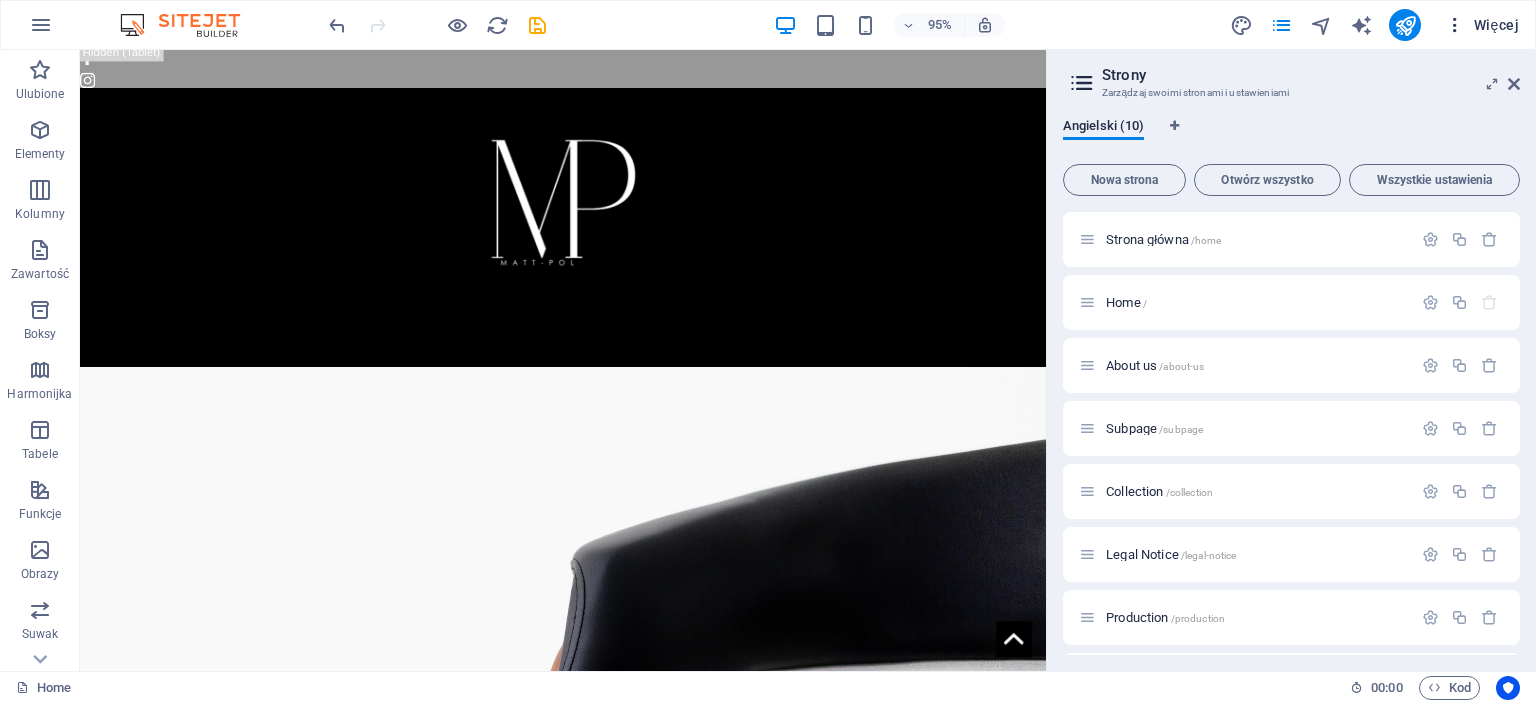 click at bounding box center (1455, 25) 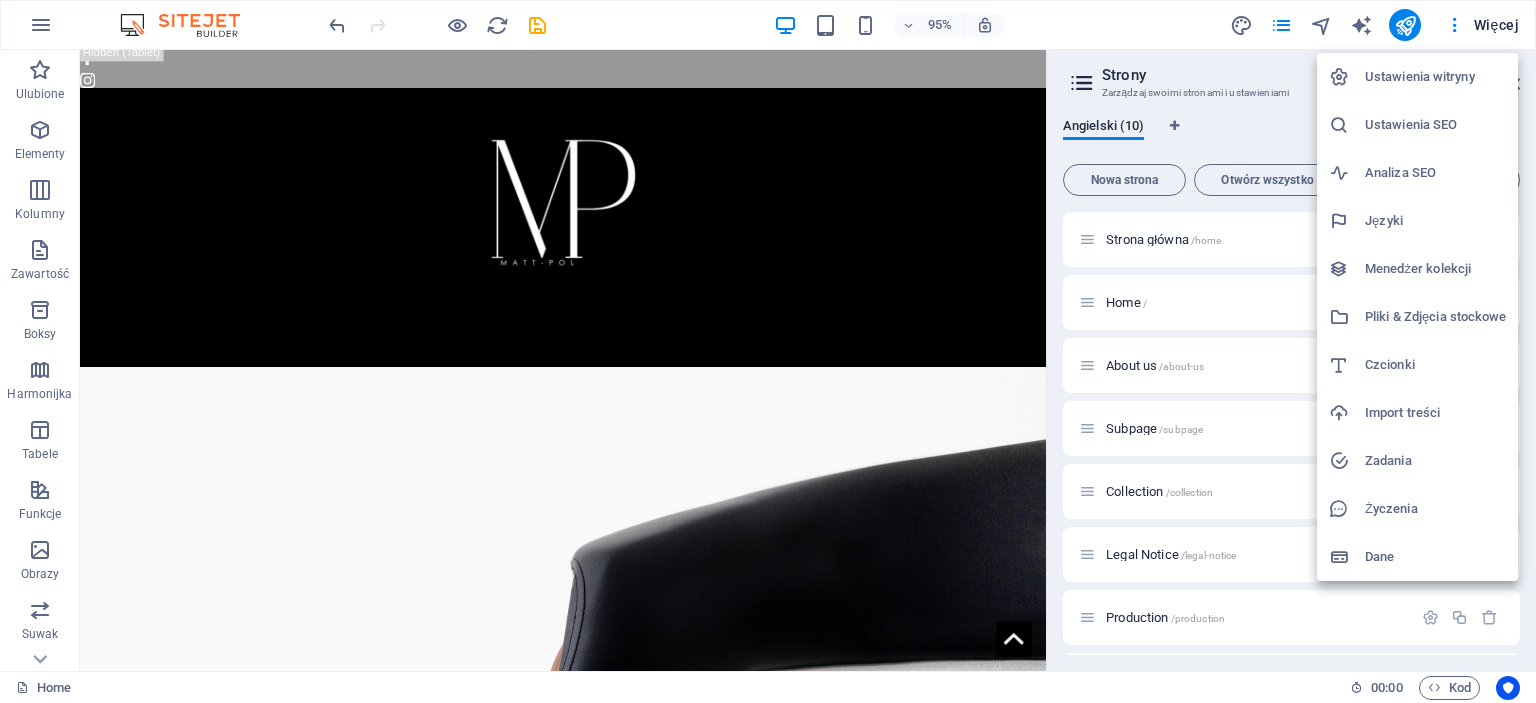 click on "Dane" at bounding box center (1417, 557) 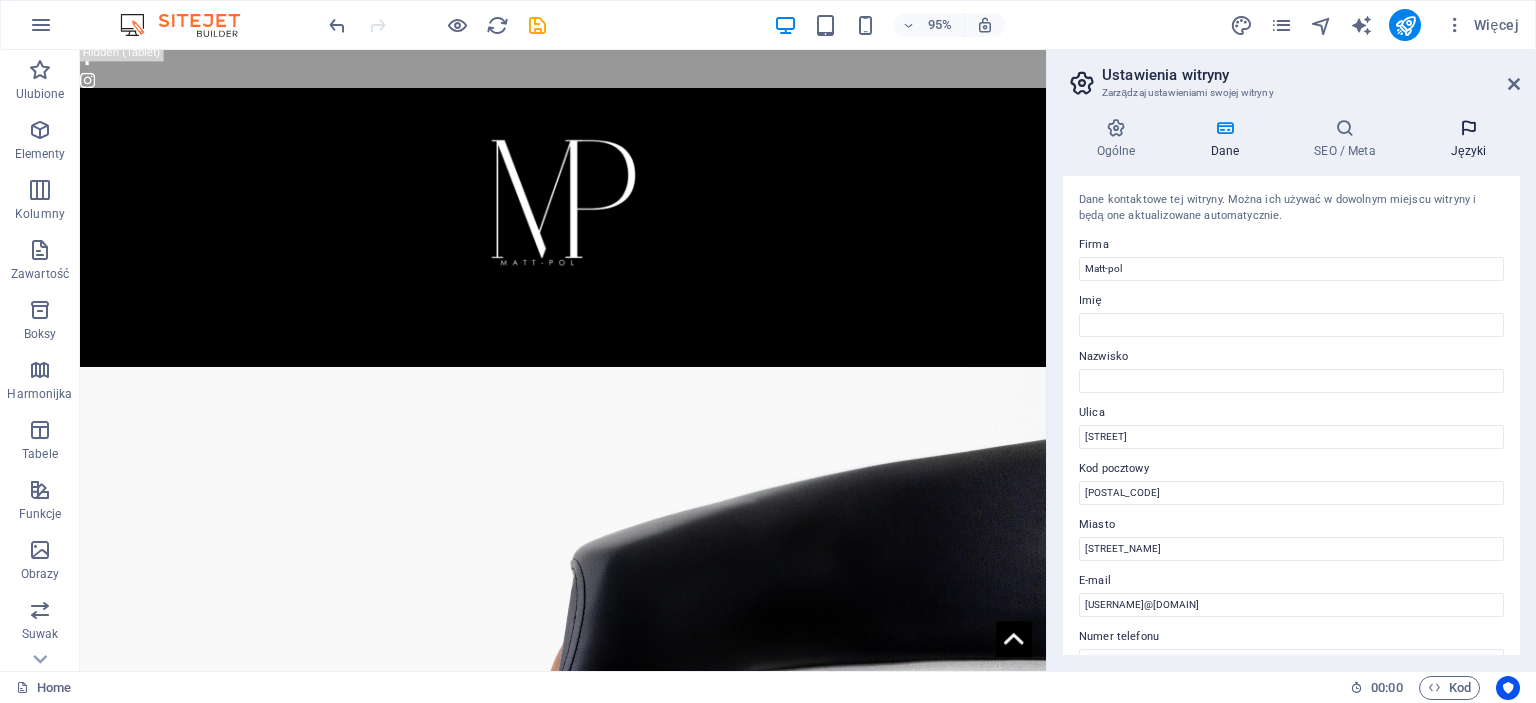 click on "Języki" at bounding box center (1468, 139) 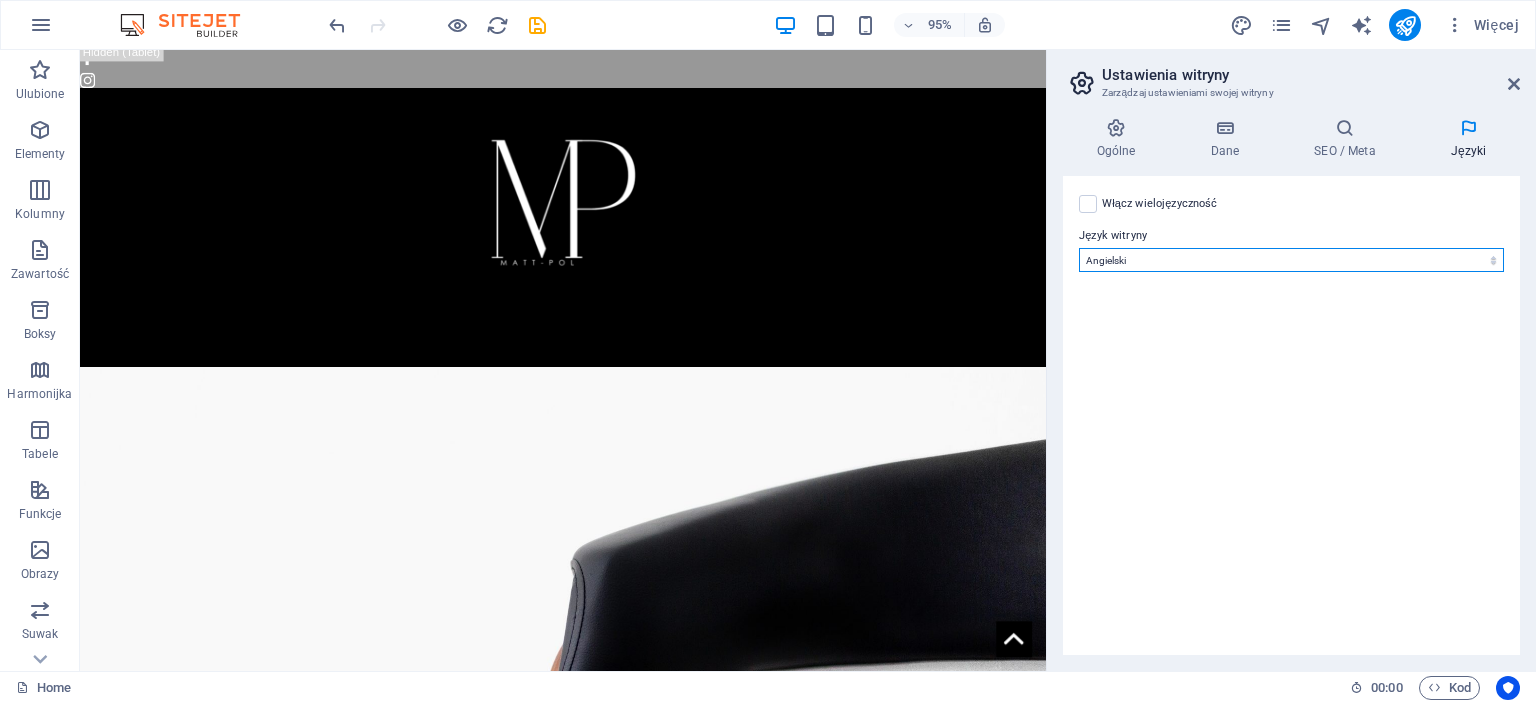 click on "Abkhazian Afar Afrikaans Akan Albanian Amharic Angielski Arabic Aragonese Armenian Assamese Avaric Avestan Aymara Azerbaijani Bambara Bashkir Basque Belarusian Bengali Bihari languages Bislama Bokmål Bosnian Breton Bulgarian Burmese Catalan Central Khmer Chamorro Chechen Chinese Church Slavic Chuvash Cornish Corsican Cree Croatian Czeski Danish Dutch Dzongkha Esperanto Estonian Ewe Faroese Farsi (Persian) Fijian Finnish French Fulah Gaelic Galician Ganda Georgian Greek Greenlandic Guaraní Gujarati Haitian Creole Hausa Hebrew Herero Hindi Hiri Motu Hiszpański Hungarian Icelandic Ido Igbo Indonesian Interlingua Interlingue Inuktitut Inupiaq Irish Italian Japanese Javanese Kannada Kanuri Kashmiri Kazakh Kikuyu Kinyarwanda Komi Kongo Korean Kurdish Kwanyama Kyrgyz Lao Latvian Limburgish Lingala Lithuanian Luba-Katanga Luxembourgish Łaciński Macedonian Malagasy Malay Malayalam Maldivian Maltese Manx Maori Marathi Marshallese Mongolian Nauru Navajo Ndonga Nepali Niemiecki North Ndebele Northern Sami Norwegian" at bounding box center [1291, 260] 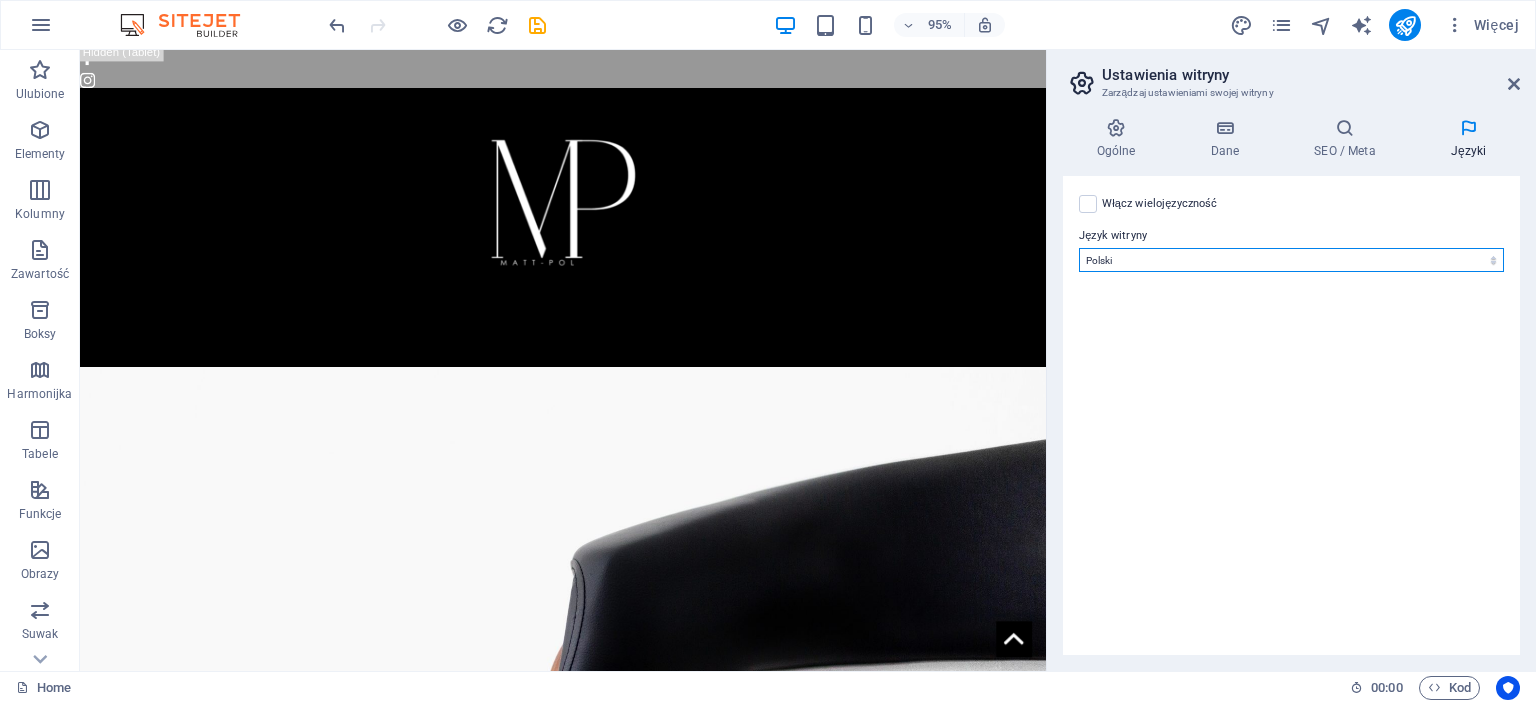 click on "Abkhazian Afar Afrikaans Akan Albanian Amharic Angielski Arabic Aragonese Armenian Assamese Avaric Avestan Aymara Azerbaijani Bambara Bashkir Basque Belarusian Bengali Bihari languages Bislama Bokmål Bosnian Breton Bulgarian Burmese Catalan Central Khmer Chamorro Chechen Chinese Church Slavic Chuvash Cornish Corsican Cree Croatian Czeski Danish Dutch Dzongkha Esperanto Estonian Ewe Faroese Farsi (Persian) Fijian Finnish French Fulah Gaelic Galician Ganda Georgian Greek Greenlandic Guaraní Gujarati Haitian Creole Hausa Hebrew Herero Hindi Hiri Motu Hiszpański Hungarian Icelandic Ido Igbo Indonesian Interlingua Interlingue Inuktitut Inupiaq Irish Italian Japanese Javanese Kannada Kanuri Kashmiri Kazakh Kikuyu Kinyarwanda Komi Kongo Korean Kurdish Kwanyama Kyrgyz Lao Latvian Limburgish Lingala Lithuanian Luba-Katanga Luxembourgish Łaciński Macedonian Malagasy Malay Malayalam Maldivian Maltese Manx Maori Marathi Marshallese Mongolian Nauru Navajo Ndonga Nepali Niemiecki North Ndebele Northern Sami Norwegian" at bounding box center (1291, 260) 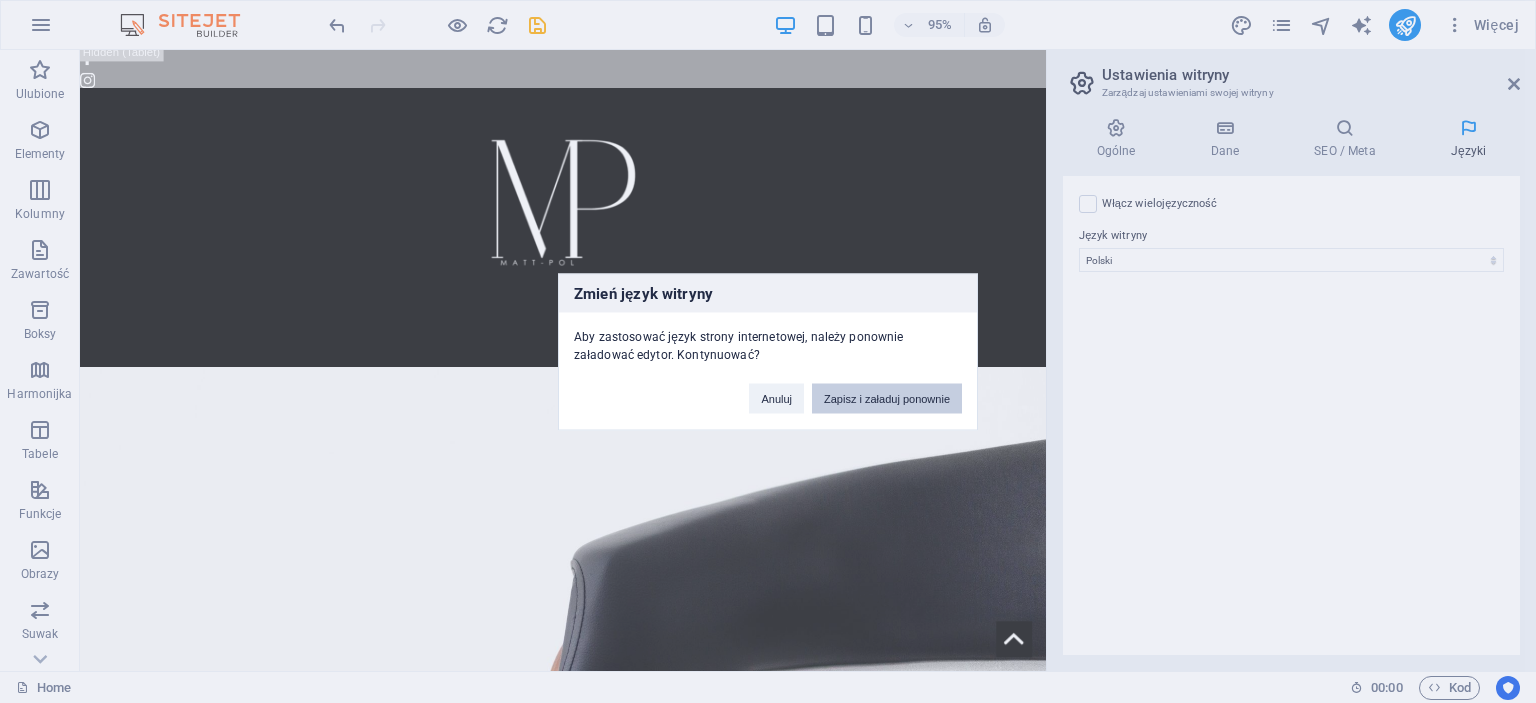 click on "Zapisz i załaduj ponownie" at bounding box center (887, 398) 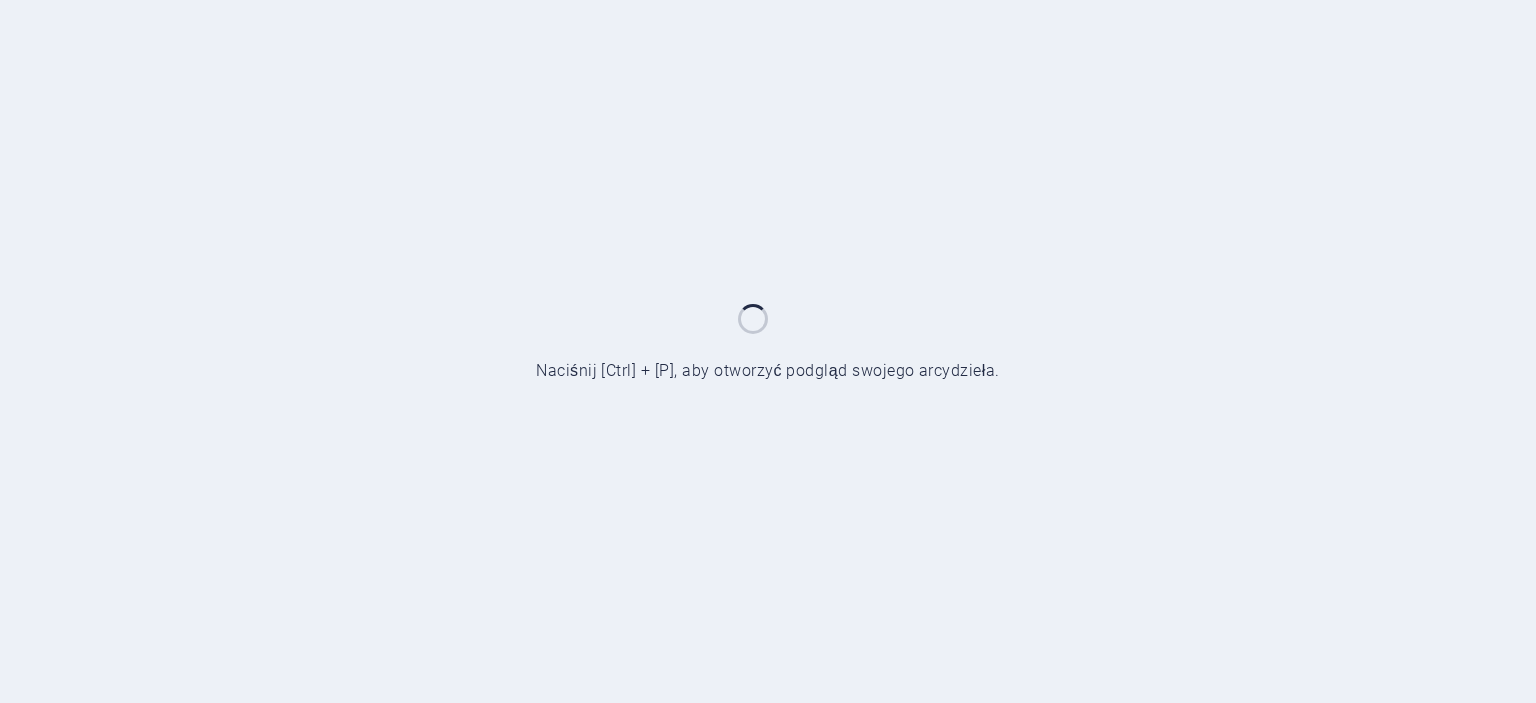 scroll, scrollTop: 0, scrollLeft: 0, axis: both 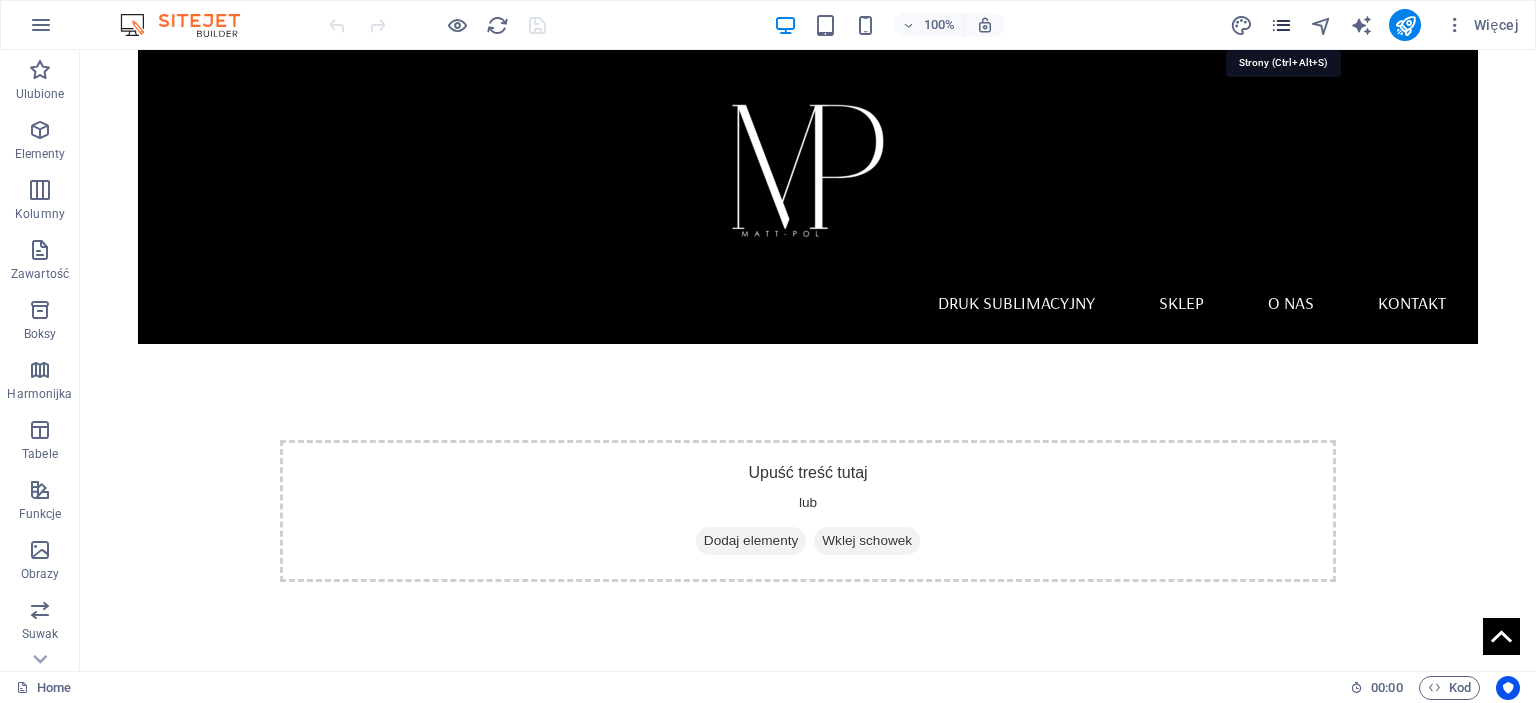 click at bounding box center [1281, 25] 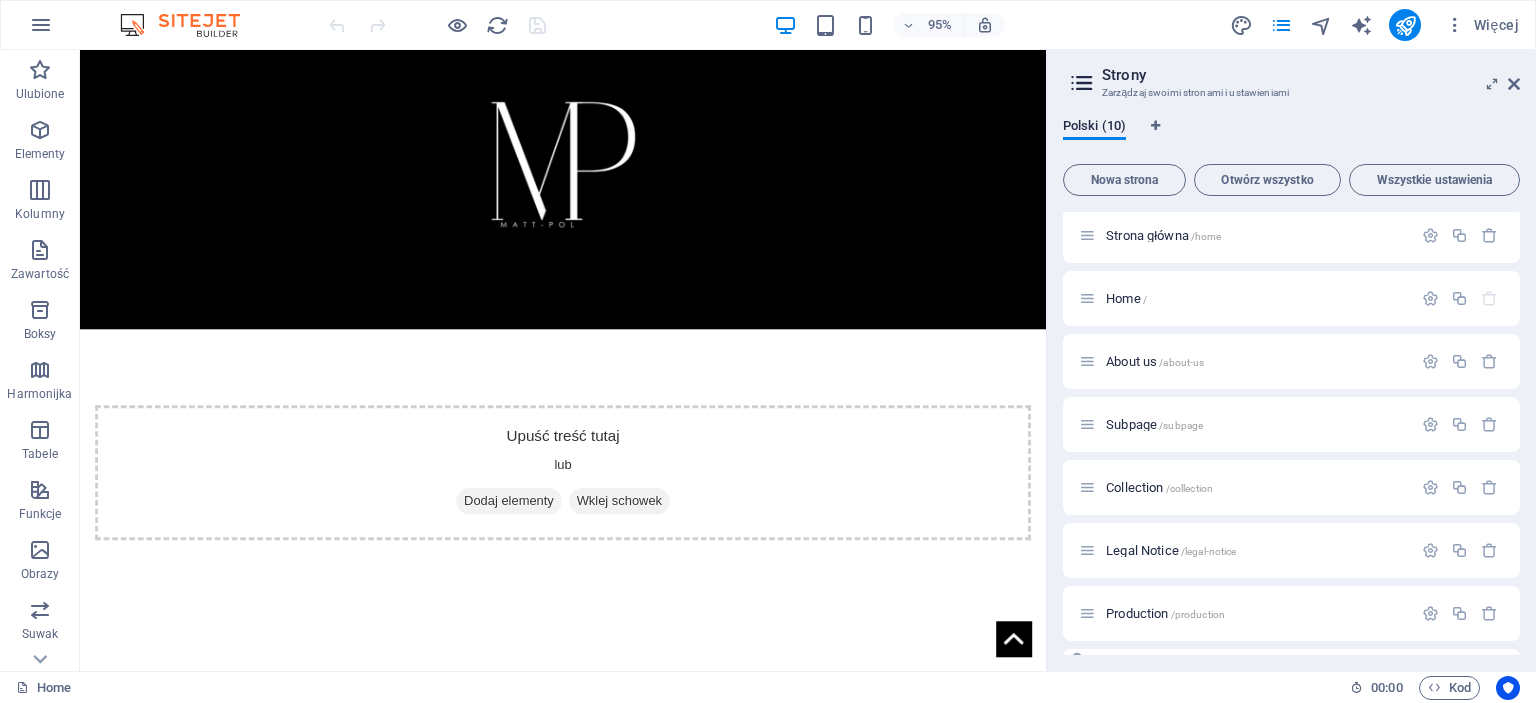 scroll, scrollTop: 0, scrollLeft: 0, axis: both 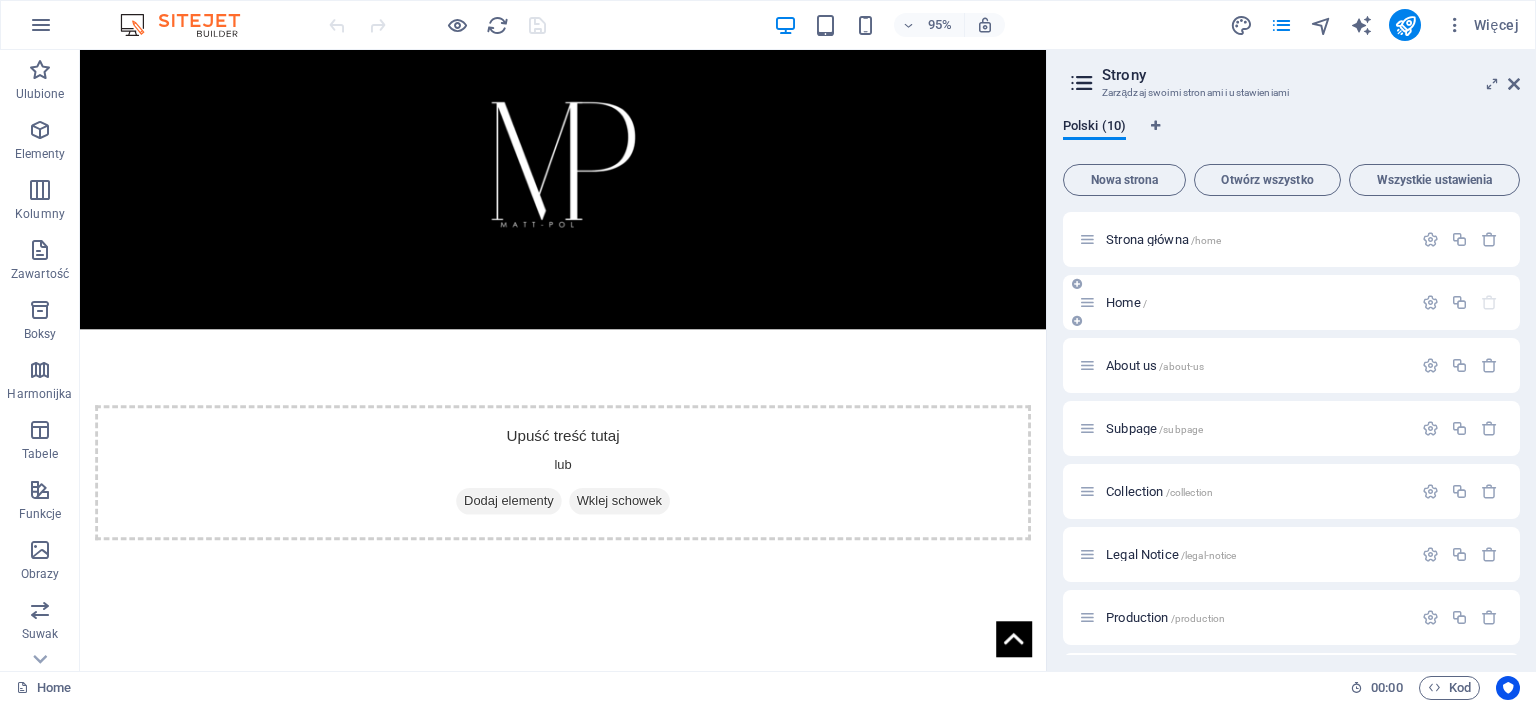 click on "/" at bounding box center (1145, 303) 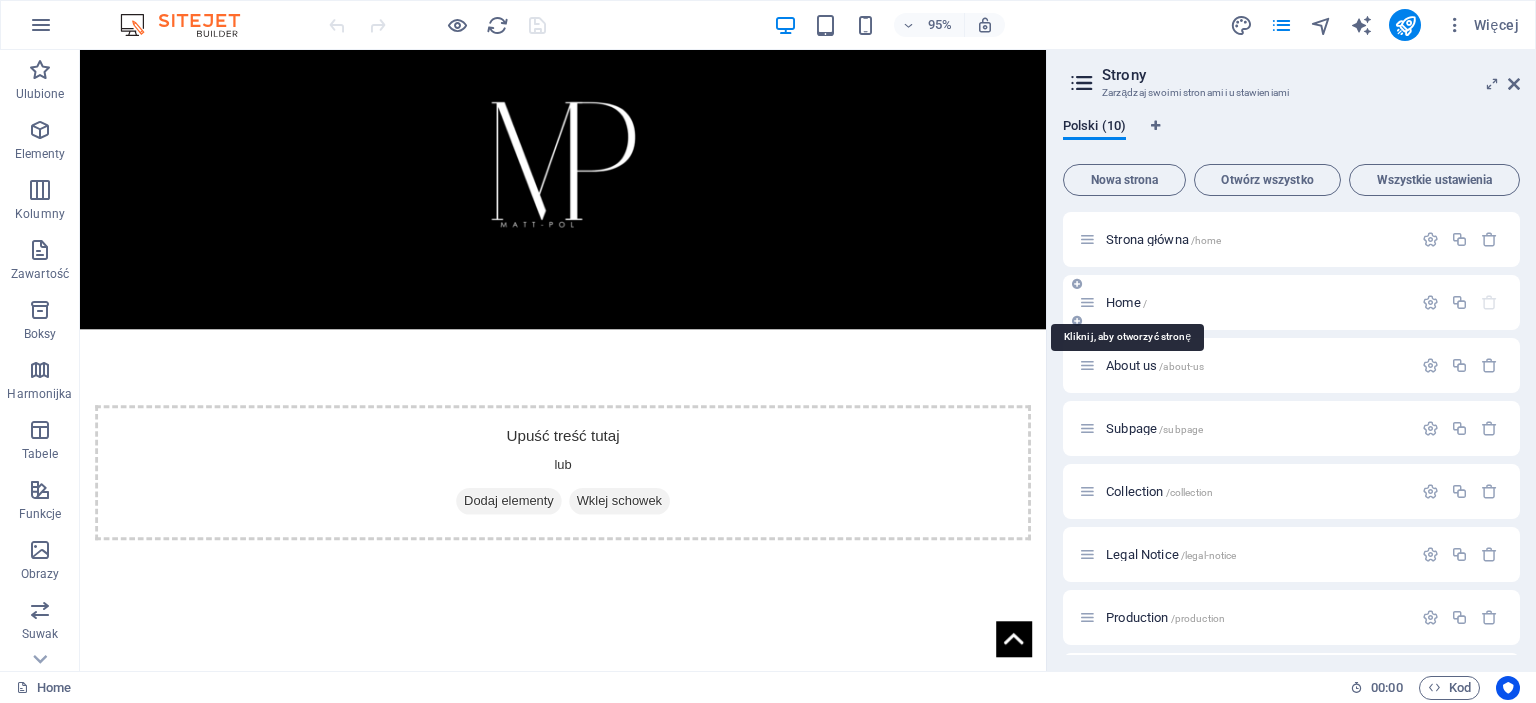 click on "Home /" at bounding box center [1126, 302] 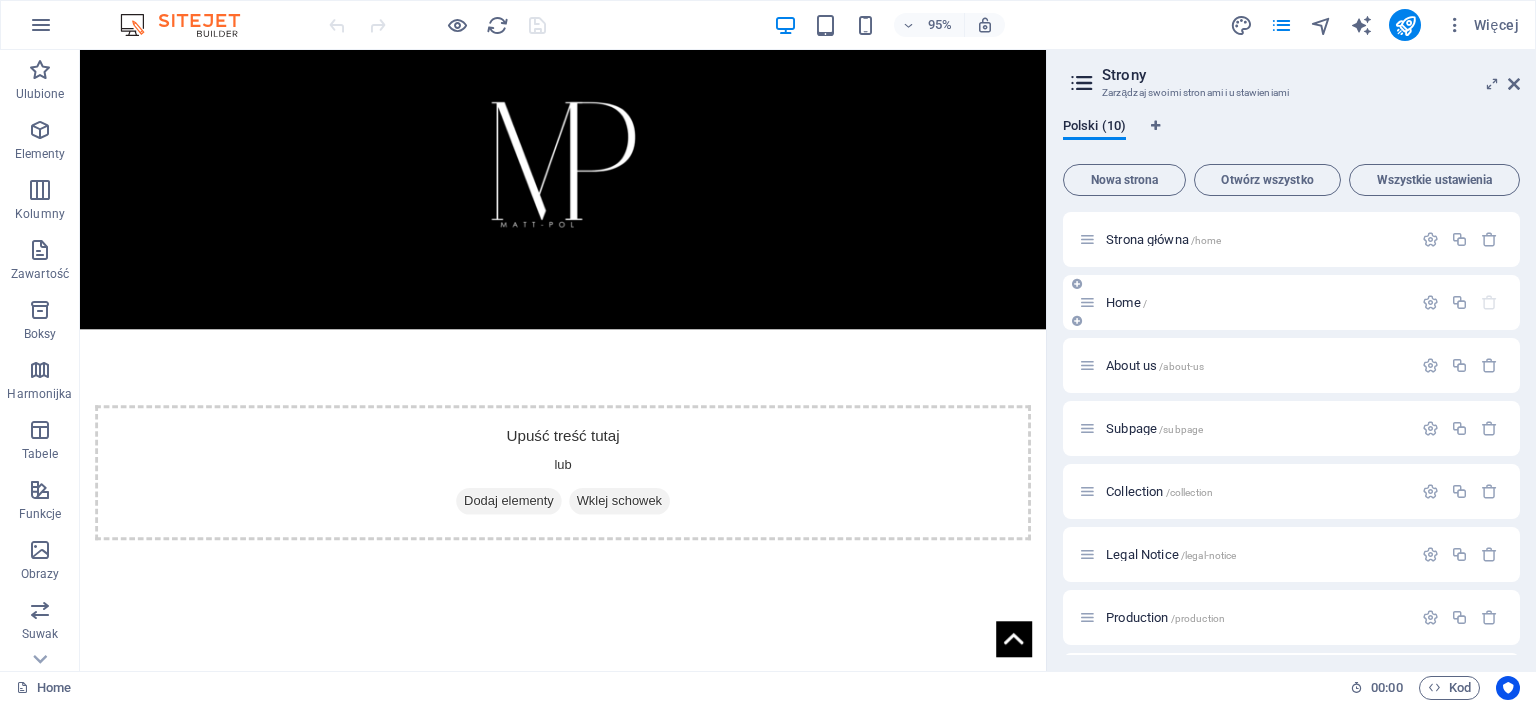 click at bounding box center [1087, 302] 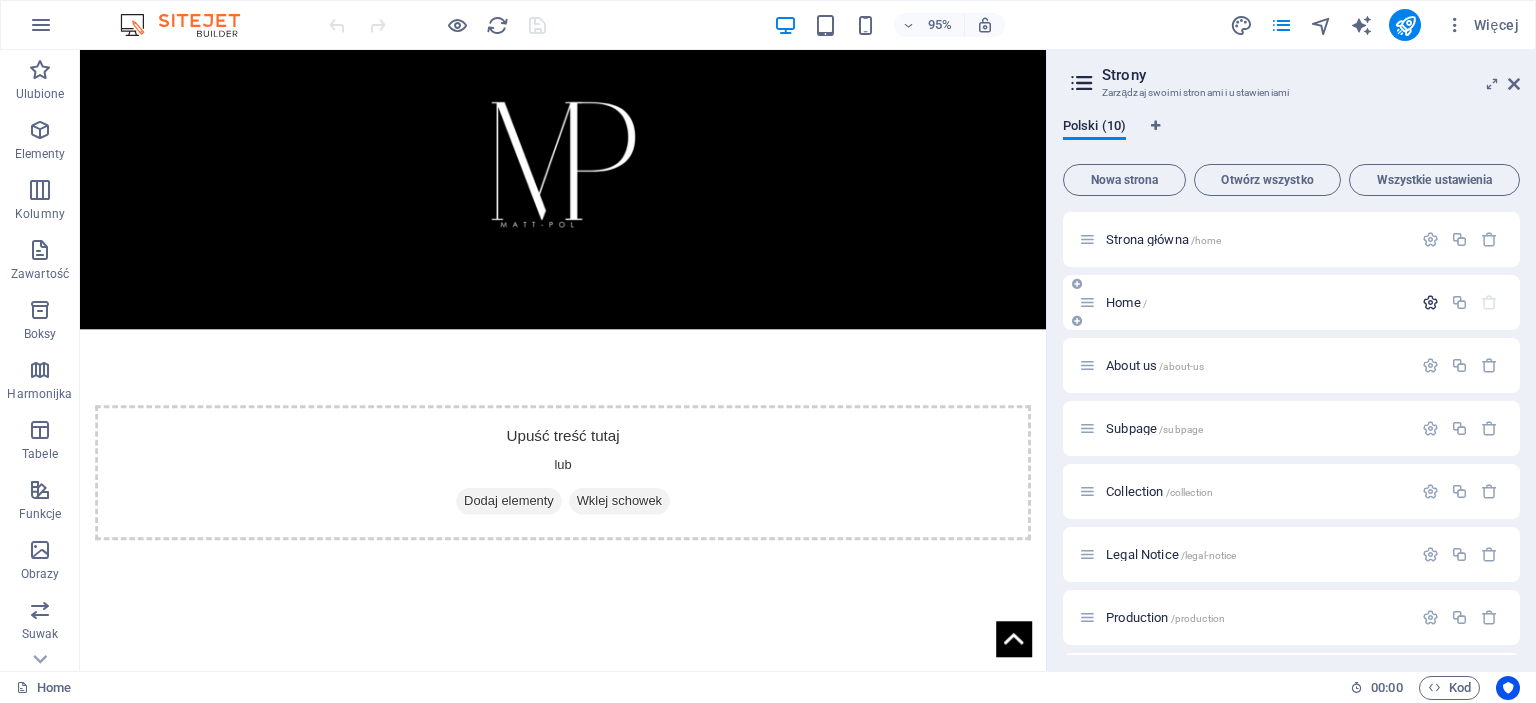 click at bounding box center (1430, 302) 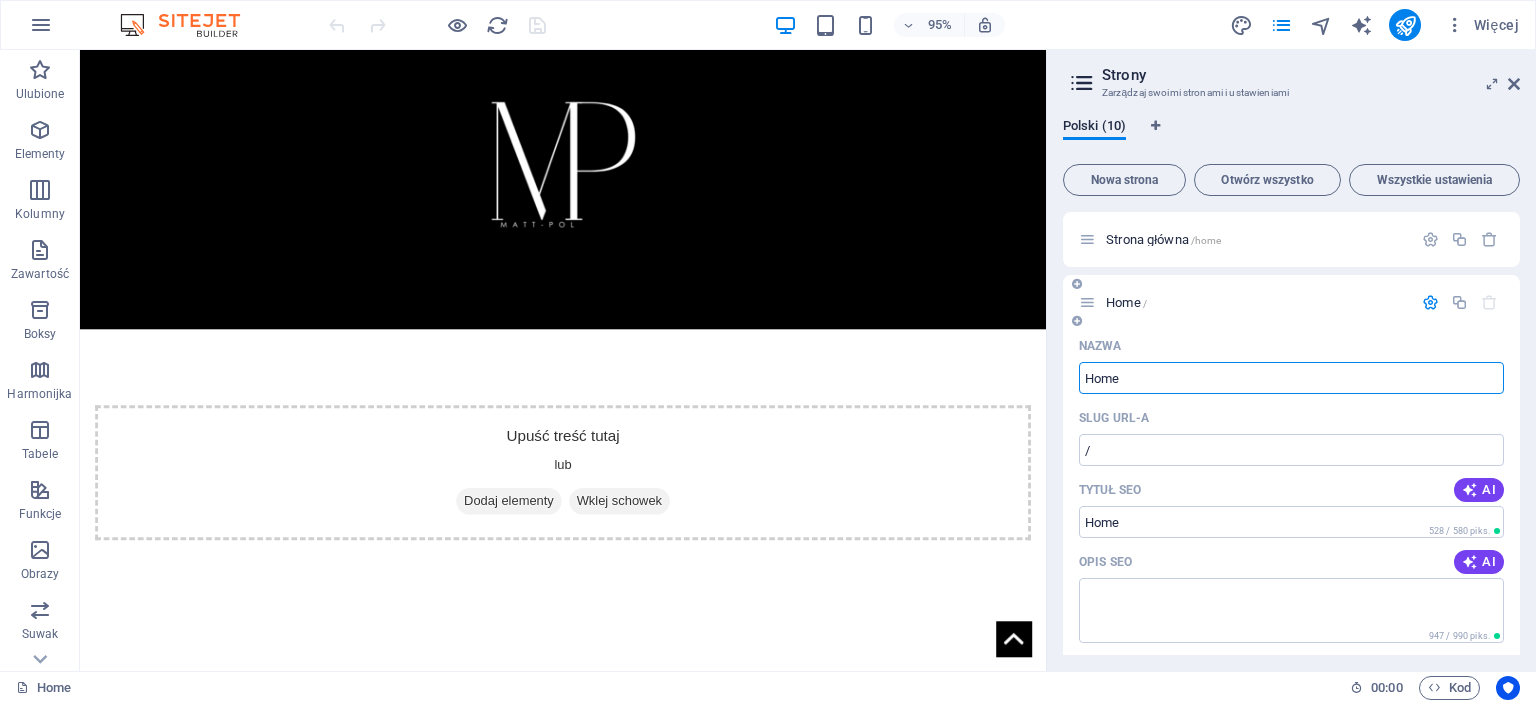 click on "Home" at bounding box center (1291, 378) 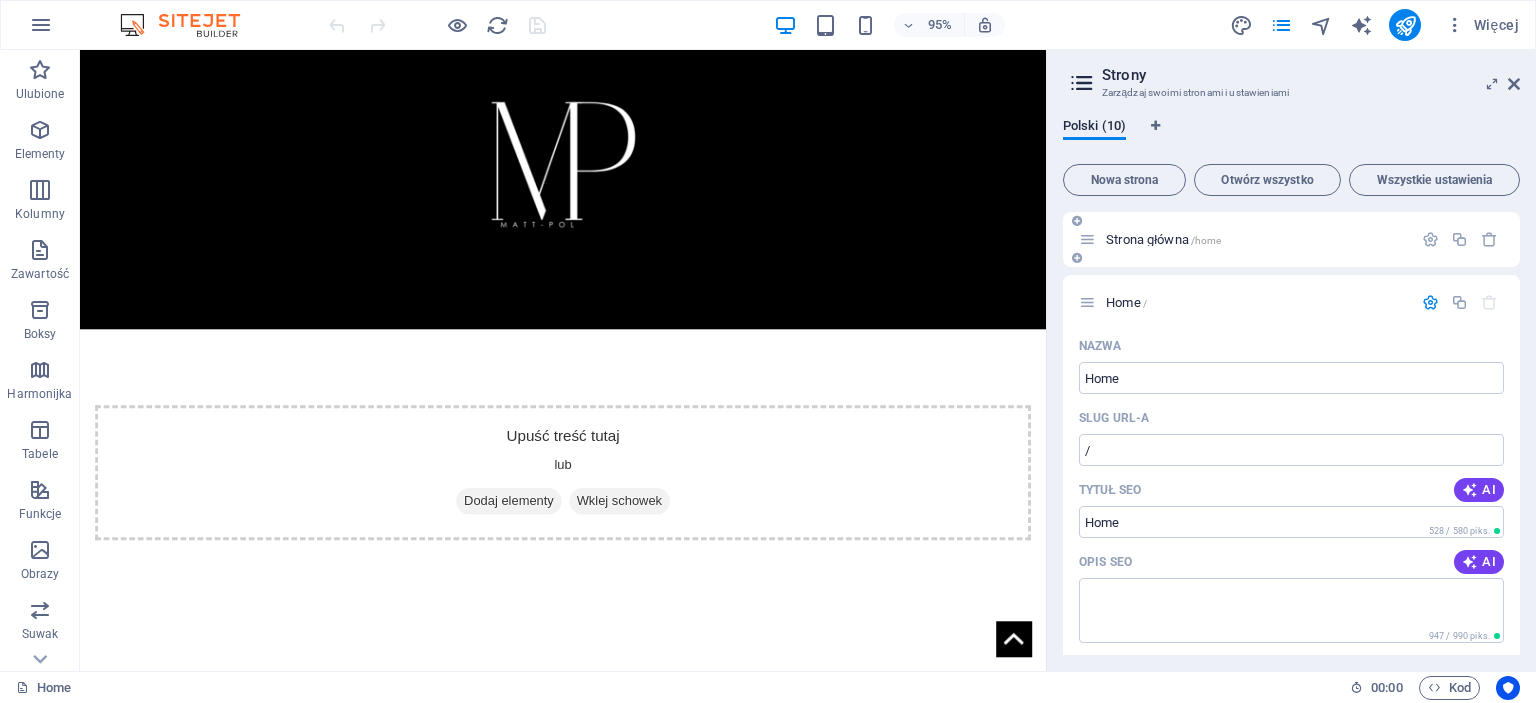 click on "Strona główna /home" at bounding box center [1245, 239] 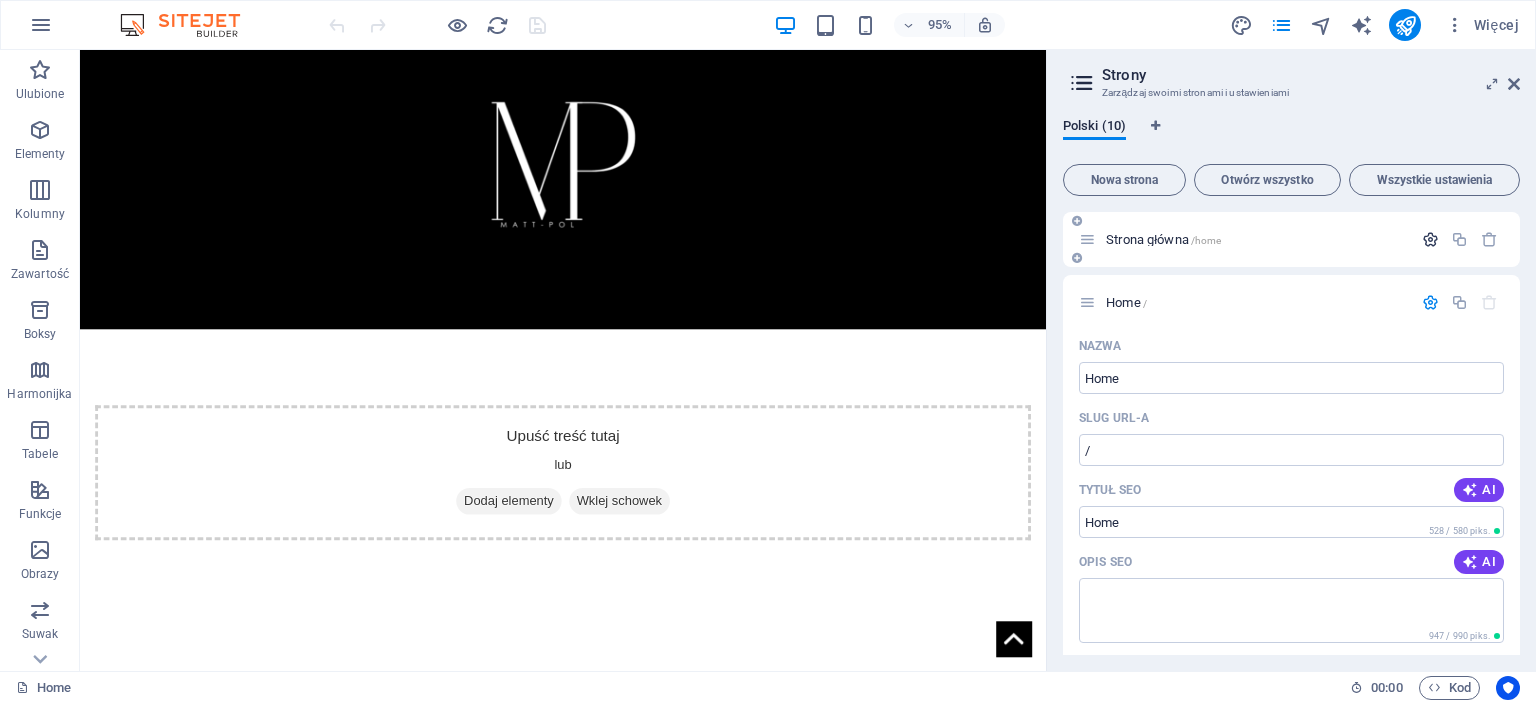 click at bounding box center [1430, 239] 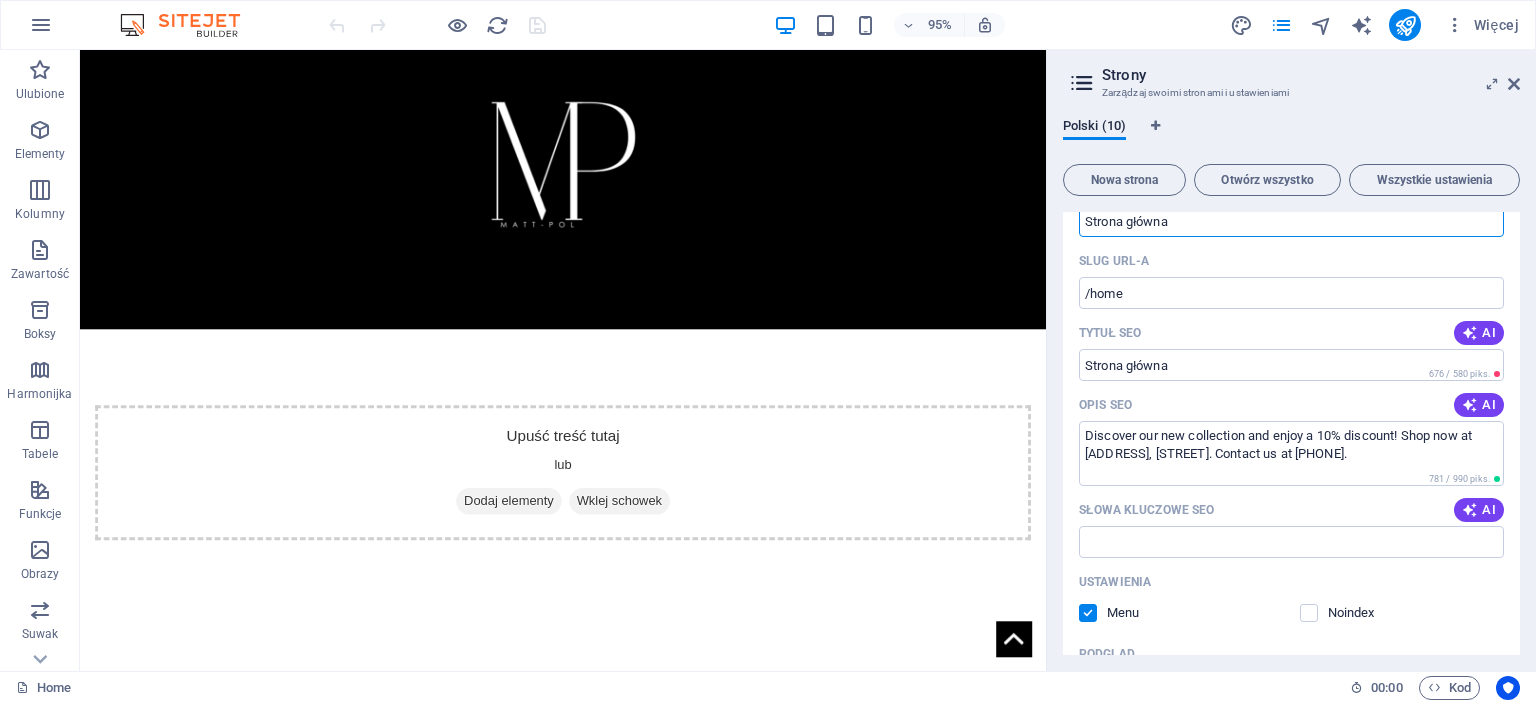 scroll, scrollTop: 100, scrollLeft: 0, axis: vertical 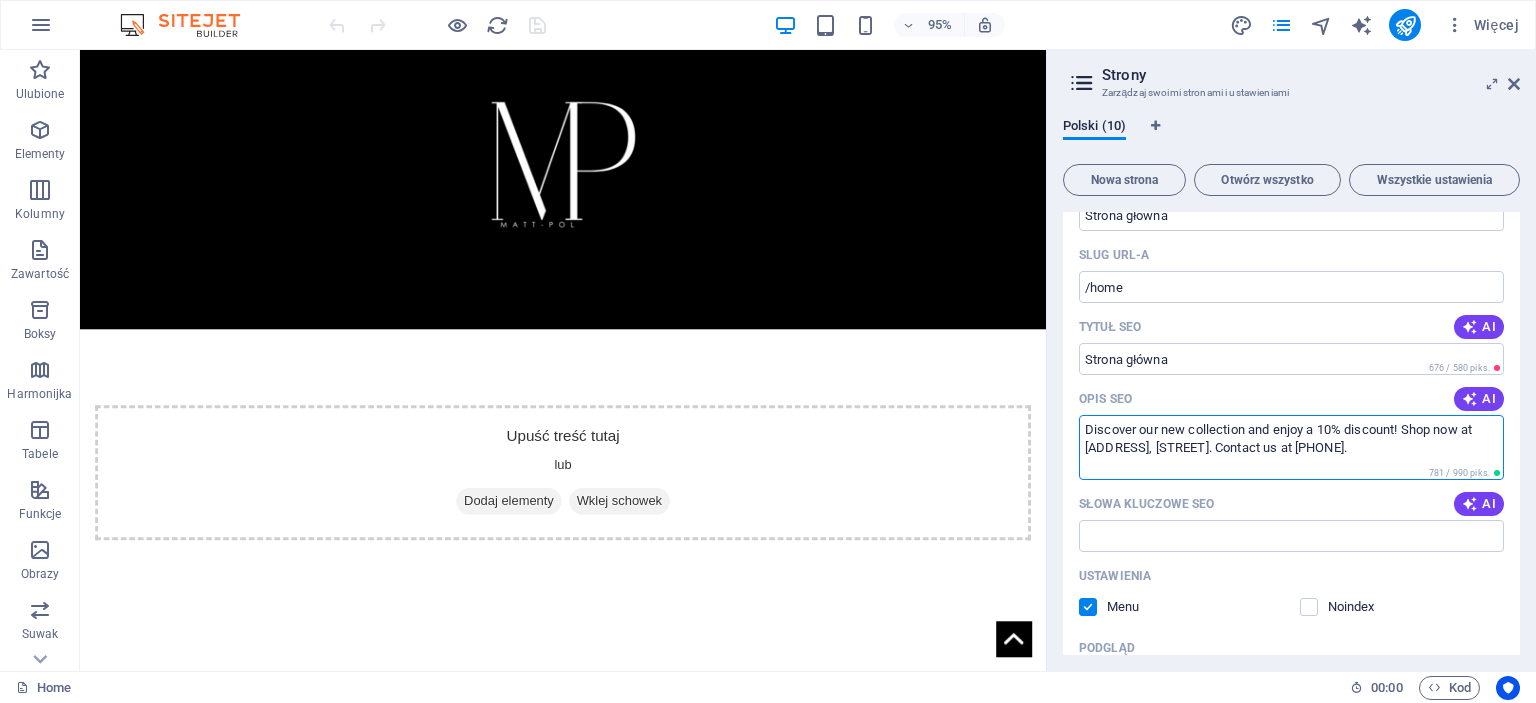 drag, startPoint x: 1489, startPoint y: 496, endPoint x: 1041, endPoint y: 423, distance: 453.90857 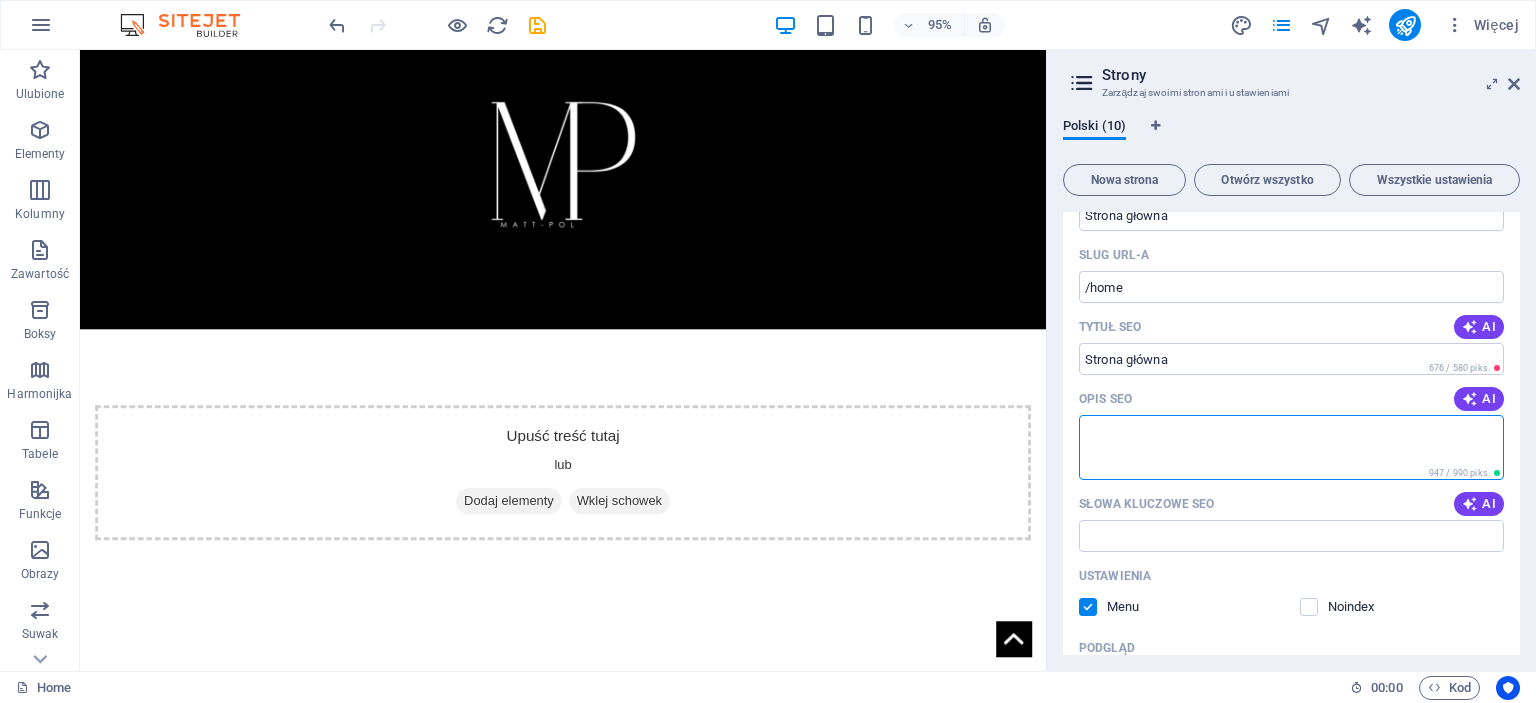 paste on "Koce i ręczniki z nadrukiem | Personalizacja dla firm i osób prywatnych" 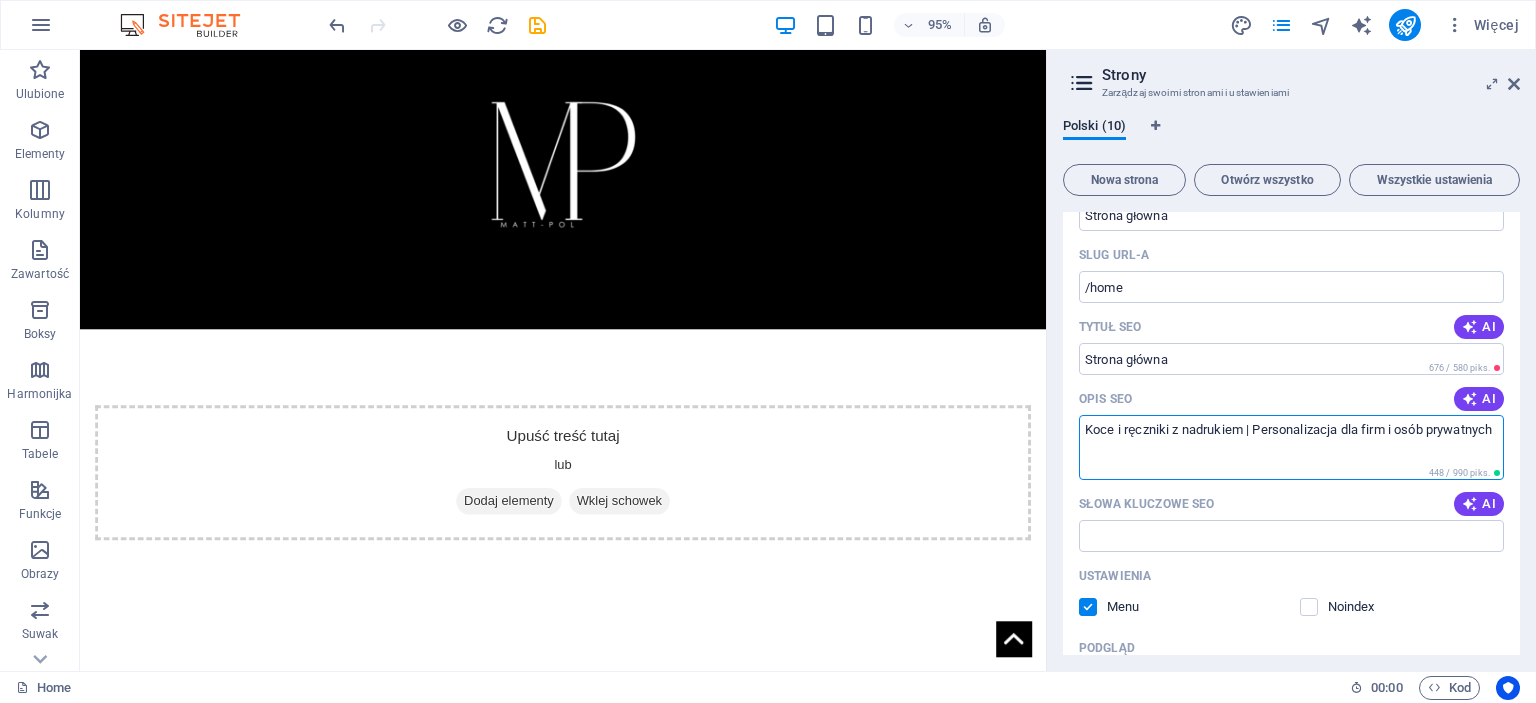 scroll, scrollTop: 0, scrollLeft: 0, axis: both 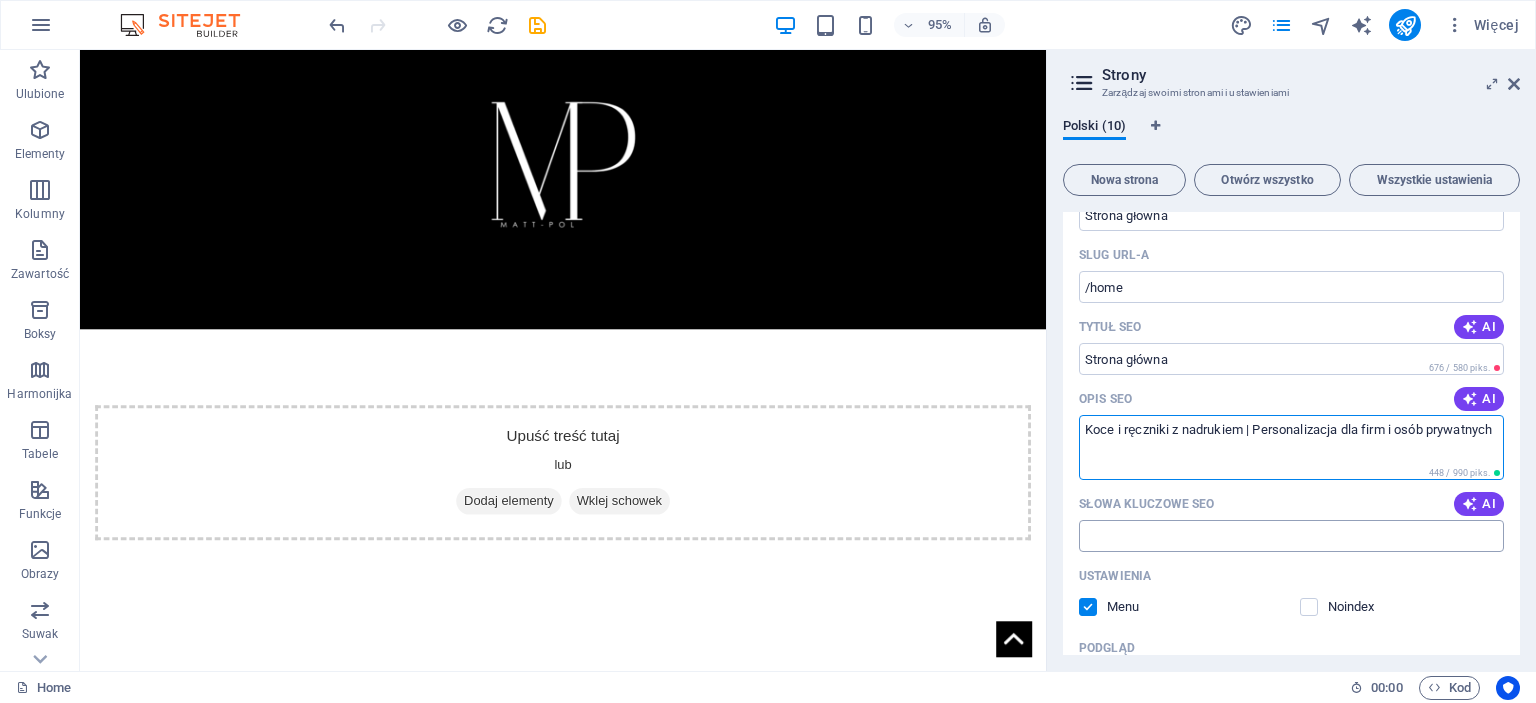 type on "Koce i ręczniki z nadrukiem | Personalizacja dla firm i osób prywatnych" 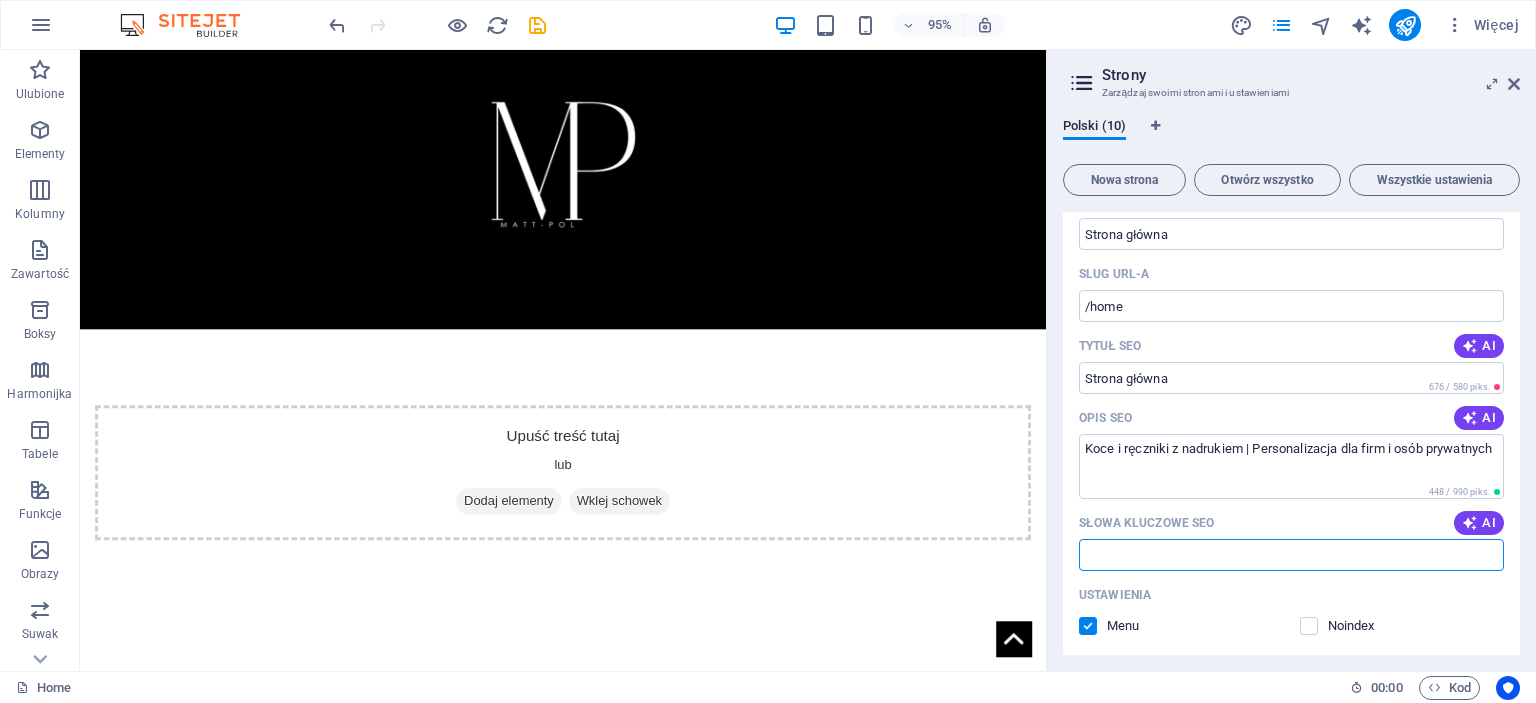 scroll, scrollTop: 0, scrollLeft: 0, axis: both 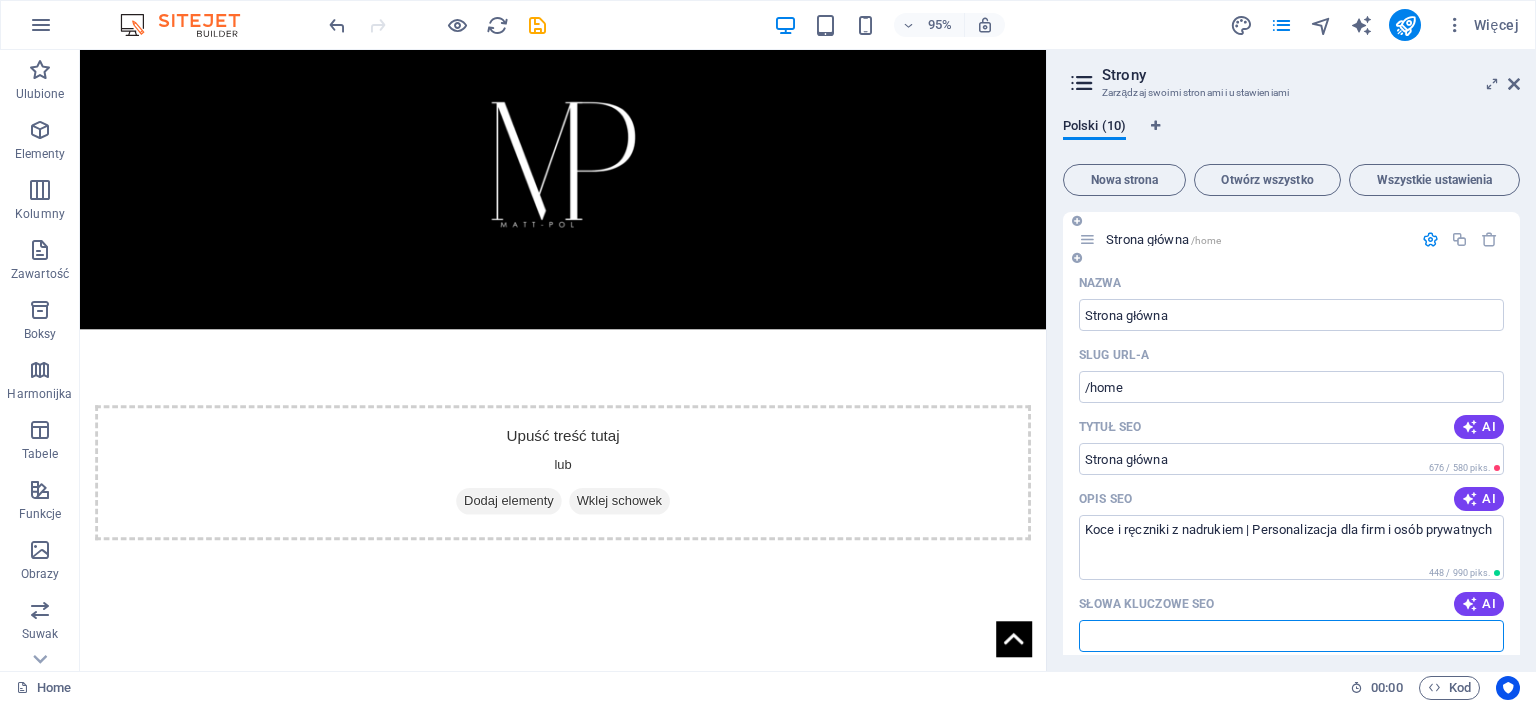 click at bounding box center (1087, 239) 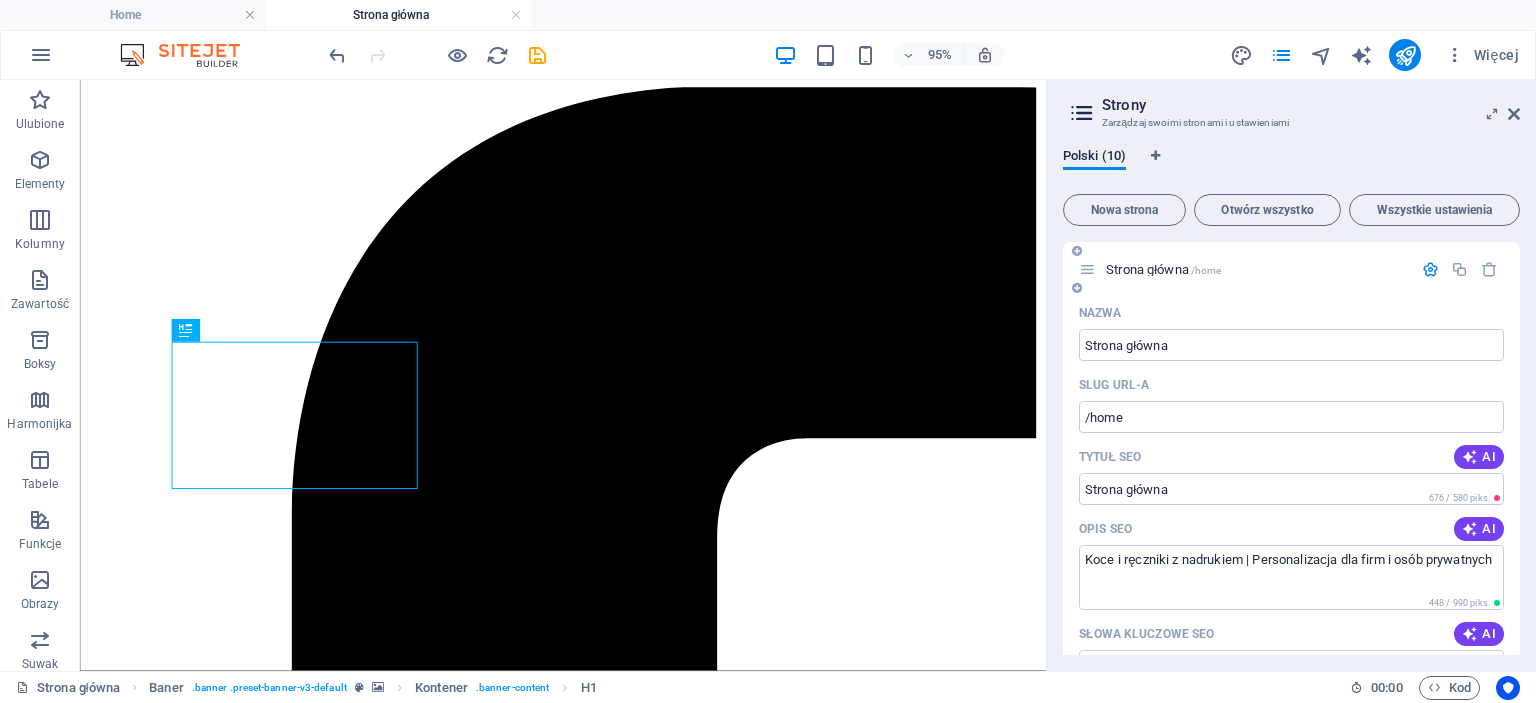 scroll, scrollTop: 0, scrollLeft: 0, axis: both 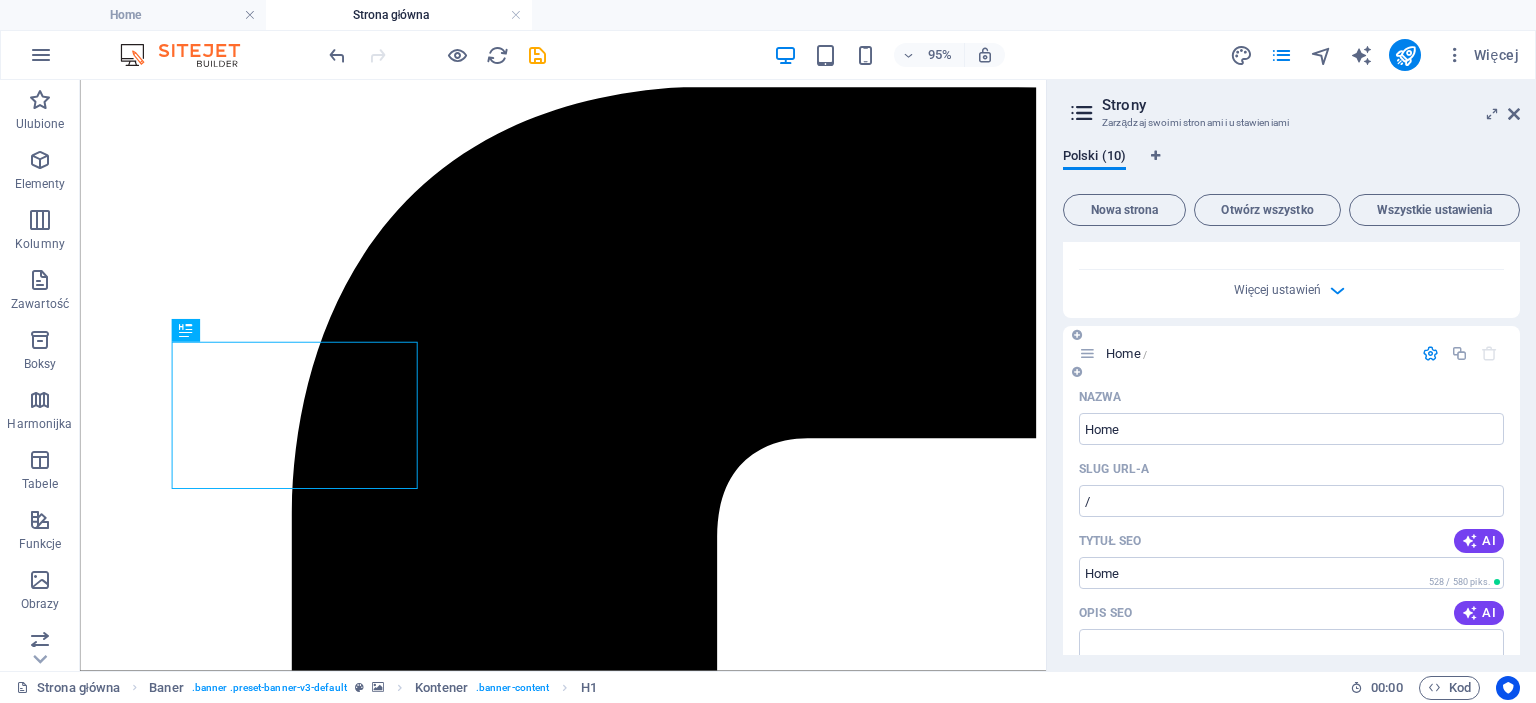 click on "Home /" at bounding box center [1256, 353] 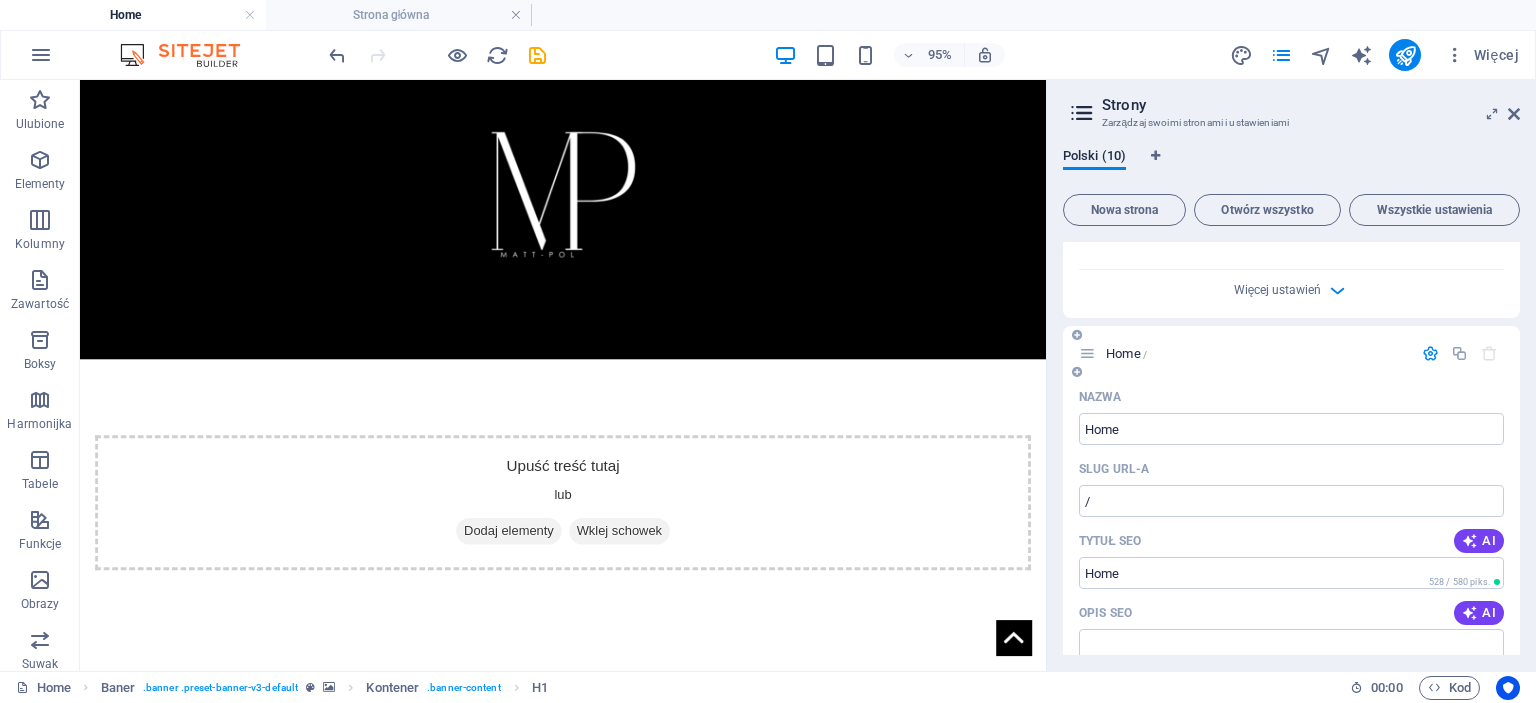 click at bounding box center [1430, 353] 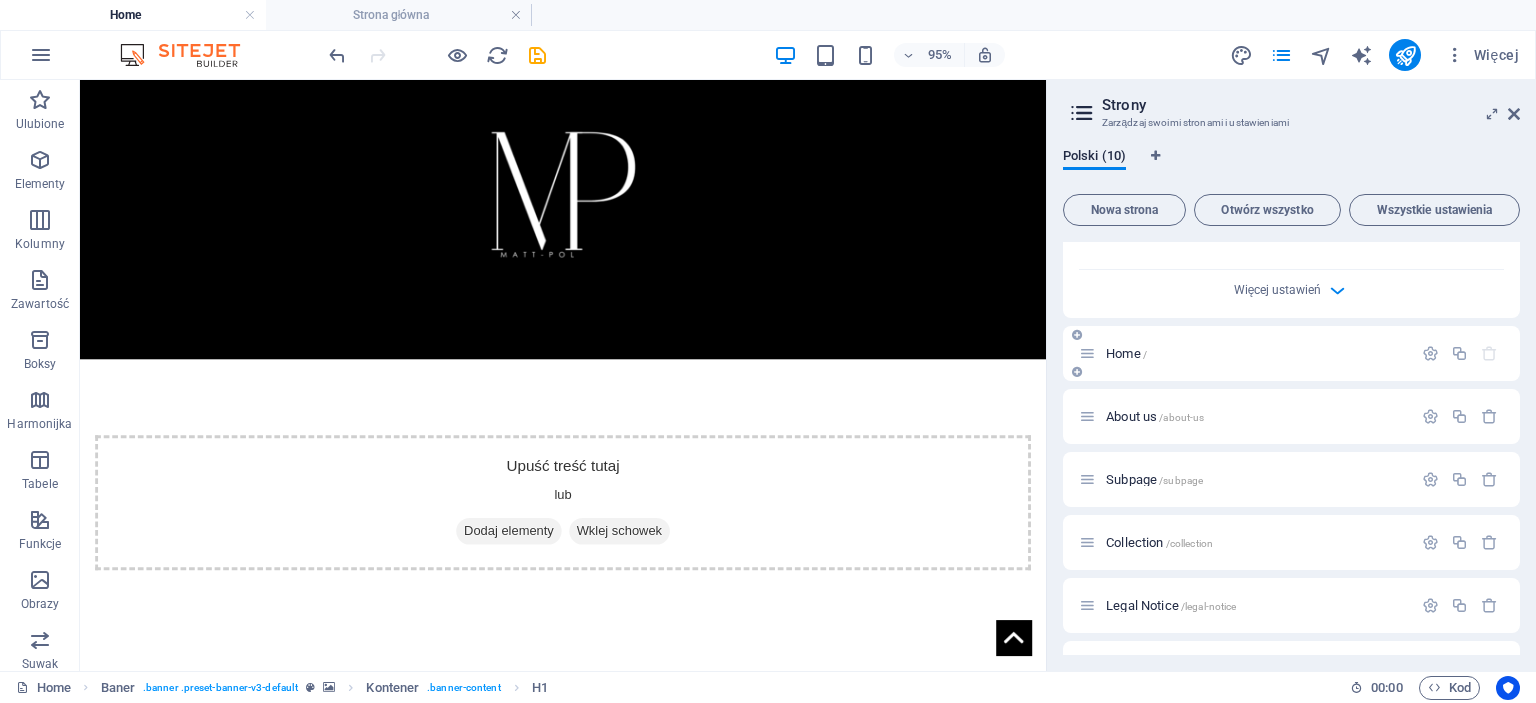 click at bounding box center (1489, 353) 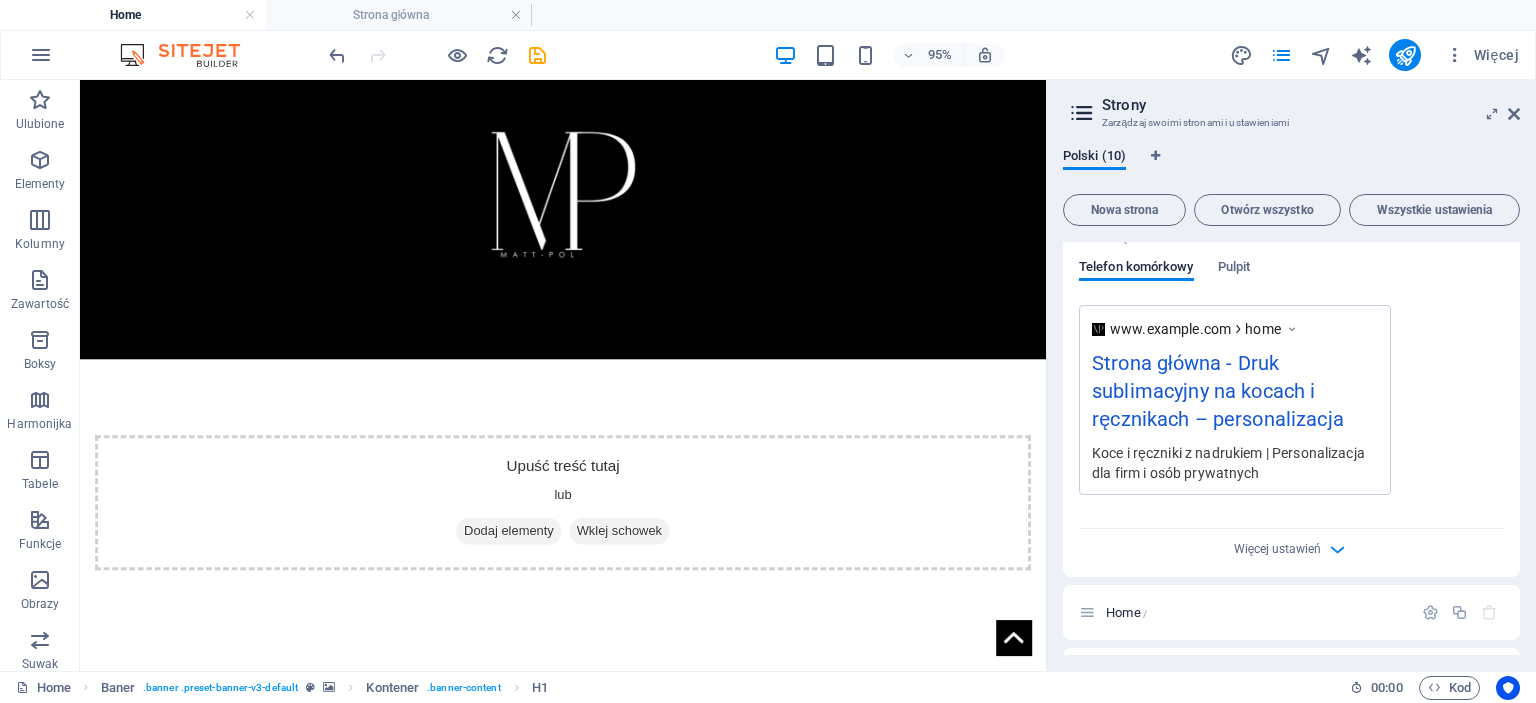 scroll, scrollTop: 700, scrollLeft: 0, axis: vertical 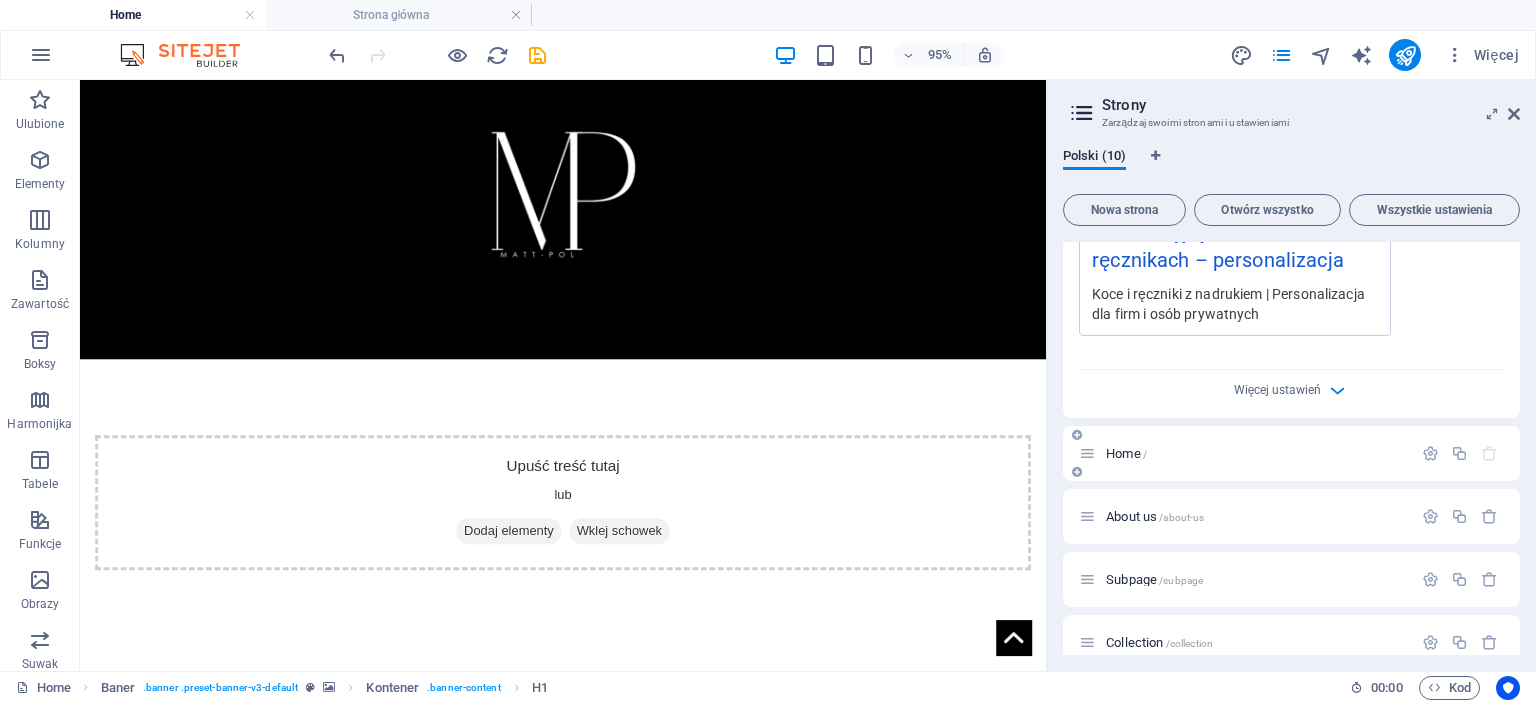 click on "Home /" at bounding box center (1245, 453) 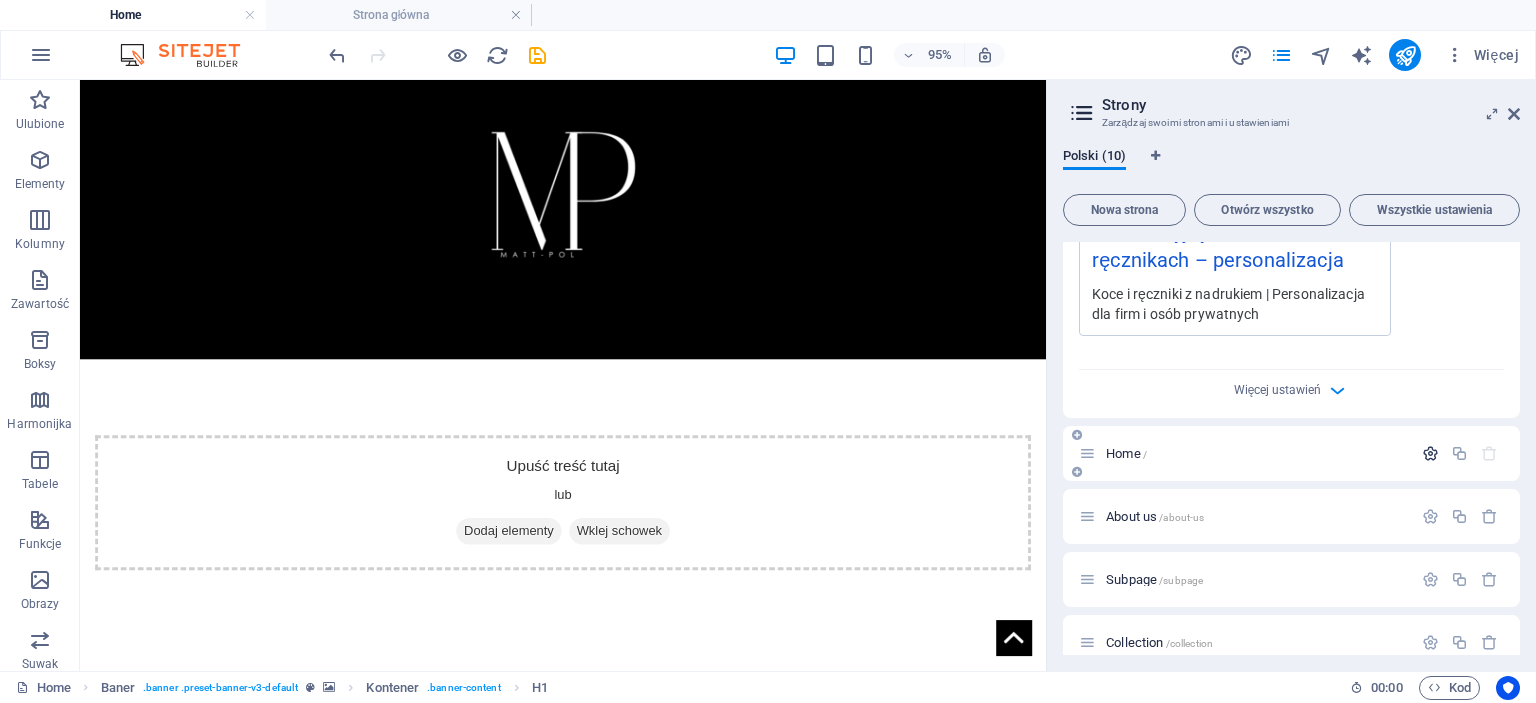 click at bounding box center (1430, 453) 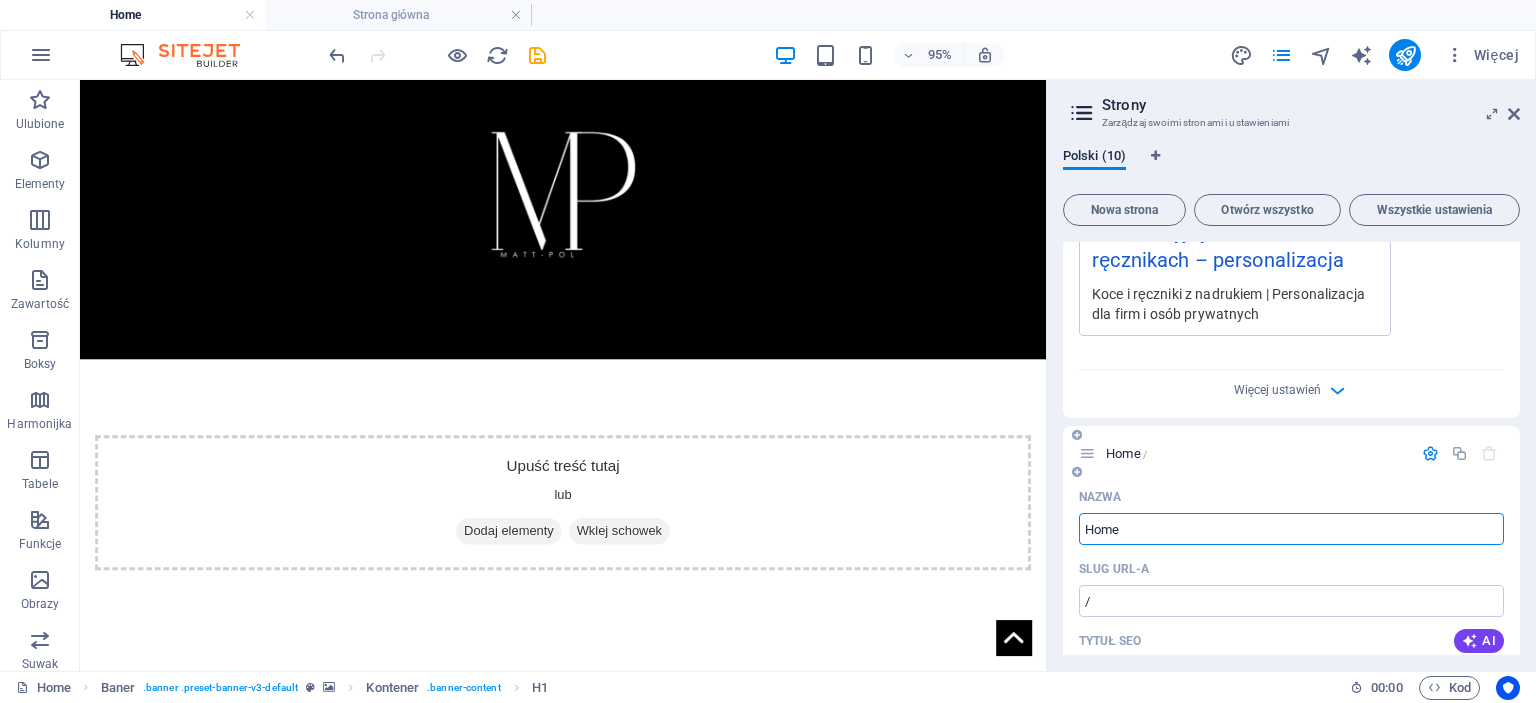 click on "Home" at bounding box center (1291, 529) 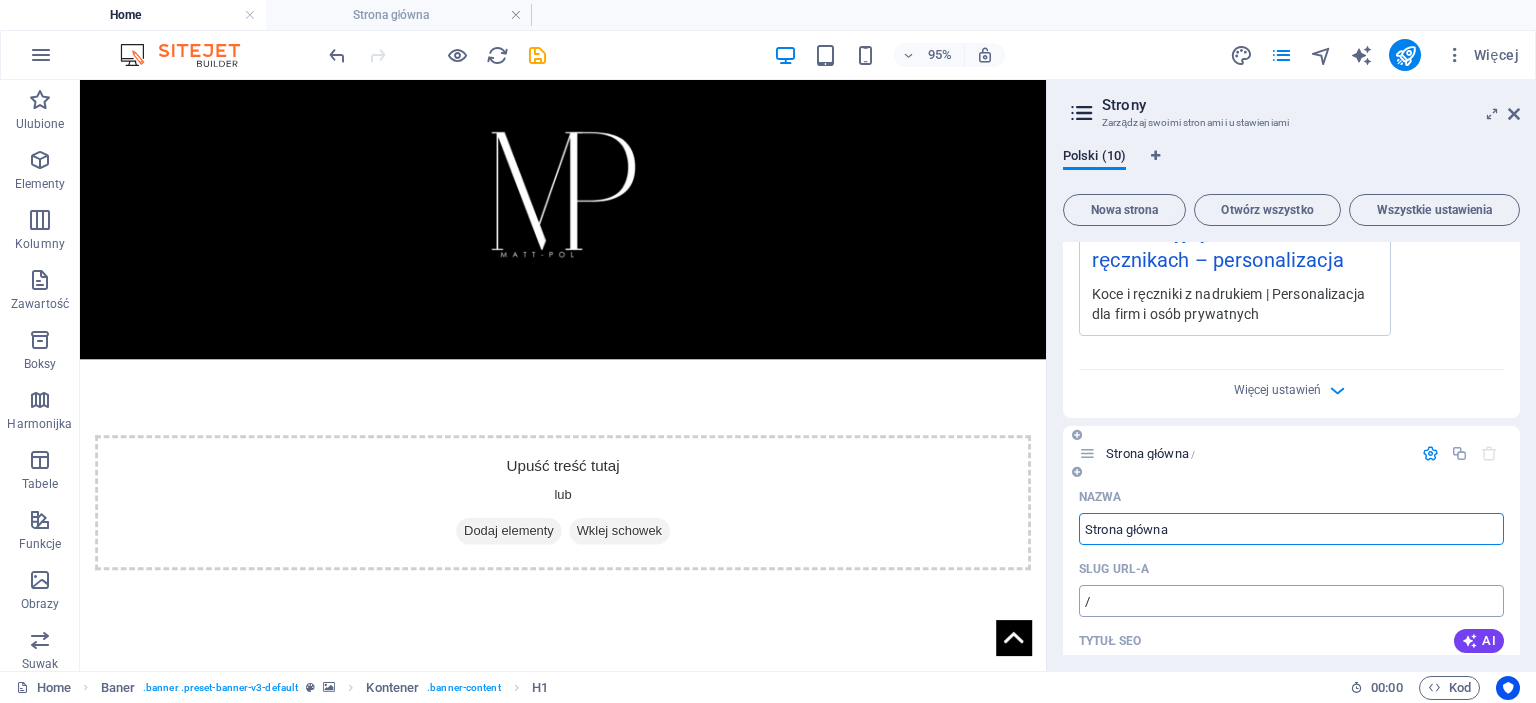 type on "Strona główna" 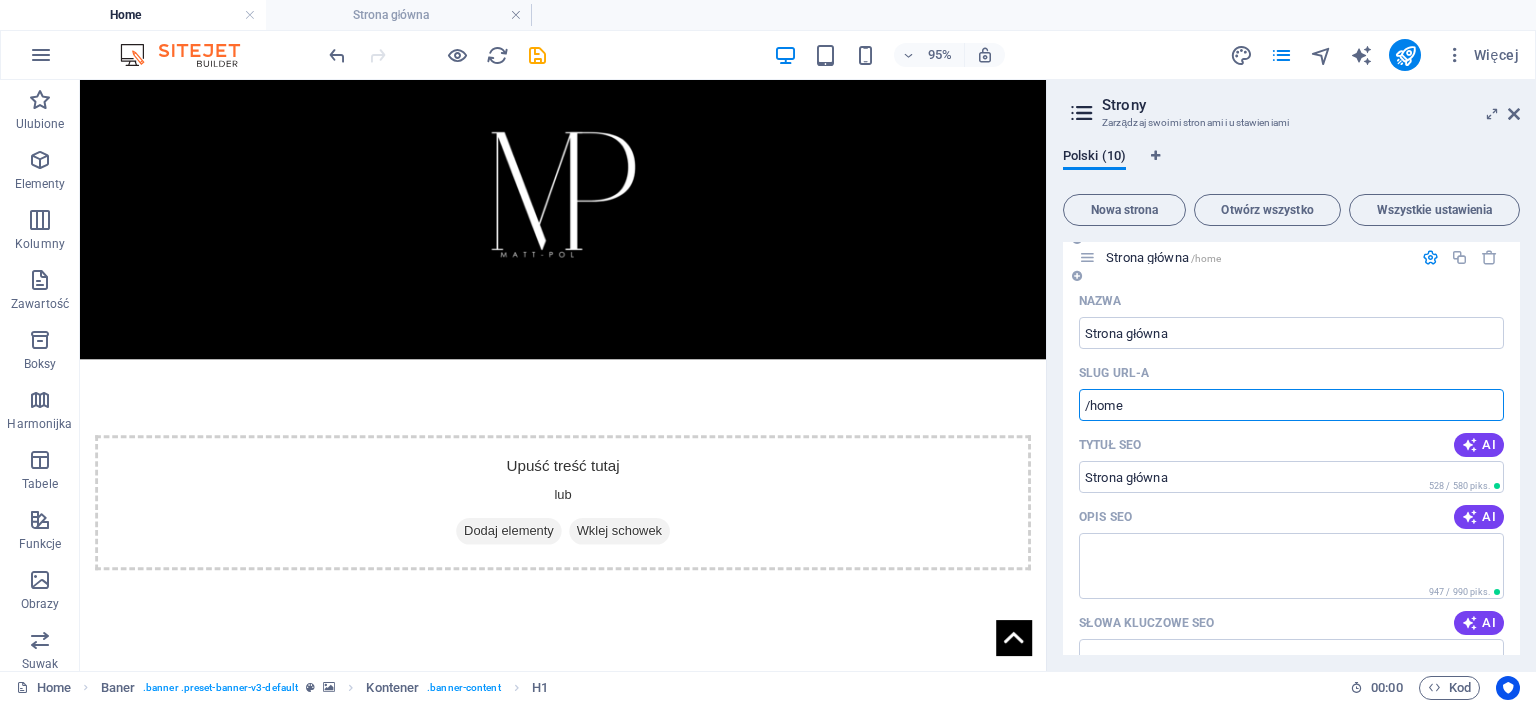 scroll, scrollTop: 900, scrollLeft: 0, axis: vertical 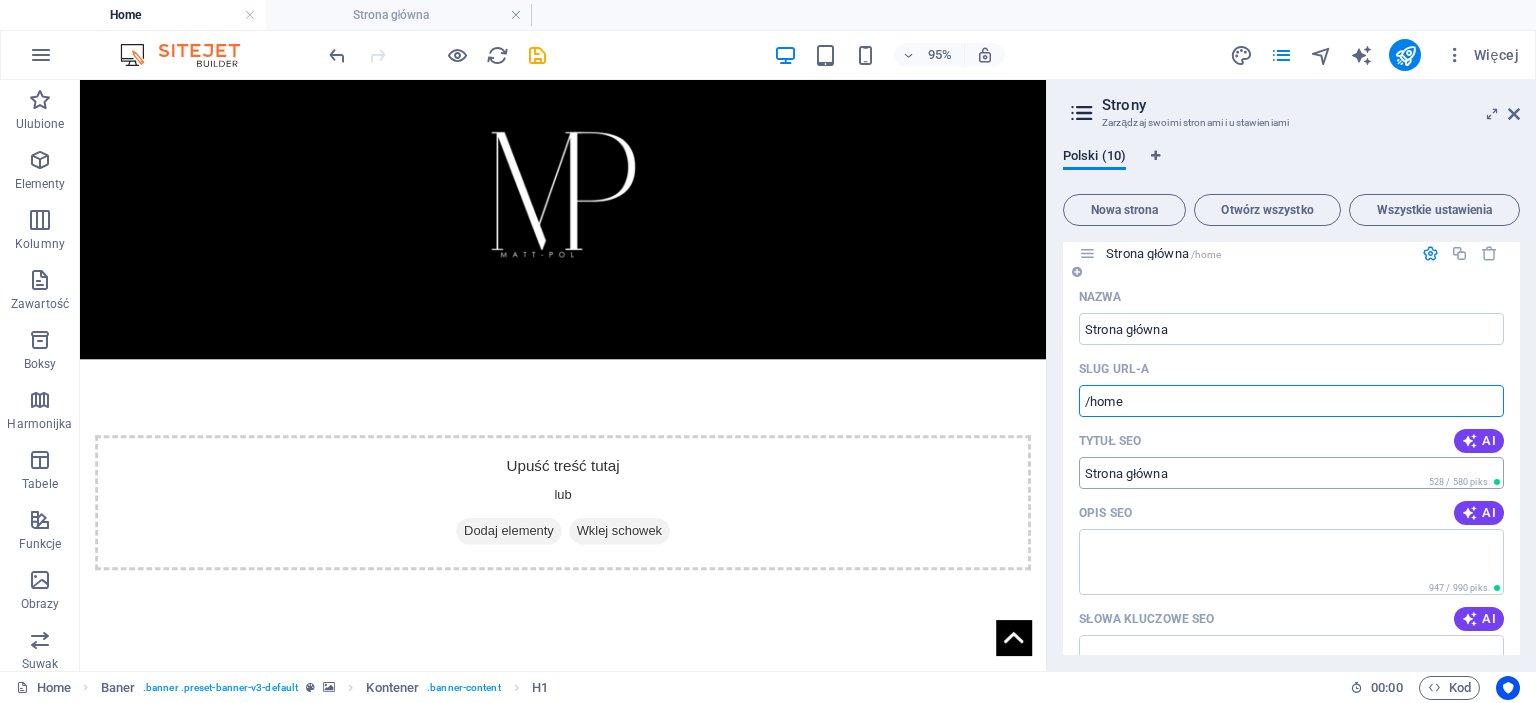 type on "/home" 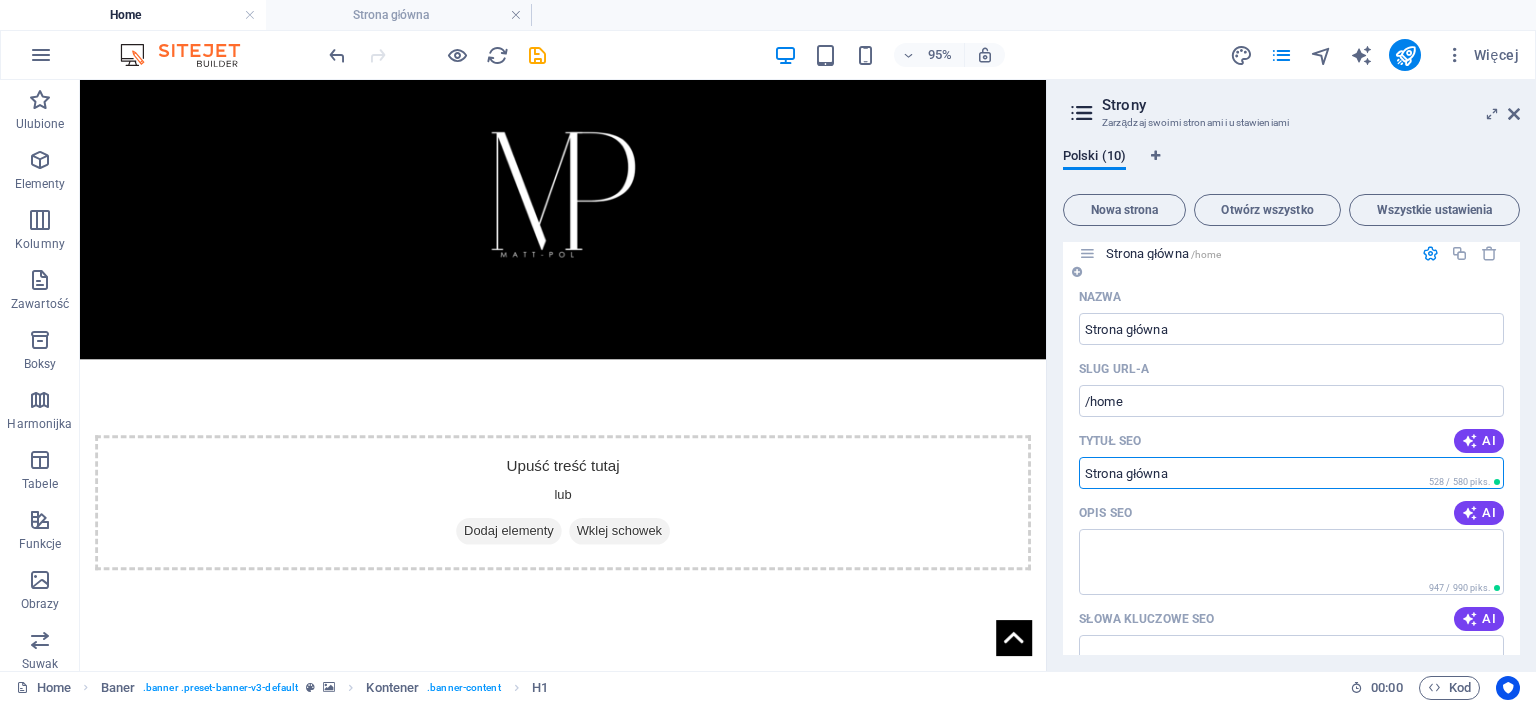 click on "Tytuł SEO" at bounding box center [1291, 473] 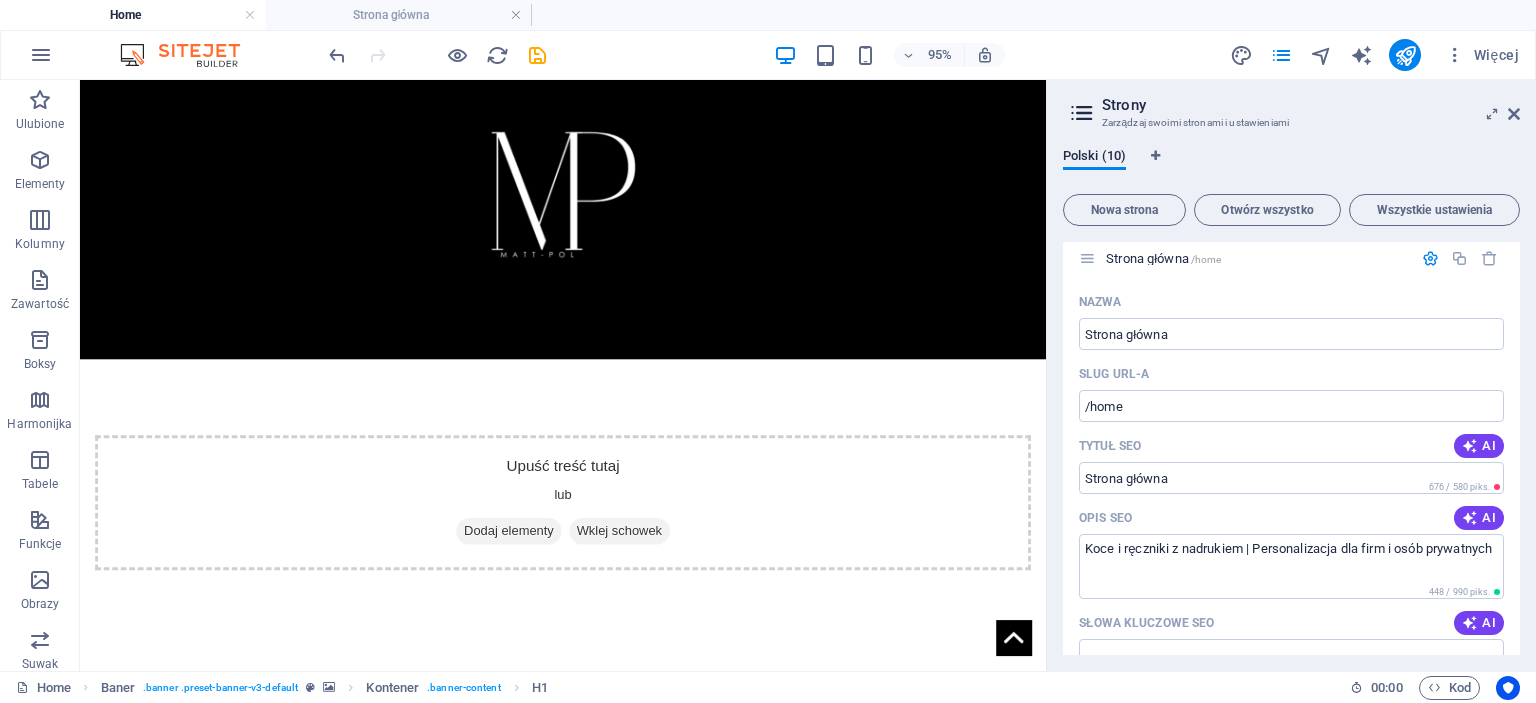 scroll, scrollTop: 0, scrollLeft: 0, axis: both 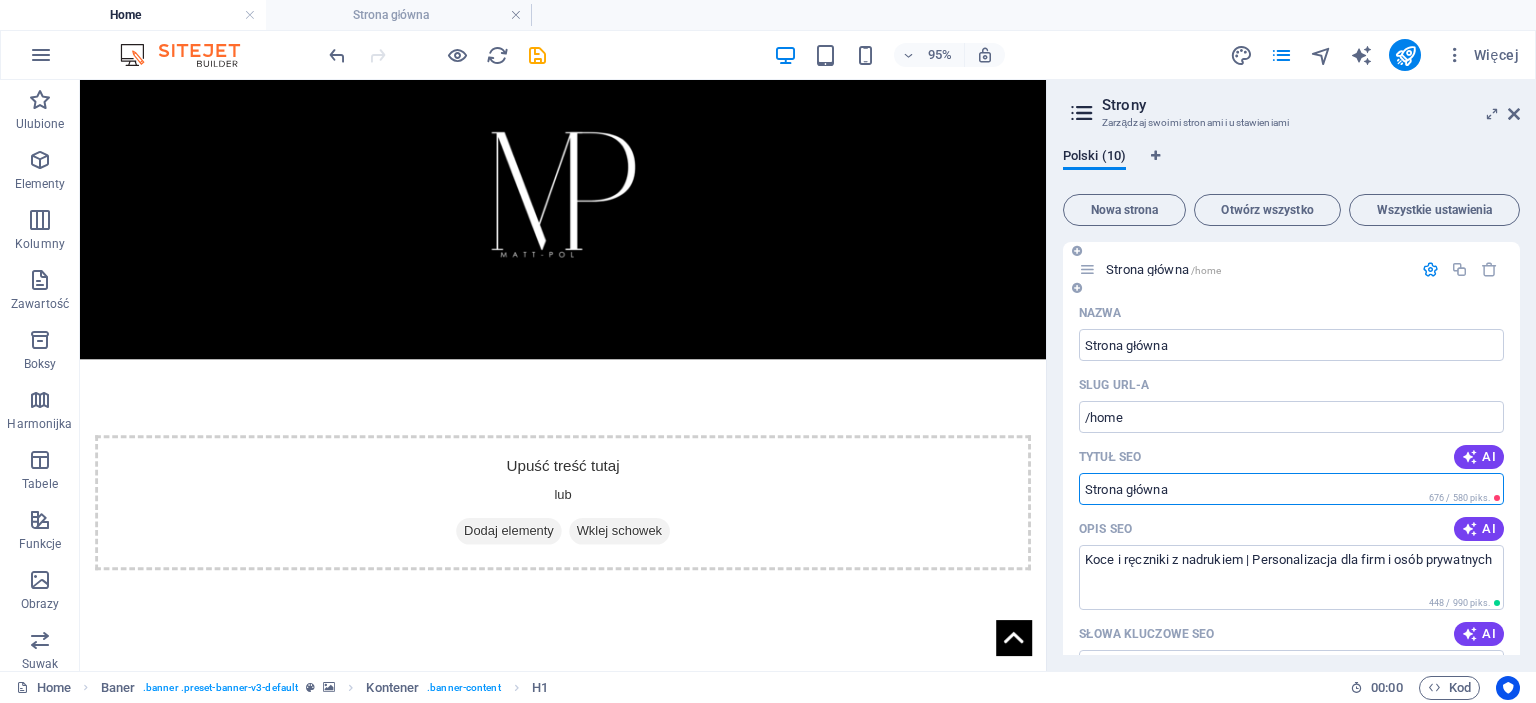 click on "Tytuł SEO" at bounding box center [1291, 489] 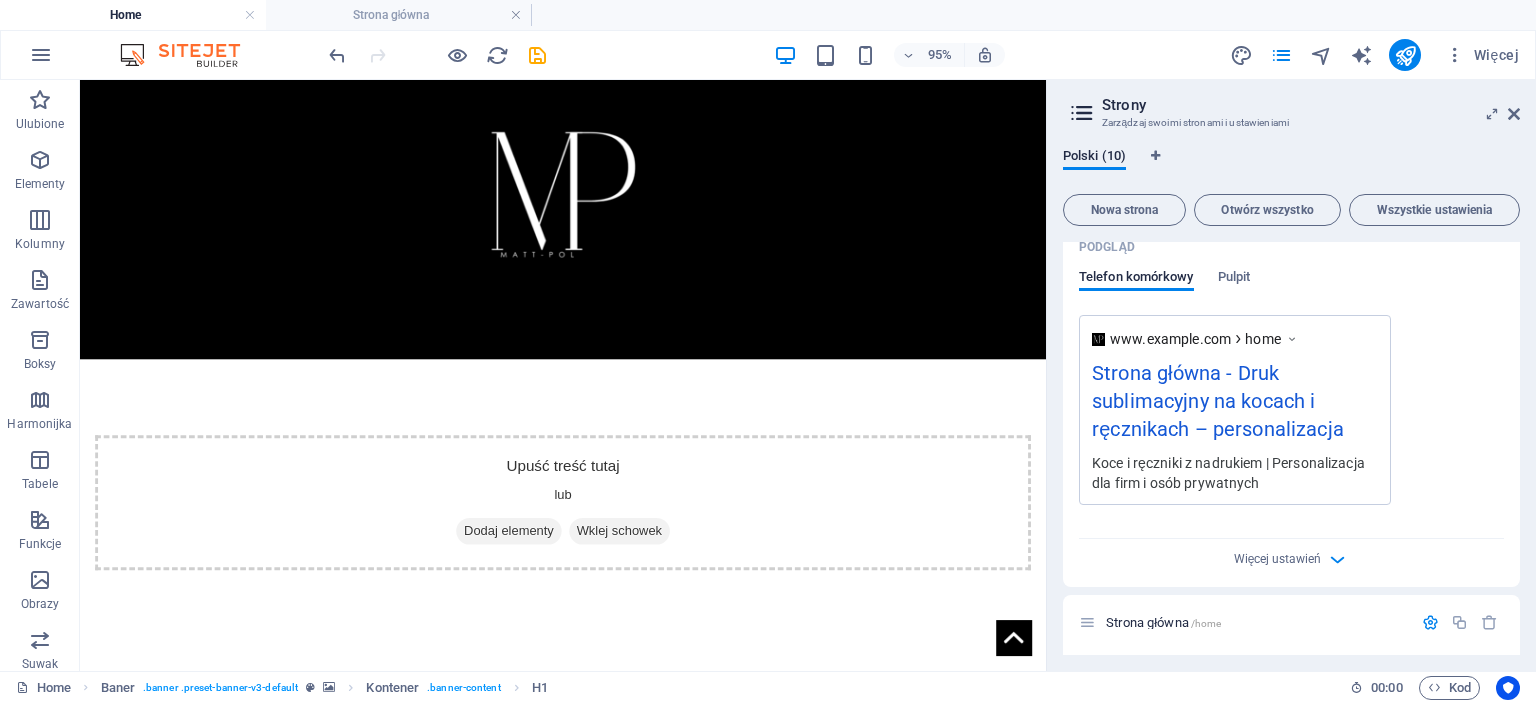scroll, scrollTop: 600, scrollLeft: 0, axis: vertical 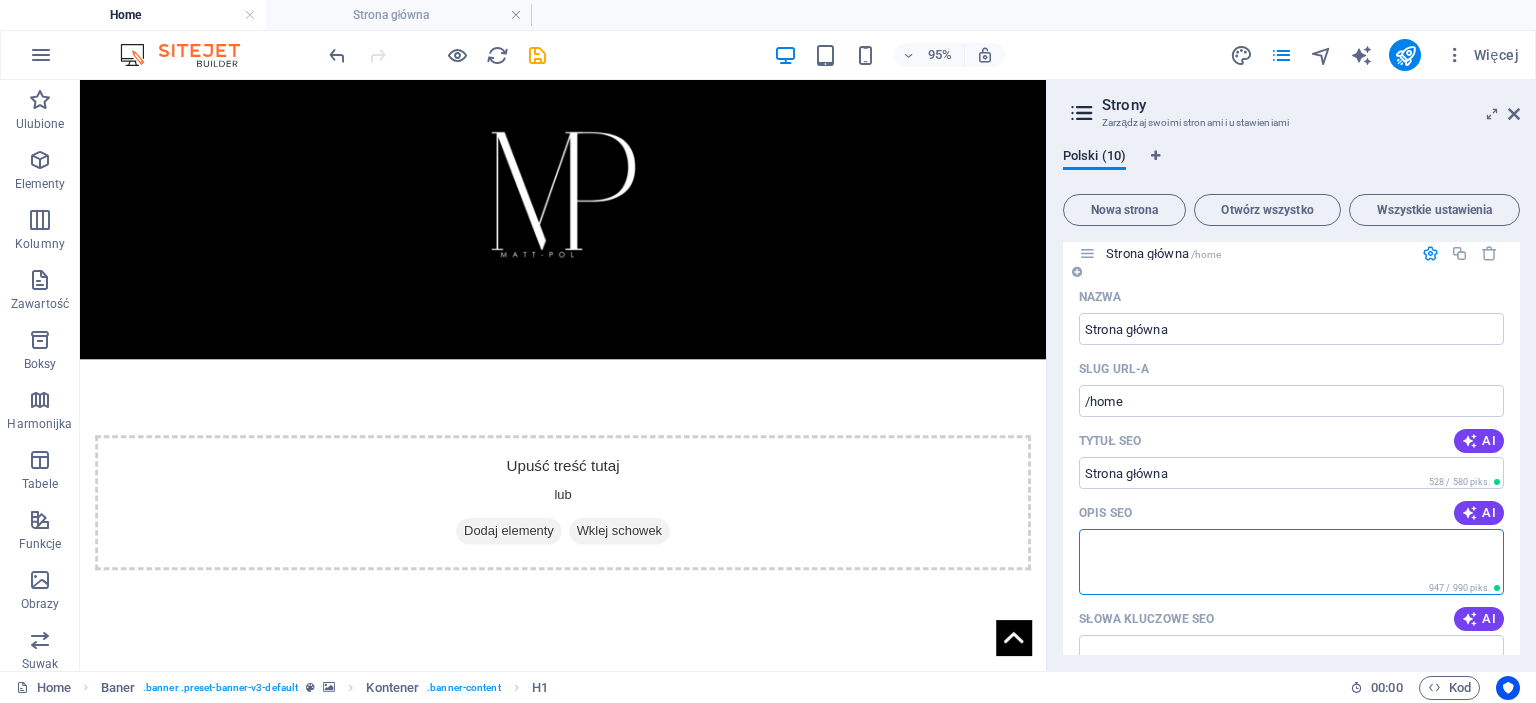 click on "Opis SEO" at bounding box center (1291, 561) 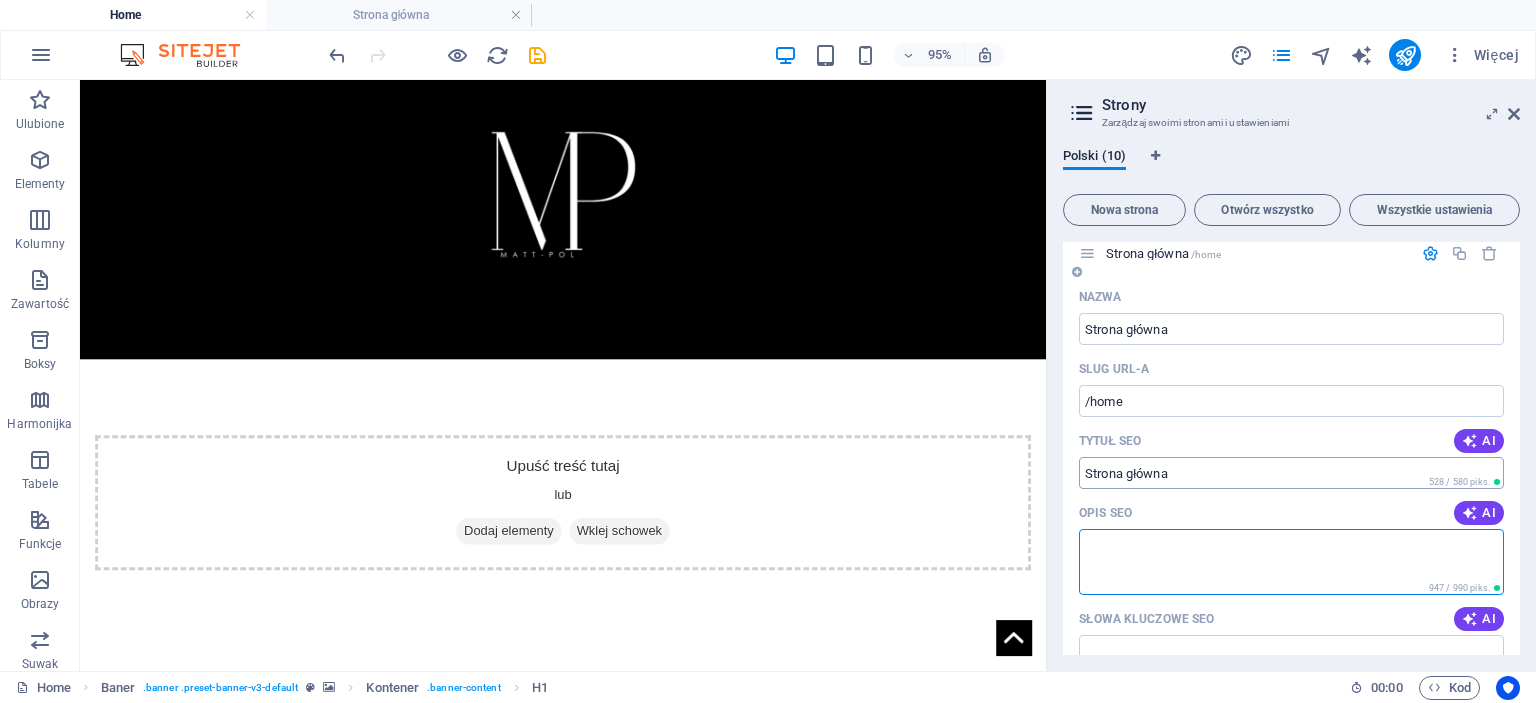 drag, startPoint x: 1148, startPoint y: 561, endPoint x: 1110, endPoint y: 469, distance: 99.53894 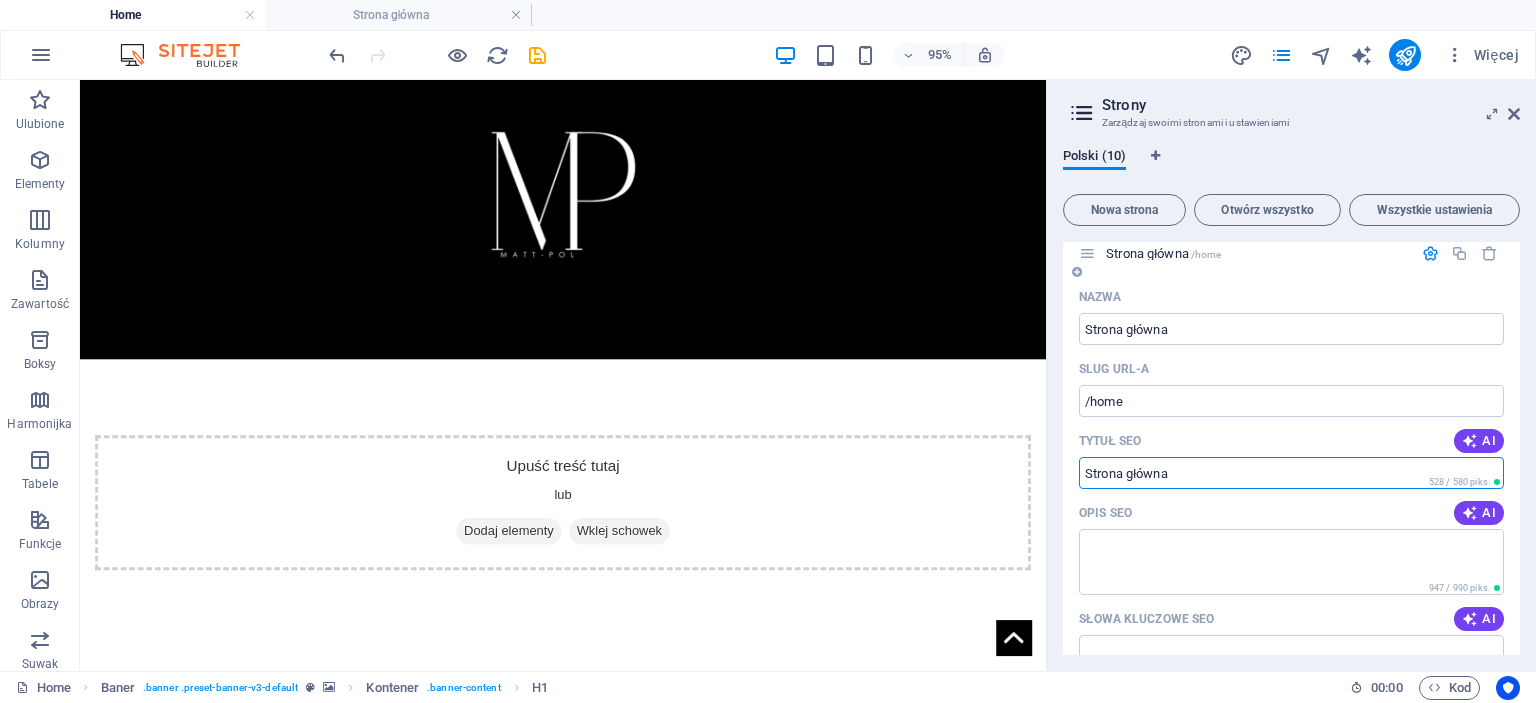 click on "Tytuł SEO" at bounding box center (1291, 473) 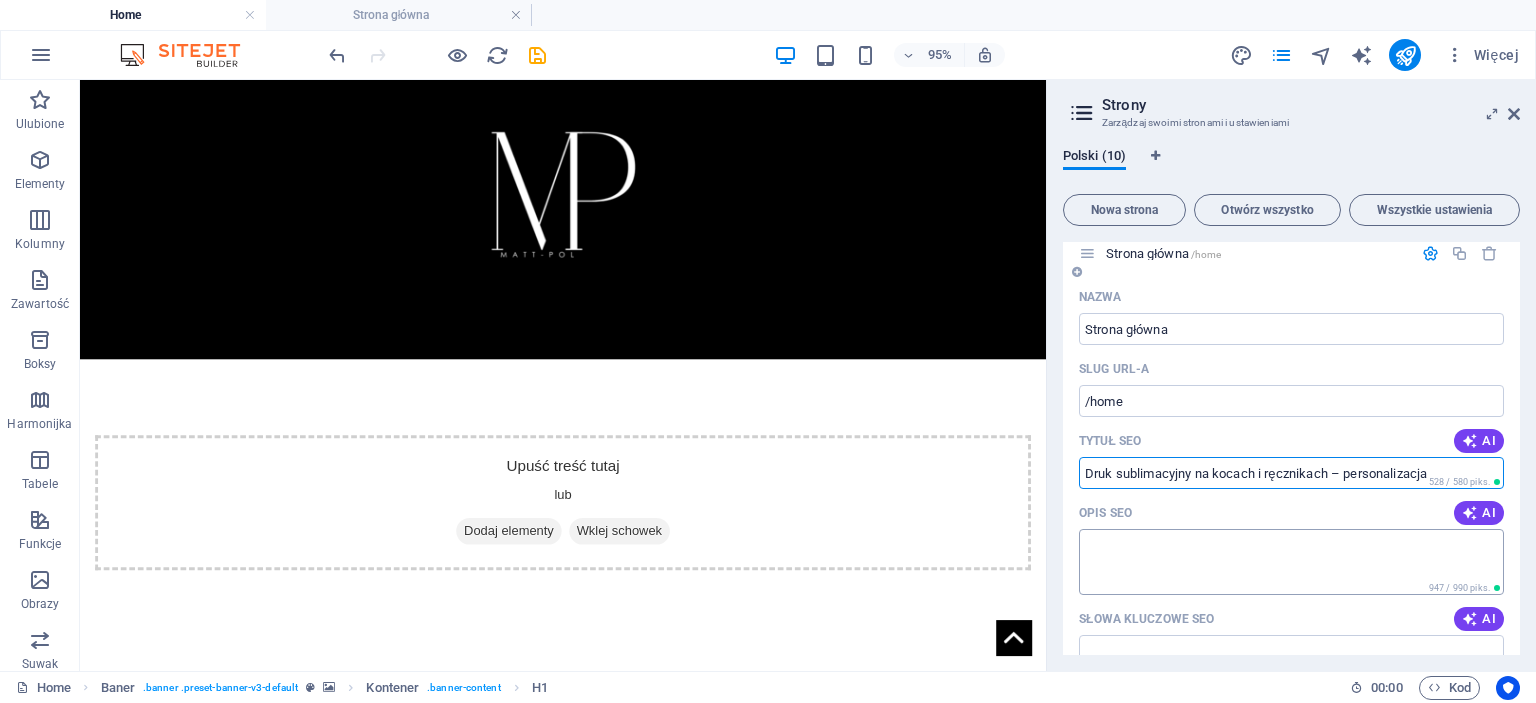 type on "Druk sublimacyjny na kocach i ręcznikach – personalizacja" 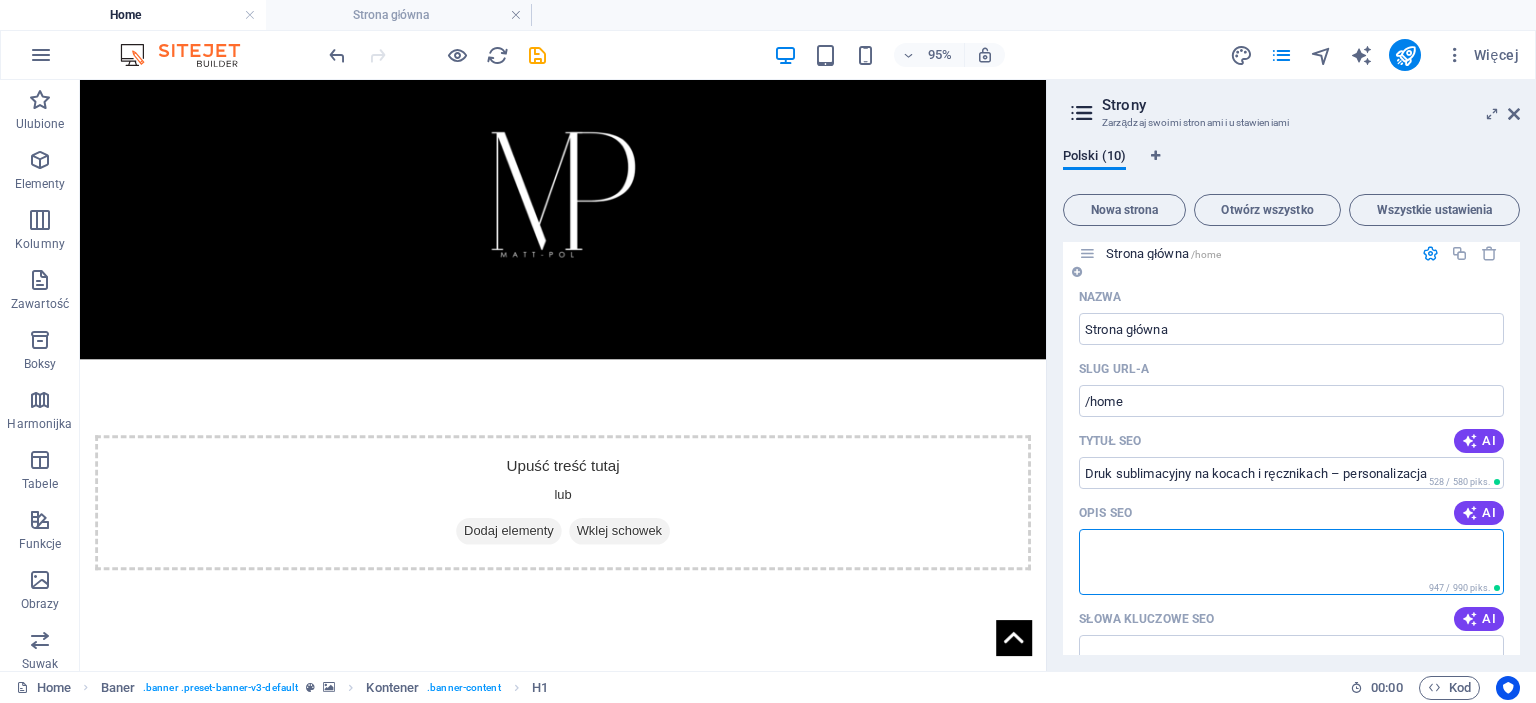 click on "Opis SEO" at bounding box center (1291, 561) 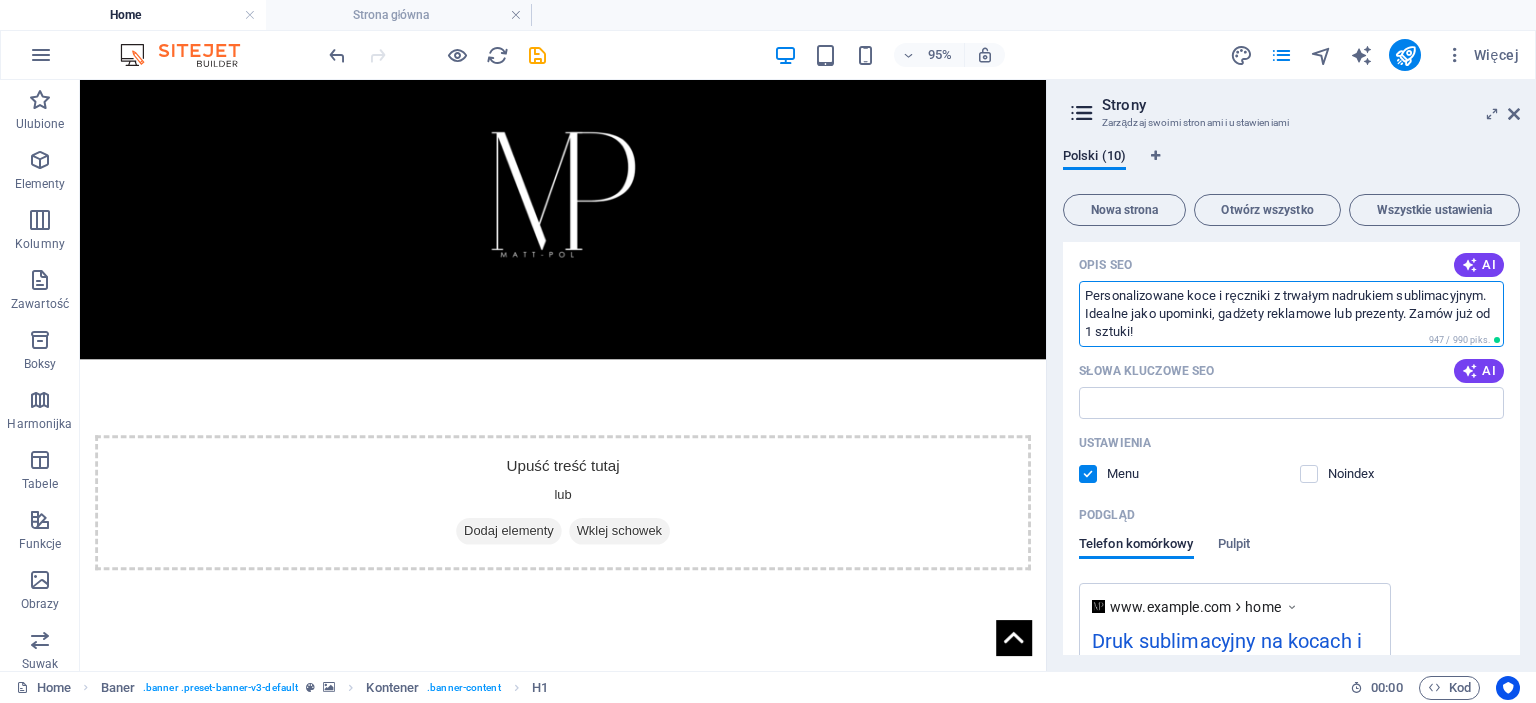 scroll, scrollTop: 1200, scrollLeft: 0, axis: vertical 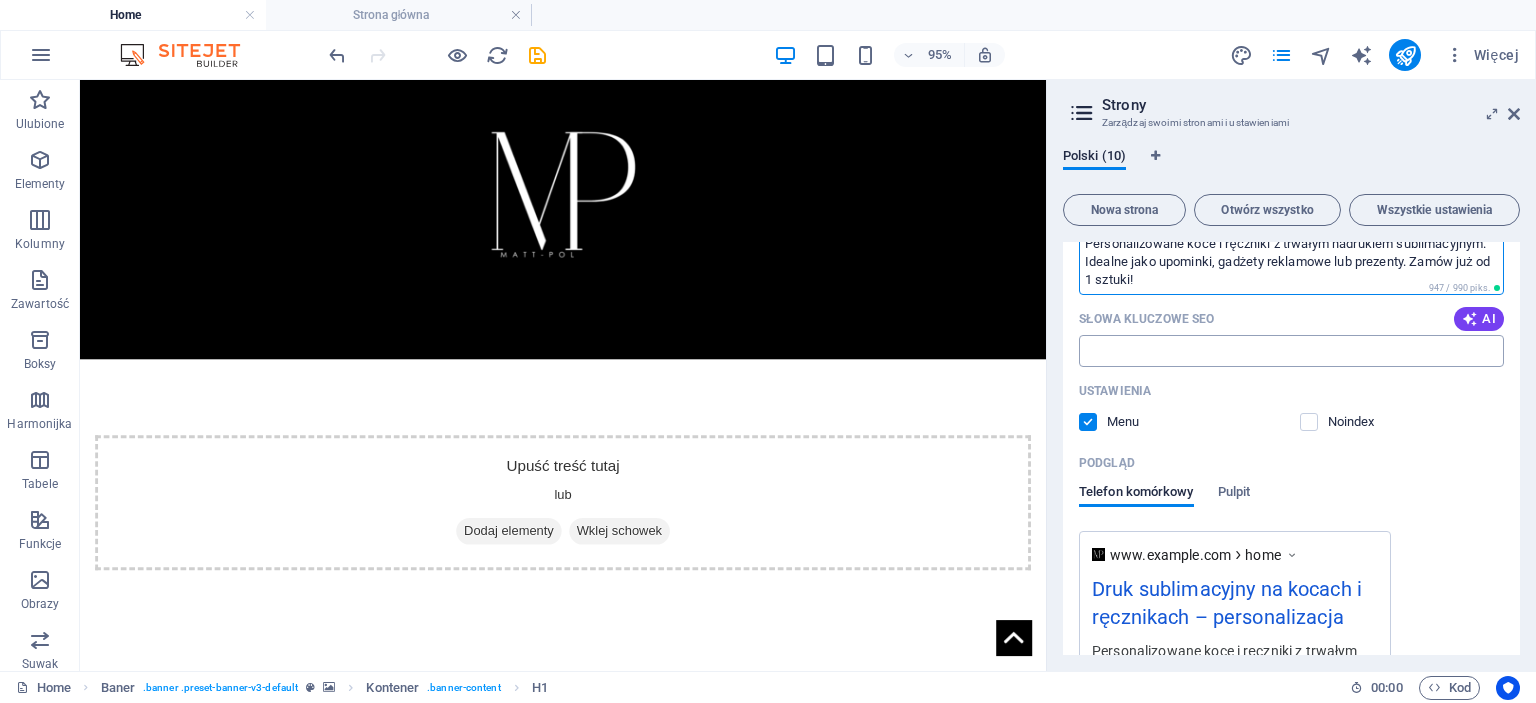 type on "Personalizowane koce i ręczniki z trwałym nadrukiem sublimacyjnym. Idealne jako upominki, gadżety reklamowe lub prezenty. Zamów już od 1 sztuki!" 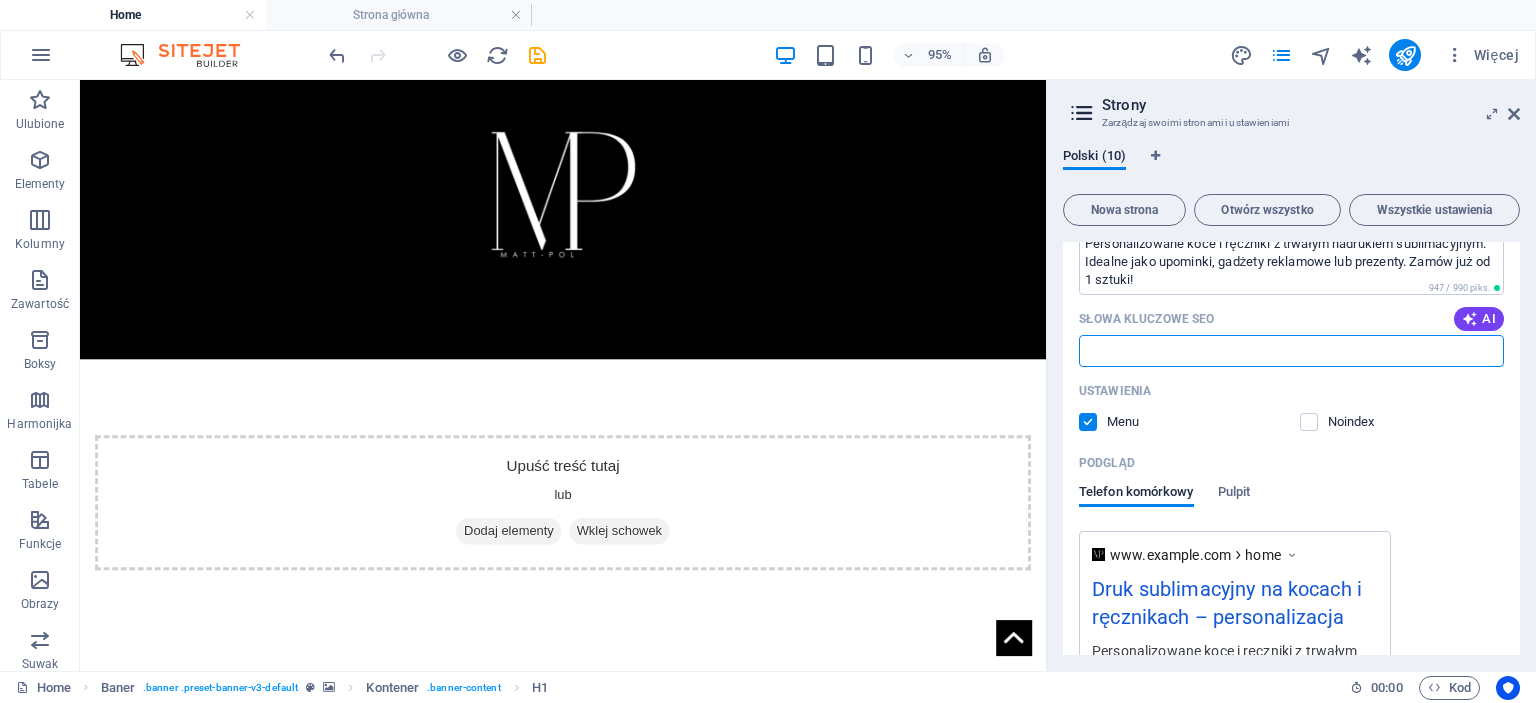 paste on "druk sublimacyjny" 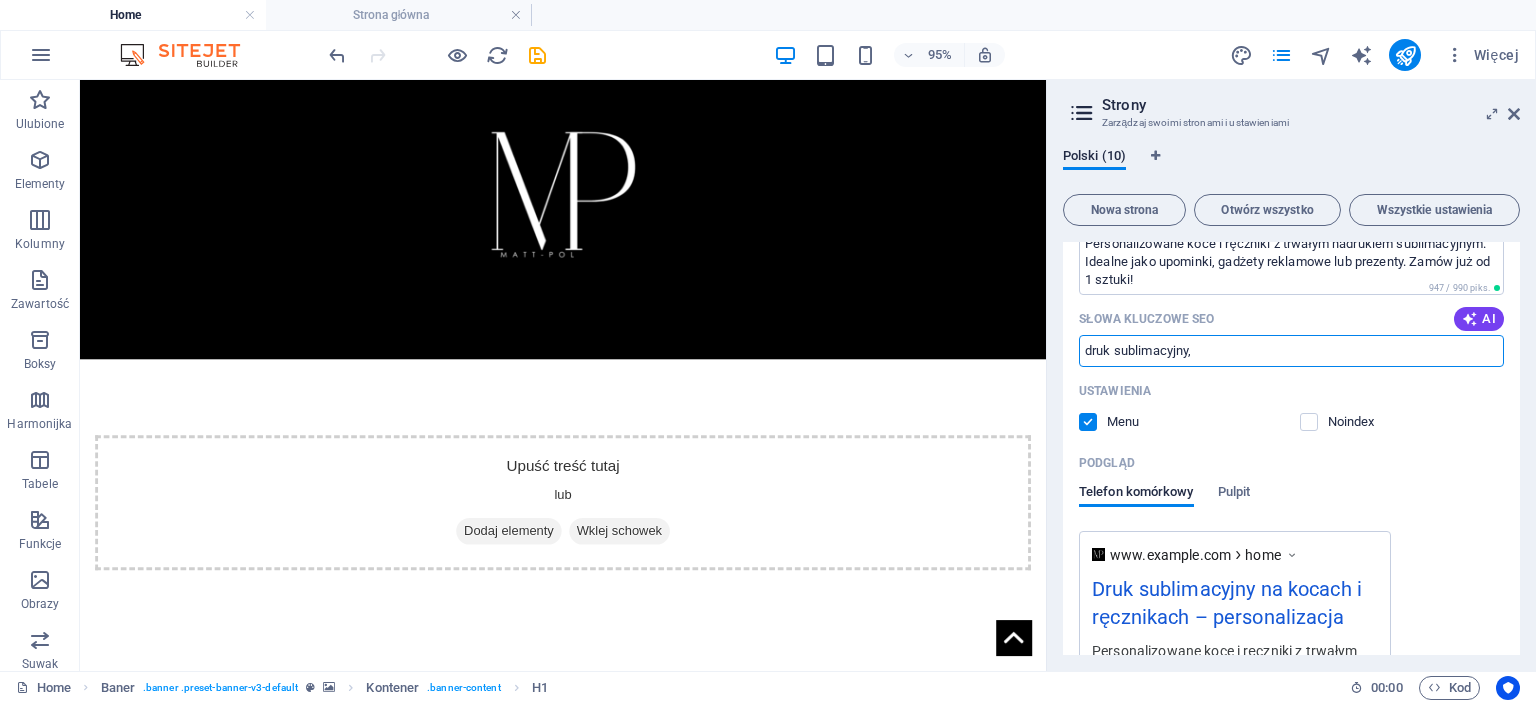 paste on "personalizacja tekstyliów" 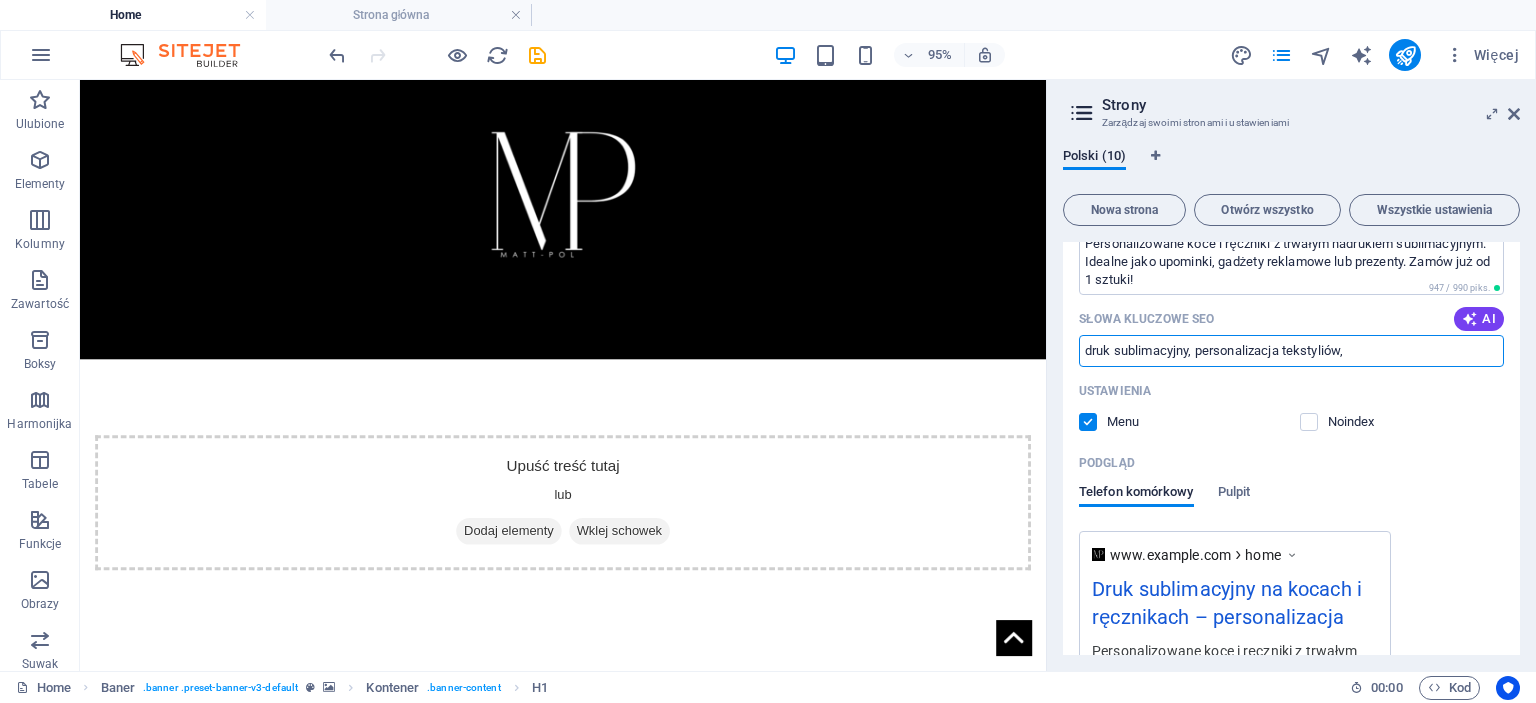 paste on "nadruki na kocach" 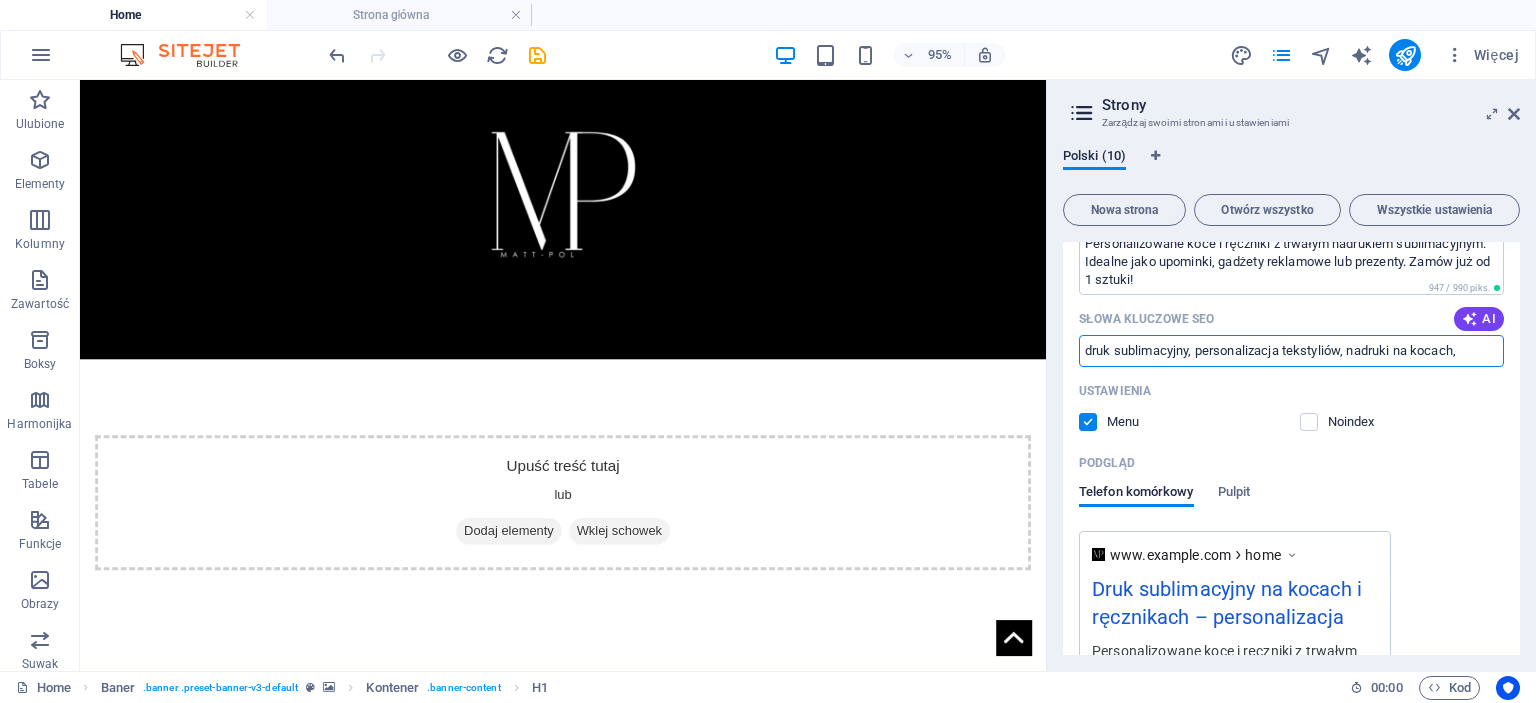 paste on "nadruki na ręcznikach" 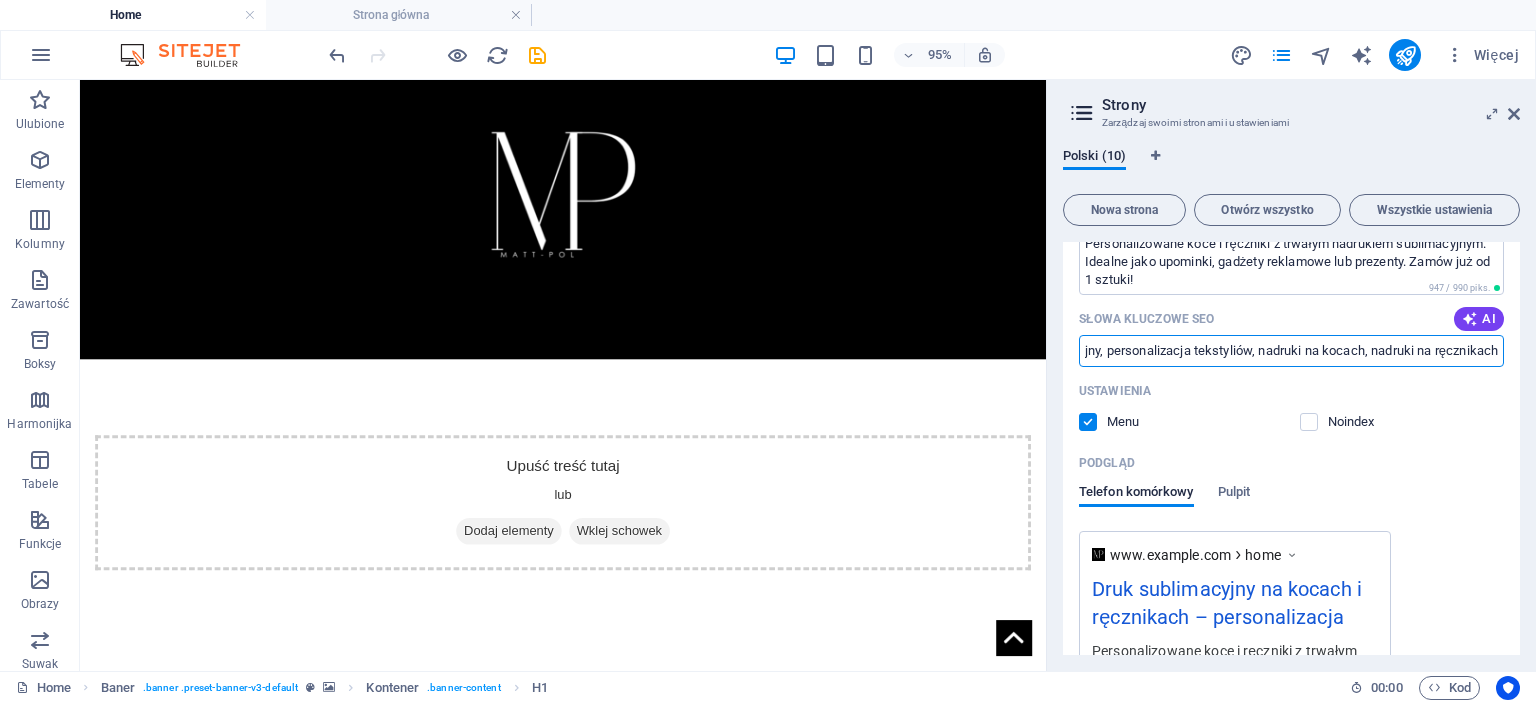 scroll, scrollTop: 0, scrollLeft: 0, axis: both 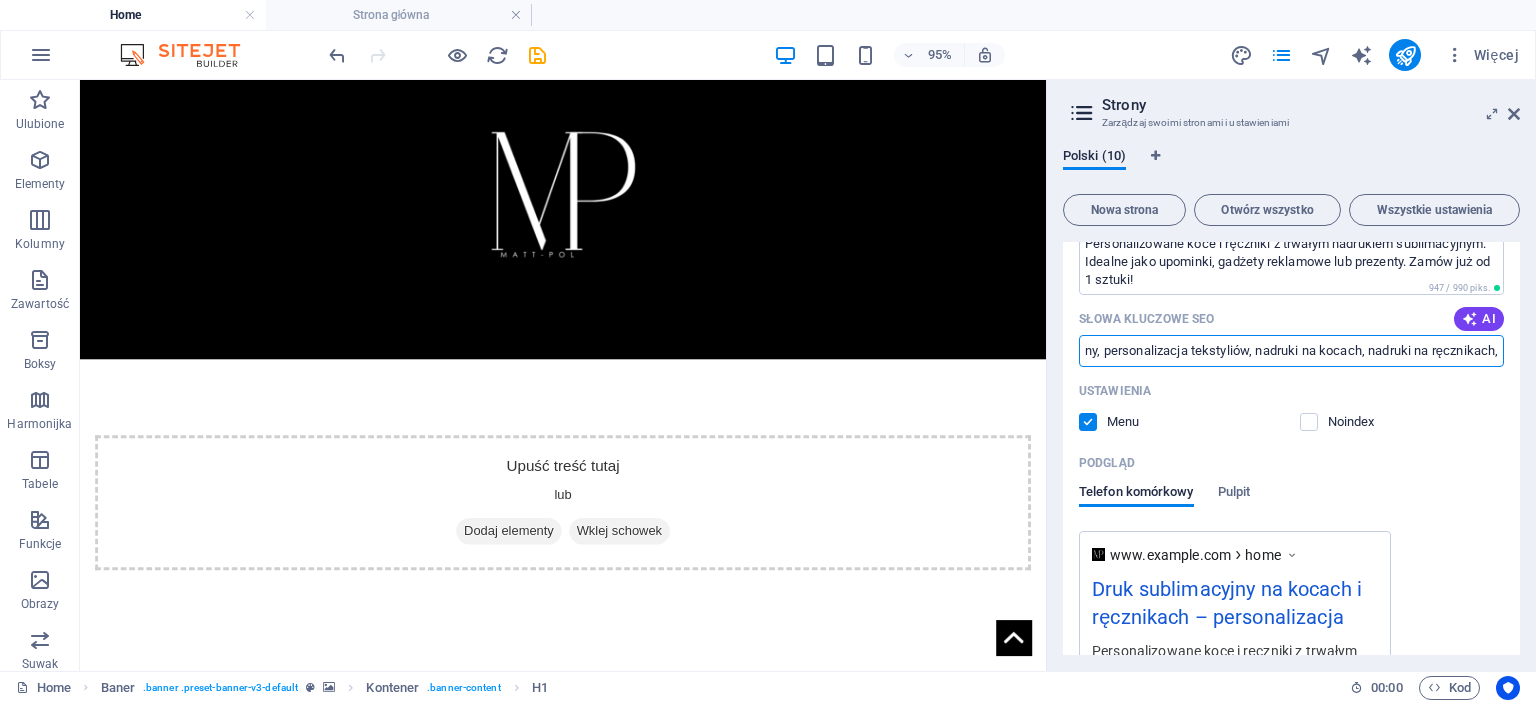 drag, startPoint x: 1474, startPoint y: 351, endPoint x: 1532, endPoint y: 342, distance: 58.694122 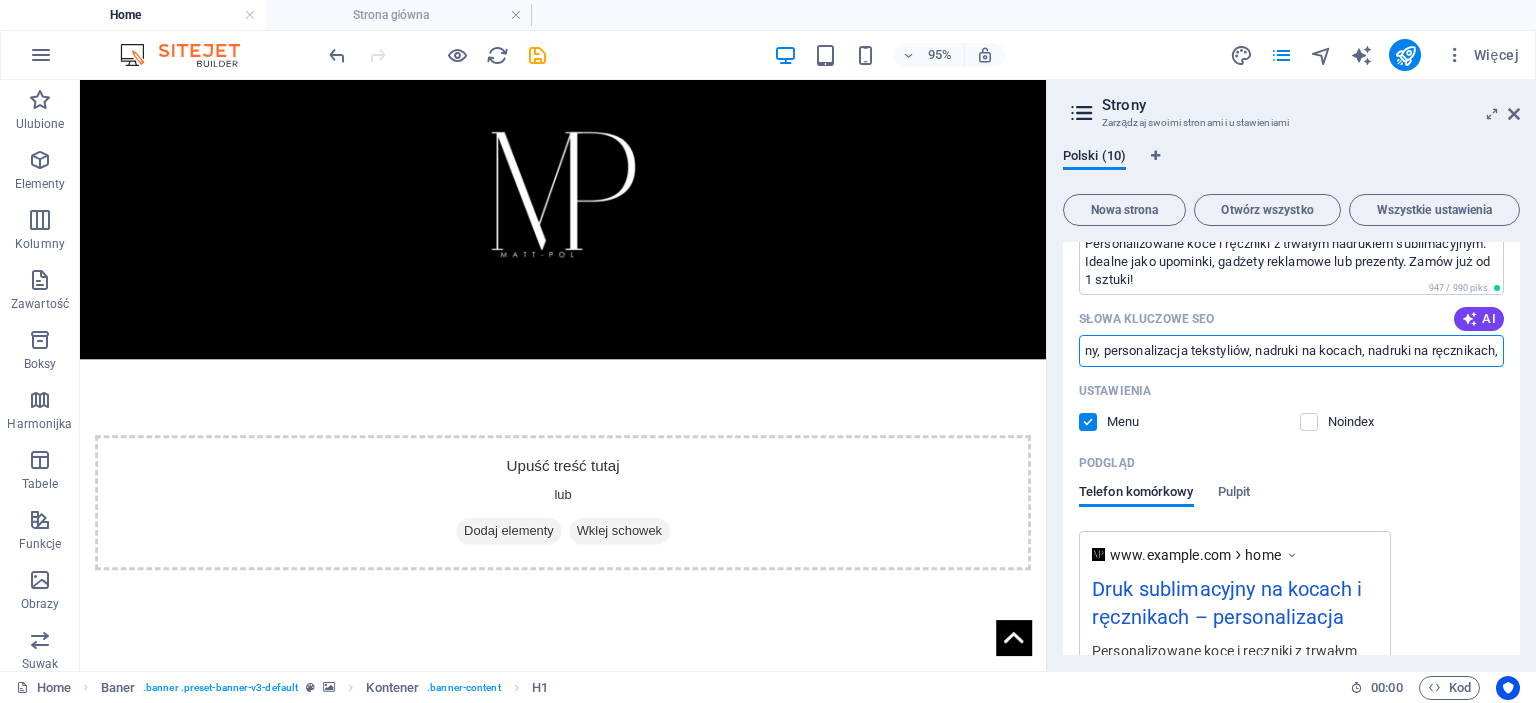 paste on "druk reklamowy" 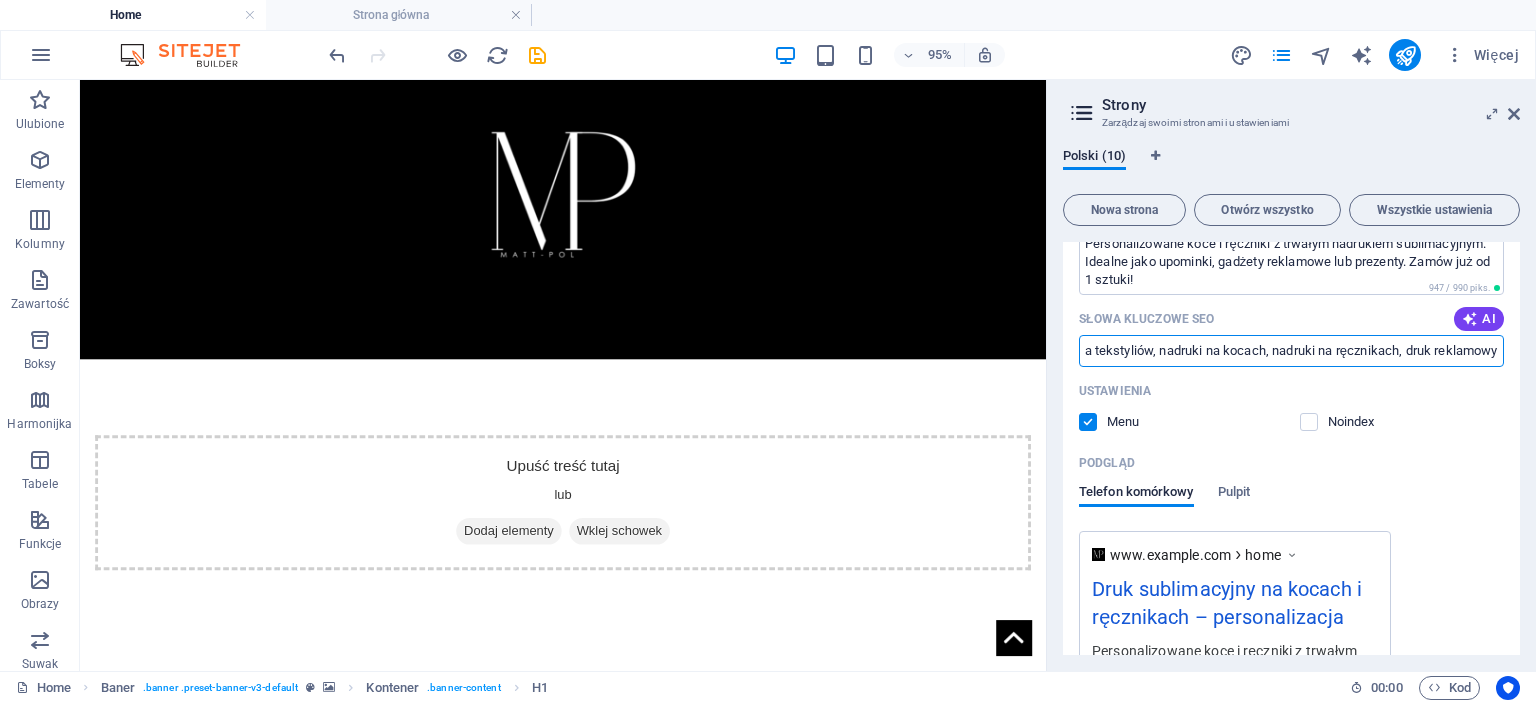 scroll, scrollTop: 0, scrollLeft: 105, axis: horizontal 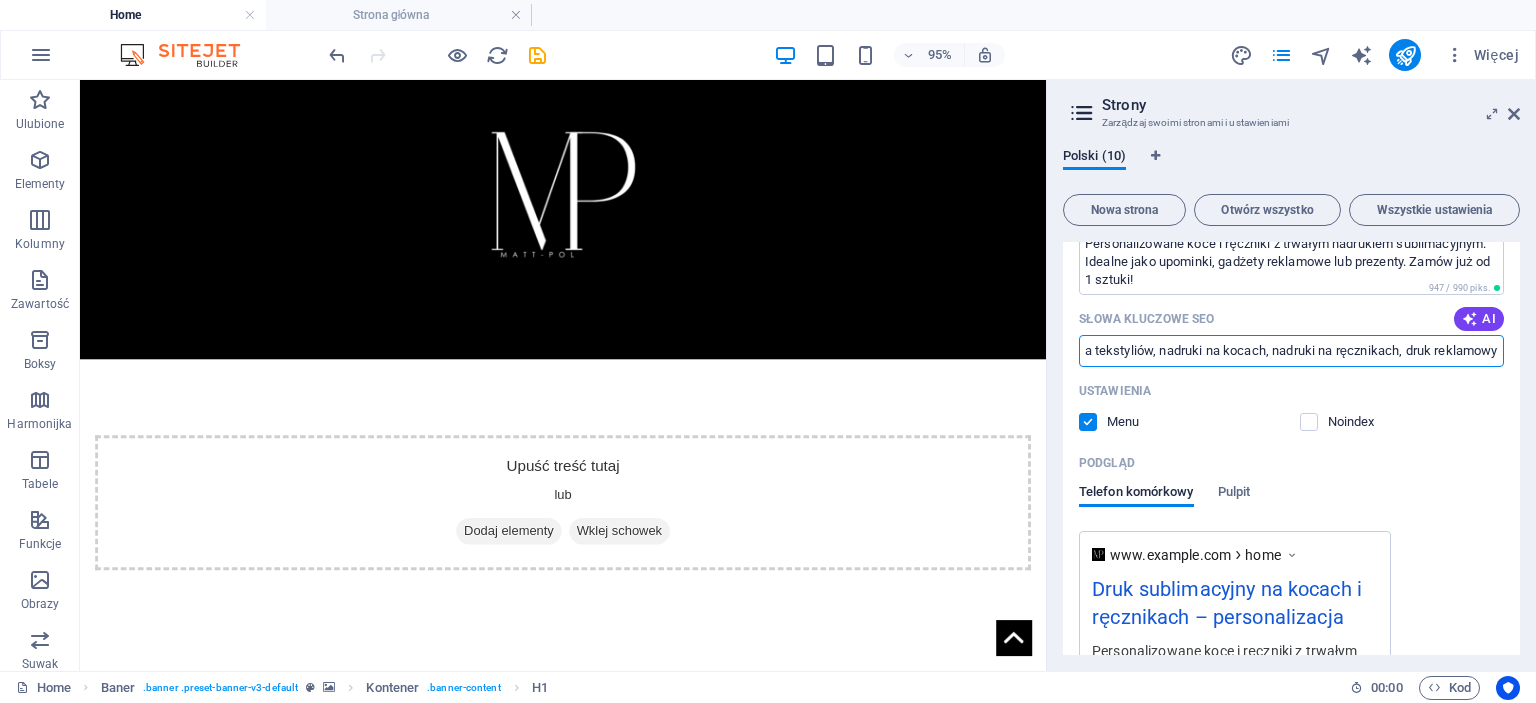 drag, startPoint x: 1511, startPoint y: 345, endPoint x: 1535, endPoint y: 343, distance: 24.083189 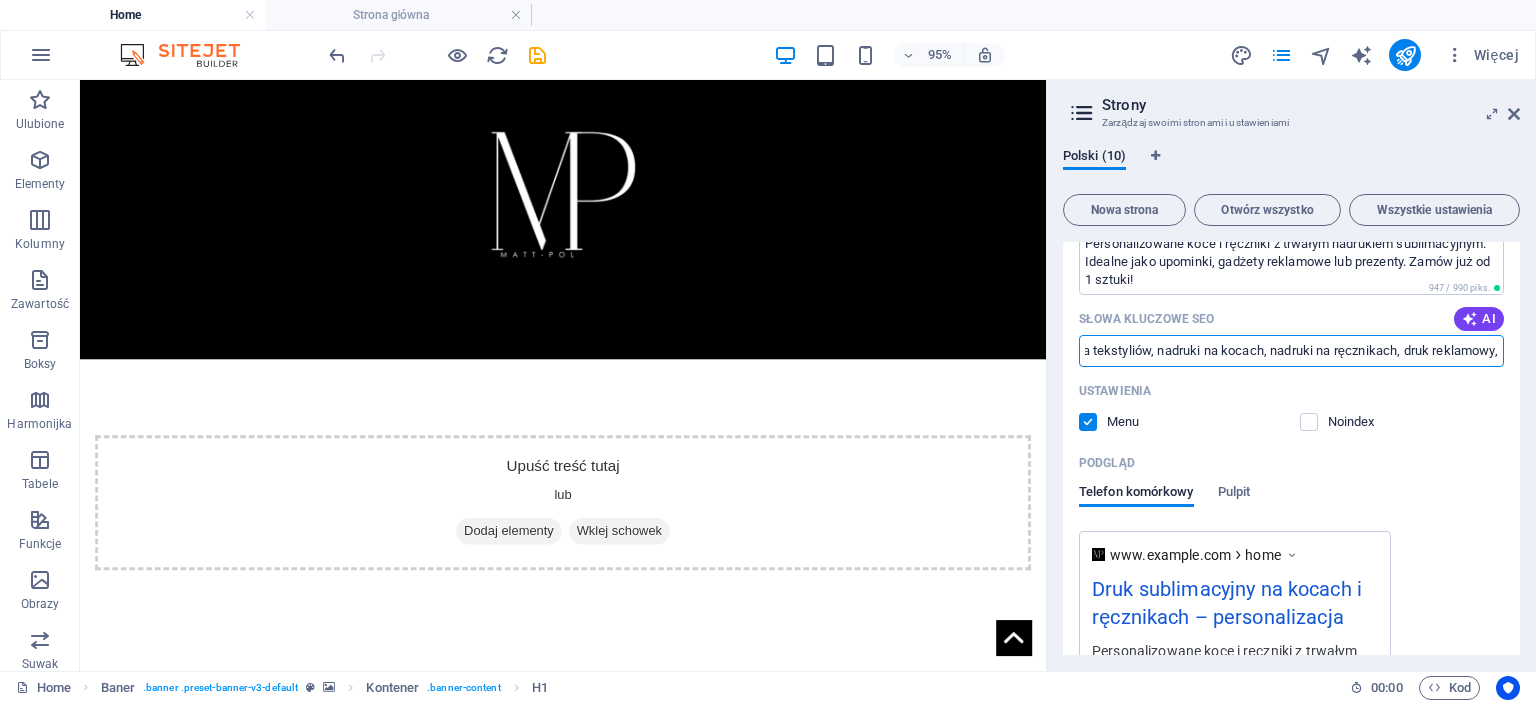 paste on "druk sublimacyjny na tkaninach" 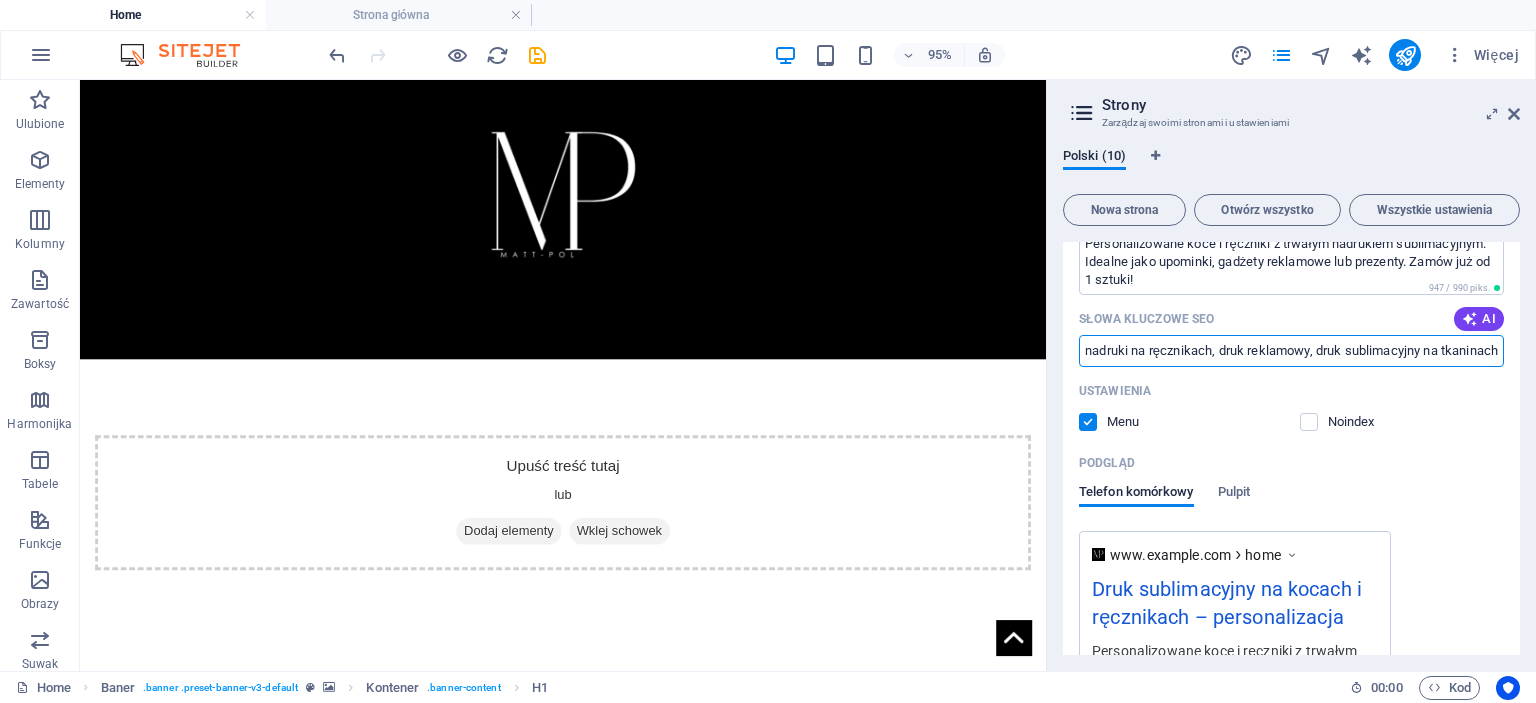 scroll, scrollTop: 0, scrollLeft: 204, axis: horizontal 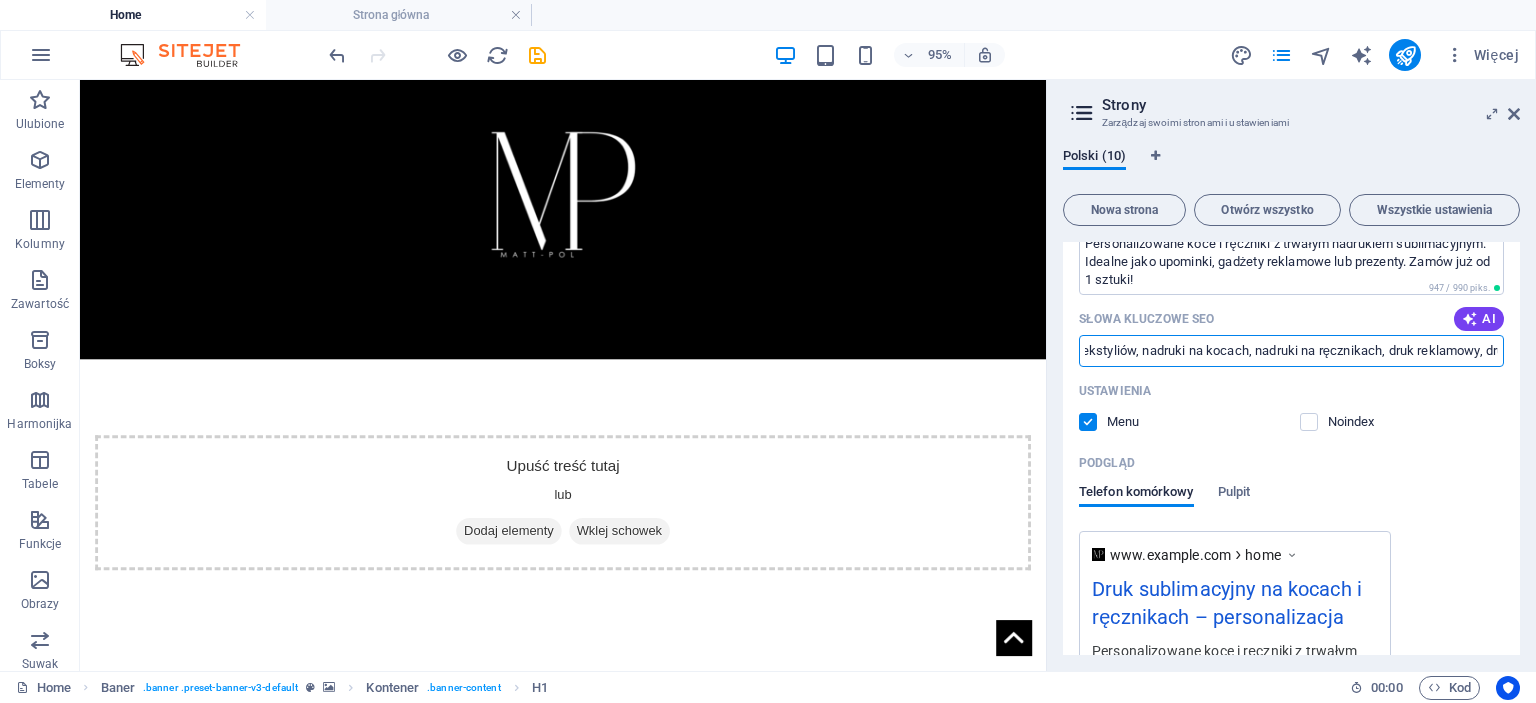 type on "druk sublimacyjny, personalizacja tekstyliów, nadruki na kocach, nadruki na ręcznikach, druk reklamowy, druk sublimacyjny na tkaninach" 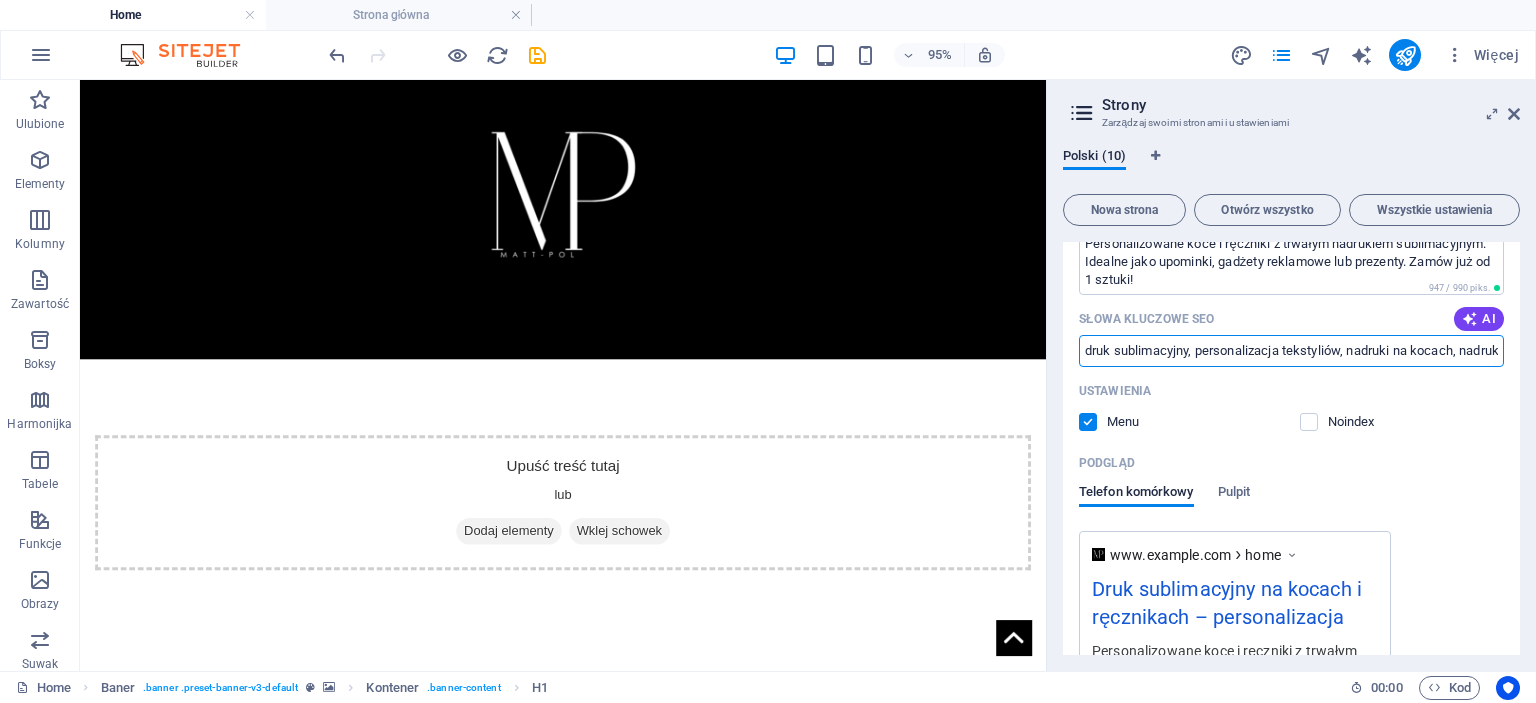 click on "Noindex" at bounding box center [1402, 422] 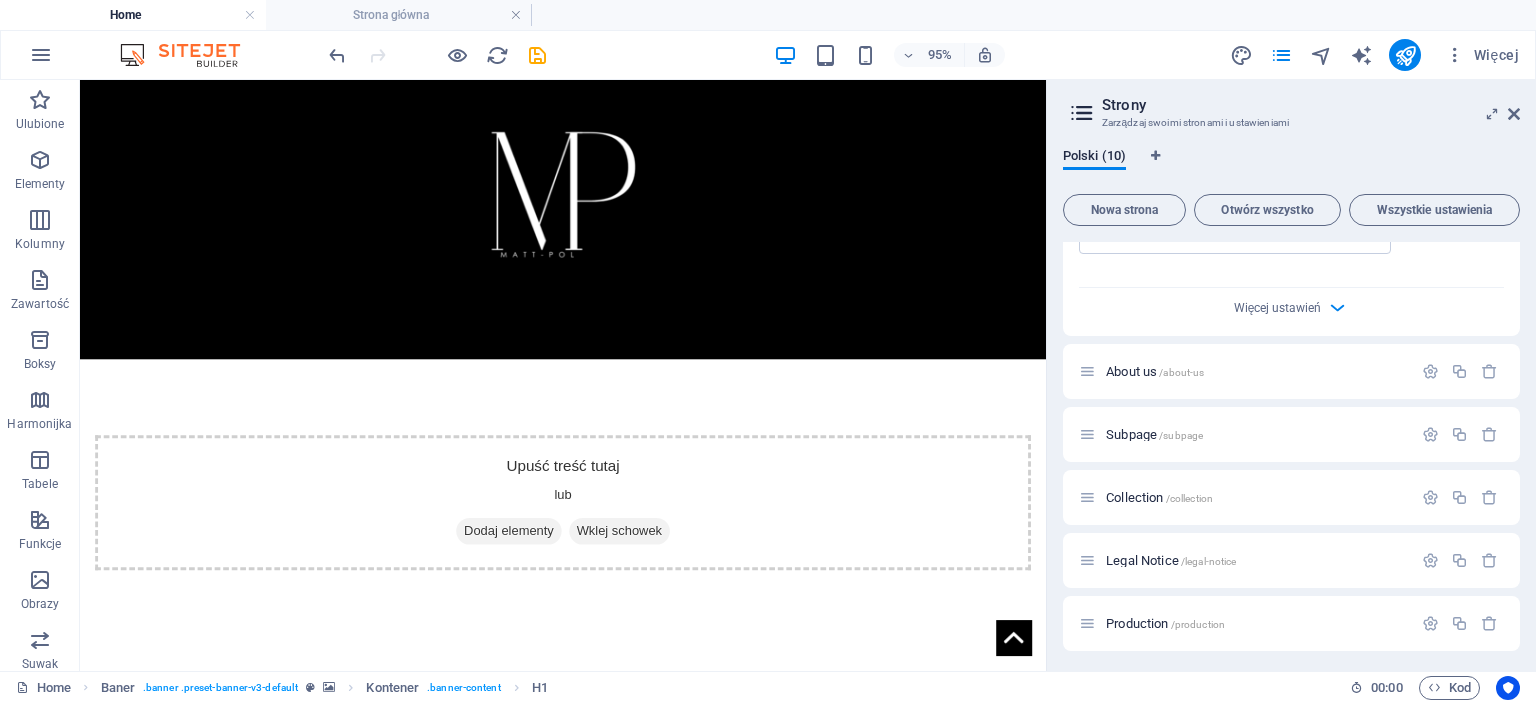 scroll, scrollTop: 1700, scrollLeft: 0, axis: vertical 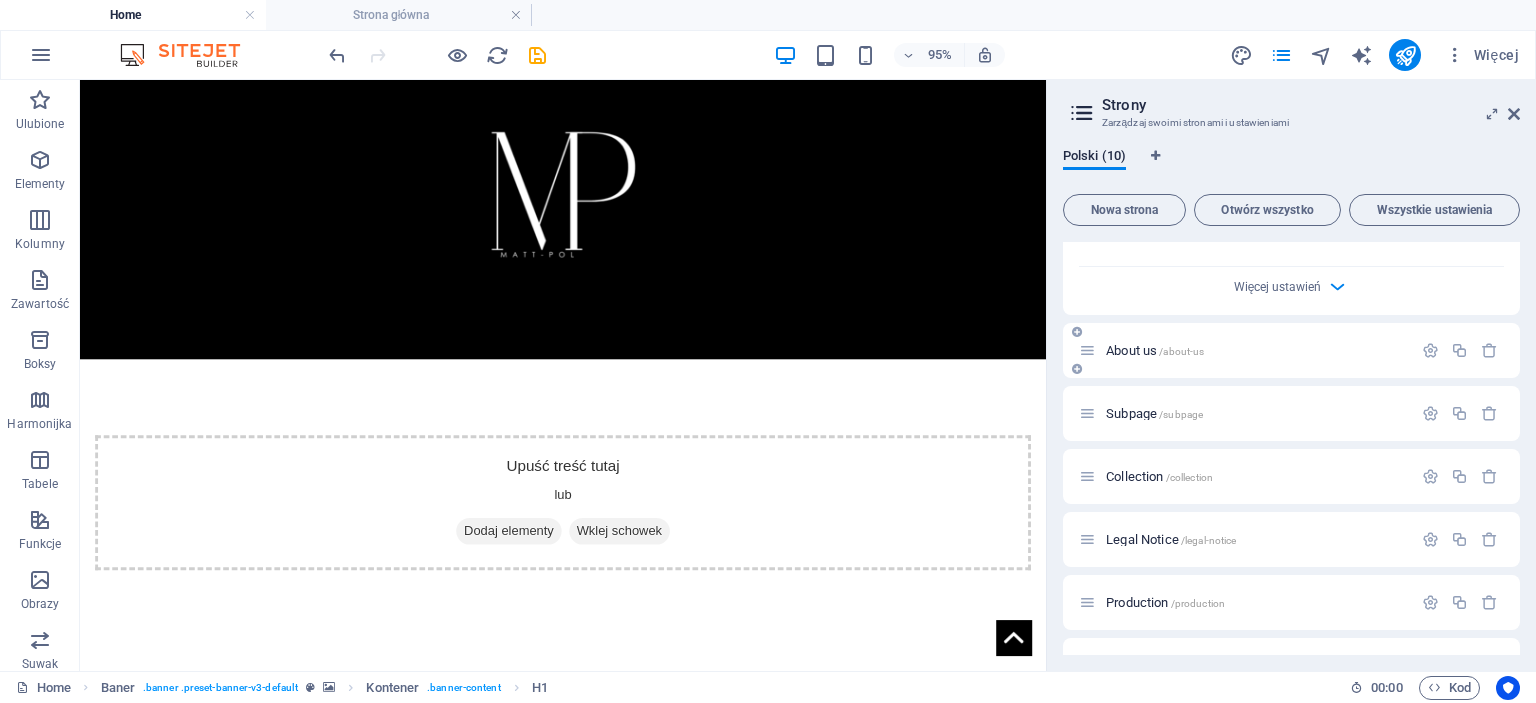 click on "About us /about-us" at bounding box center [1256, 350] 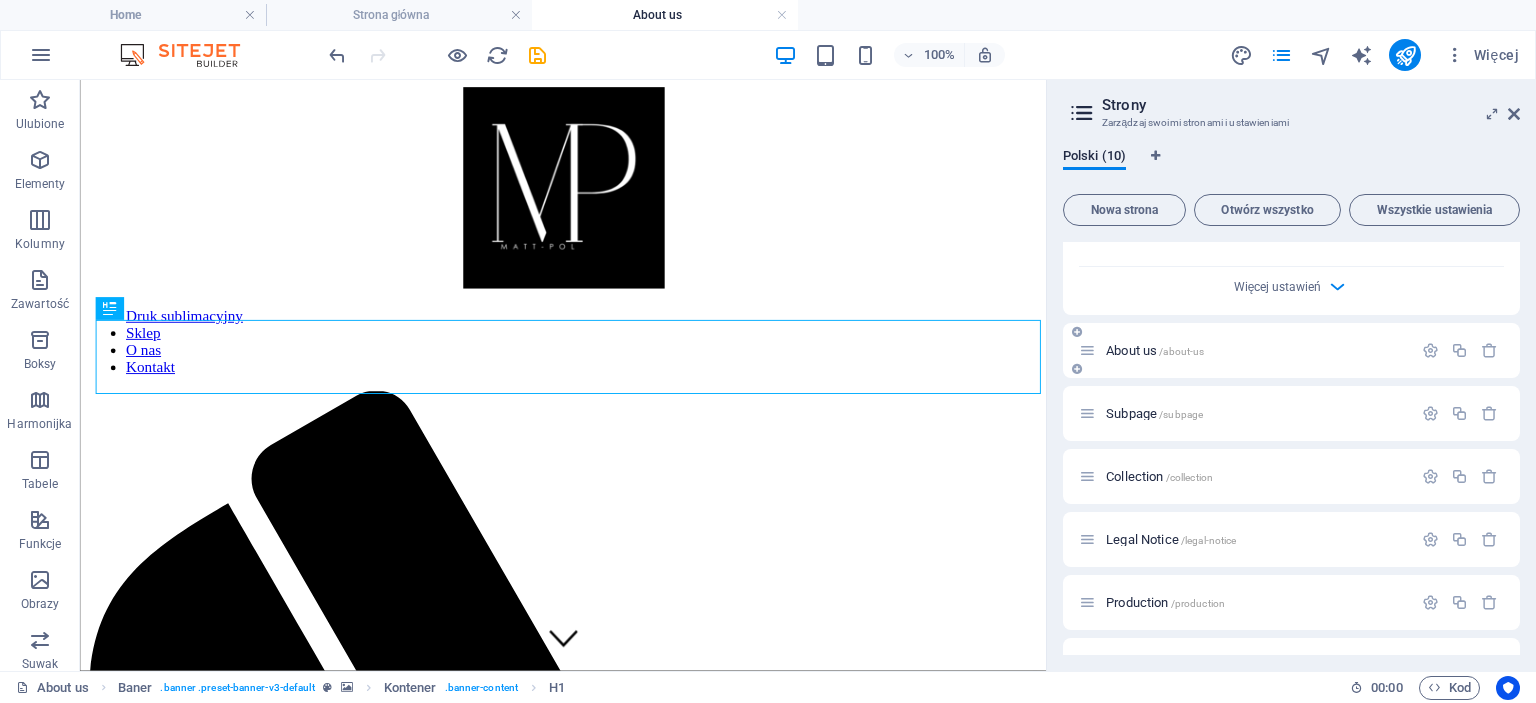 scroll, scrollTop: 0, scrollLeft: 0, axis: both 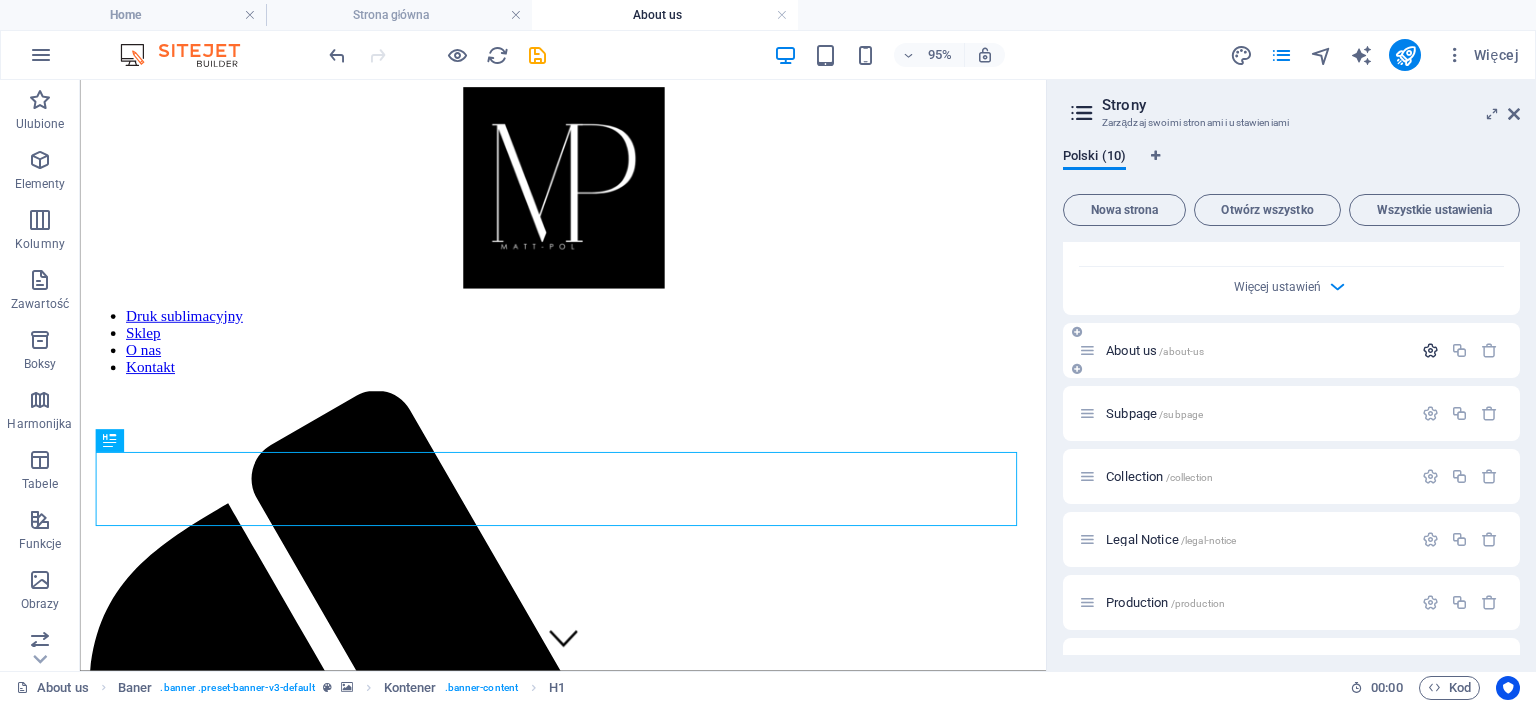 click at bounding box center (1430, 350) 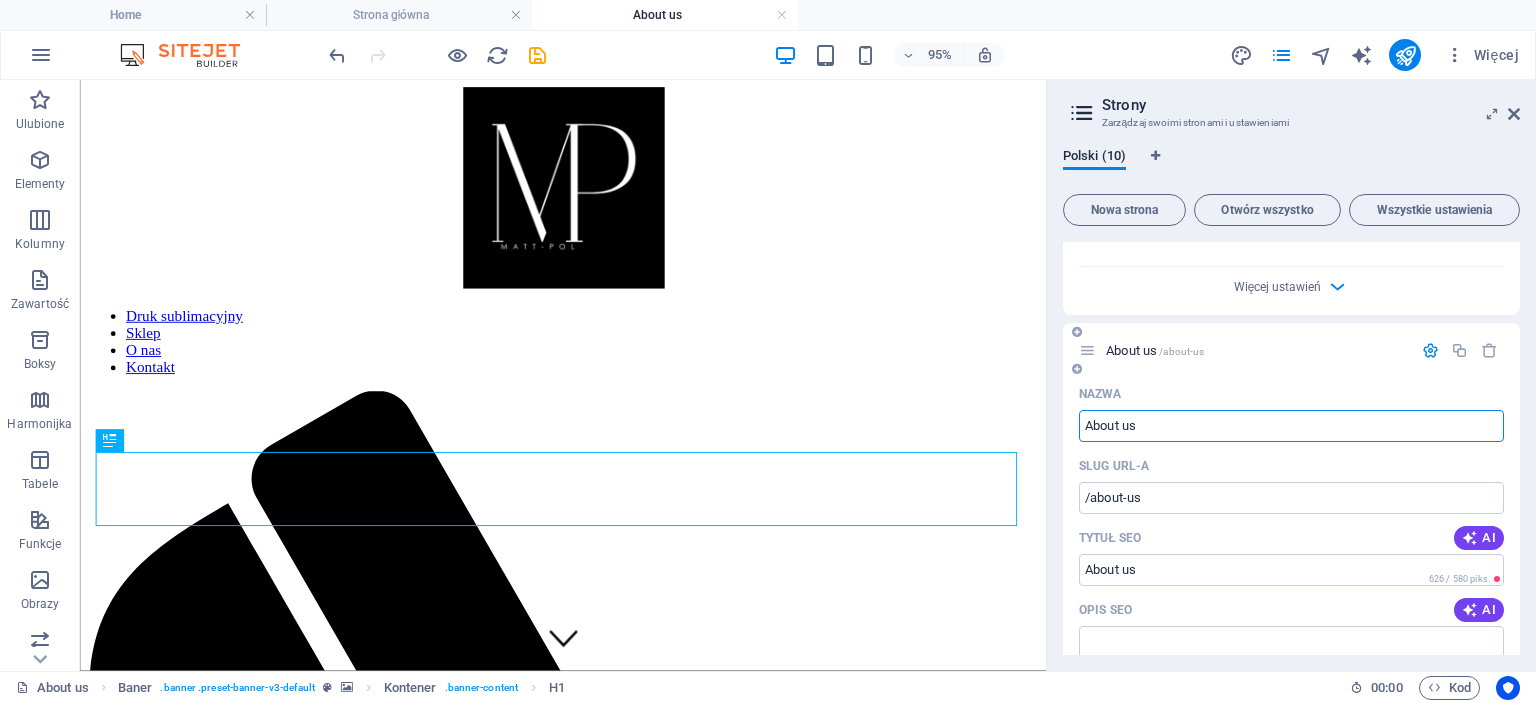 click on "About us" at bounding box center (1291, 426) 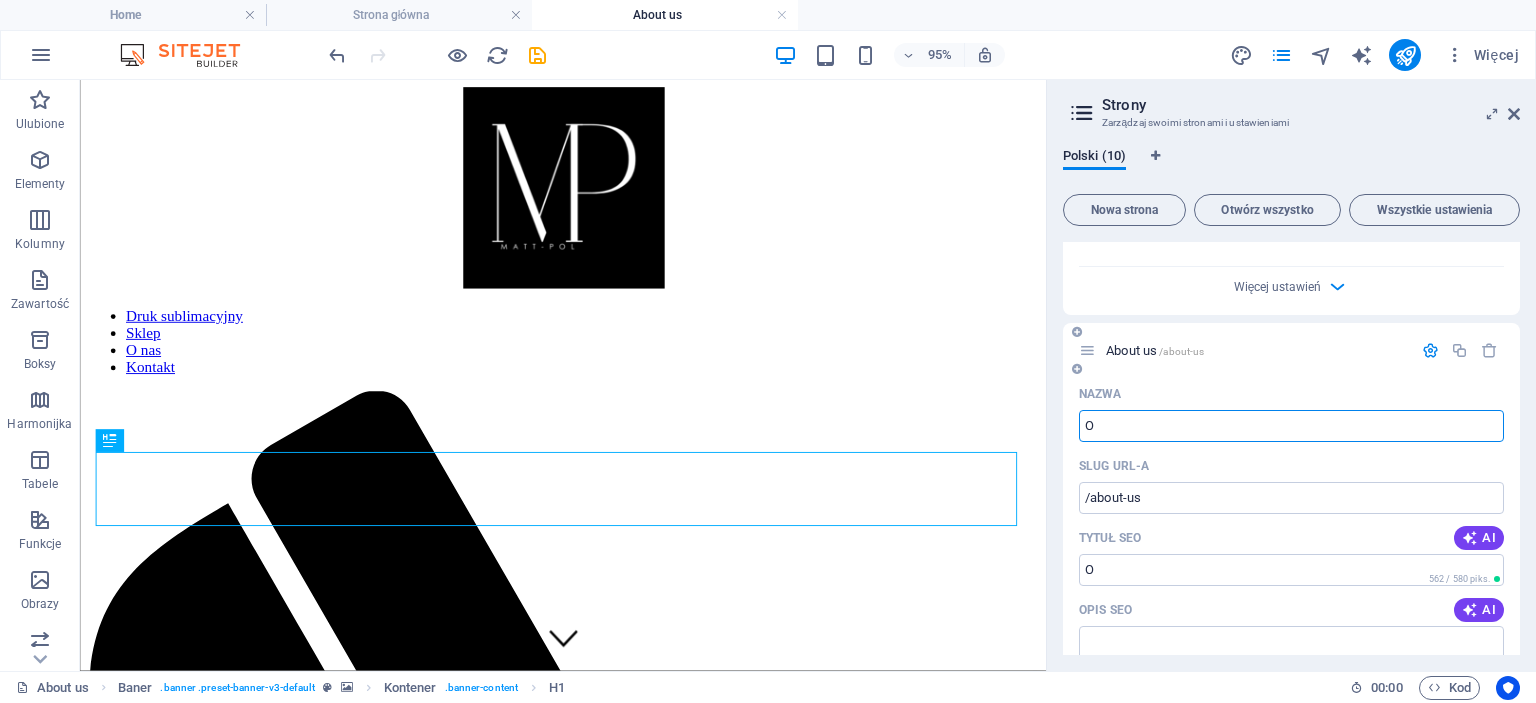 type on "O" 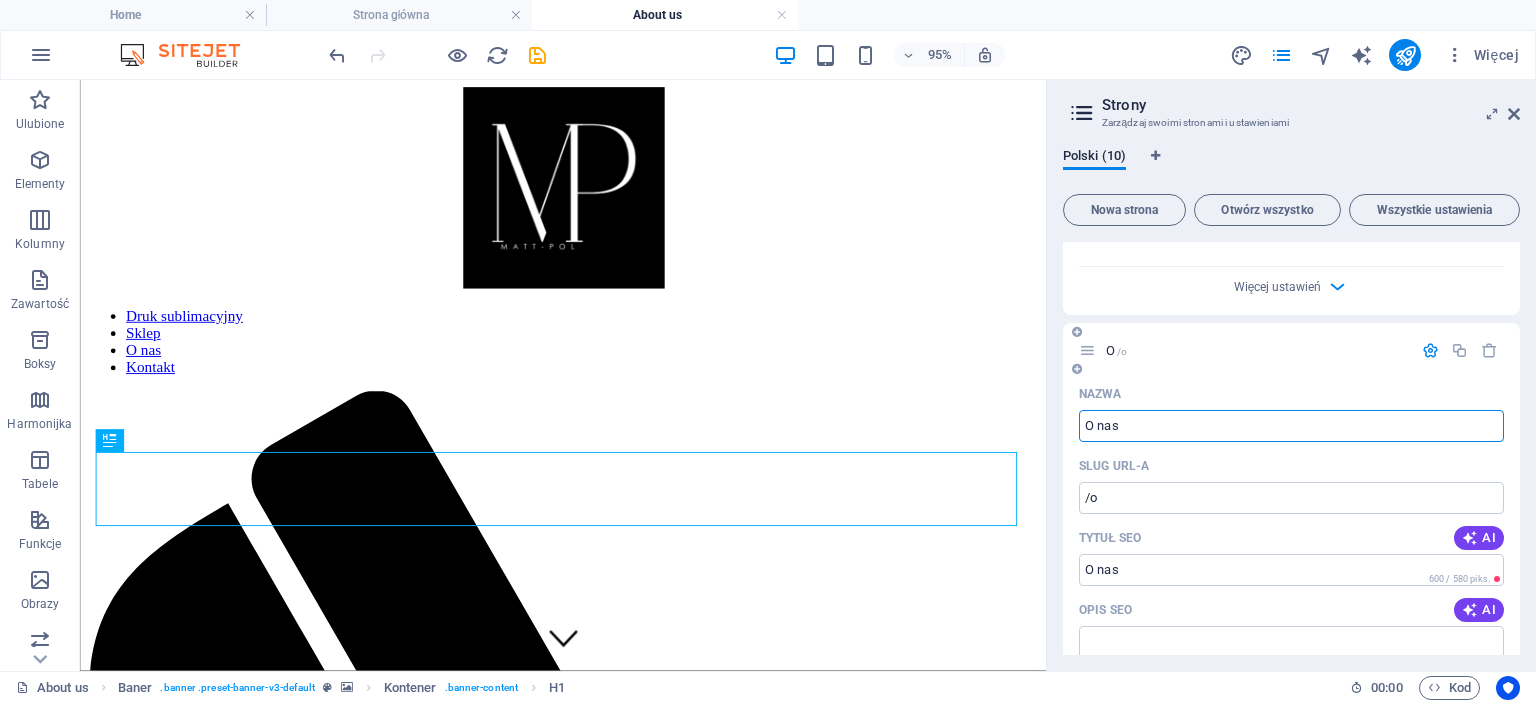 type on "O nas" 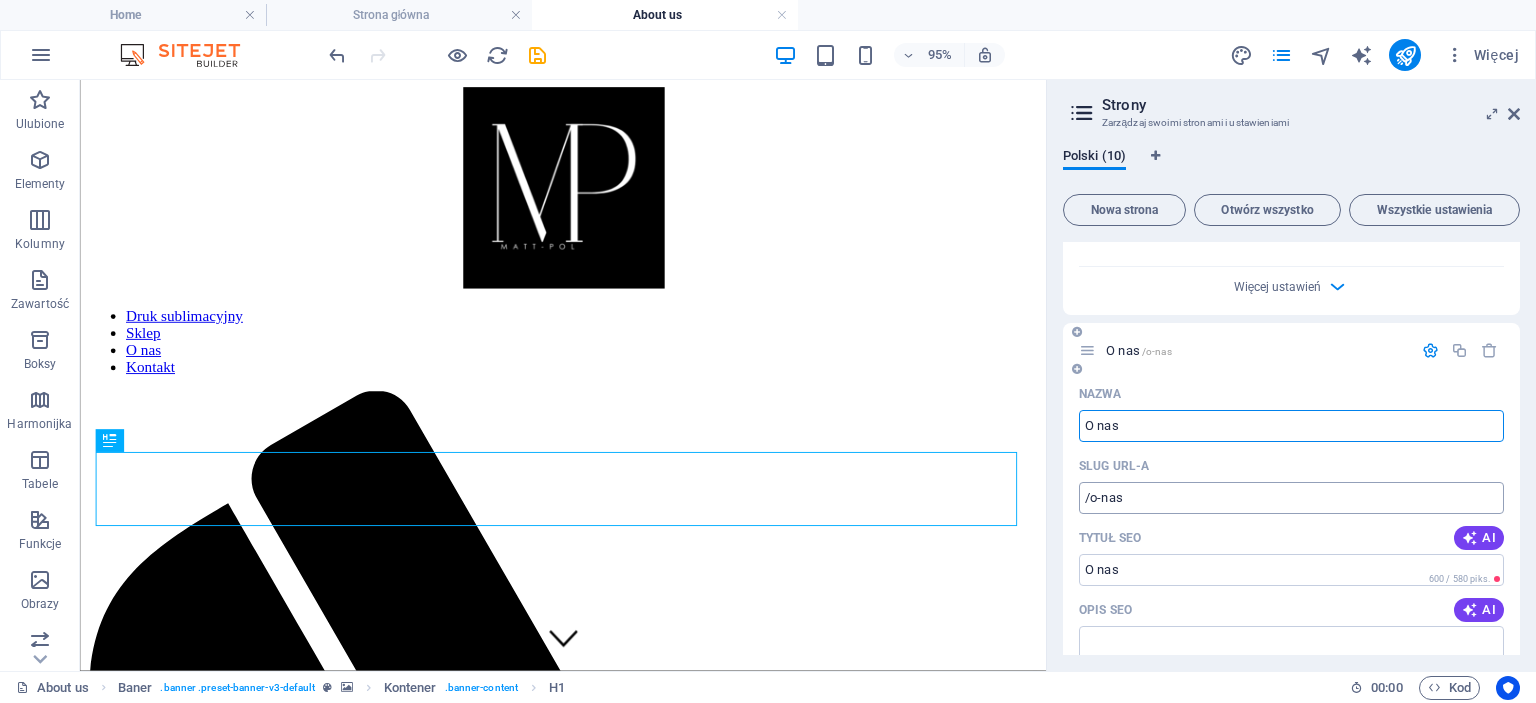 type on "O nas" 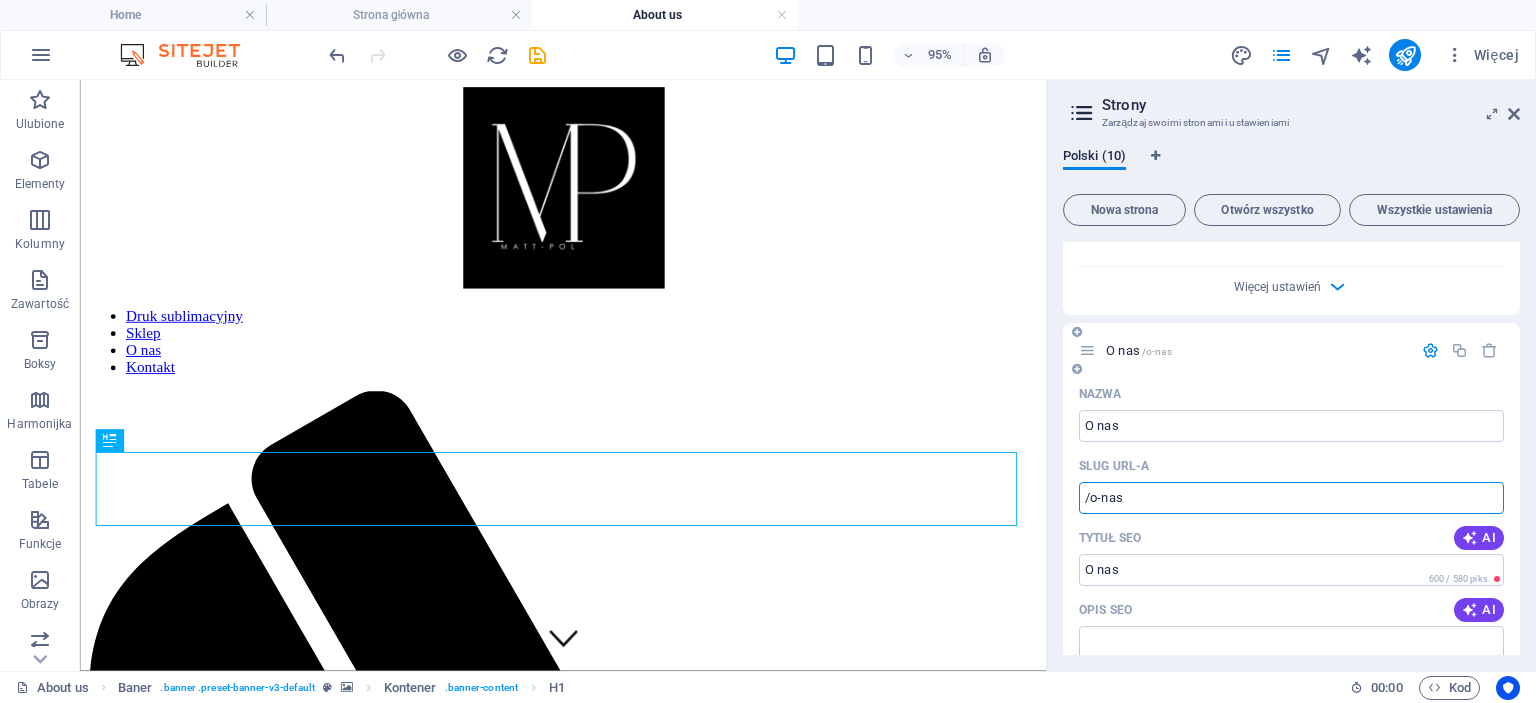 click on "/o-nas" at bounding box center (1291, 498) 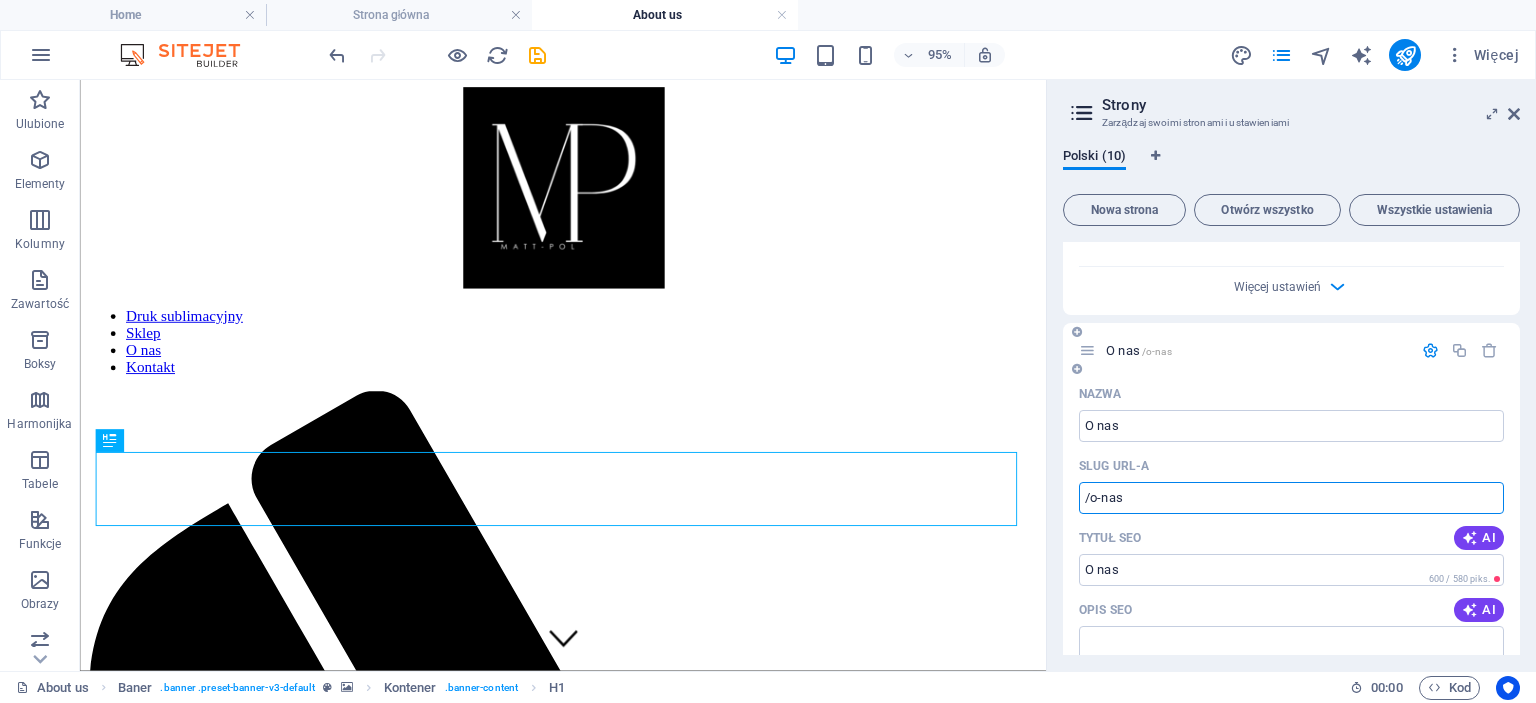 click on "/o-nas" at bounding box center [1291, 498] 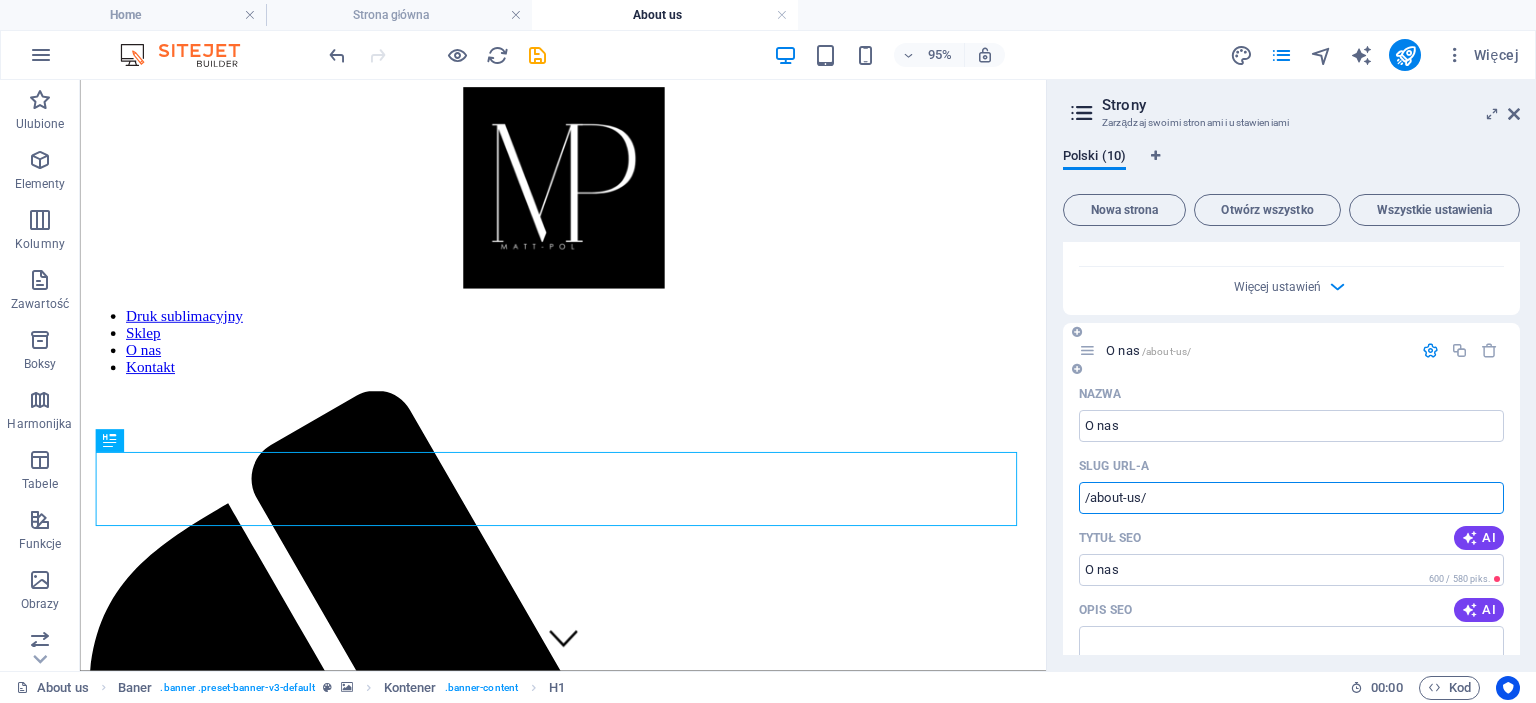 click on "Tytuł SEO AI" at bounding box center (1291, 538) 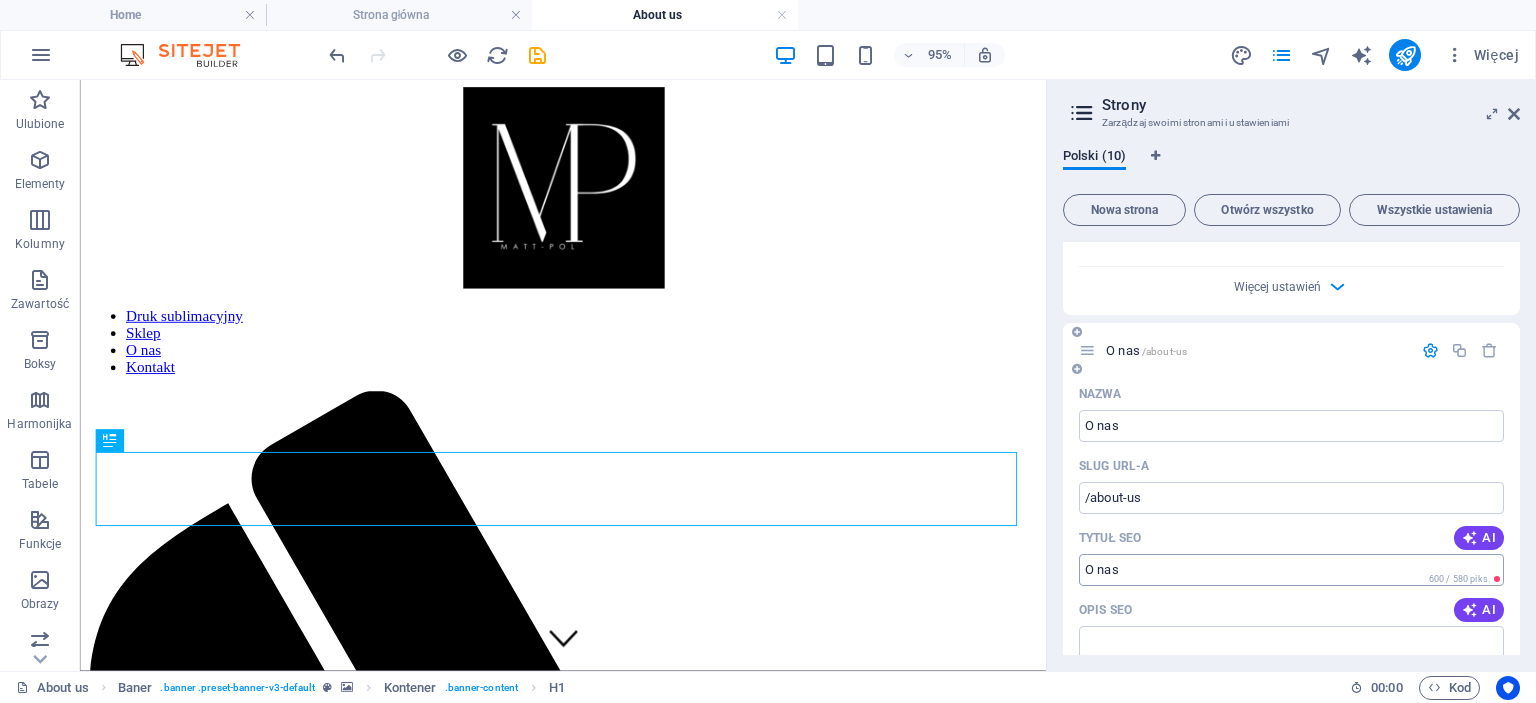 click on "Tytuł SEO" at bounding box center [1291, 570] 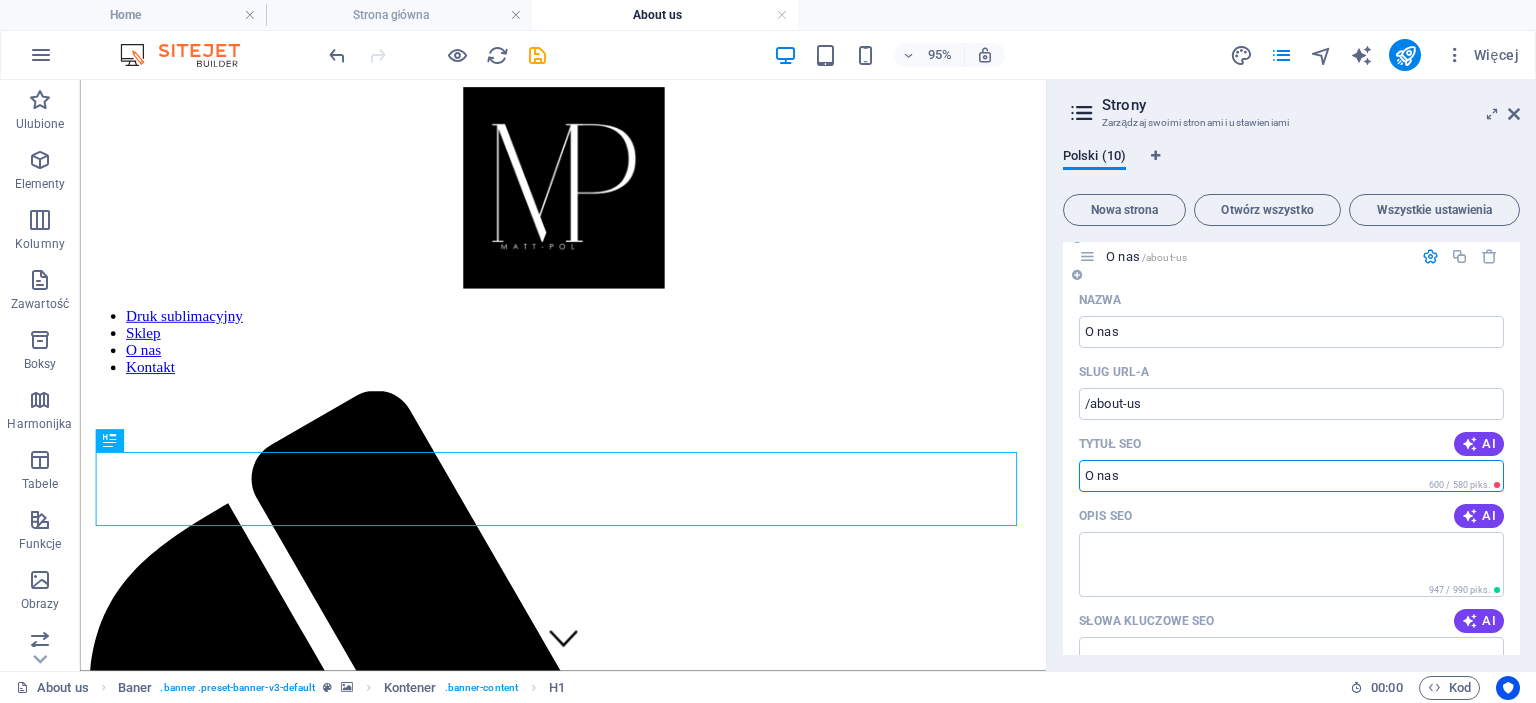 scroll, scrollTop: 1800, scrollLeft: 0, axis: vertical 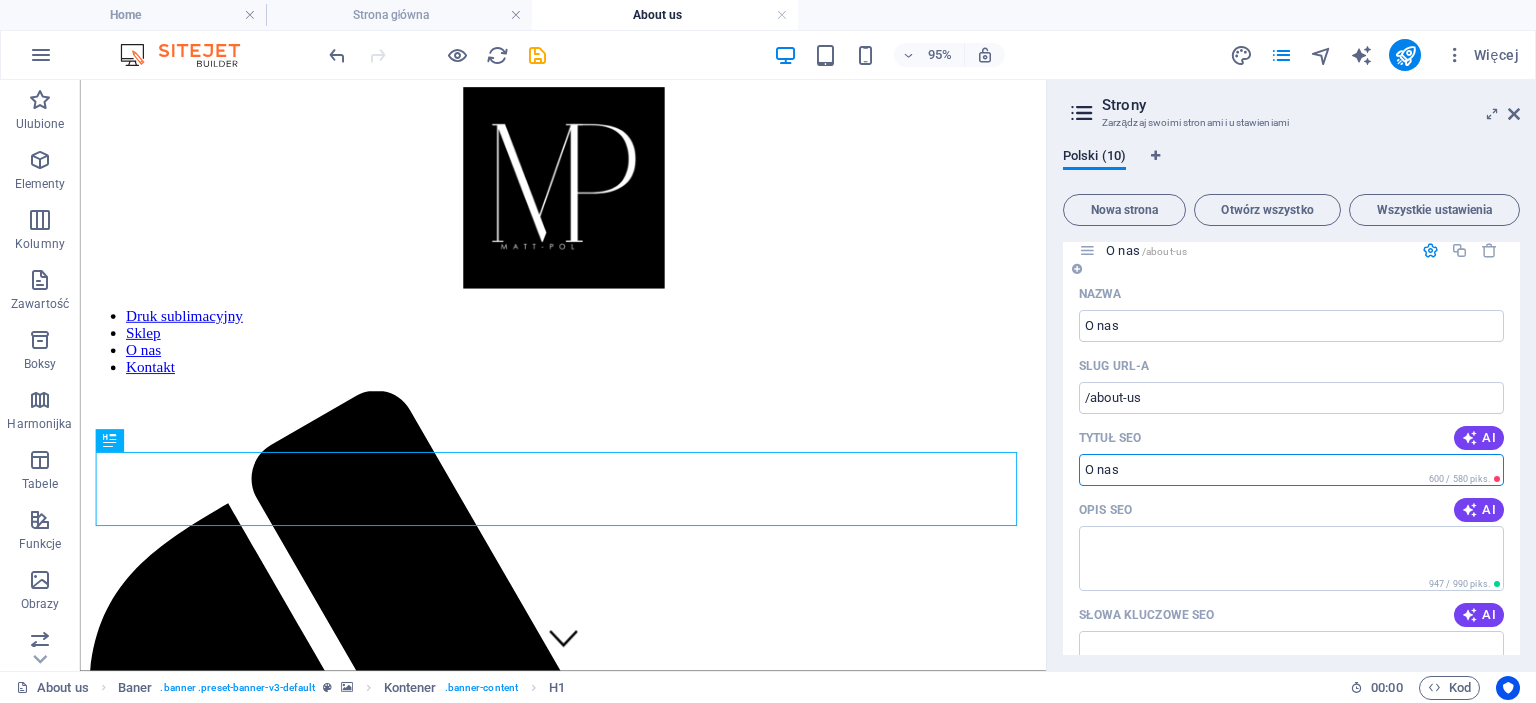 click on "Tytuł SEO" at bounding box center (1291, 470) 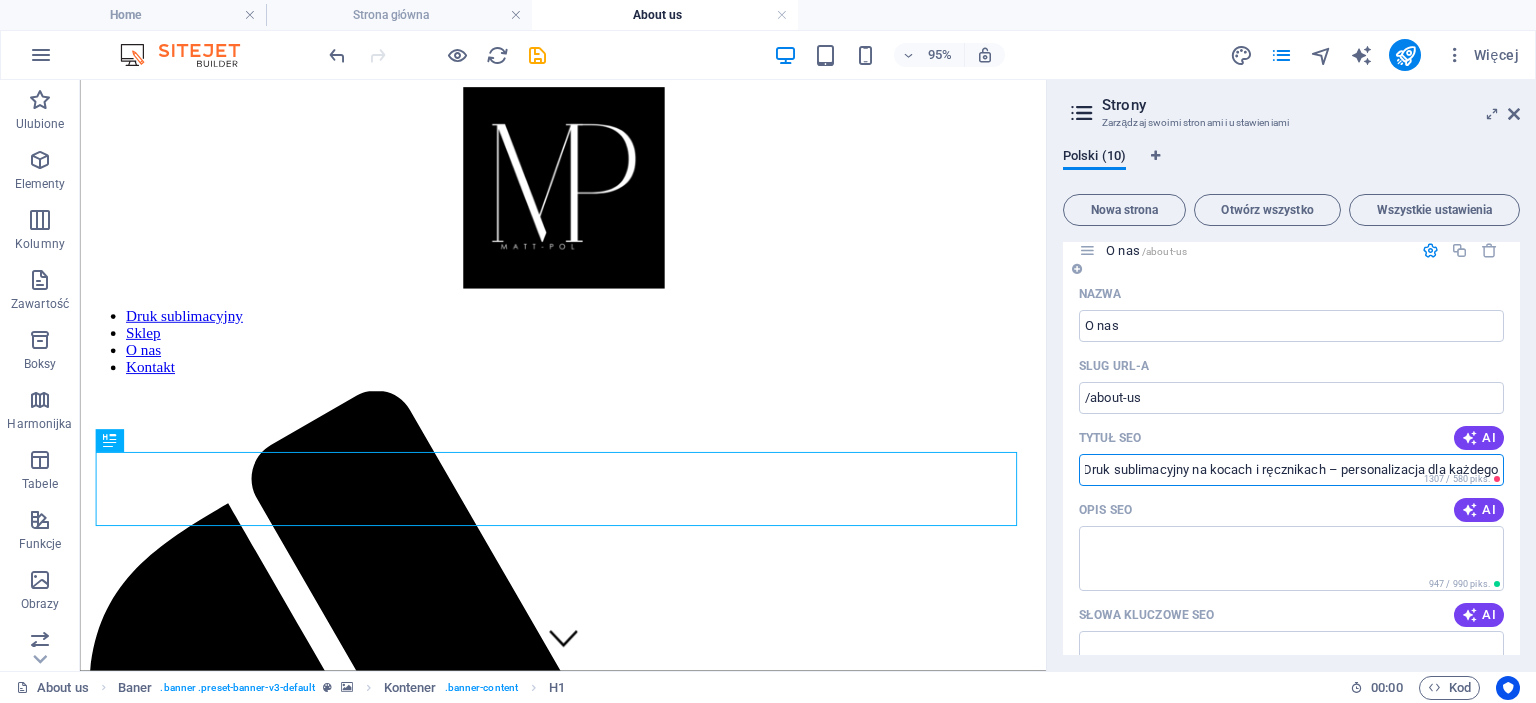scroll, scrollTop: 0, scrollLeft: 0, axis: both 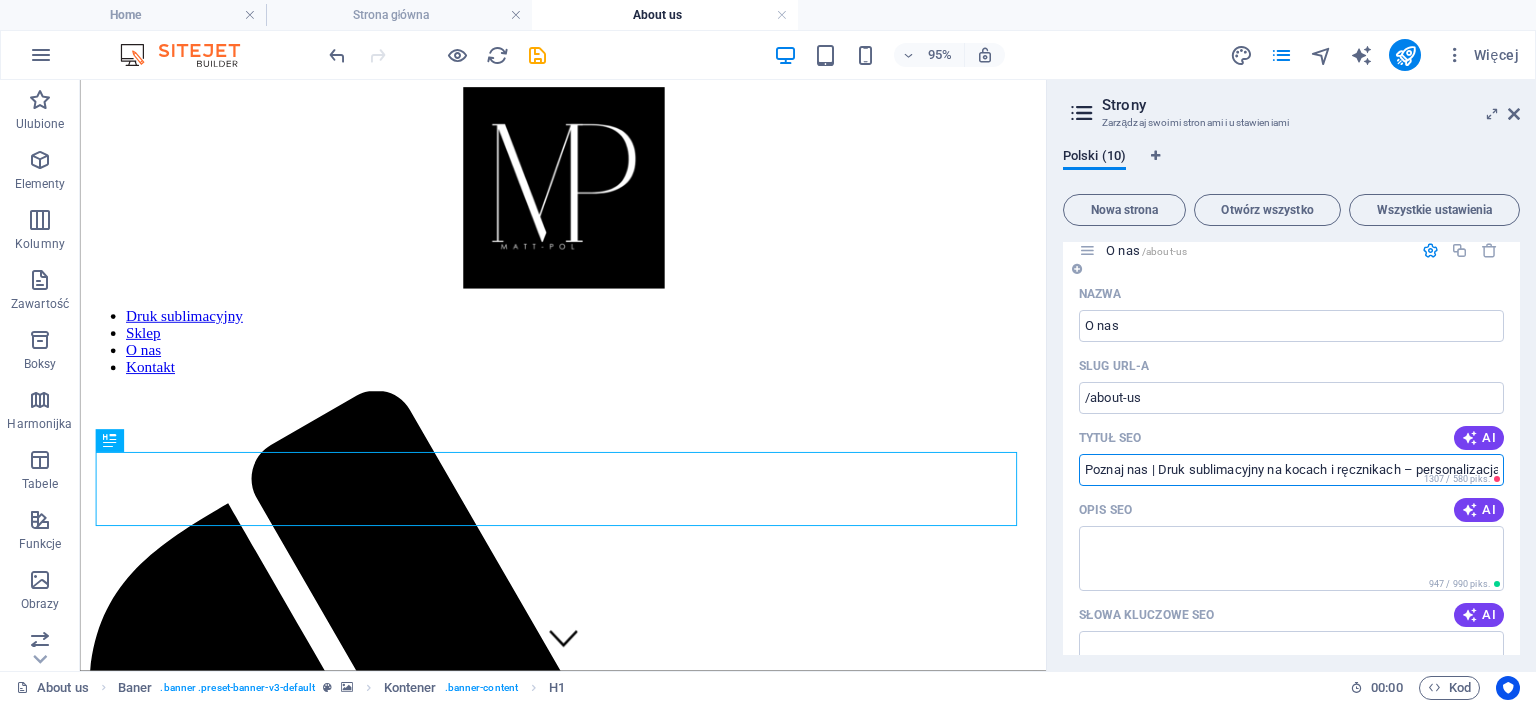 type on "Poznaj nas | Druk sublimacyjny na kocach i ręcznikach – personalizacja dla każdego" 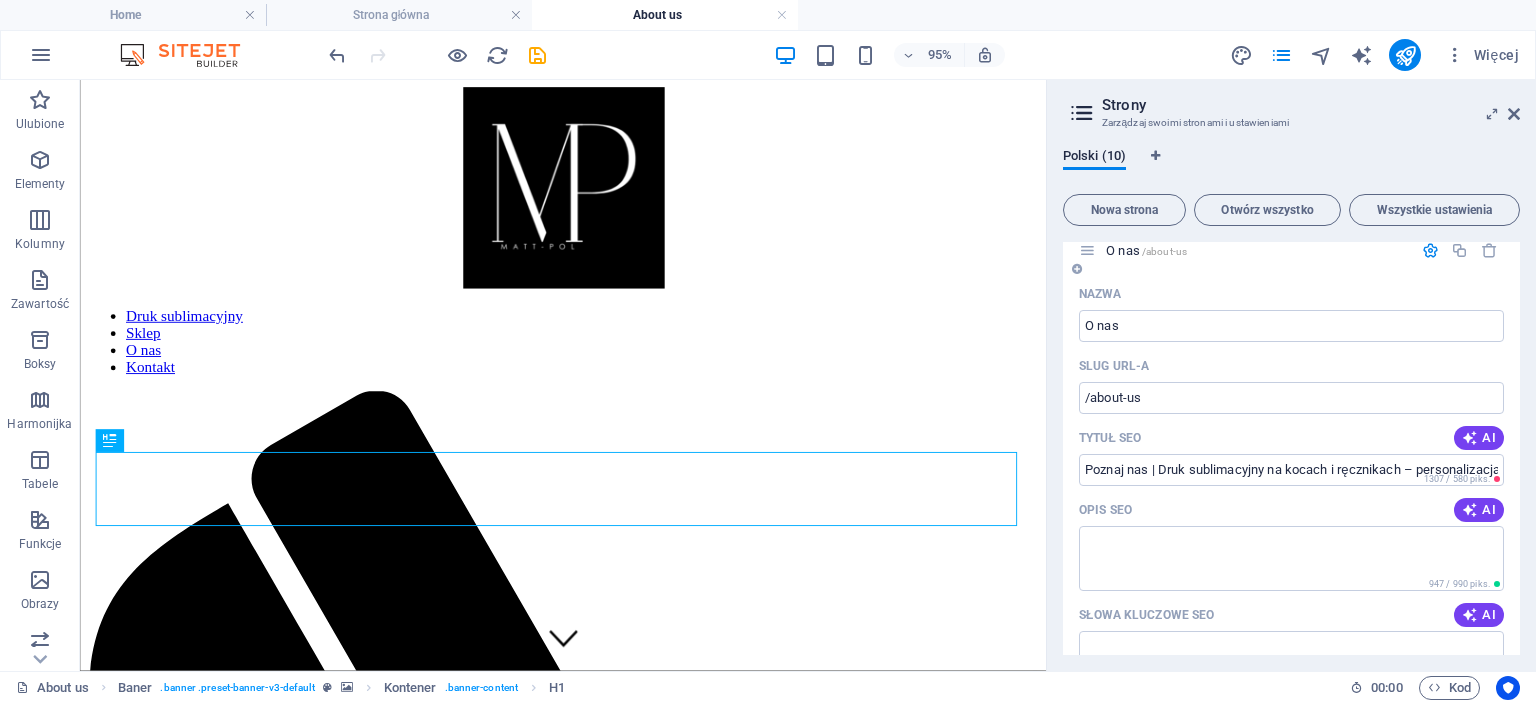 click on "Opis SEO AI" at bounding box center [1291, 510] 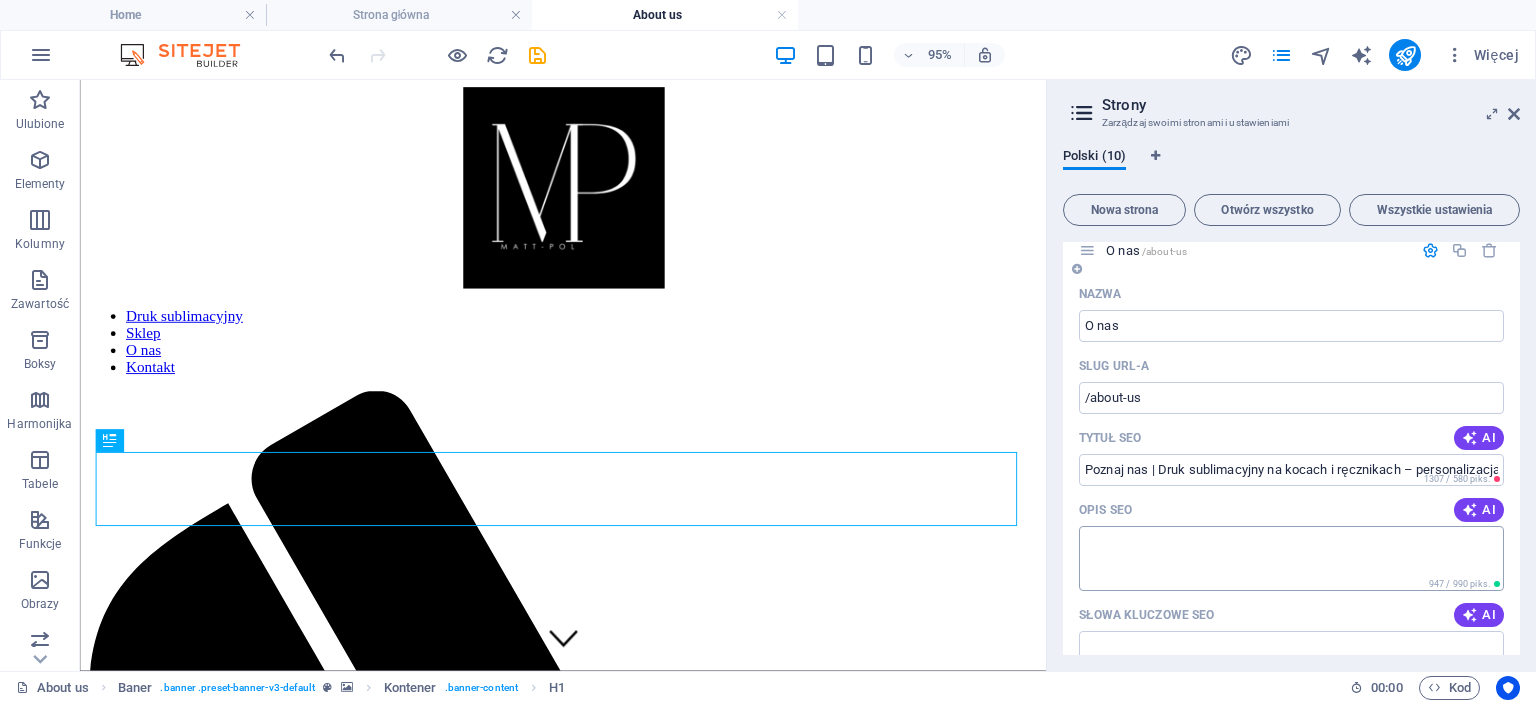click on "Opis SEO" at bounding box center (1291, 558) 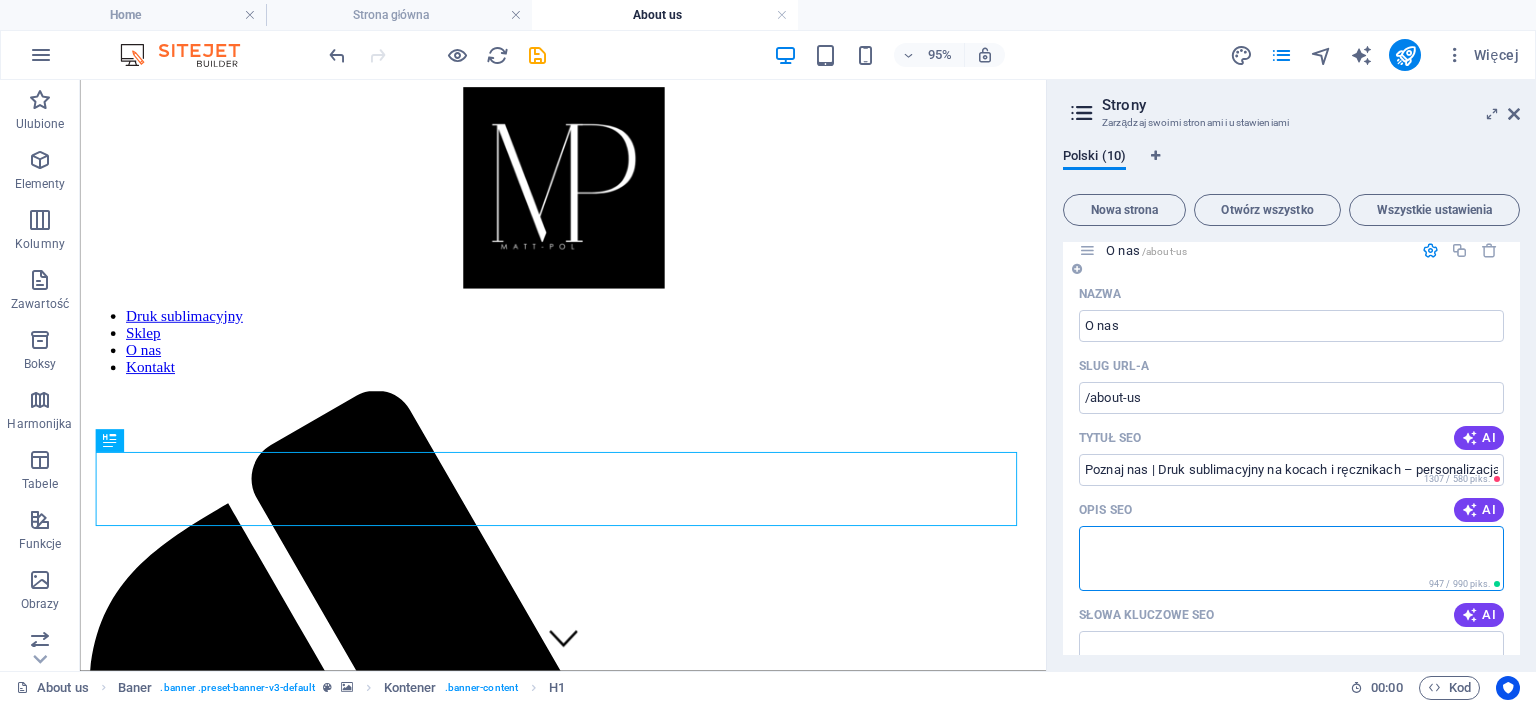 click on "Opis SEO" at bounding box center (1291, 558) 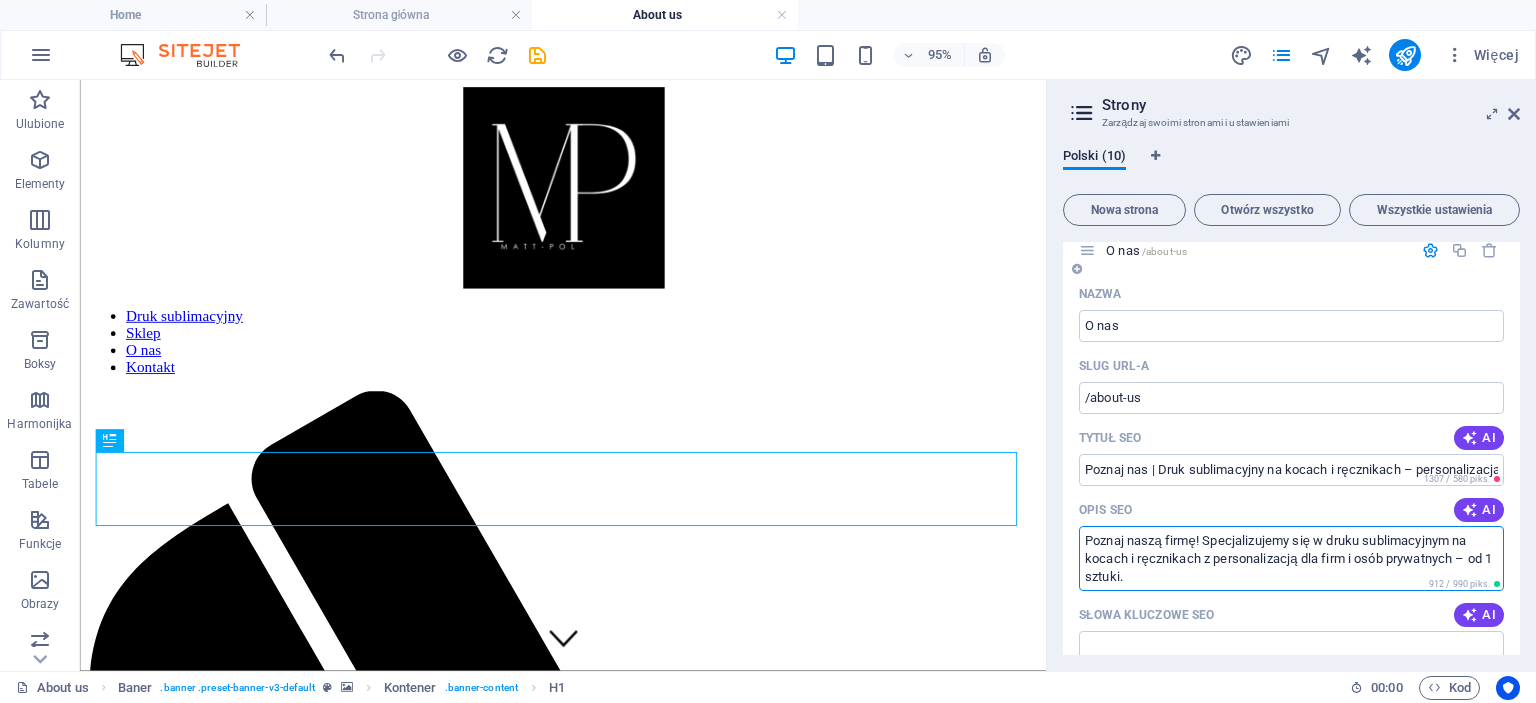 scroll, scrollTop: 2000, scrollLeft: 0, axis: vertical 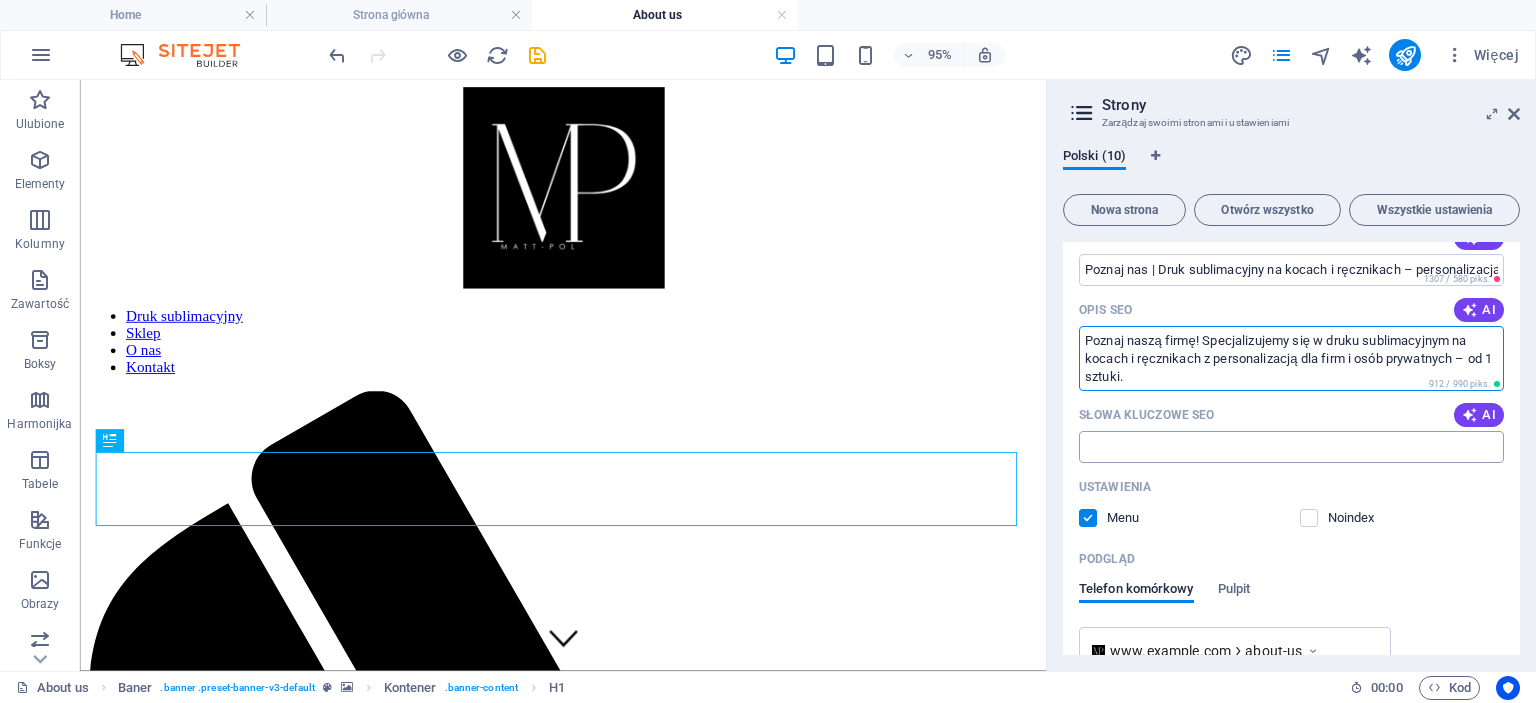 type on "Poznaj naszą firmę! Specjalizujemy się w druku sublimacyjnym na kocach i ręcznikach z personalizacją dla firm i osób prywatnych – od 1 sztuki." 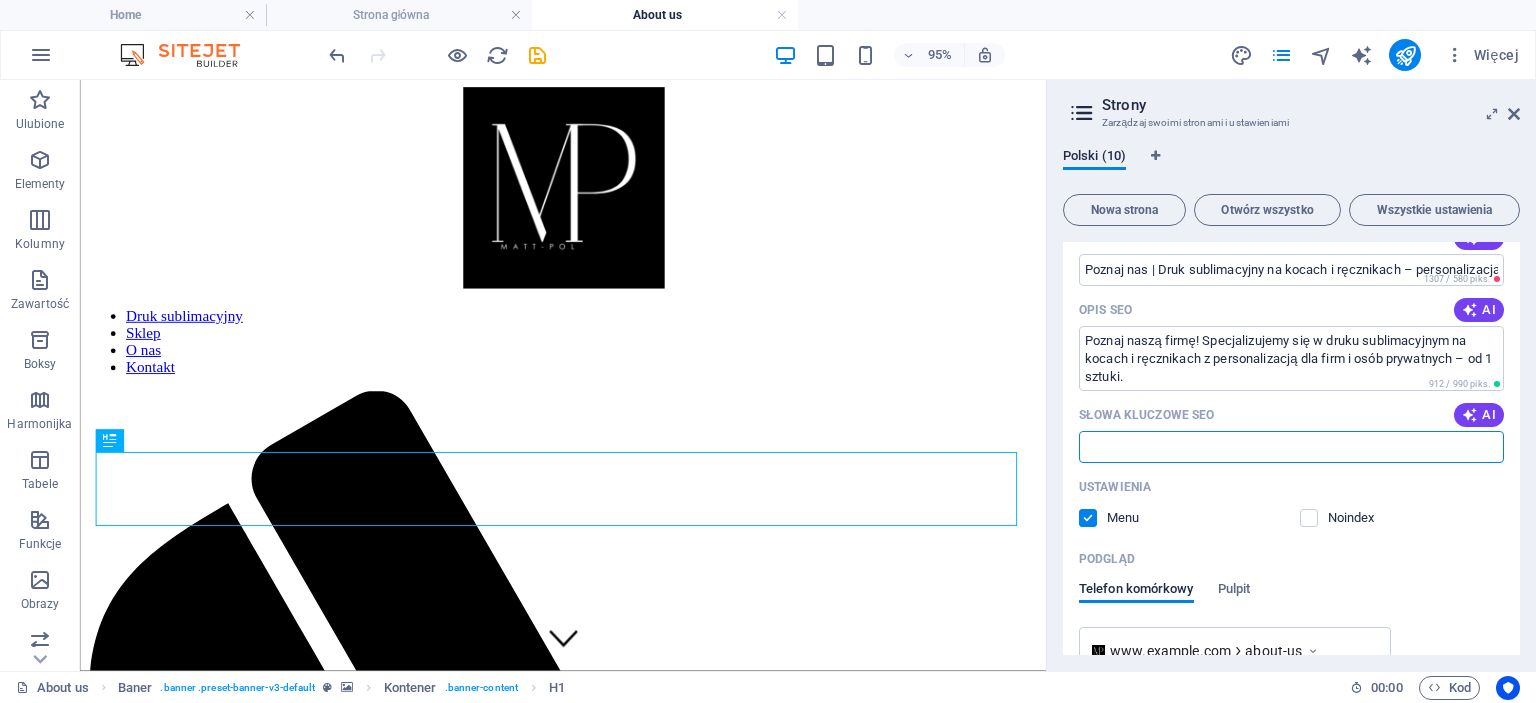 click on "Słowa kluczowe SEO" at bounding box center (1291, 447) 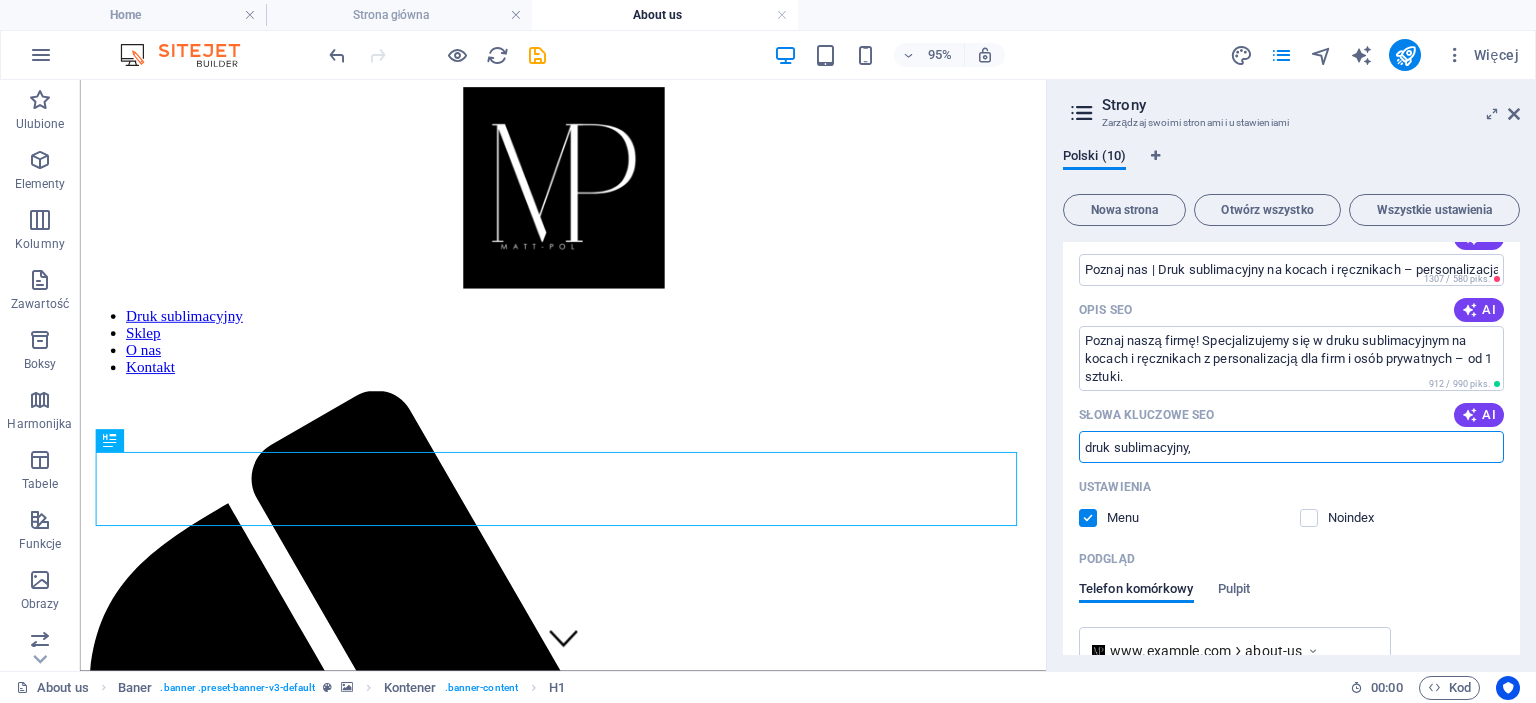 paste on "personalizowane koce" 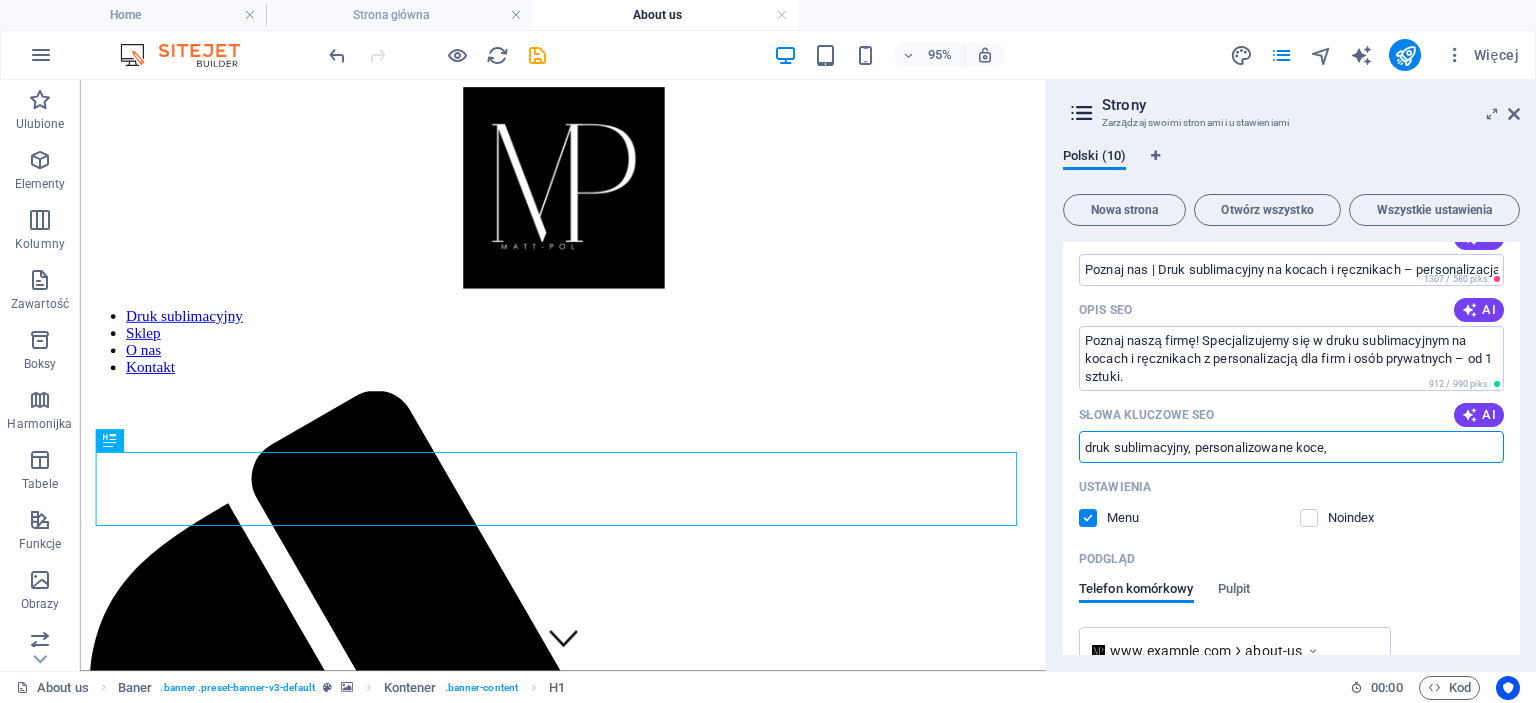 paste on "personalizowane ręczniki" 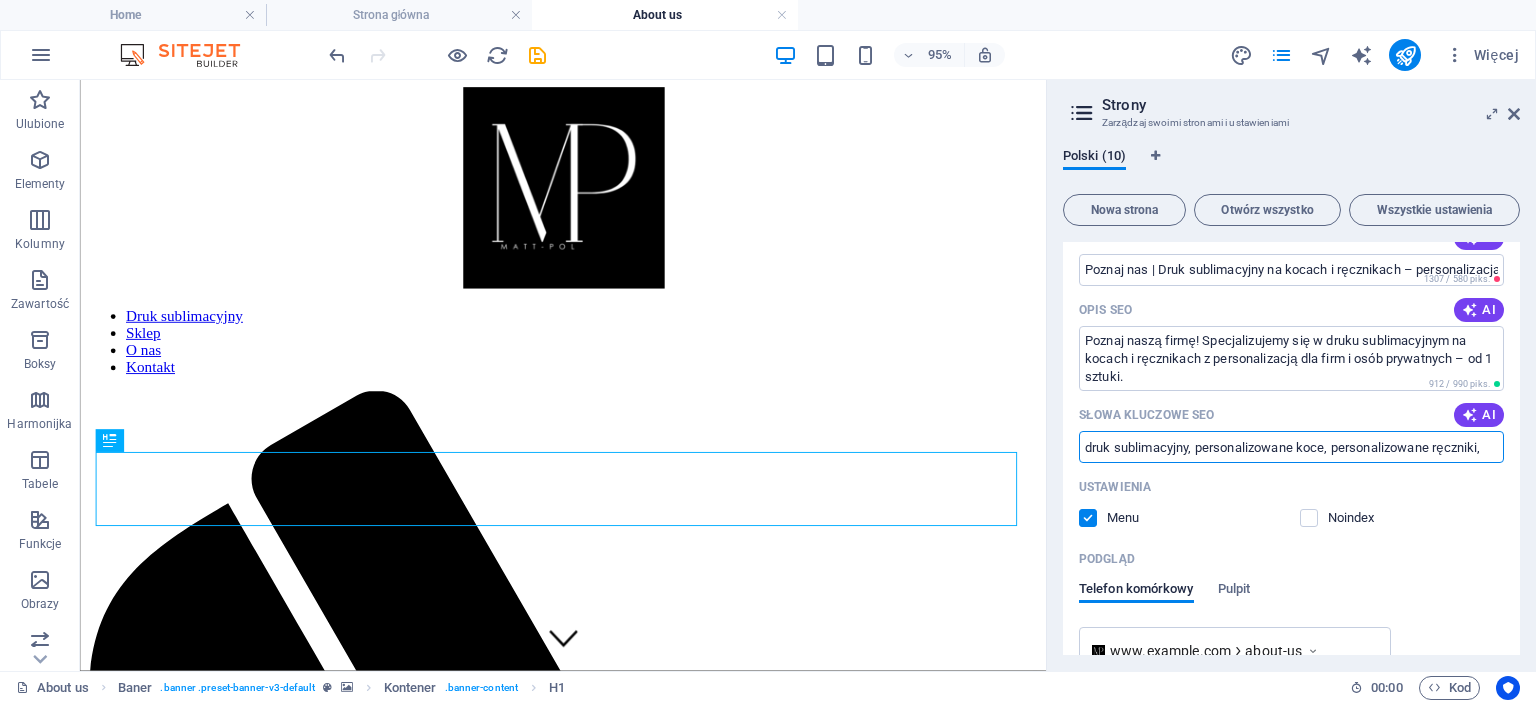 paste on "nadruki na tekstyliach" 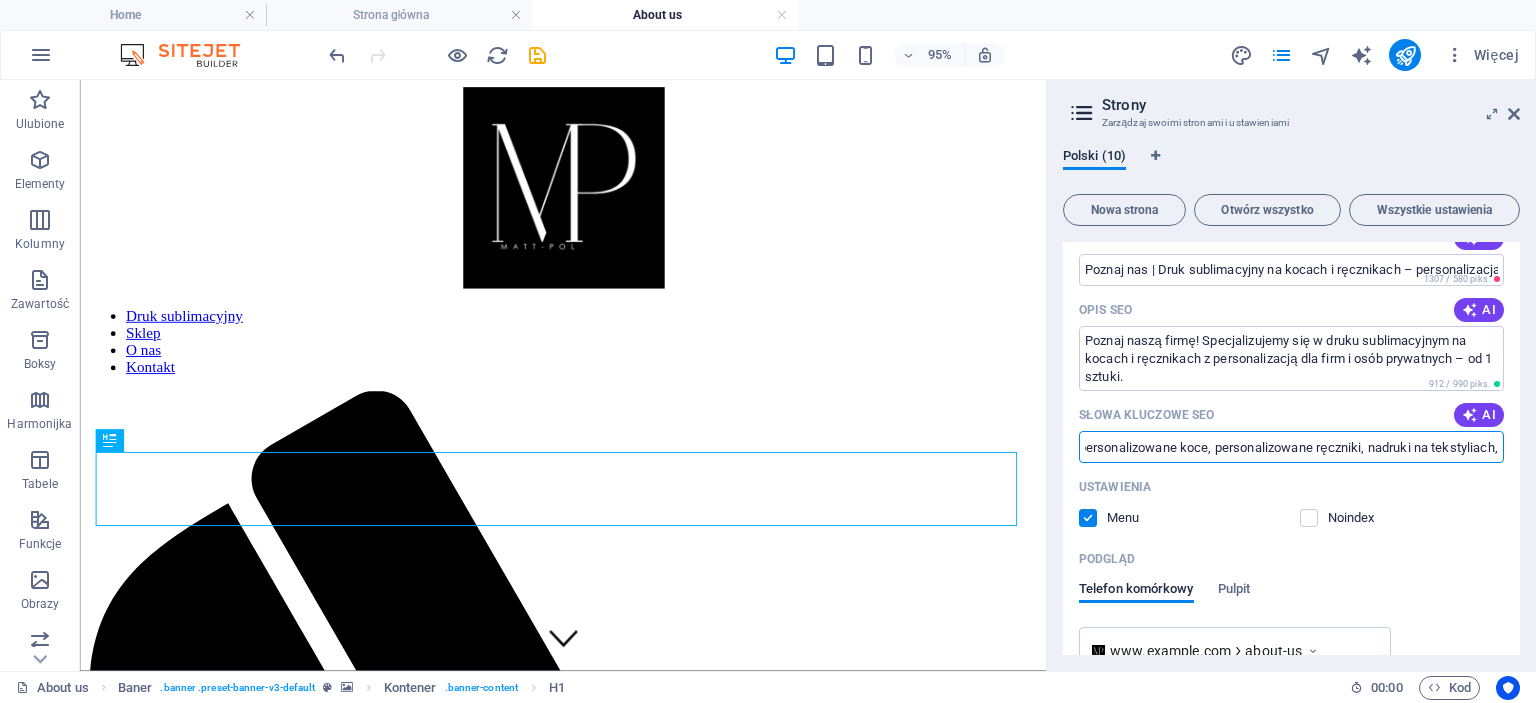 scroll, scrollTop: 0, scrollLeft: 124, axis: horizontal 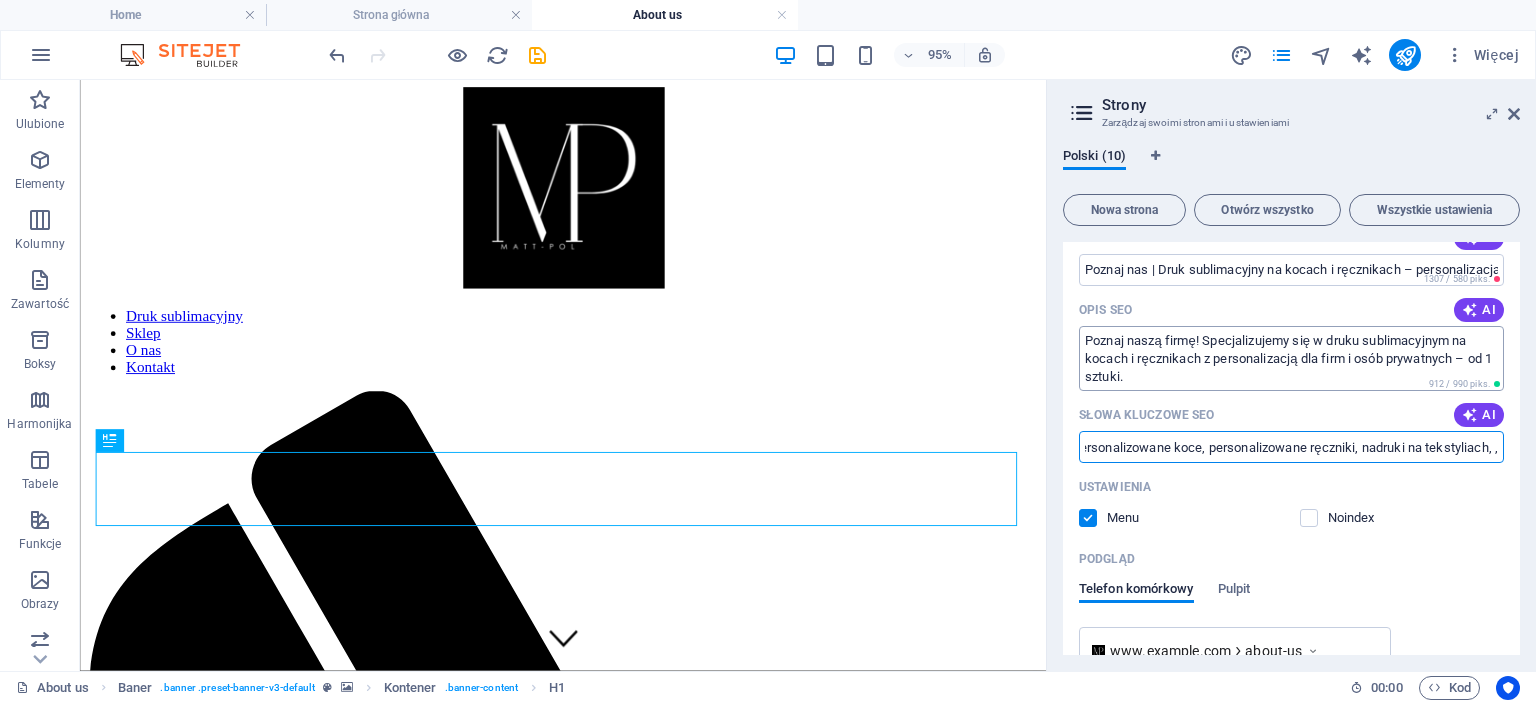 paste on "druk reklamowy" 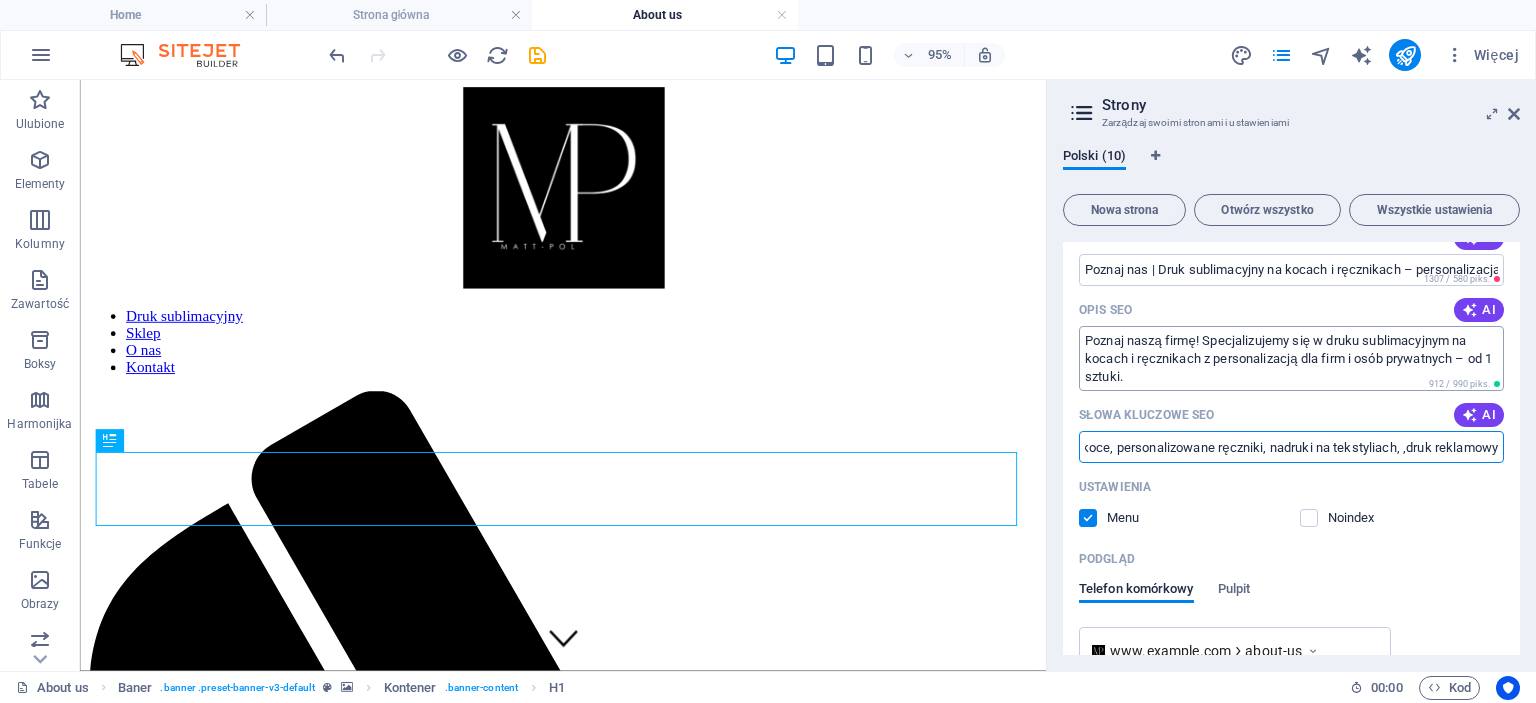scroll, scrollTop: 0, scrollLeft: 132, axis: horizontal 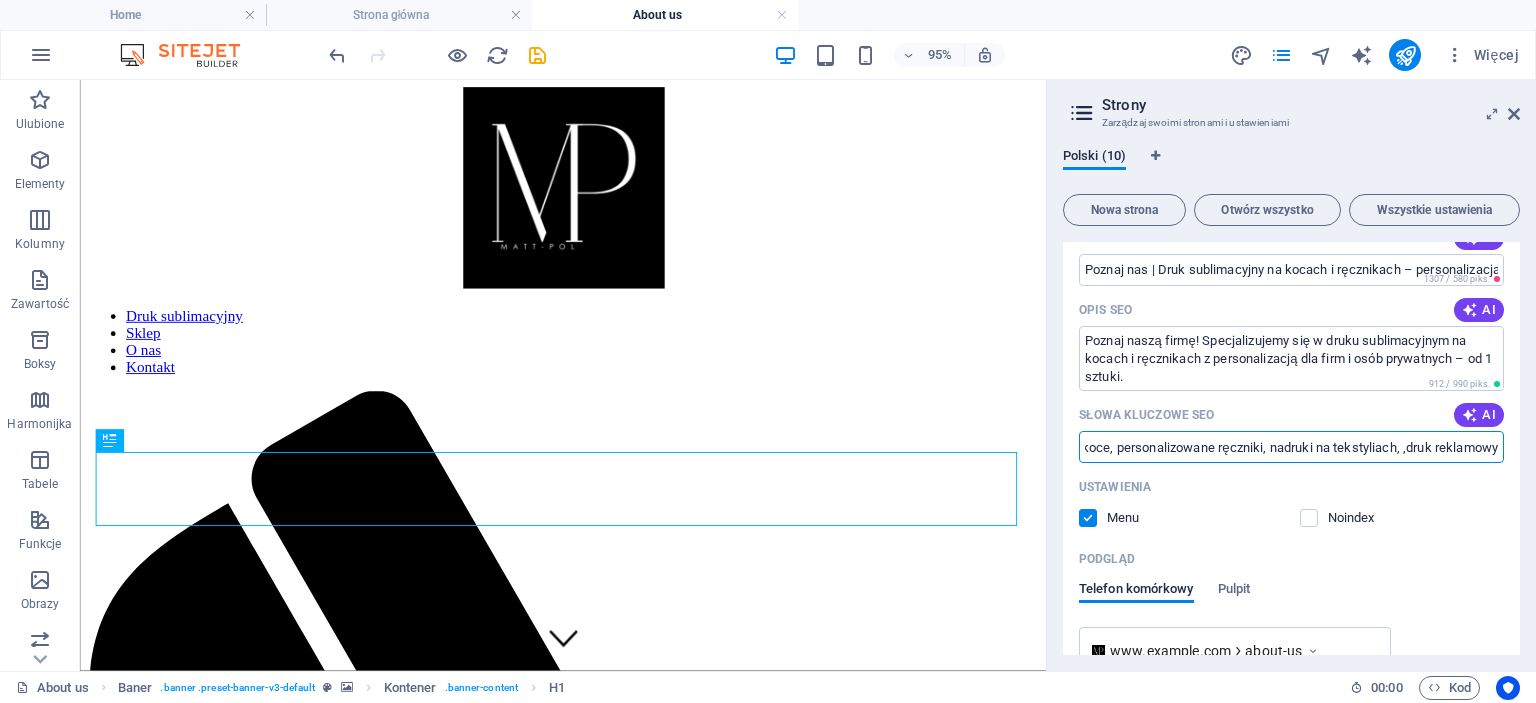 drag, startPoint x: 1439, startPoint y: 436, endPoint x: 1535, endPoint y: 451, distance: 97.16481 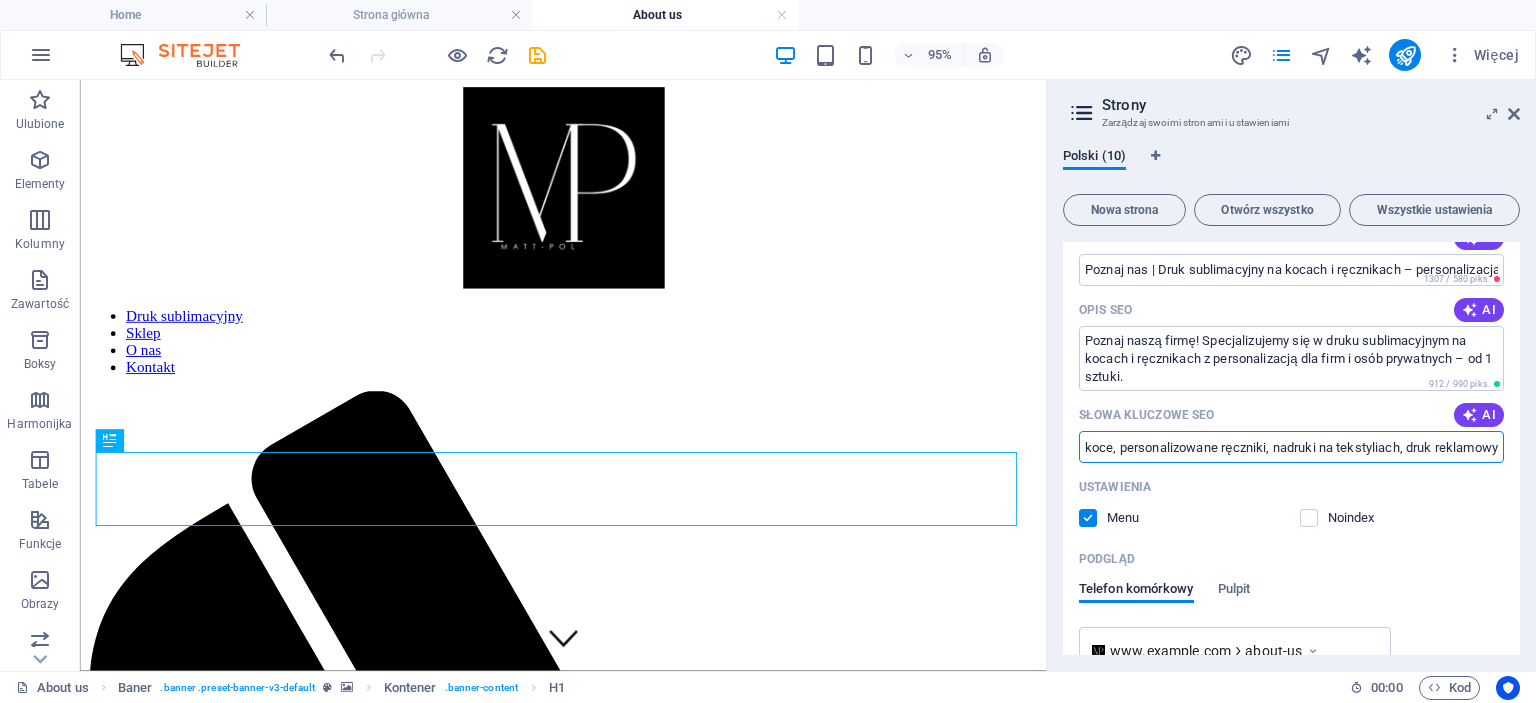 scroll, scrollTop: 0, scrollLeft: 224, axis: horizontal 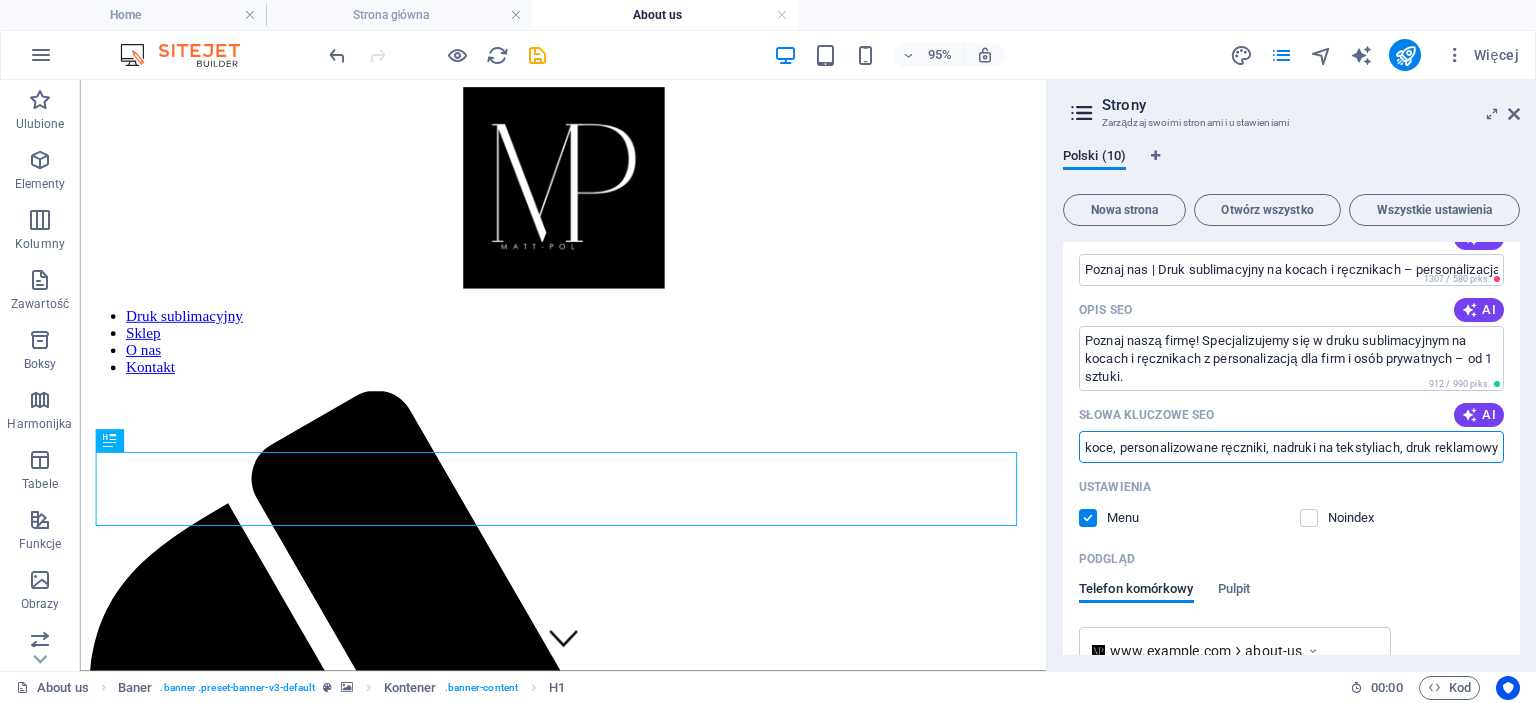 drag, startPoint x: 1481, startPoint y: 446, endPoint x: 1515, endPoint y: 440, distance: 34.525352 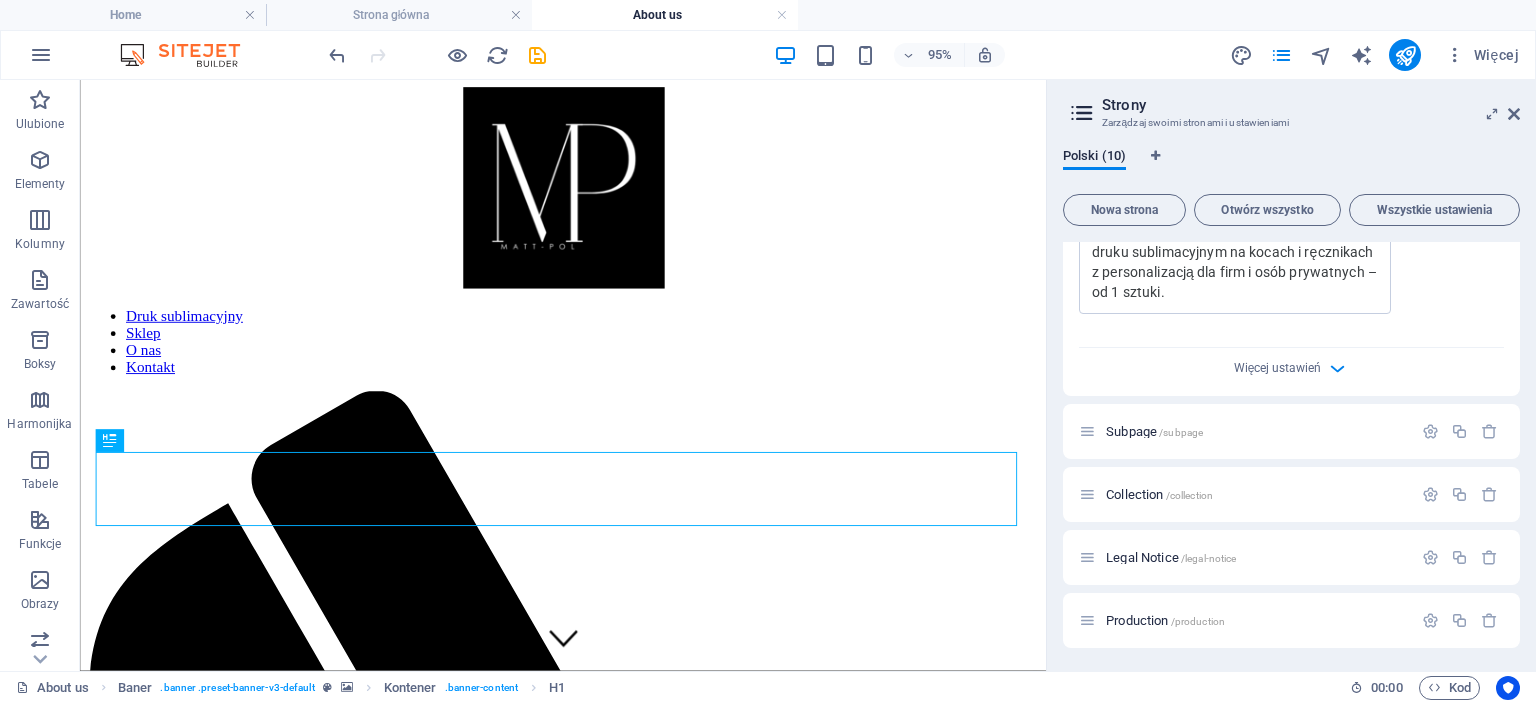 scroll, scrollTop: 2600, scrollLeft: 0, axis: vertical 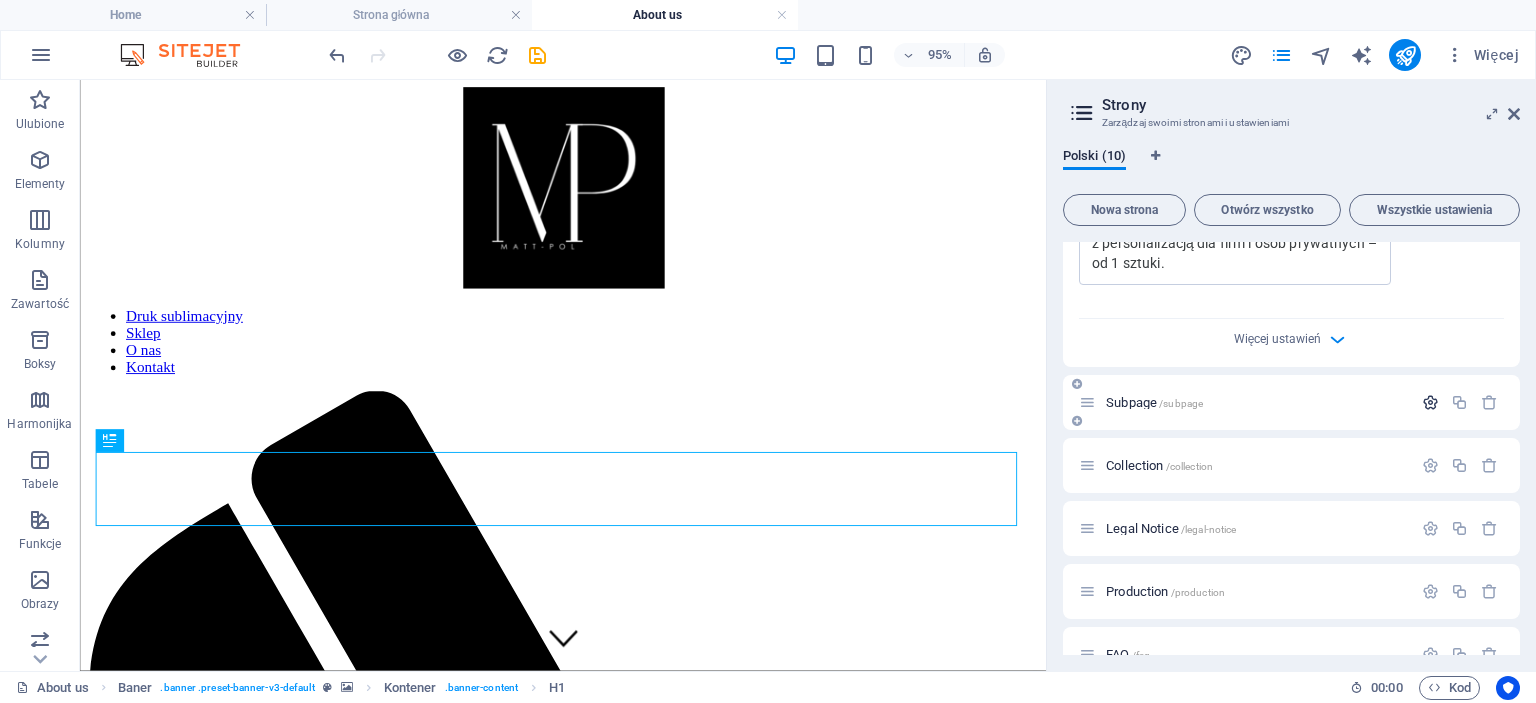 type on "druk sublimacyjny, personalizowane koce, personalizowane ręczniki, nadruki na tekstyliach, druk reklamowy" 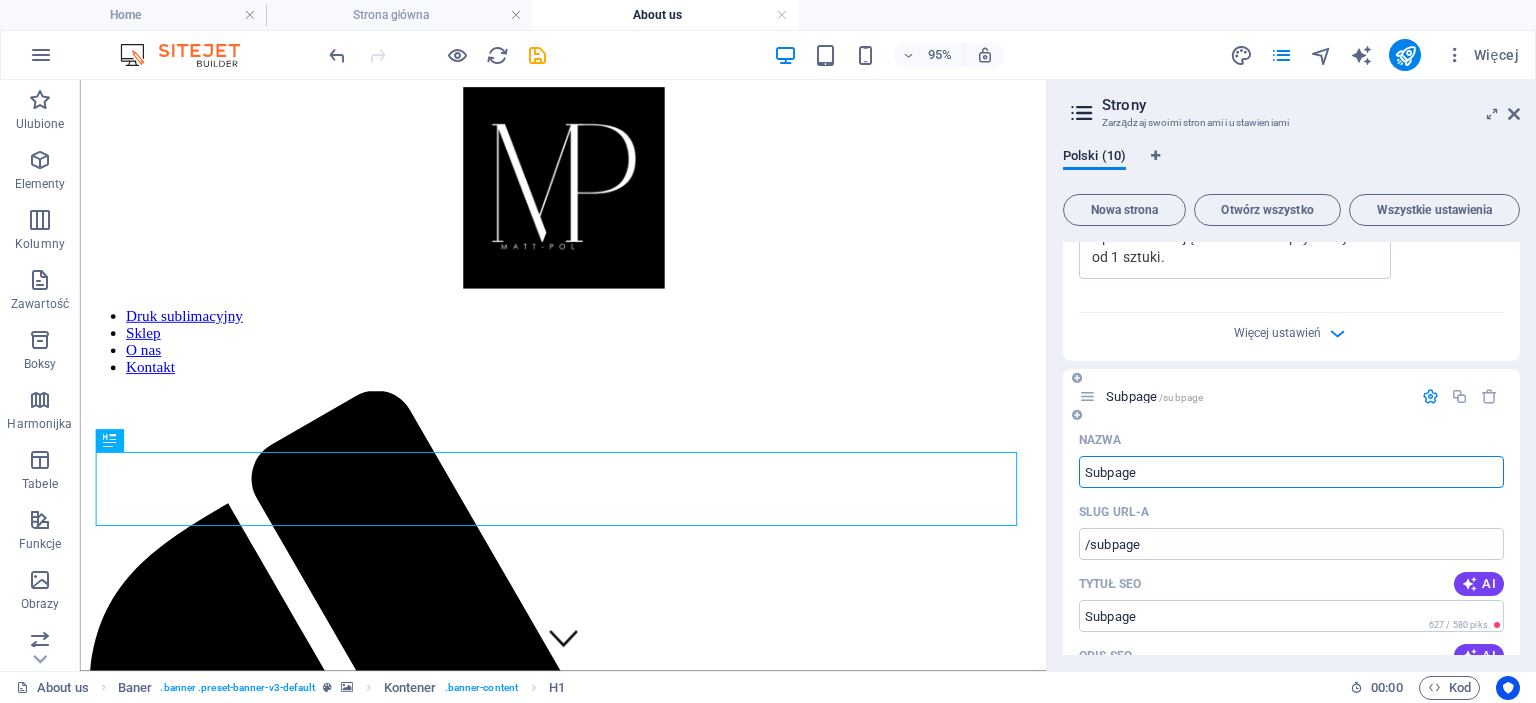 scroll, scrollTop: 2600, scrollLeft: 0, axis: vertical 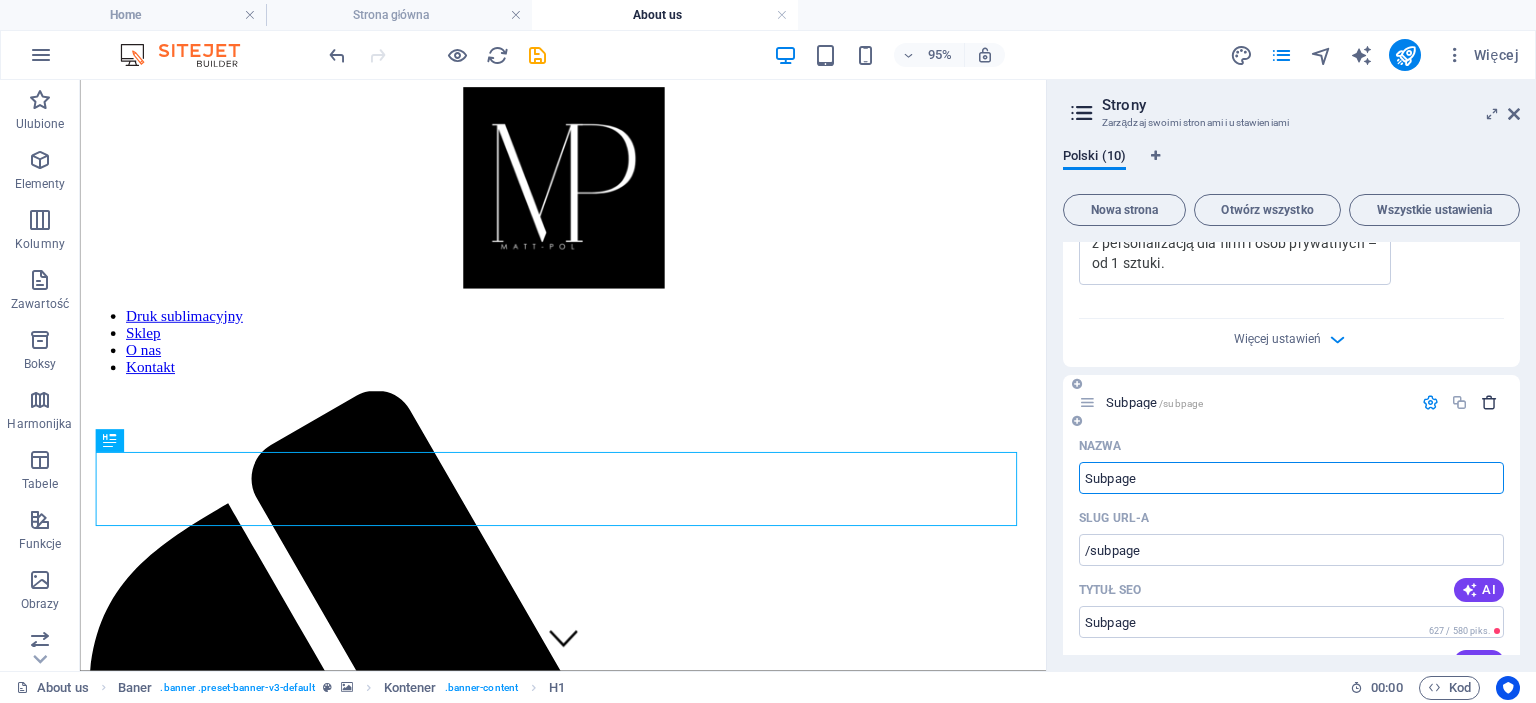click at bounding box center [1489, 402] 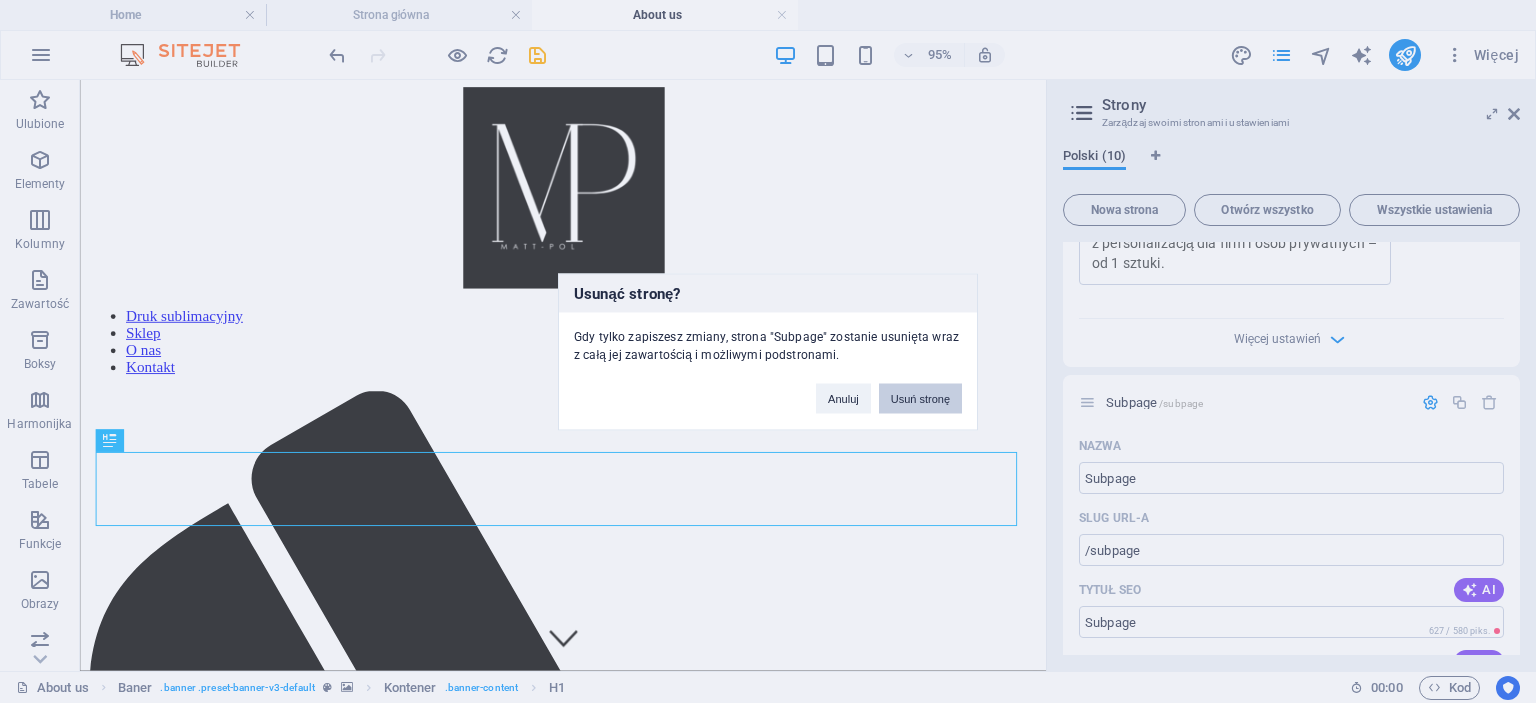 click on "Usuń stronę" at bounding box center [920, 398] 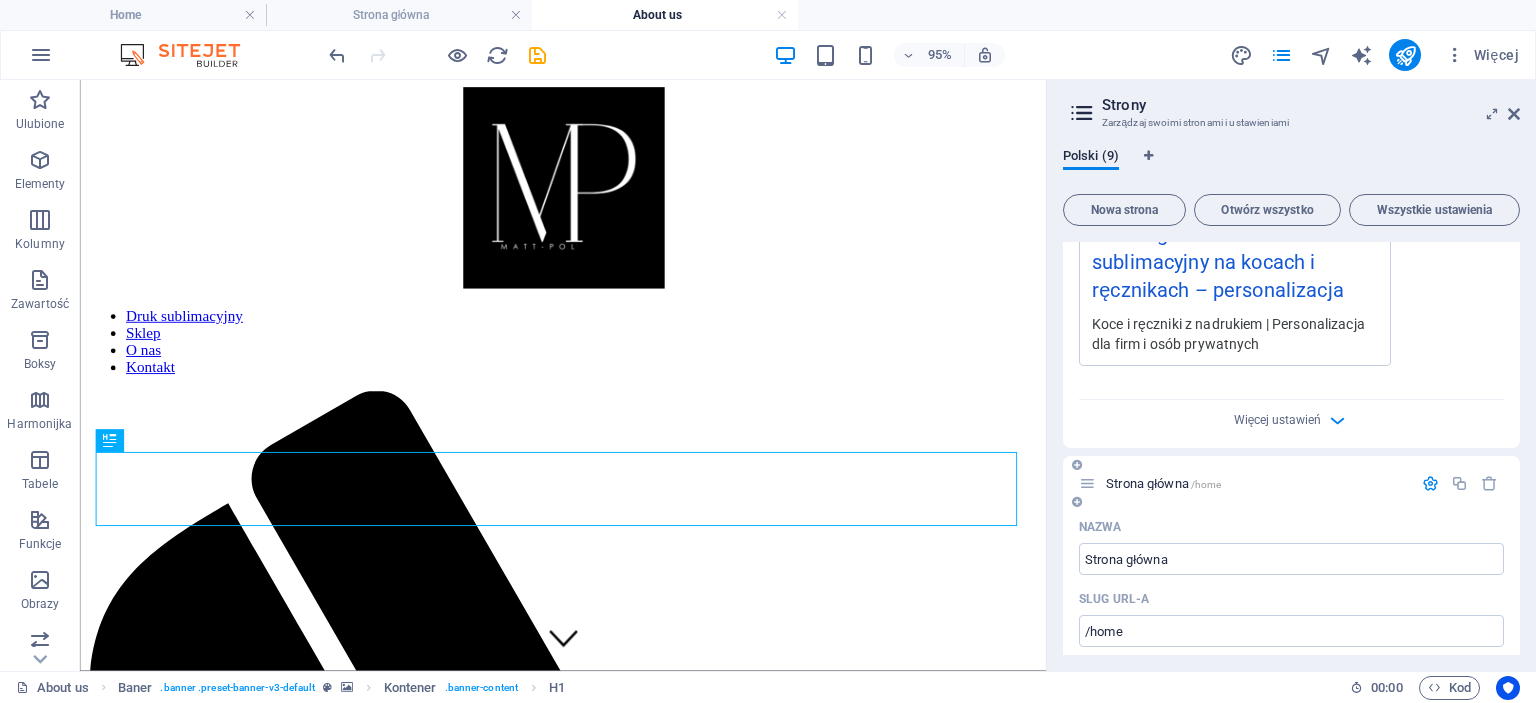 scroll, scrollTop: 600, scrollLeft: 0, axis: vertical 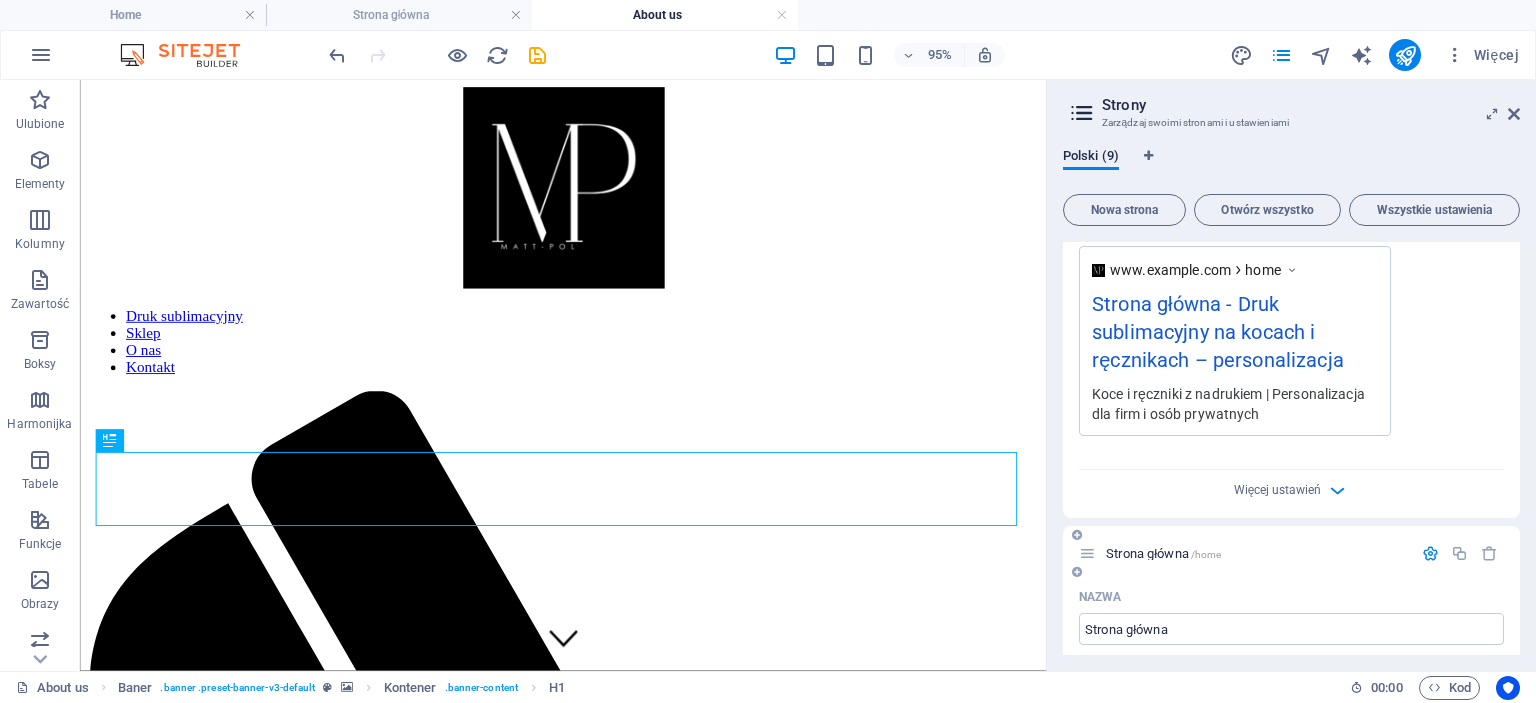 click on "Strona główna /home" at bounding box center (1256, 553) 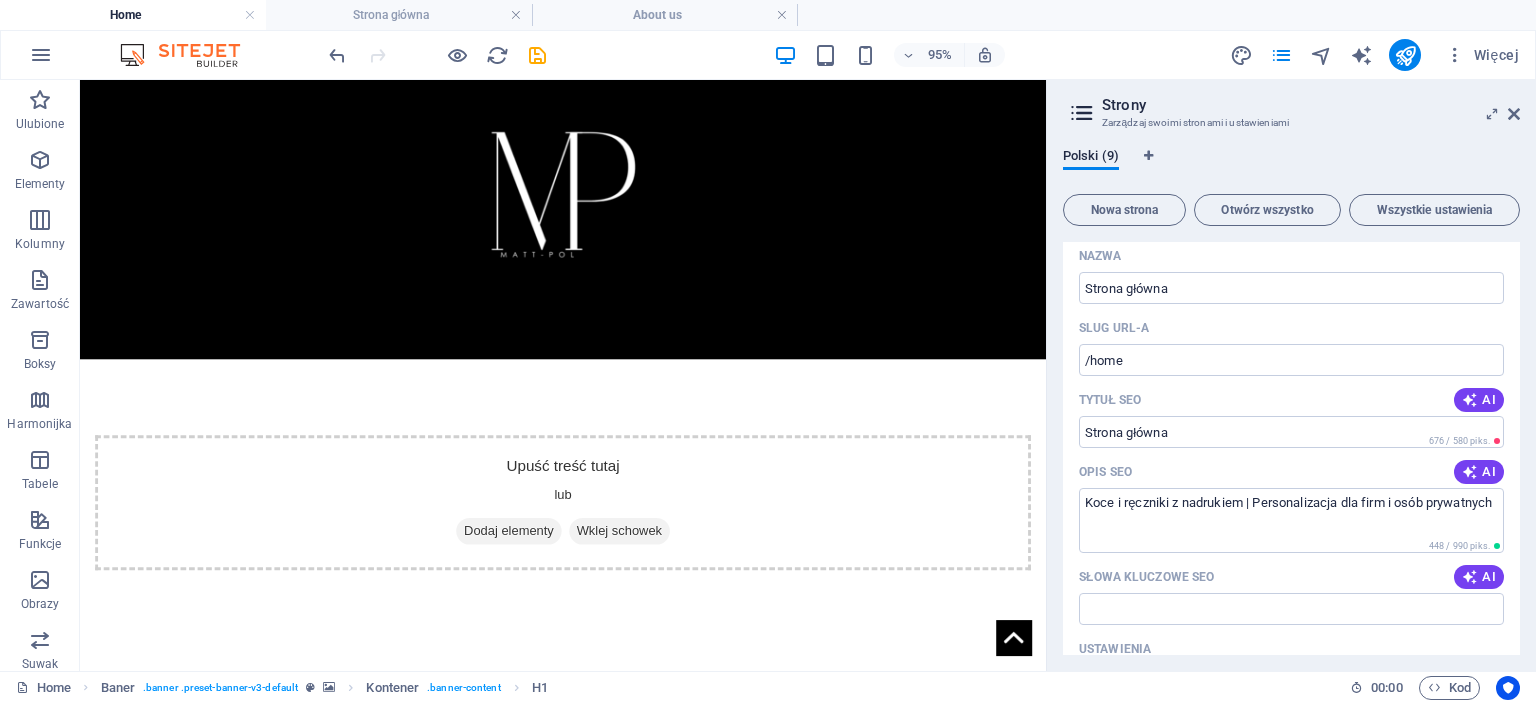 scroll, scrollTop: 0, scrollLeft: 0, axis: both 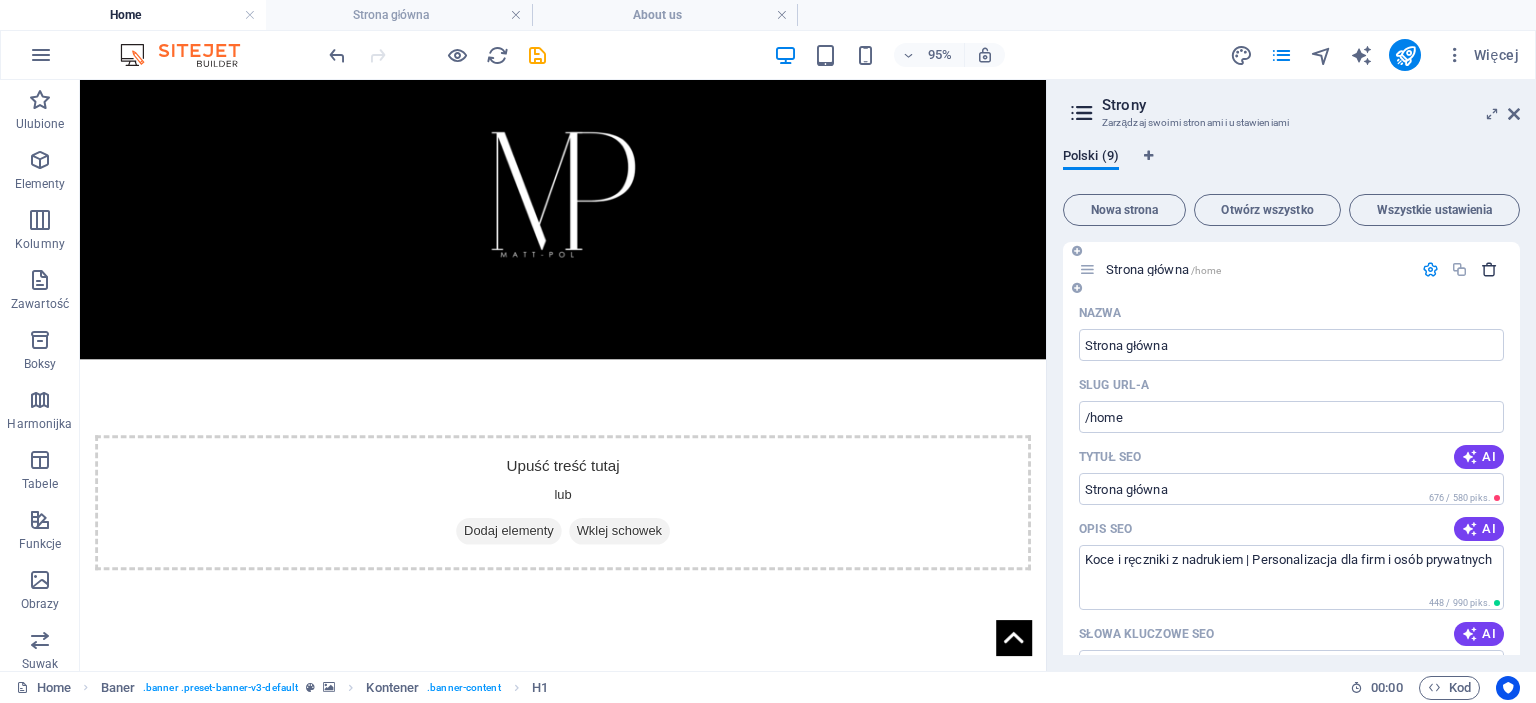 click at bounding box center (1489, 269) 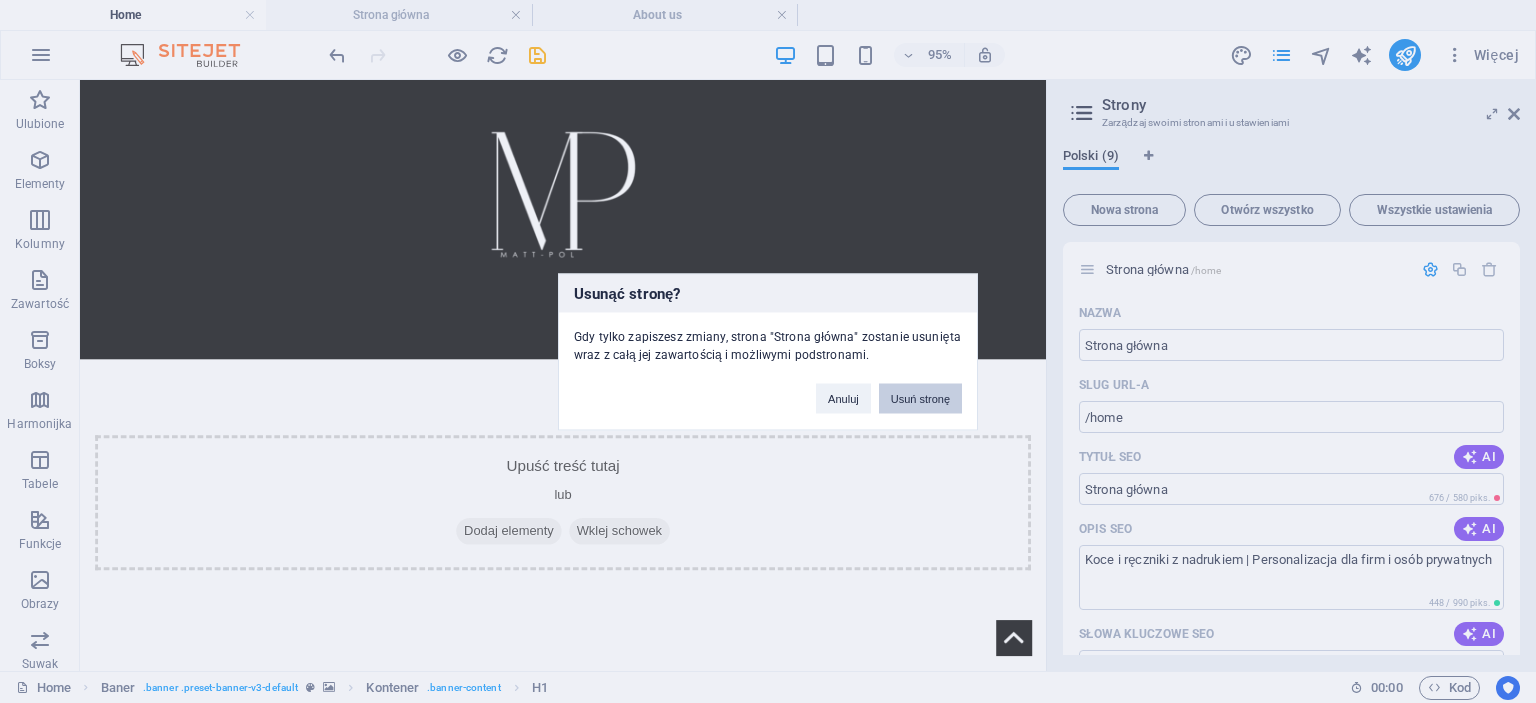 click on "Usuń stronę" at bounding box center (920, 398) 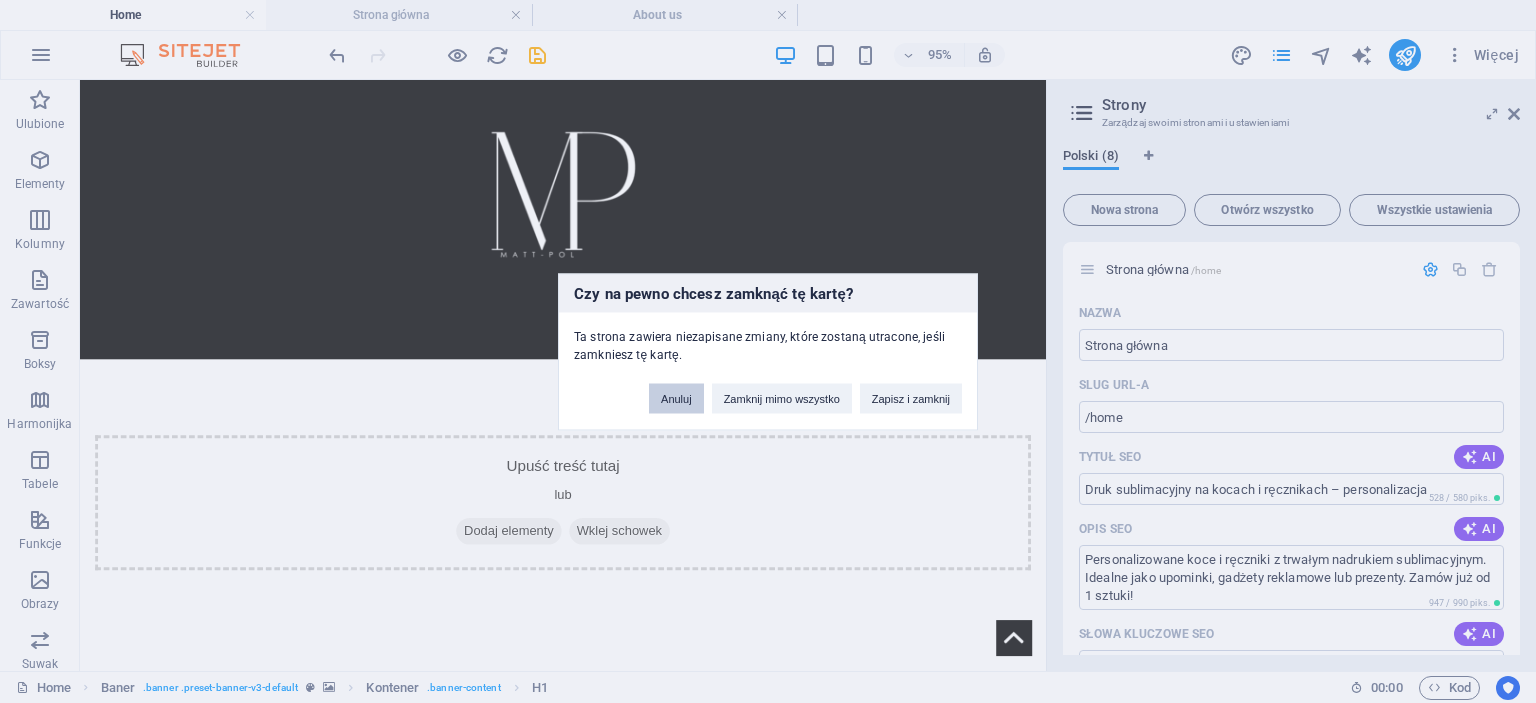 click on "Anuluj" at bounding box center [676, 398] 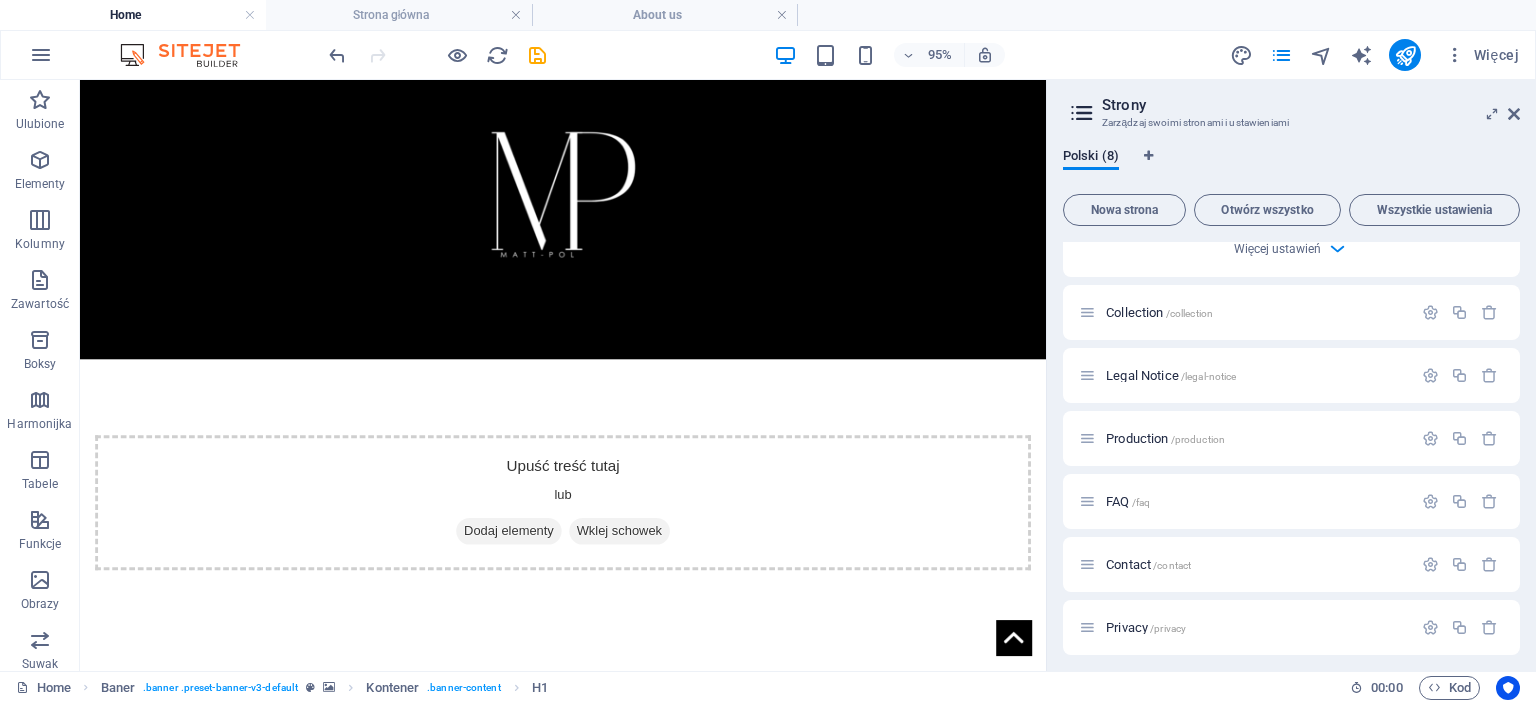 scroll, scrollTop: 1812, scrollLeft: 0, axis: vertical 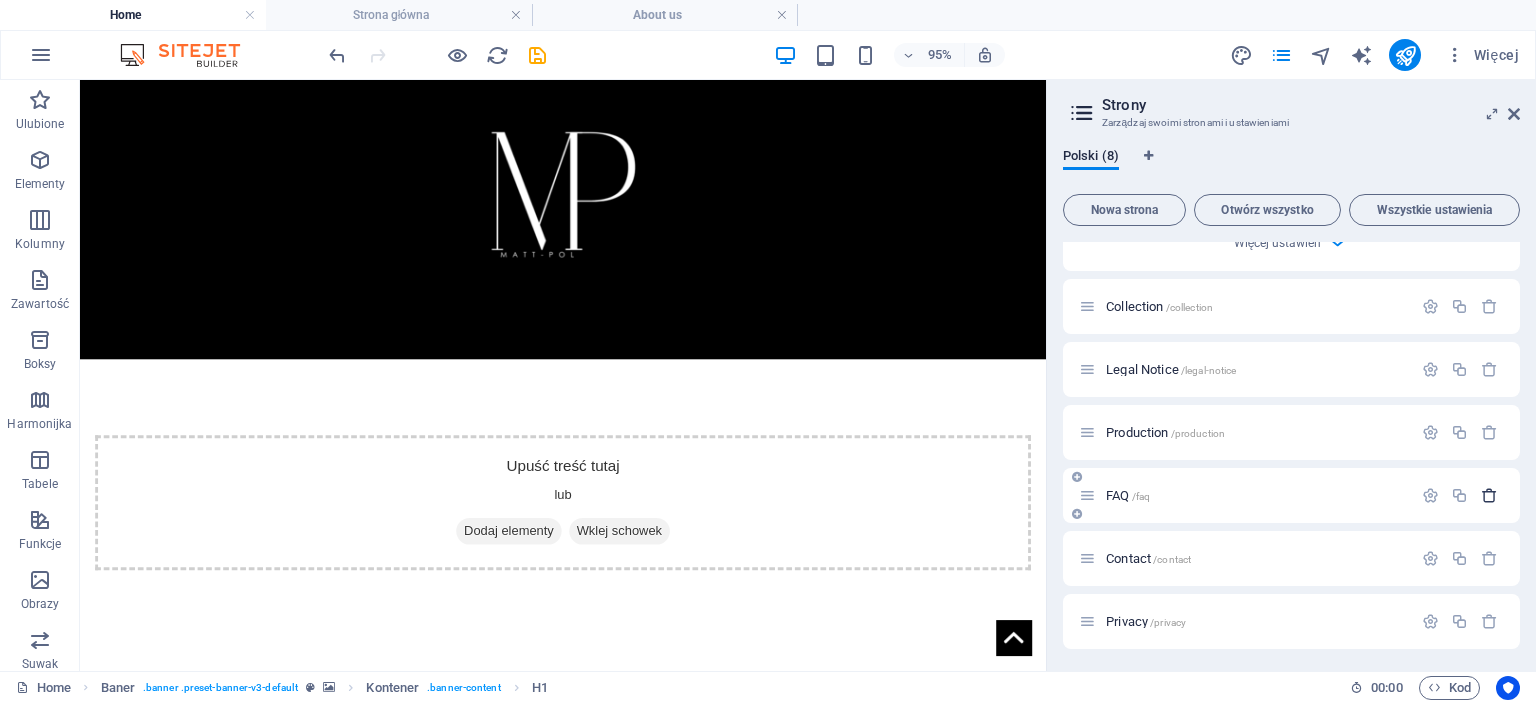click at bounding box center [1489, 495] 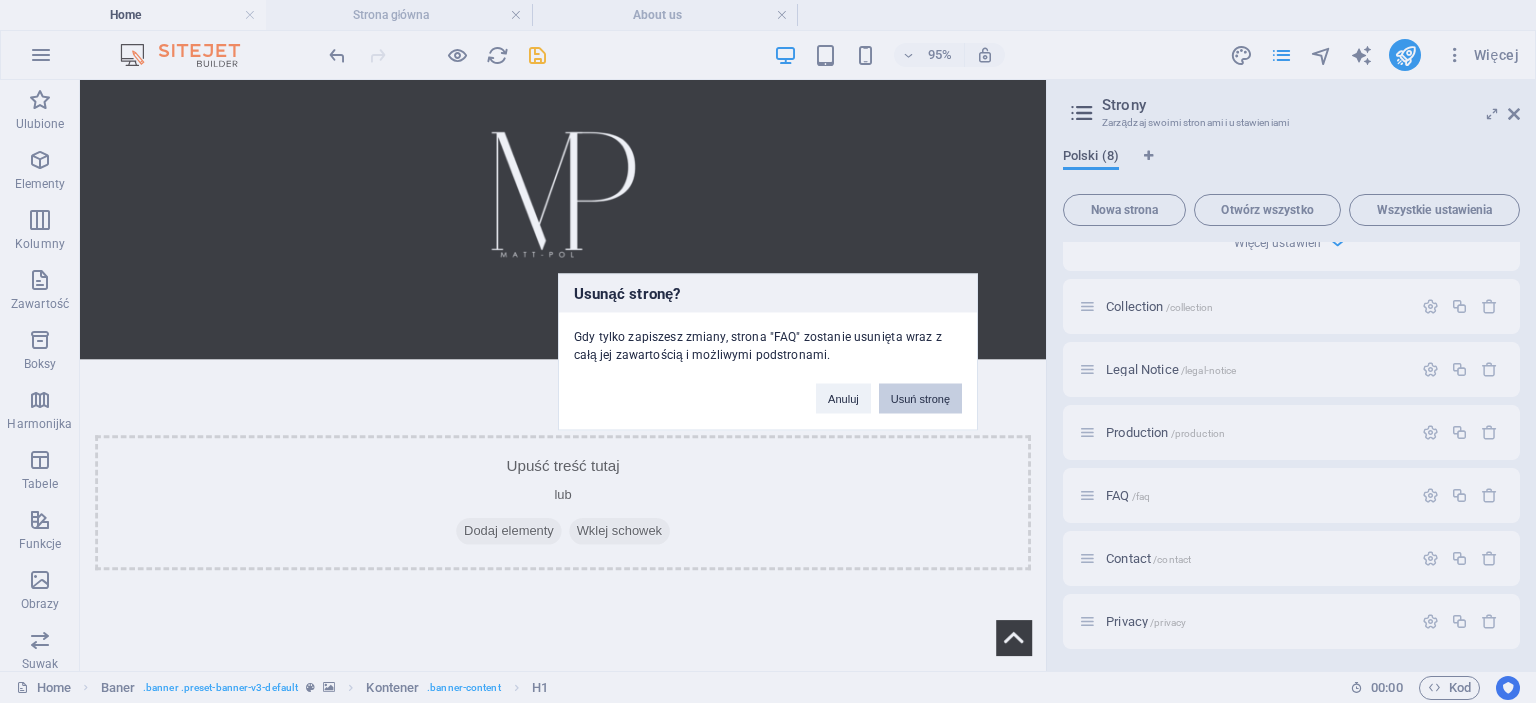click on "Usuń stronę" at bounding box center (920, 398) 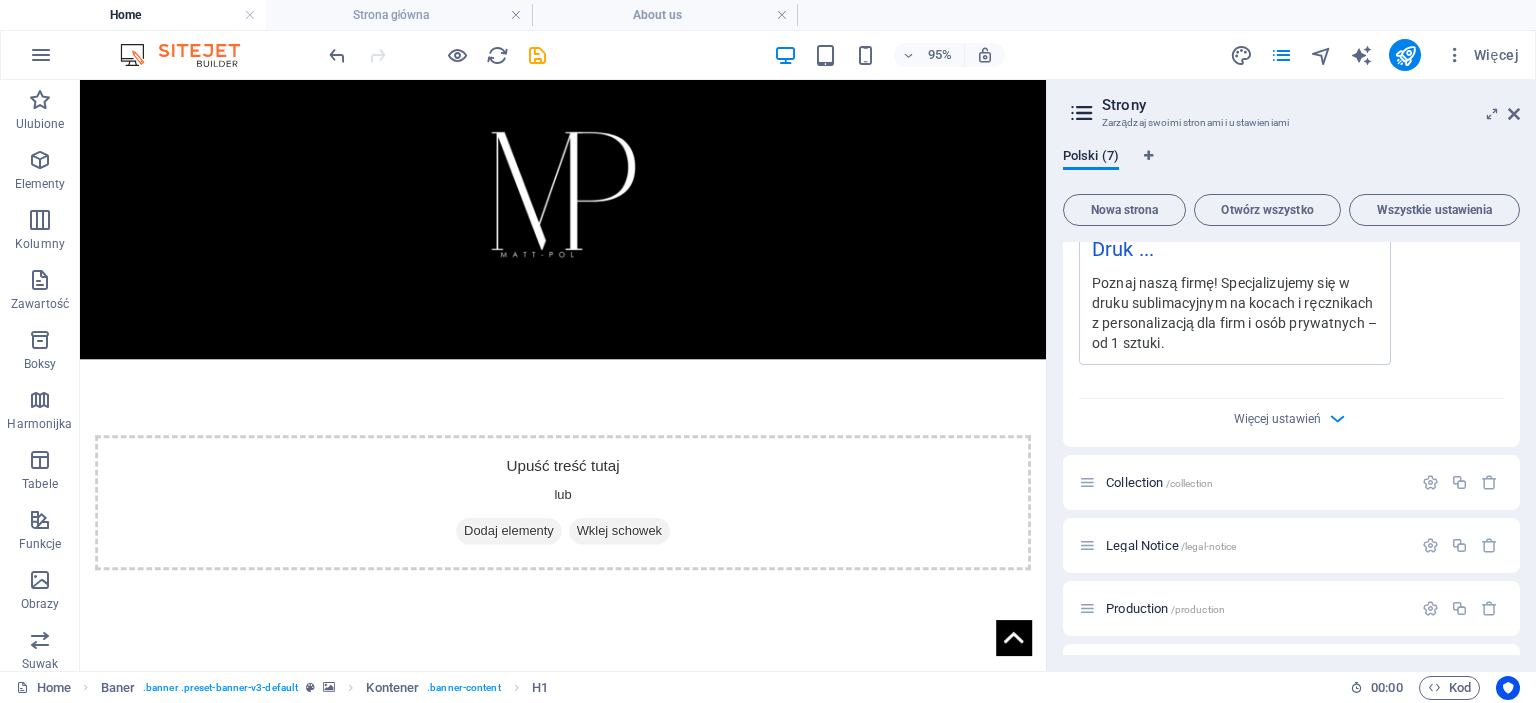 scroll, scrollTop: 1649, scrollLeft: 0, axis: vertical 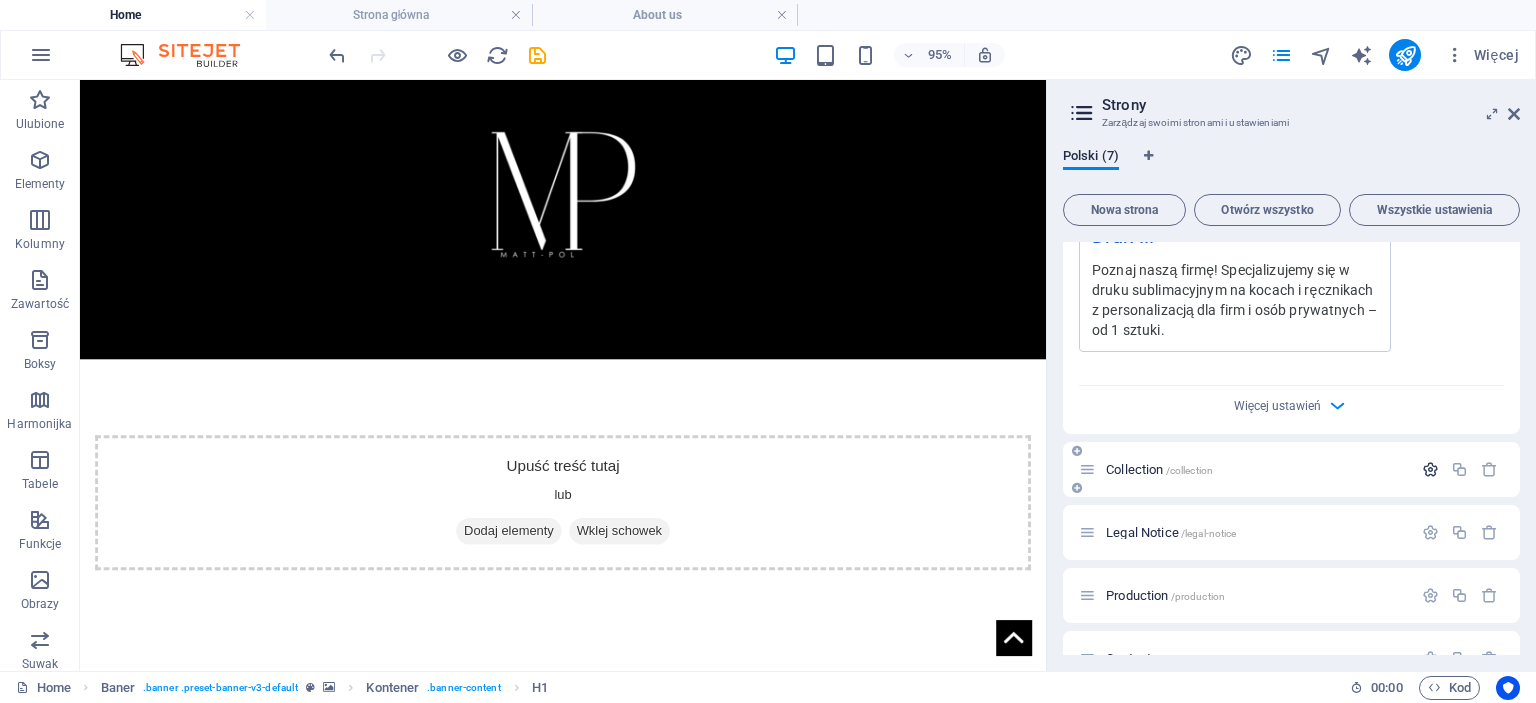 click at bounding box center [1430, 469] 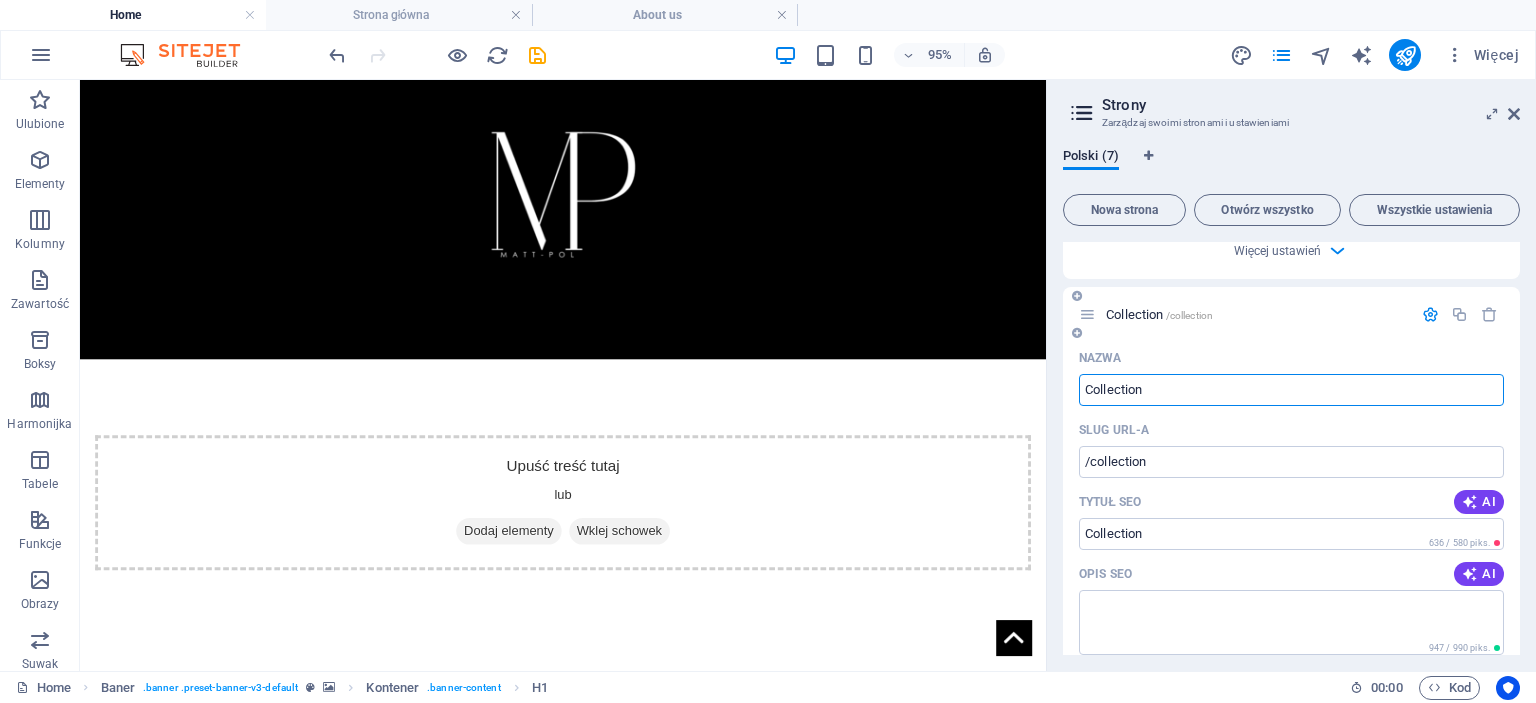 scroll, scrollTop: 1849, scrollLeft: 0, axis: vertical 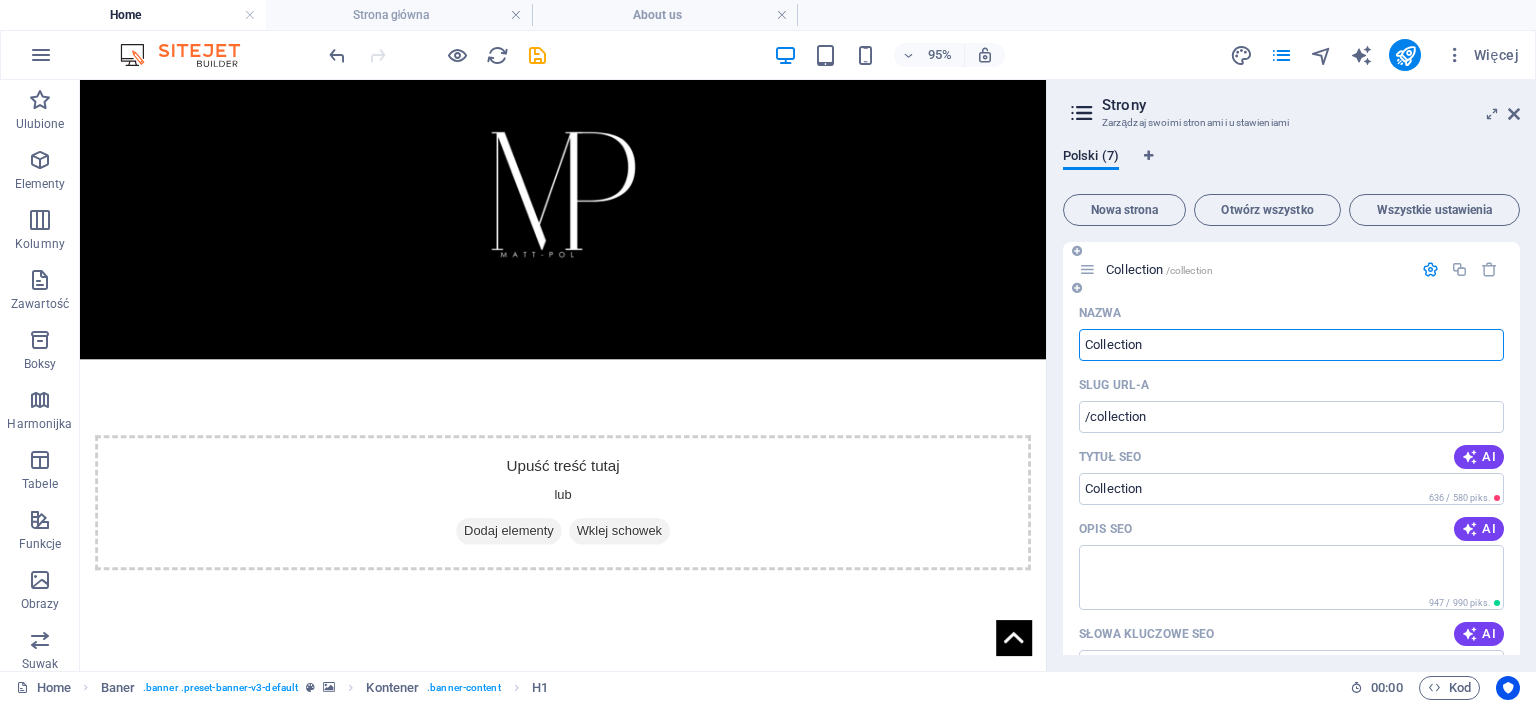 click on "Collection" at bounding box center [1291, 345] 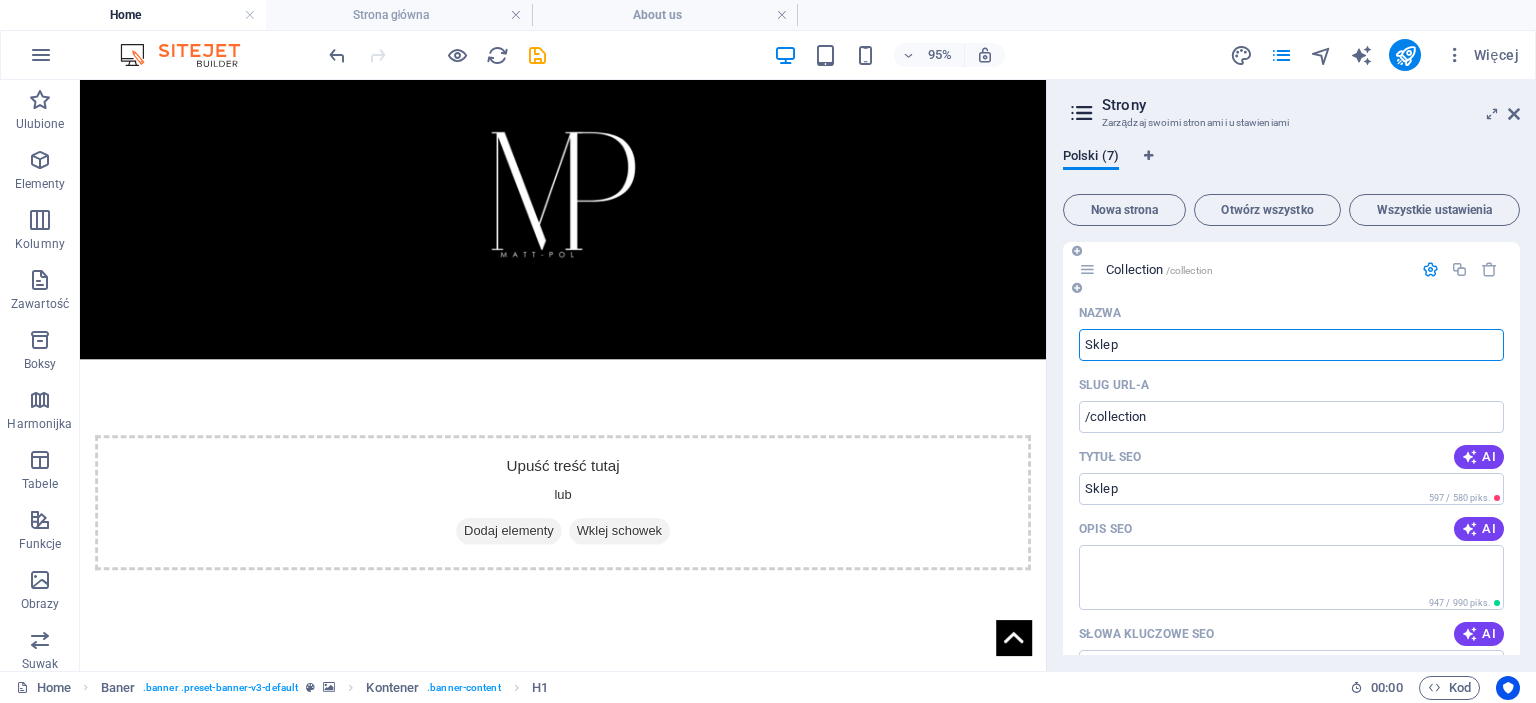 type on "Sklep" 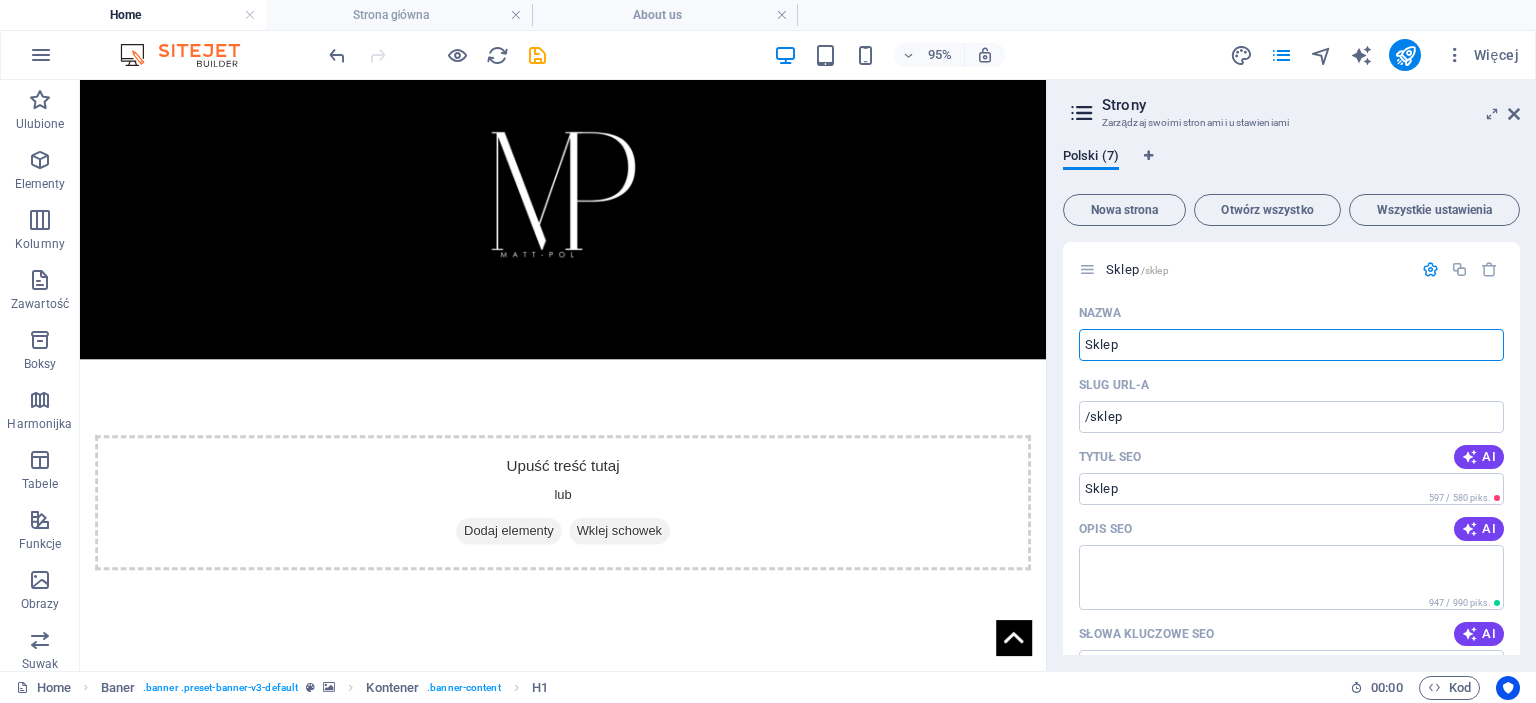 type on "Sklep" 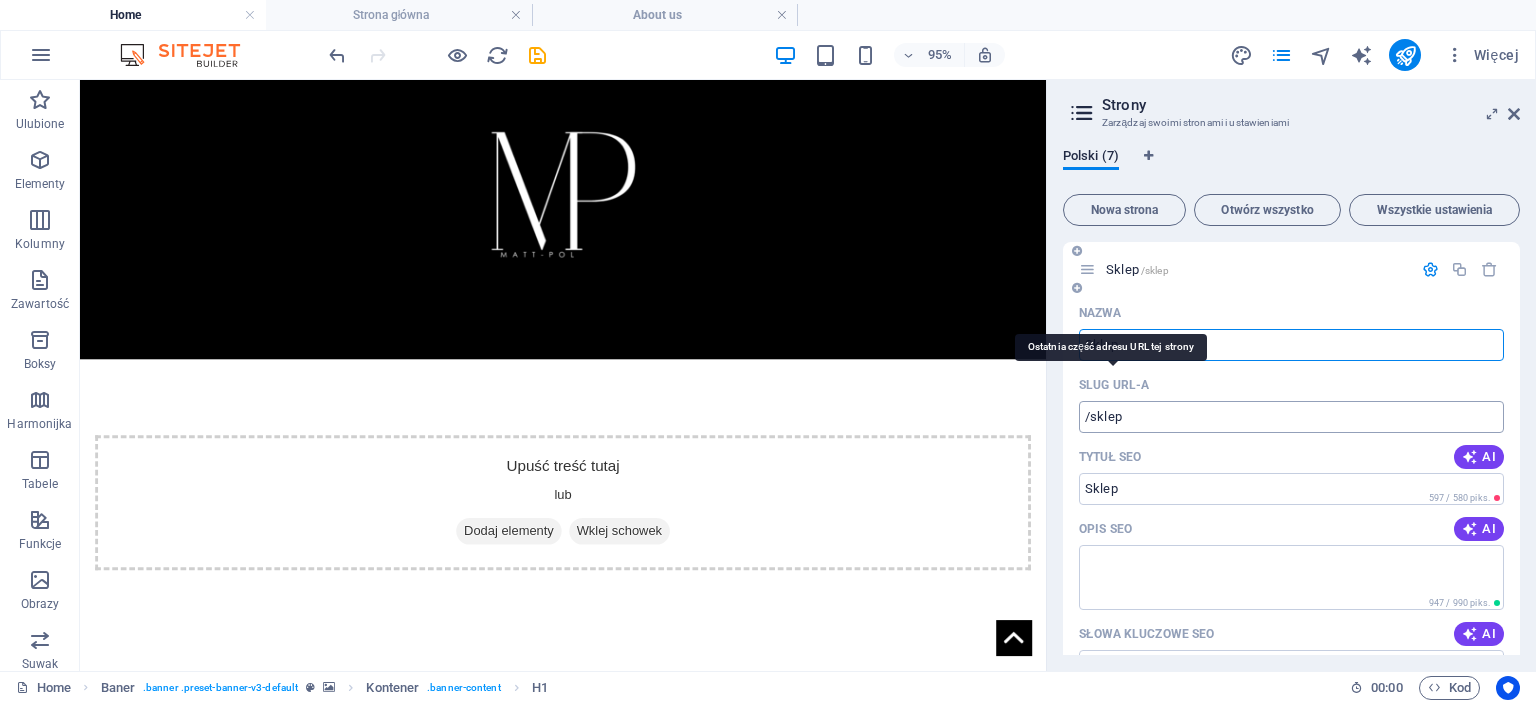 click on "/sklep" at bounding box center [1291, 417] 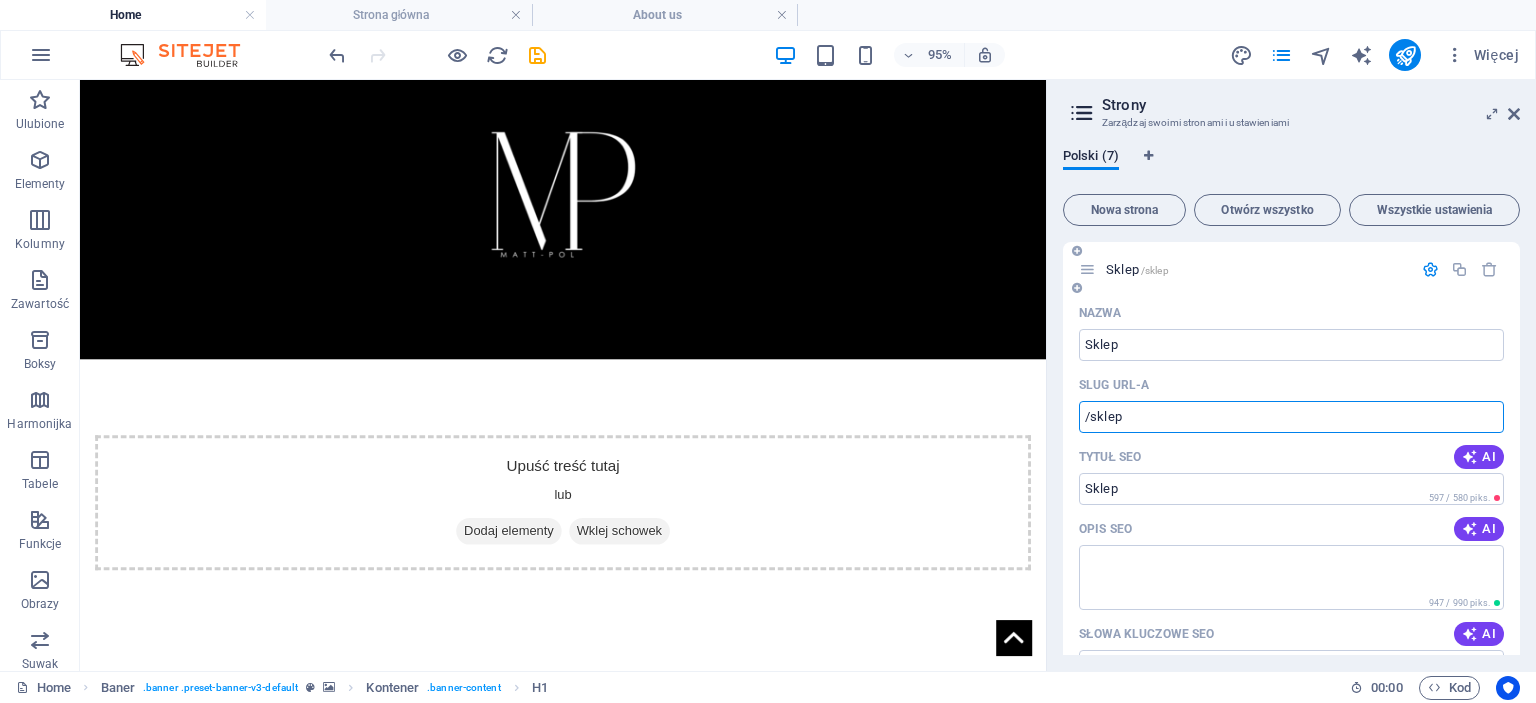 click on "/sklep" at bounding box center [1291, 417] 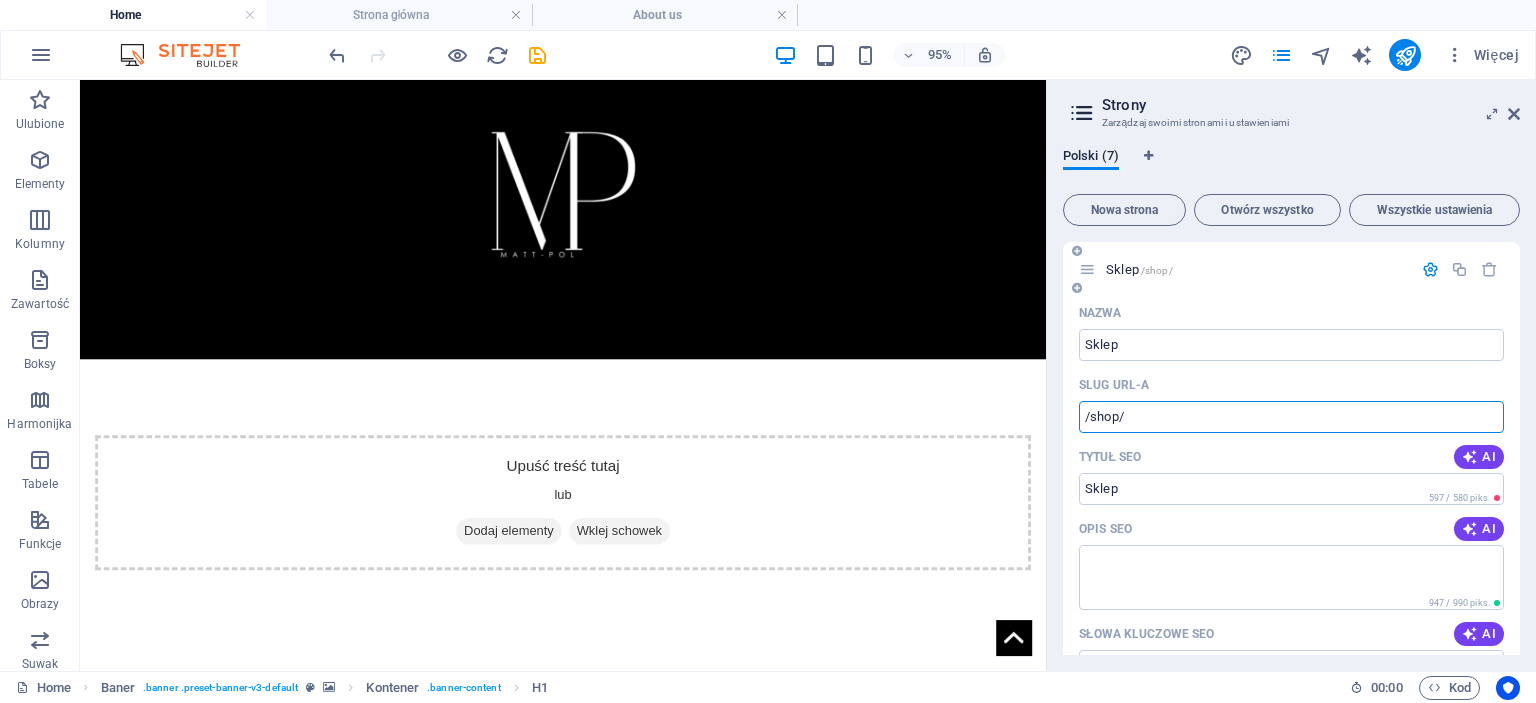 type on "/shop" 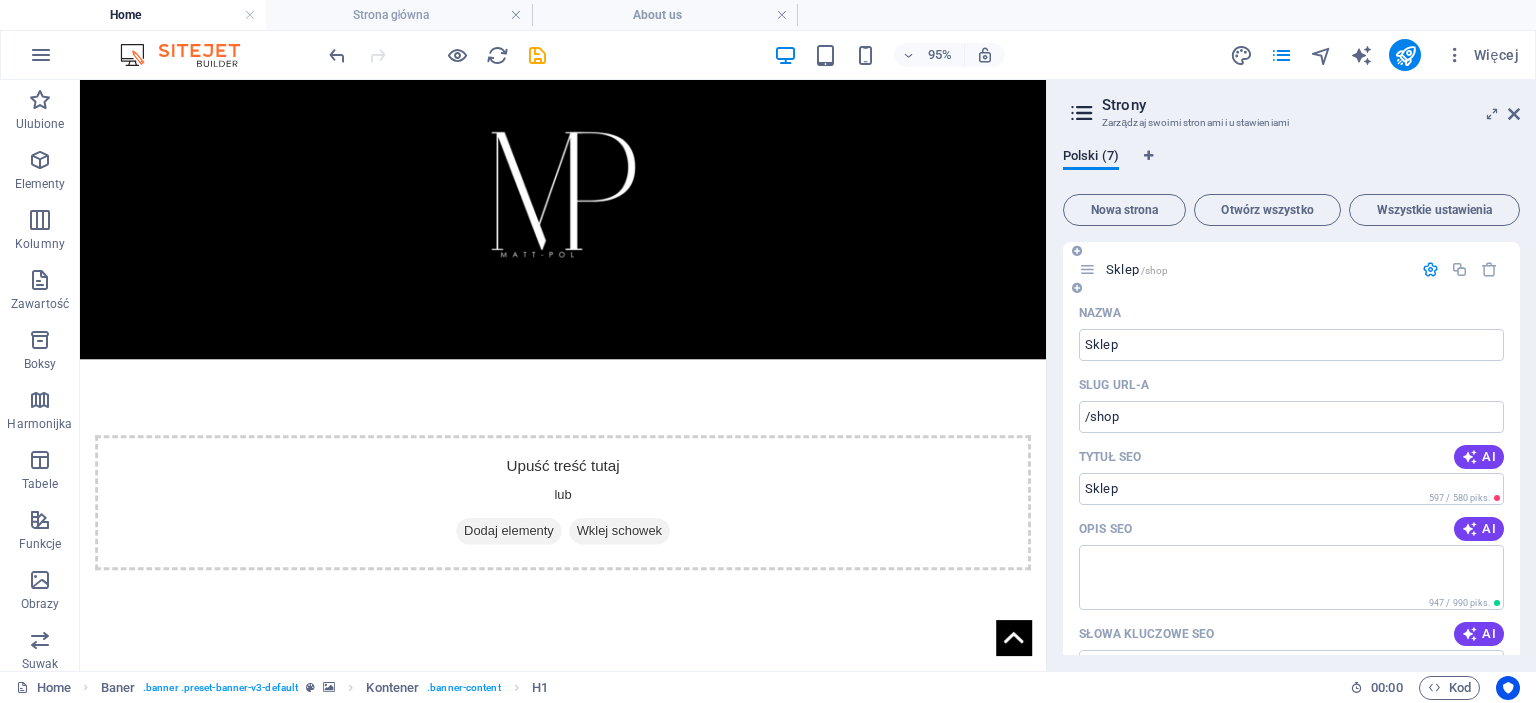 click on "Tytuł SEO AI" at bounding box center [1291, 457] 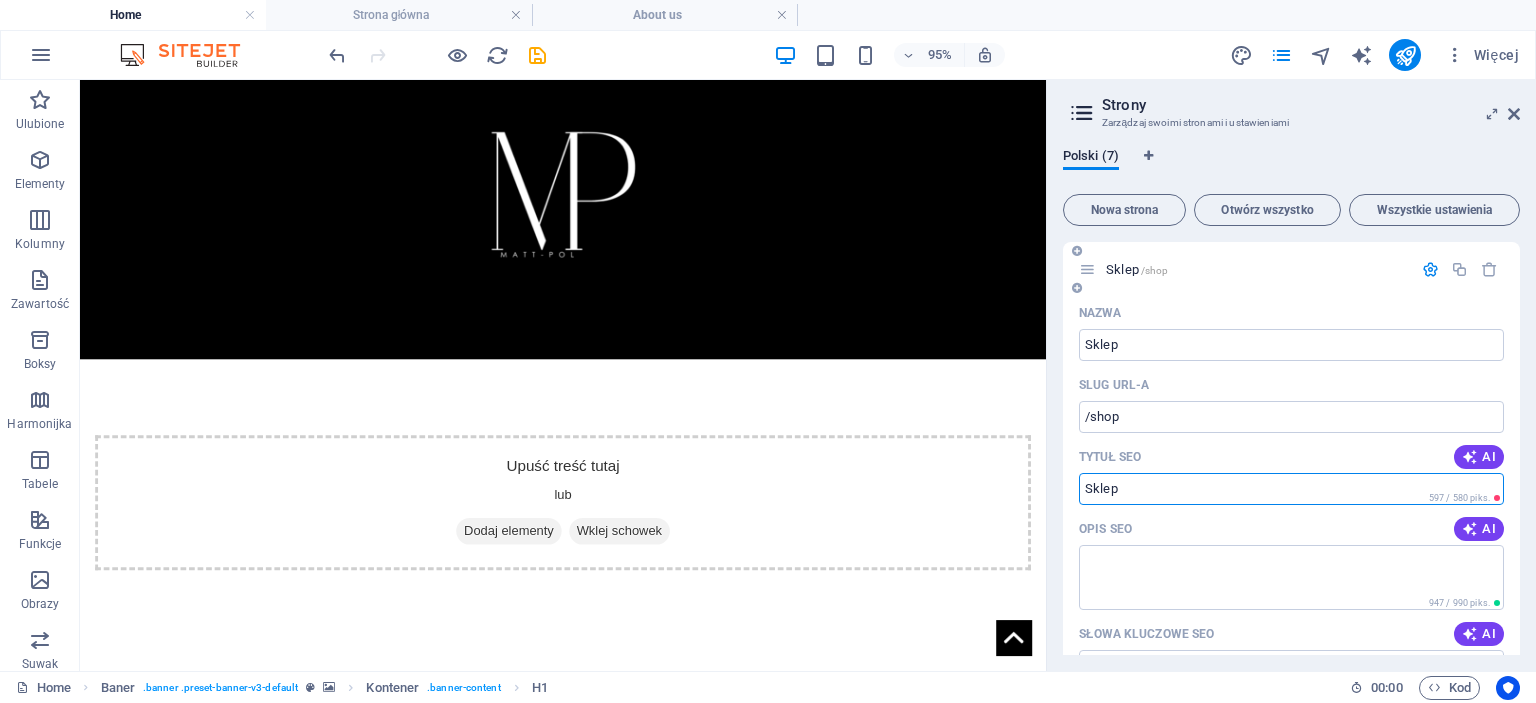 click on "Tytuł SEO" at bounding box center [1291, 489] 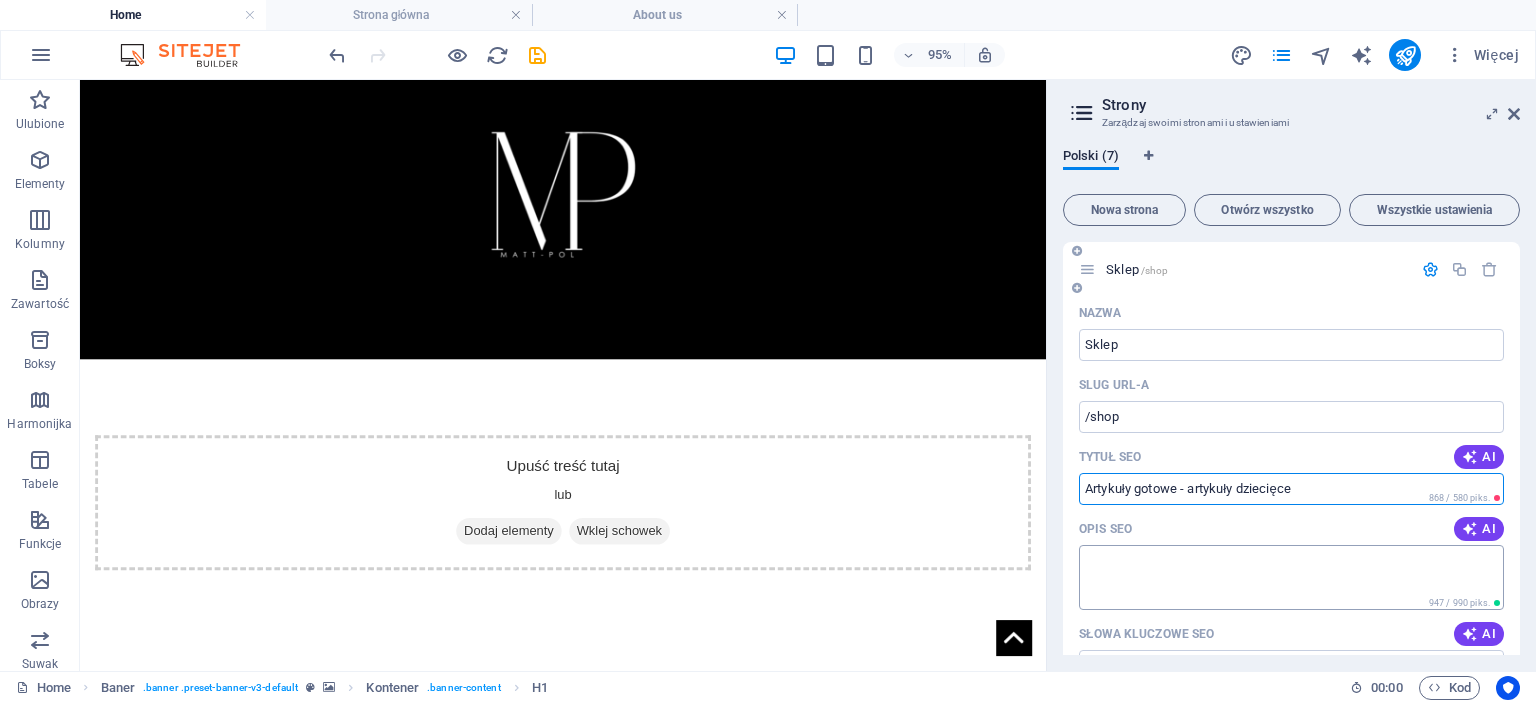 click on "Opis SEO" at bounding box center [1291, 577] 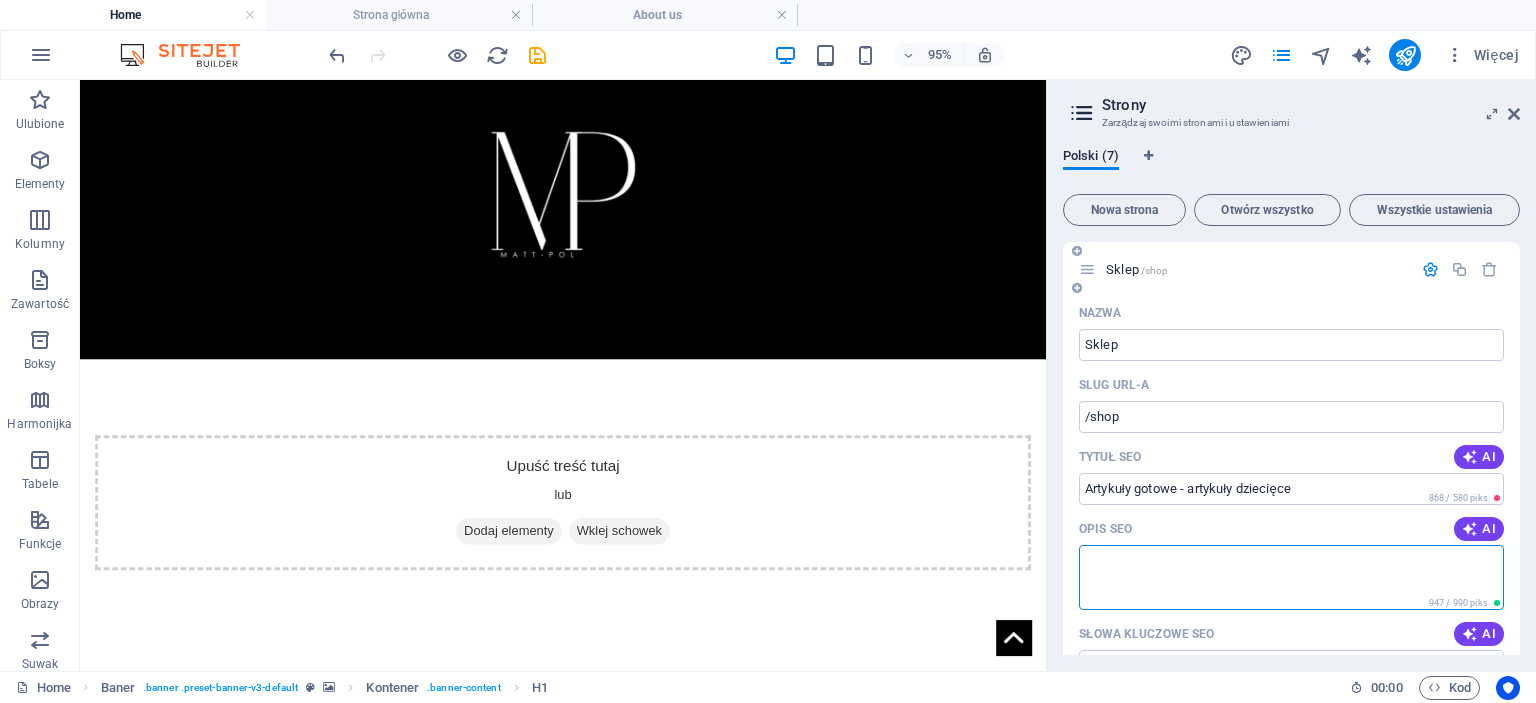 paste on "Komfortowe i bezpieczne kokony, kocyki, poduszki oraz zestawy wyprawkowe dla dzieci. Idealne na prezent i na co dzień – miękkie i przyjazne maluszkom." 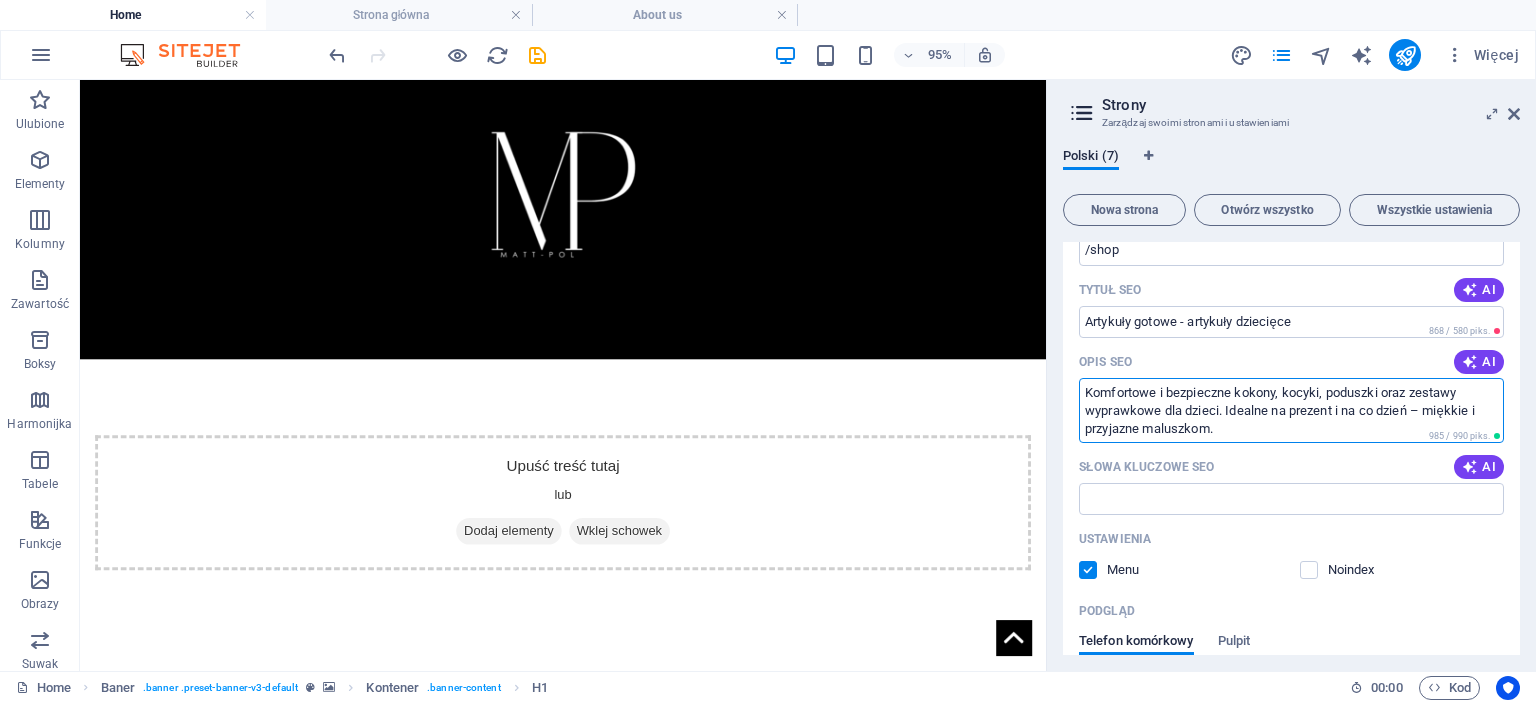 scroll, scrollTop: 2049, scrollLeft: 0, axis: vertical 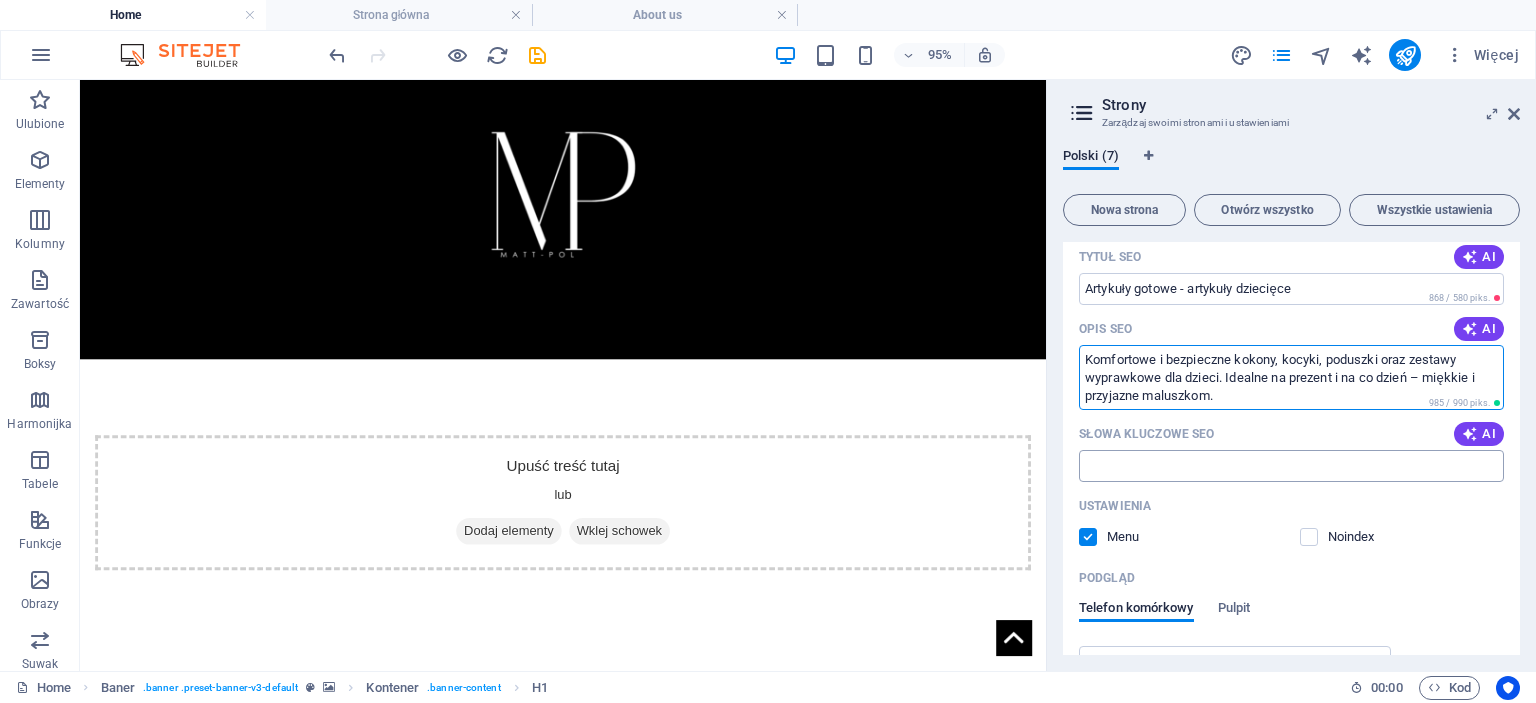 type on "Komfortowe i bezpieczne kokony, kocyki, poduszki oraz zestawy wyprawkowe dla dzieci. Idealne na prezent i na co dzień – miękkie i przyjazne maluszkom." 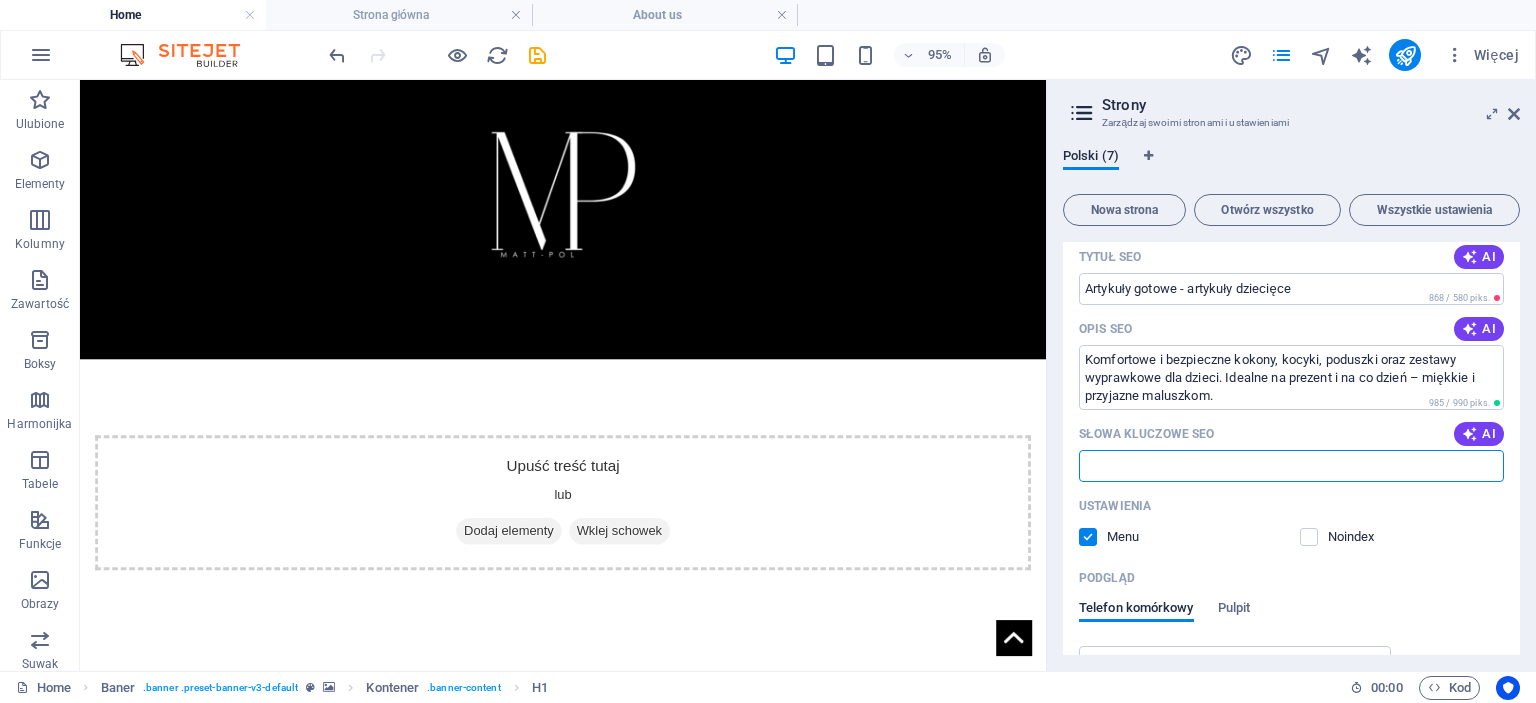 click on "Słowa kluczowe SEO" at bounding box center (1291, 466) 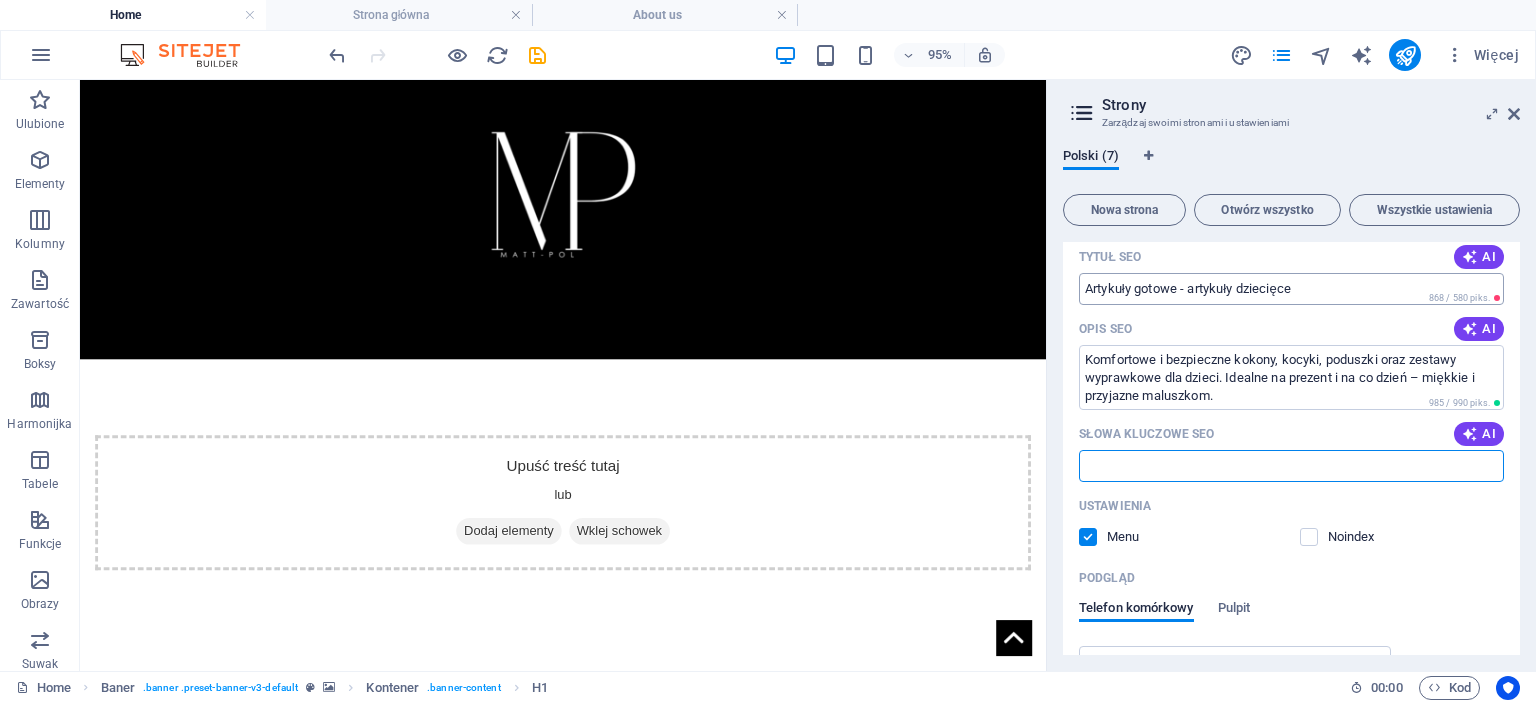 click on "Artykuły gotowe - artykuły dziecięce" at bounding box center (1291, 289) 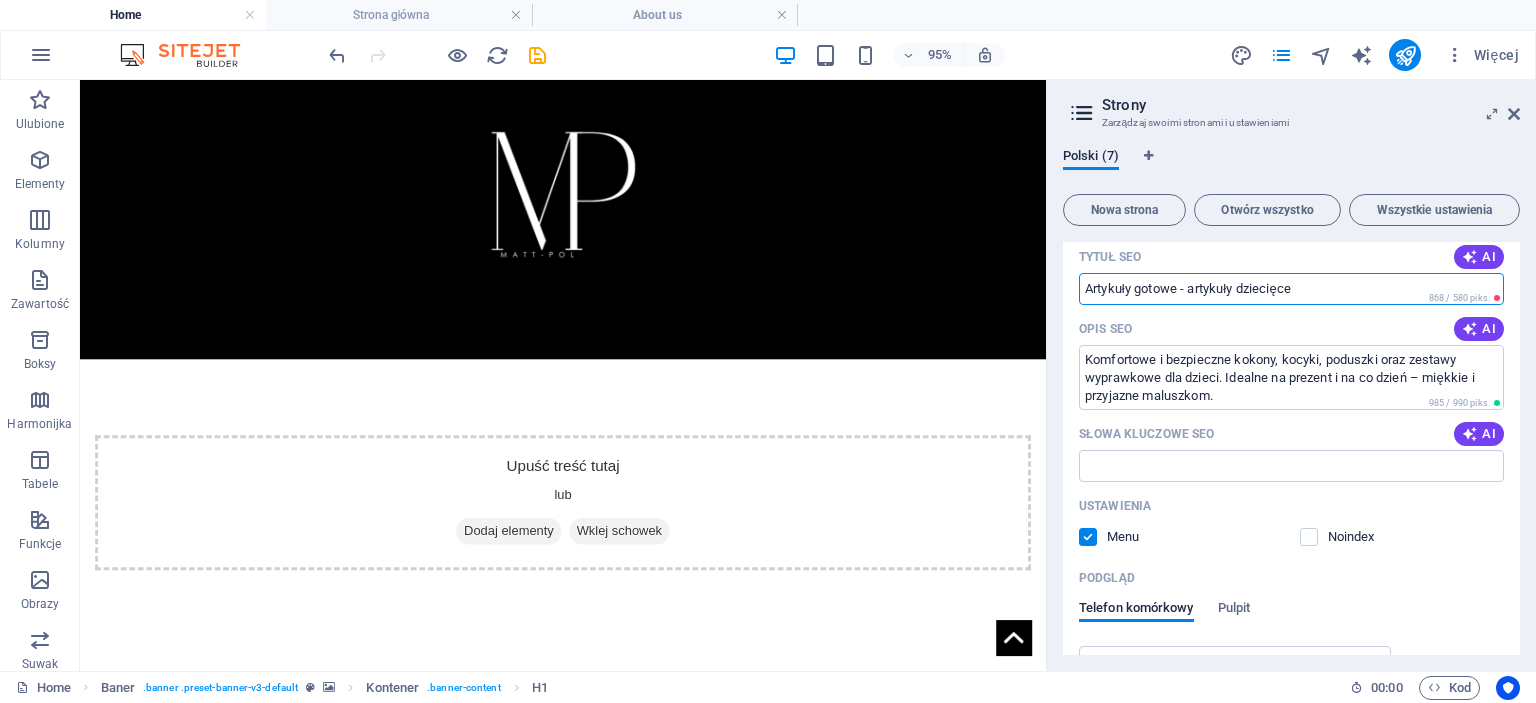 click on "Artykuły gotowe - artykuły dziecięce" at bounding box center (1291, 289) 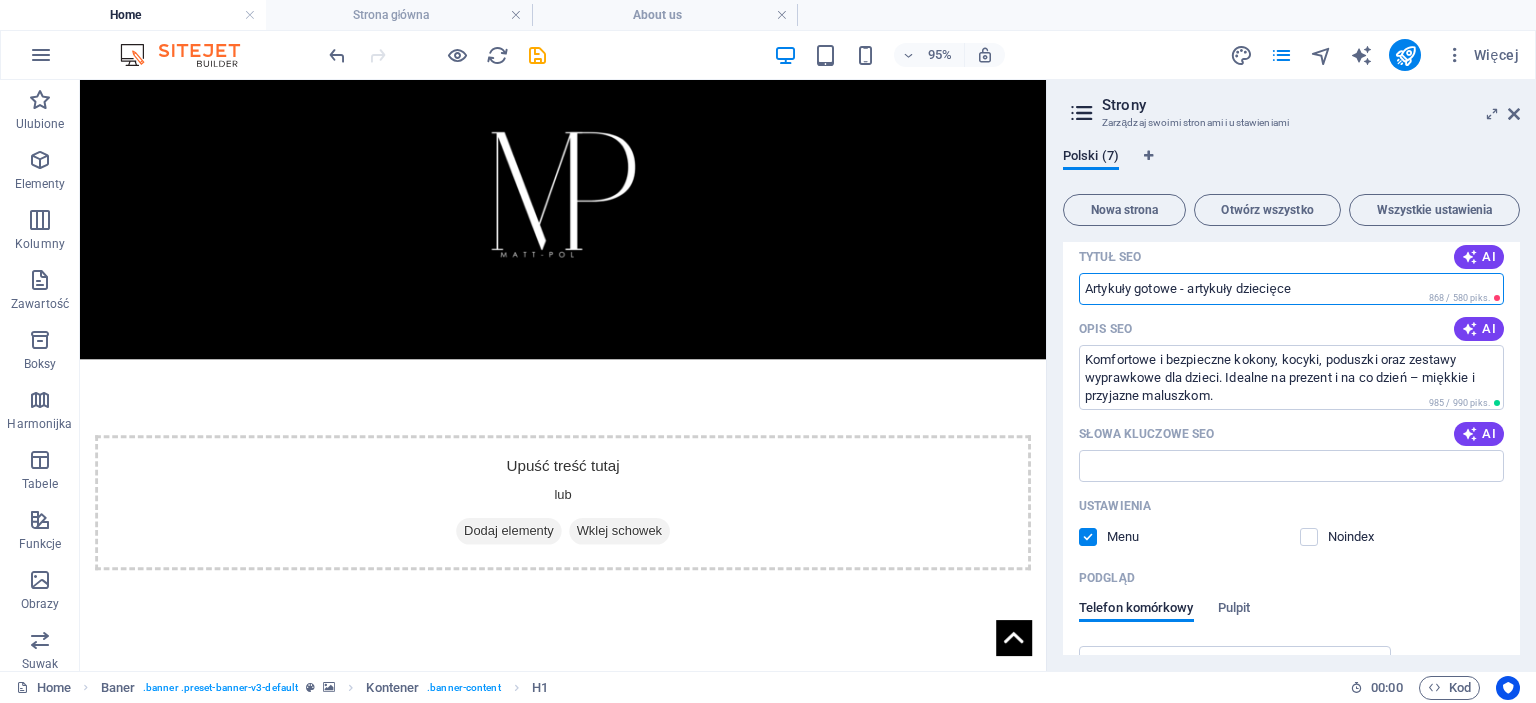 paste on "dziecięce – kokon, kocyki, poduszki i więcej | Najwyższa jakość" 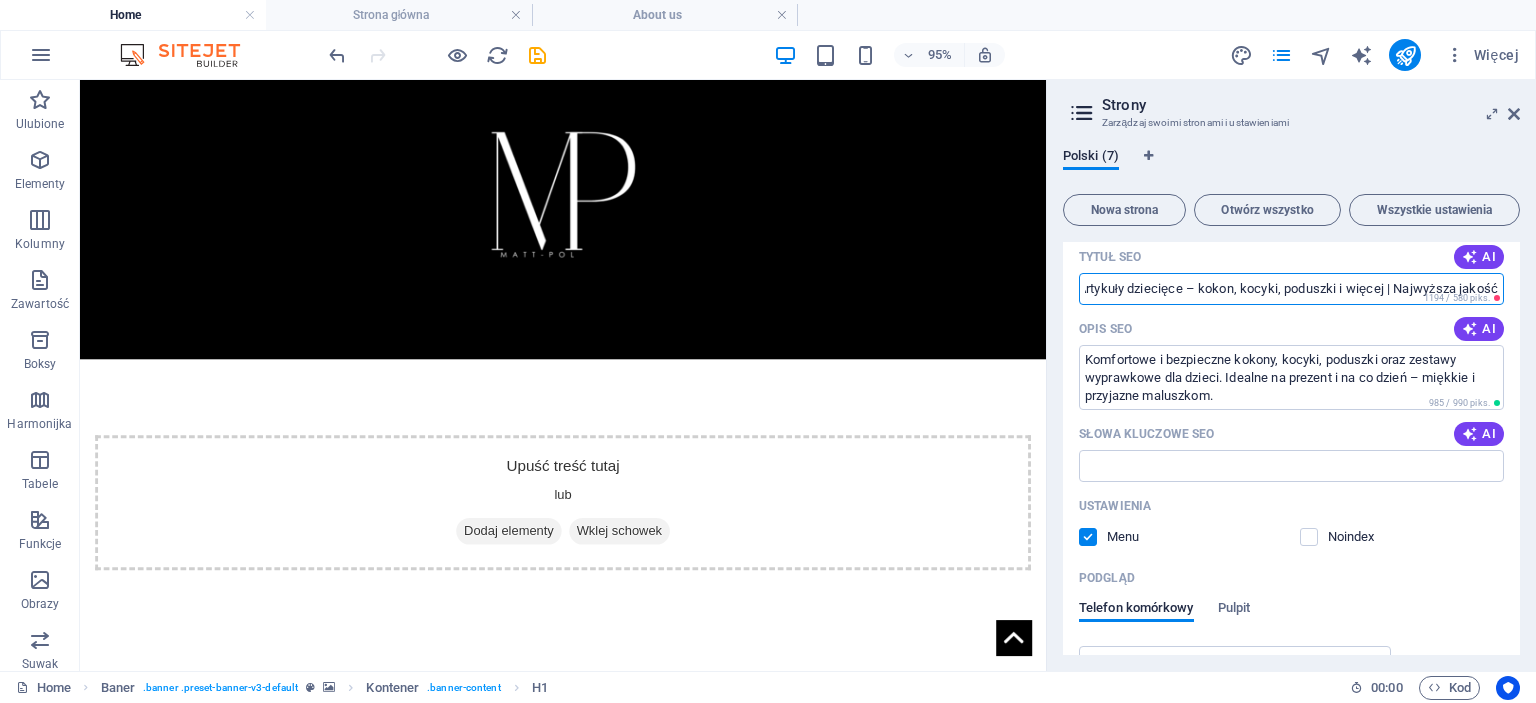 scroll, scrollTop: 0, scrollLeft: 0, axis: both 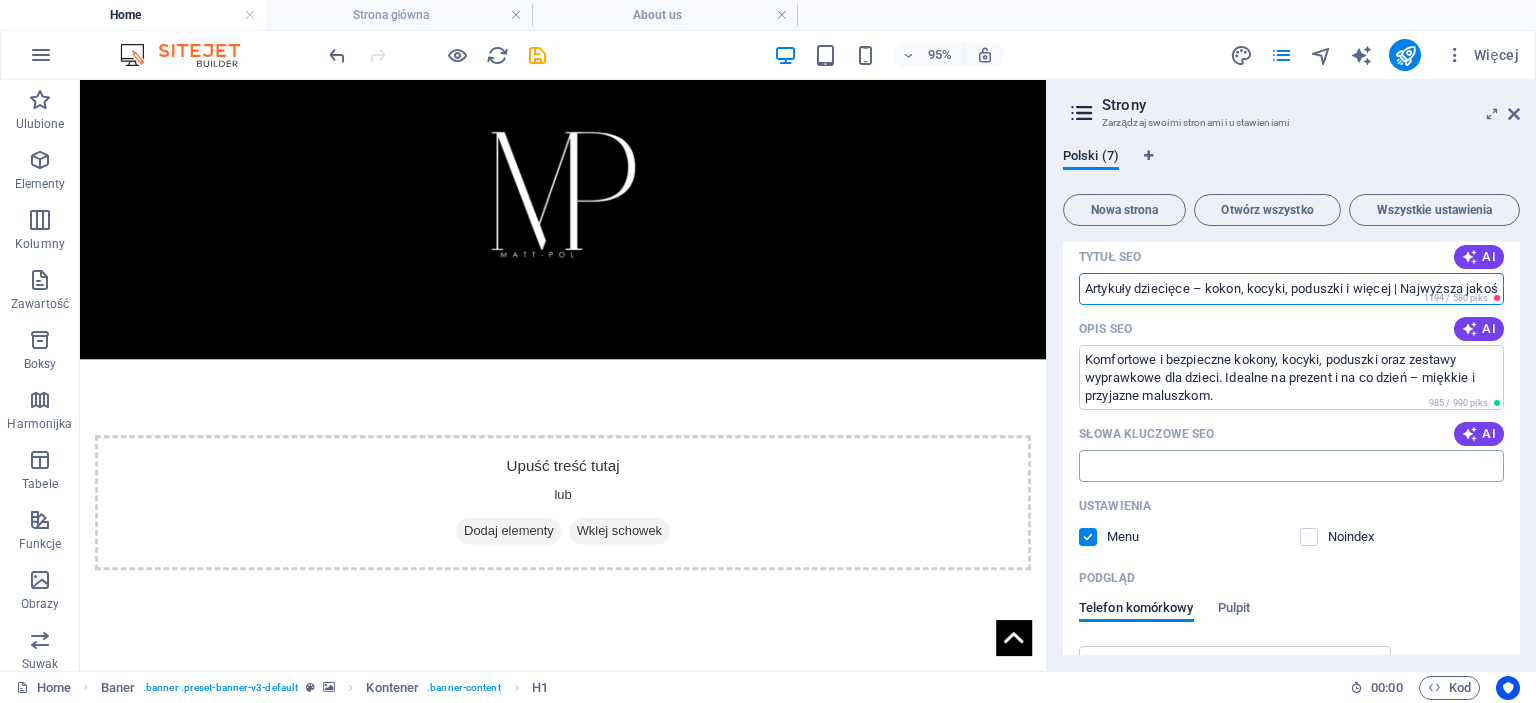type on "Artykuły dziecięce – kokon, kocyki, poduszki i więcej | Najwyższa jakość" 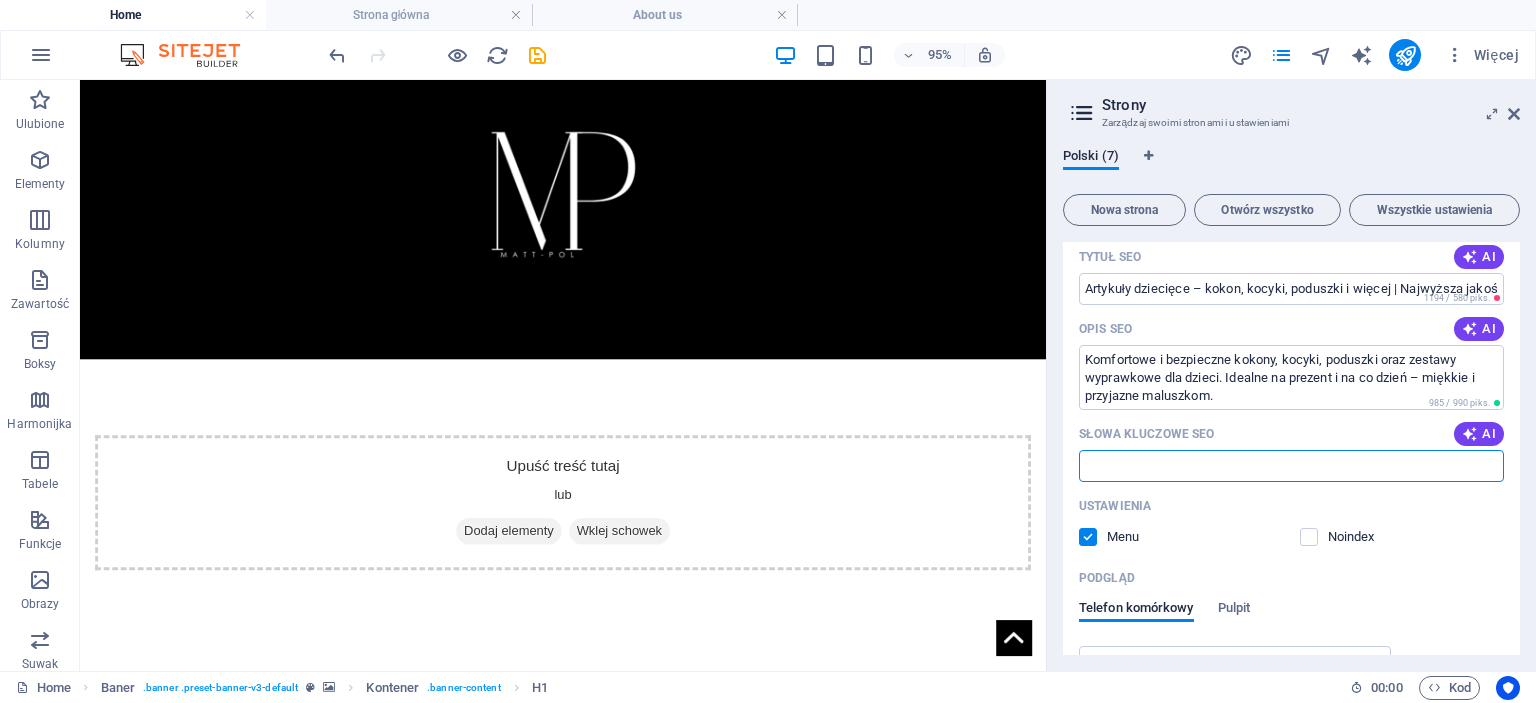 paste on "kokon niemowlęcy" 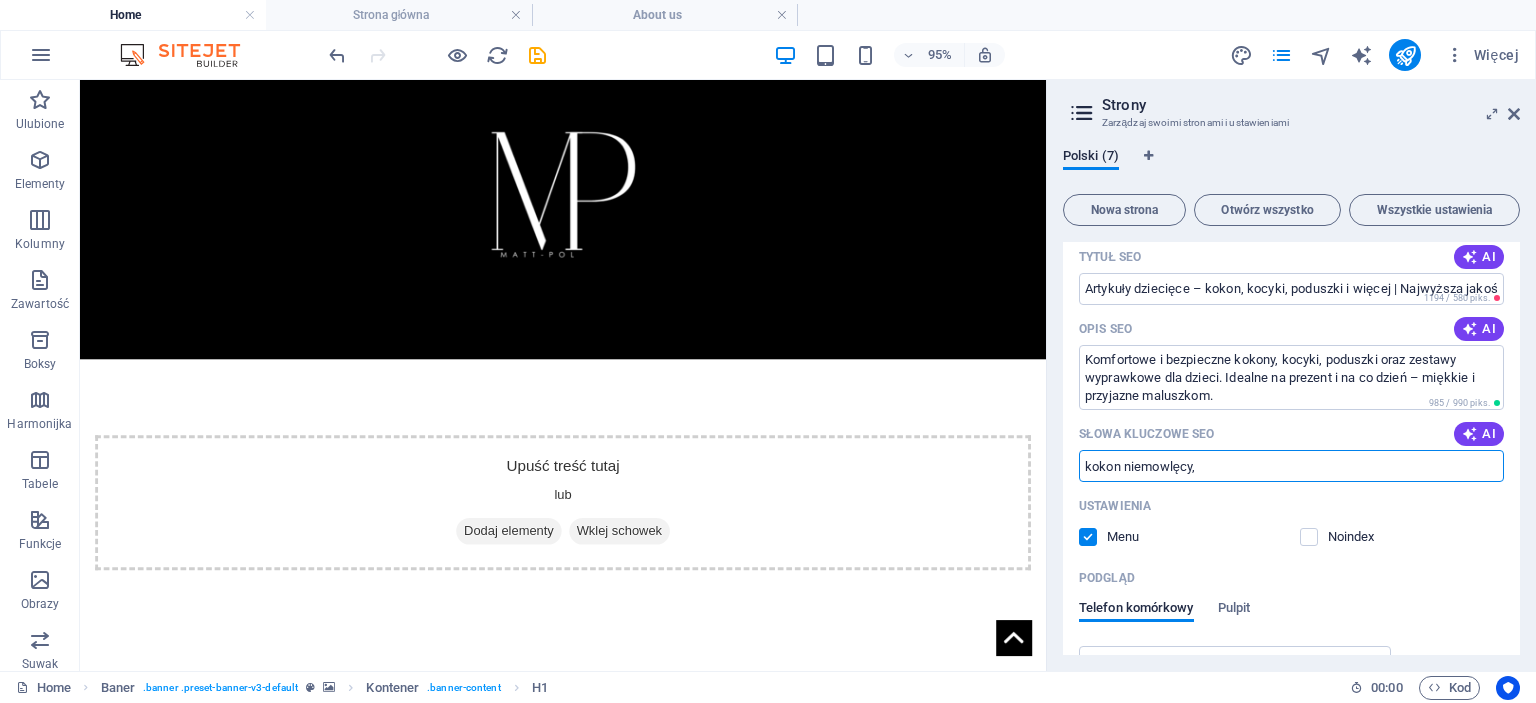 paste on "kocyki dla dzieci" 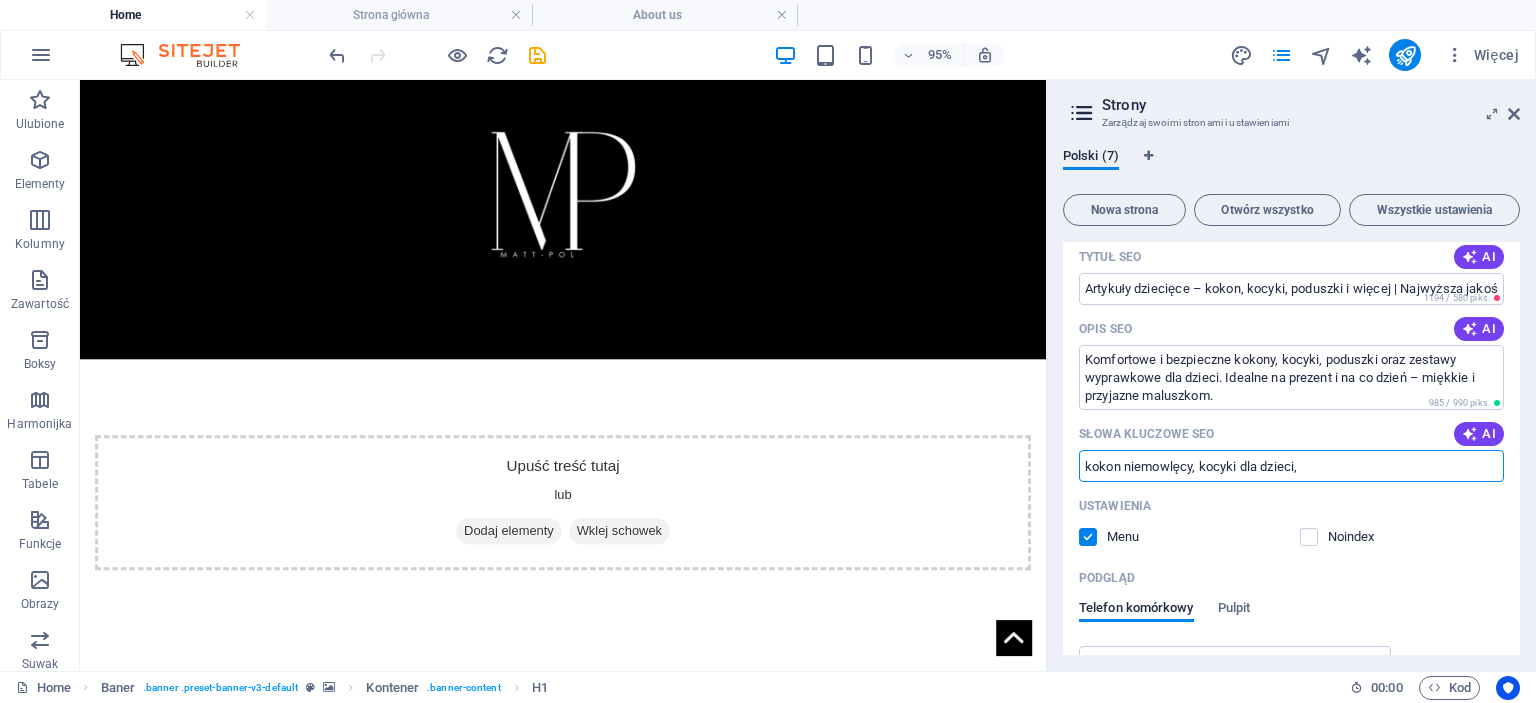 paste on "poduszki dla niemowląt" 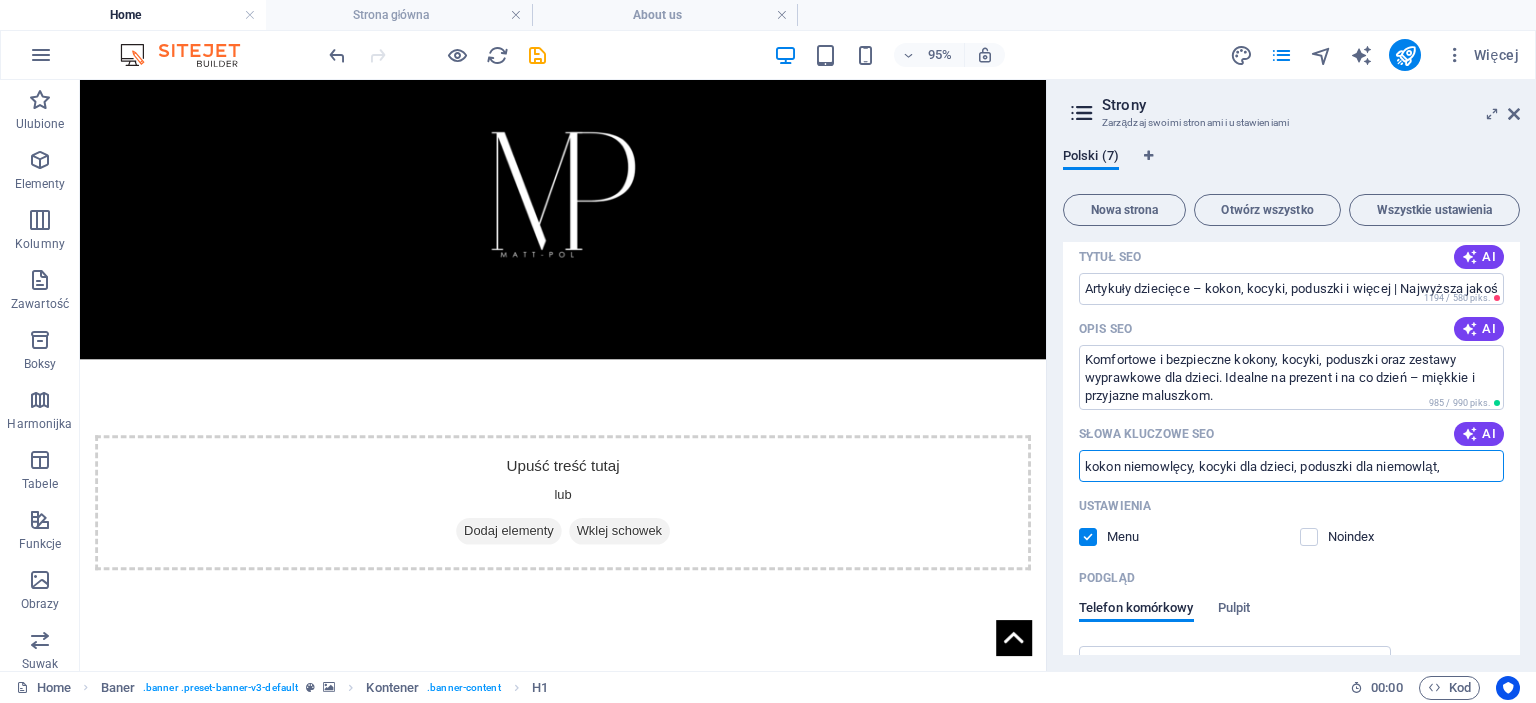 paste on "zestawy wyprawkowe dla niemowląt" 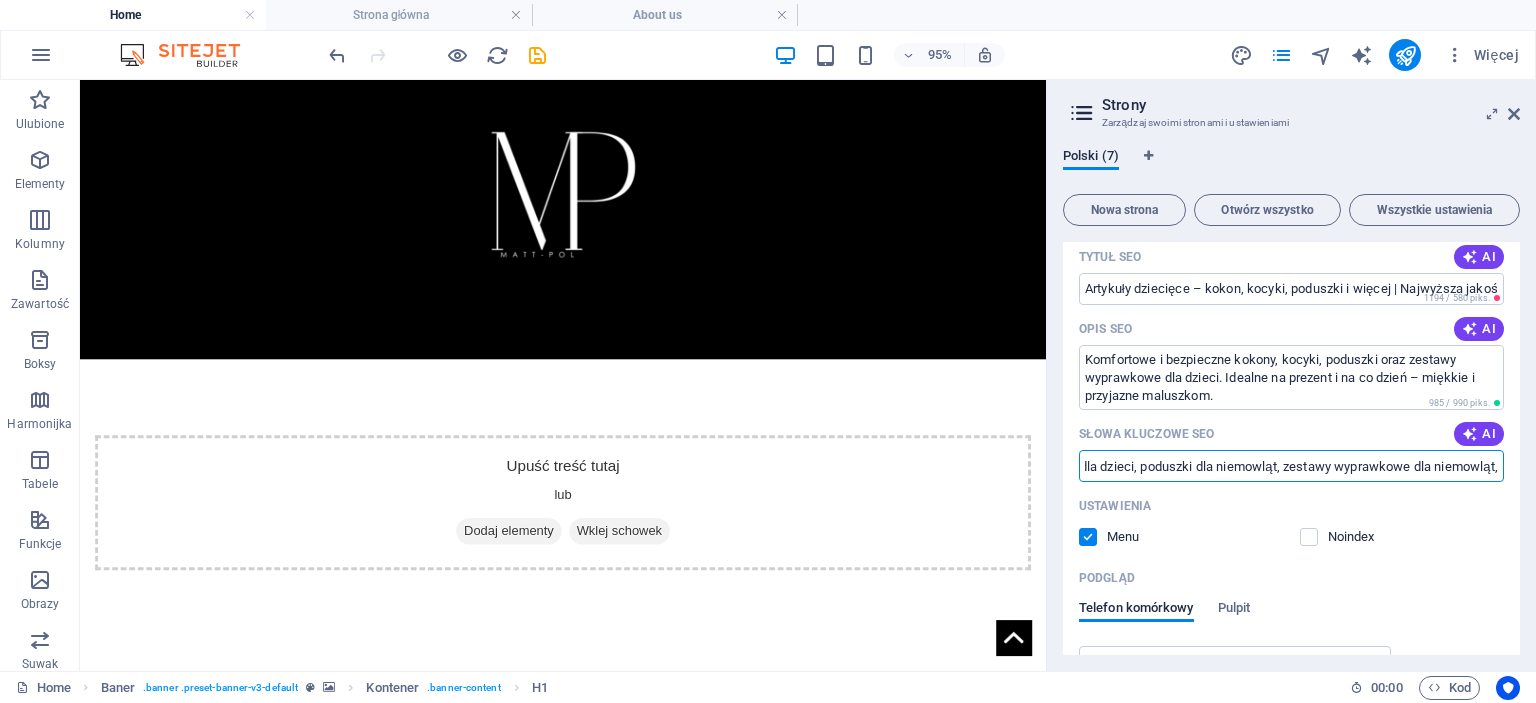 scroll, scrollTop: 0, scrollLeft: 168, axis: horizontal 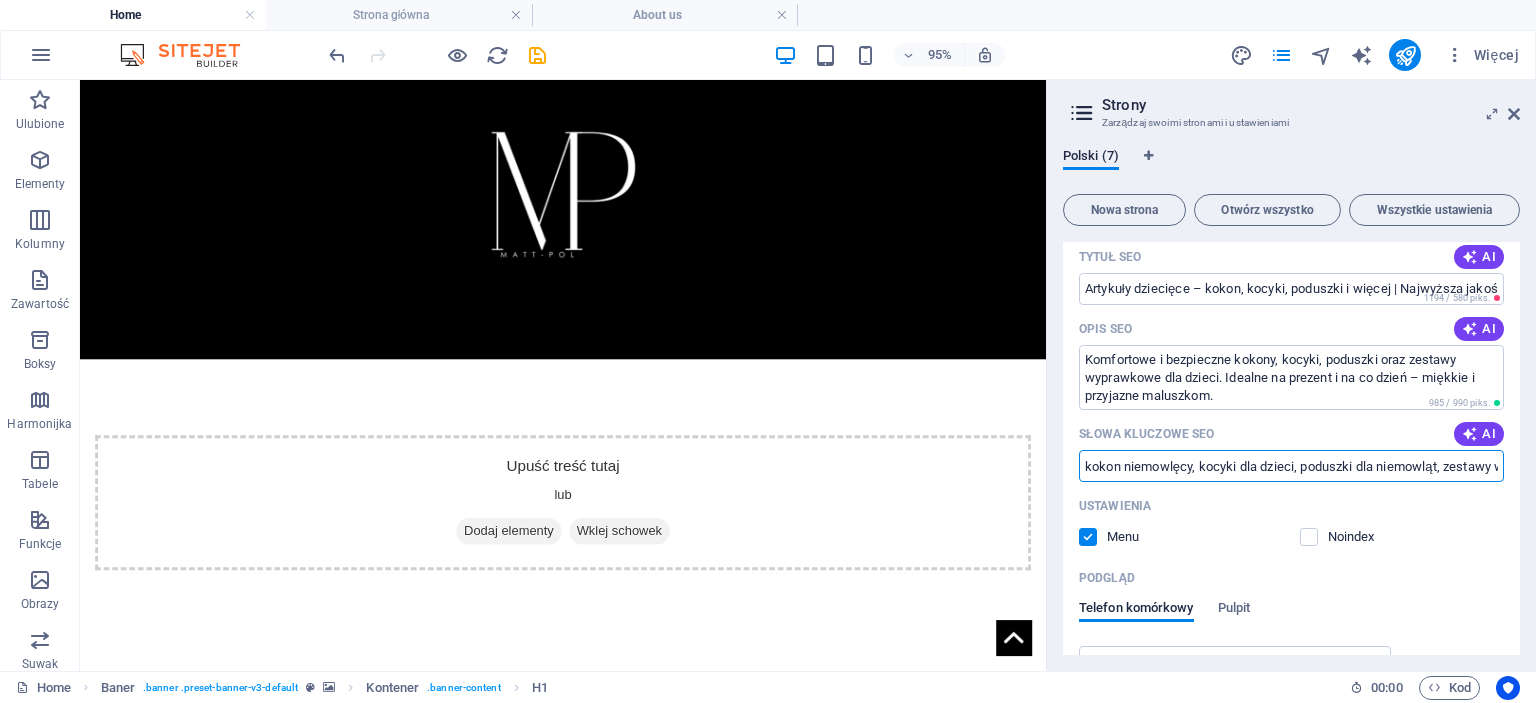 paste on "kołderka dla niemowlaka" 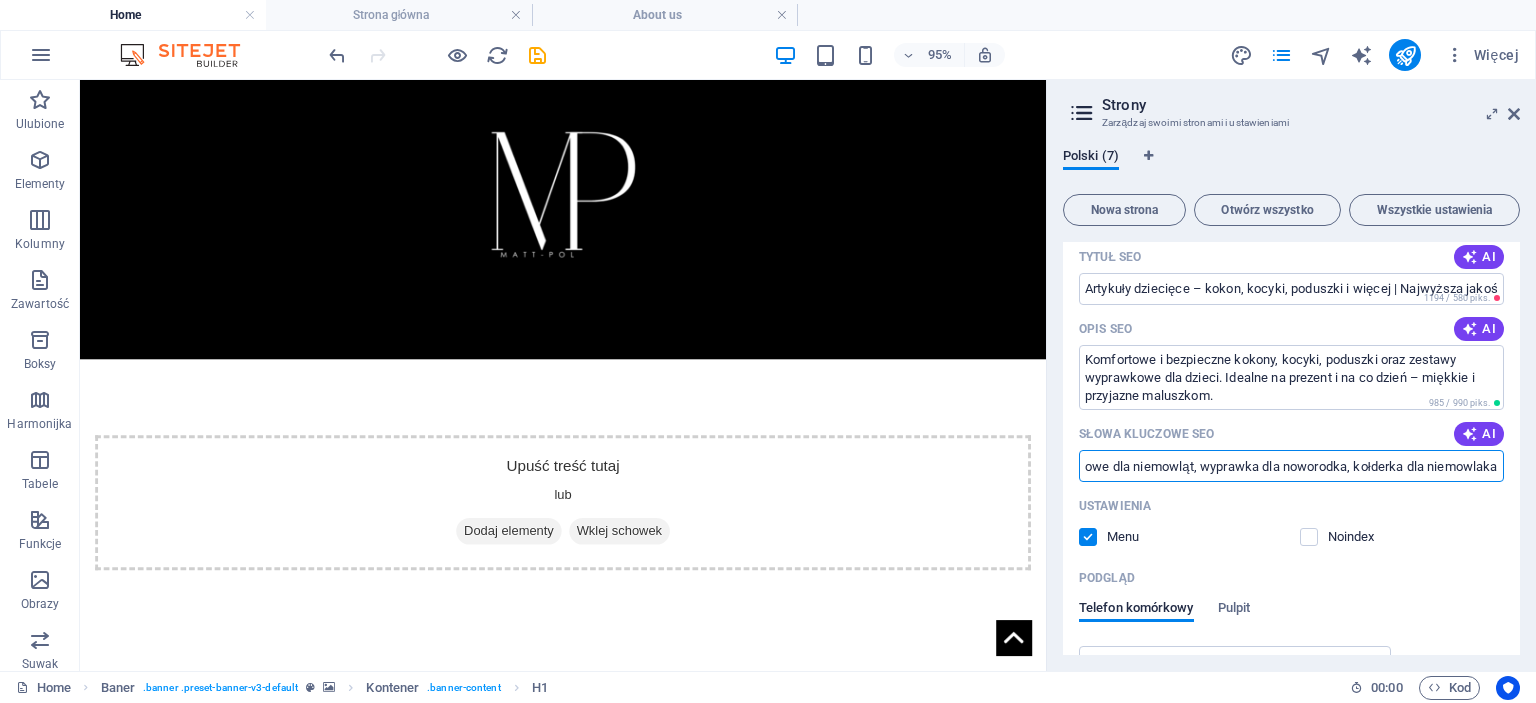 scroll, scrollTop: 0, scrollLeft: 329, axis: horizontal 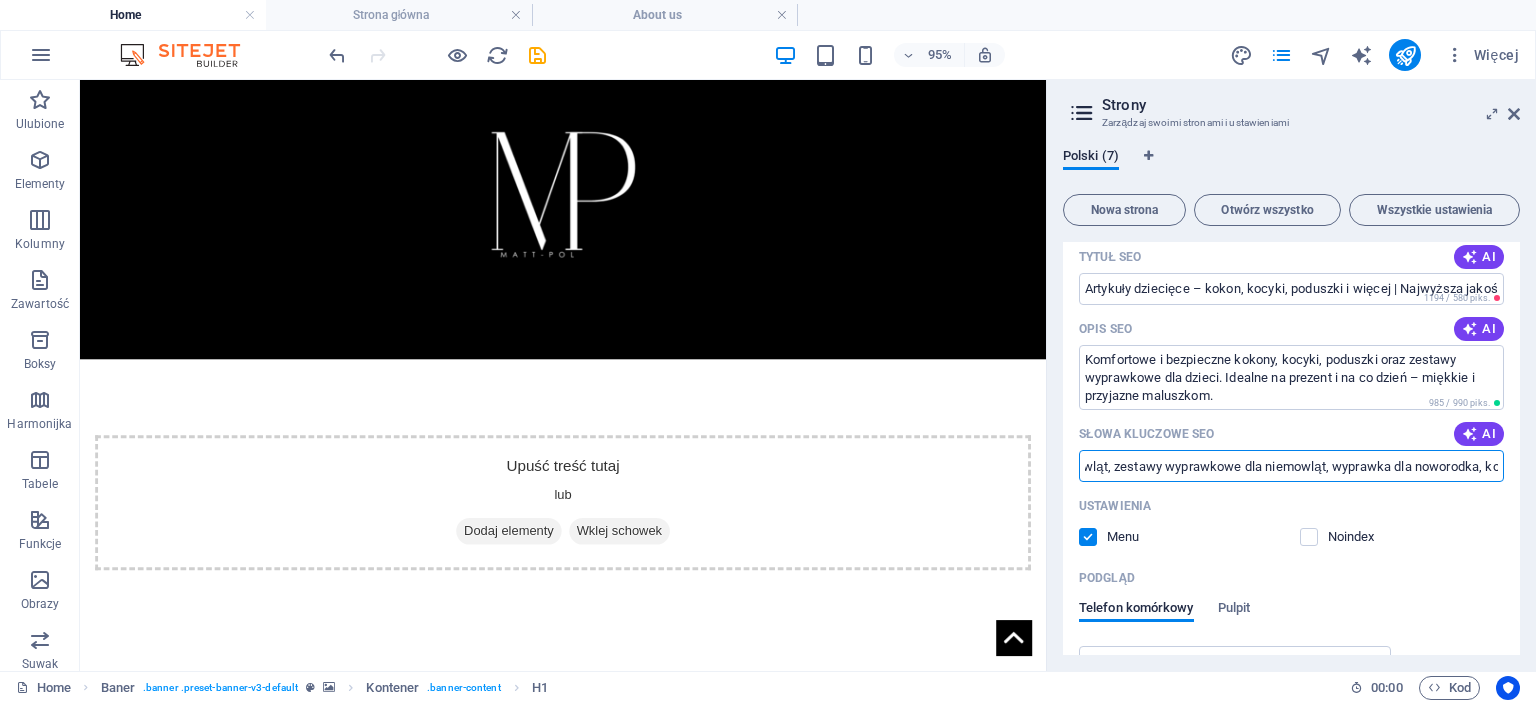 click on "kokon niemowlęcy, kocyki dla dzieci, poduszki dla niemowląt, zestawy wyprawkowe dla niemowląt, wyprawka dla noworodka, kołderka dla niemowlaka" at bounding box center [1291, 466] 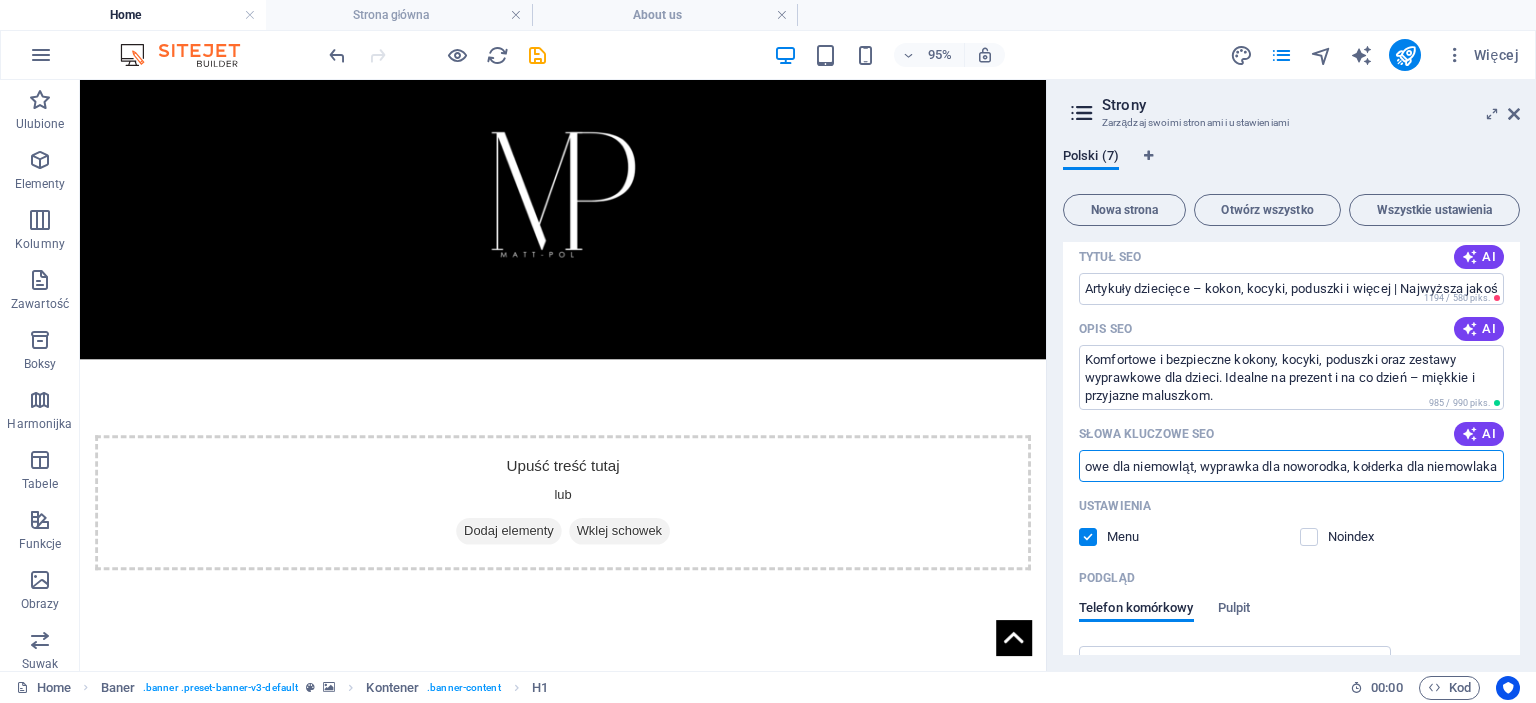 drag, startPoint x: 1495, startPoint y: 466, endPoint x: 1526, endPoint y: 463, distance: 31.144823 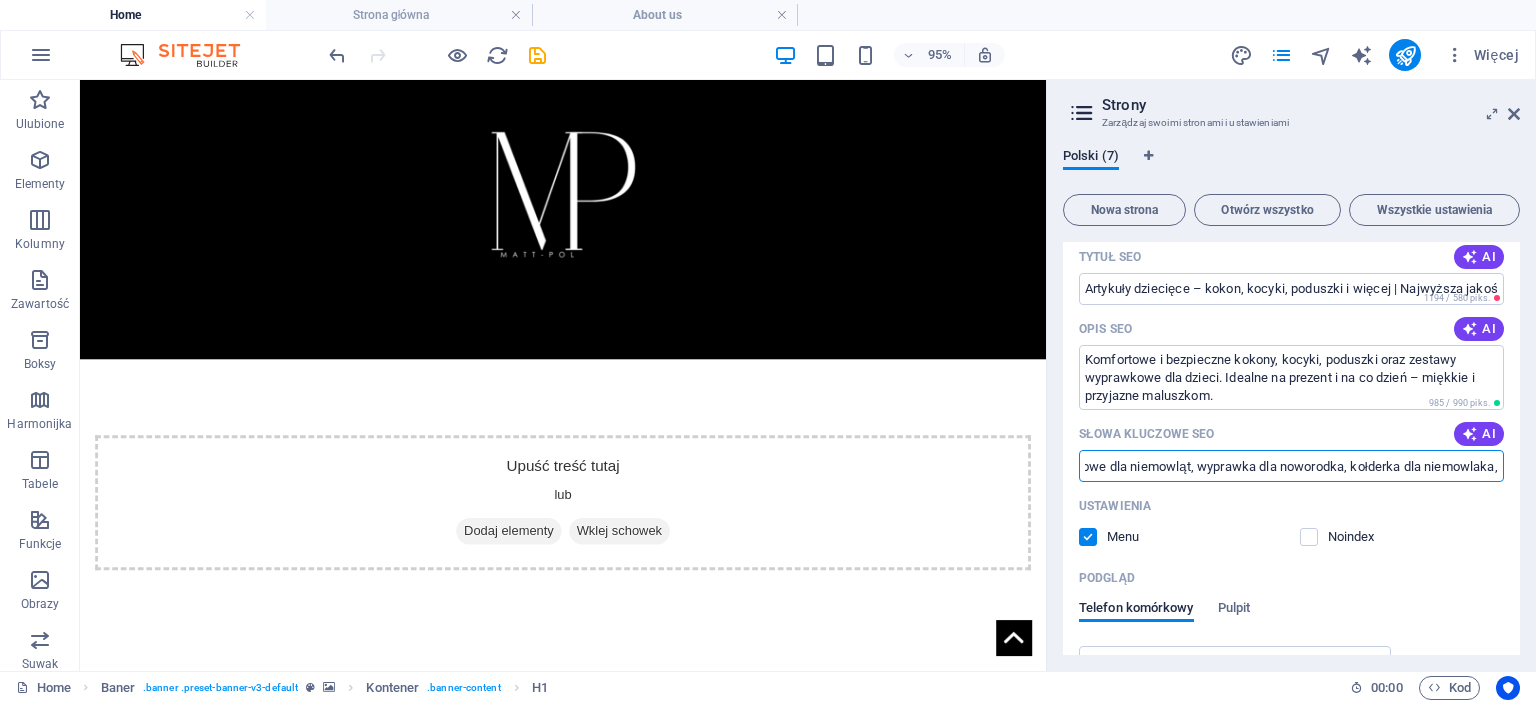 scroll, scrollTop: 0, scrollLeft: 476, axis: horizontal 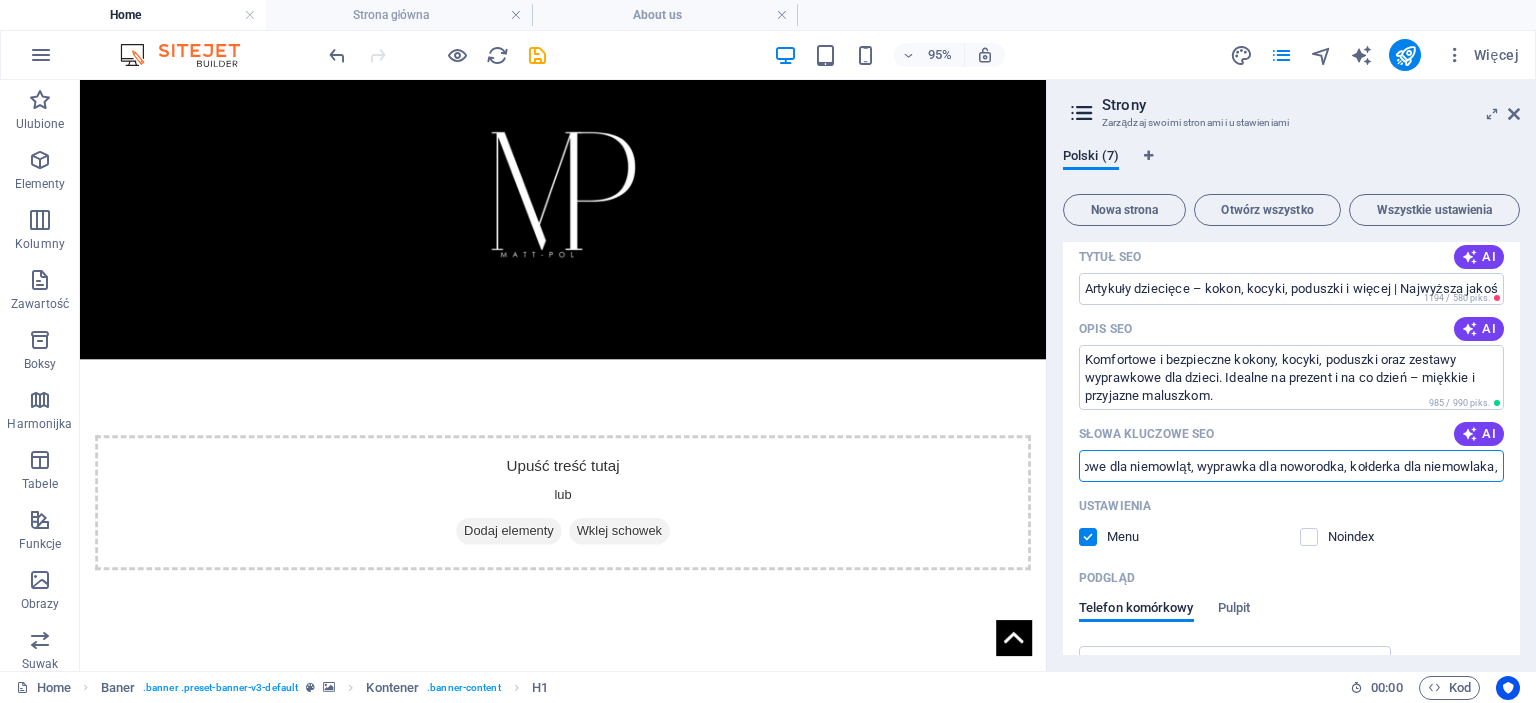 drag, startPoint x: 1468, startPoint y: 469, endPoint x: 1535, endPoint y: 467, distance: 67.02985 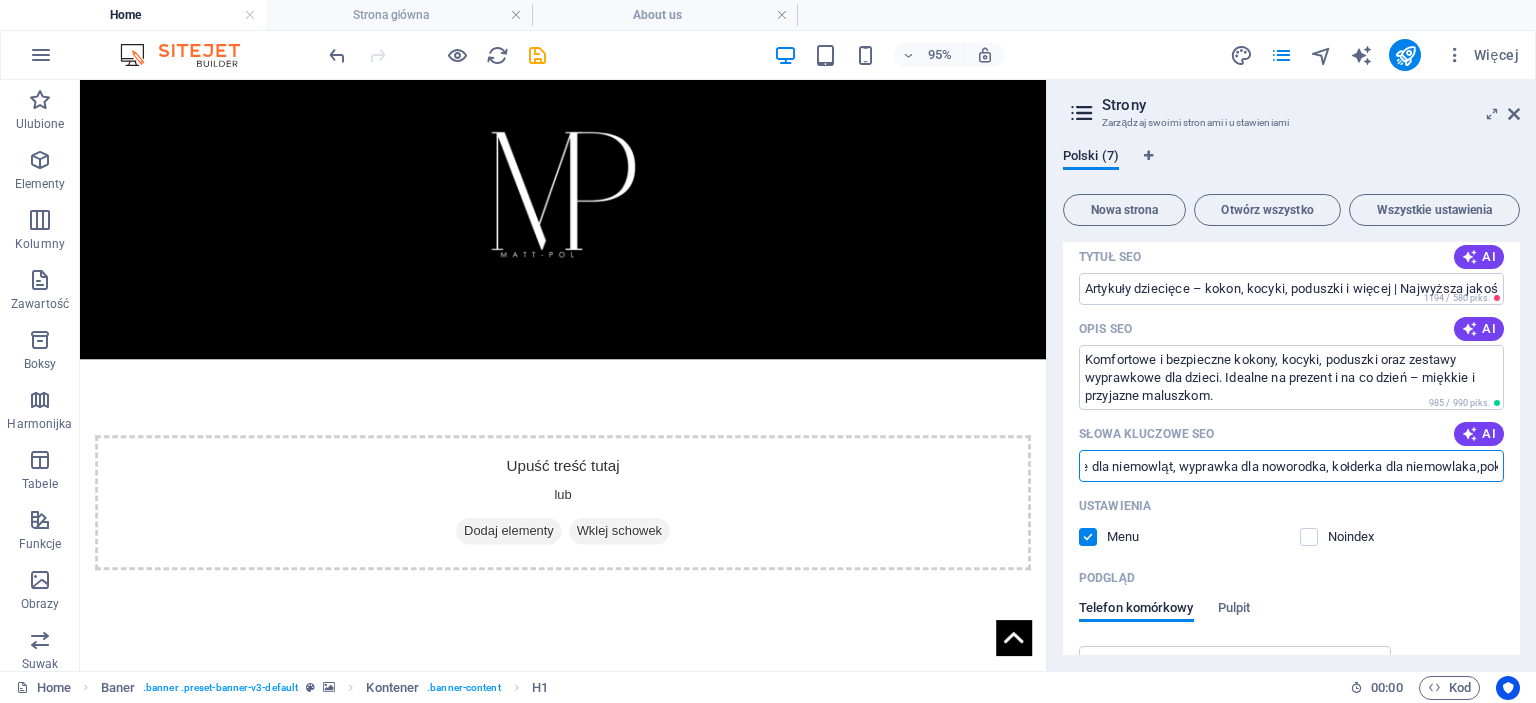 scroll, scrollTop: 0, scrollLeft: 603, axis: horizontal 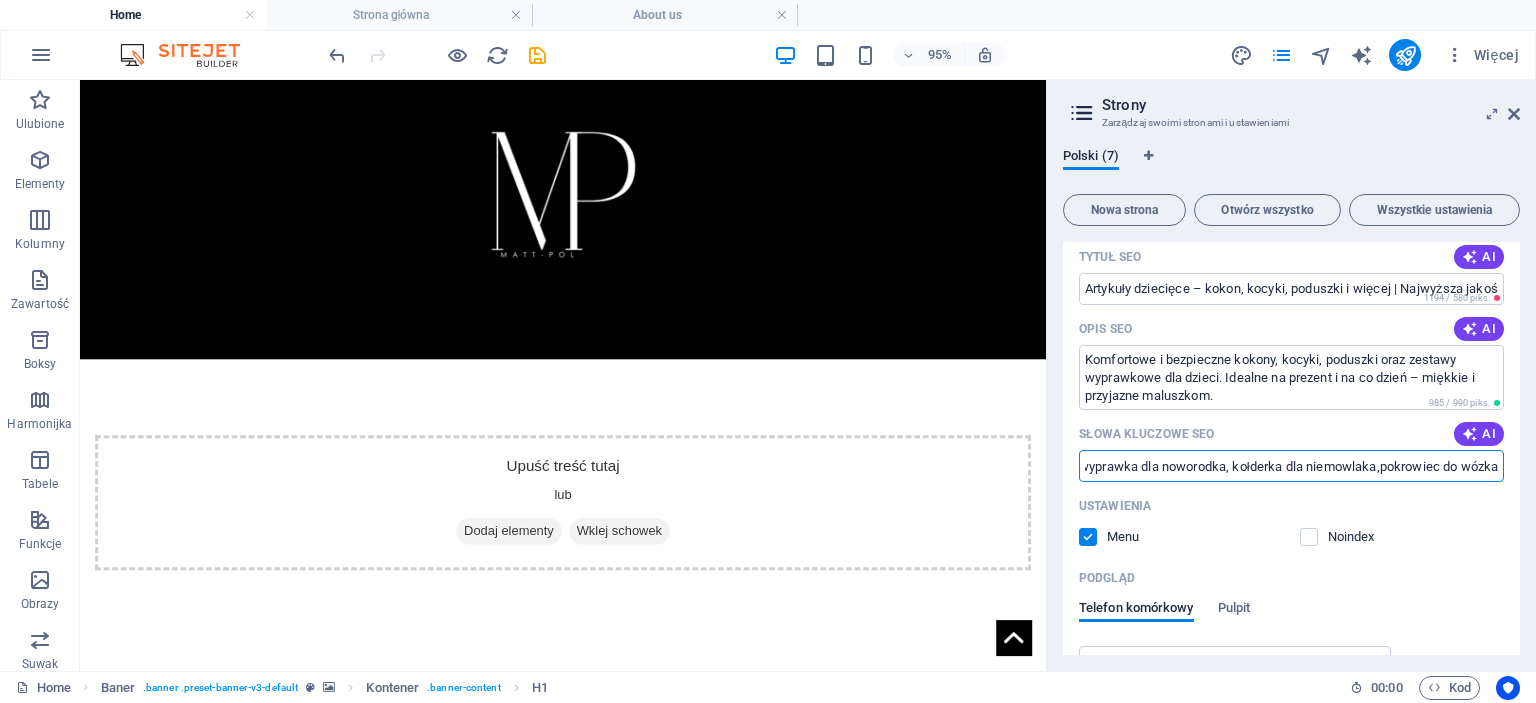 drag, startPoint x: 1464, startPoint y: 470, endPoint x: 1535, endPoint y: 473, distance: 71.063354 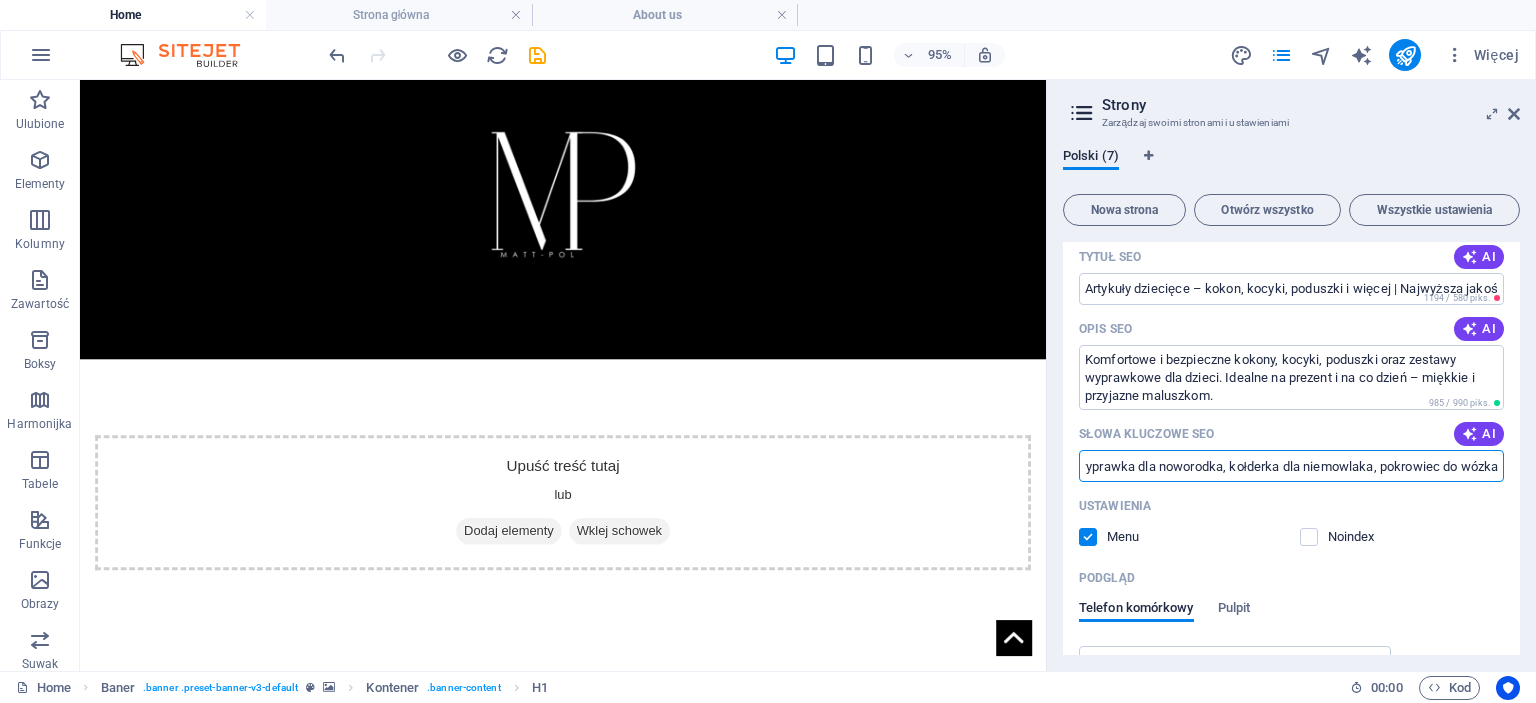 scroll, scrollTop: 0, scrollLeft: 606, axis: horizontal 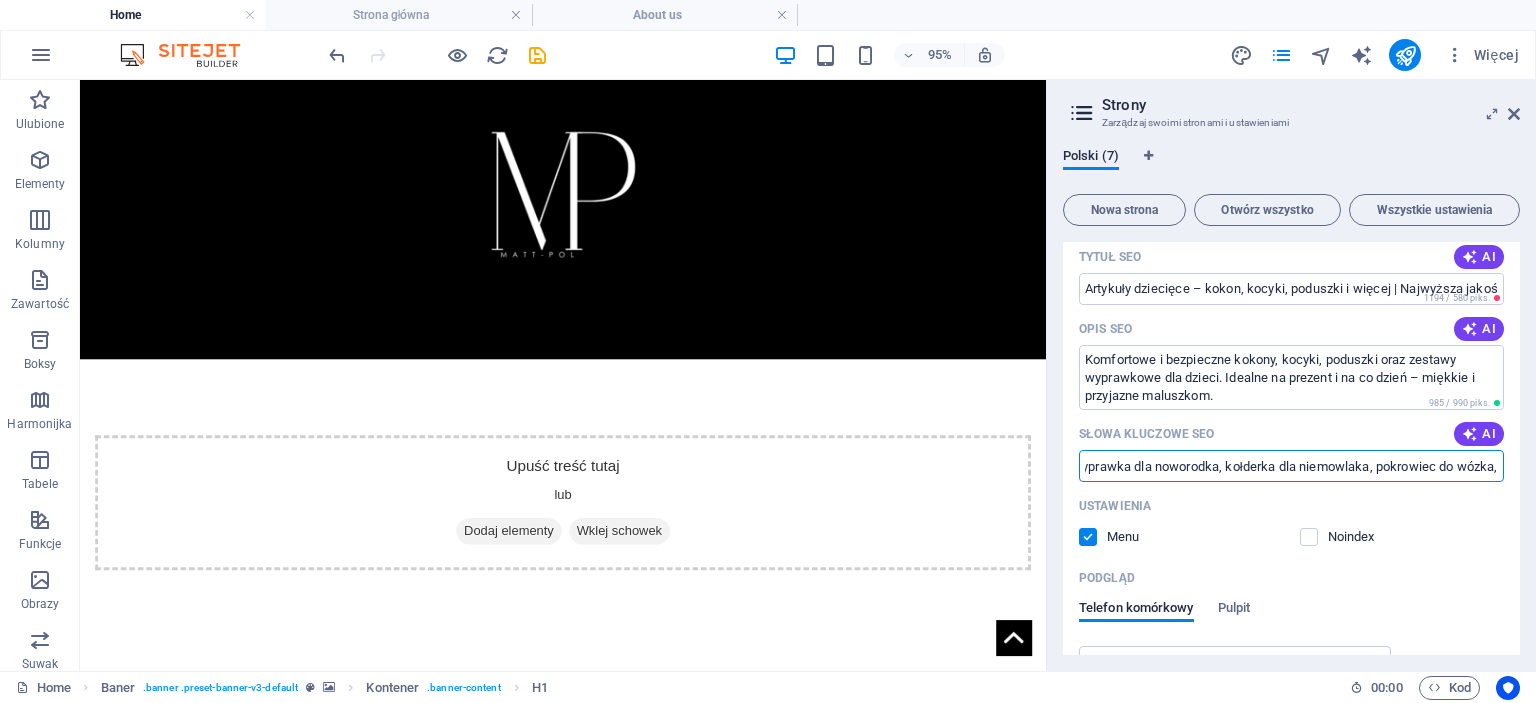 drag, startPoint x: 1415, startPoint y: 469, endPoint x: 1535, endPoint y: 471, distance: 120.01666 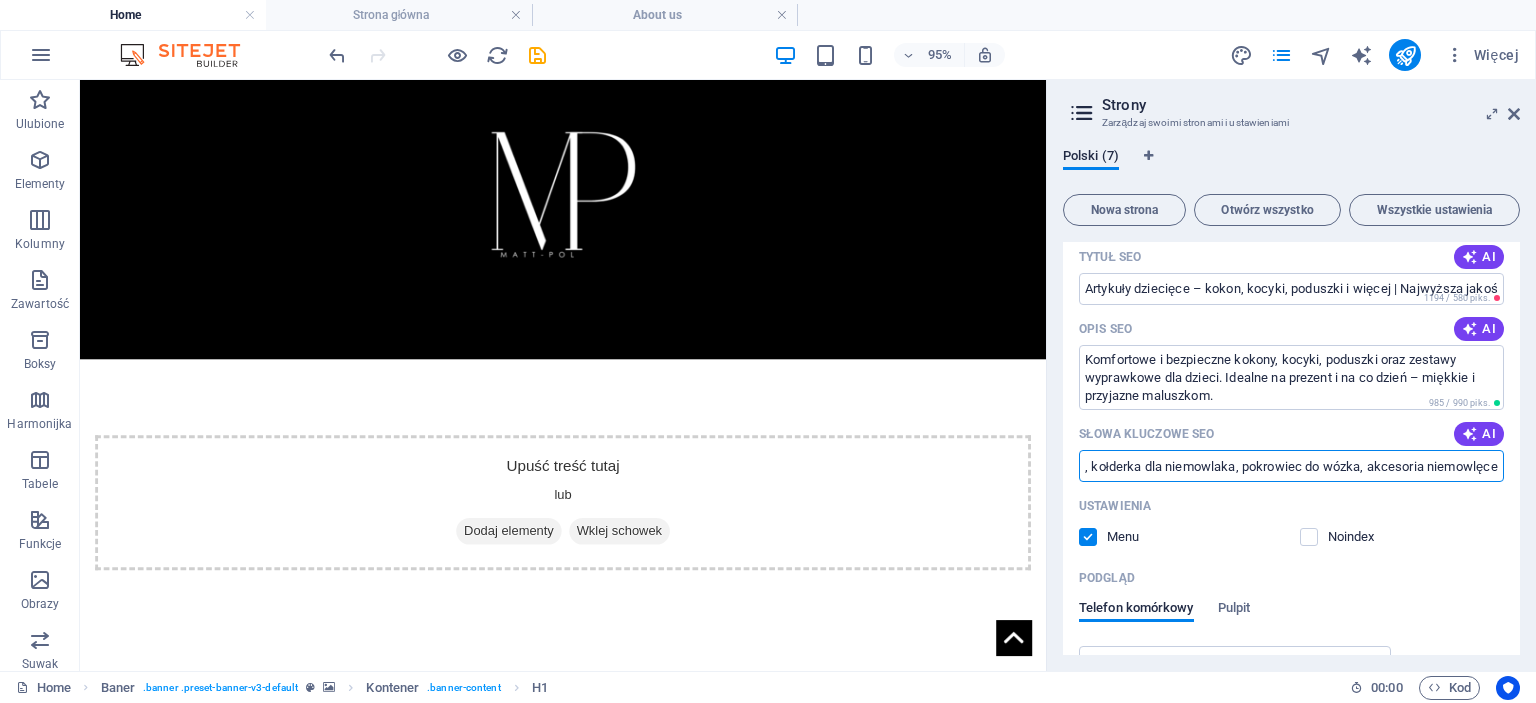 scroll, scrollTop: 0, scrollLeft: 612, axis: horizontal 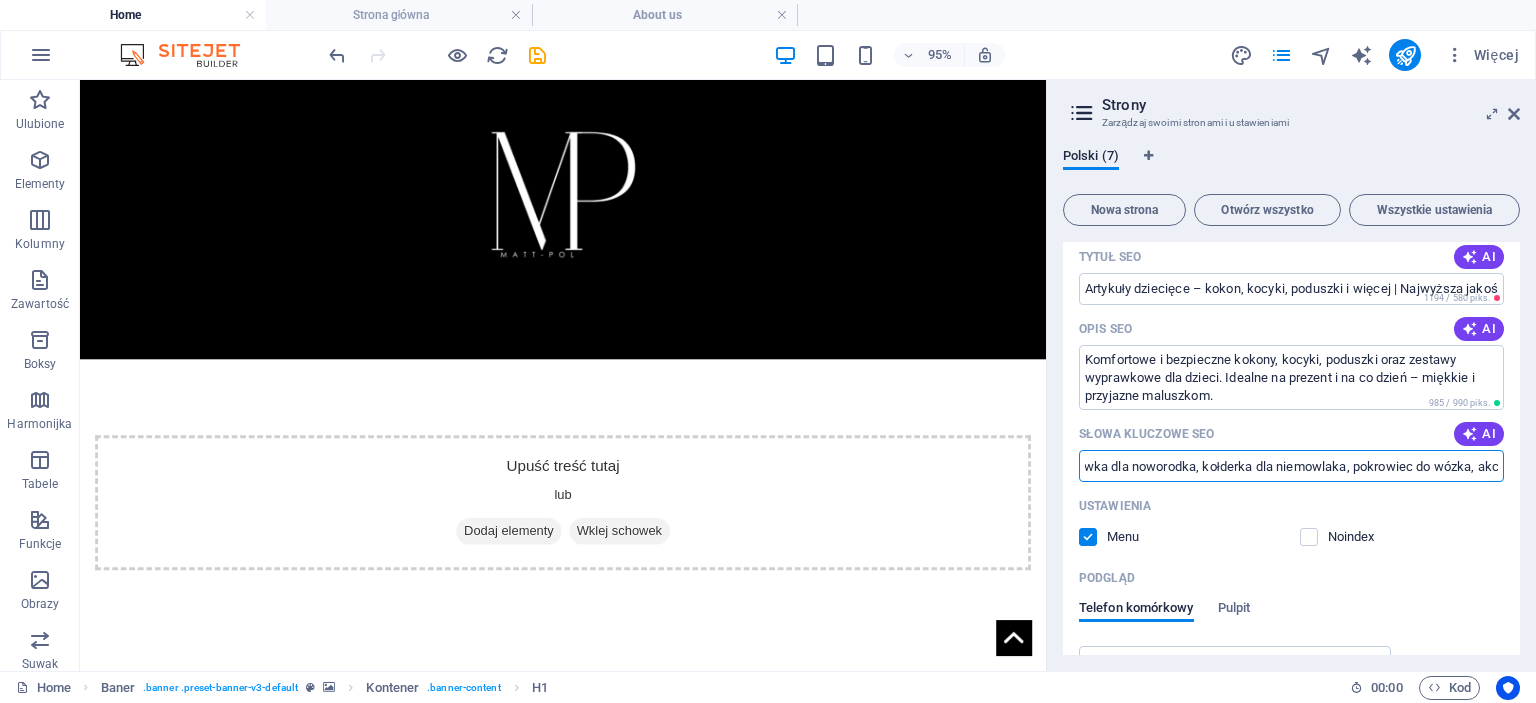 type on "kokon niemowlęcy, kocyki dla dzieci, poduszki dla niemowląt, zestawy wyprawkowe dla niemowląt, wyprawka dla noworodka, kołderka dla niemowlaka, pokrowiec do wózka, akcesoria niemowlęce" 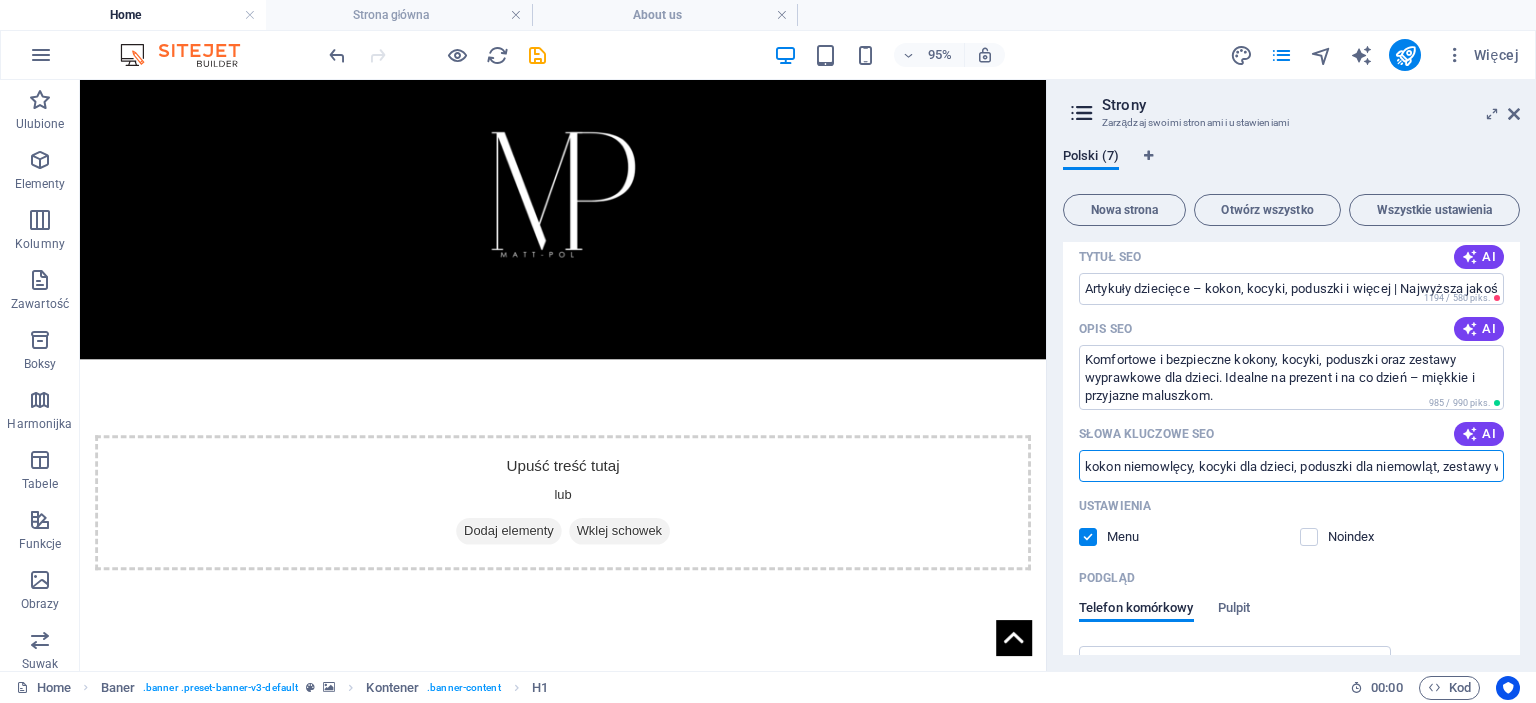 click on "Ustawienia" at bounding box center (1291, 506) 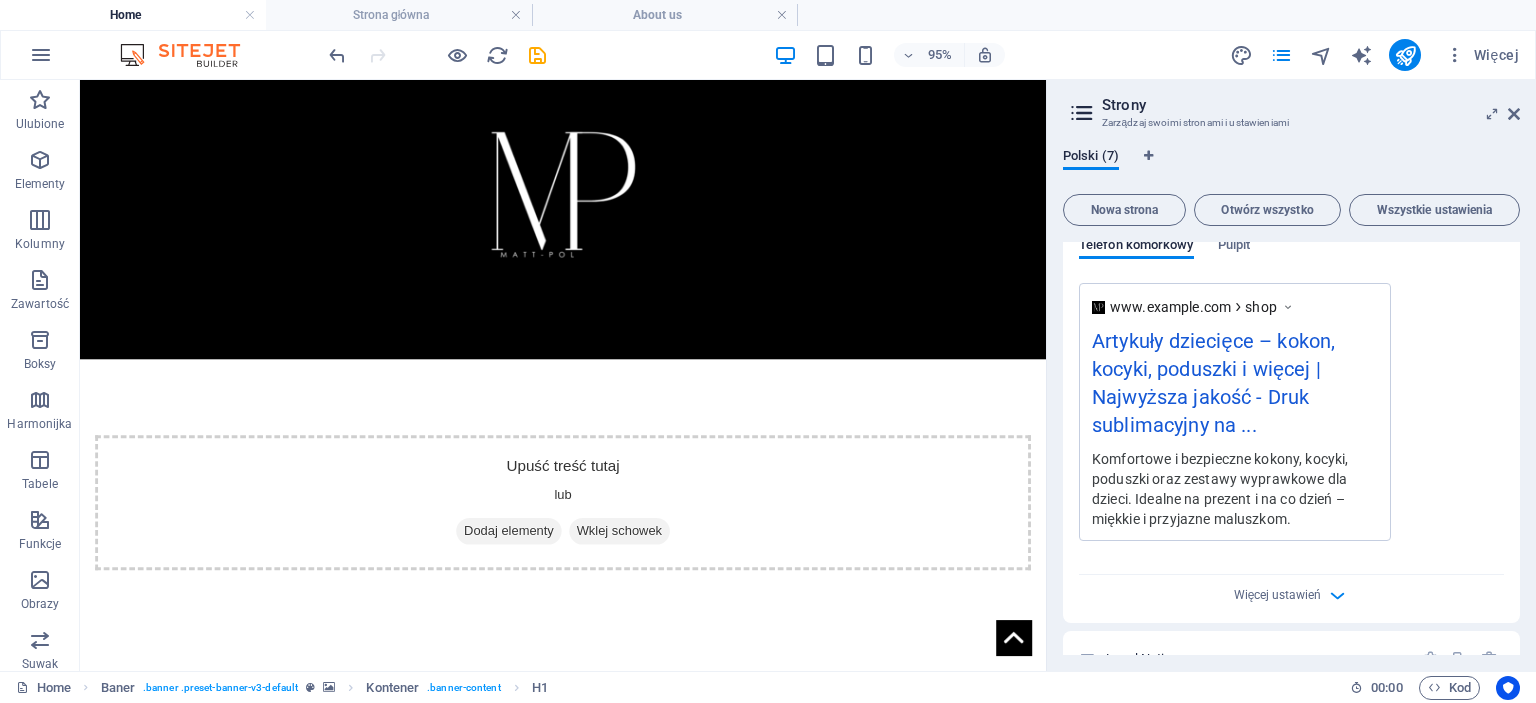 scroll, scrollTop: 2349, scrollLeft: 0, axis: vertical 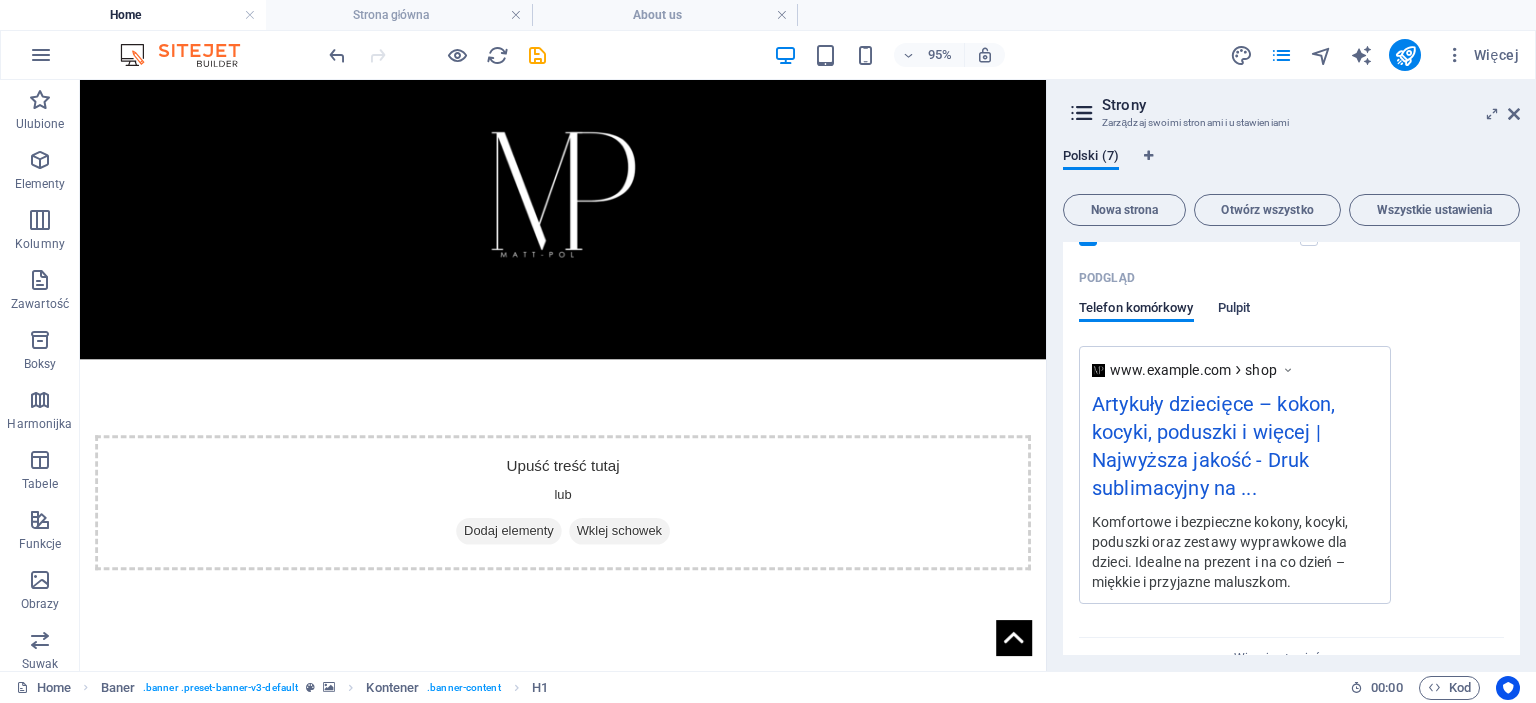 click on "Pulpit" at bounding box center [1234, 310] 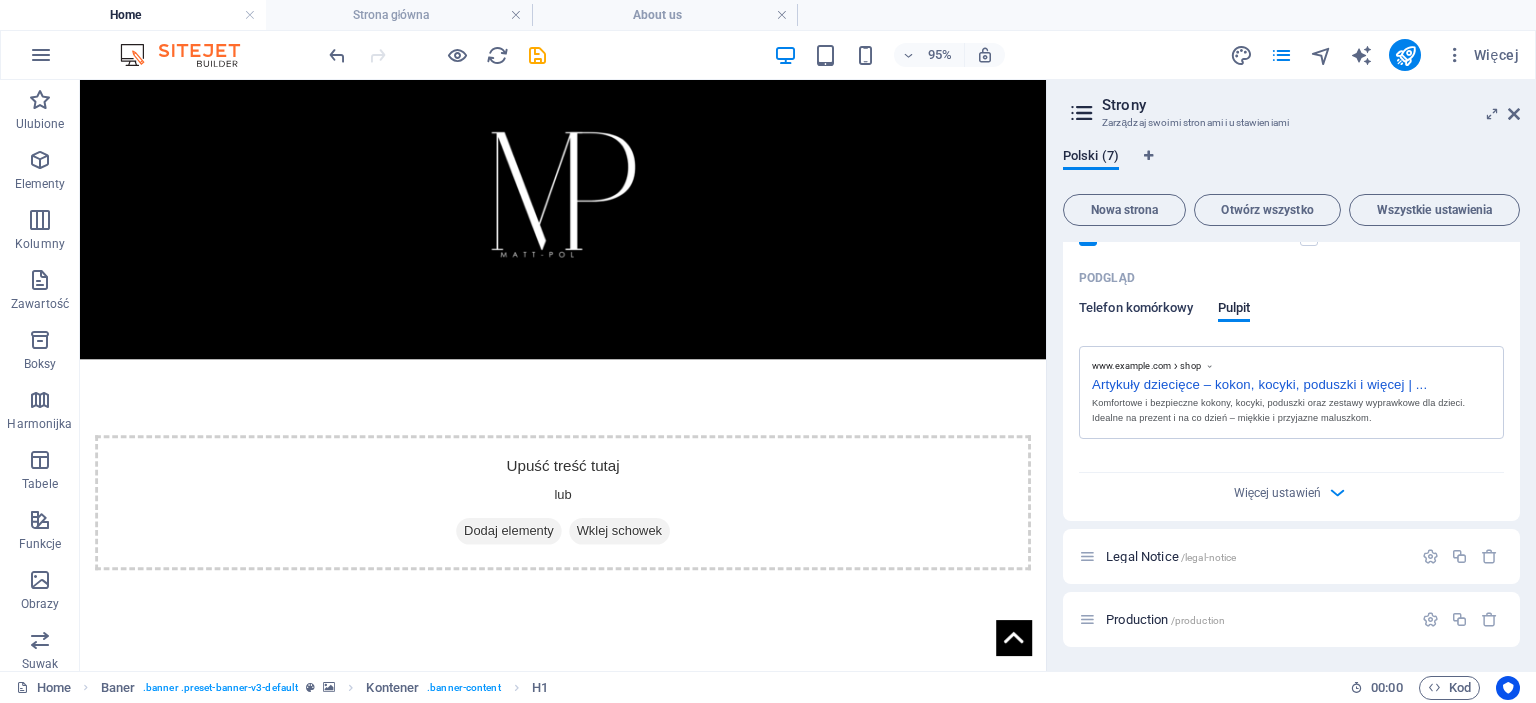 click on "Telefon komórkowy" at bounding box center [1136, 310] 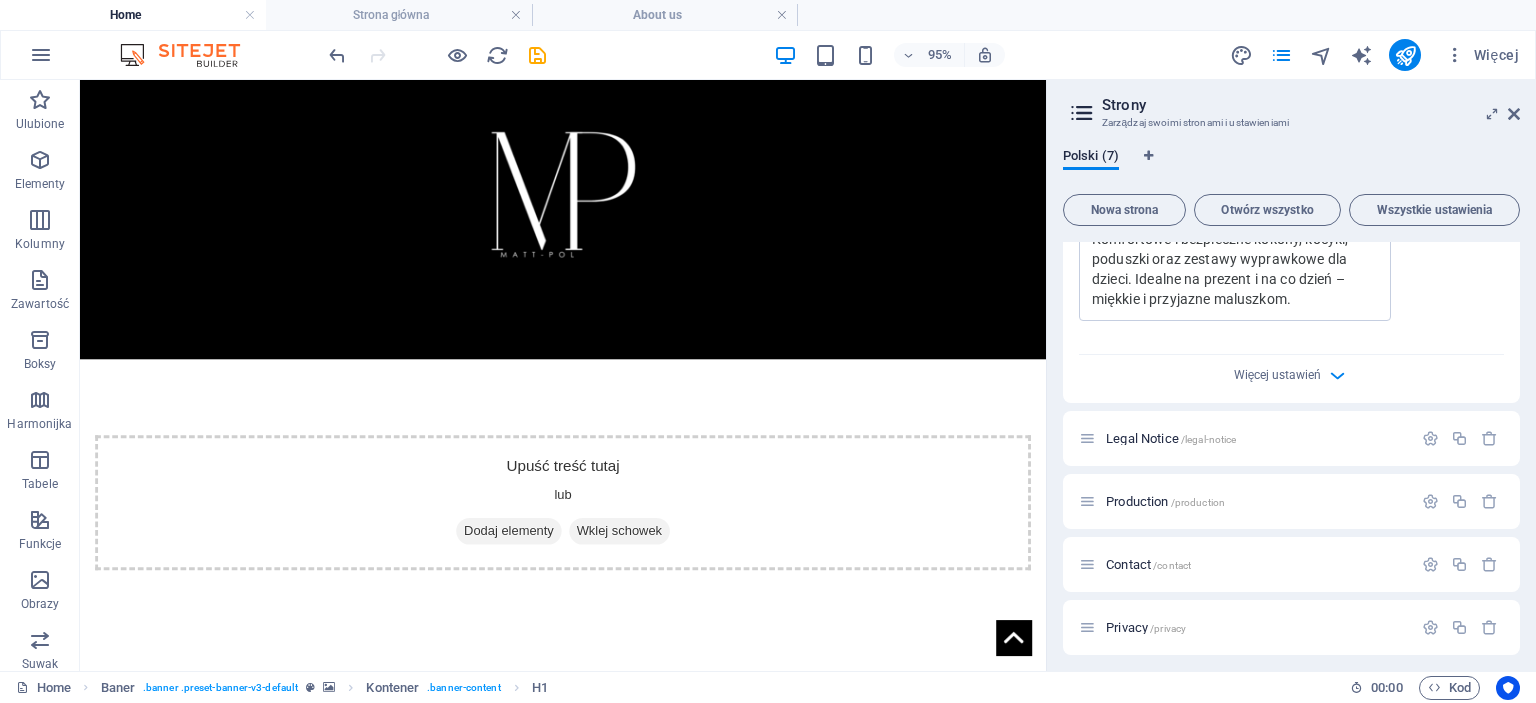 scroll, scrollTop: 2638, scrollLeft: 0, axis: vertical 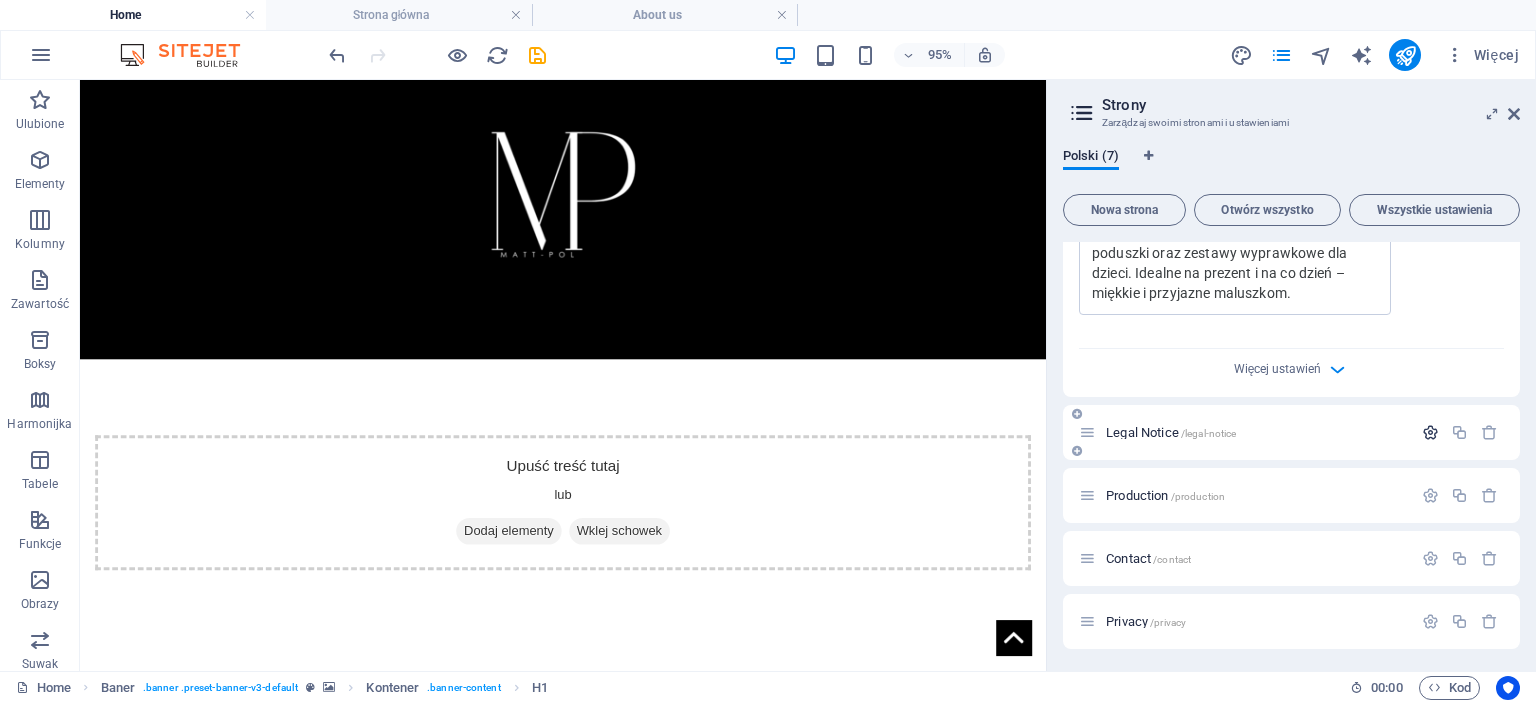 click at bounding box center (1430, 432) 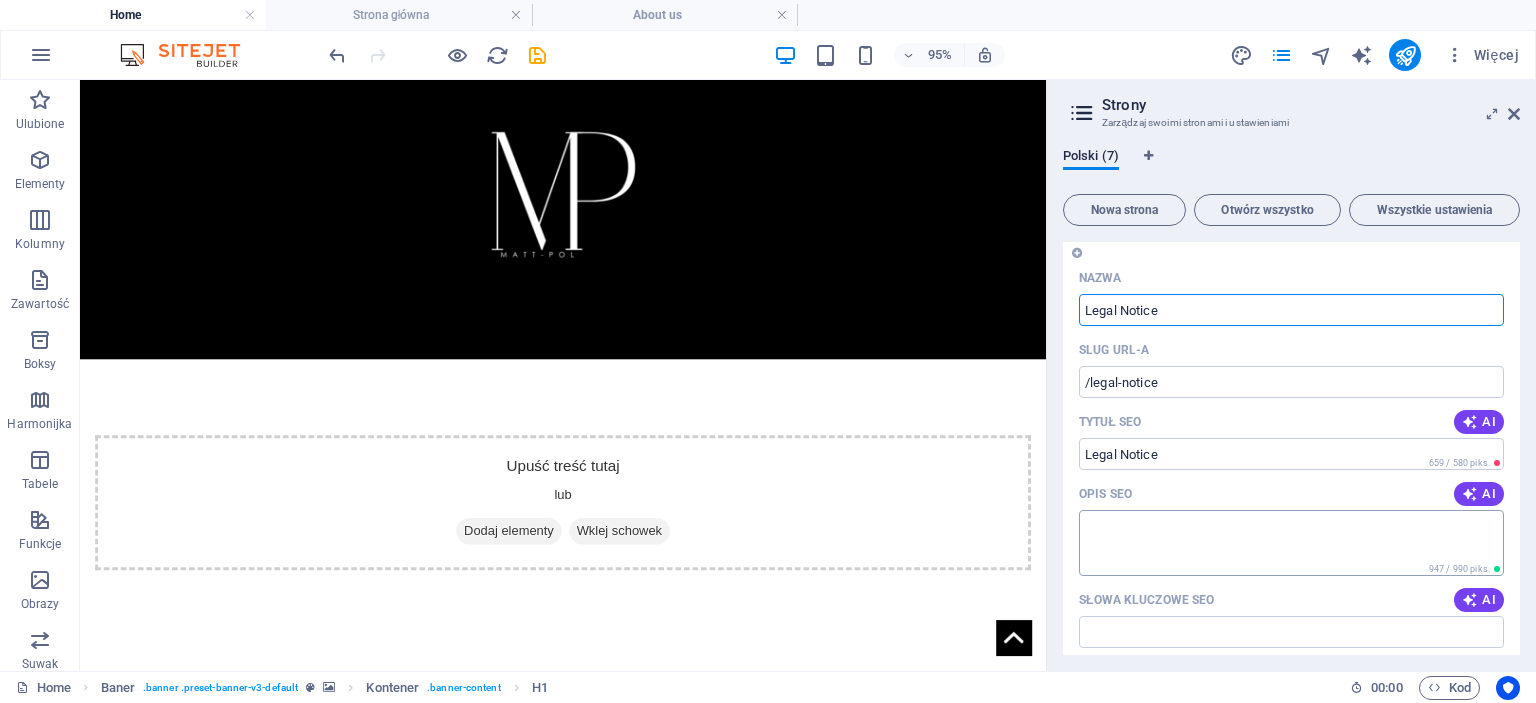 scroll, scrollTop: 2838, scrollLeft: 0, axis: vertical 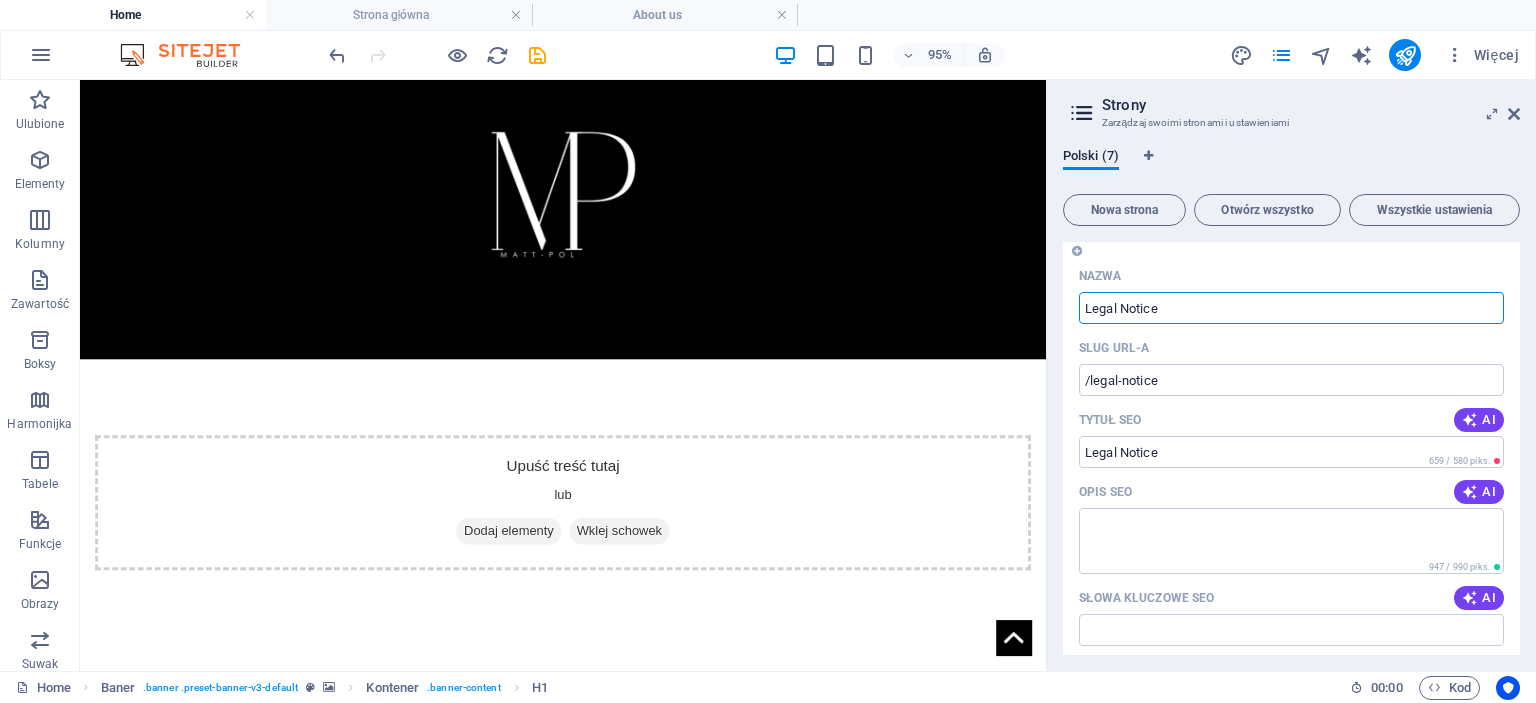 click on "Legal Notice" at bounding box center (1291, 308) 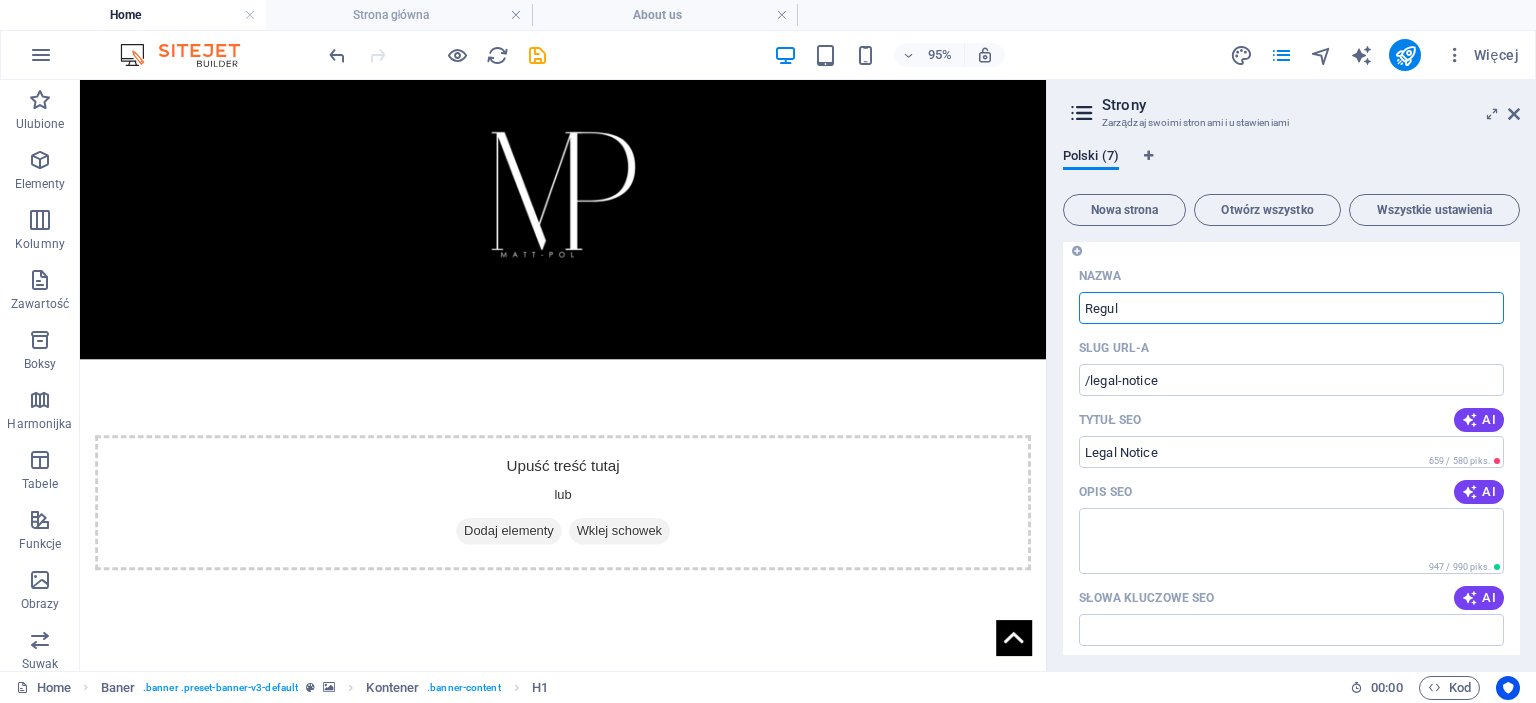 type on "Regula" 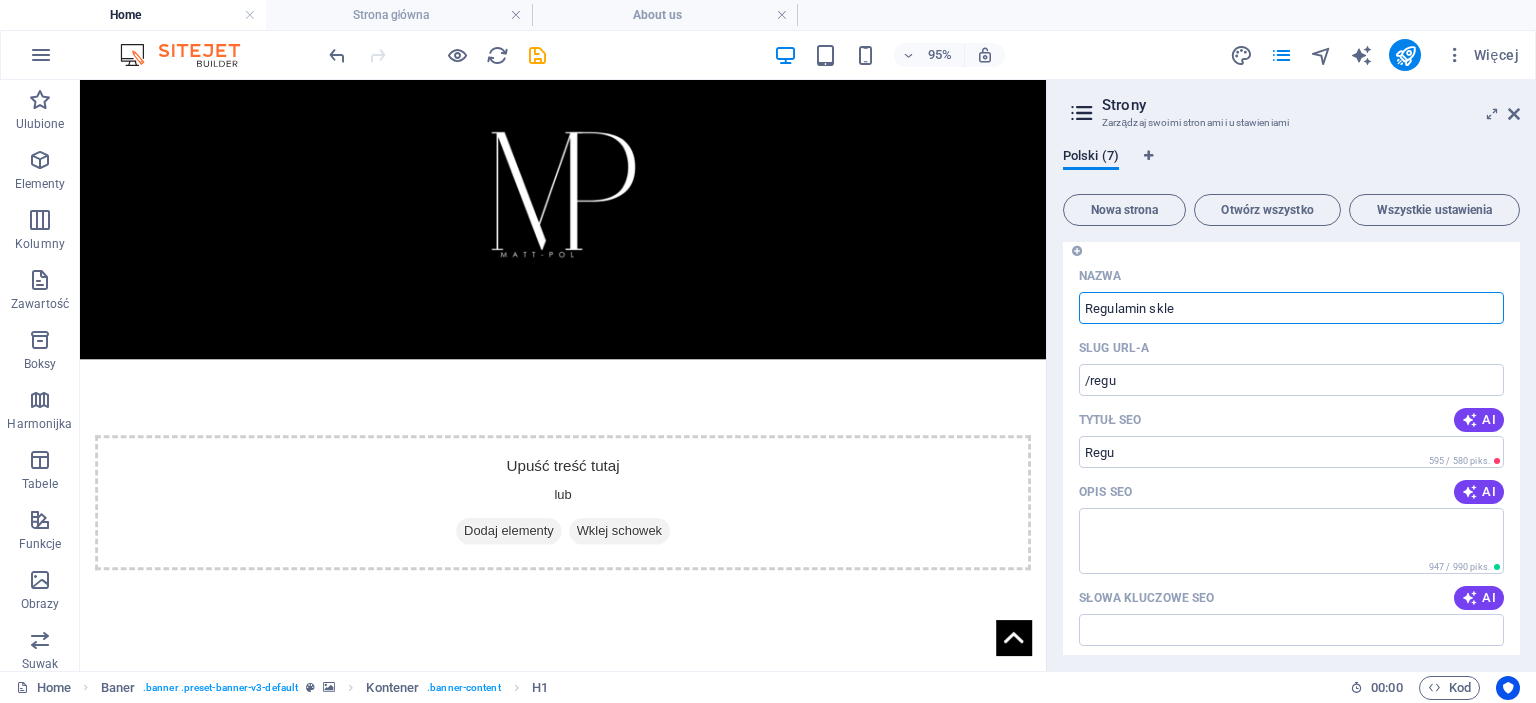 type on "Regulamin skle" 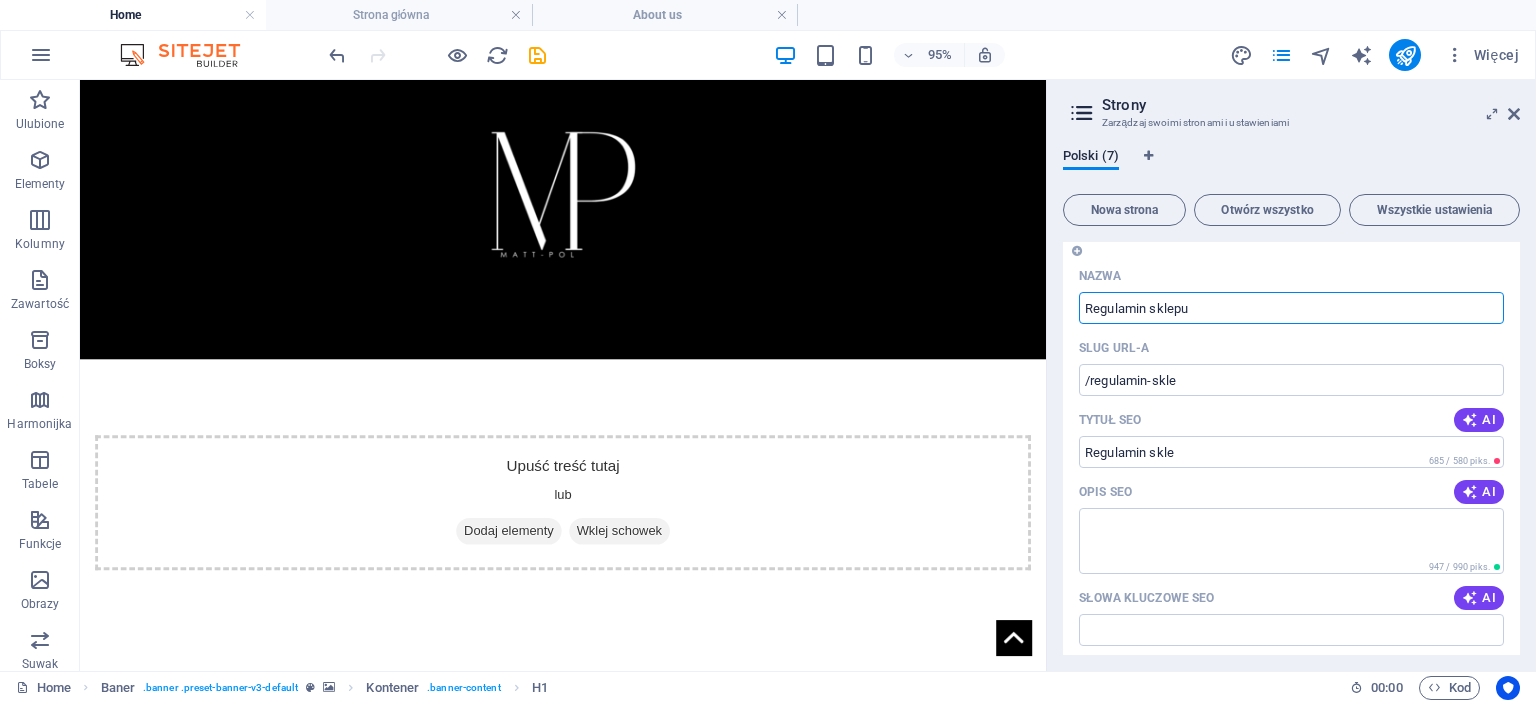 type on "Regulamin sklepu i" 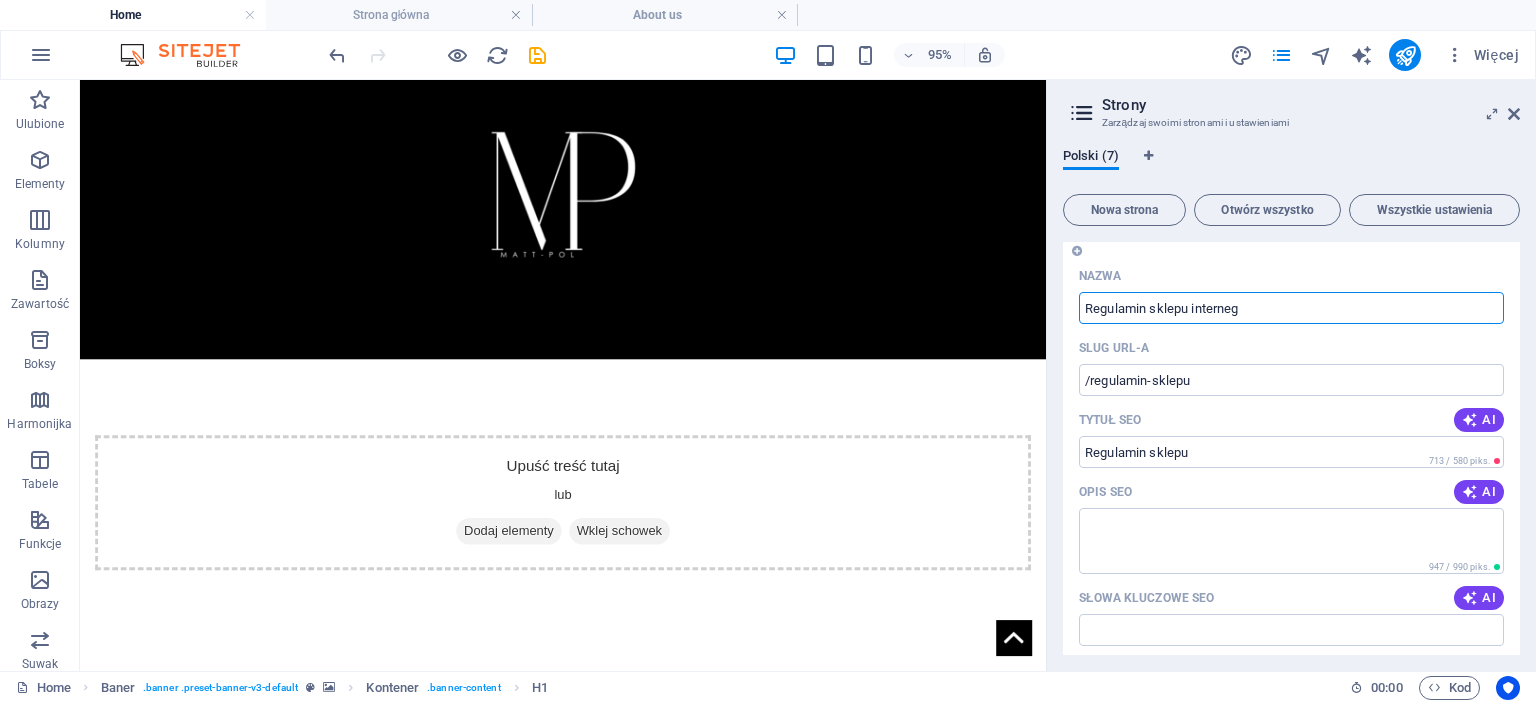 type on "Regulamin sklepu interne" 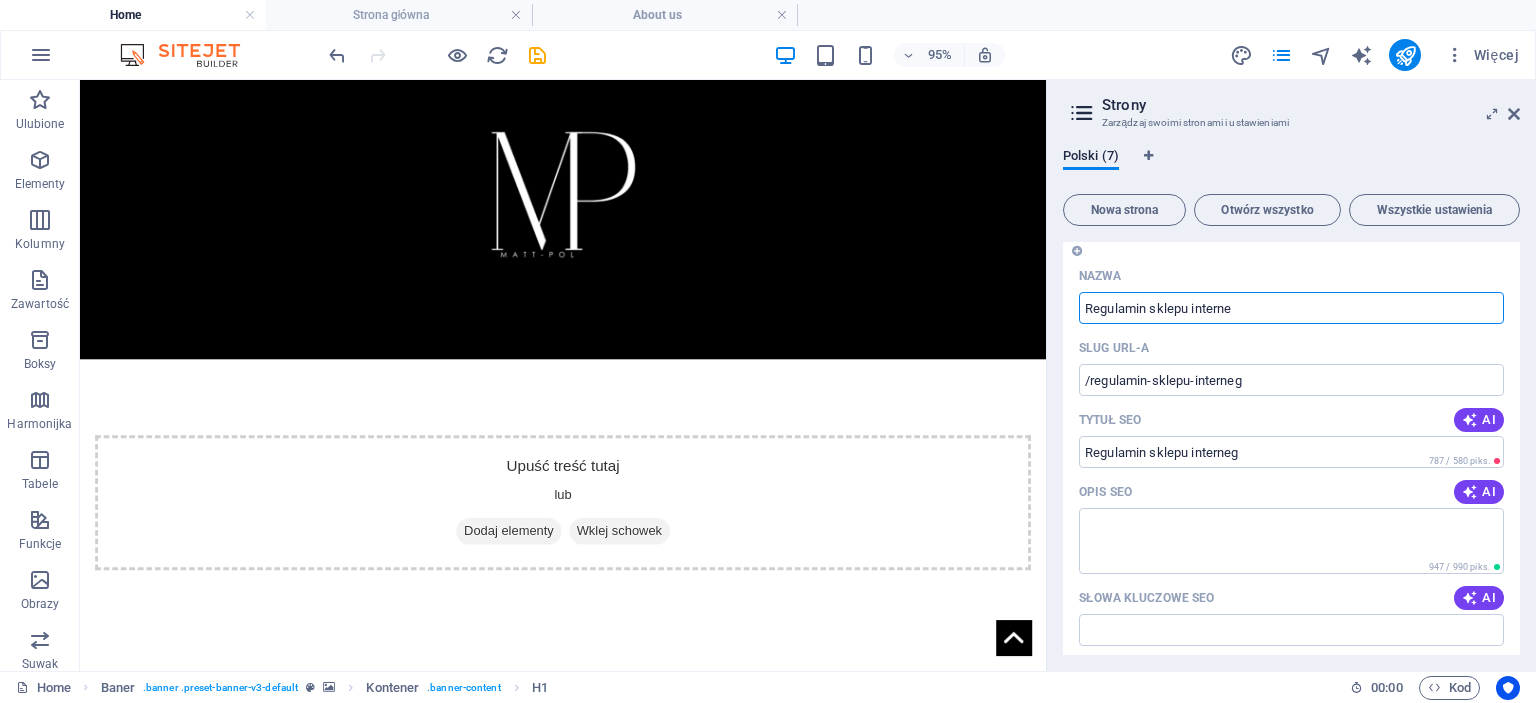 type on "Regulamin sklepu interne" 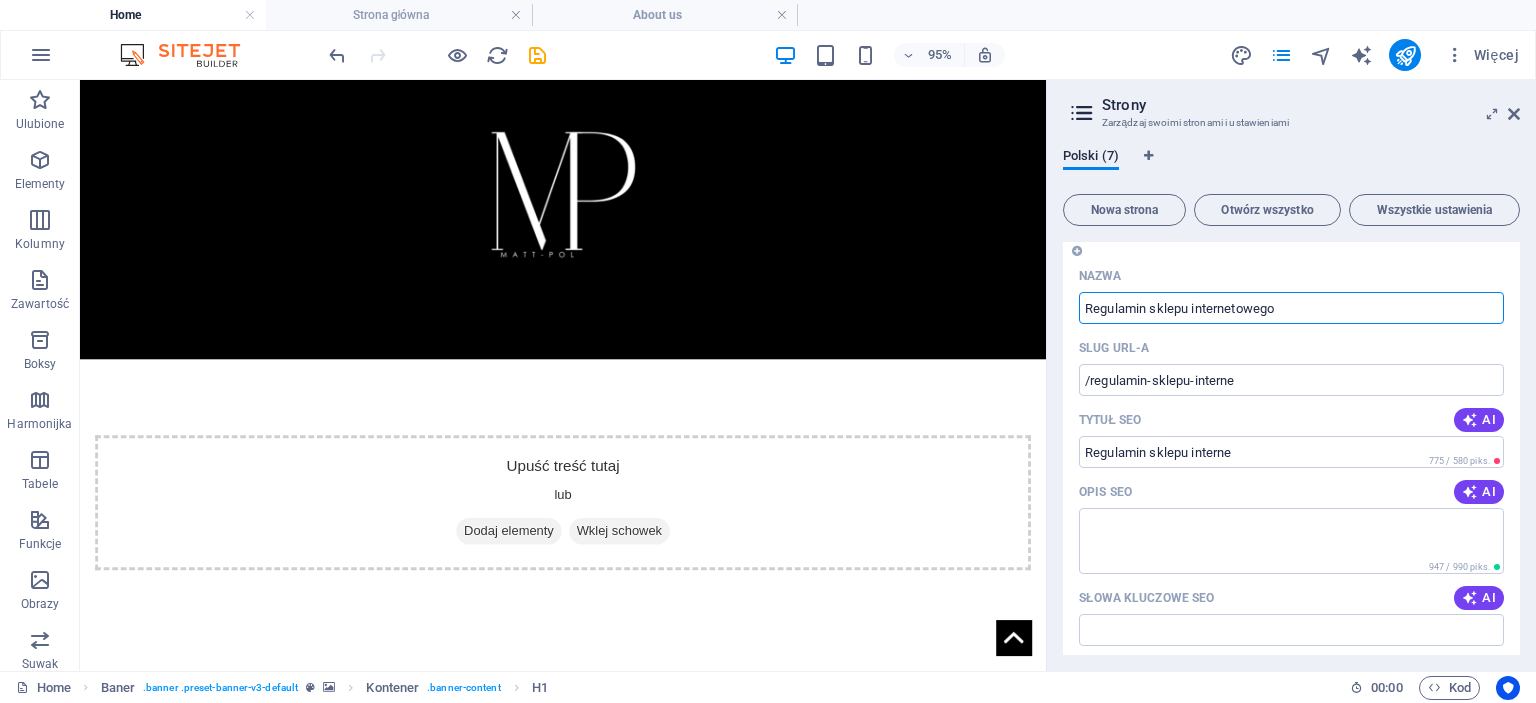 type on "Regulamin sklepu internetowego" 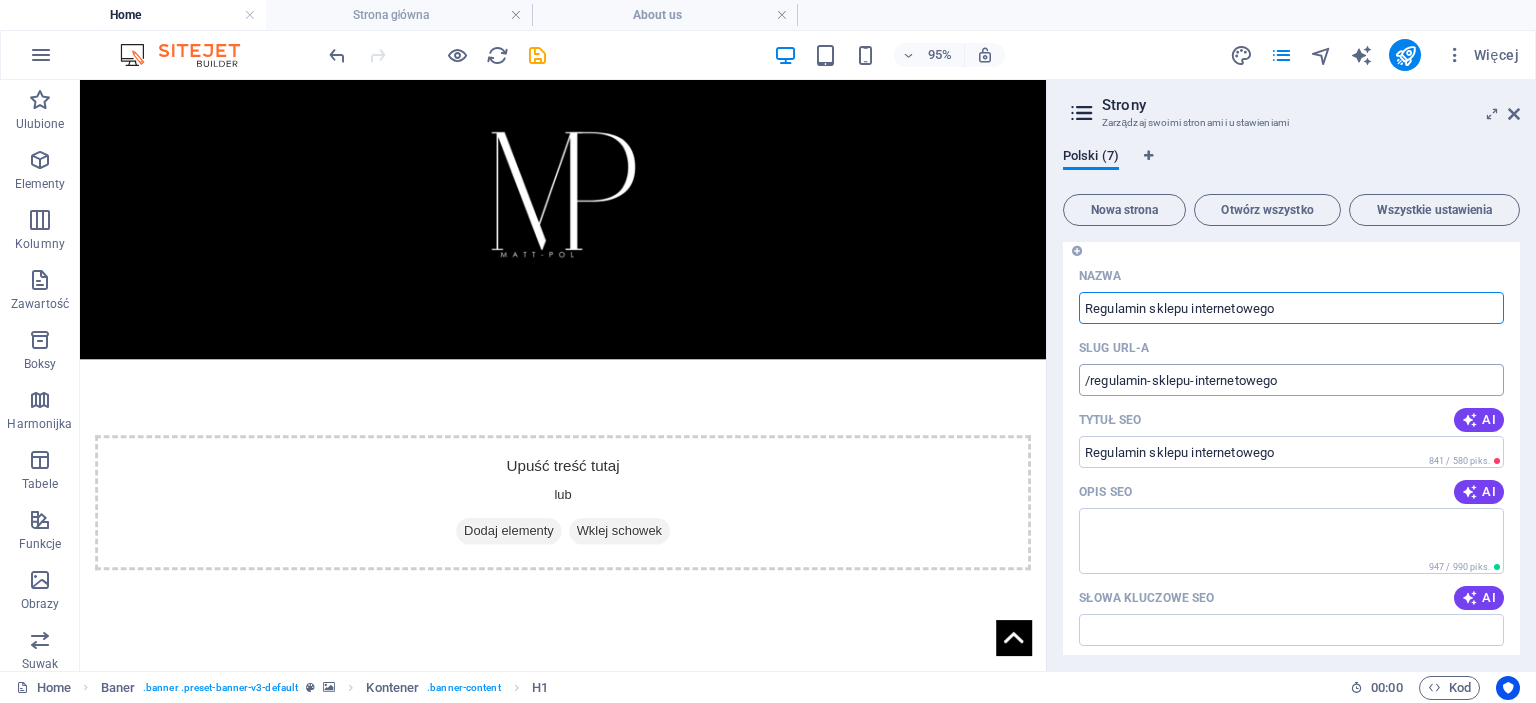type on "Regulamin sklepu internetowego" 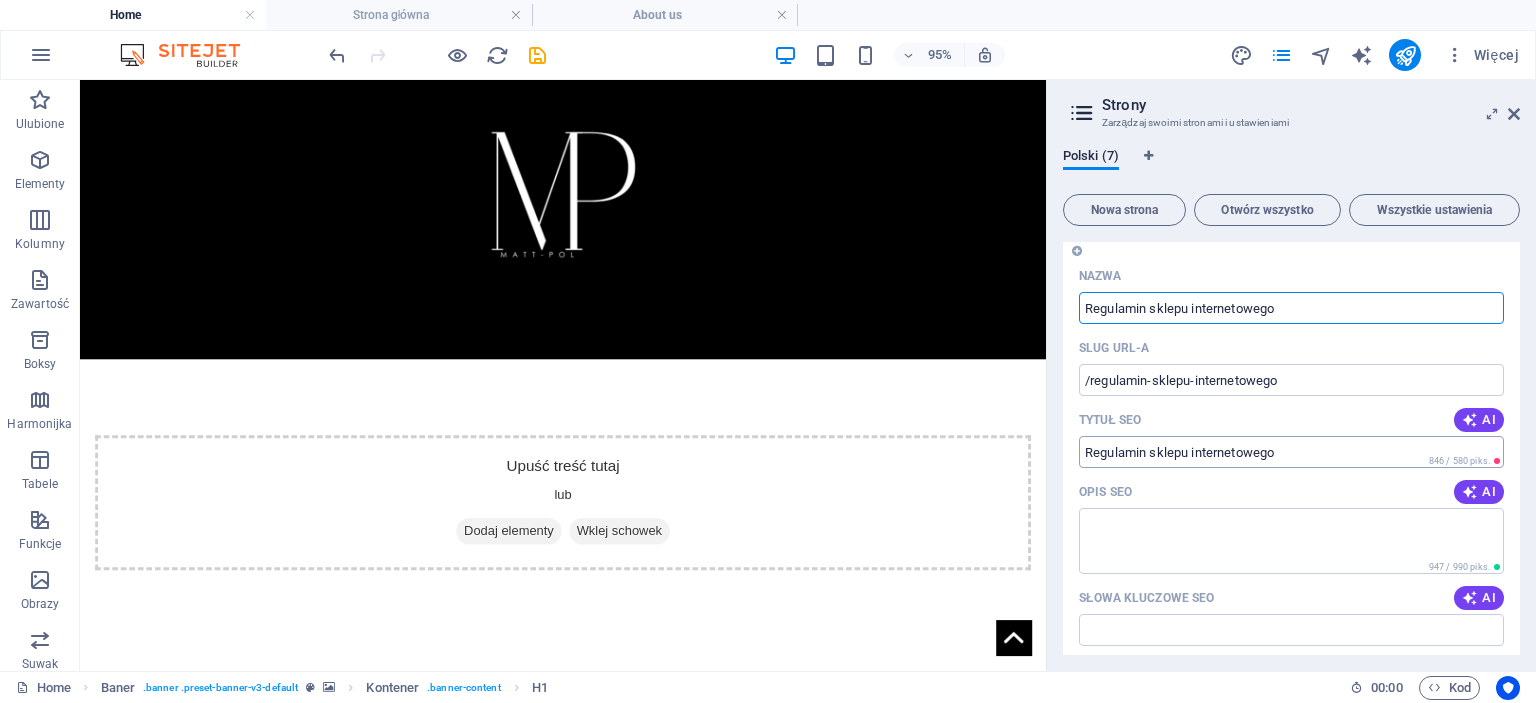 type on "Regulamin sklepu internetowego" 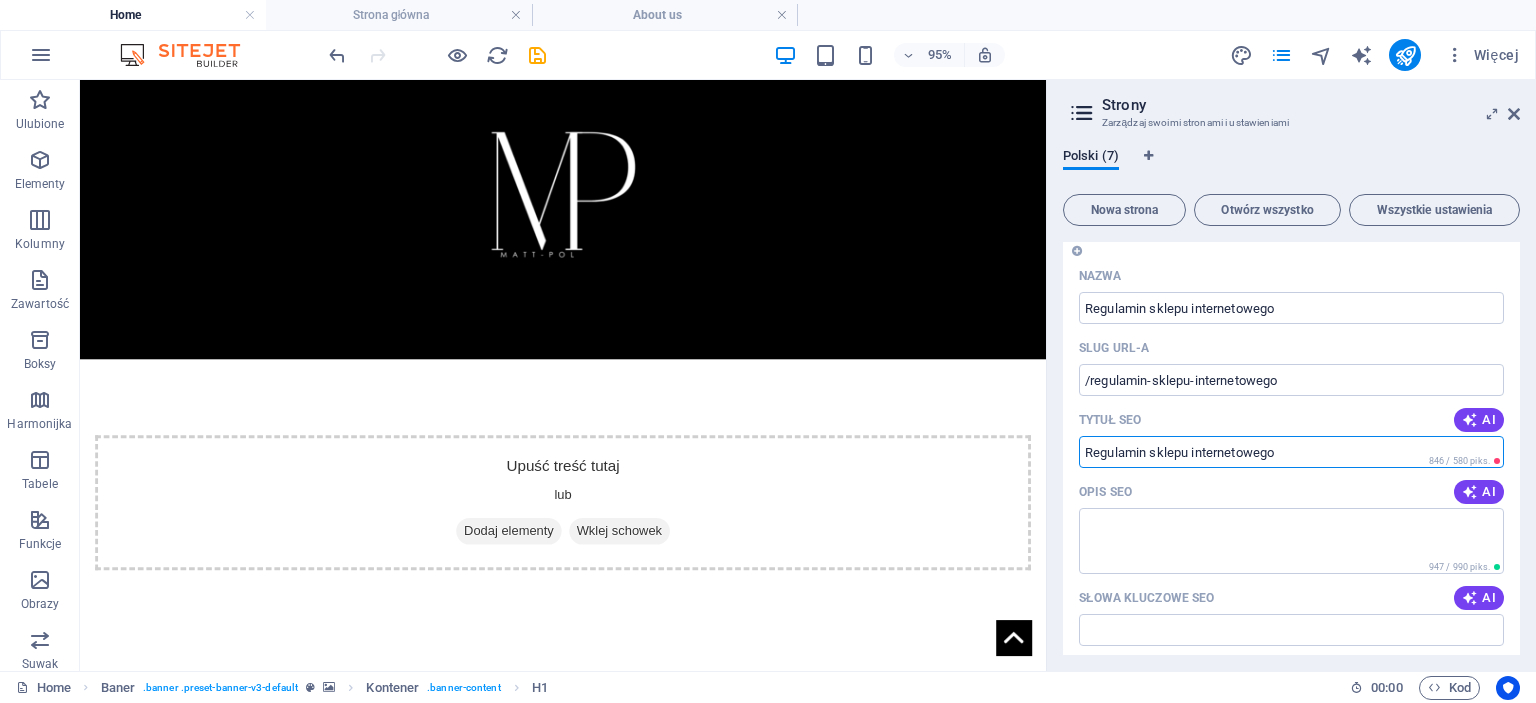 click on "Regulamin sklepu internetowego" at bounding box center [1291, 452] 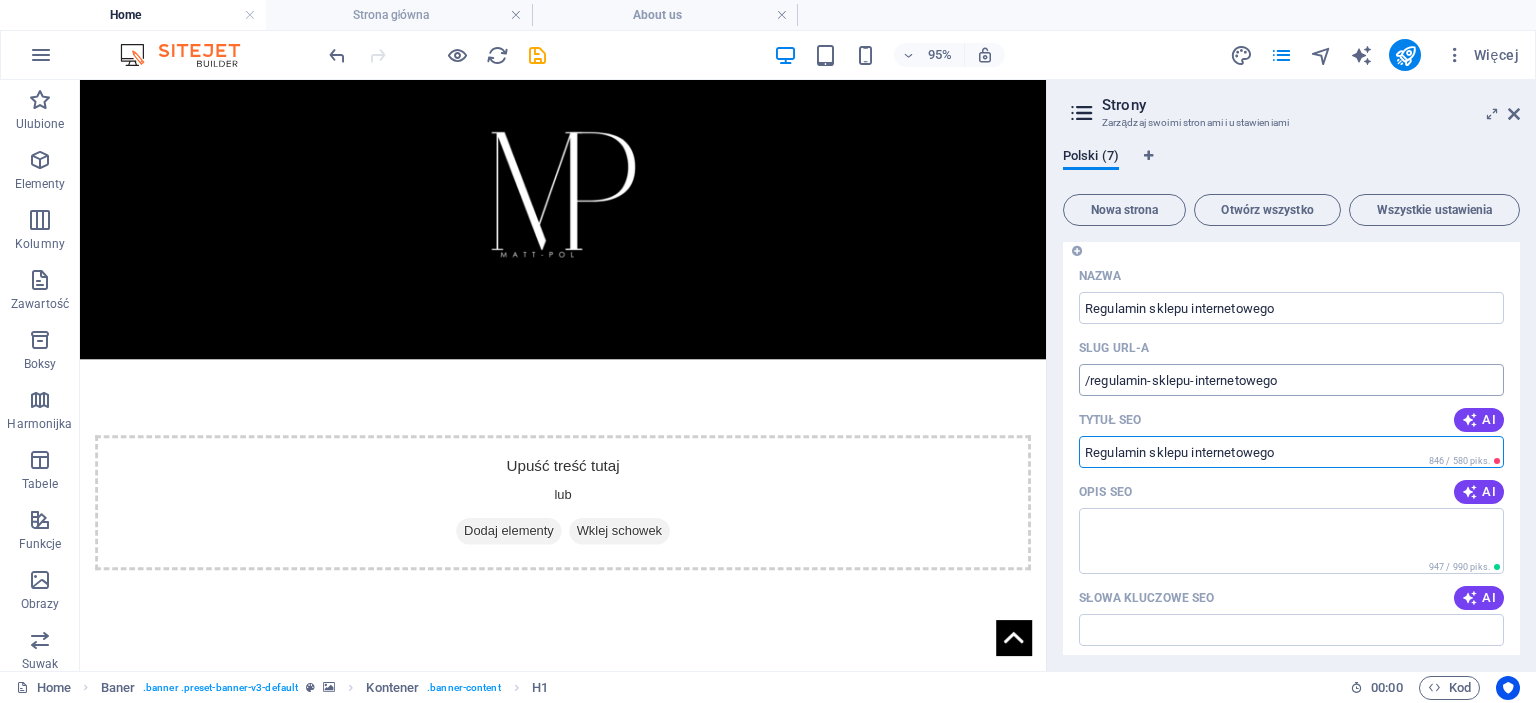 click on "/regulamin-sklepu-internetowego" at bounding box center (1291, 380) 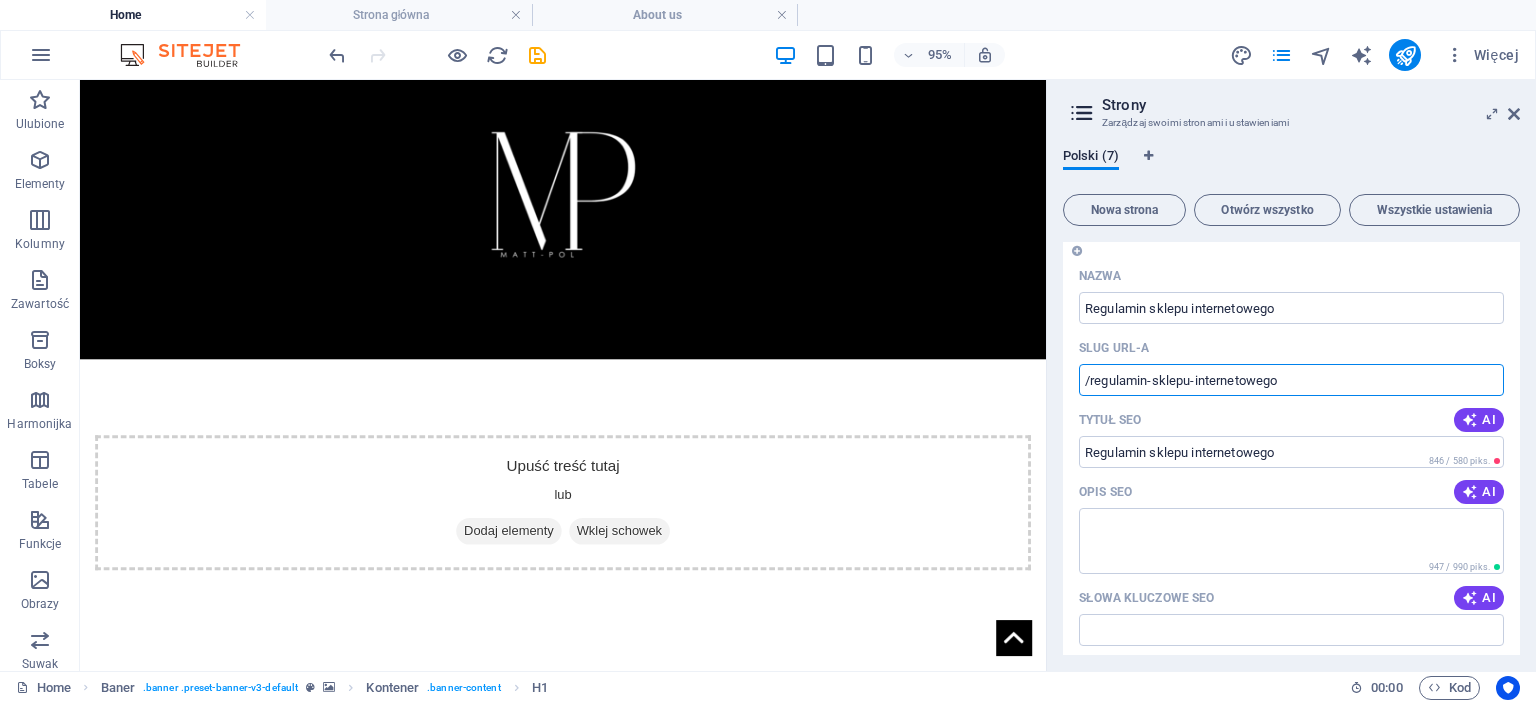 click on "/regulamin-sklepu-internetowego" at bounding box center [1291, 380] 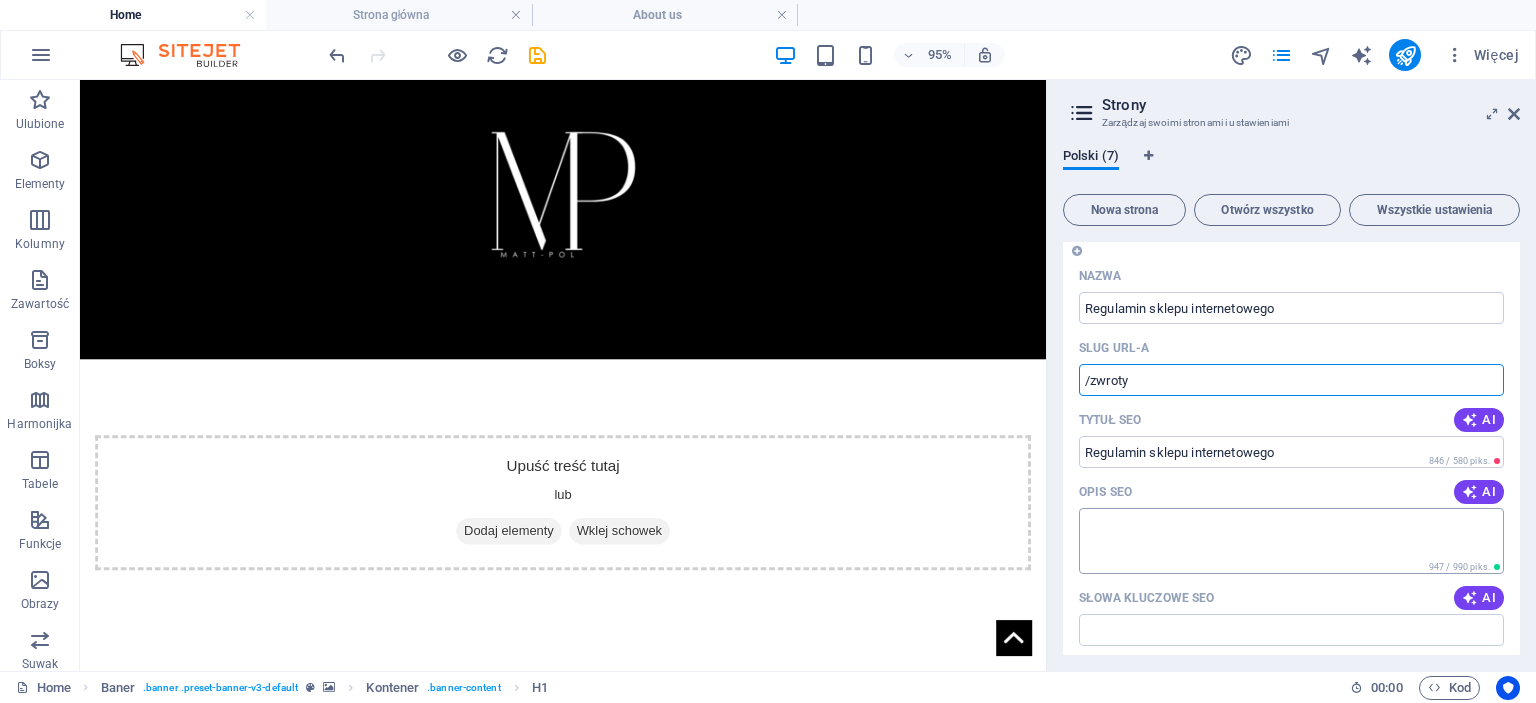 type on "/zwroty" 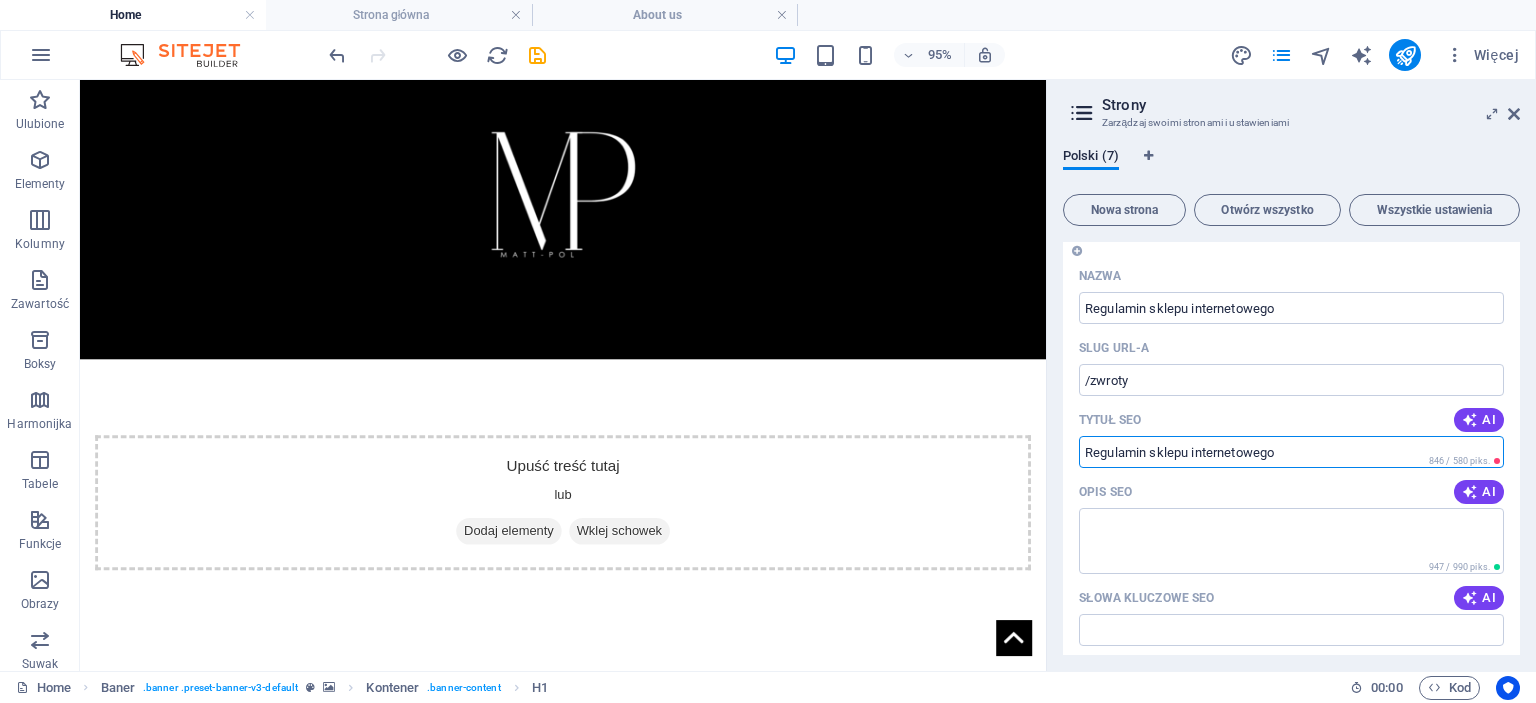click on "Regulamin sklepu internetowego" at bounding box center (1291, 452) 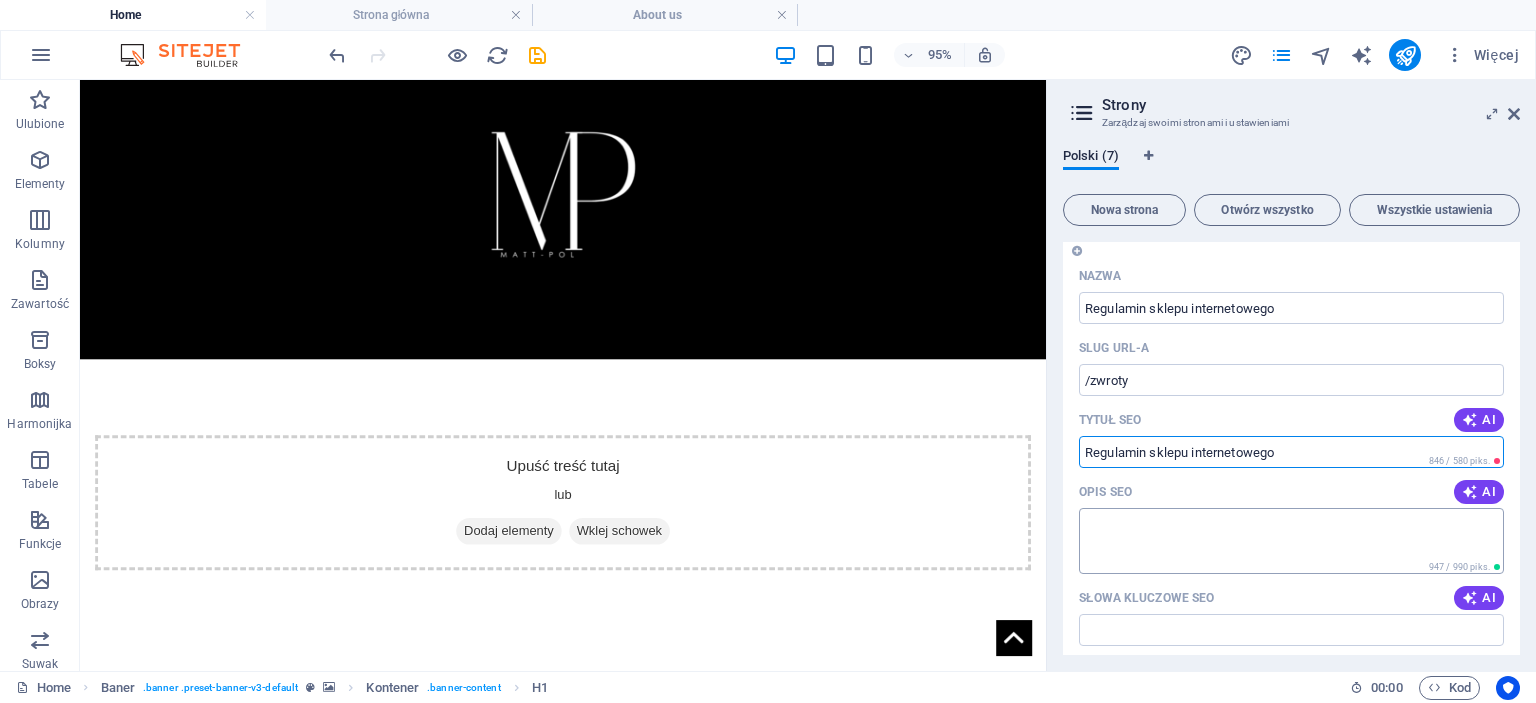 click on "Opis SEO" at bounding box center [1291, 540] 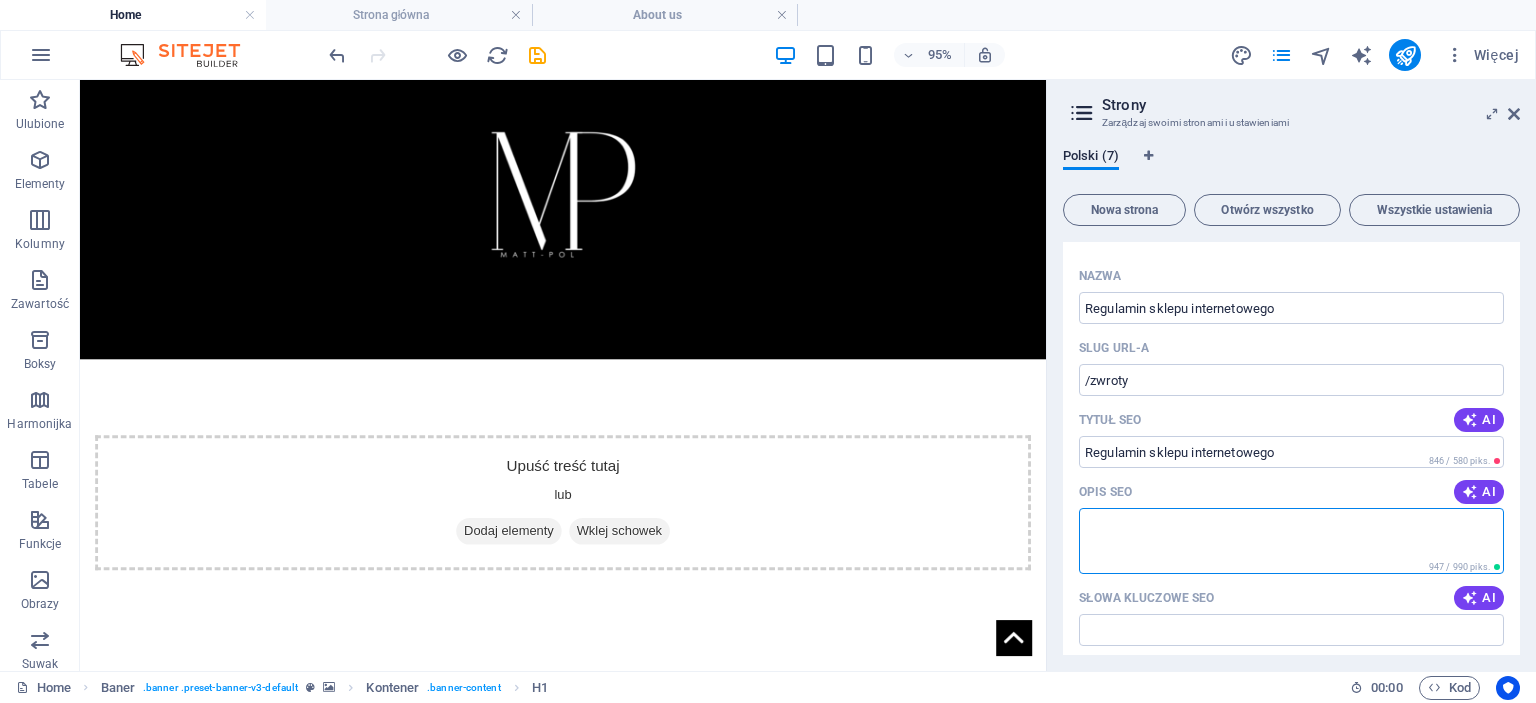 drag, startPoint x: 1134, startPoint y: 523, endPoint x: 1102, endPoint y: 425, distance: 103.09219 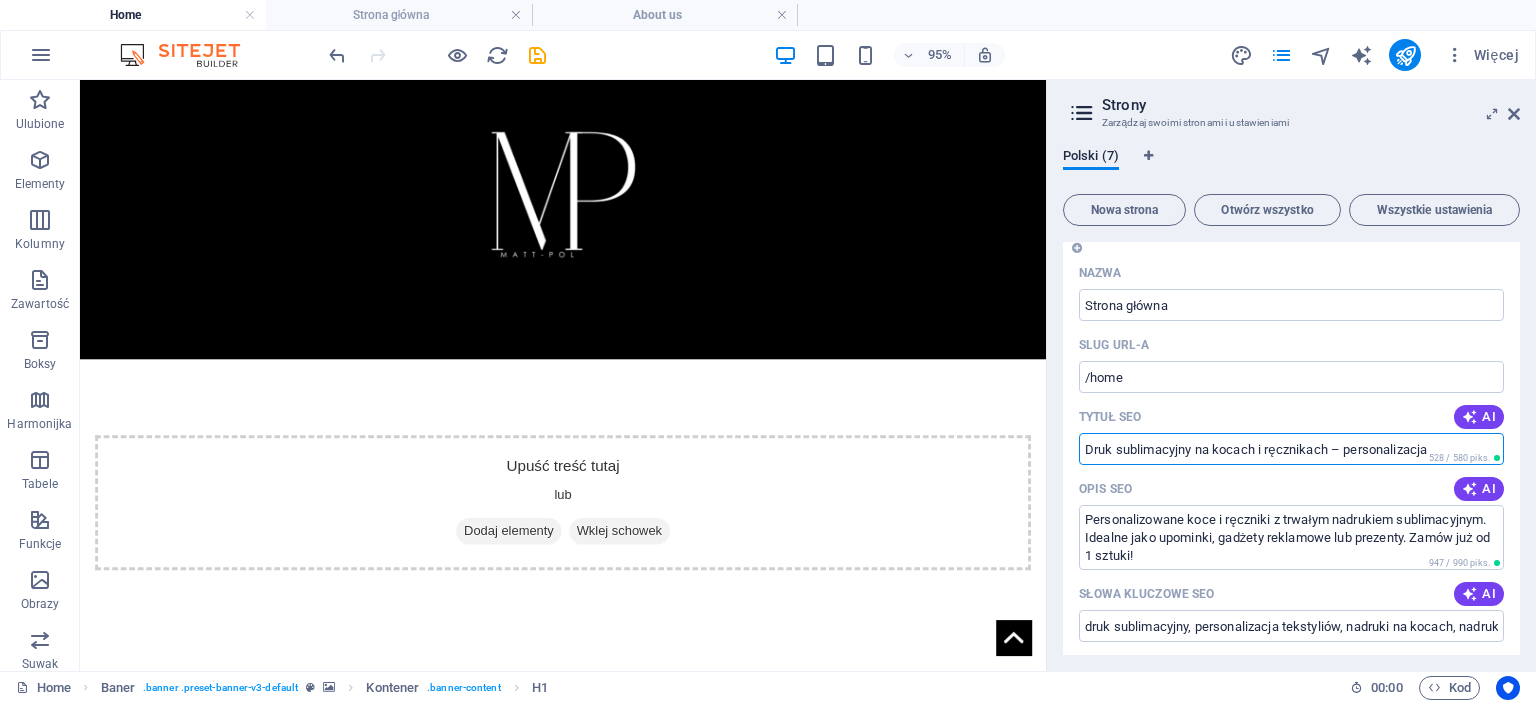 click on "Druk sublimacyjny na kocach i ręcznikach – personalizacja" at bounding box center [1291, 449] 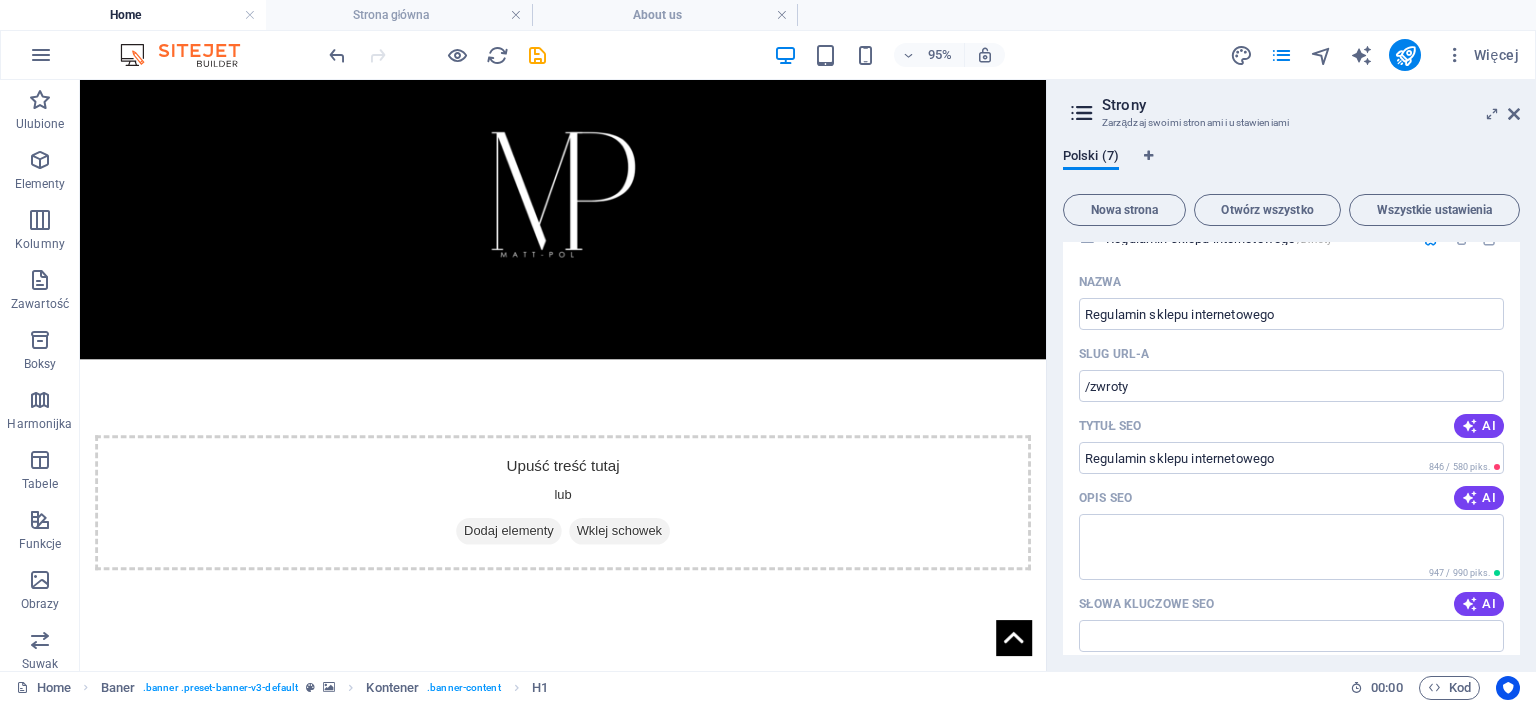 scroll, scrollTop: 2840, scrollLeft: 0, axis: vertical 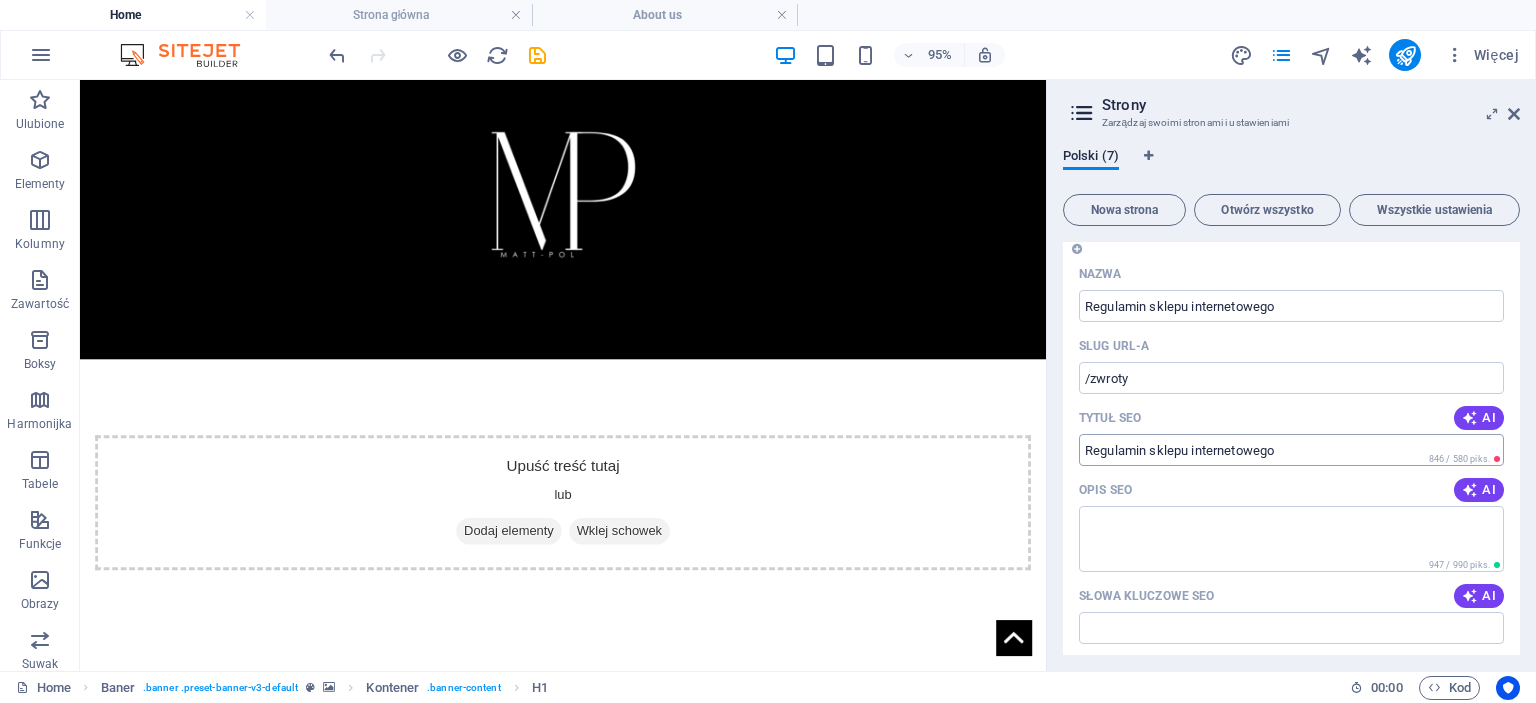 click on "Regulamin sklepu internetowego" at bounding box center [1291, 450] 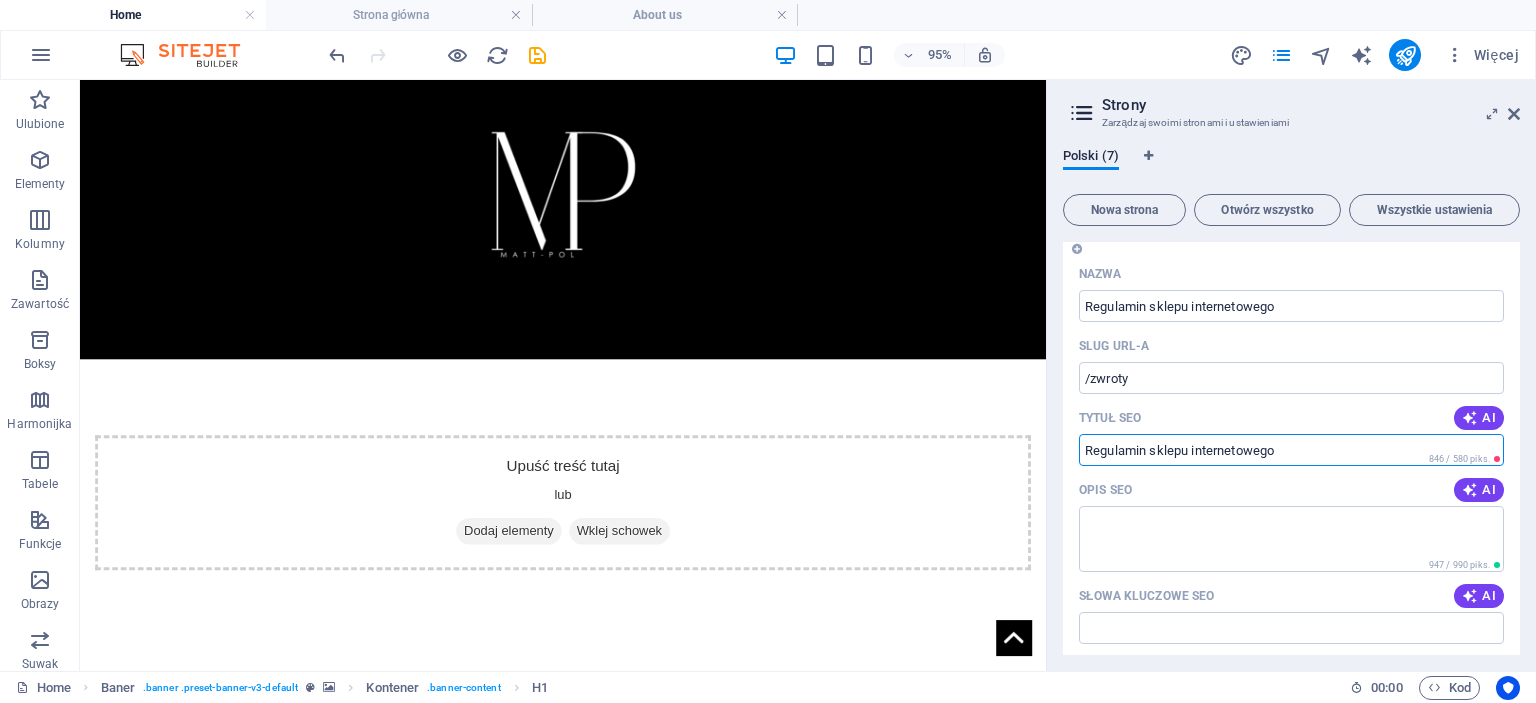 click on "Regulamin sklepu internetowego" at bounding box center [1291, 450] 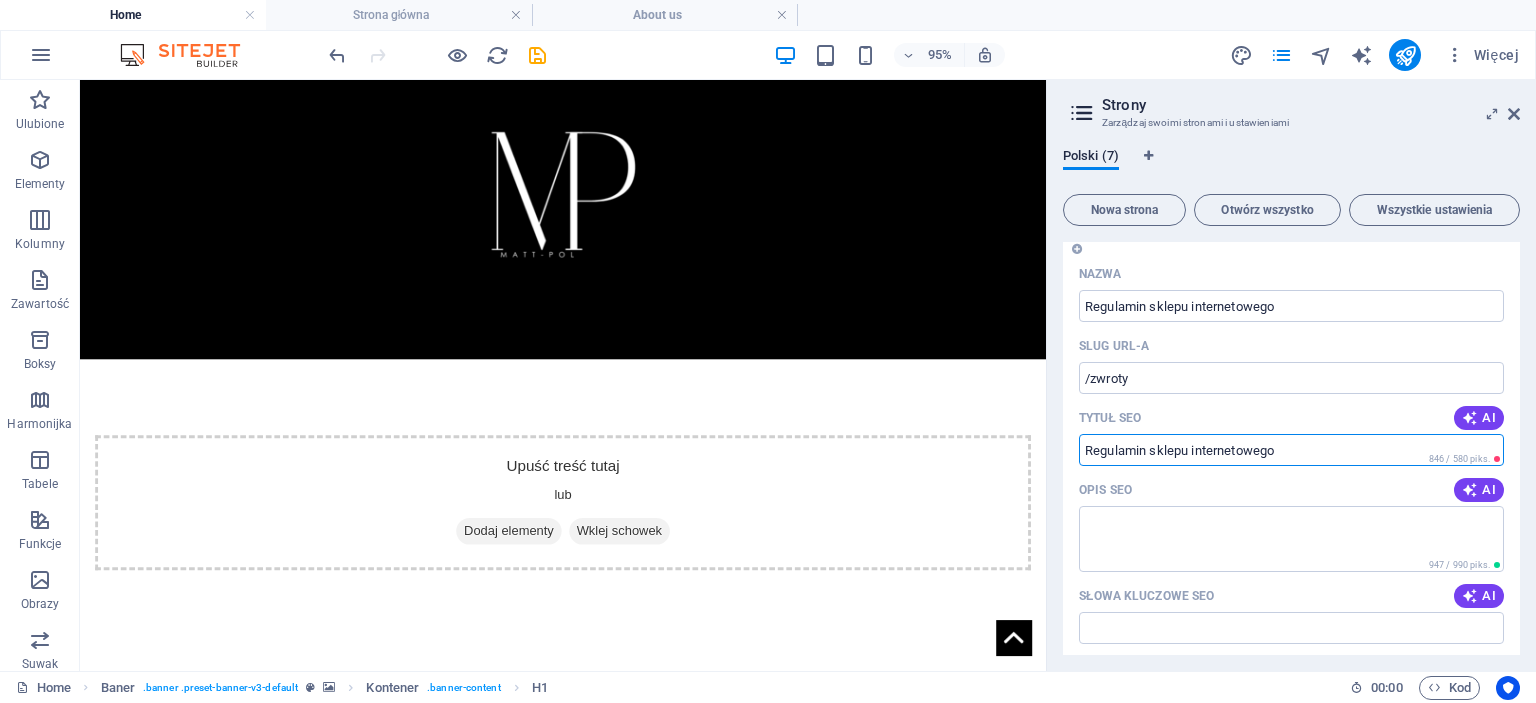 paste on "| Zasady zakupów i zwrotów" 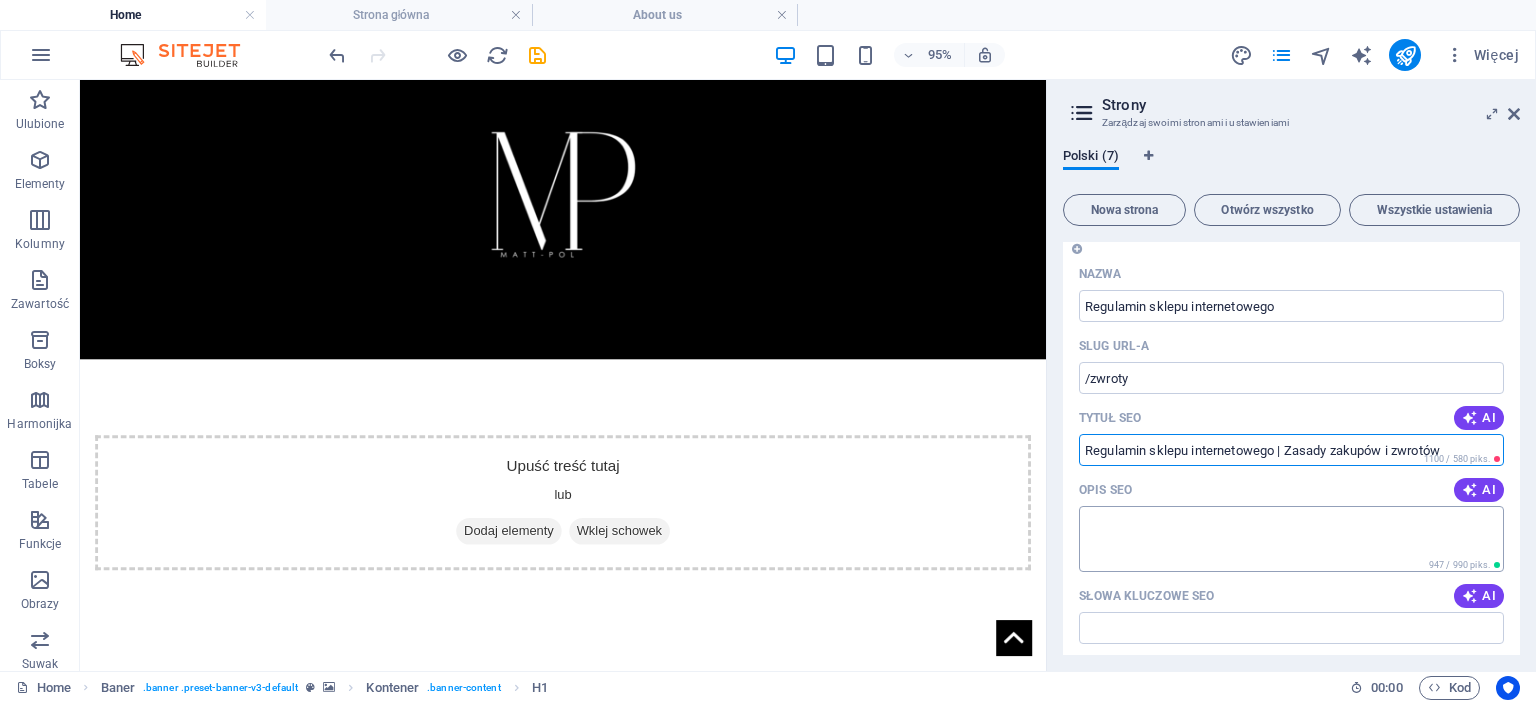type on "Regulamin sklepu internetowego | Zasady zakupów i zwrotów" 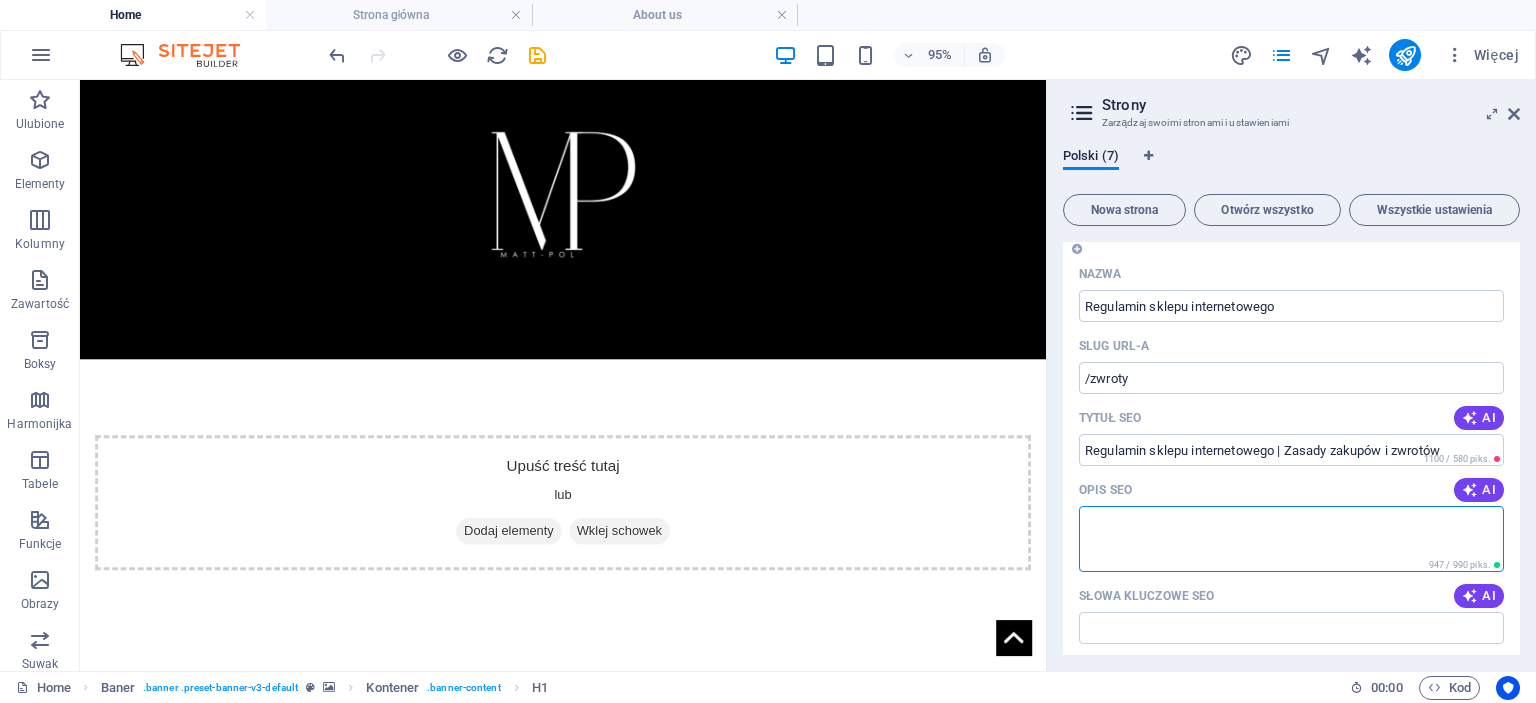 click on "Opis SEO" at bounding box center (1291, 538) 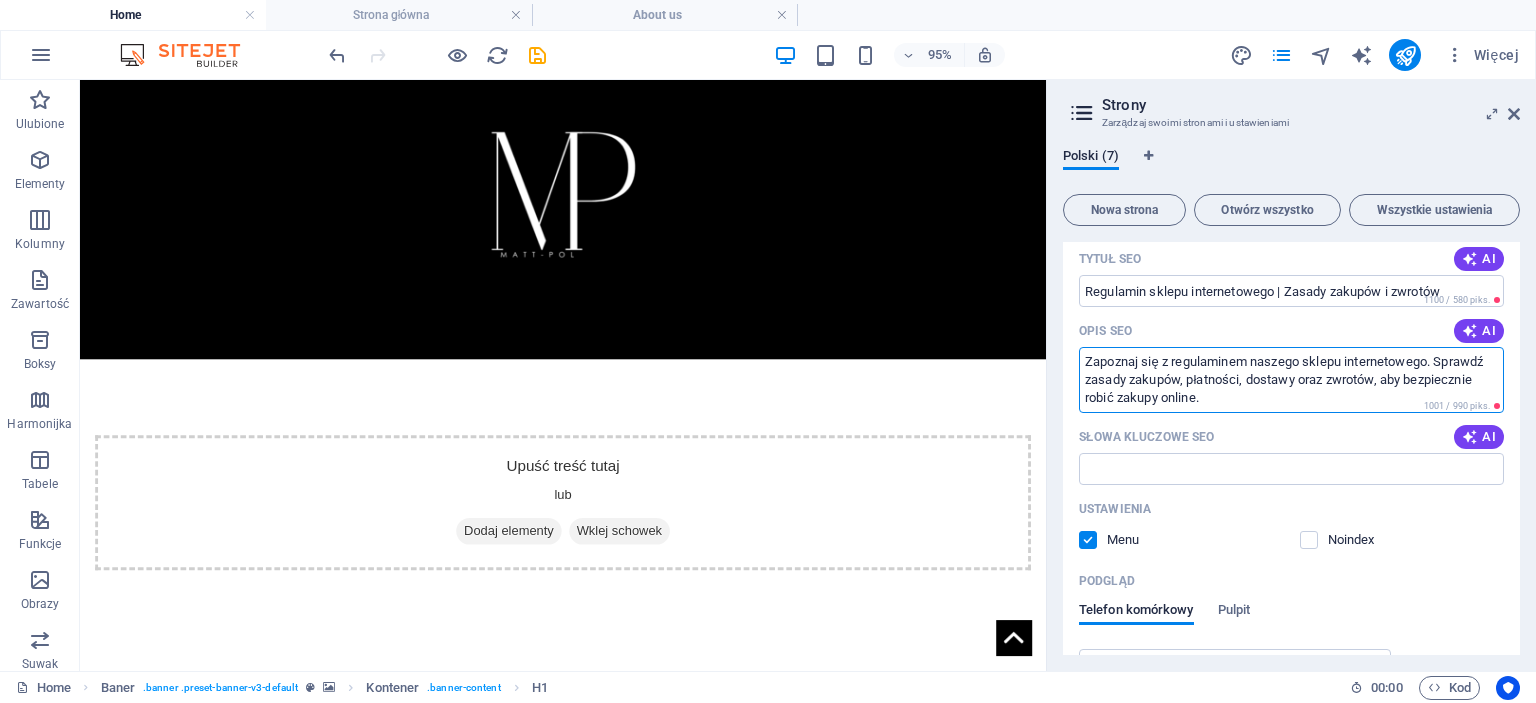 scroll, scrollTop: 3040, scrollLeft: 0, axis: vertical 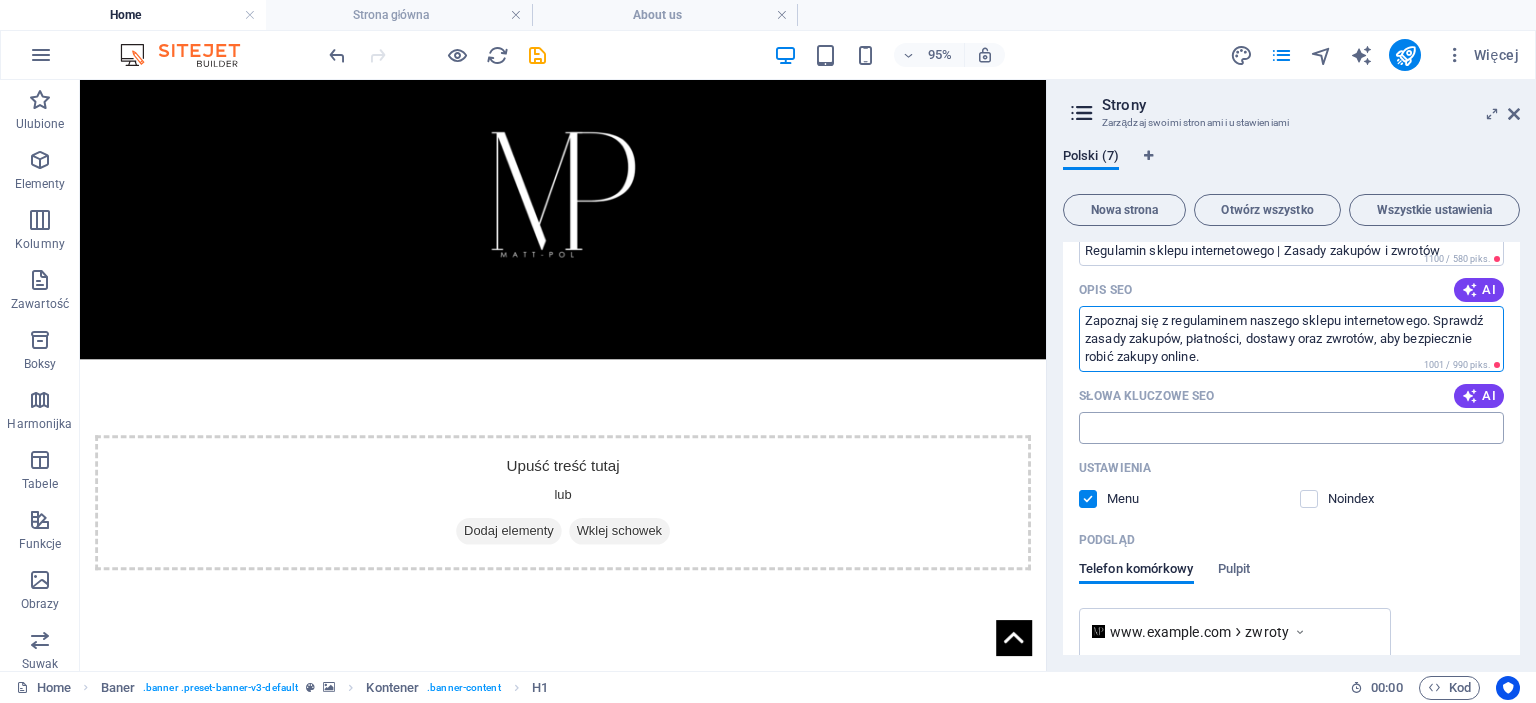 type on "Zapoznaj się z regulaminem naszego sklepu internetowego. Sprawdź zasady zakupów, płatności, dostawy oraz zwrotów, aby bezpiecznie robić zakupy online." 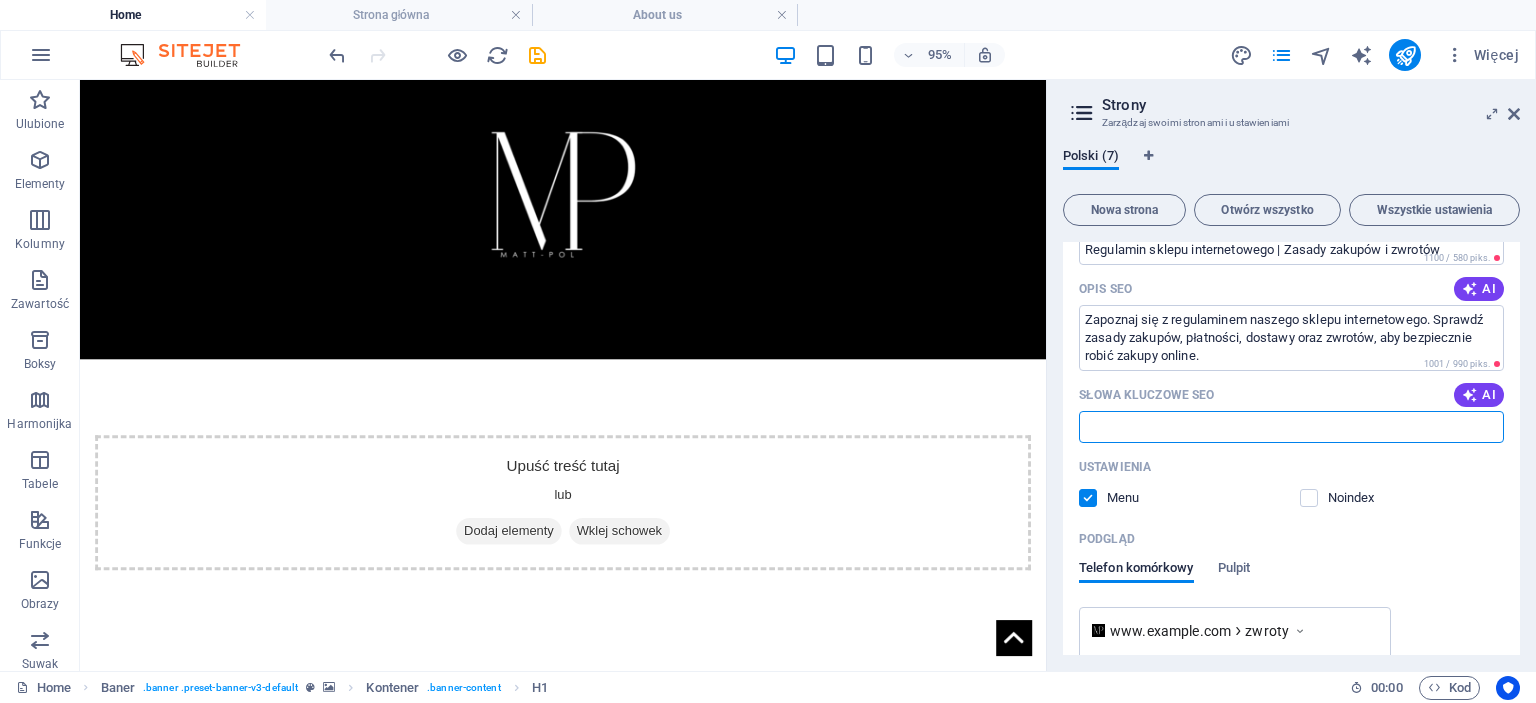 scroll, scrollTop: 3040, scrollLeft: 0, axis: vertical 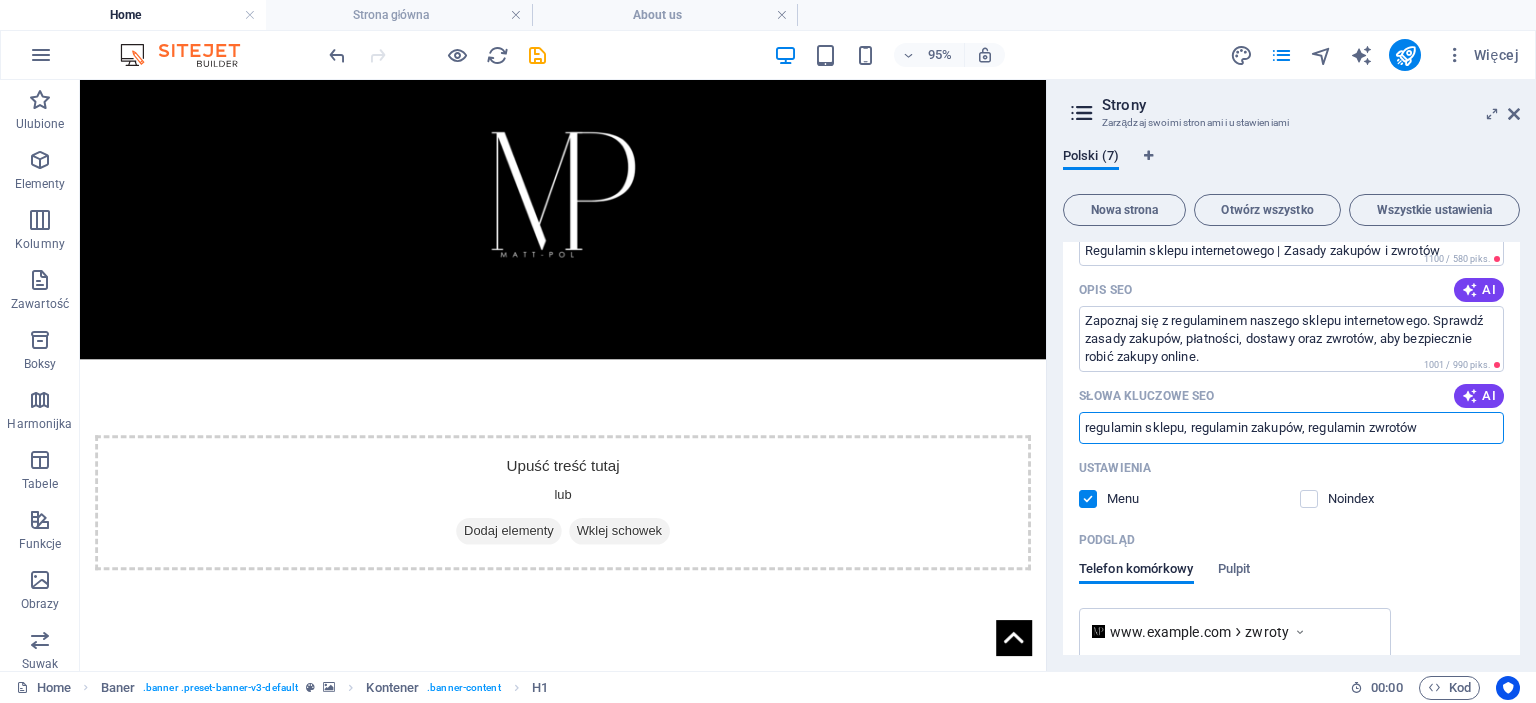 type on "regulamin sklepu, regulamin zakupów, regulamin zwrotów" 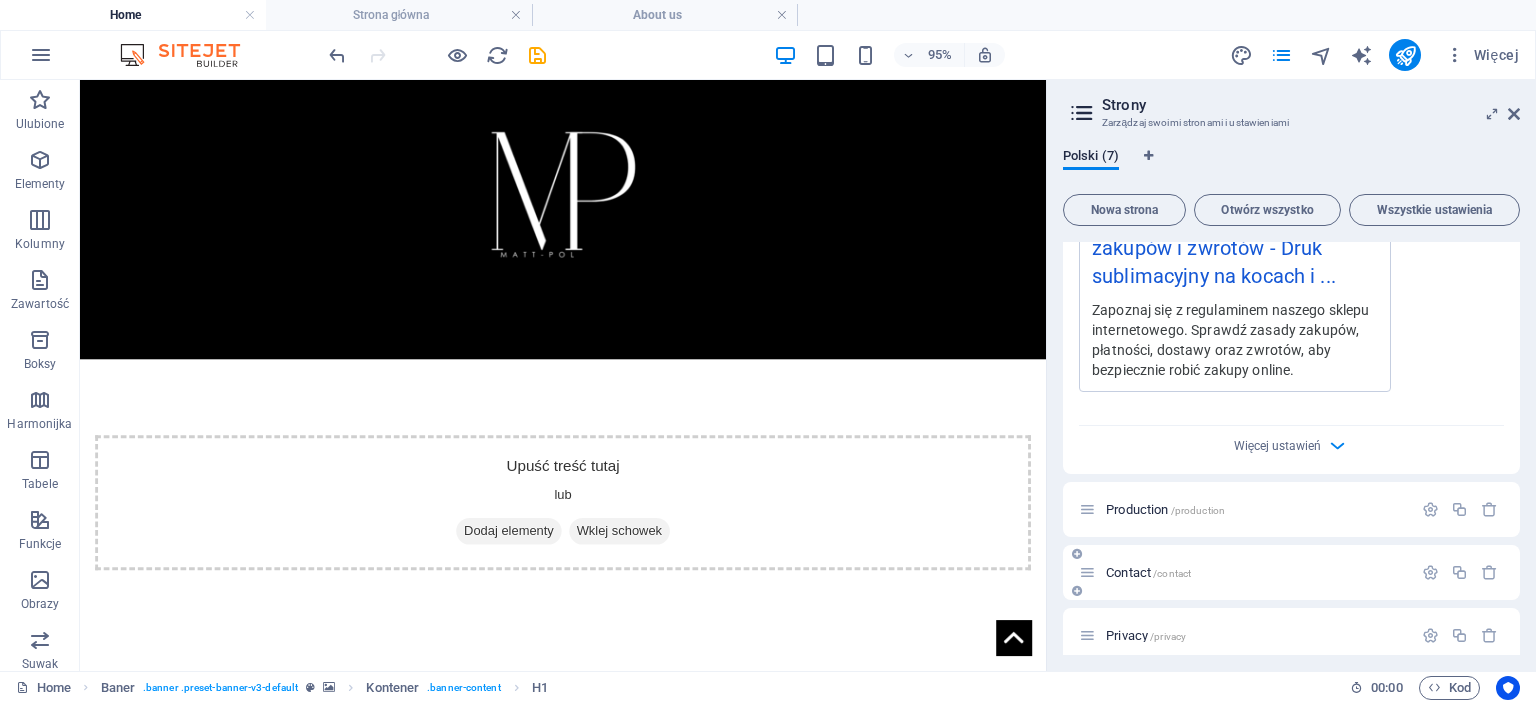 scroll, scrollTop: 3527, scrollLeft: 0, axis: vertical 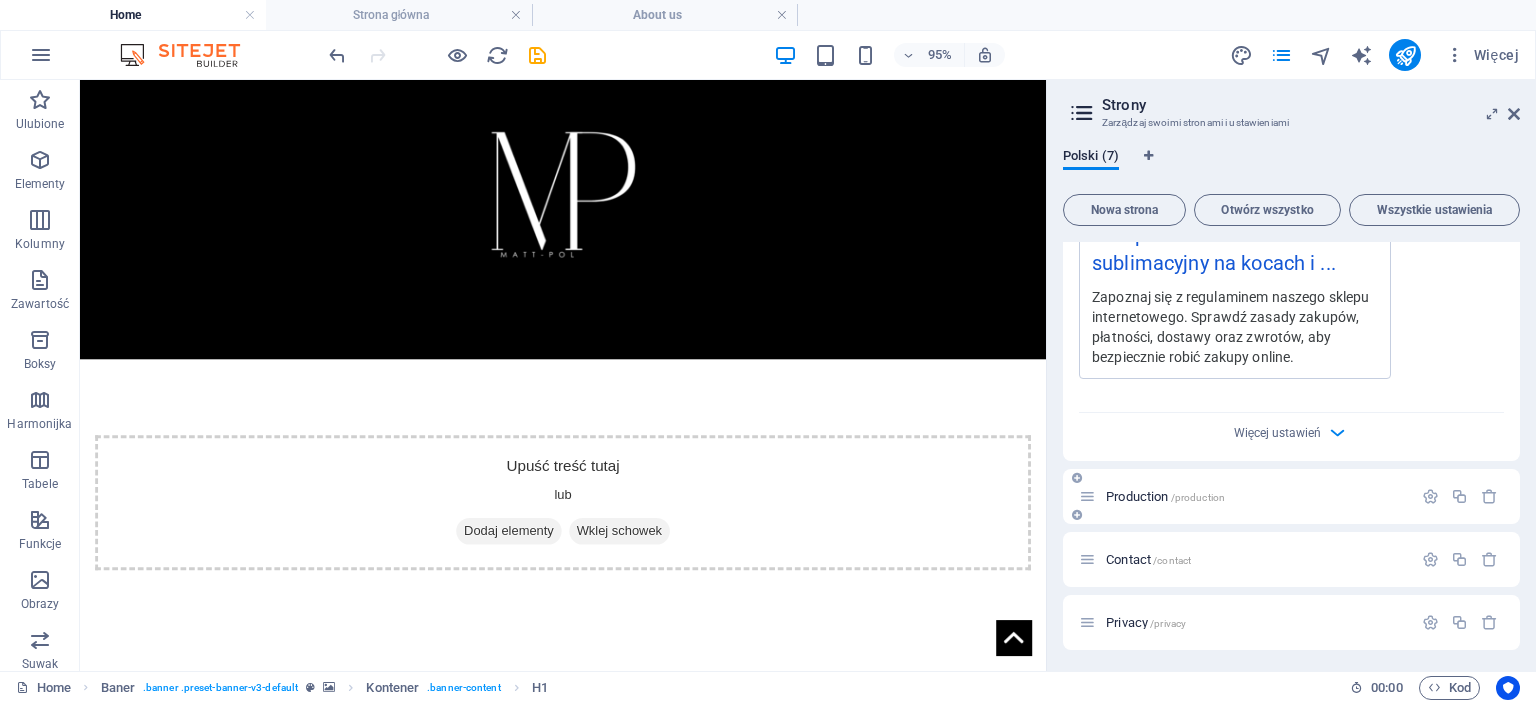 click on "Production /production" at bounding box center (1256, 496) 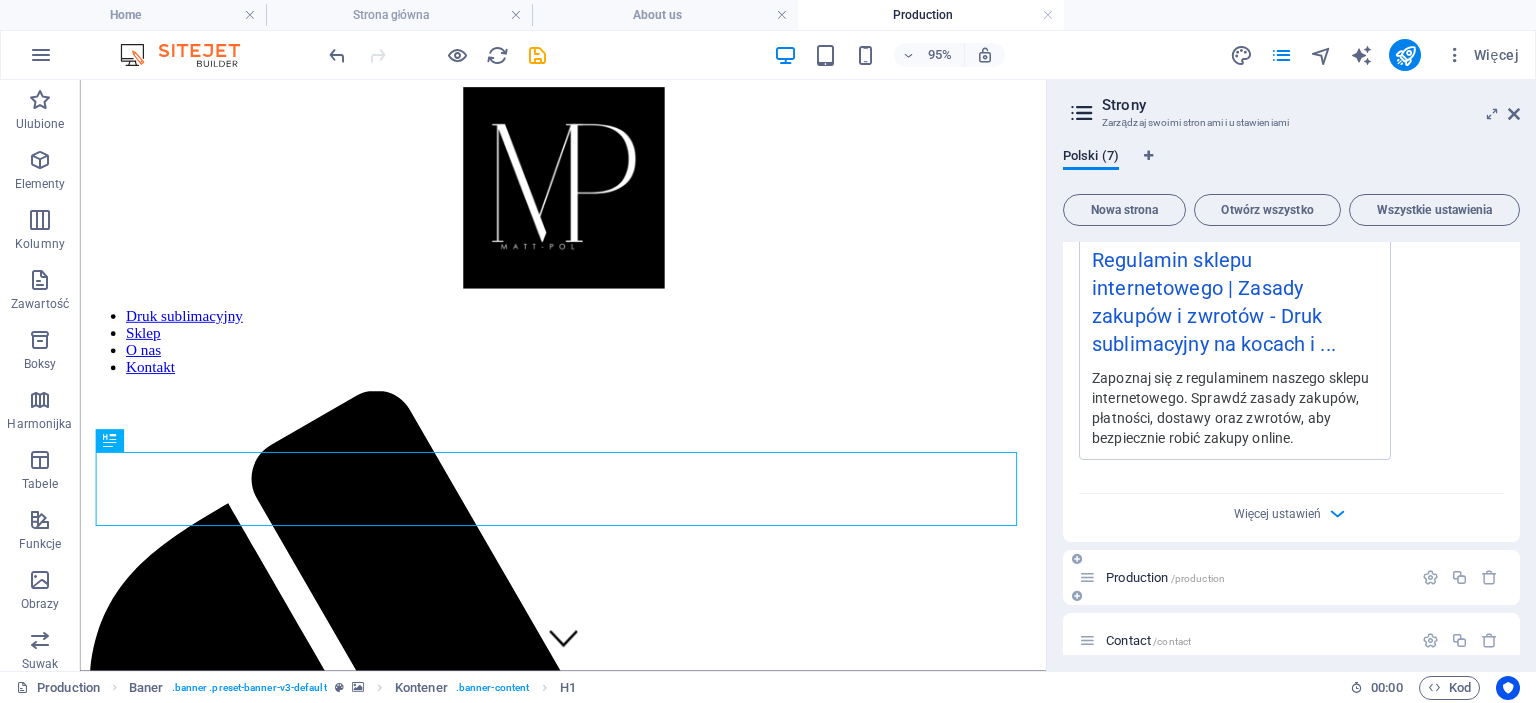 scroll, scrollTop: 0, scrollLeft: 0, axis: both 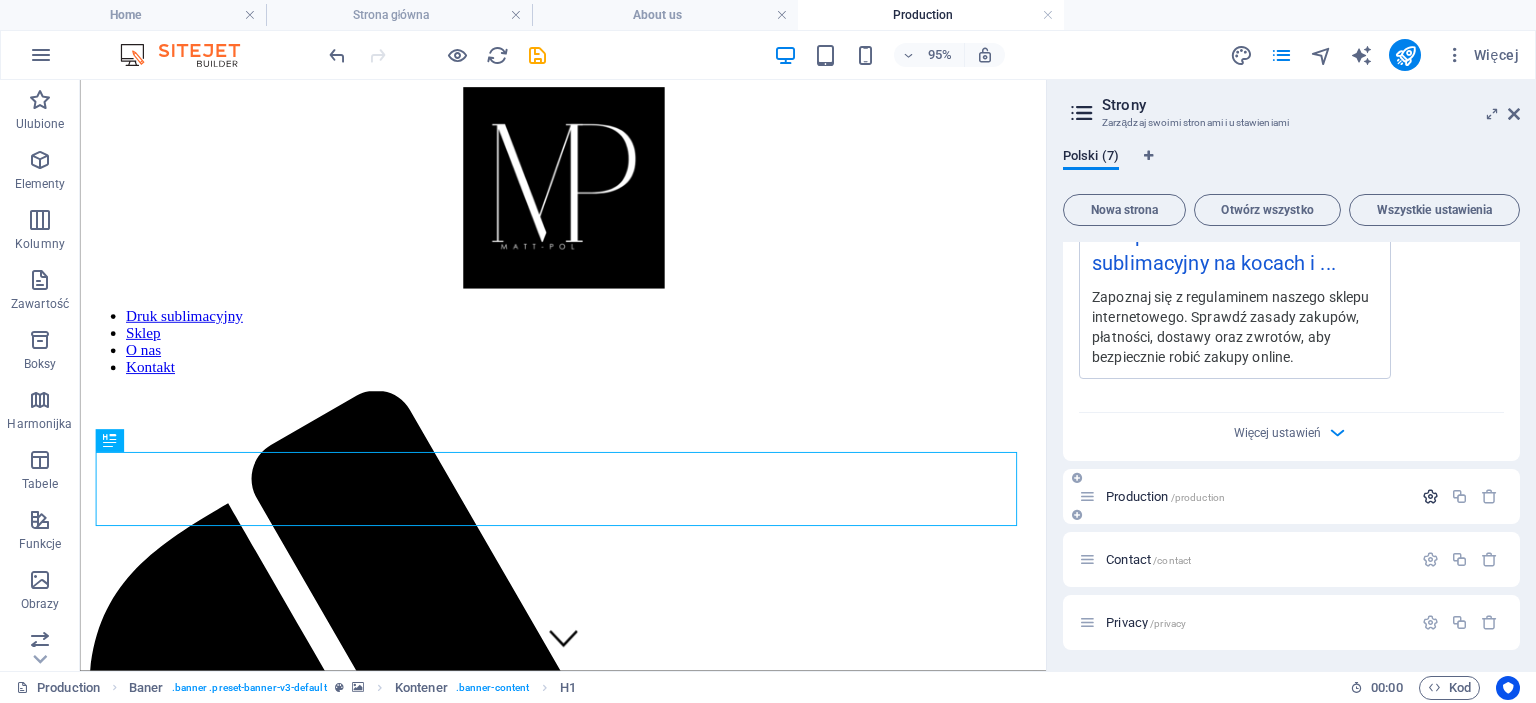 click at bounding box center (1430, 496) 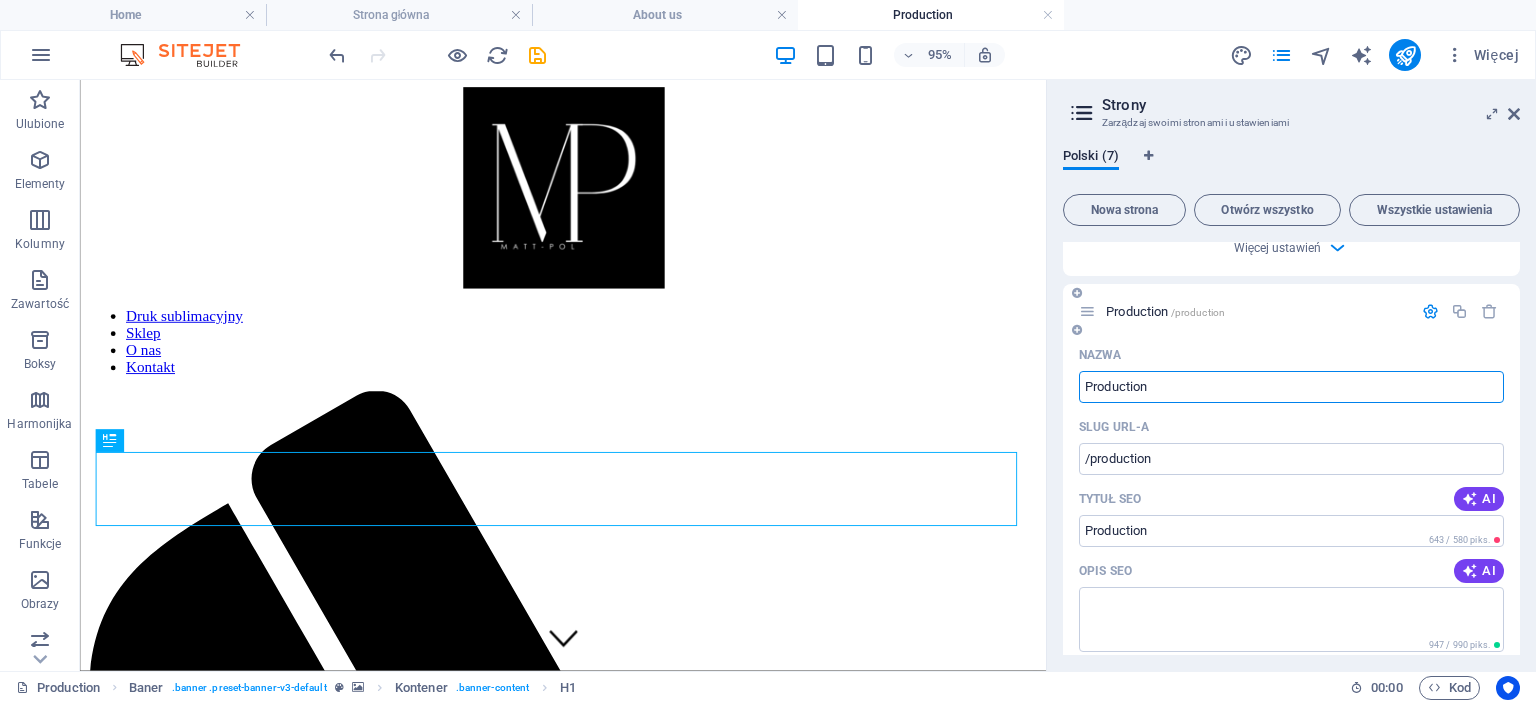 scroll, scrollTop: 3727, scrollLeft: 0, axis: vertical 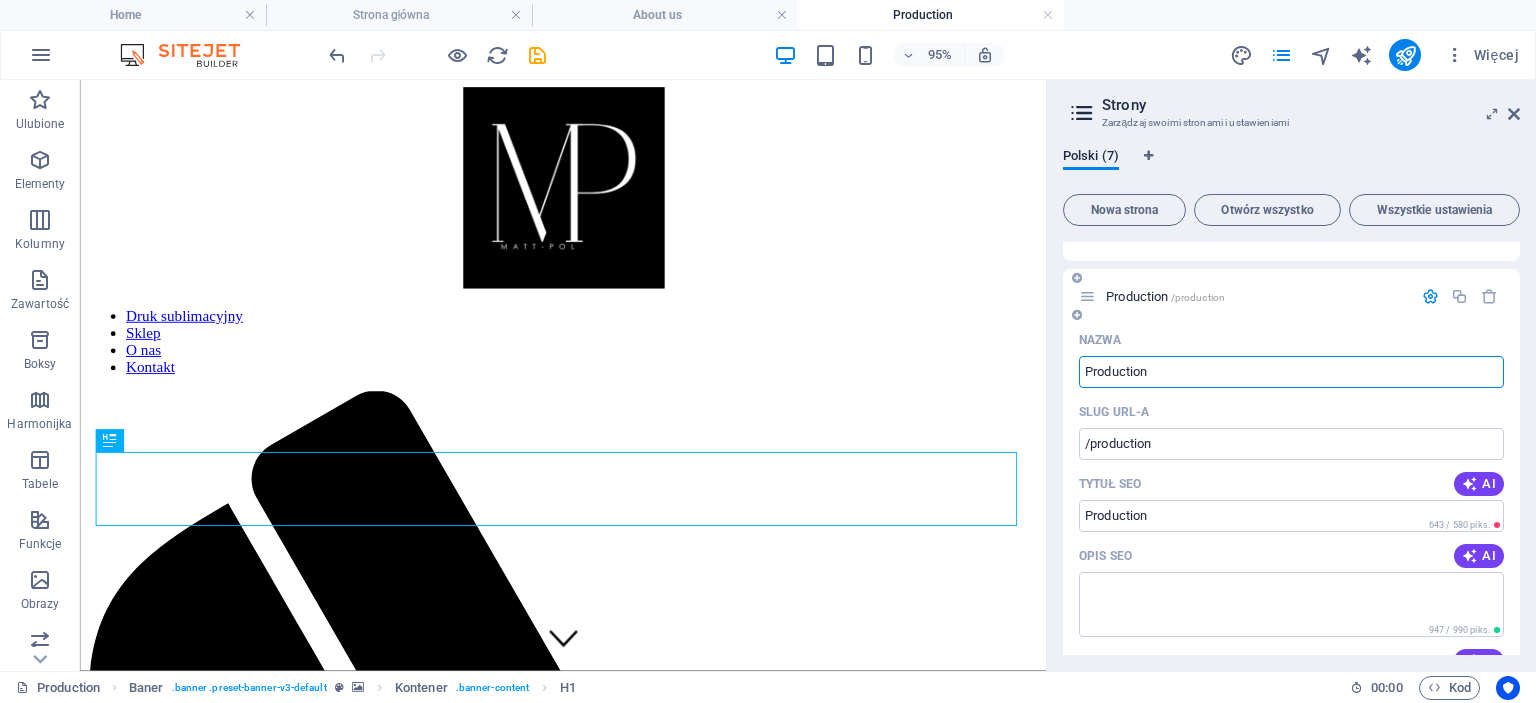 click on "Production" at bounding box center (1291, 372) 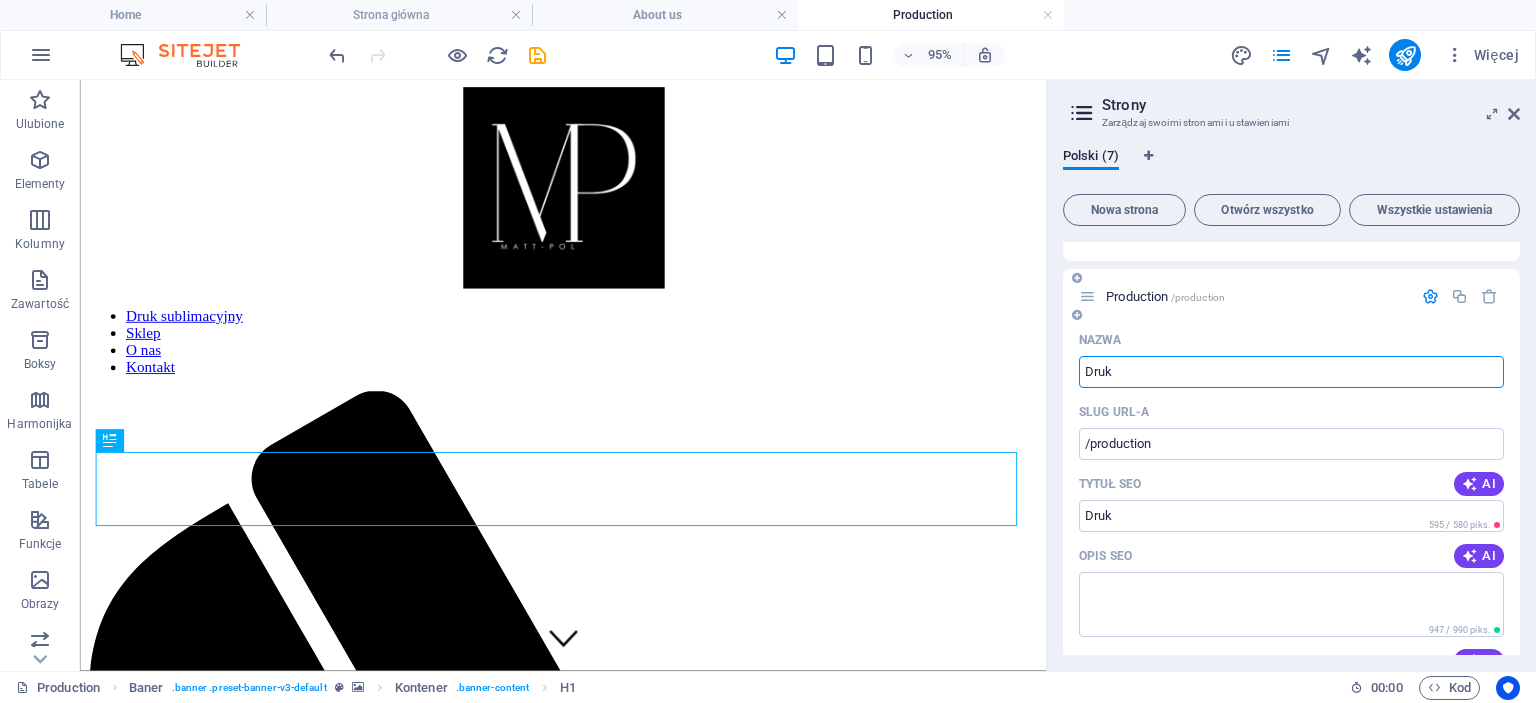 type on "Druk" 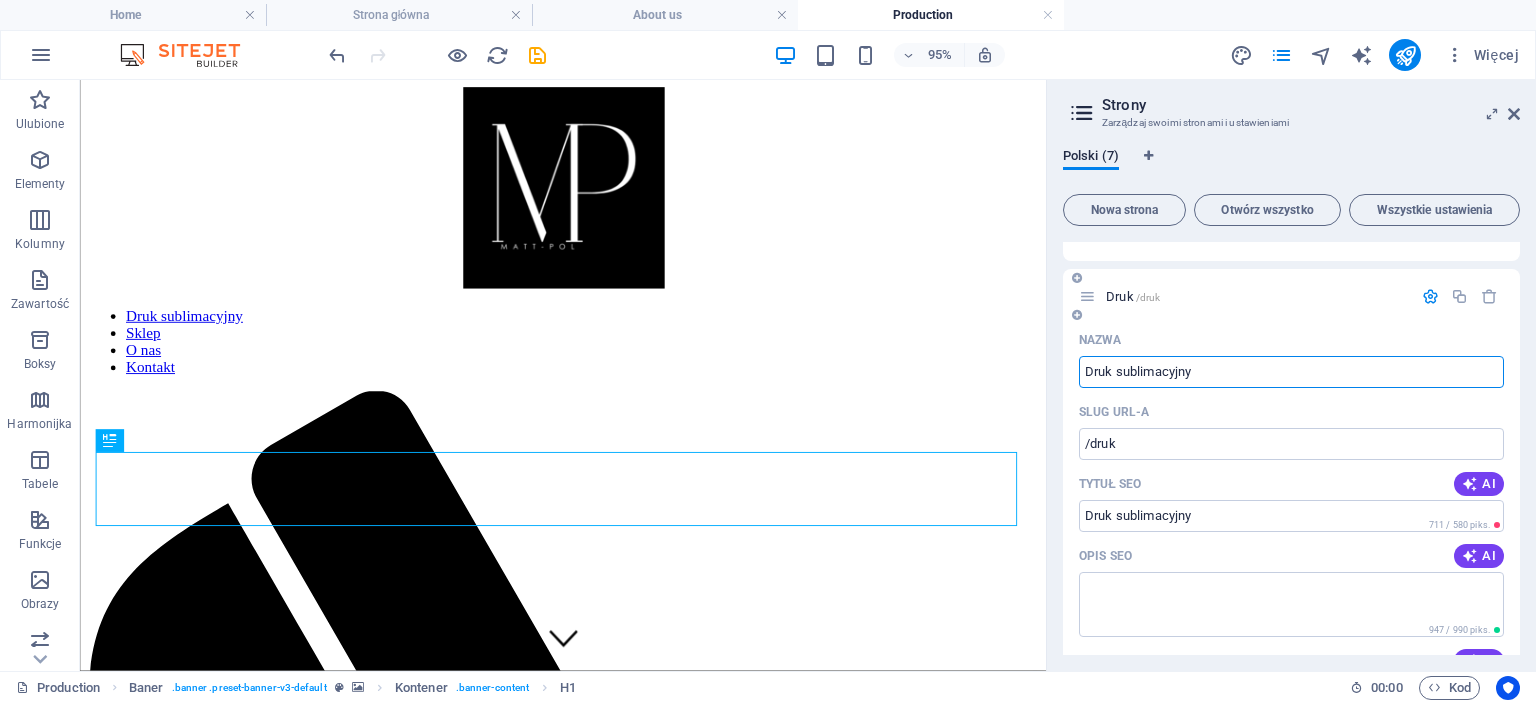 type on "Druk sublimacyjny" 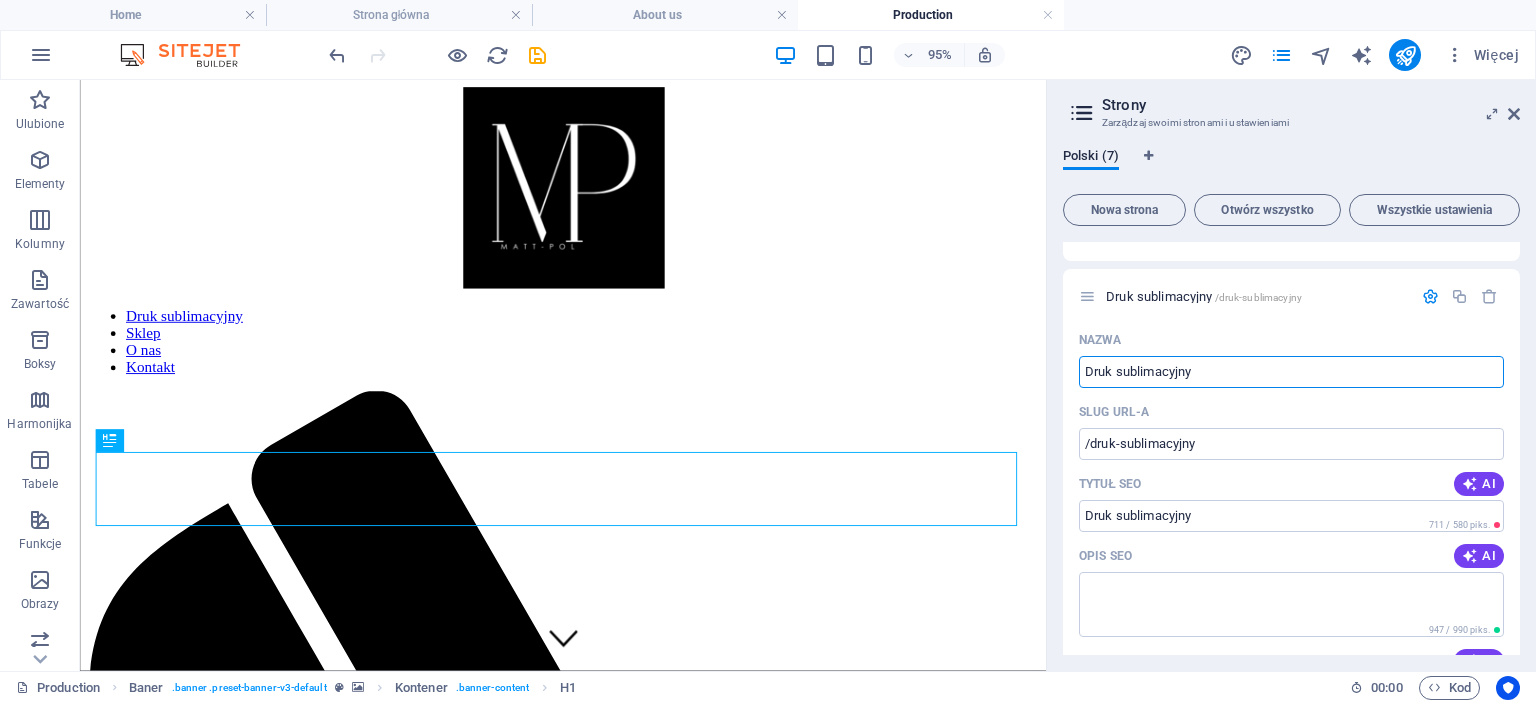 type on "Druk sublimacyjny" 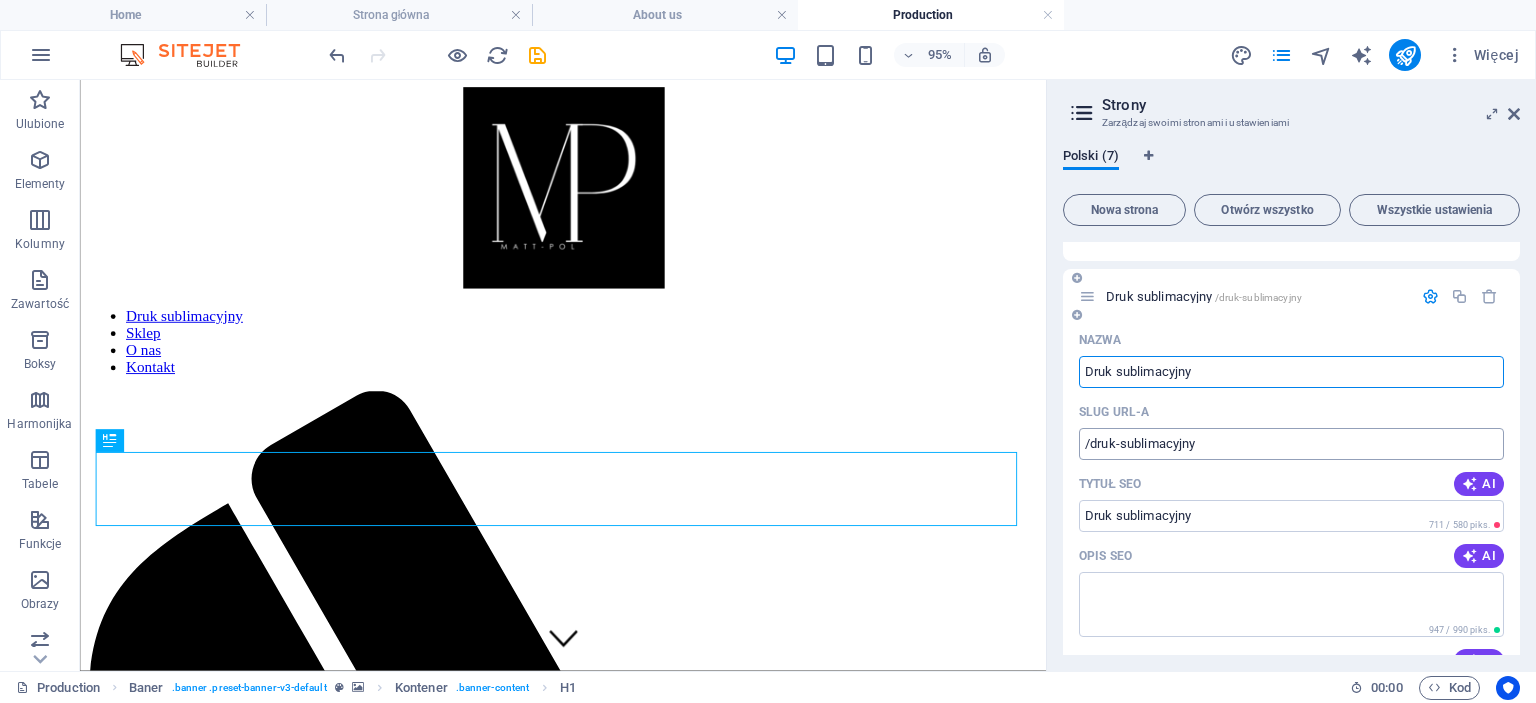 click on "/druk-sublimacyjny" at bounding box center (1291, 444) 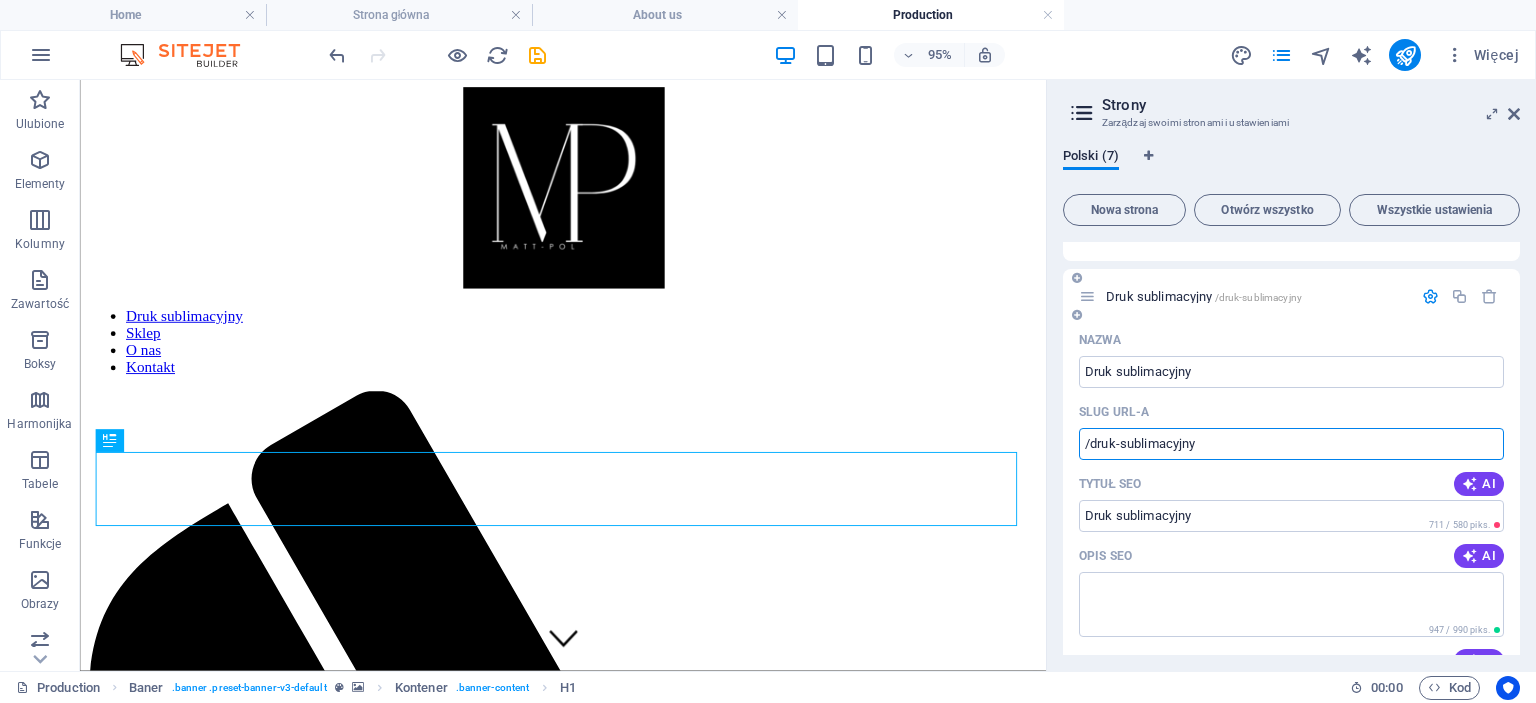 click on "/druk-sublimacyjny" at bounding box center [1291, 444] 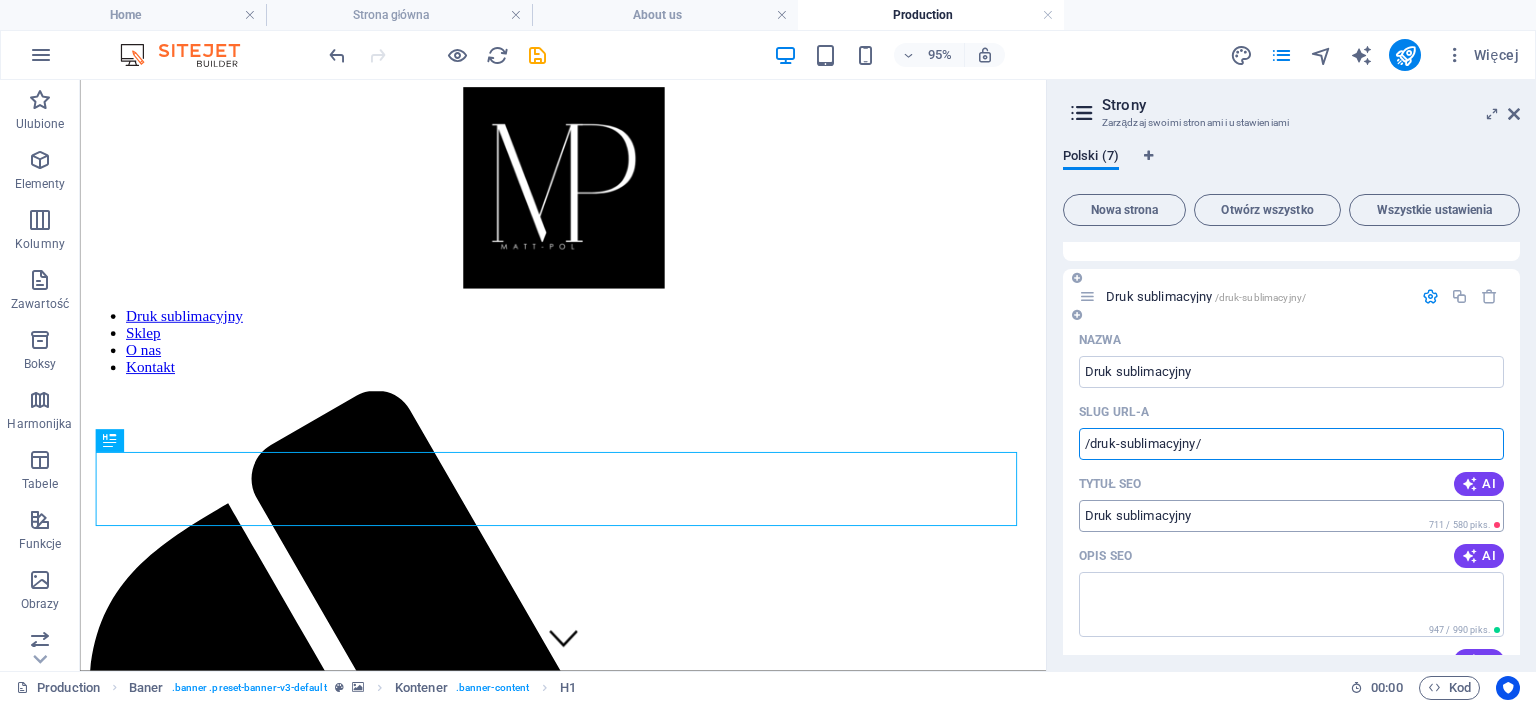 click on "Tytuł SEO" at bounding box center (1291, 516) 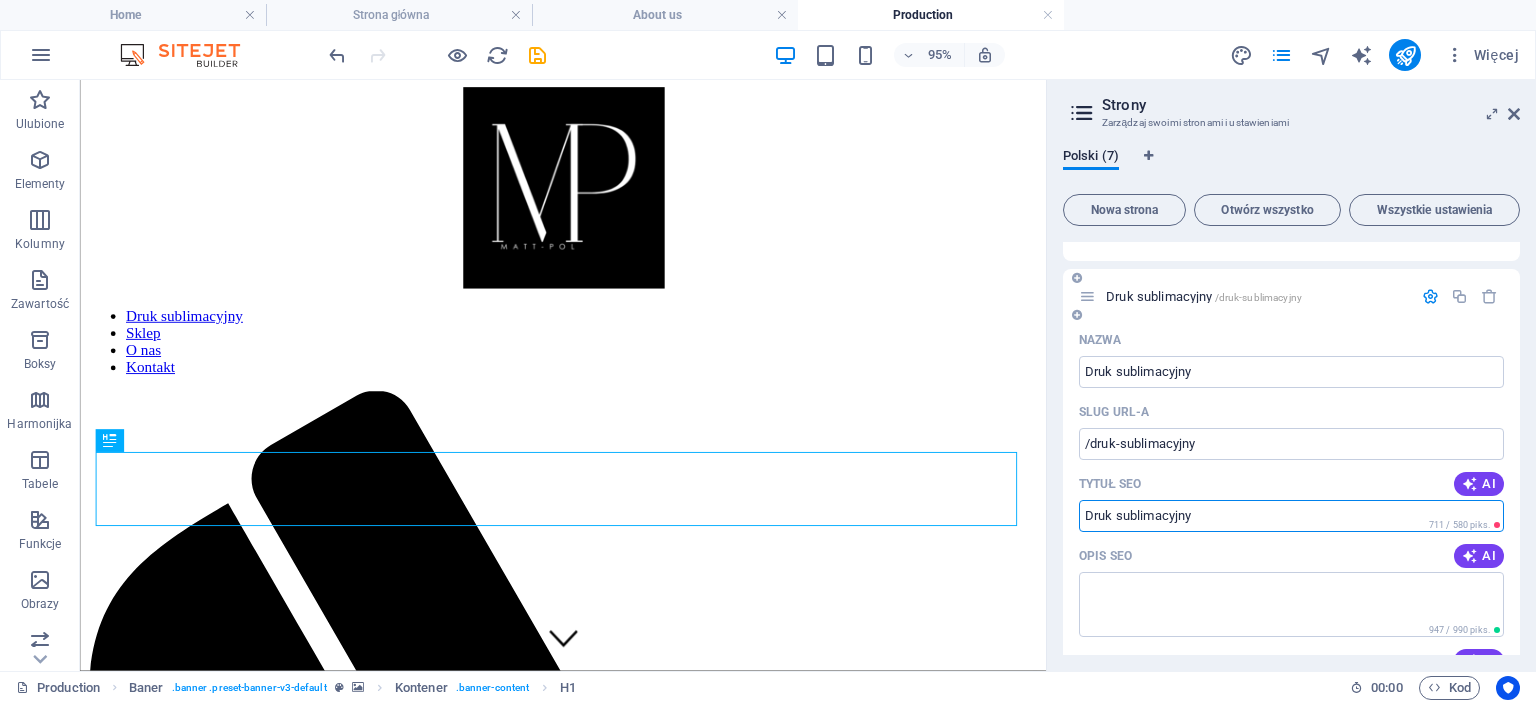 click on "Tytuł SEO" at bounding box center (1291, 516) 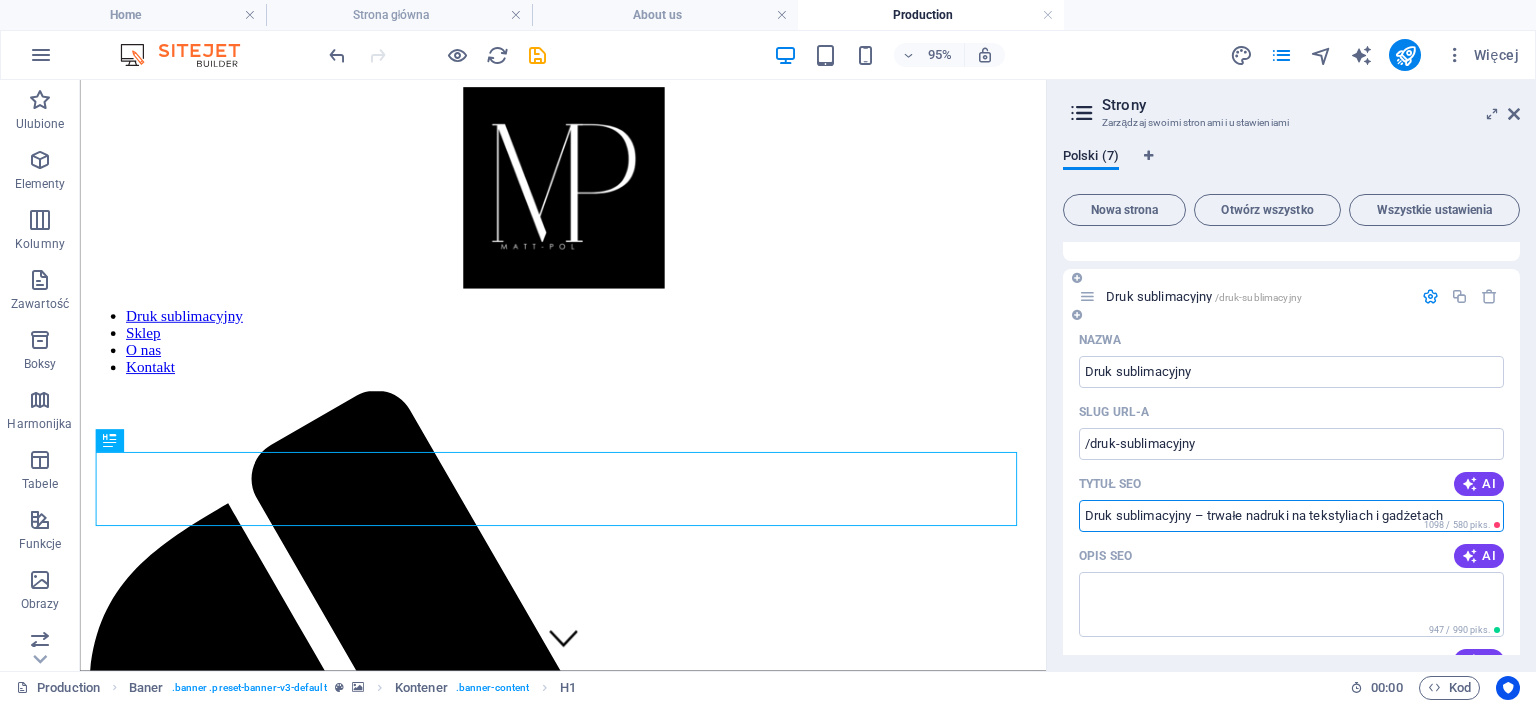 click on "Druk sublimacyjny – trwałe nadruki na tekstyliach i gadżetach" at bounding box center (1291, 516) 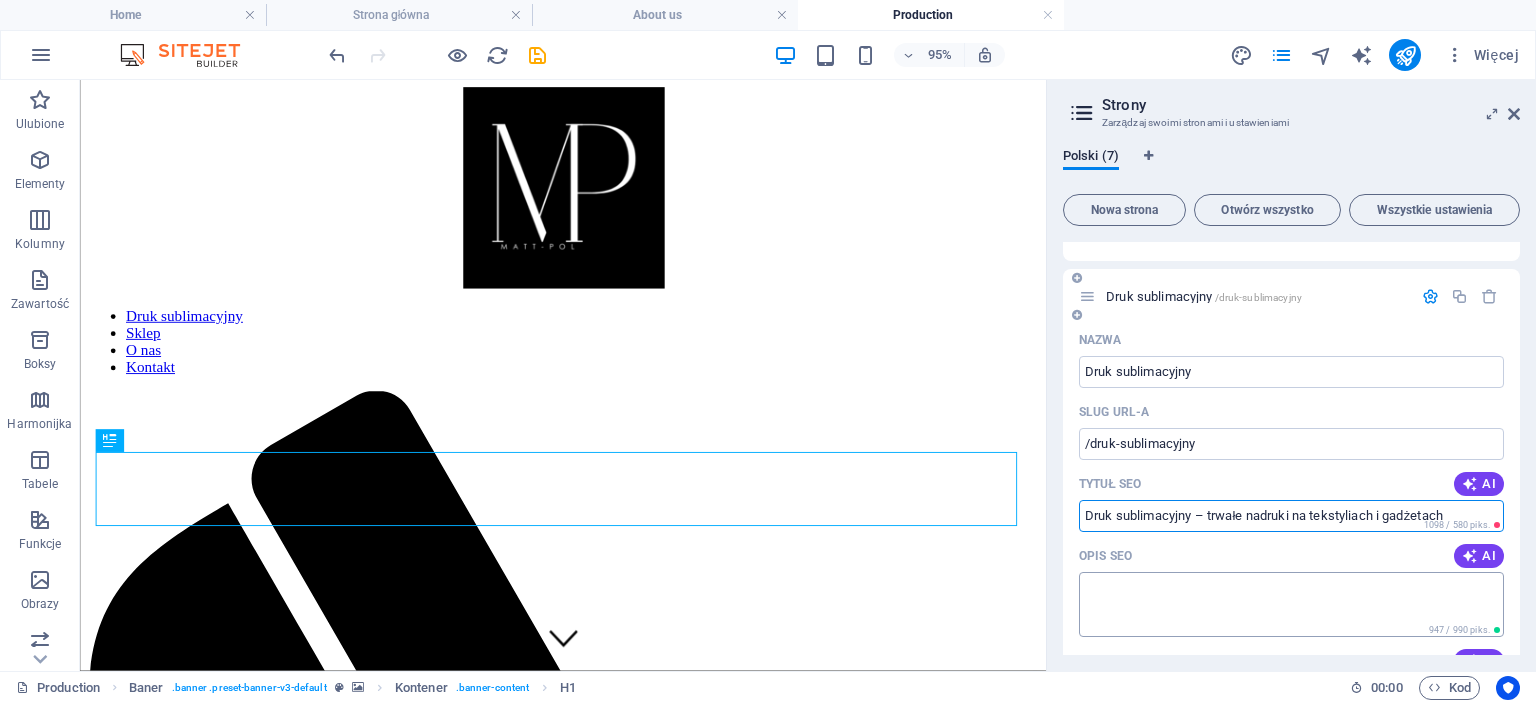 type on "Druk sublimacyjny – trwałe nadruki na tekstyliach i gadżetach" 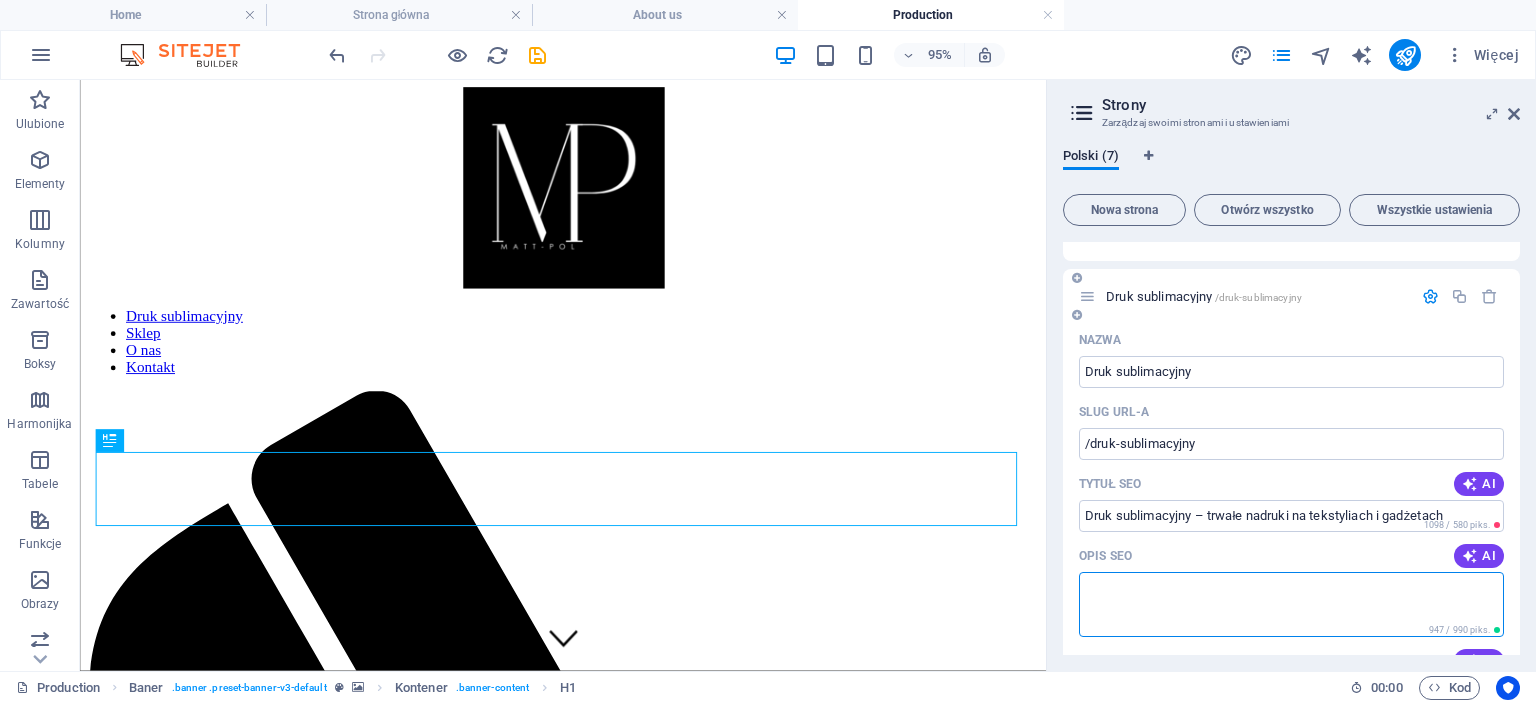 click on "Opis SEO" at bounding box center (1291, 604) 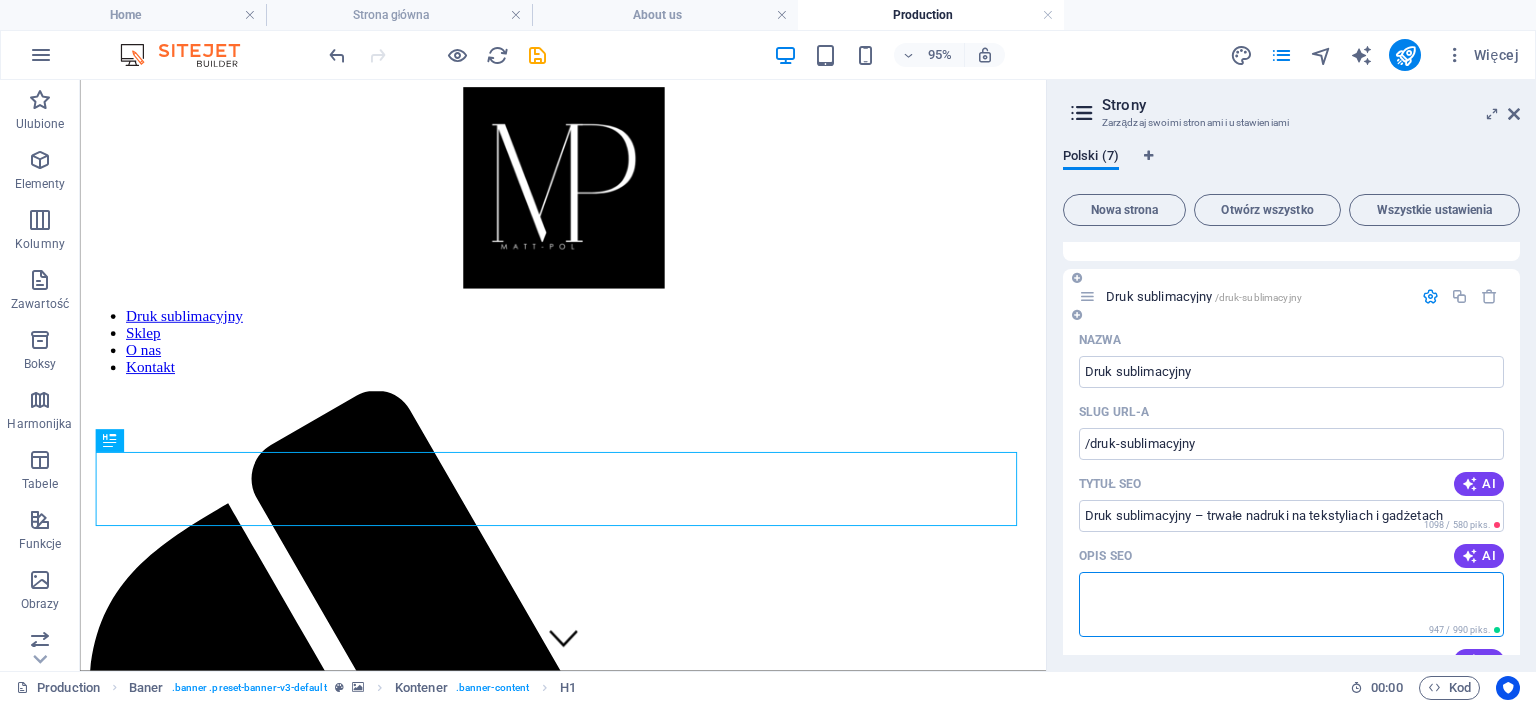 click on "Opis SEO" at bounding box center (1291, 604) 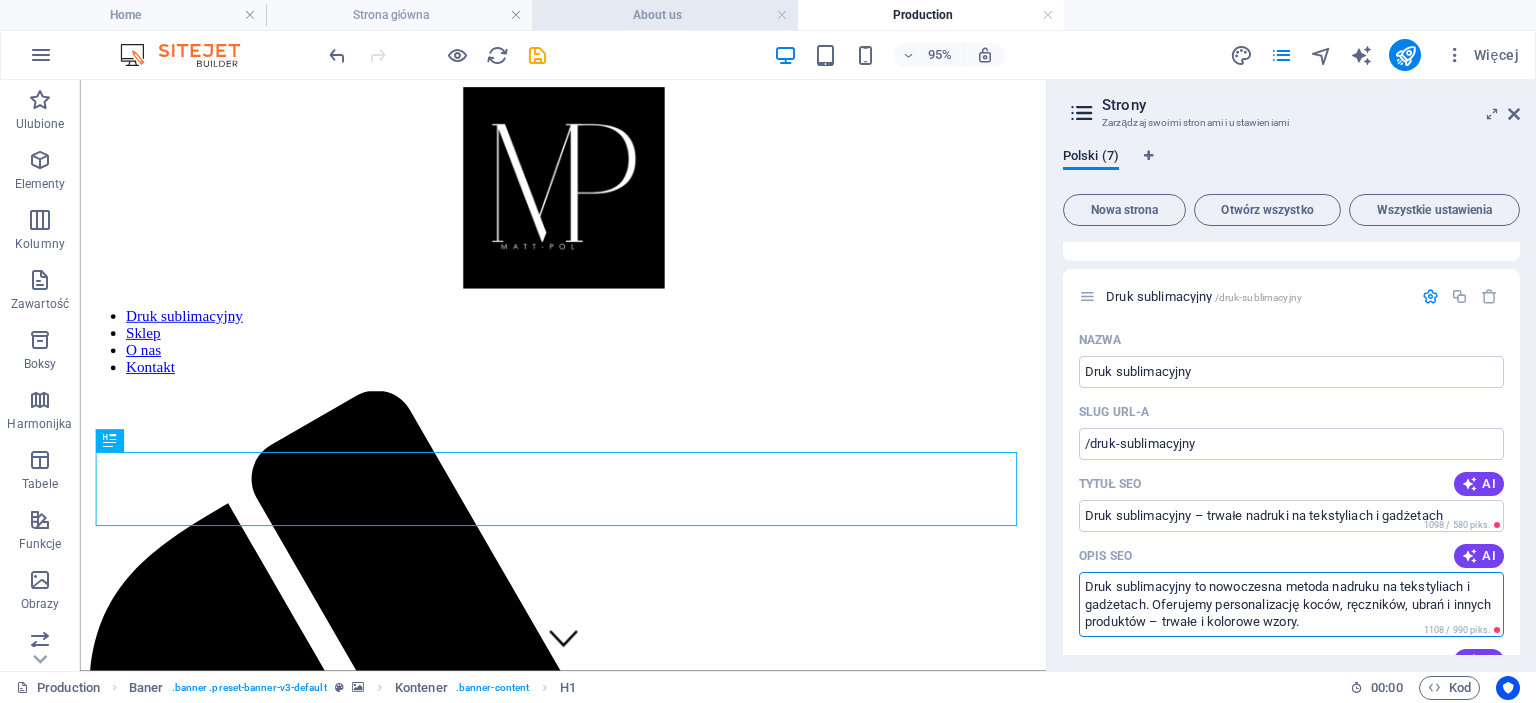 type on "Druk sublimacyjny to nowoczesna metoda nadruku na tekstyliach i gadżetach. Oferujemy personalizację koców, ręczników, ubrań i innych produktów – trwałe i kolorowe wzory." 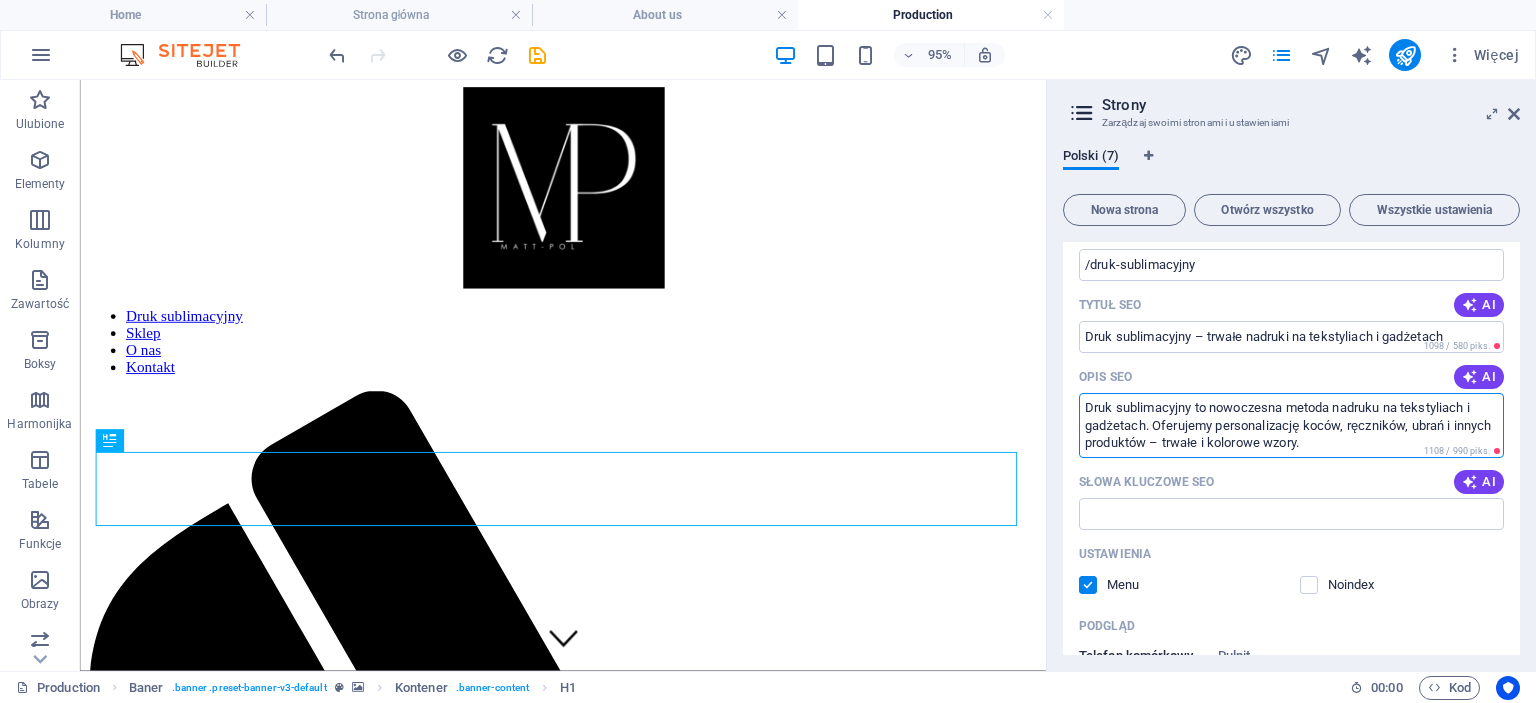 scroll, scrollTop: 3927, scrollLeft: 0, axis: vertical 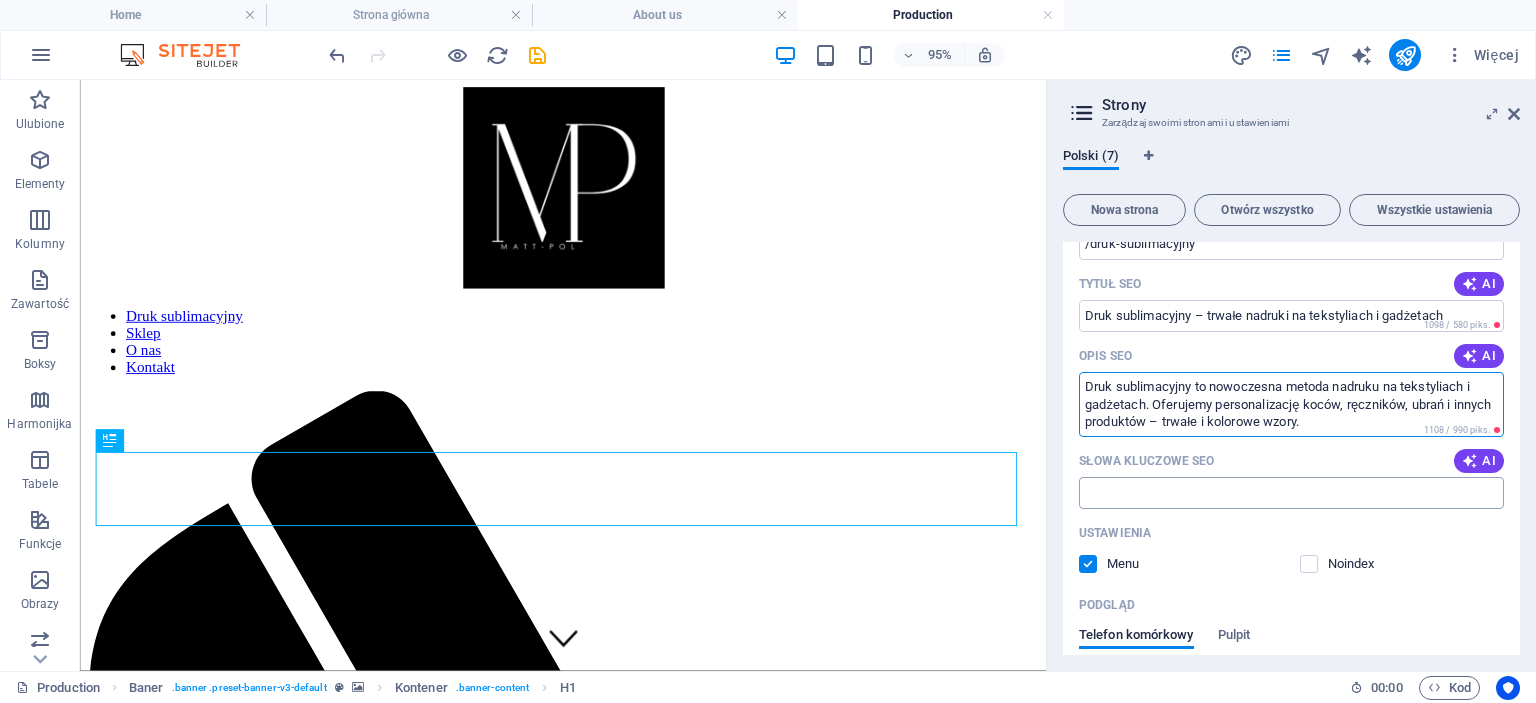 click on "Słowa kluczowe SEO" at bounding box center [1291, 493] 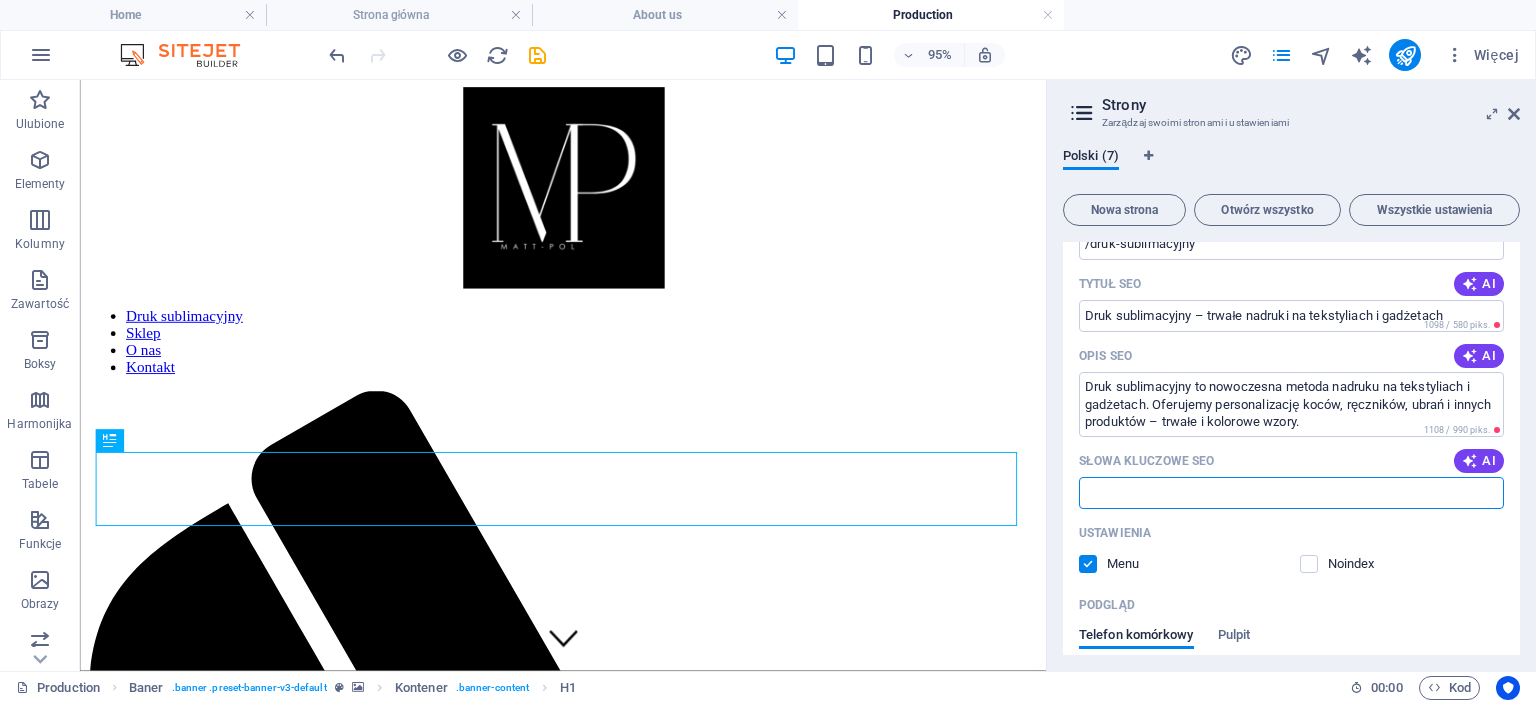 click on "Słowa kluczowe SEO" at bounding box center (1291, 493) 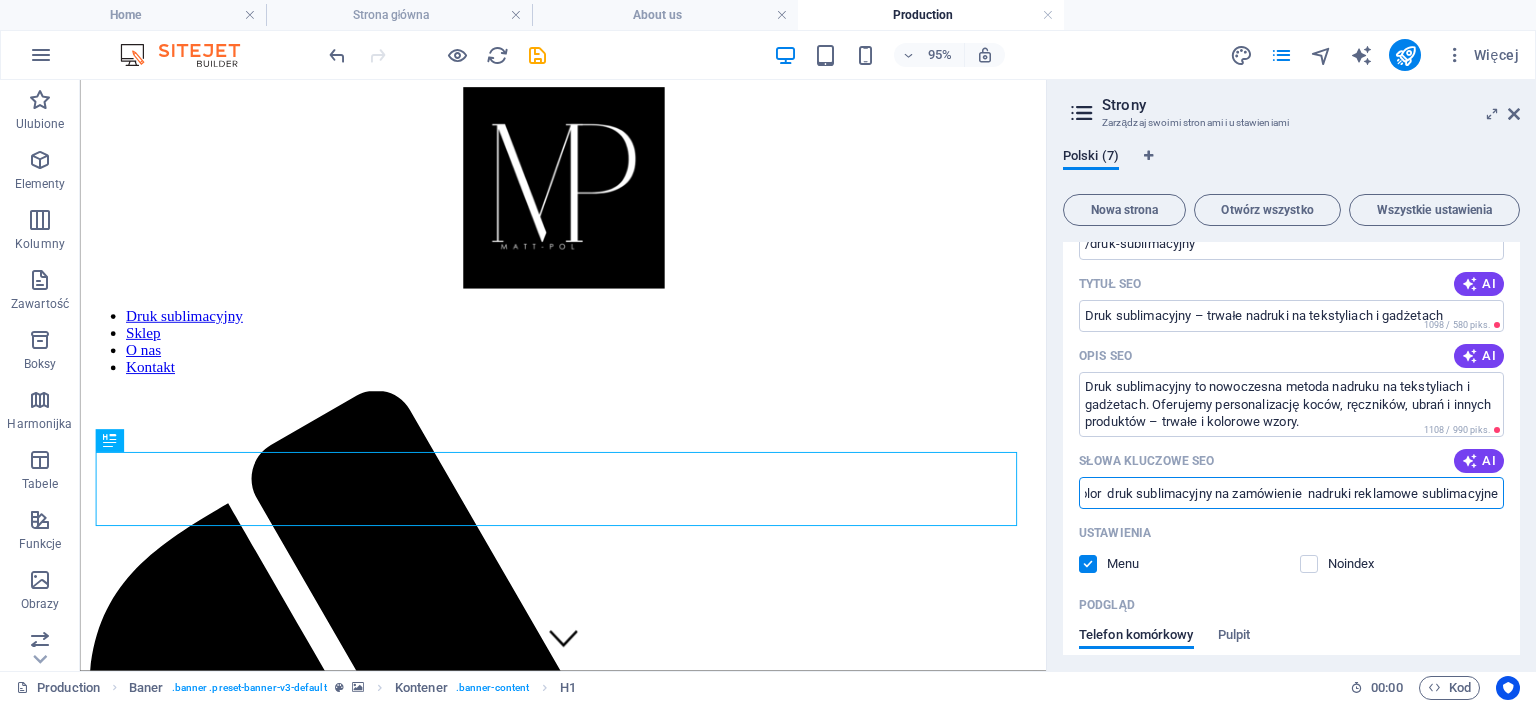 scroll, scrollTop: 0, scrollLeft: 0, axis: both 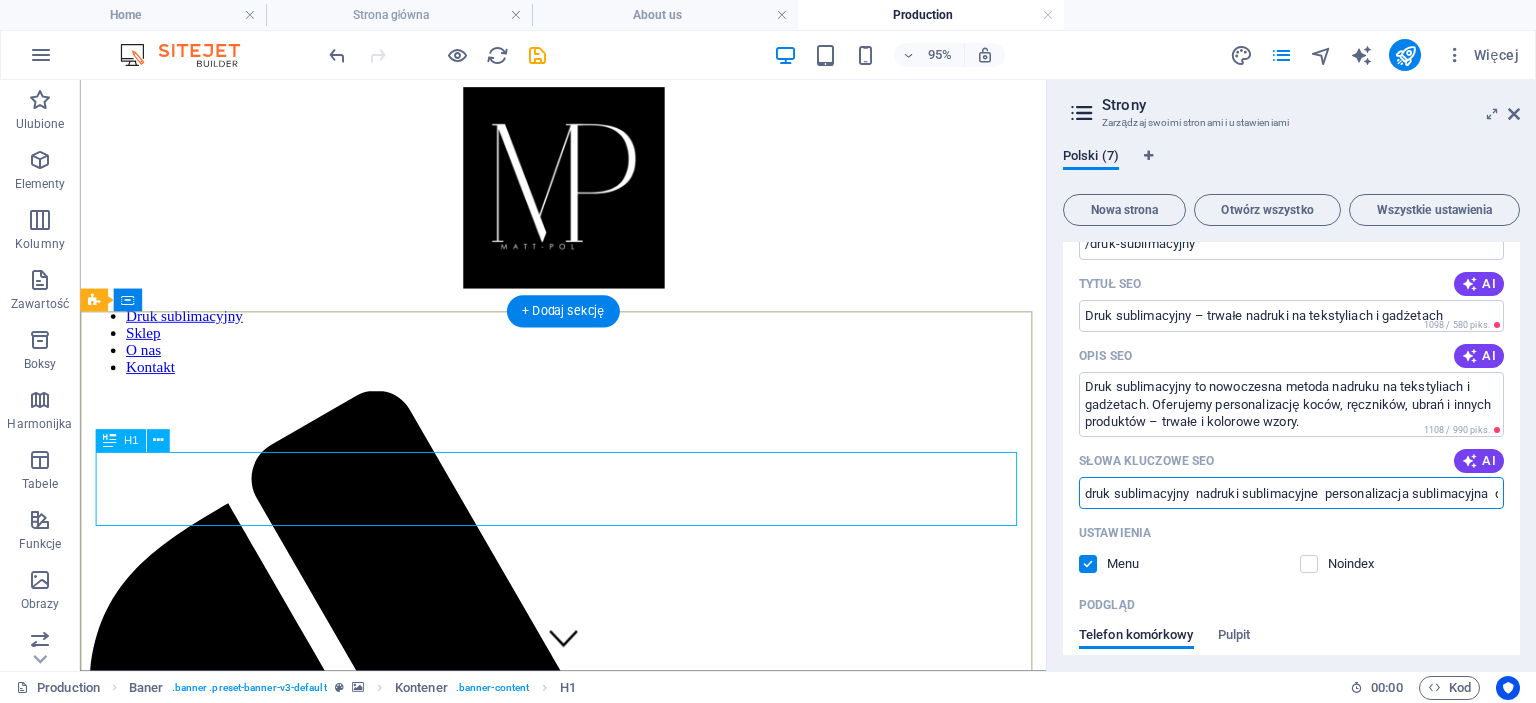 drag, startPoint x: 1249, startPoint y: 571, endPoint x: 894, endPoint y: 500, distance: 362.0304 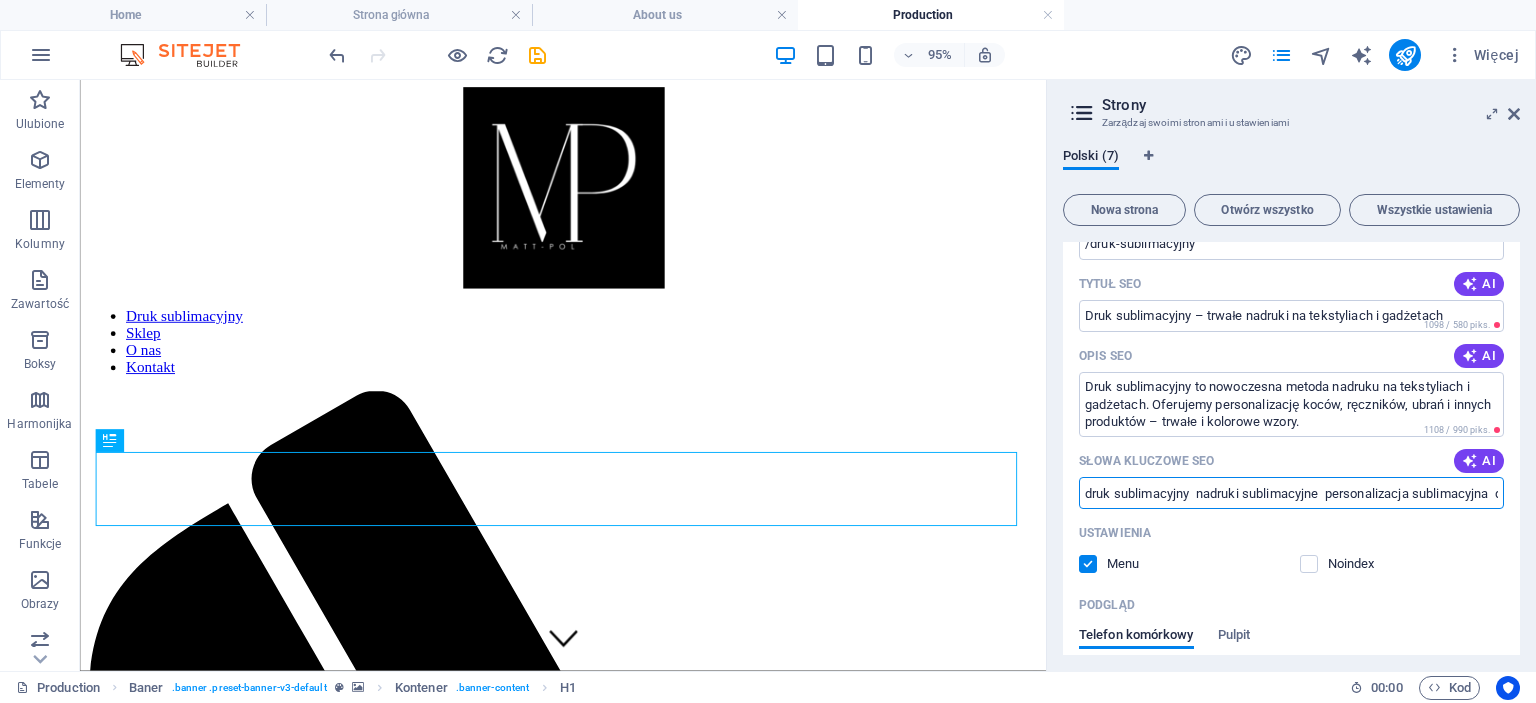 click on "druk sublimacyjny  nadruki sublimacyjne  personalizacja sublimacyjna  druk na tekstyliach  sublimacja na kocach  sublimacja na ręcznikach  trwały nadruk sublimacyjny  nadruki full color  druk sublimacyjny na zamówienie  nadruki reklamowe sublimacyjne" at bounding box center [1291, 493] 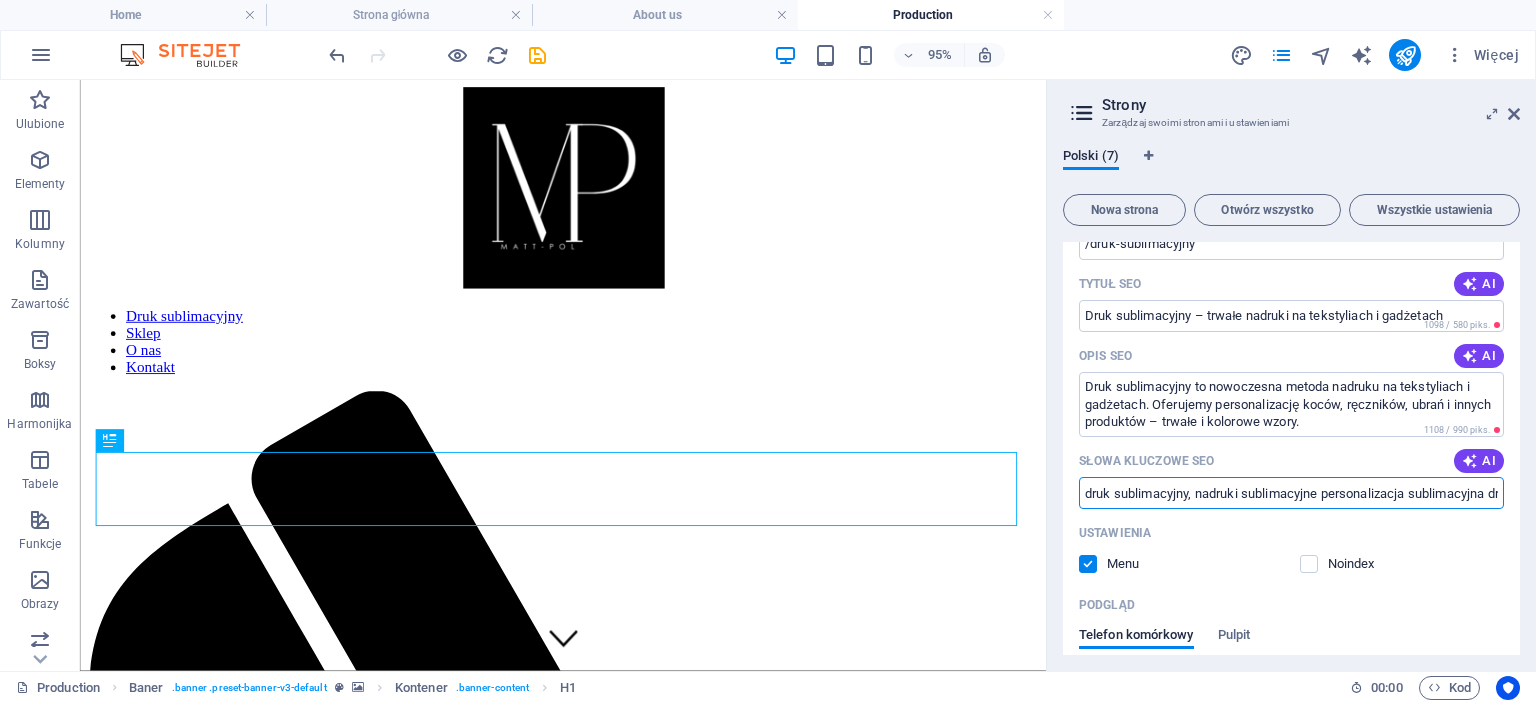 click on "druk sublimacyjny, nadruki sublimacyjne personalizacja sublimacyjna druk na tekstyliach sublimacja na kocach sublimacja na ręcznikach trwały nadruk sublimacyjny nadruki full color druk sublimacyjny na zamówienie nadruki reklamowe sublimacyjne" at bounding box center [1291, 493] 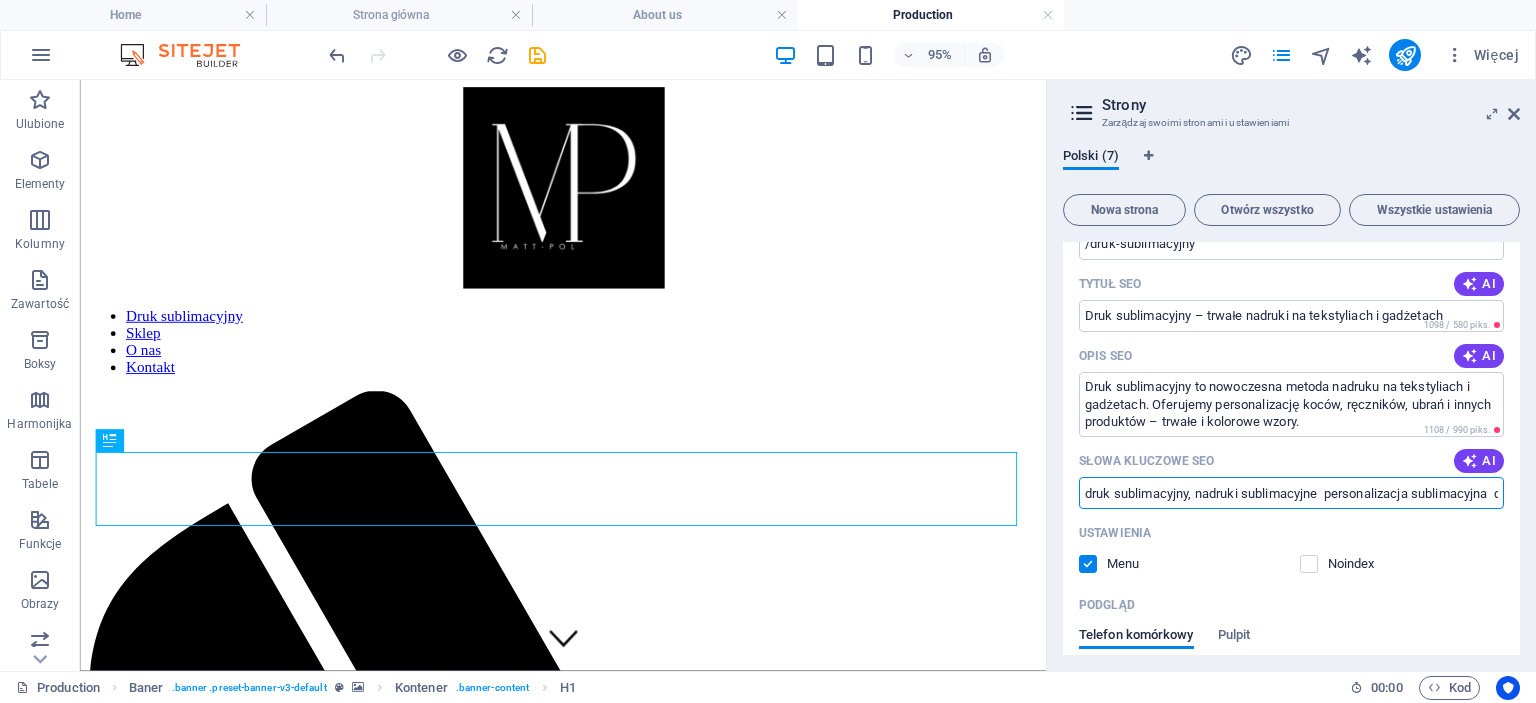 click on "druk sublimacyjny, nadruki sublimacyjne  personalizacja sublimacyjna  druk na tekstyliach  sublimacja na kocach  sublimacja na ręcznikach  trwały nadruk sublimacyjny  nadruki full color  druk sublimacyjny na zamówienie  nadruki reklamowe sublimacyjne" at bounding box center (1291, 493) 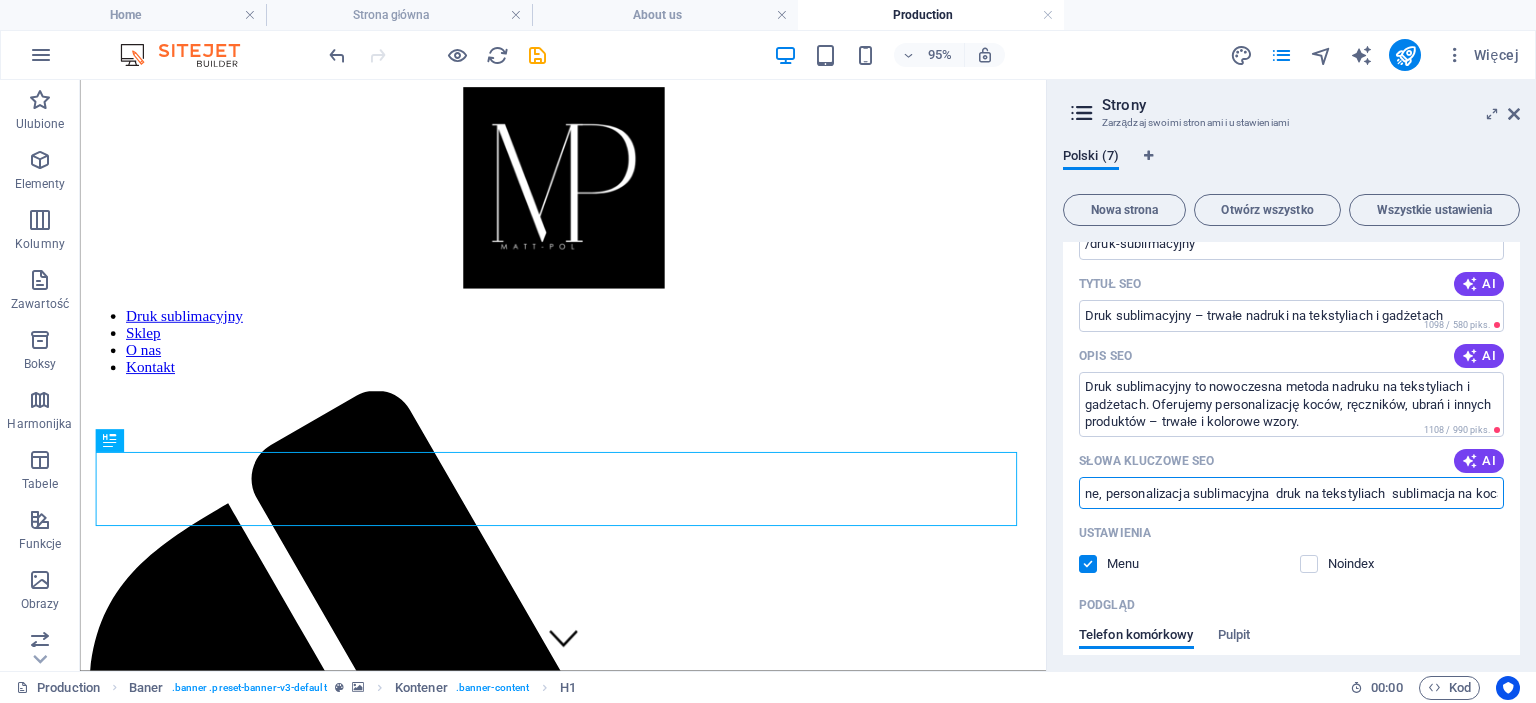 scroll, scrollTop: 0, scrollLeft: 374, axis: horizontal 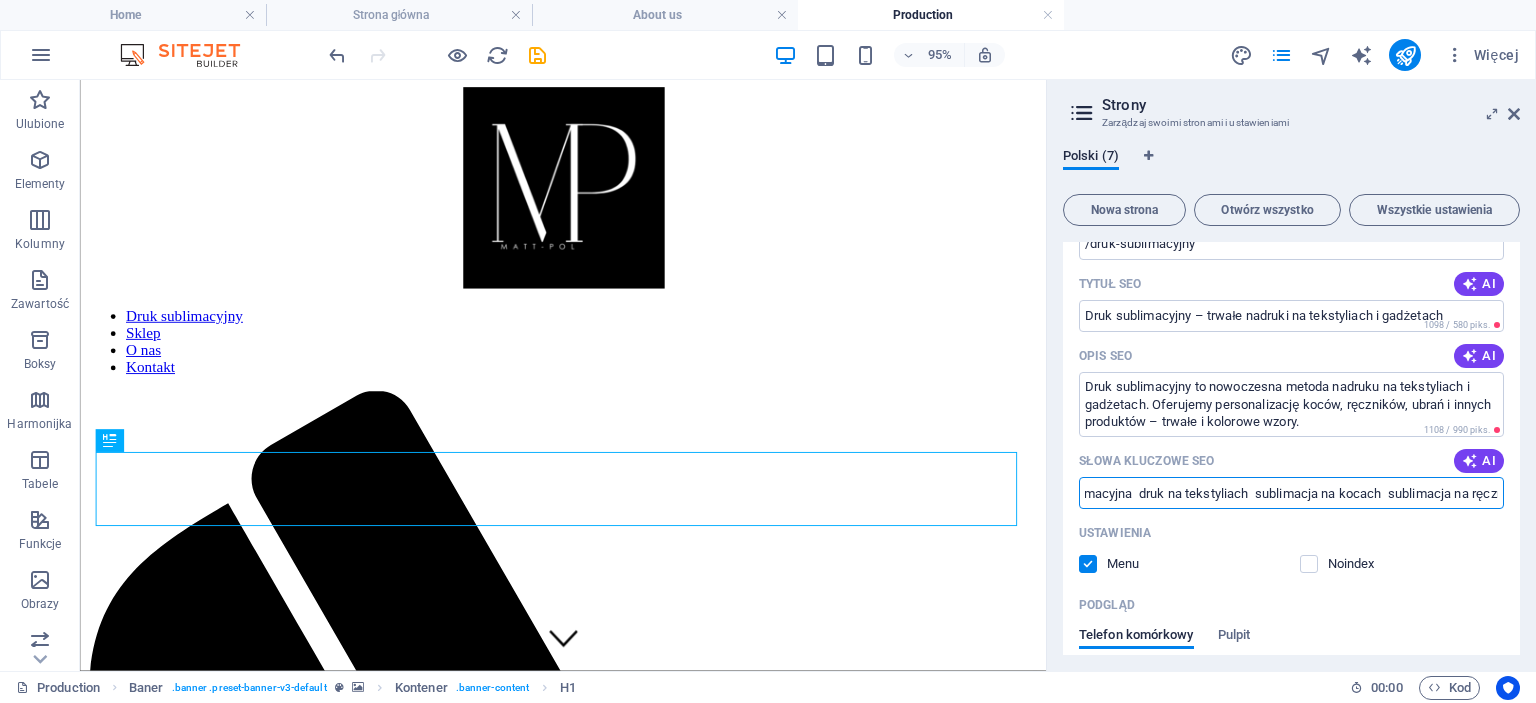 drag, startPoint x: 1424, startPoint y: 492, endPoint x: 1488, endPoint y: 488, distance: 64.12488 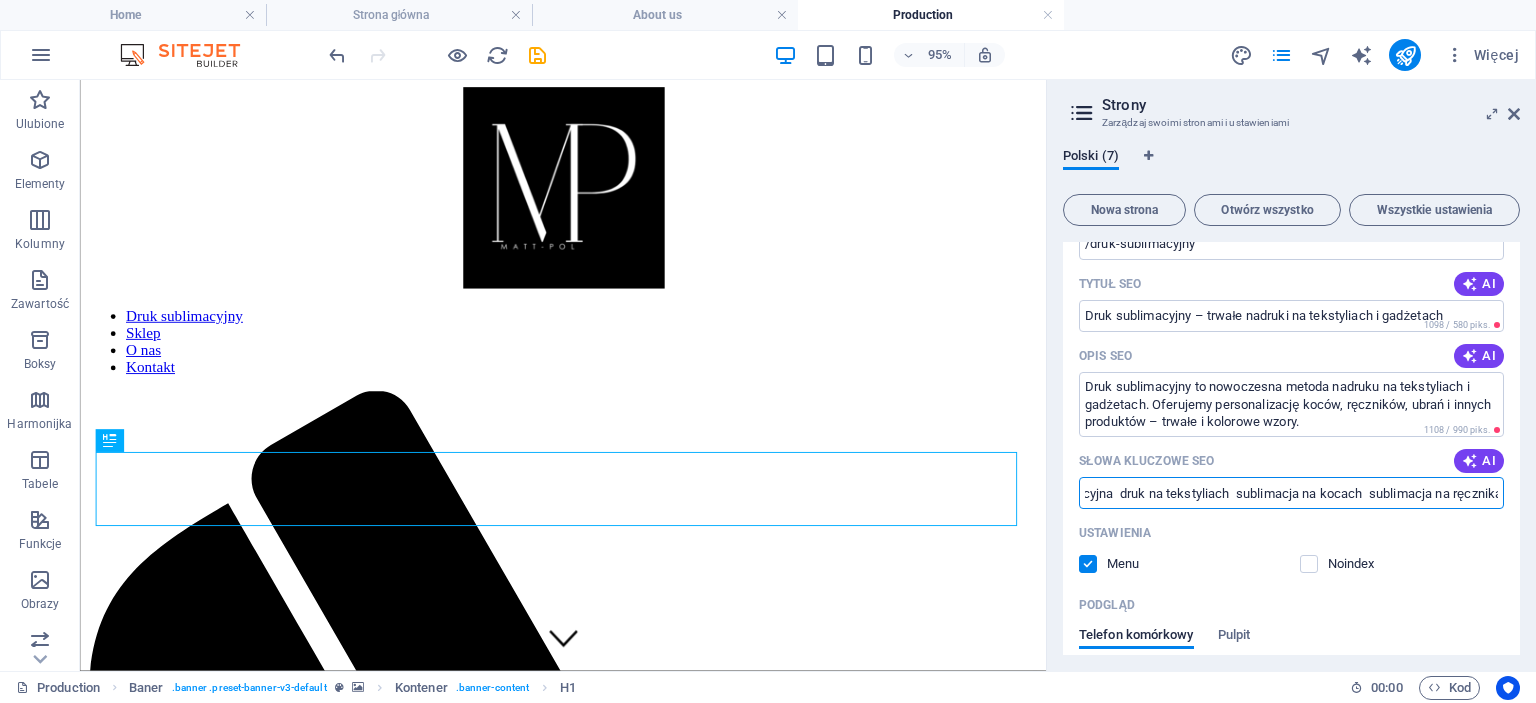 click on "druk sublimacyjny, nadruki sublimacyjne, personalizacja sublimacyjna  druk na tekstyliach  sublimacja na kocach  sublimacja na ręcznikach  trwały nadruk sublimacyjny  nadruki full color  druk sublimacyjny na zamówienie  nadruki reklamowe sublimacyjne" at bounding box center [1291, 493] 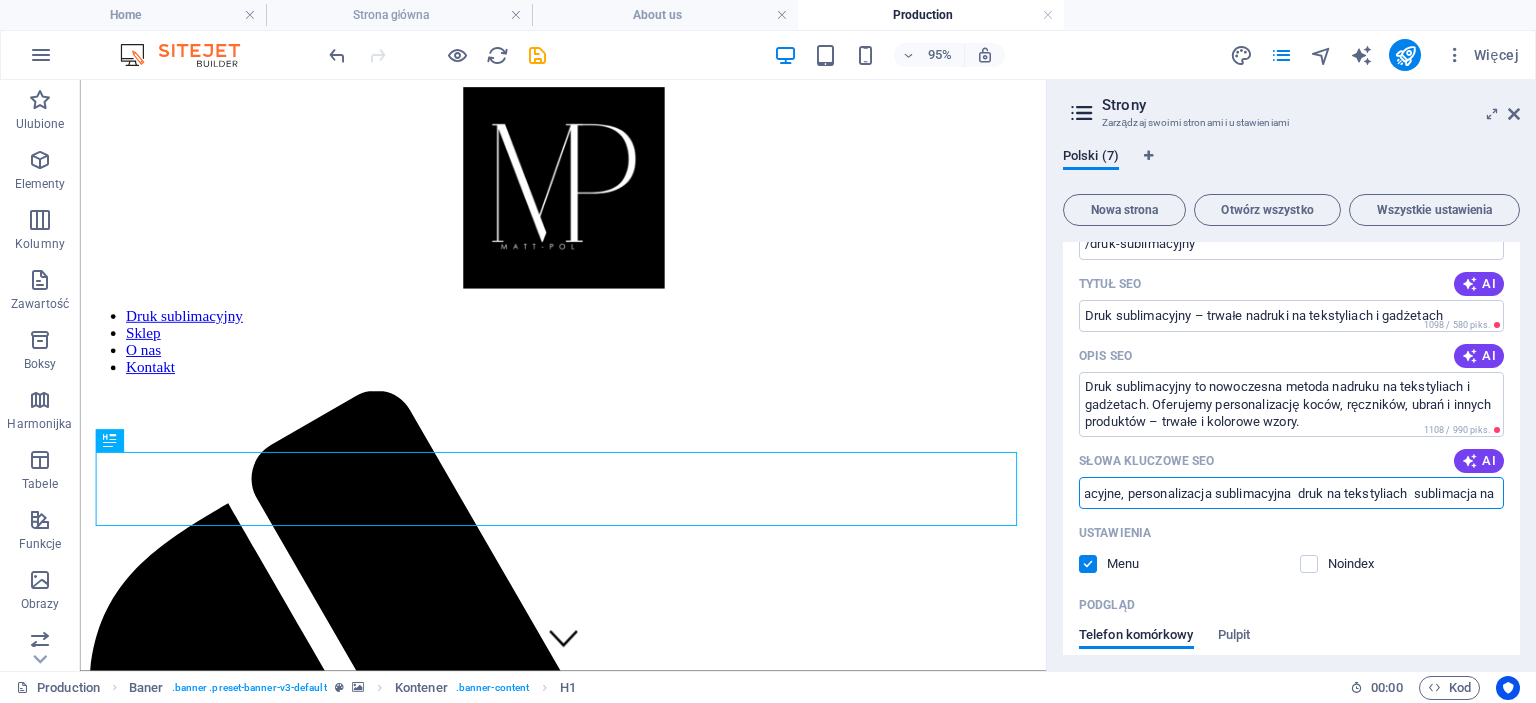 scroll, scrollTop: 0, scrollLeft: 19, axis: horizontal 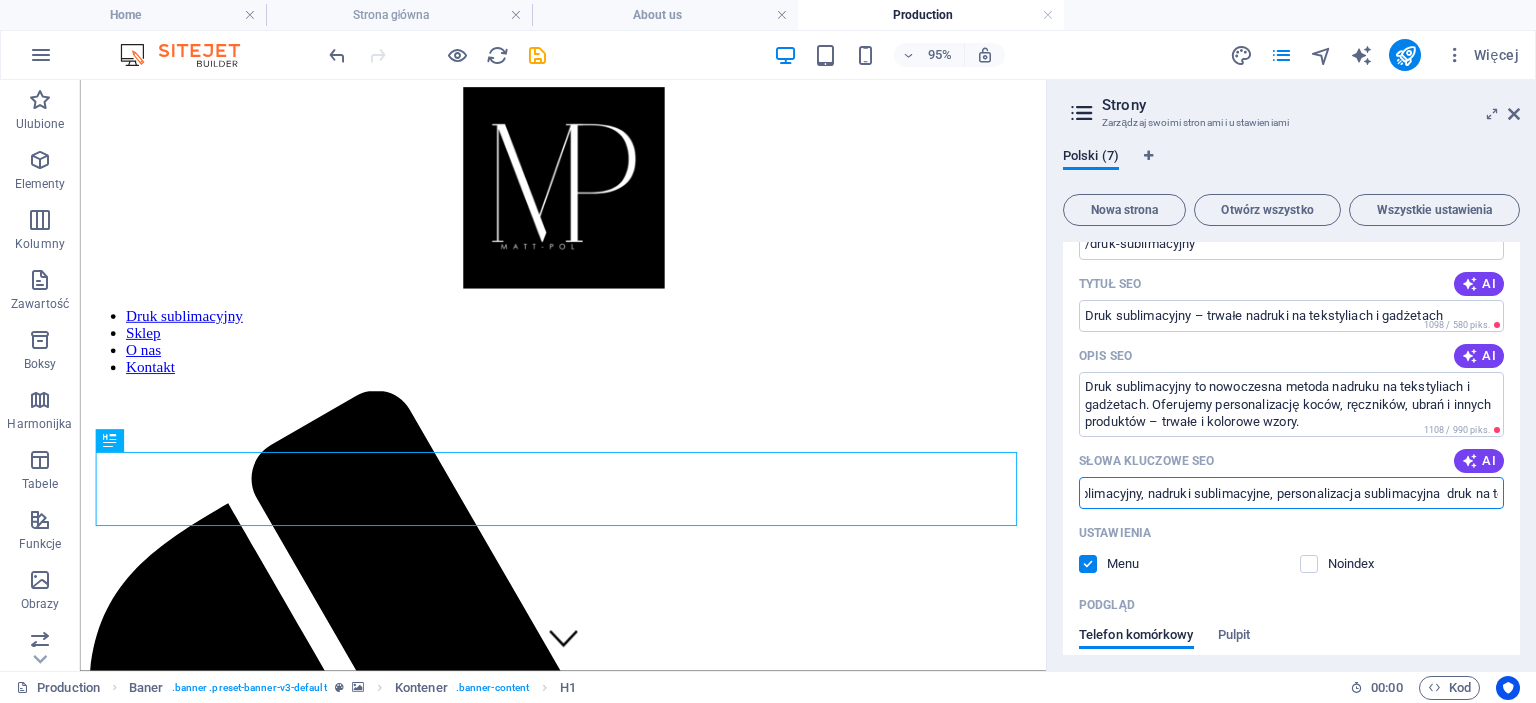 click on "druk sublimacyjny, nadruki sublimacyjne, personalizacja sublimacyjna  druk na tekstyliach  sublimacja na kocach  sublimacja na ręcznikach  trwały nadruk sublimacyjny  nadruki full color  druk sublimacyjny na zamówienie  nadruki reklamowe sublimacyjne" at bounding box center [1291, 493] 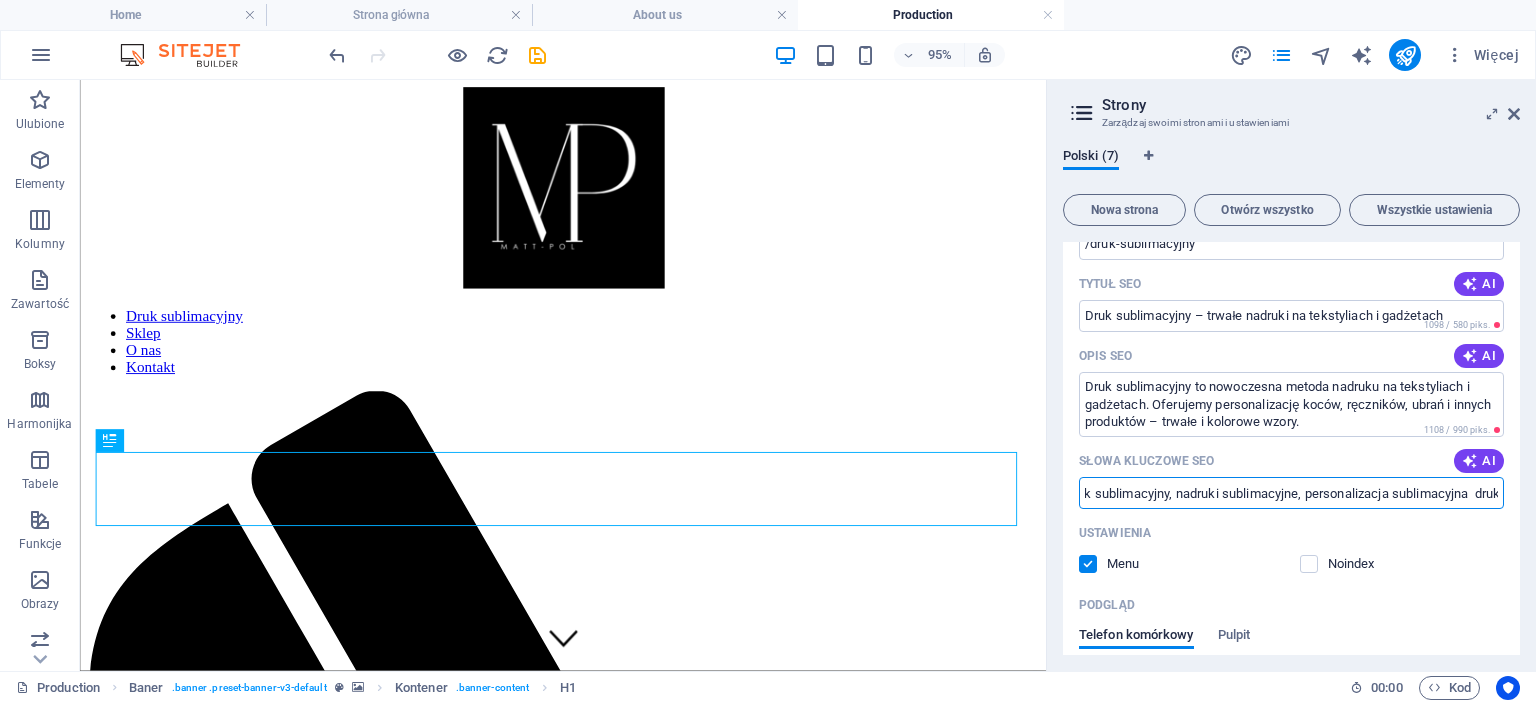 click on "druk sublimacyjny, nadruki sublimacyjne, personalizacja sublimacyjna  druk na tekstyliach  sublimacja na kocach  sublimacja na ręcznikach  trwały nadruk sublimacyjny  nadruki full color  druk sublimacyjny na zamówienie  nadruki reklamowe sublimacyjne" at bounding box center [1291, 493] 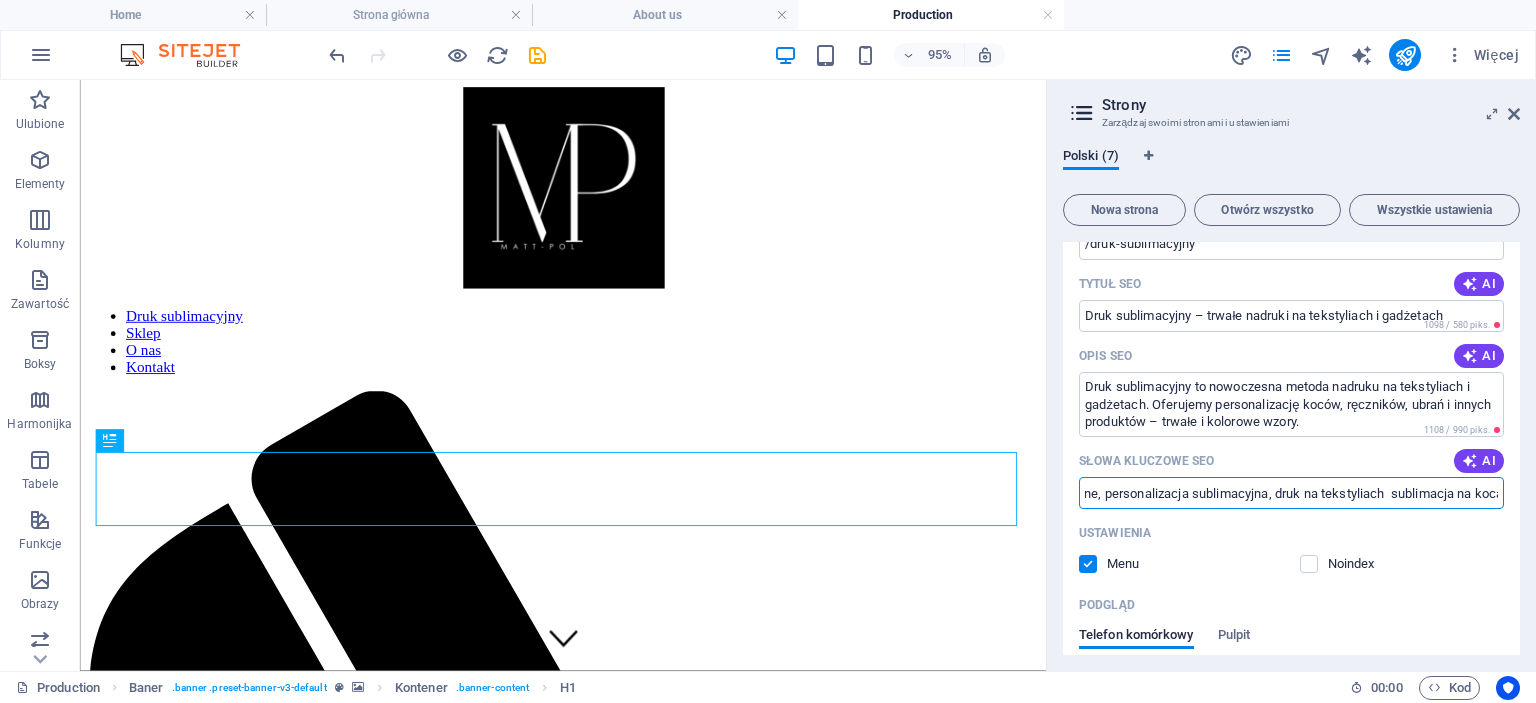 scroll, scrollTop: 0, scrollLeft: 442, axis: horizontal 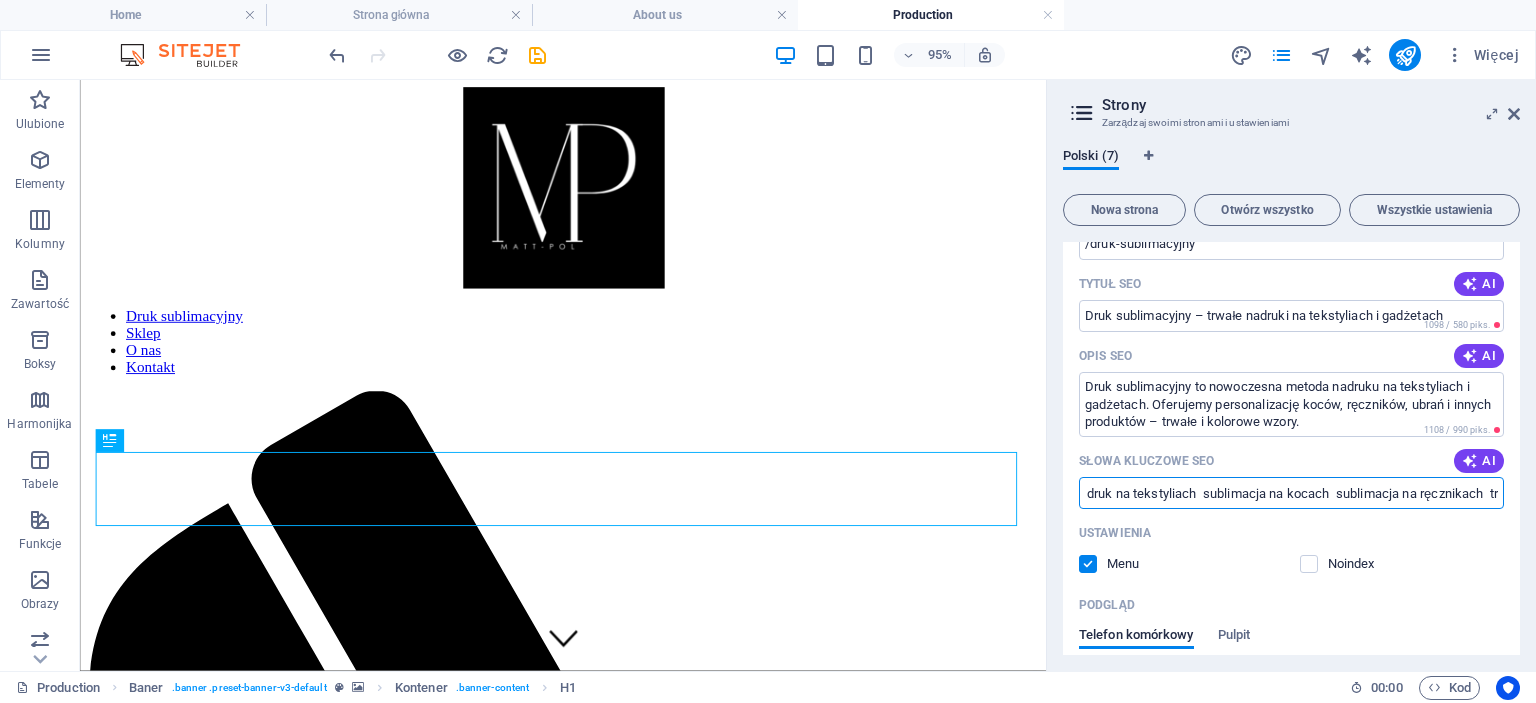 click on "druk sublimacyjny, nadruki sublimacyjne, personalizacja sublimacyjna, druk na tekstyliach  sublimacja na kocach  sublimacja na ręcznikach  trwały nadruk sublimacyjny  nadruki full color  druk sublimacyjny na zamówienie  nadruki reklamowe sublimacyjne" at bounding box center [1291, 493] 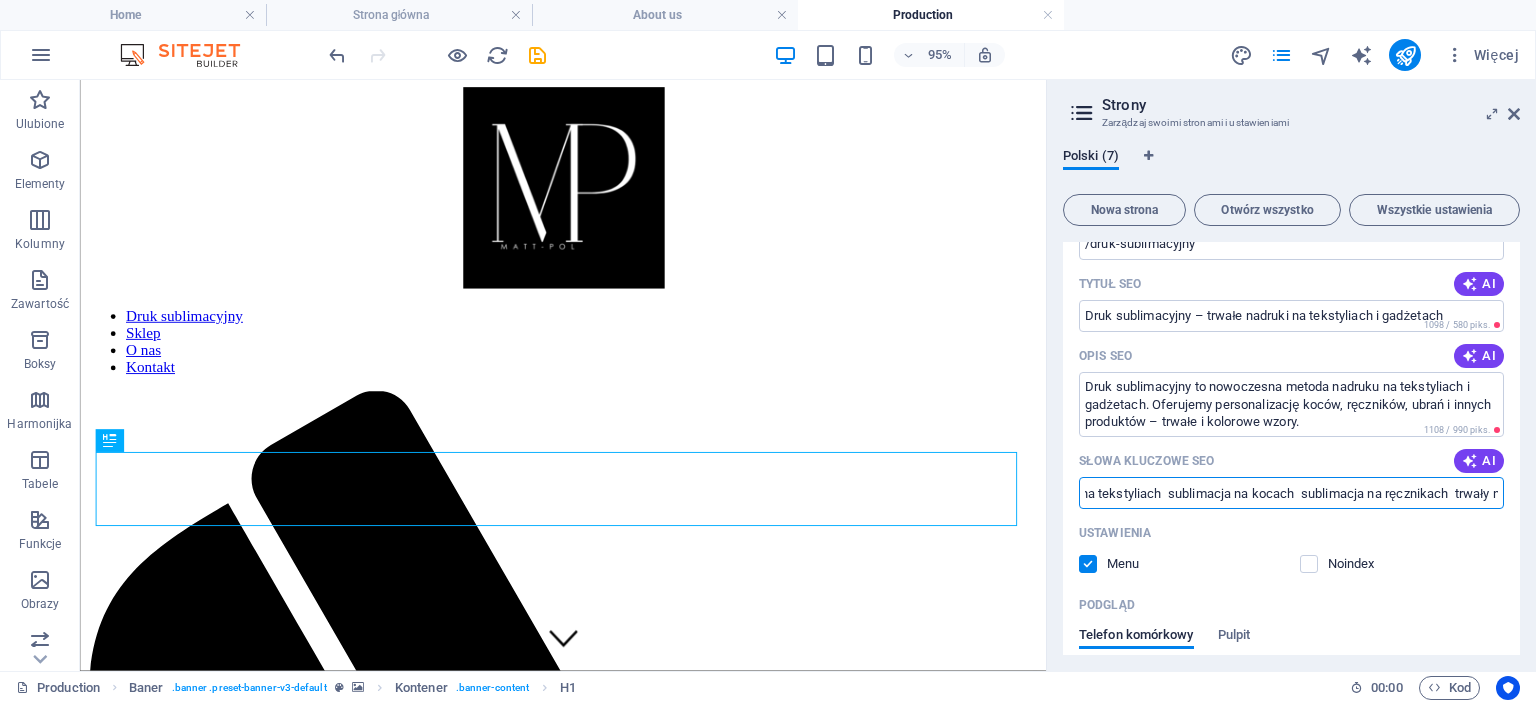 click on "druk sublimacyjny, nadruki sublimacyjne, personalizacja sublimacyjna, druk na tekstyliach  sublimacja na kocach  sublimacja na ręcznikach  trwały nadruk sublimacyjny  nadruki full color  druk sublimacyjny na zamówienie  nadruki reklamowe sublimacyjne" at bounding box center [1291, 493] 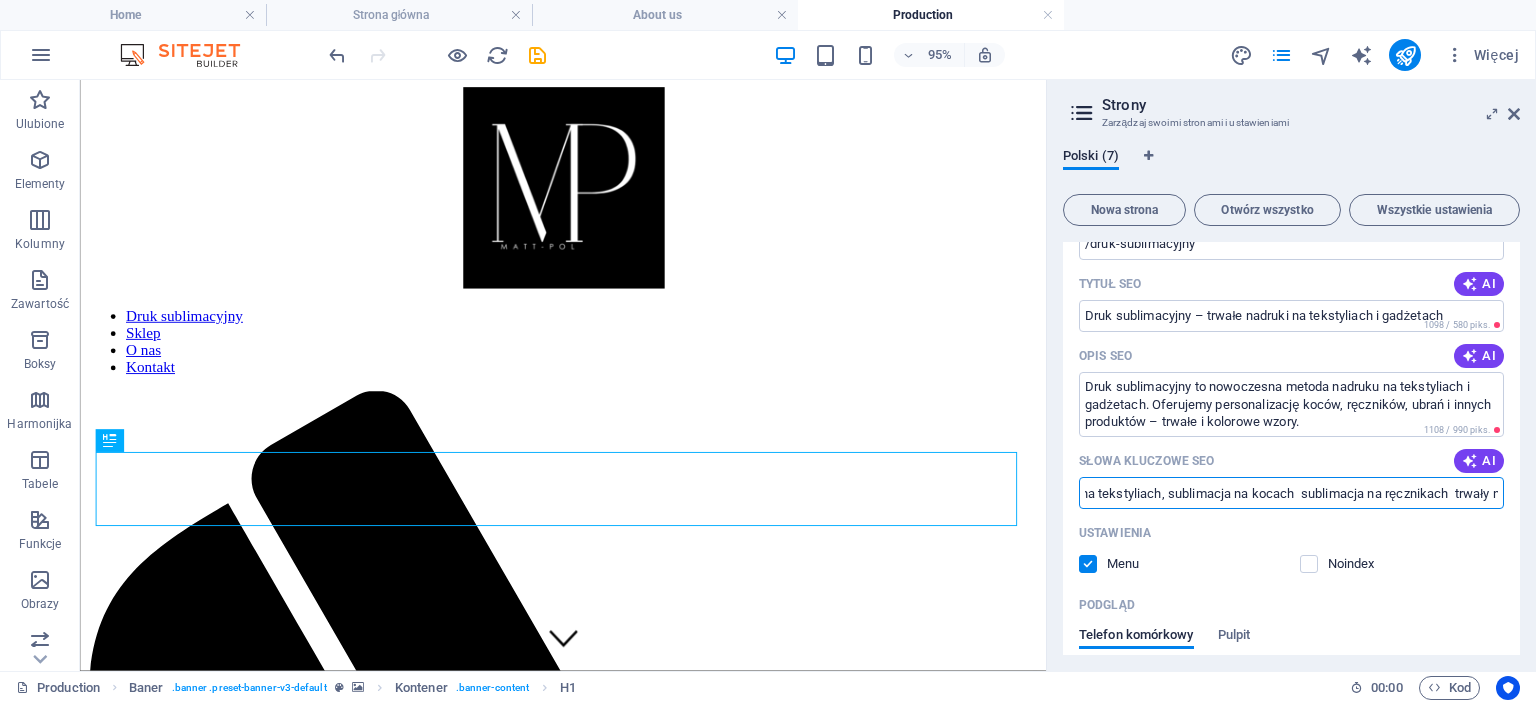 click on "druk sublimacyjny, nadruki sublimacyjne, personalizacja sublimacyjna, druk na tekstyliach, sublimacja na kocach  sublimacja na ręcznikach  trwały nadruk sublimacyjny  nadruki full color  druk sublimacyjny na zamówienie  nadruki reklamowe sublimacyjne" at bounding box center (1291, 493) 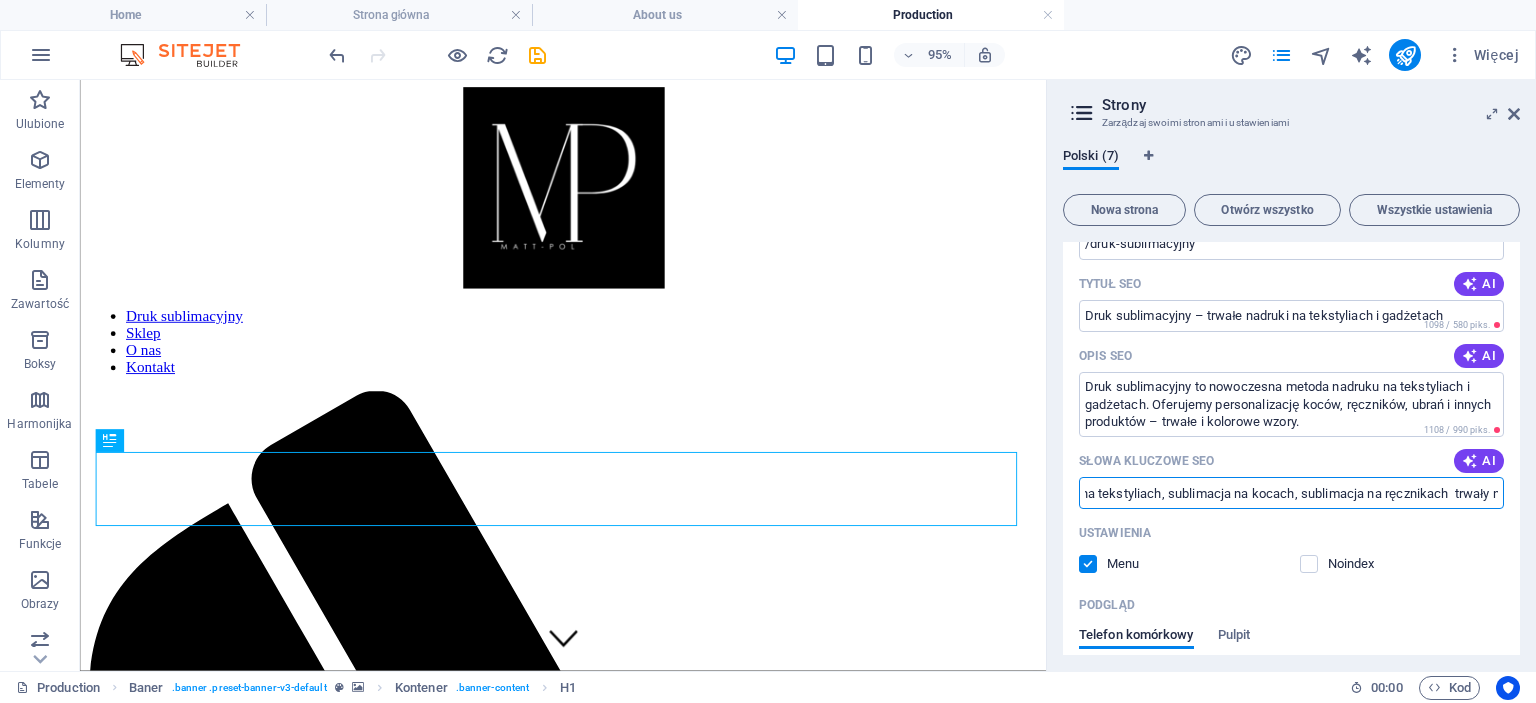click on "druk sublimacyjny, nadruki sublimacyjne, personalizacja sublimacyjna, druk na tekstyliach, sublimacja na kocach, sublimacja na ręcznikach  trwały nadruk sublimacyjny  nadruki full color  druk sublimacyjny na zamówienie  nadruki reklamowe sublimacyjne" at bounding box center (1291, 493) 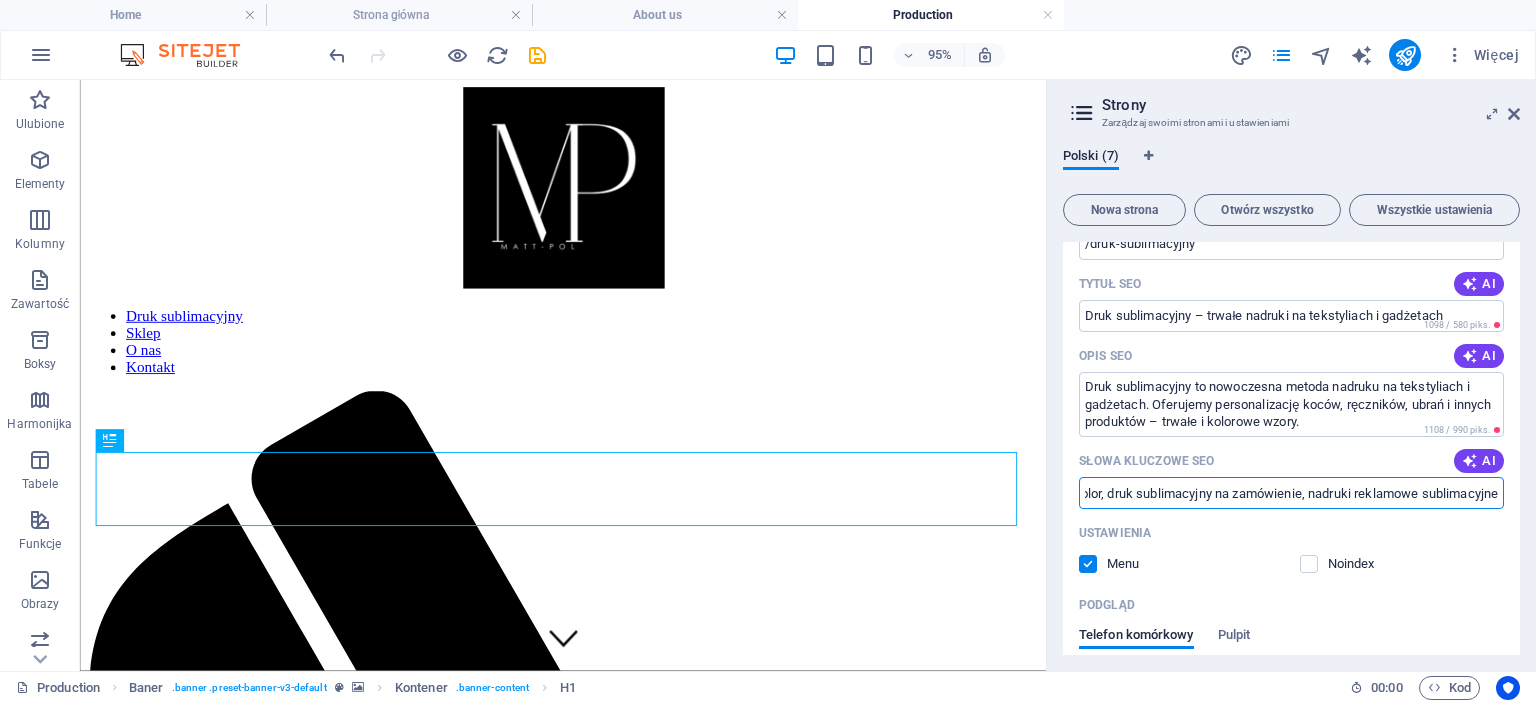 scroll, scrollTop: 0, scrollLeft: 1081, axis: horizontal 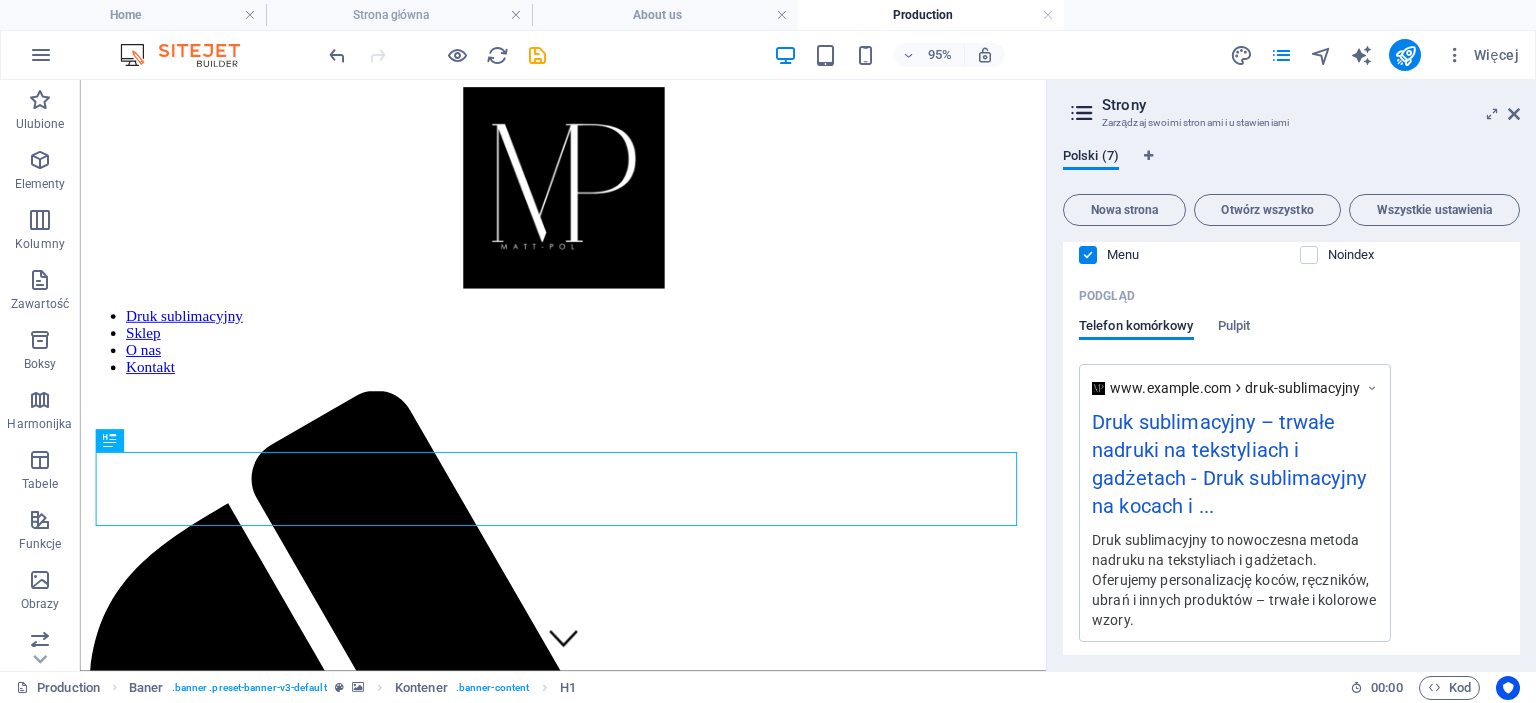 type on "druk sublimacyjny, nadruki sublimacyjne, personalizacja sublimacyjna, druk na tekstyliach, sublimacja na kocach, sublimacja na ręcznikach, trwały nadruk sublimacyjny, nadruki full color, druk sublimacyjny na zamówienie, nadruki reklamowe sublimacyjne" 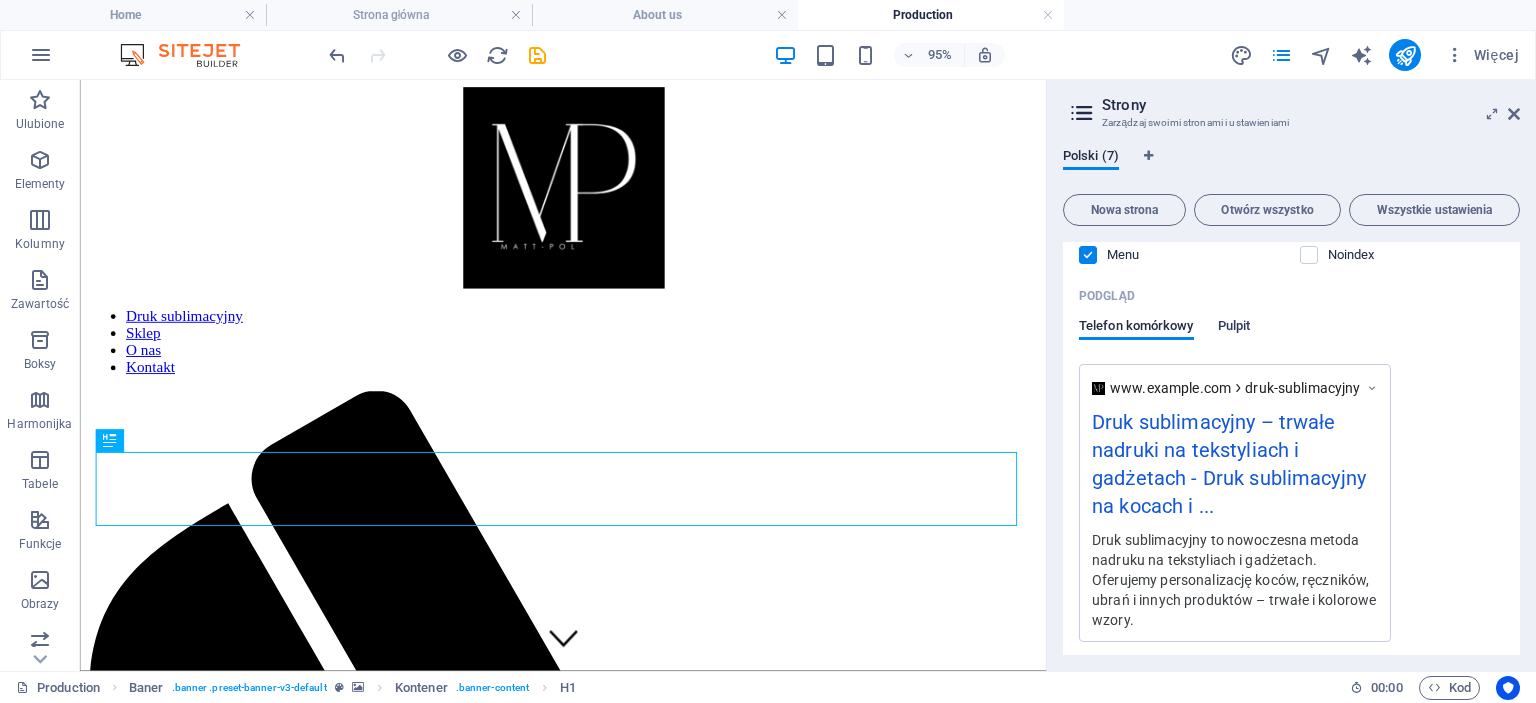 click on "Pulpit" at bounding box center [1234, 328] 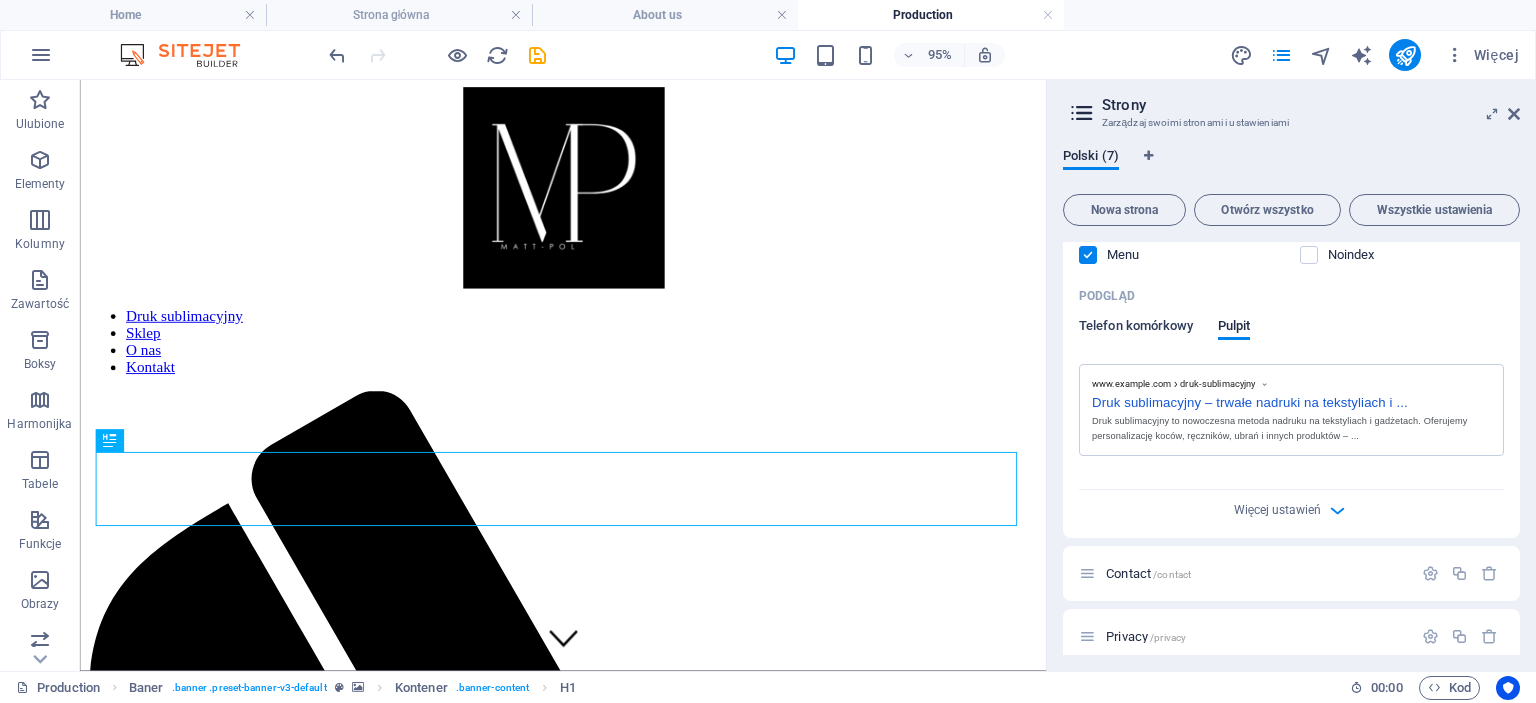 click on "Telefon komórkowy" at bounding box center [1136, 328] 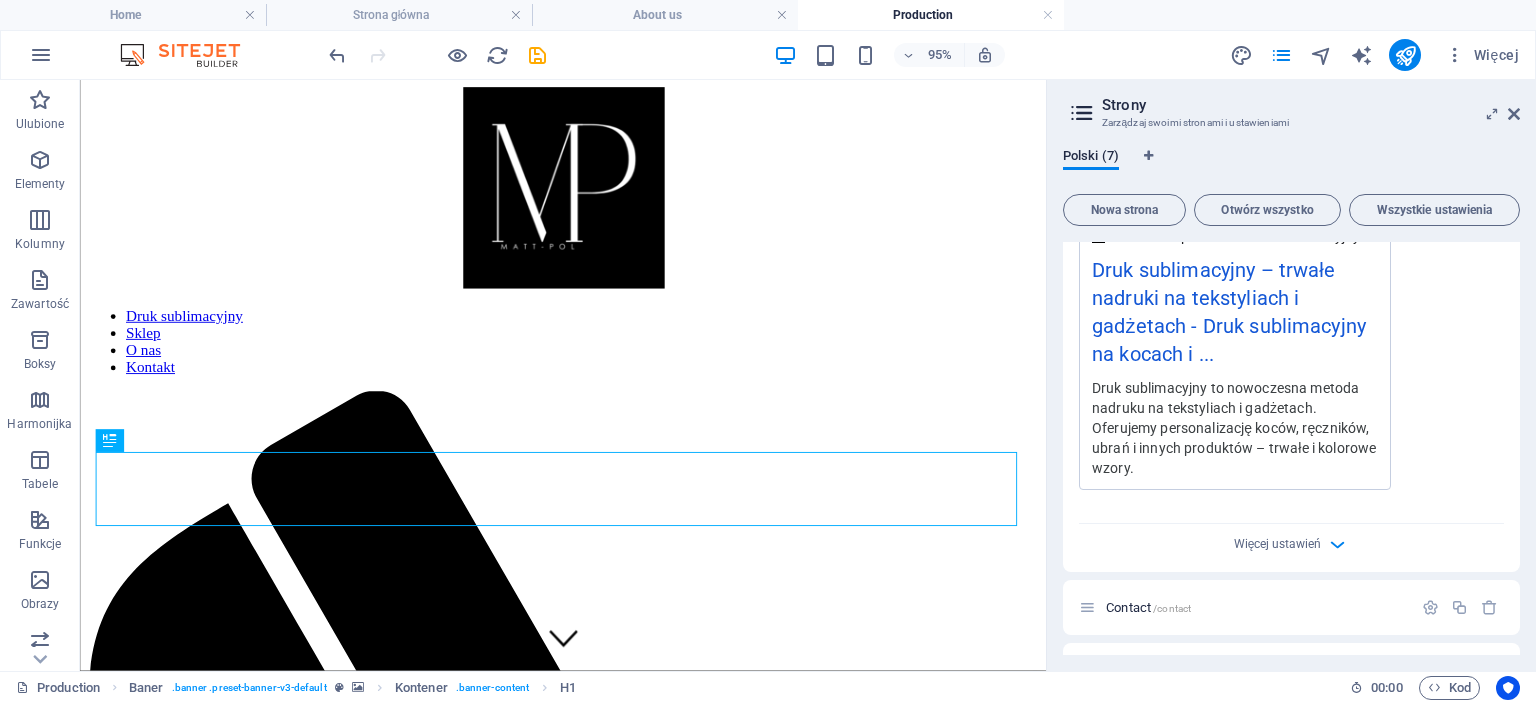 scroll, scrollTop: 4436, scrollLeft: 0, axis: vertical 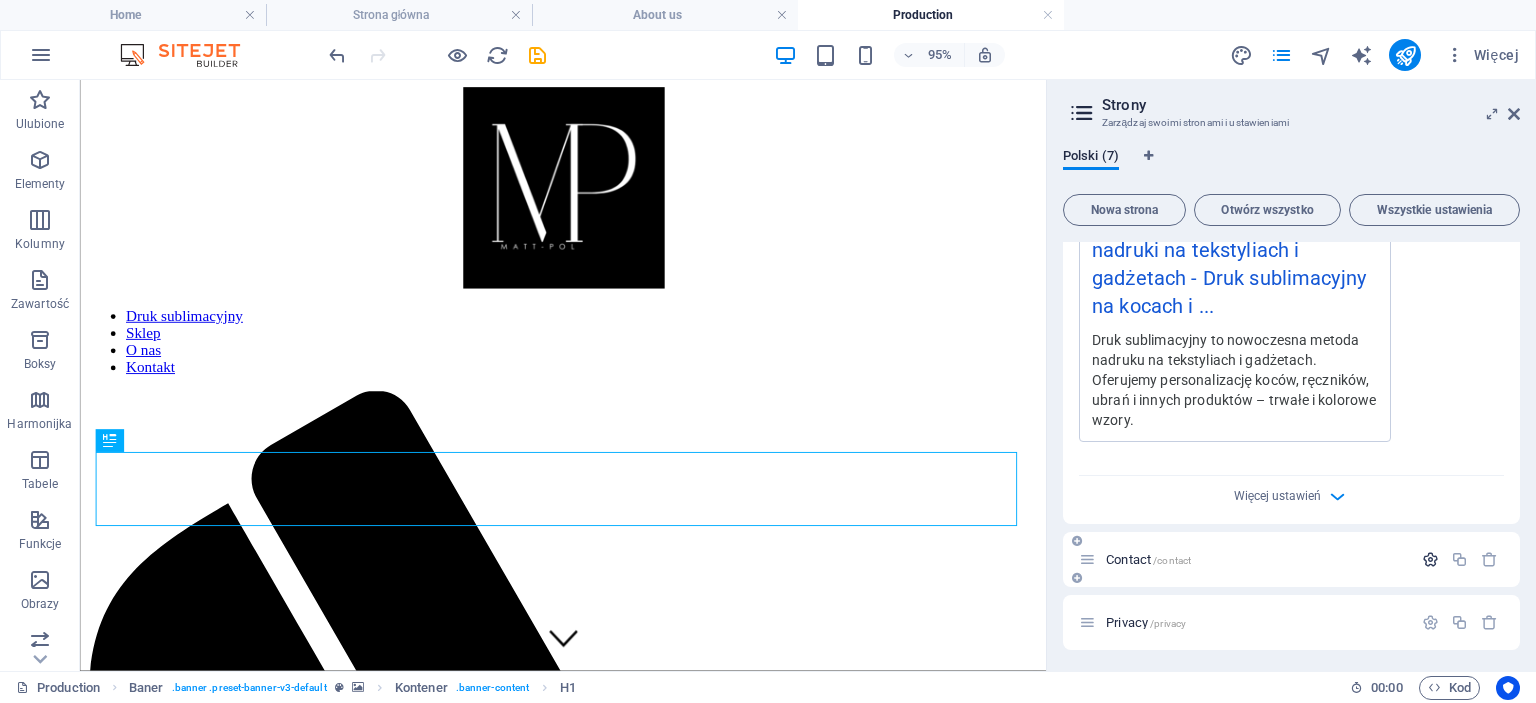 click at bounding box center [1430, 559] 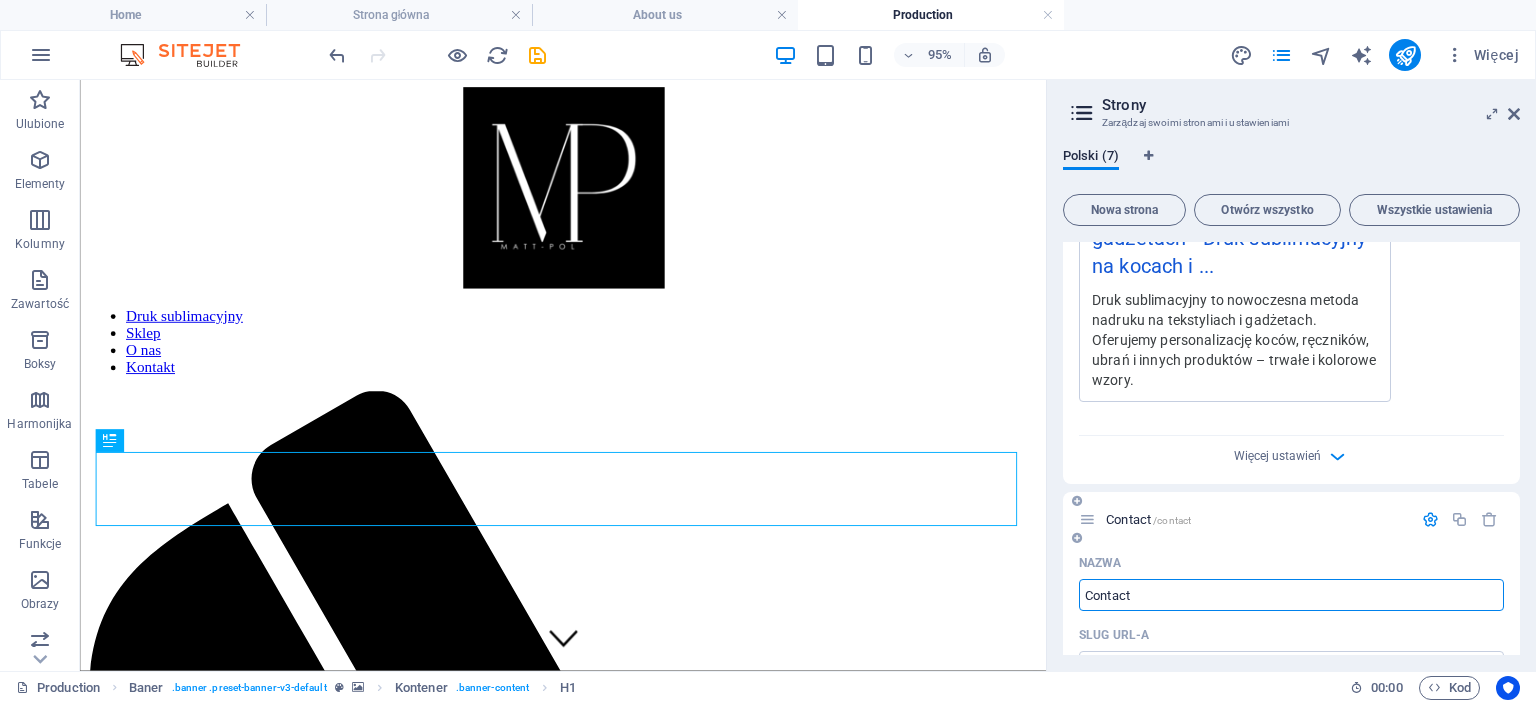 scroll, scrollTop: 4736, scrollLeft: 0, axis: vertical 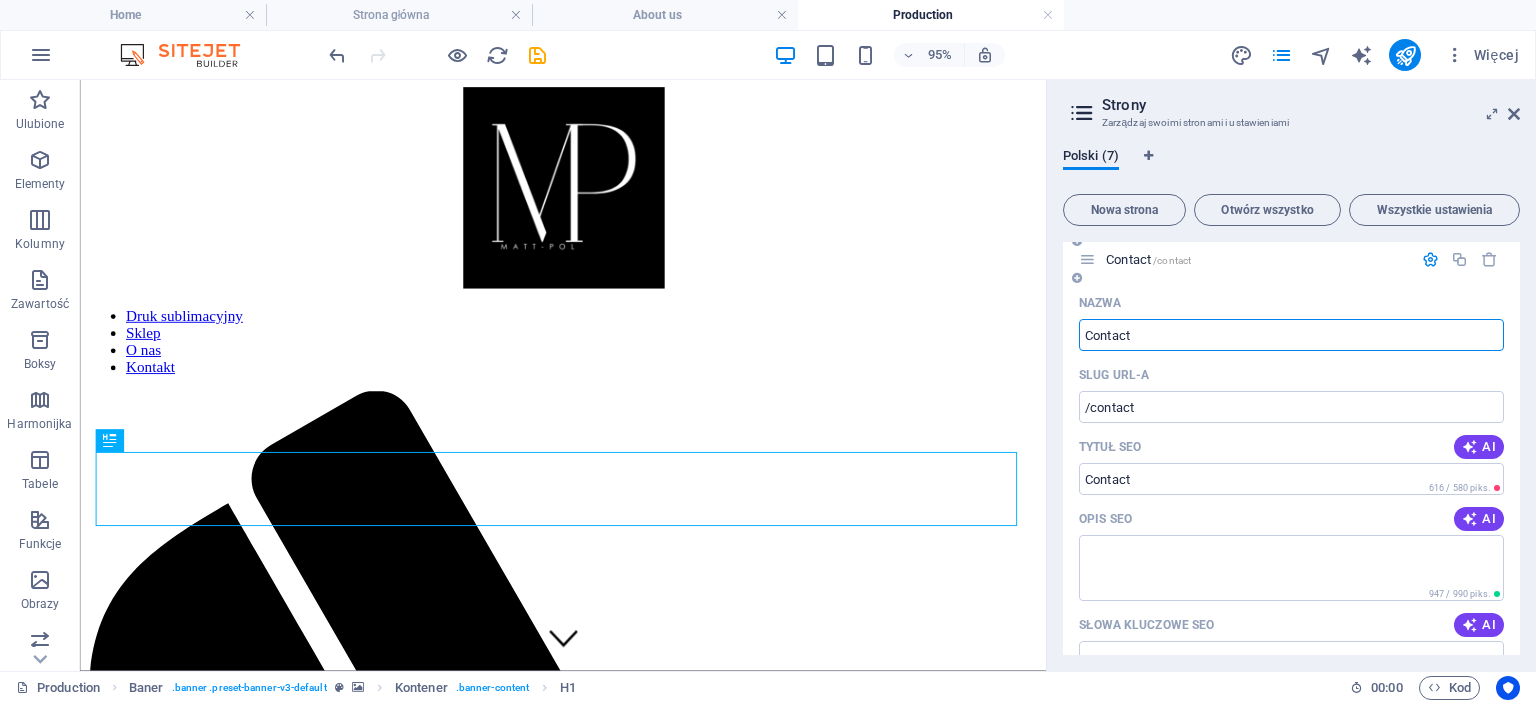 click on "Contact" at bounding box center [1291, 335] 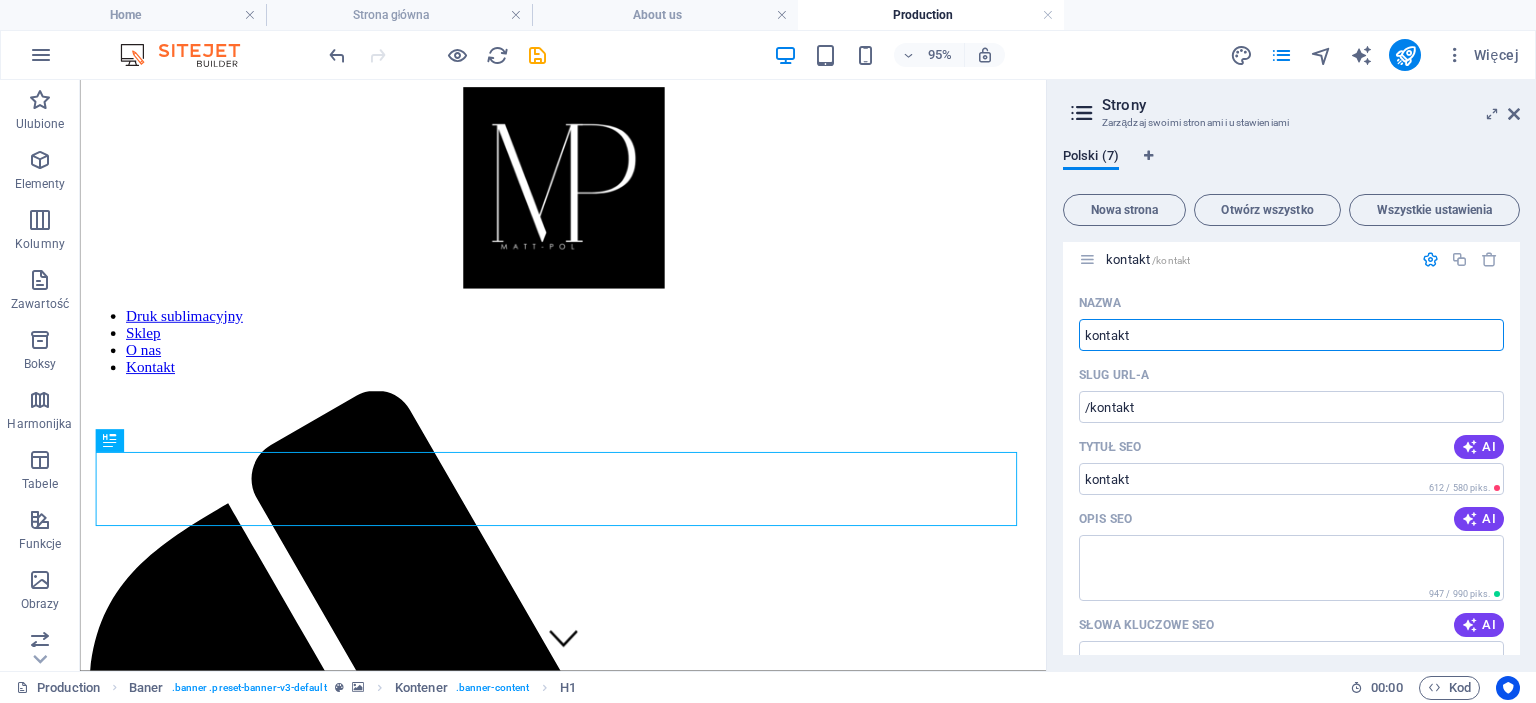 type on "kontakt" 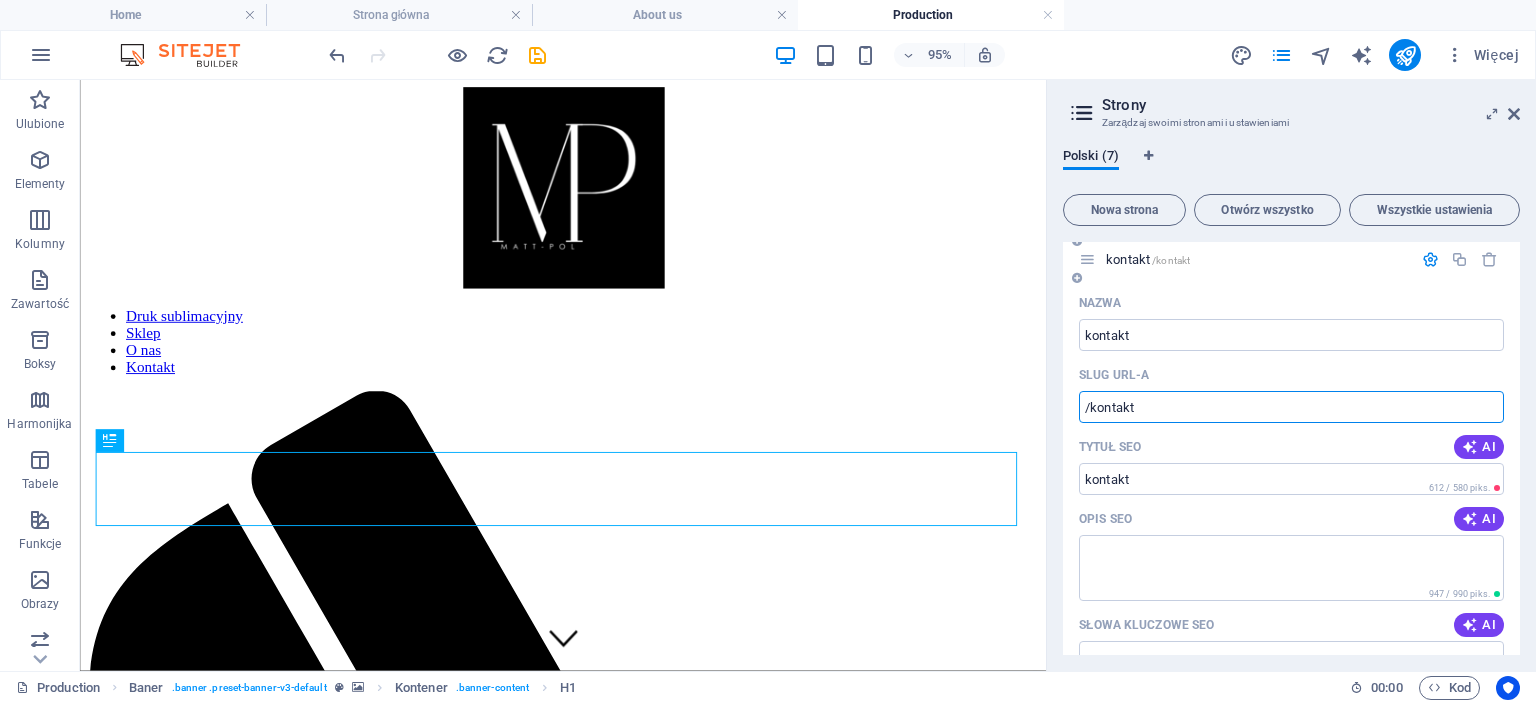 drag, startPoint x: 1171, startPoint y: 405, endPoint x: 1088, endPoint y: 403, distance: 83.02409 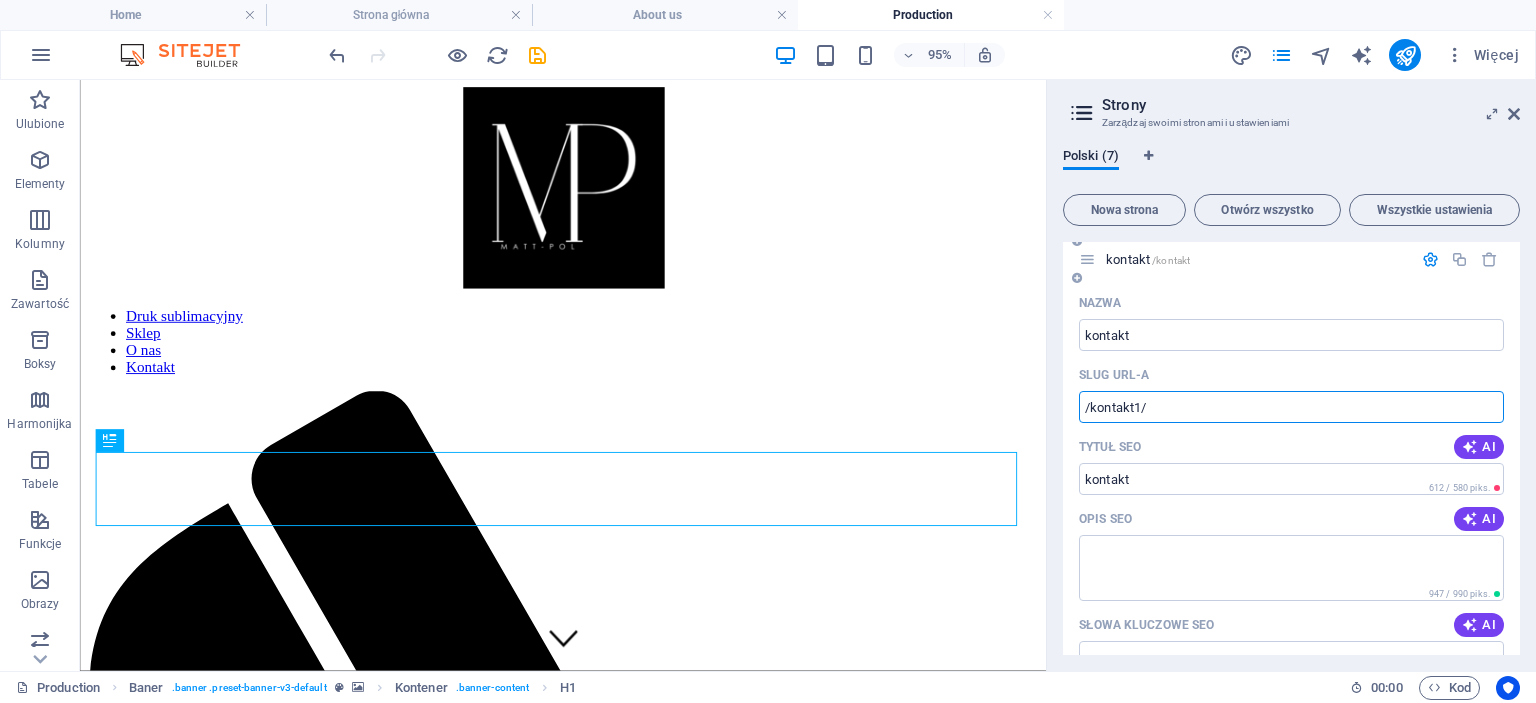 click on "Tytuł SEO AI" at bounding box center (1291, 447) 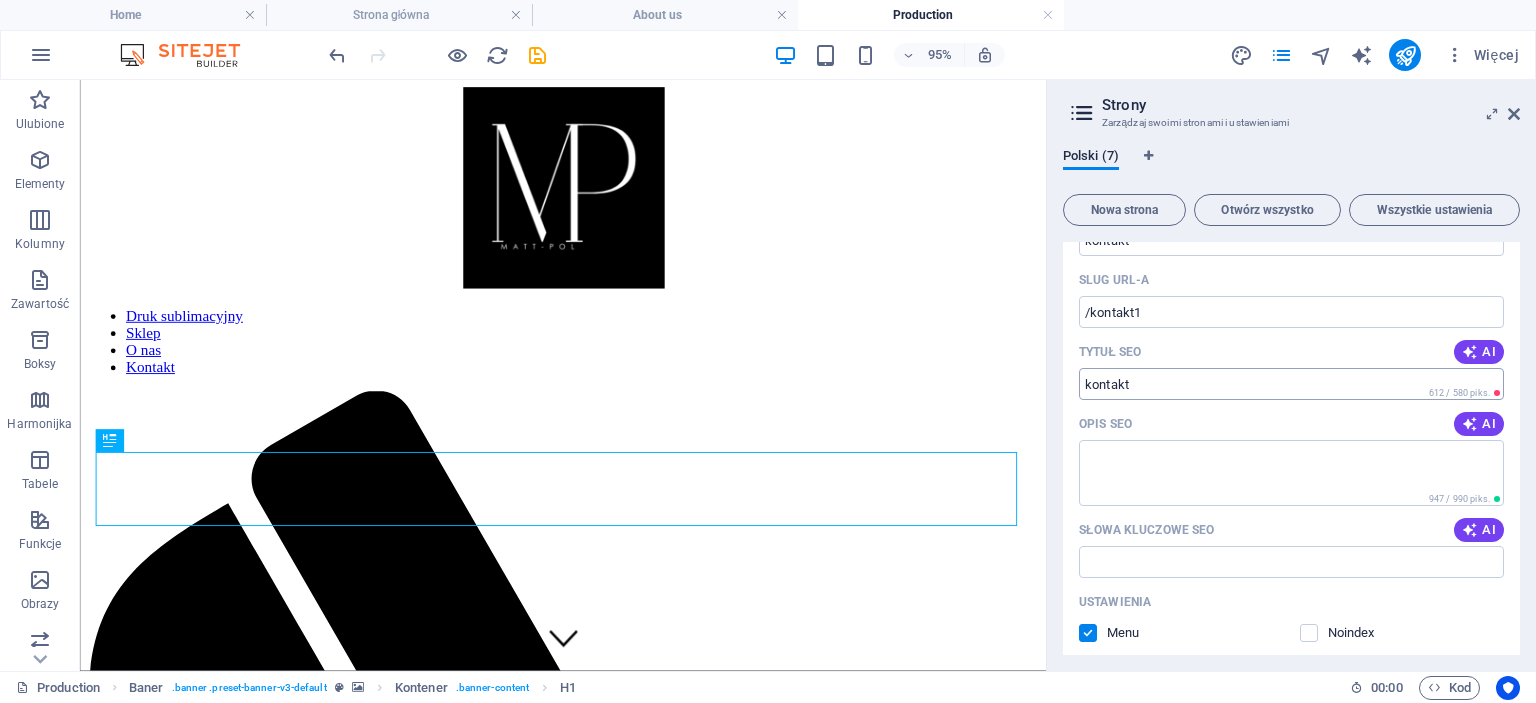 scroll, scrollTop: 4836, scrollLeft: 0, axis: vertical 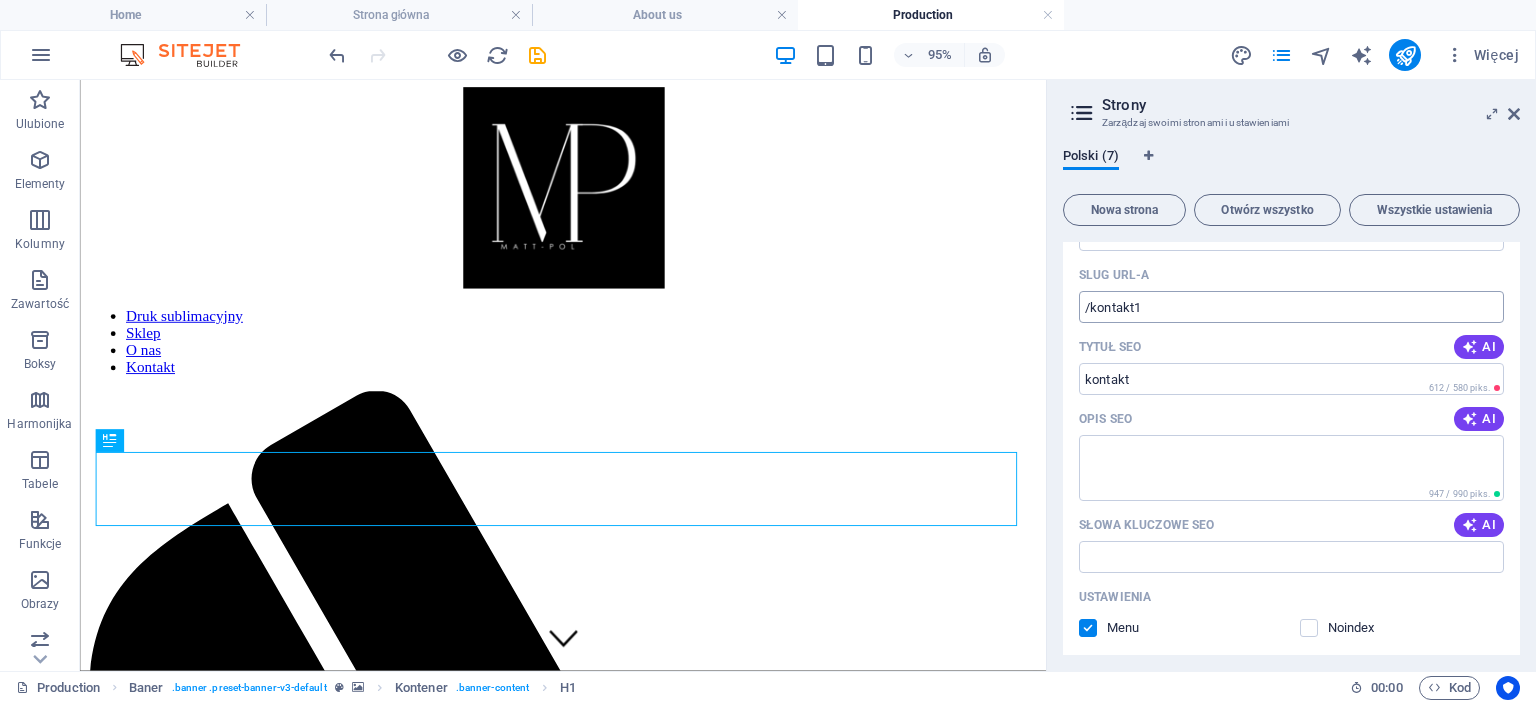 click on "/kontakt1" at bounding box center (1291, 307) 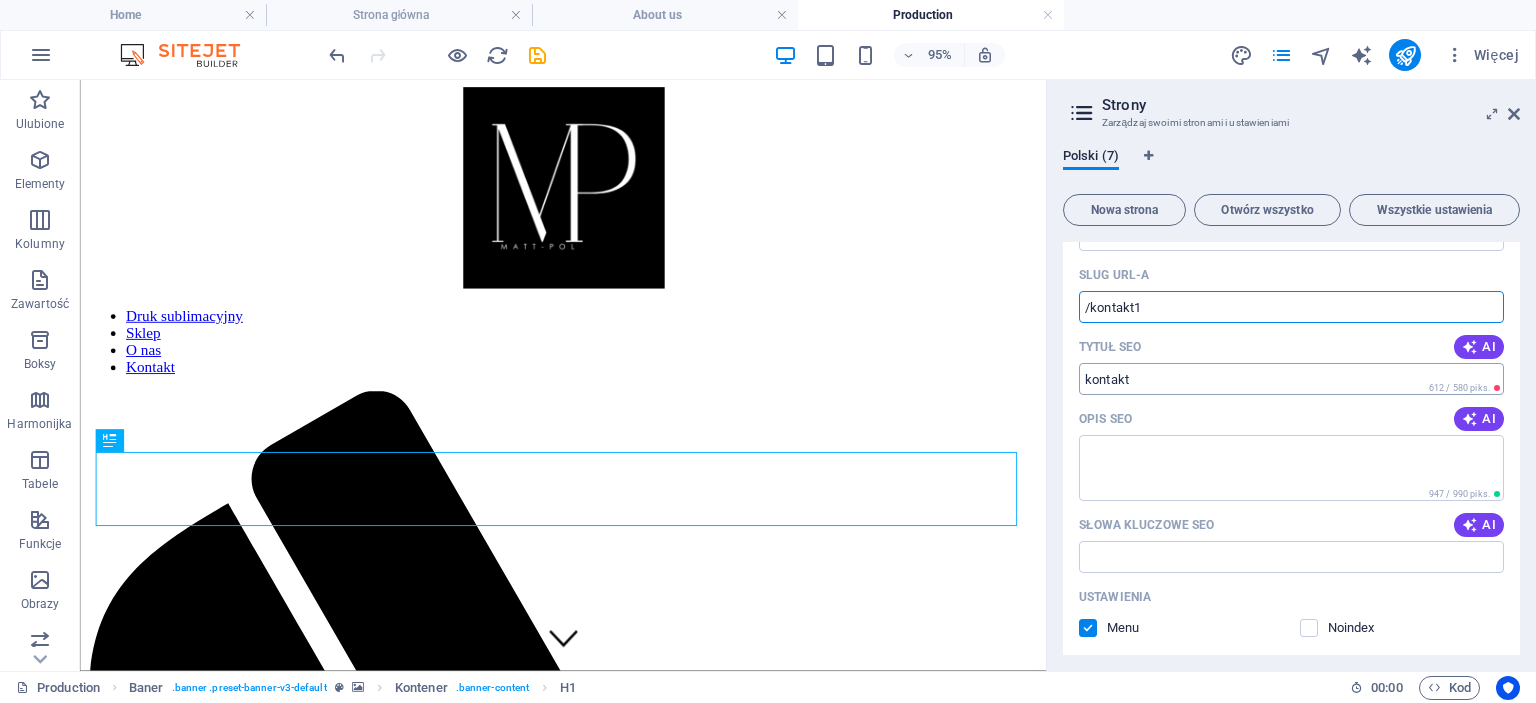 click on "Tytuł SEO" at bounding box center (1291, 379) 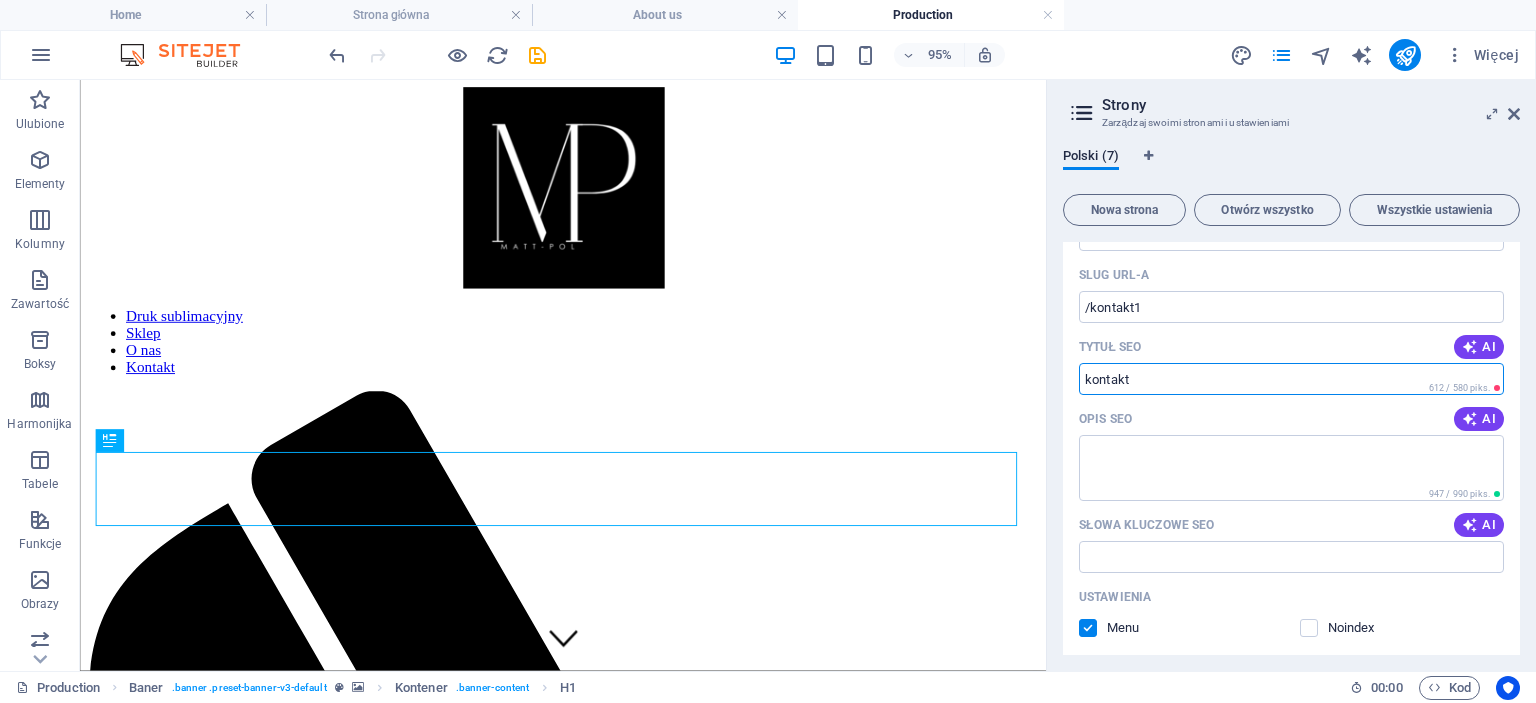 click on "Tytuł SEO" at bounding box center (1291, 379) 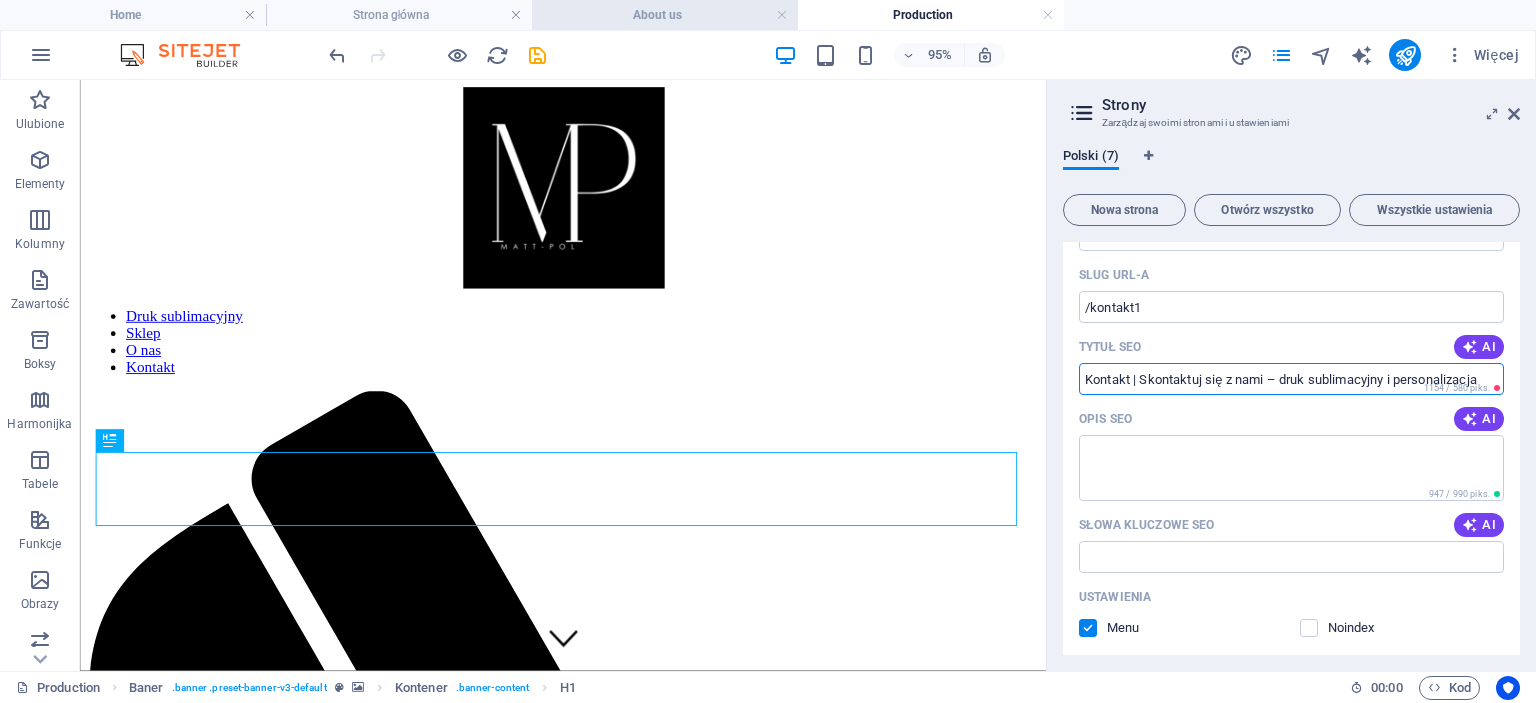 type on "Kontakt | Skontaktuj się z nami – druk sublimacyjny i personalizacja" 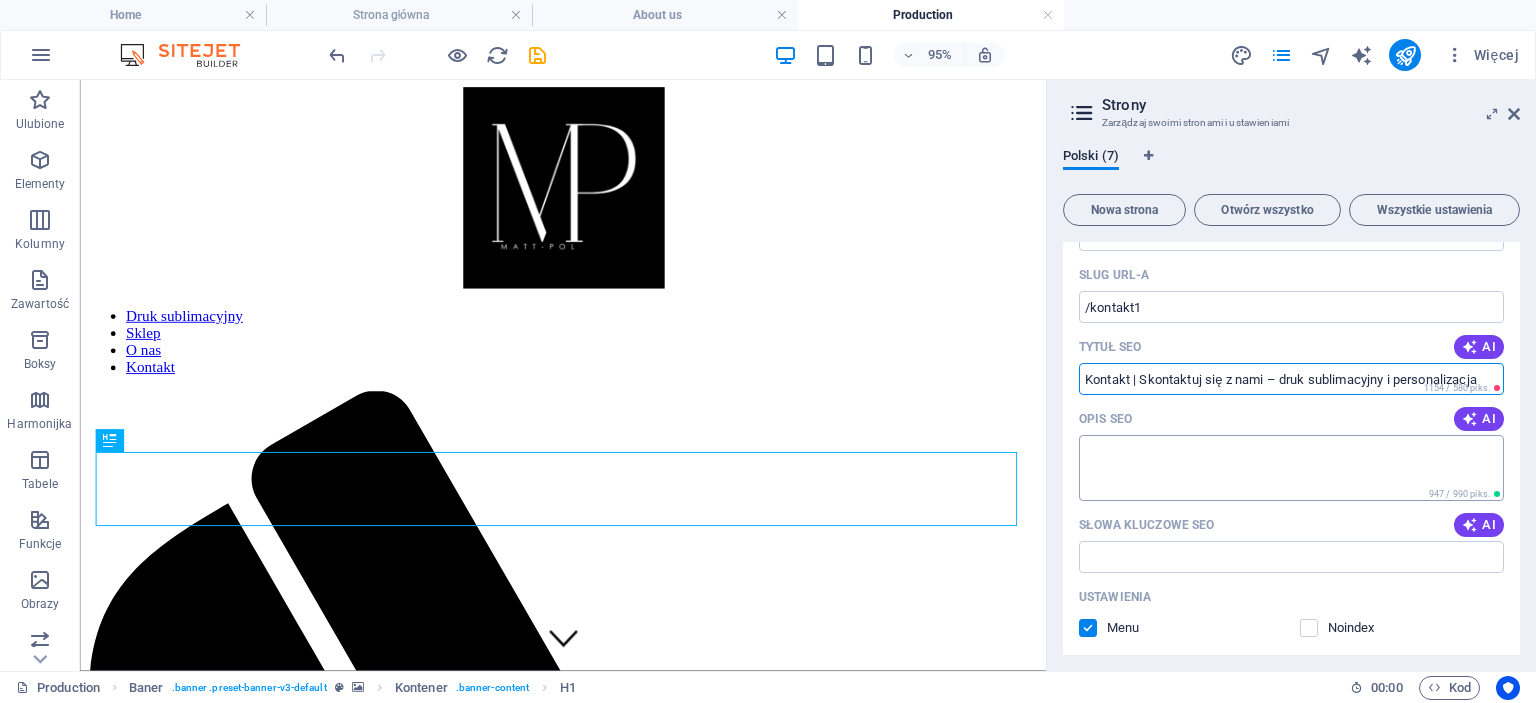 click on "Opis SEO" at bounding box center (1291, 467) 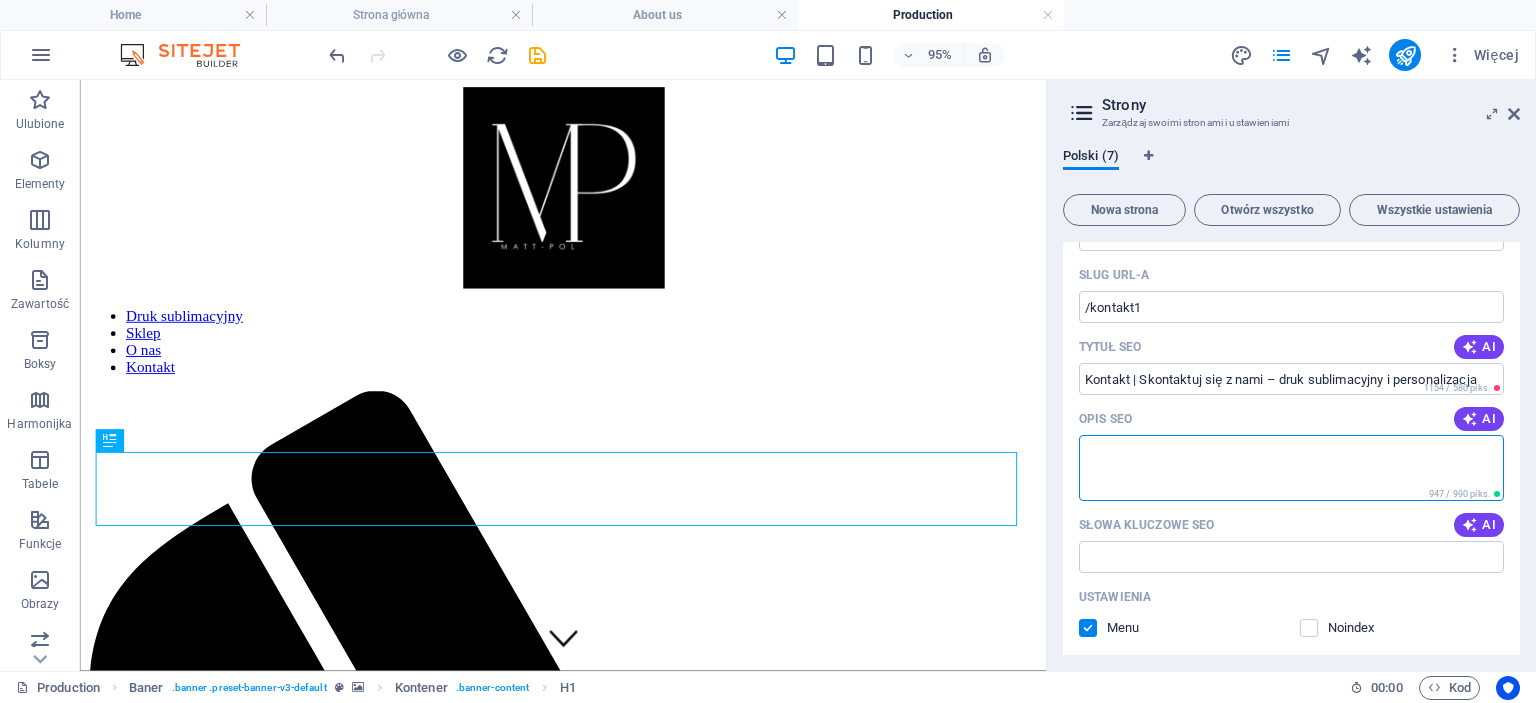 paste on "Masz pytania dotyczące druku sublimacyjnego, personalizacji koców i ręczników? Skontaktuj się z nami! Szybka odpowiedź i fachowa pomoc." 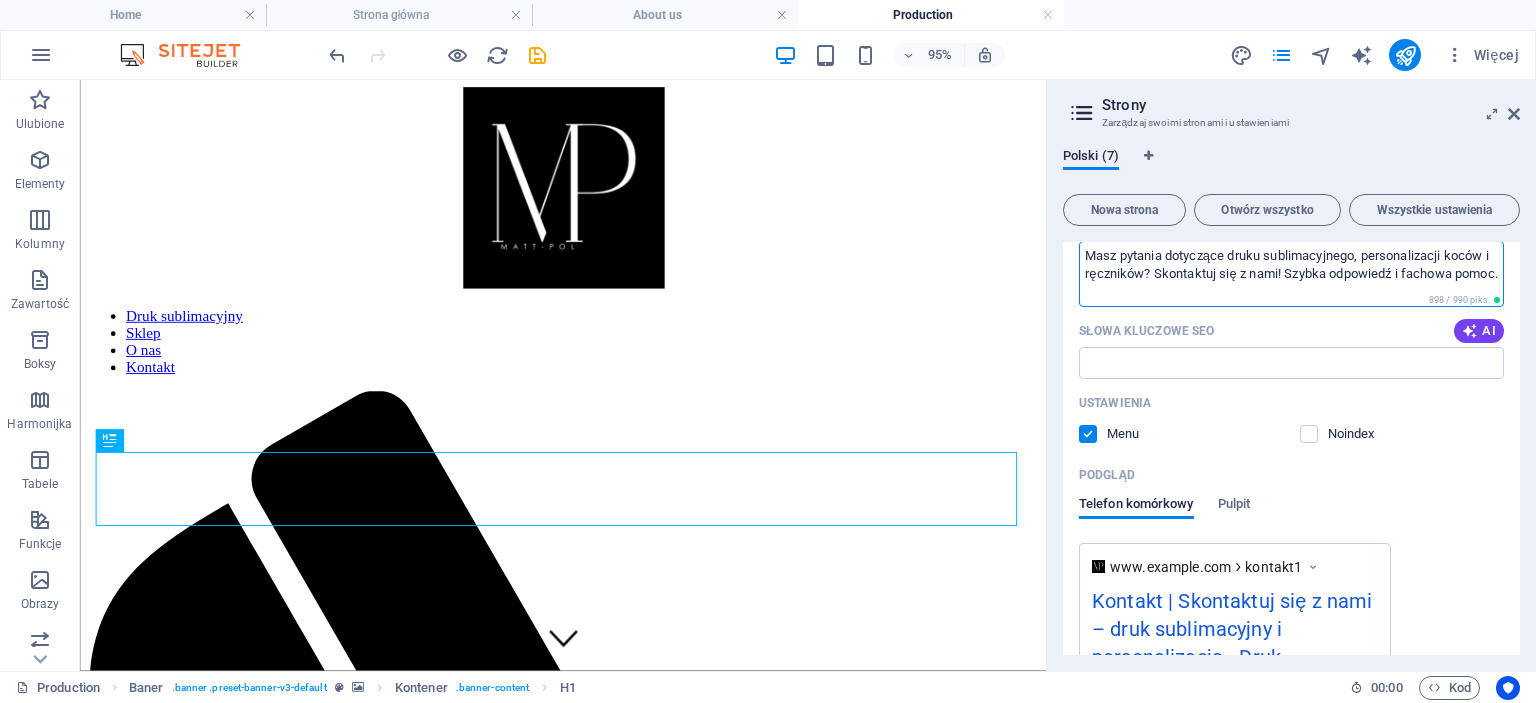 scroll, scrollTop: 5036, scrollLeft: 0, axis: vertical 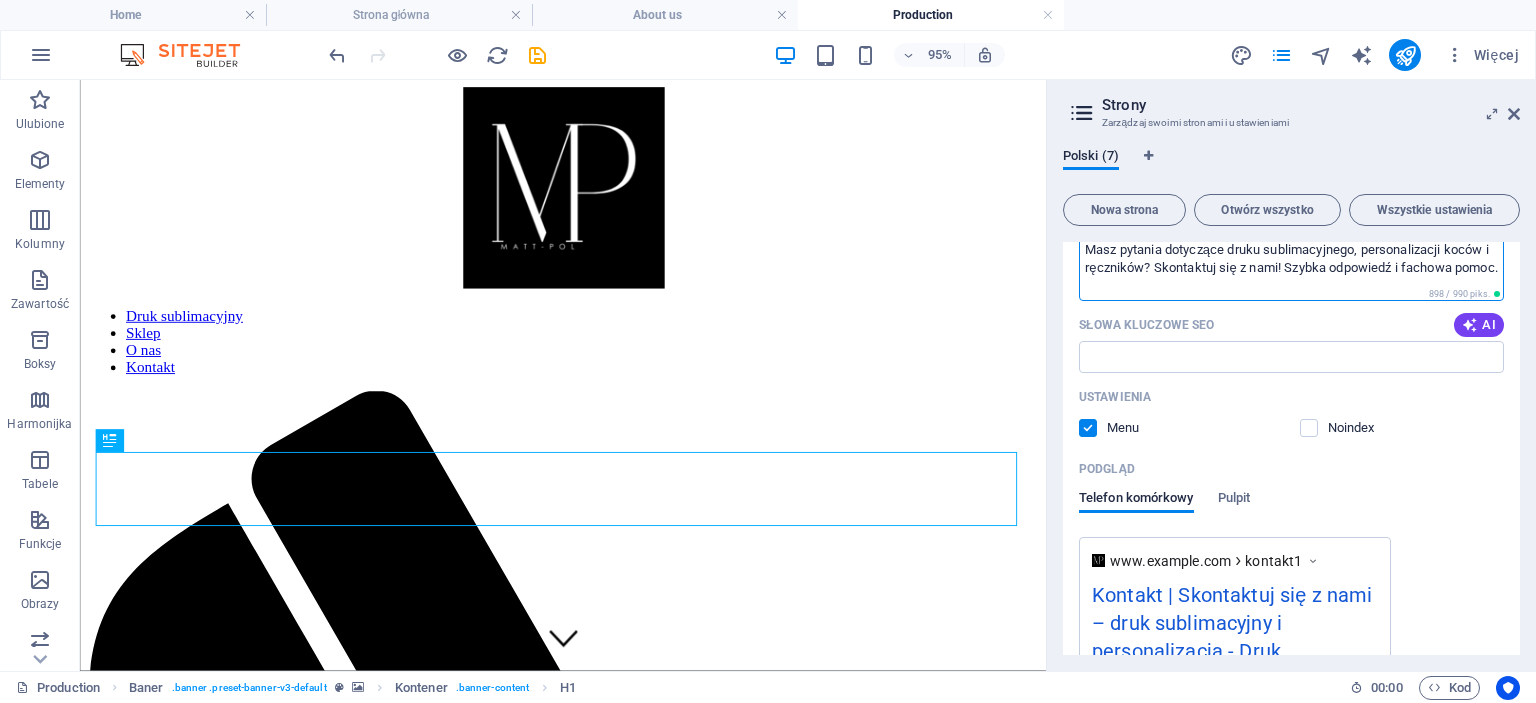type on "Masz pytania dotyczące druku sublimacyjnego, personalizacji koców i ręczników? Skontaktuj się z nami! Szybka odpowiedź i fachowa pomoc." 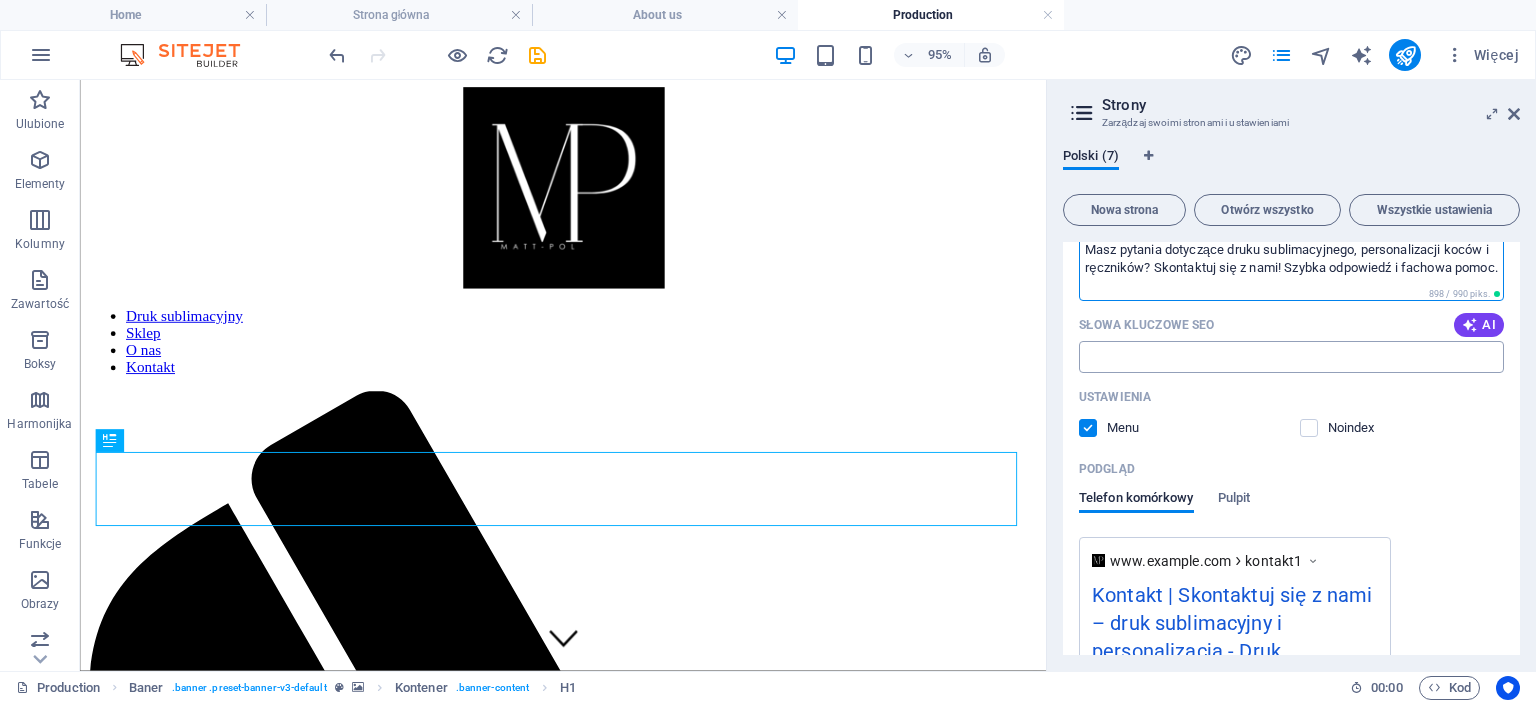click on "Słowa kluczowe SEO" at bounding box center (1291, 357) 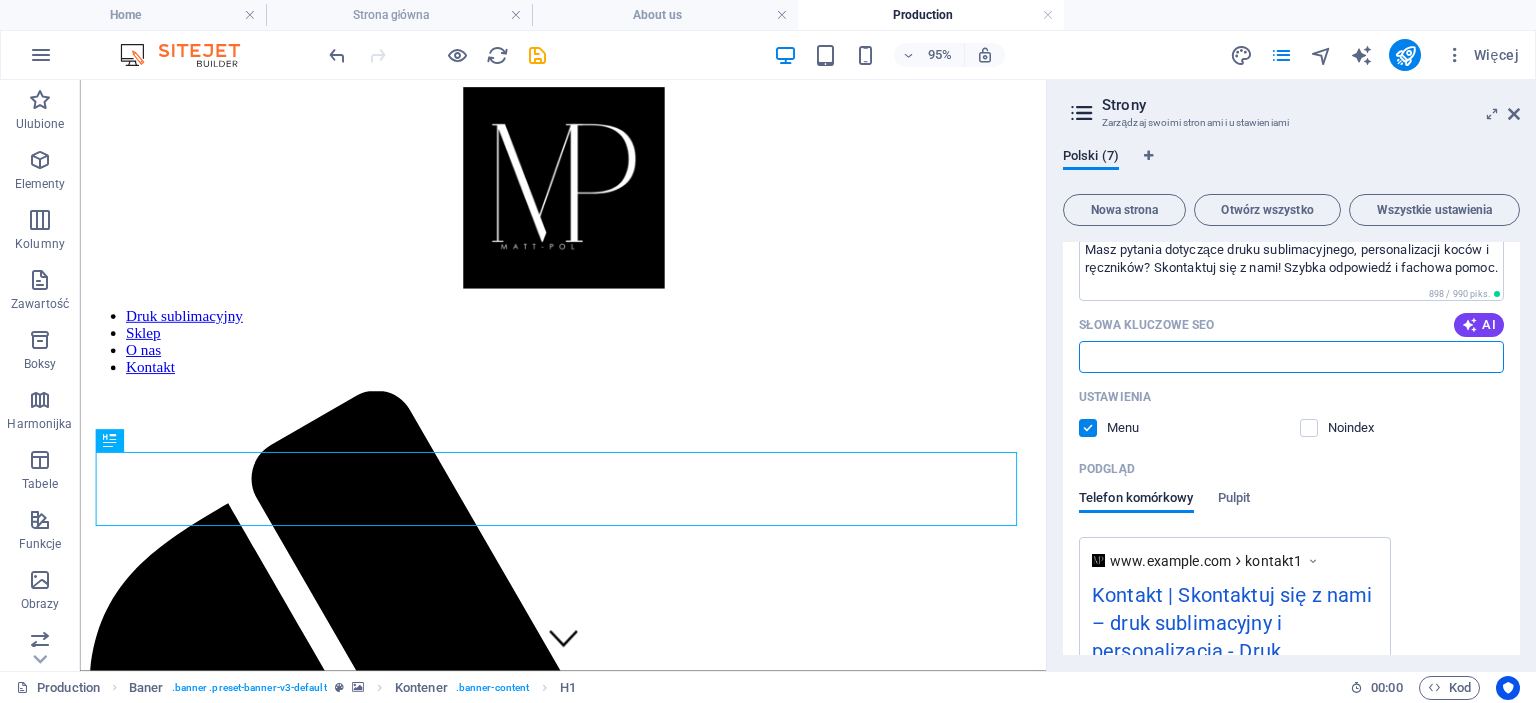 paste on "kontakt druk sublimacyjny" 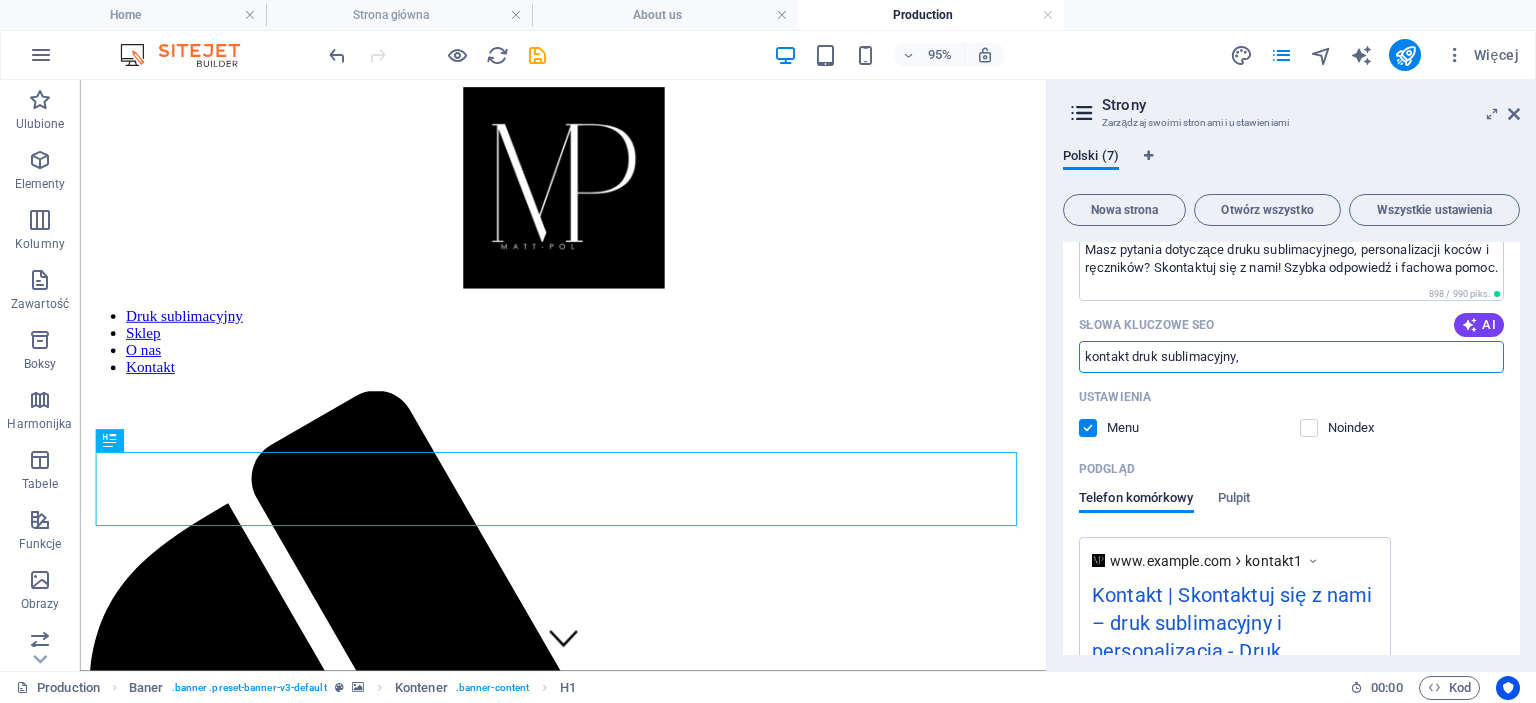 click on "kontakt druk sublimacyjny," at bounding box center (1291, 357) 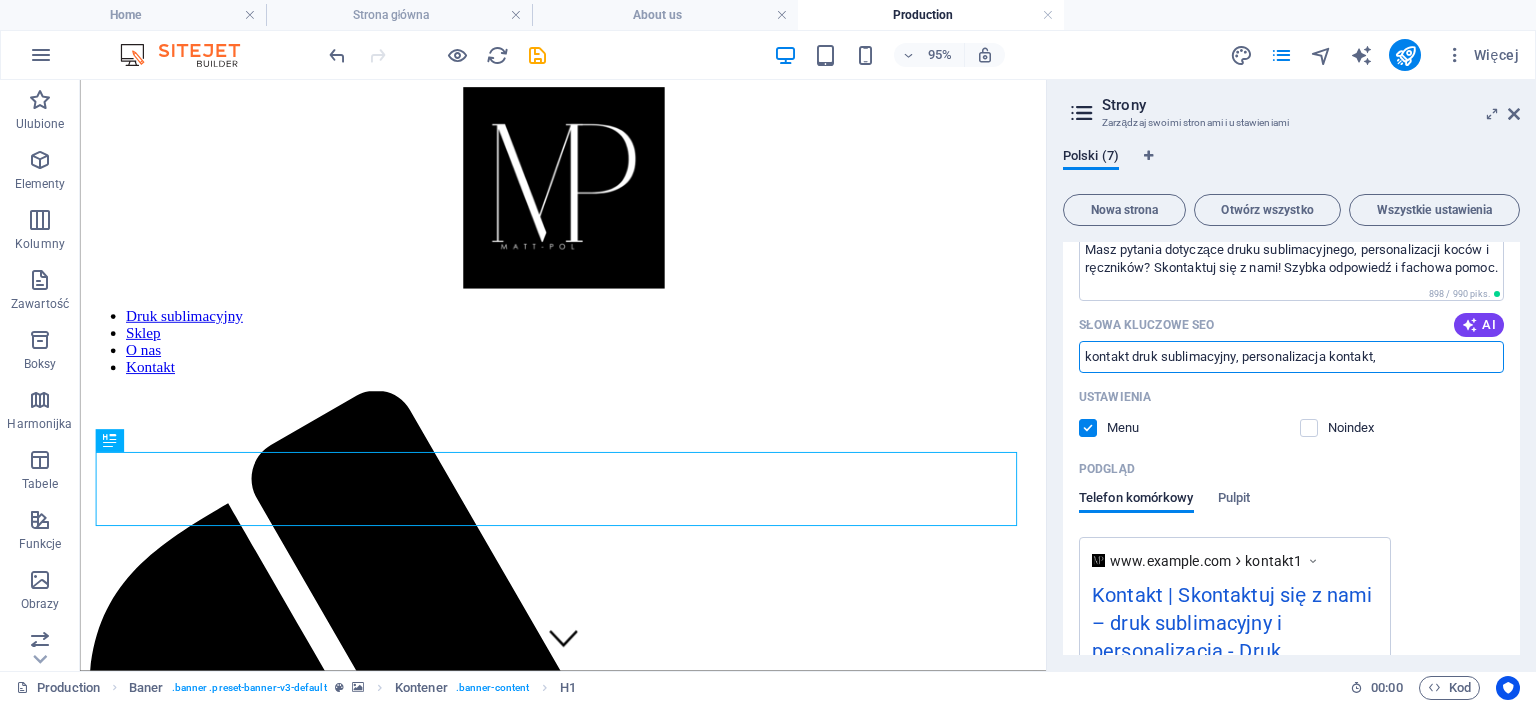 paste on "kontakt sklep sublimacyjny" 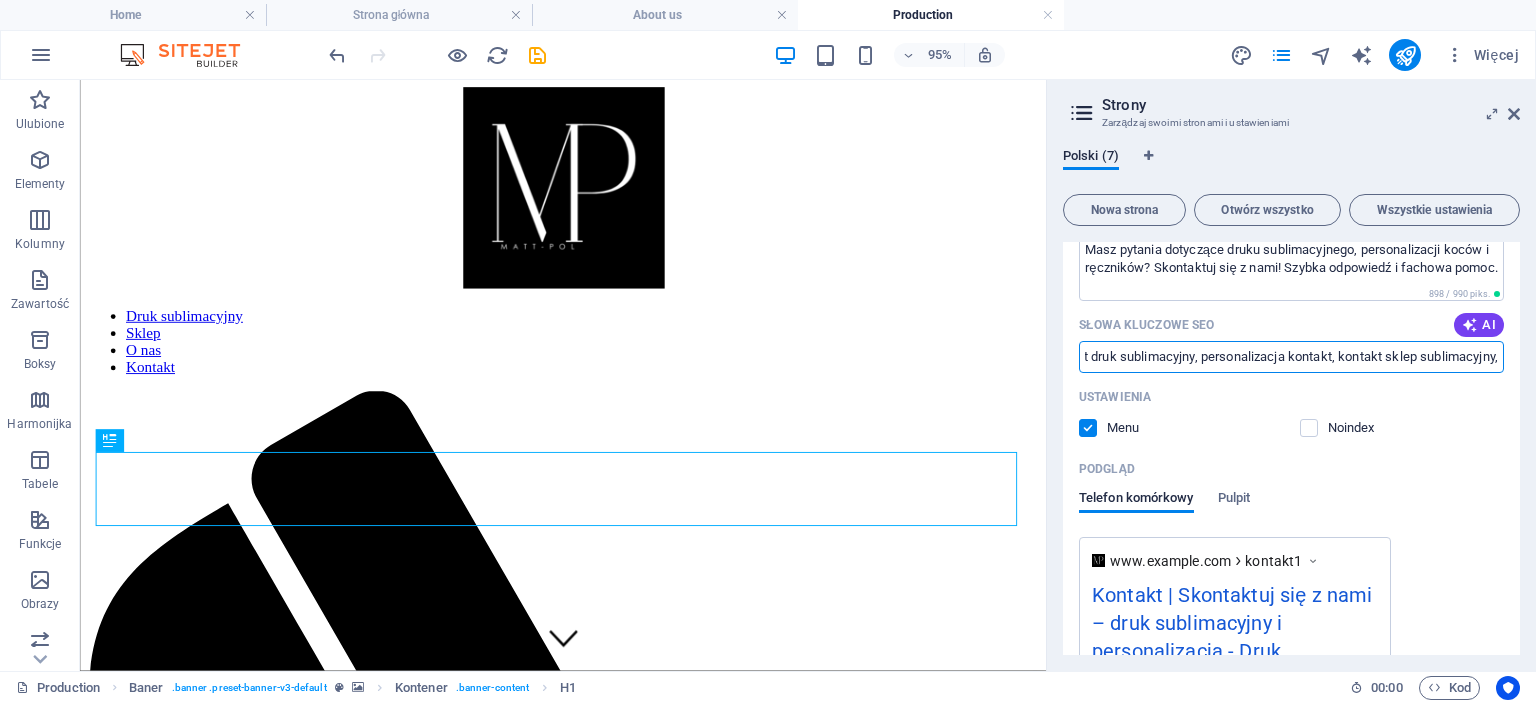 scroll, scrollTop: 0, scrollLeft: 48, axis: horizontal 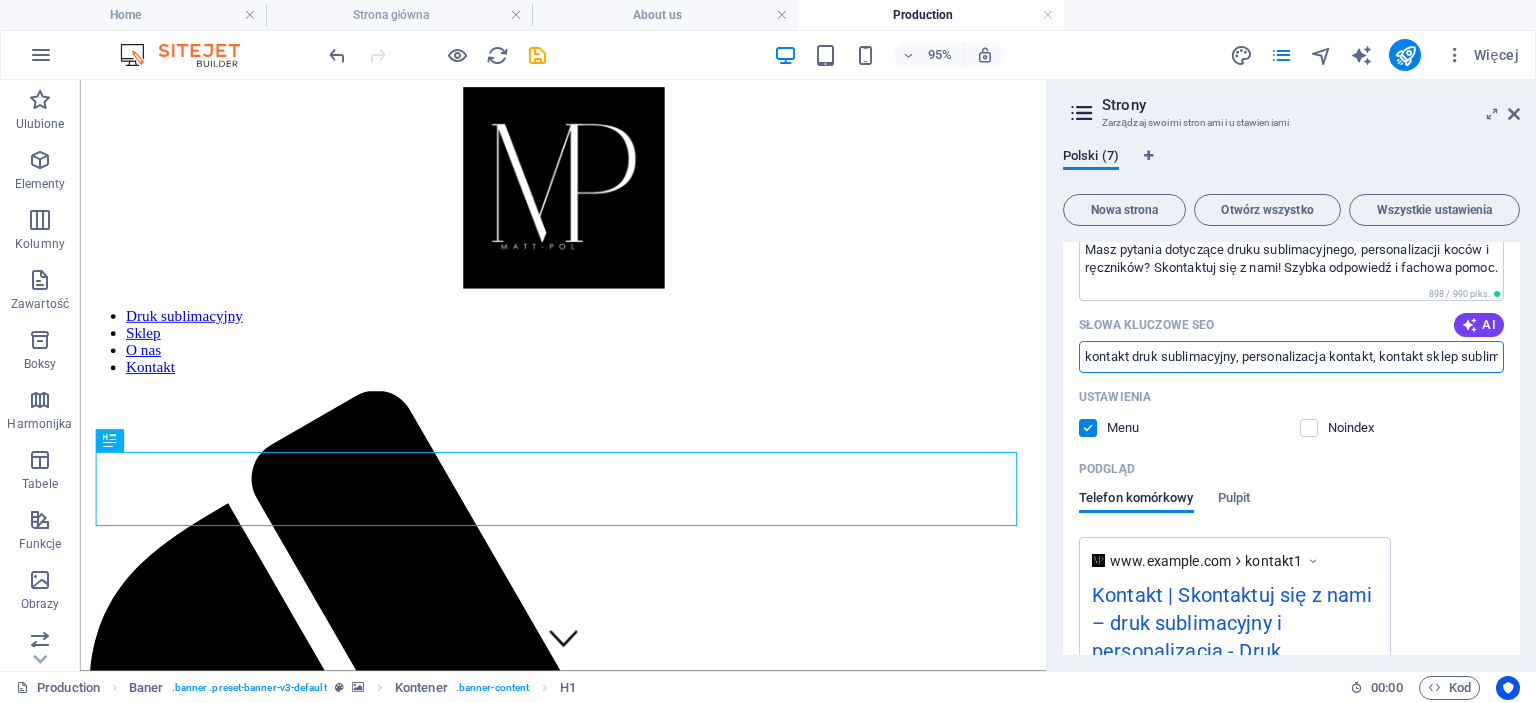 paste on "pomoc klientom sublimacja" 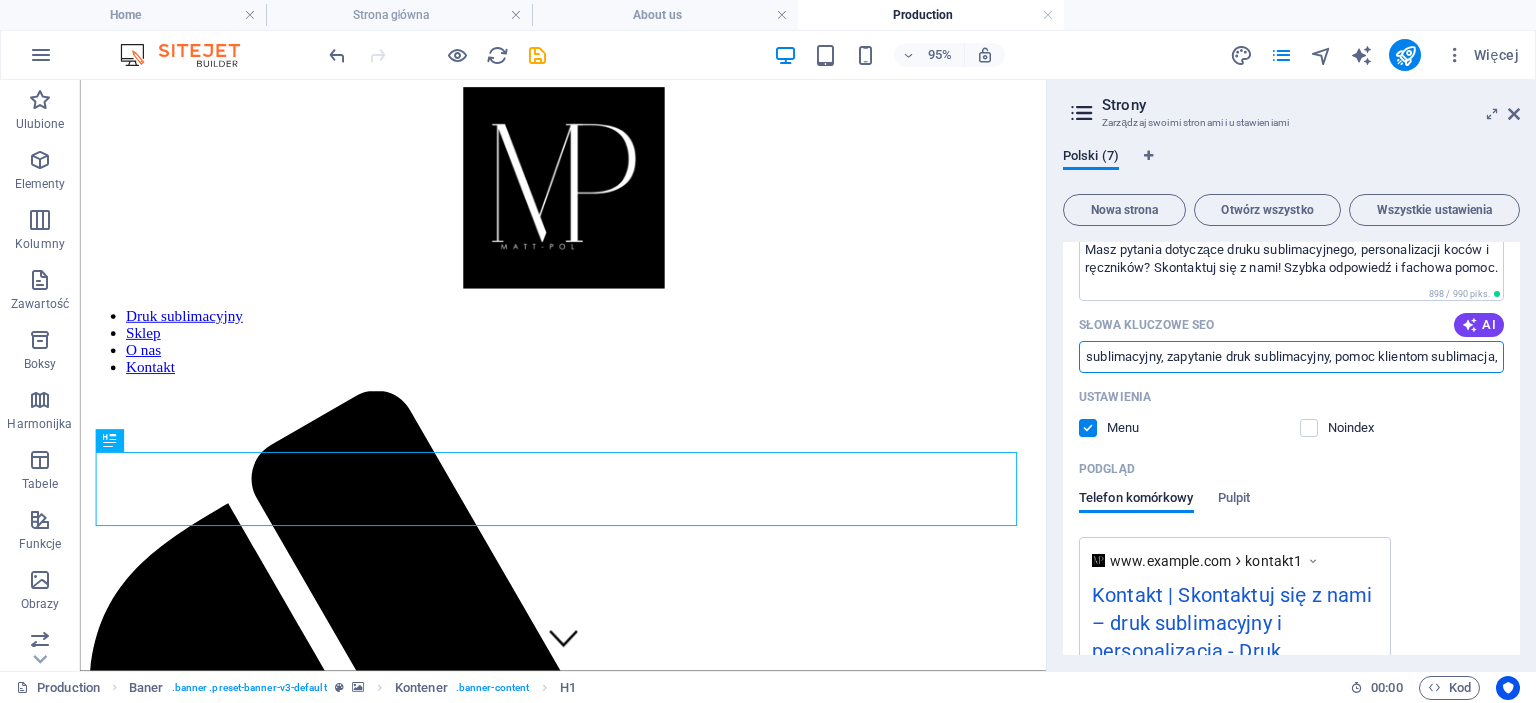 scroll, scrollTop: 0, scrollLeft: 395, axis: horizontal 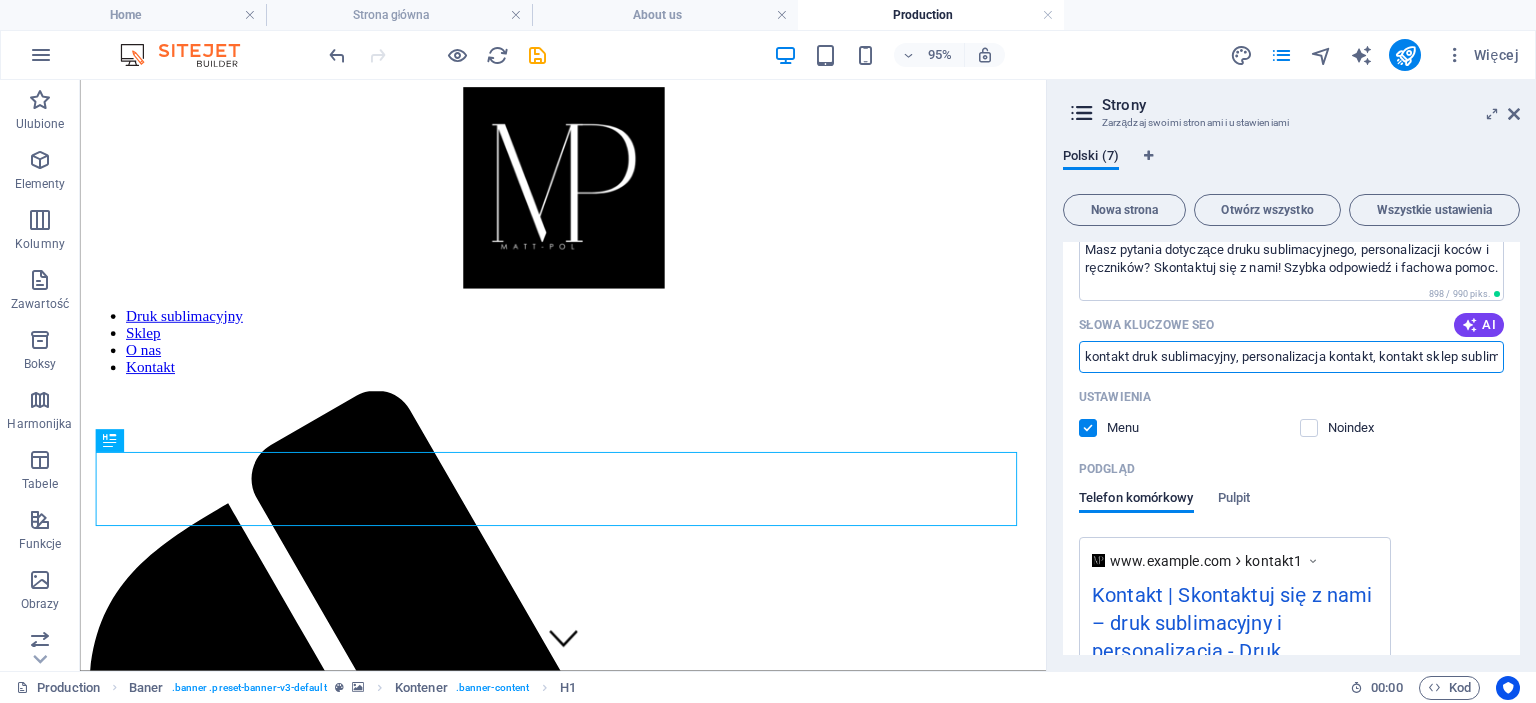 paste on "infolinia personalizacja" 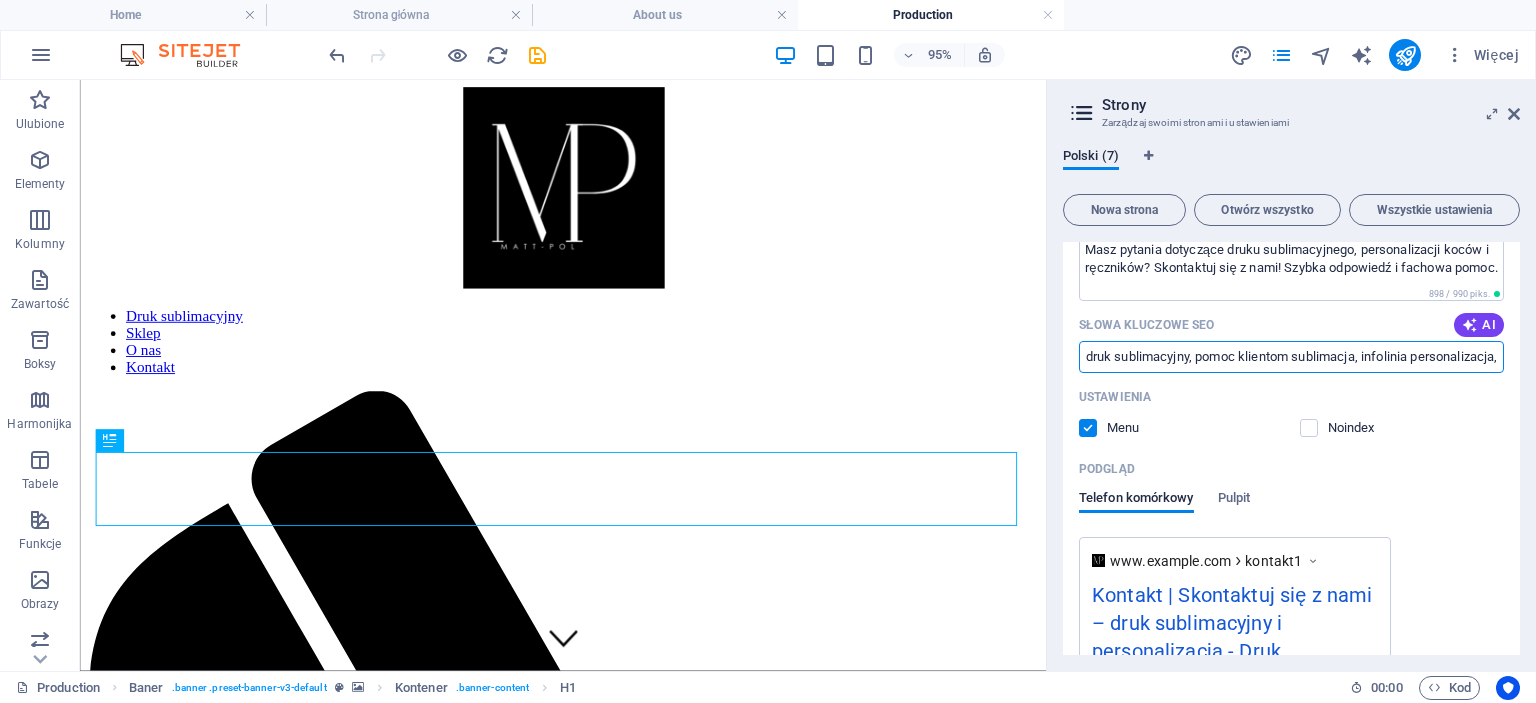 scroll, scrollTop: 0, scrollLeft: 538, axis: horizontal 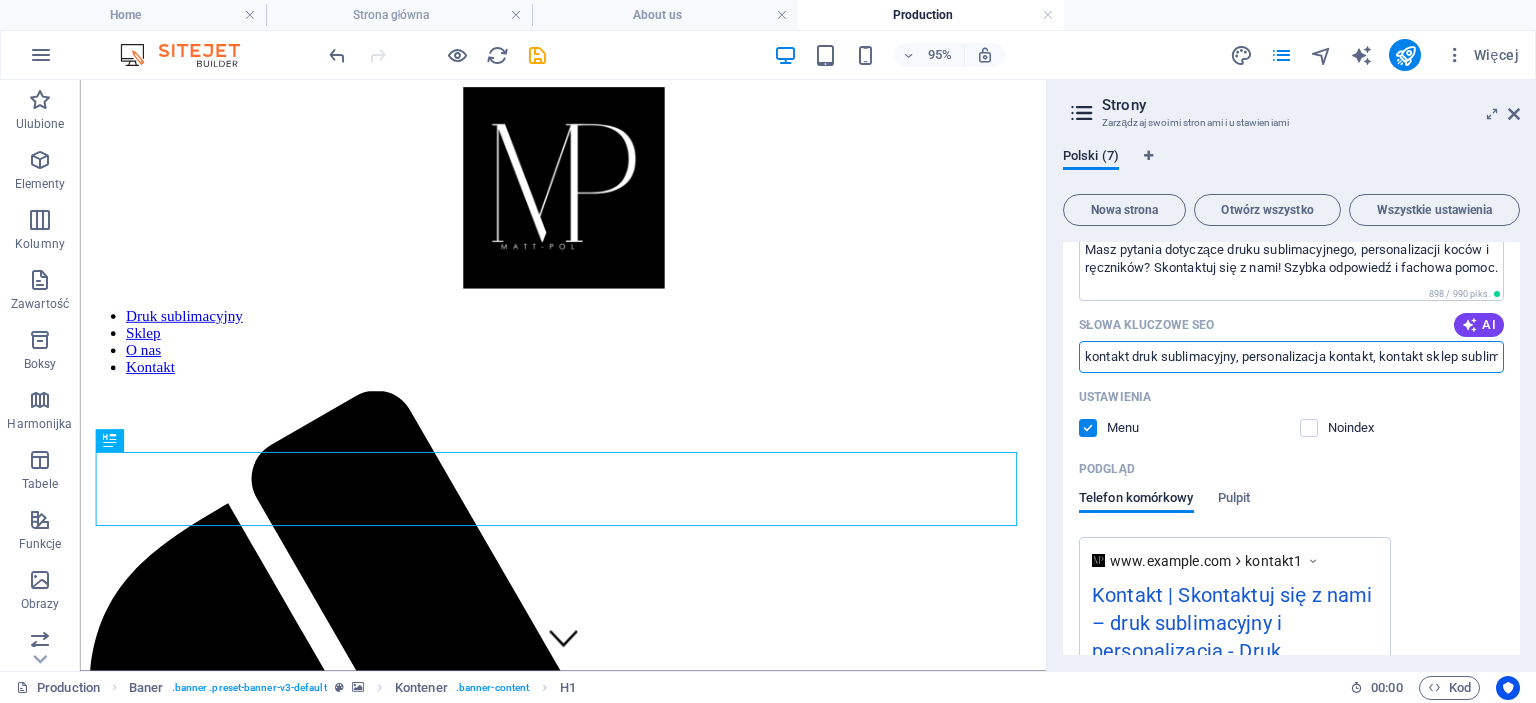 paste on "wsparcie techniczne druk sublimacyjny" 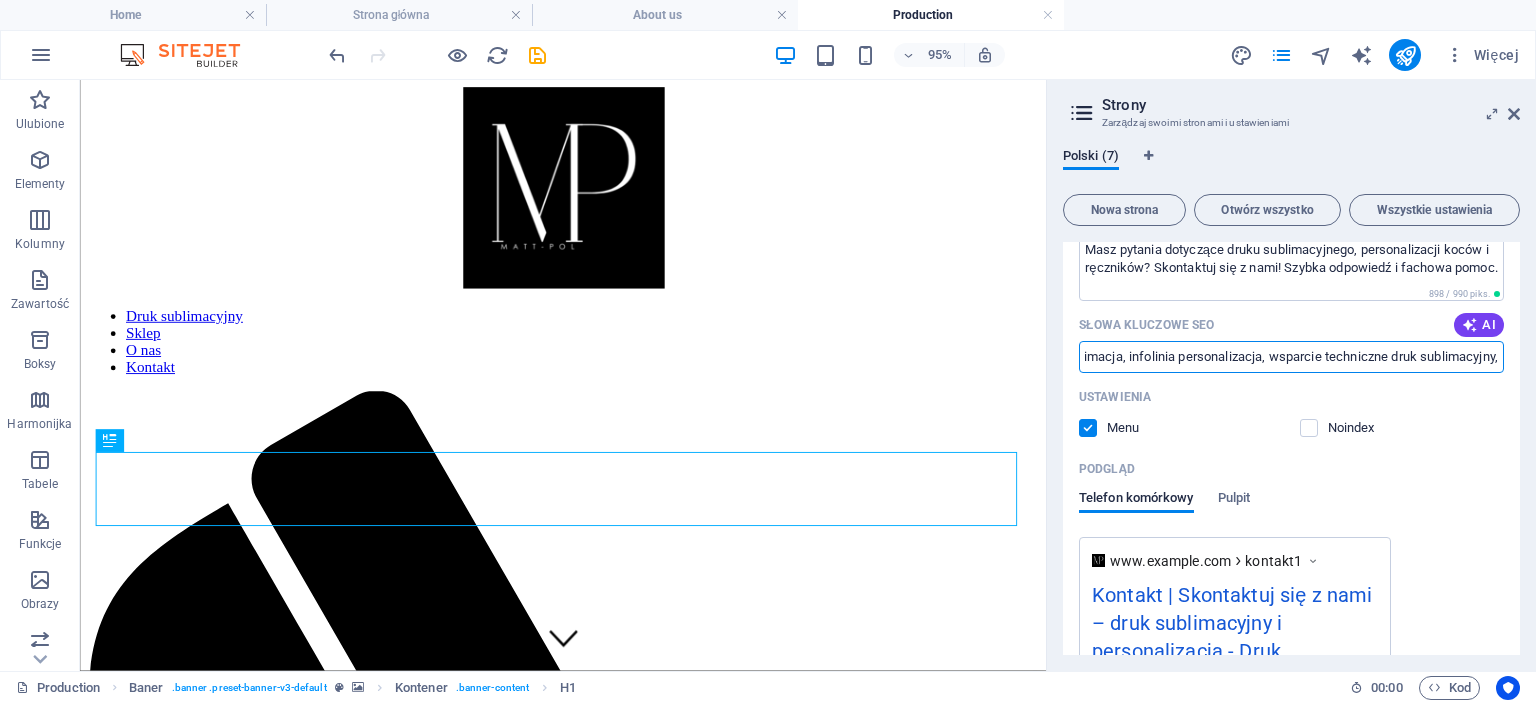 scroll, scrollTop: 0, scrollLeft: 773, axis: horizontal 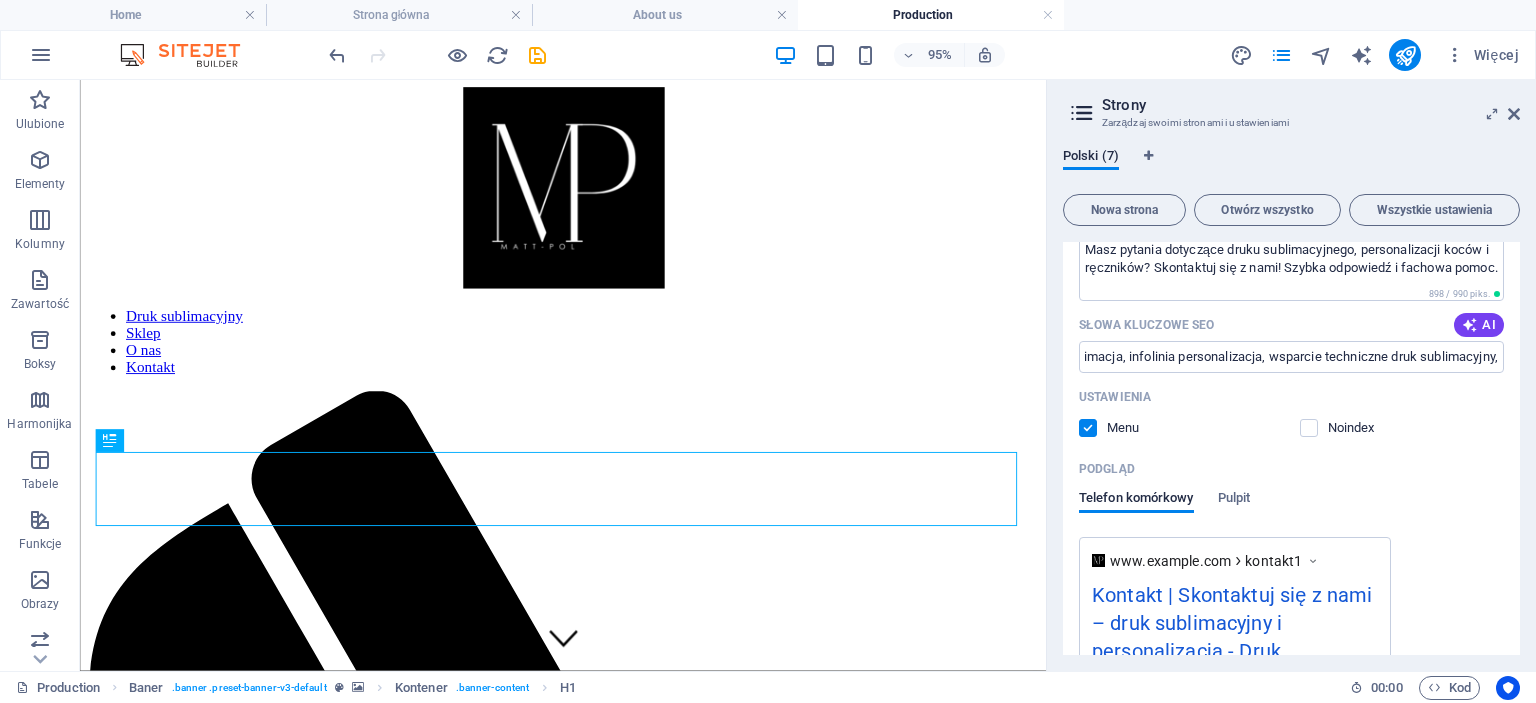 type on "kontakt druk sublimacyjny, personalizacja kontakt, kontakt sklep sublimacyjny, zapytanie druk sublimacyjny, pomoc klientom sublimacja, infolinia personalizacja, wsparcie techniczne druk sublimacyjny," 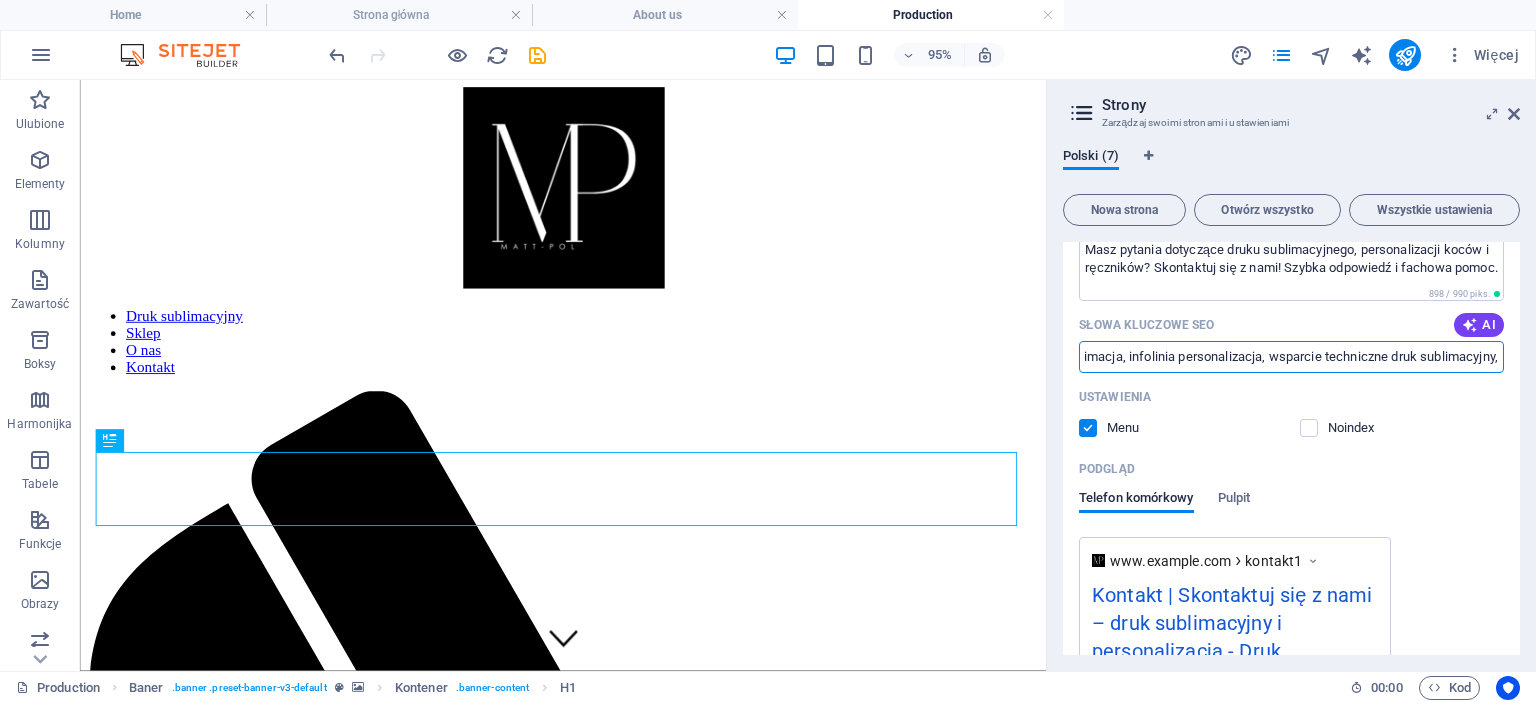scroll, scrollTop: 0, scrollLeft: 0, axis: both 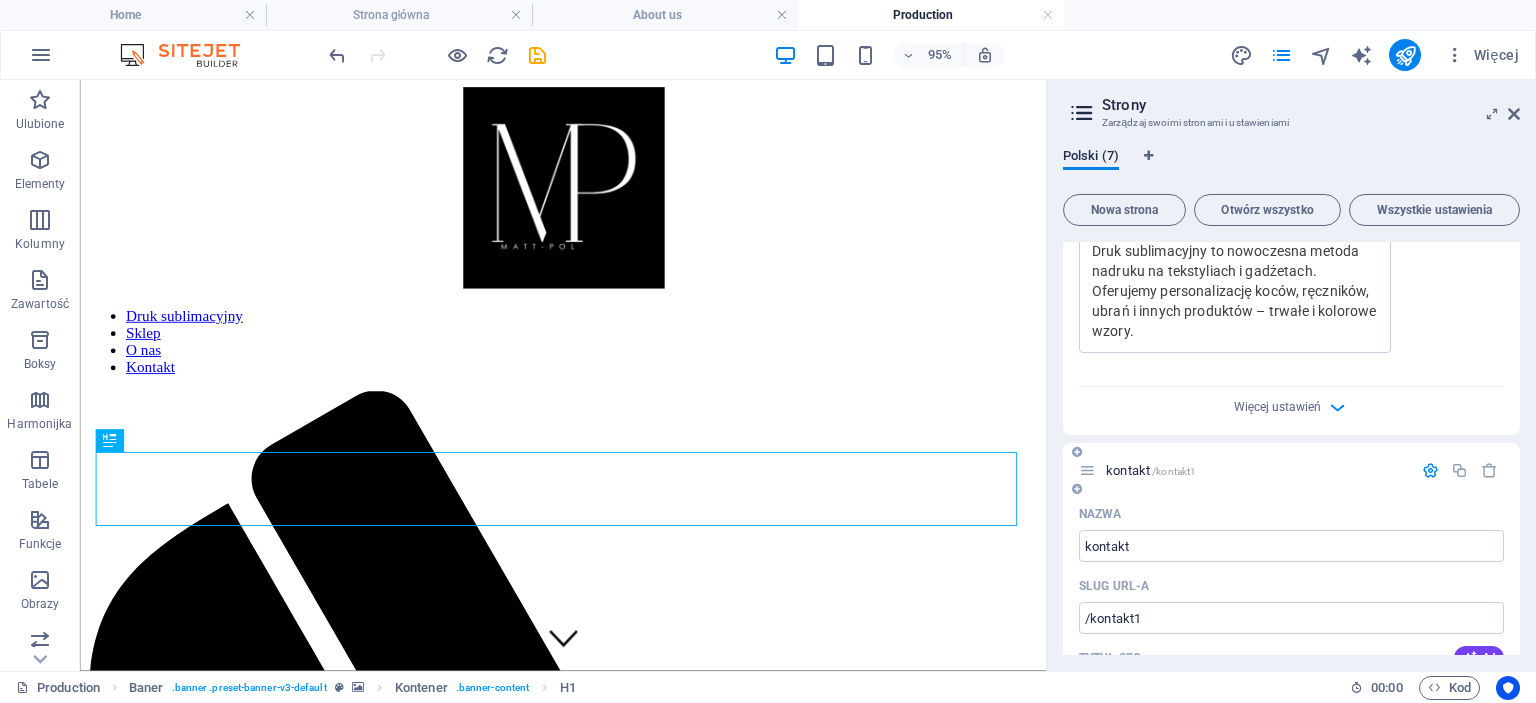 click on "kontakt /kontakt1" at bounding box center [1256, 470] 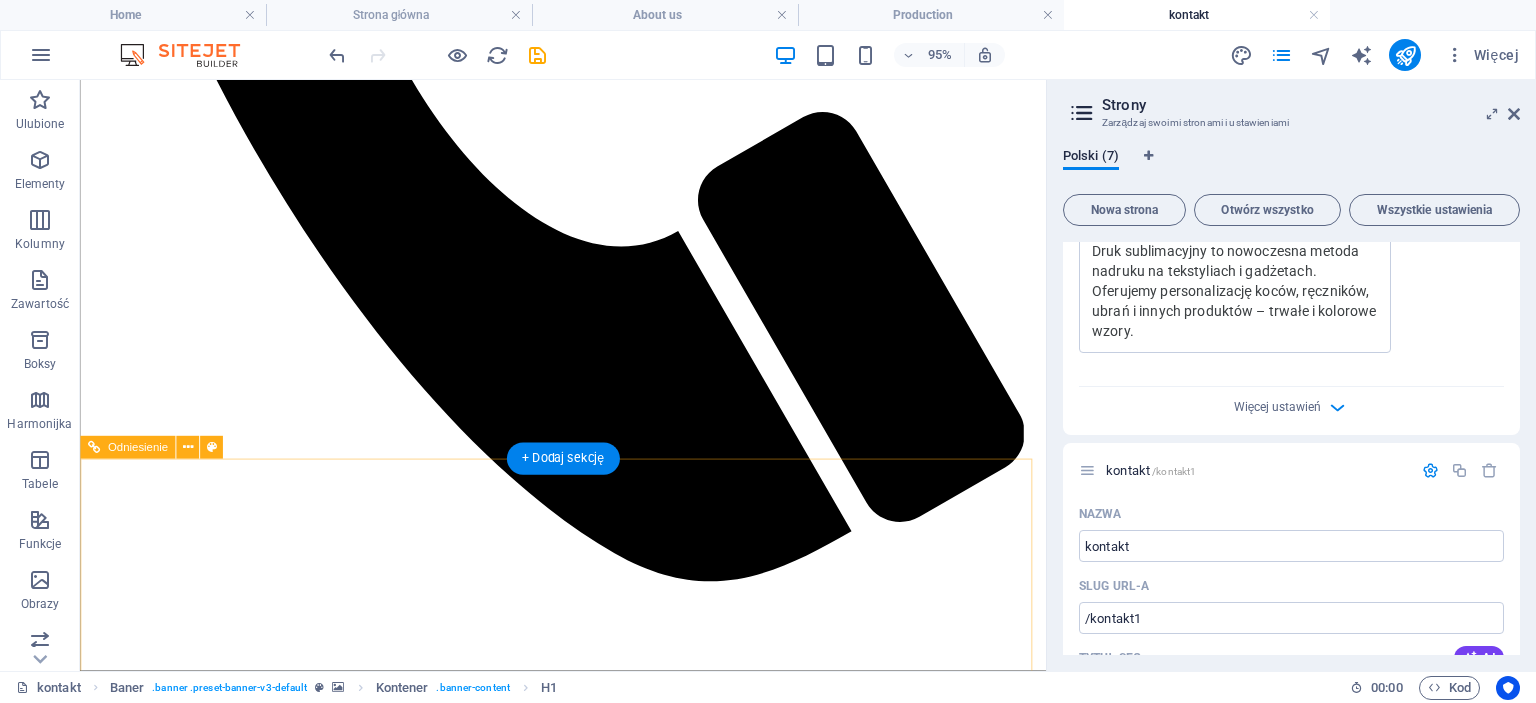 scroll, scrollTop: 1100, scrollLeft: 0, axis: vertical 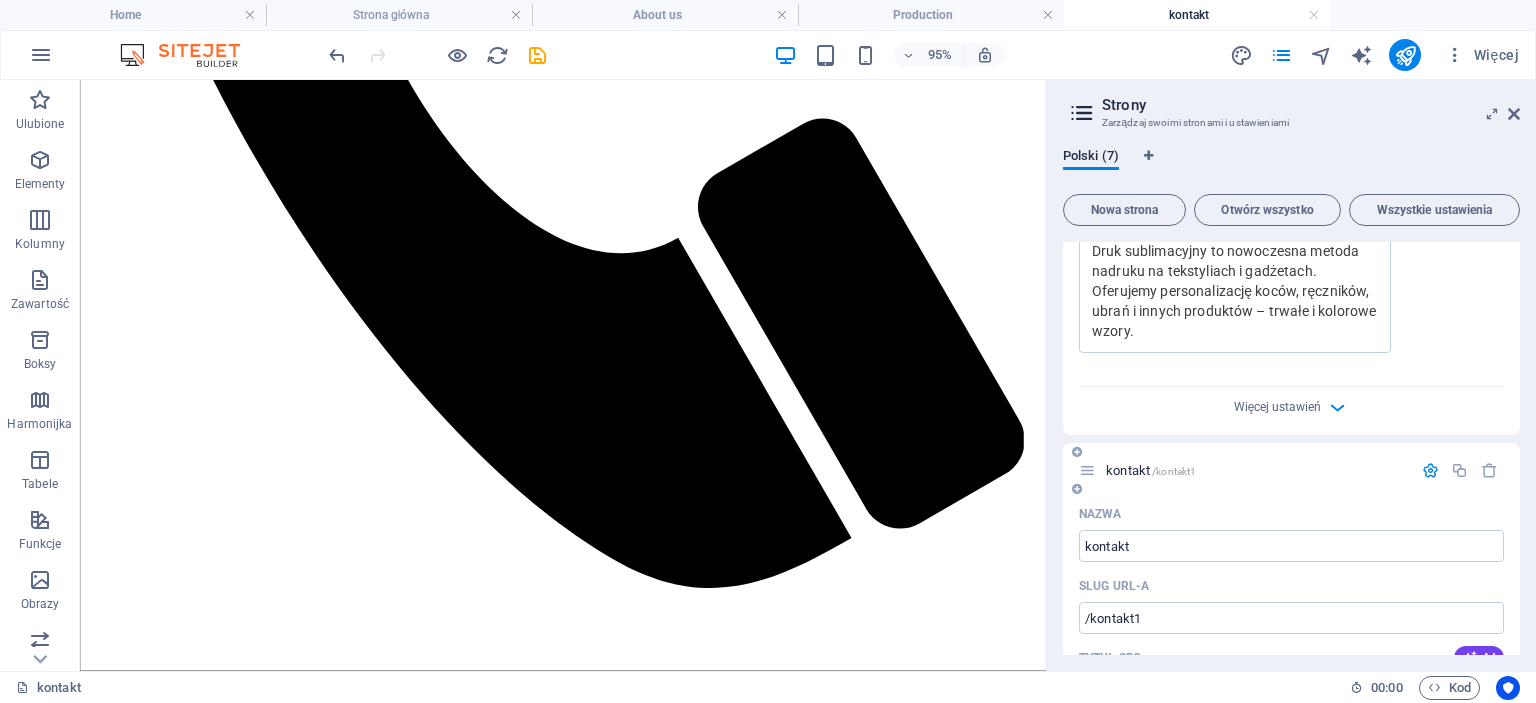 click at bounding box center (1430, 470) 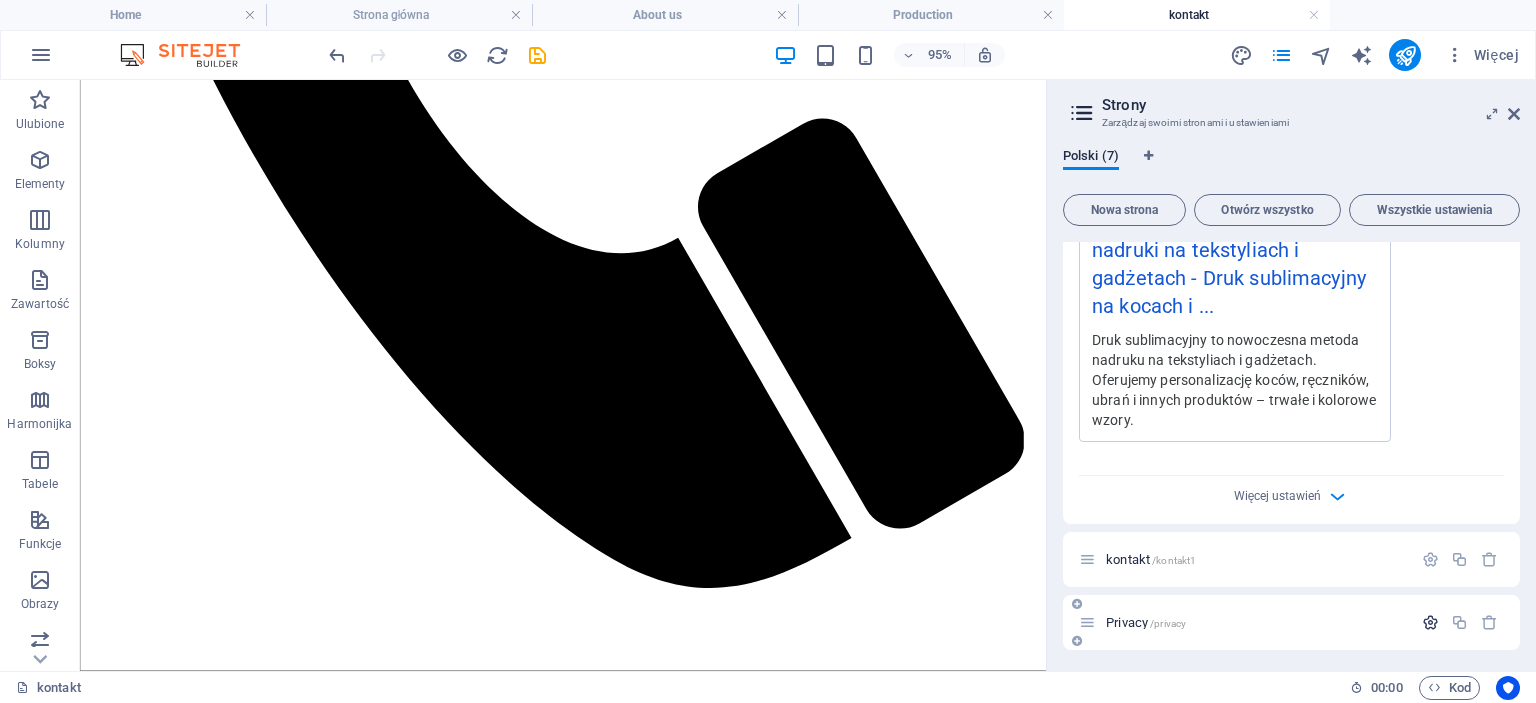 click at bounding box center [1430, 622] 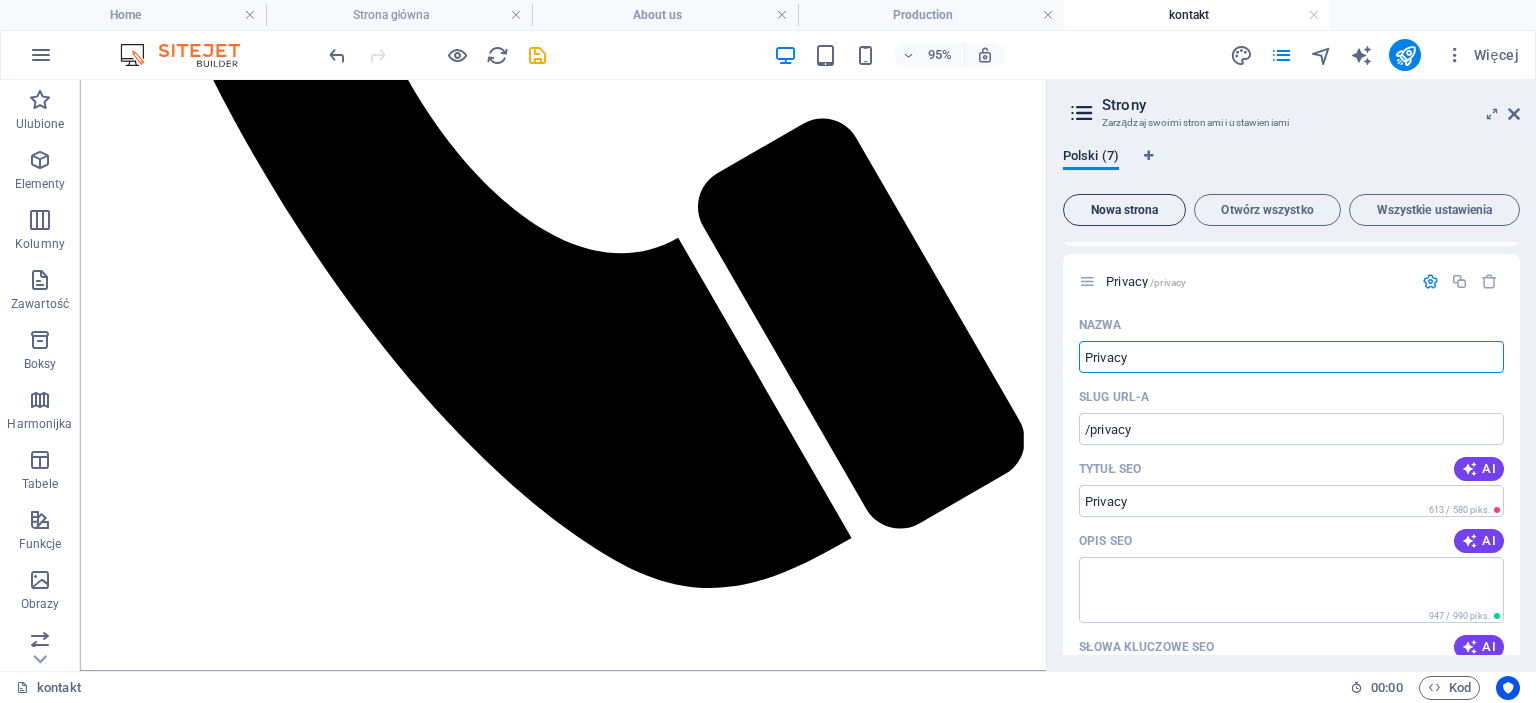 scroll, scrollTop: 4783, scrollLeft: 0, axis: vertical 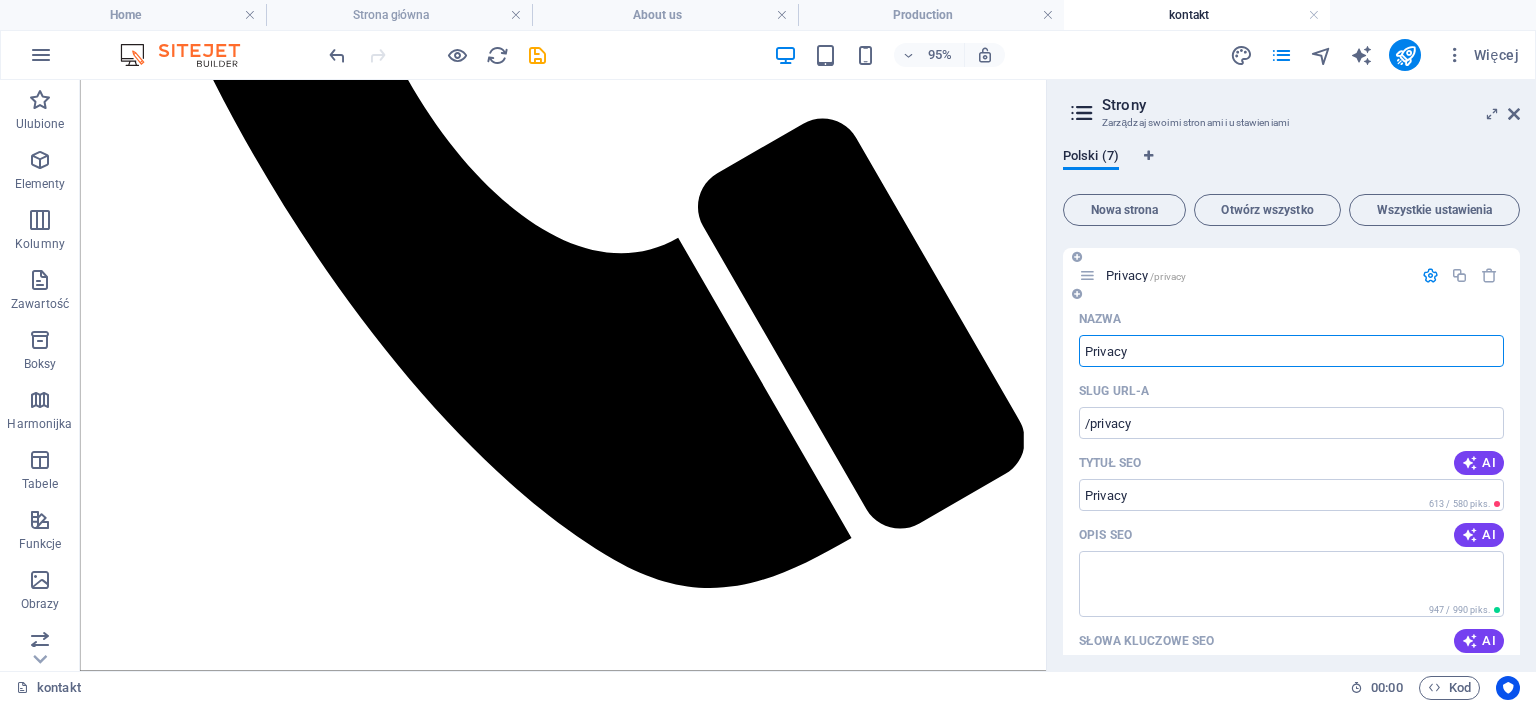 click on "Privacy" at bounding box center [1291, 351] 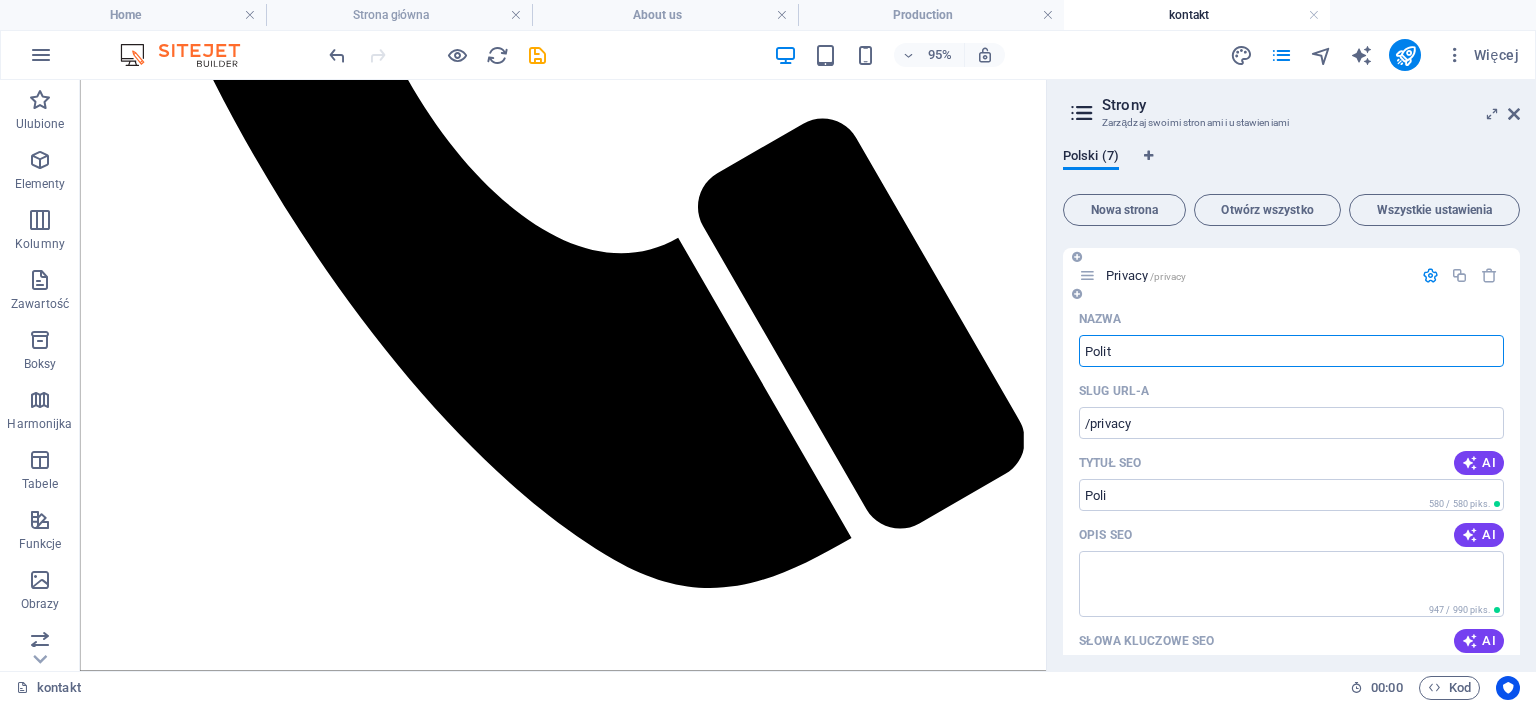 type on "Polity" 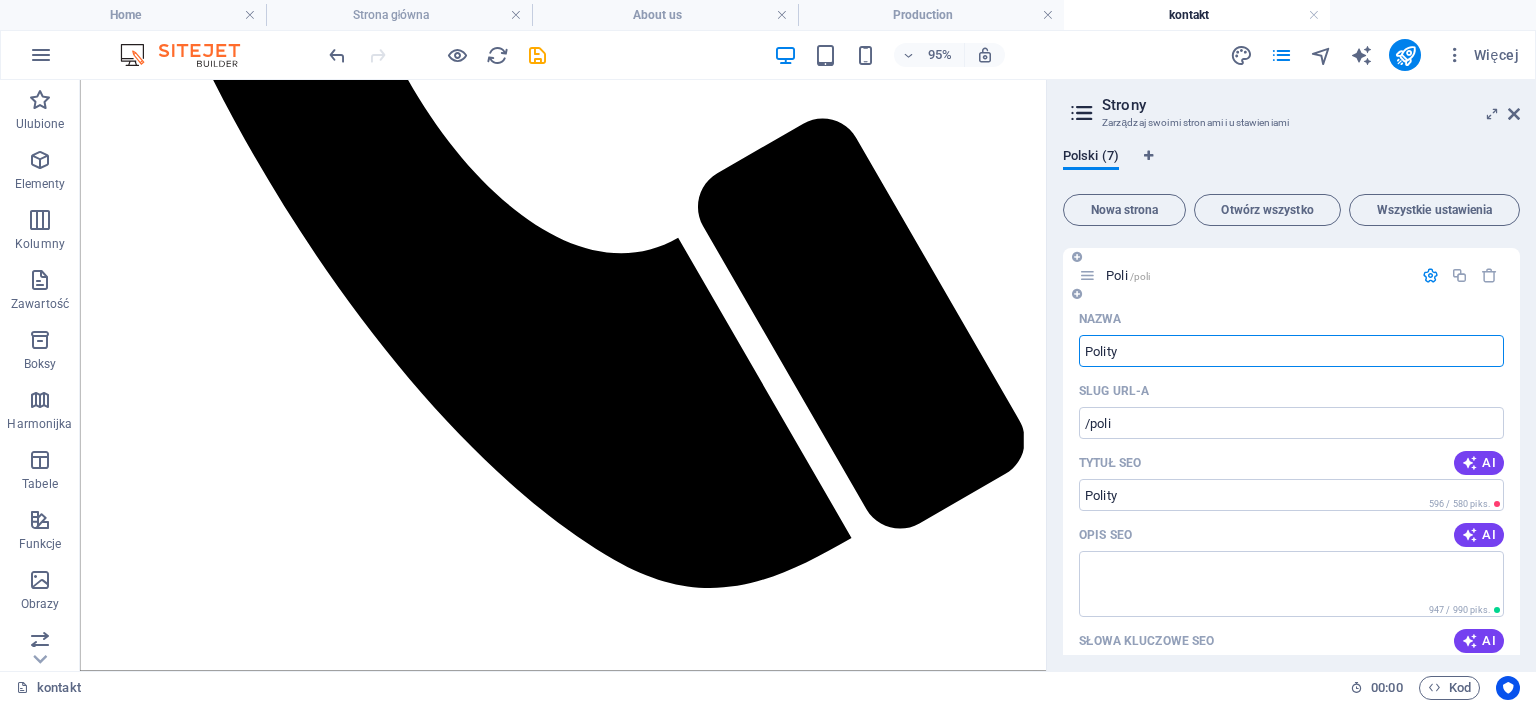 type on "/poli" 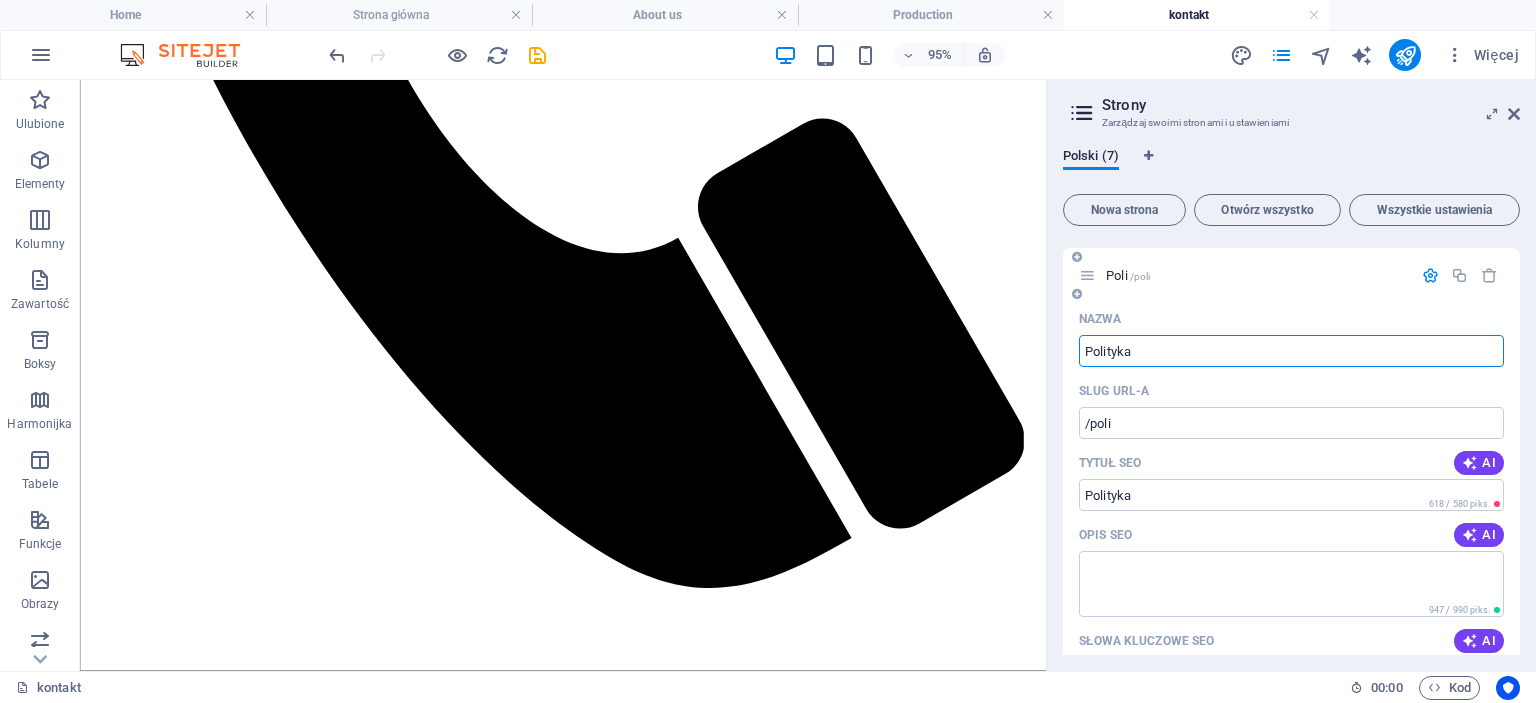 type on "Polityka" 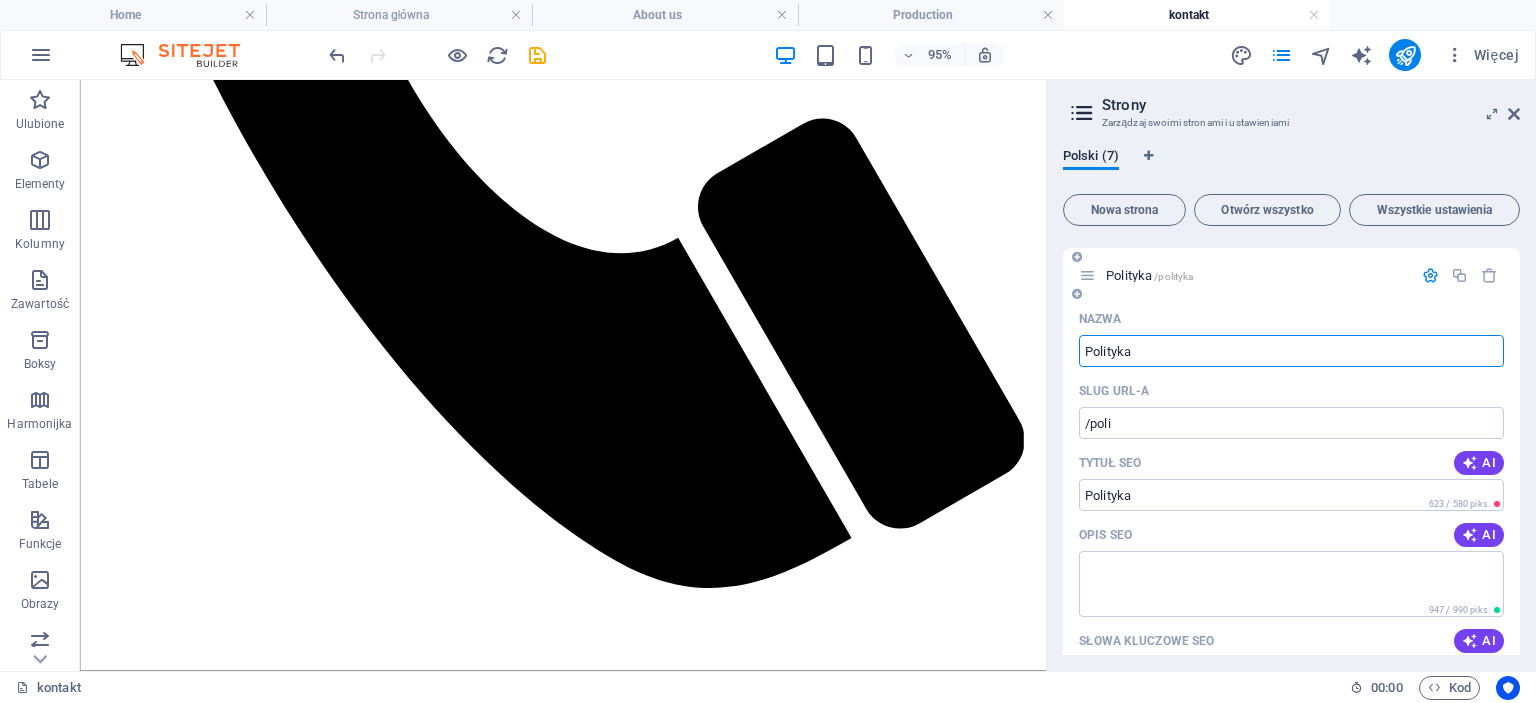 type on "/polityka" 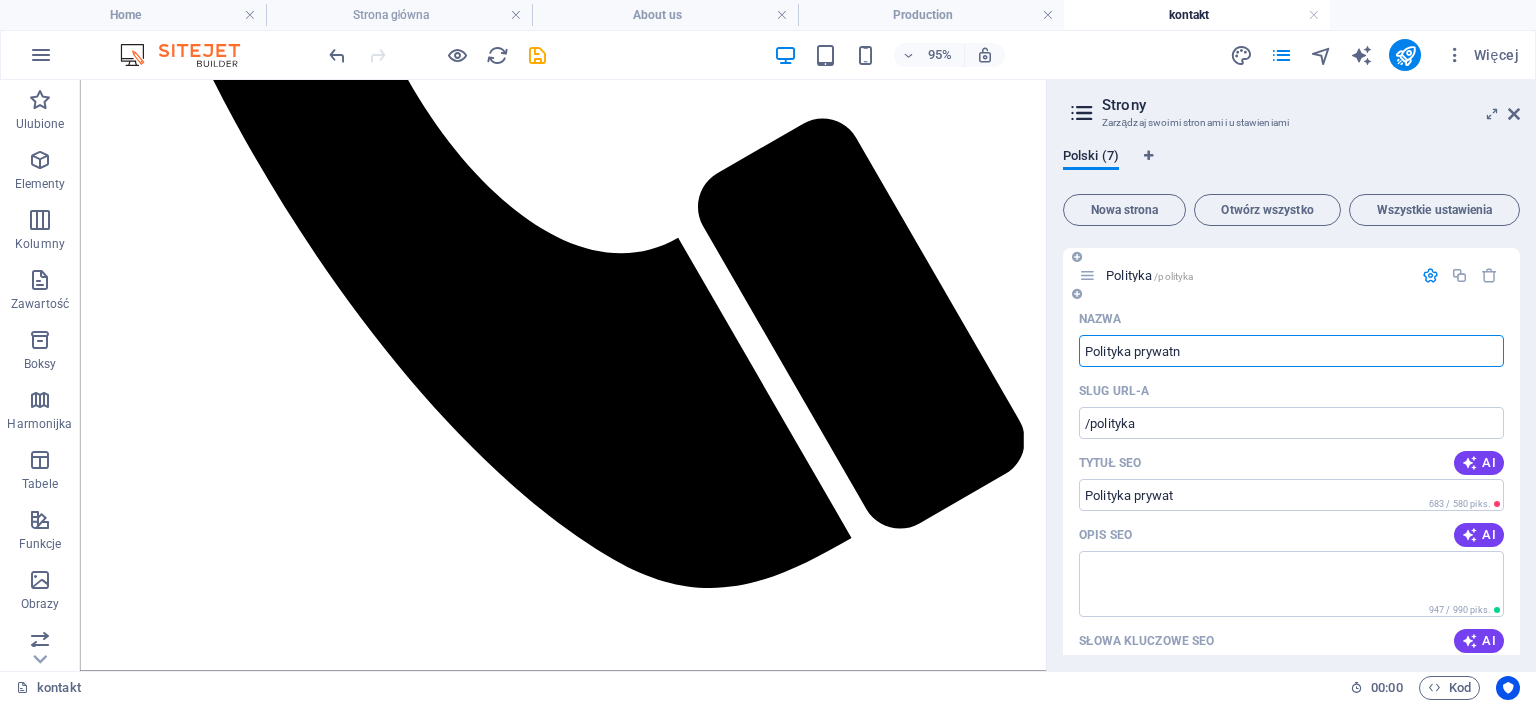 type on "Polityka prywatno" 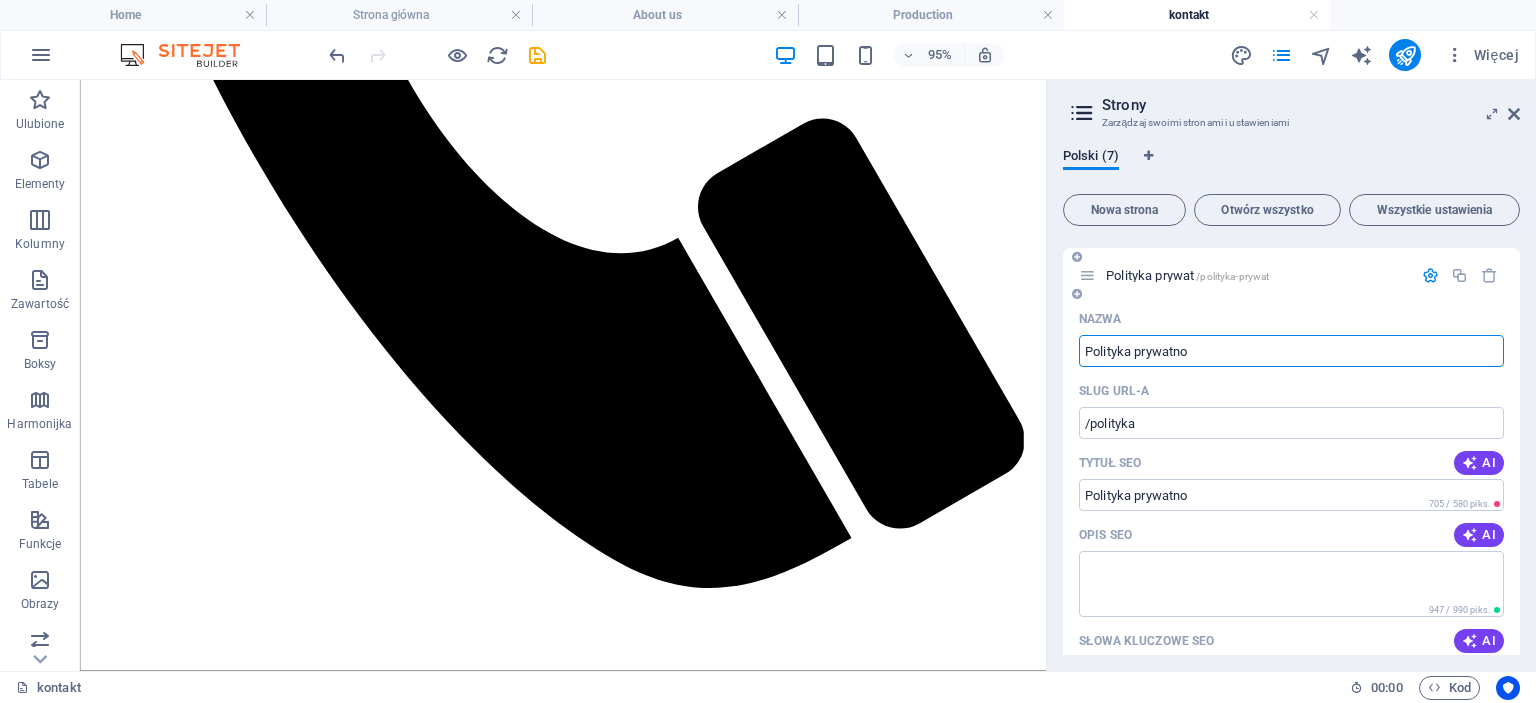 type on "/polityka-prywat" 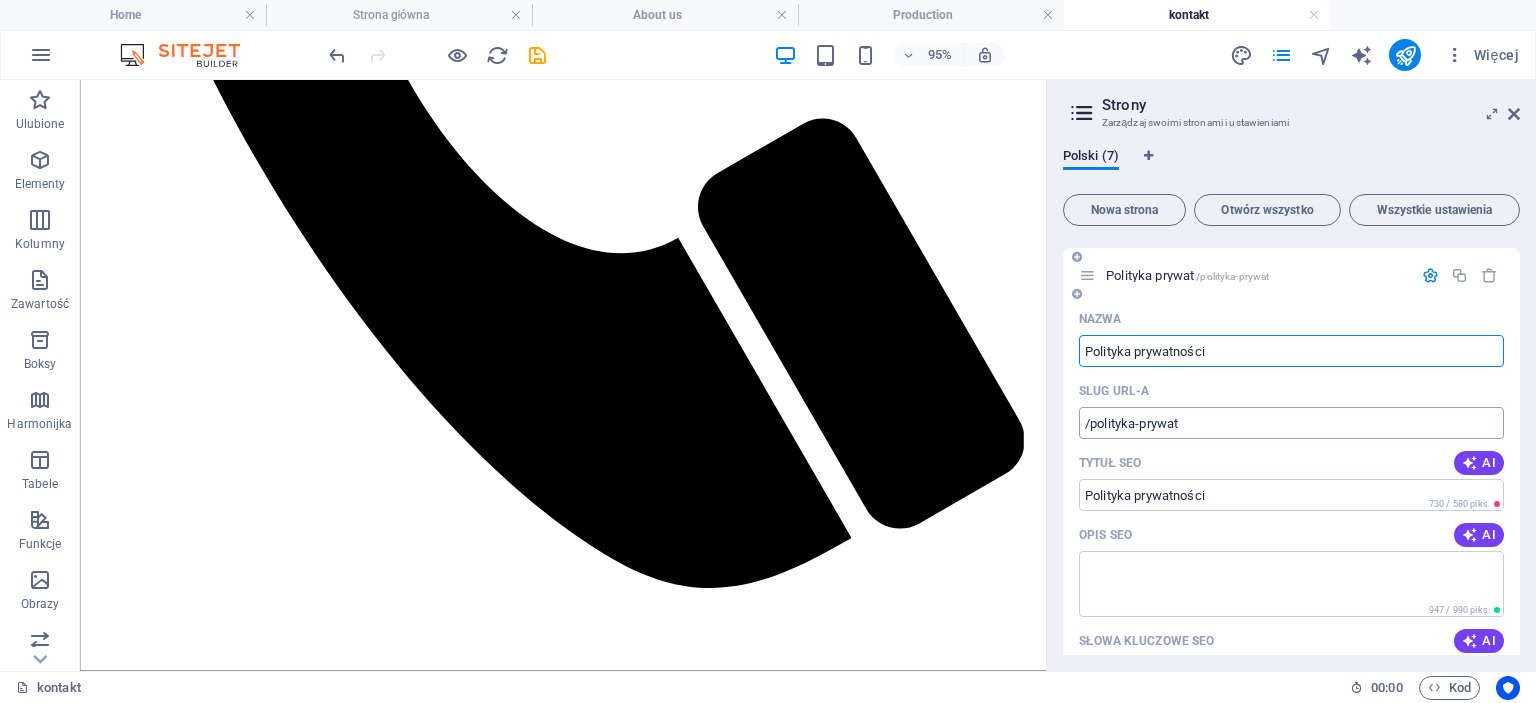 type on "Polityka prywatności" 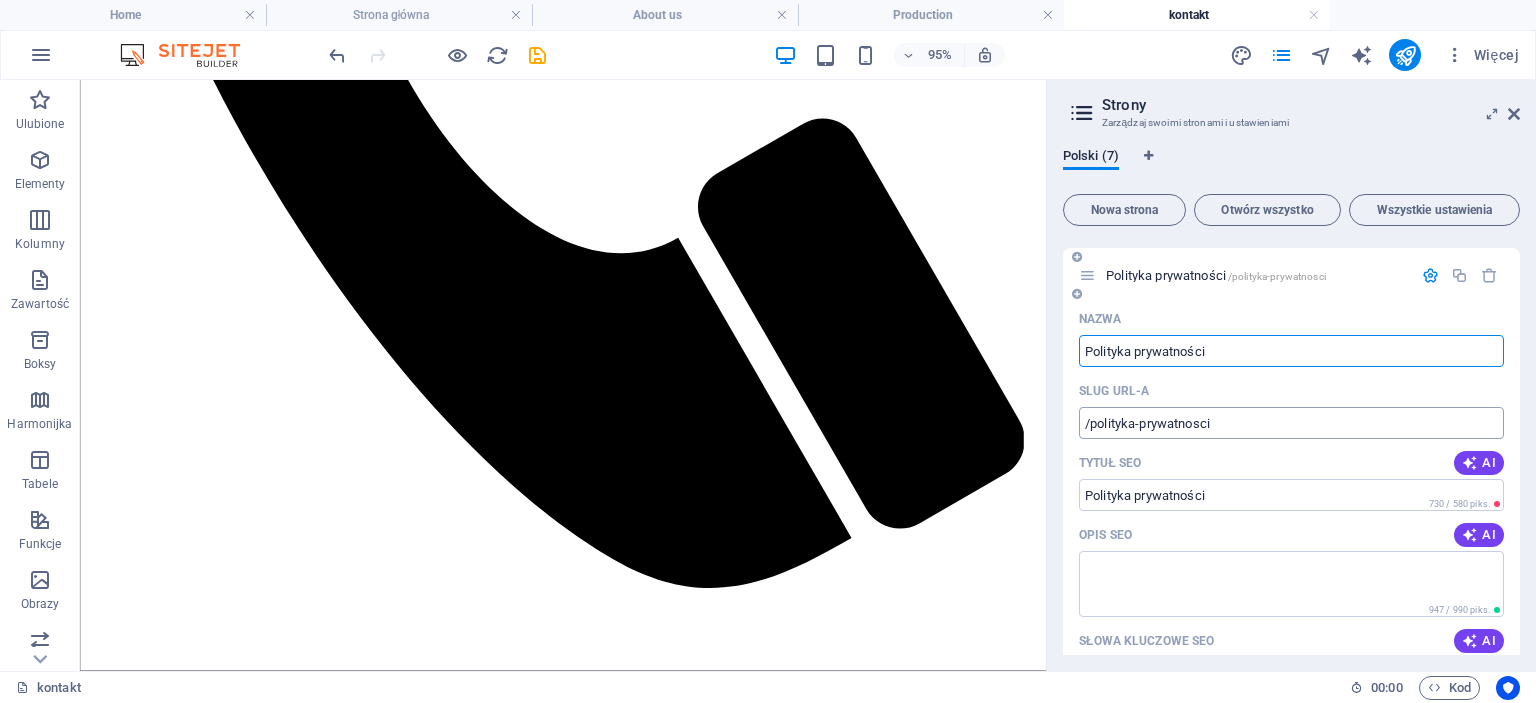 type on "Polityka prywatności" 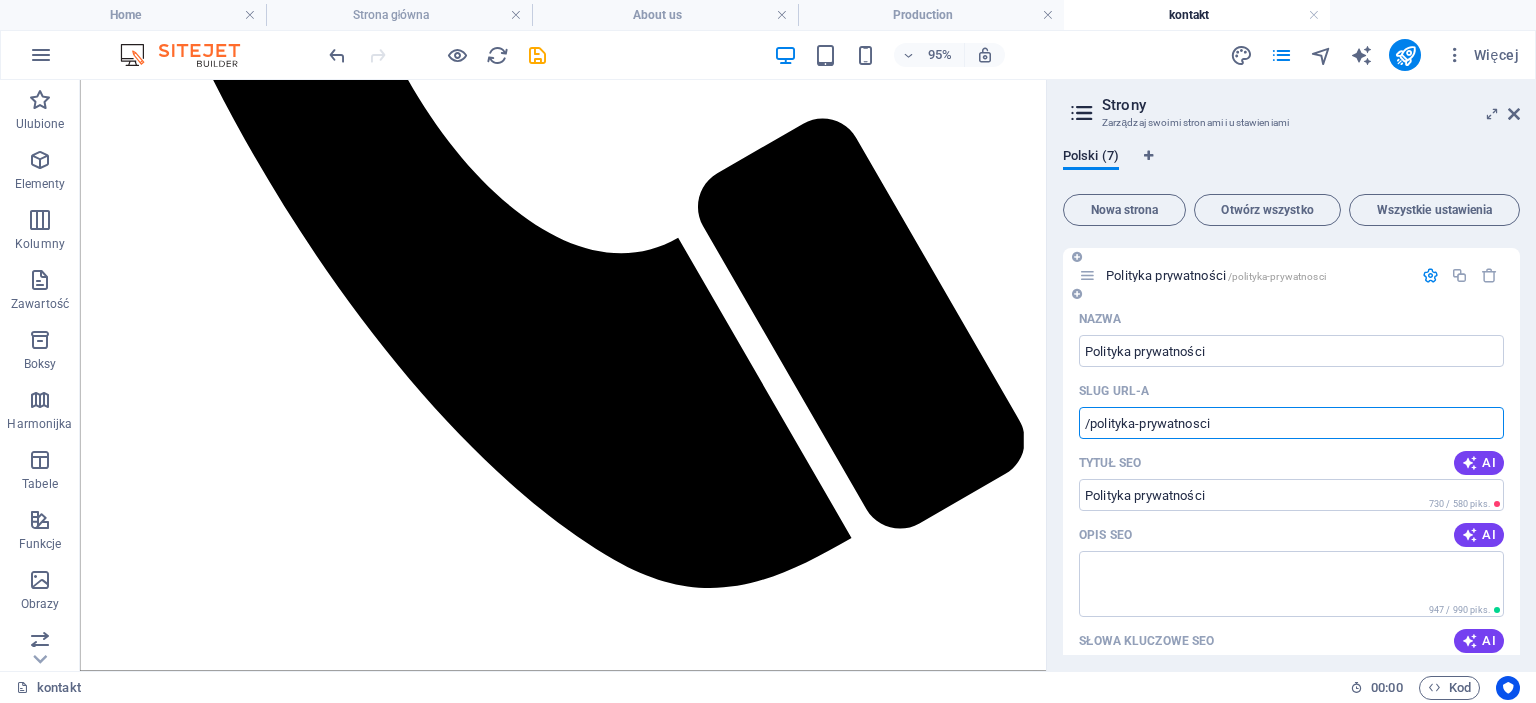click on "/polityka-prywatnosci" at bounding box center [1291, 423] 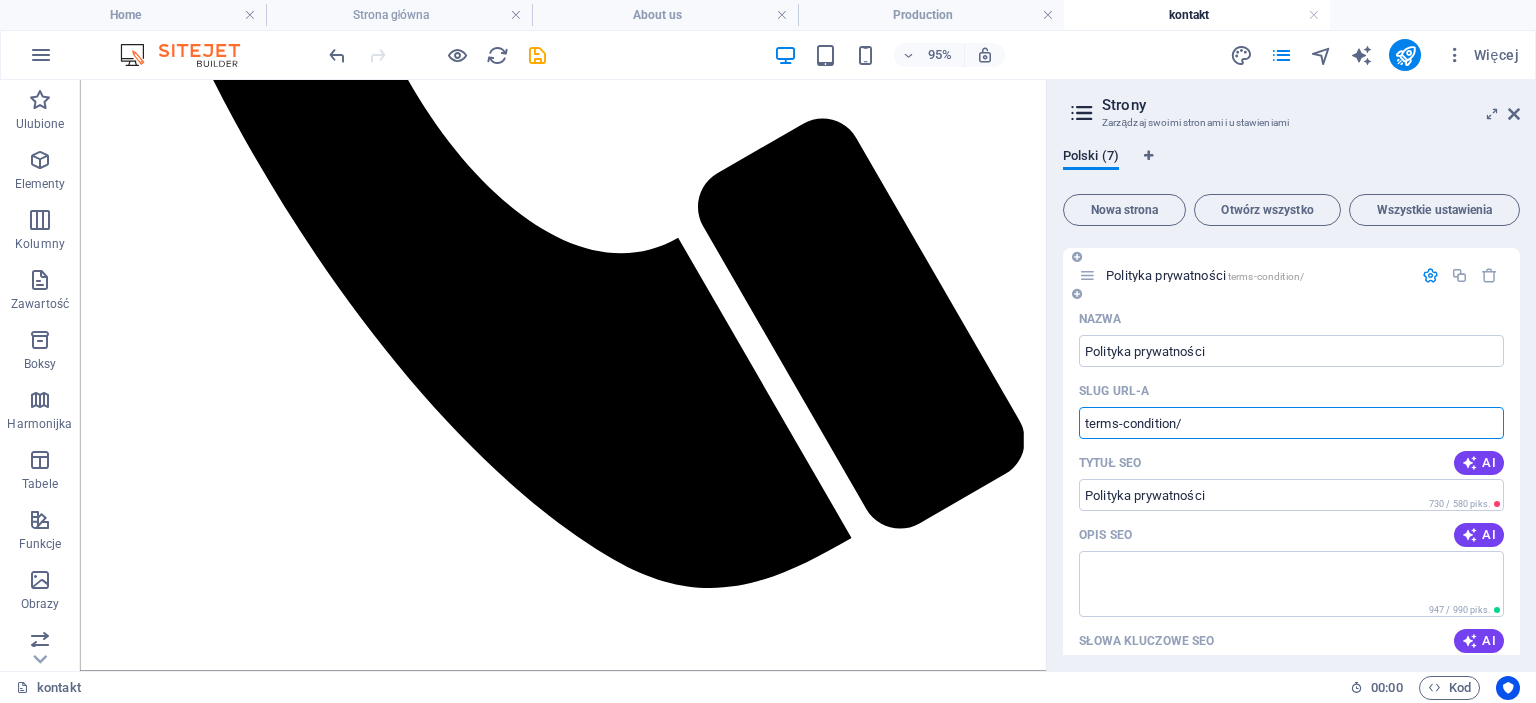 click on "terms-condition/" at bounding box center [1291, 423] 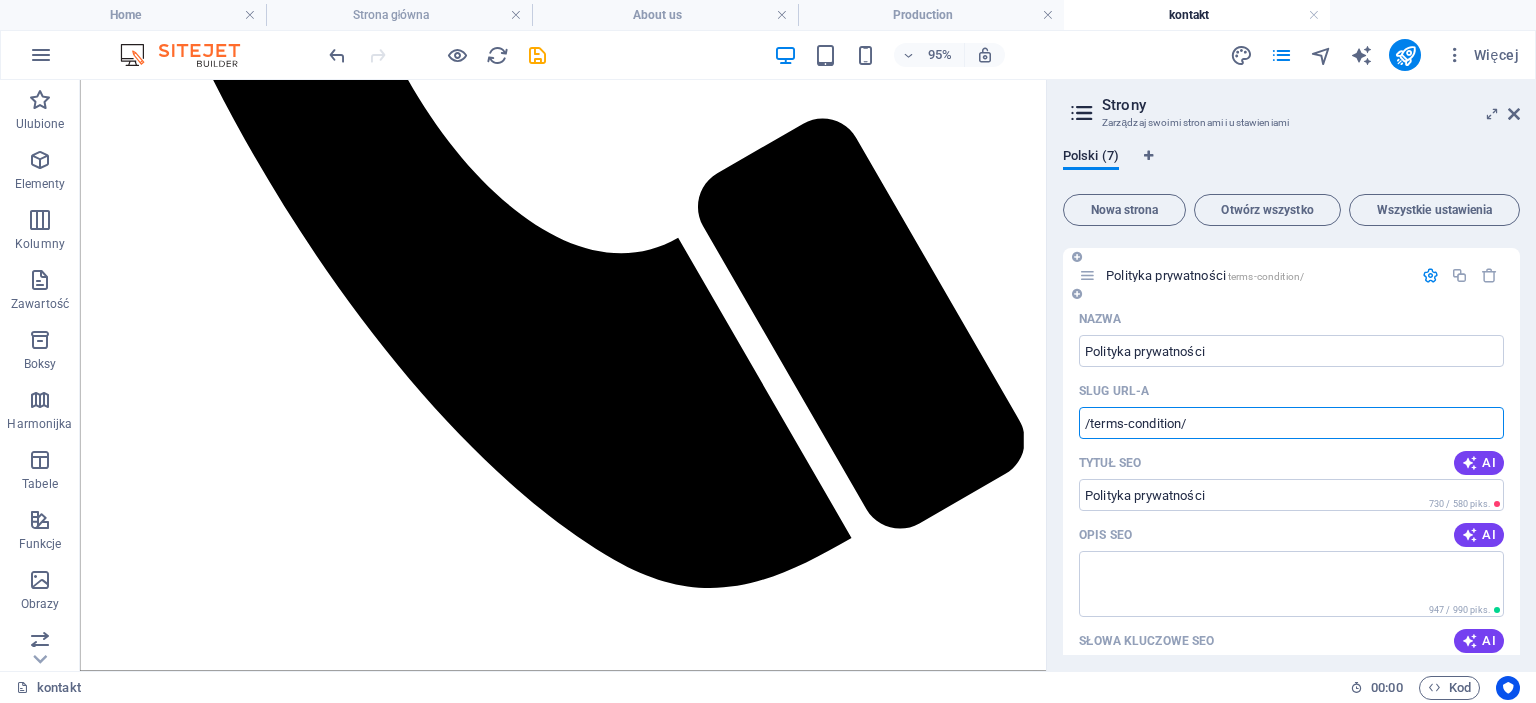 click on "/terms-condition/" at bounding box center [1291, 423] 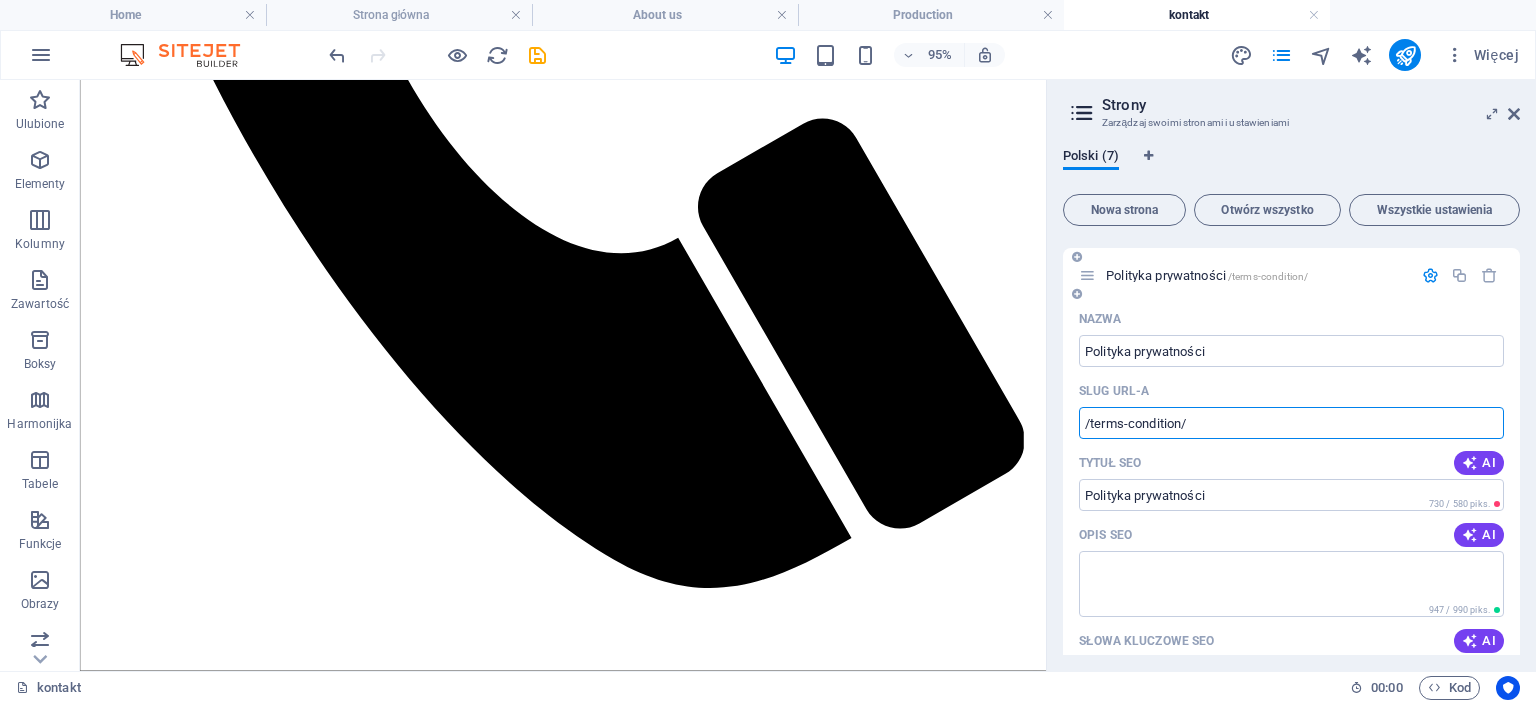 click on "Tytuł SEO AI" at bounding box center (1291, 463) 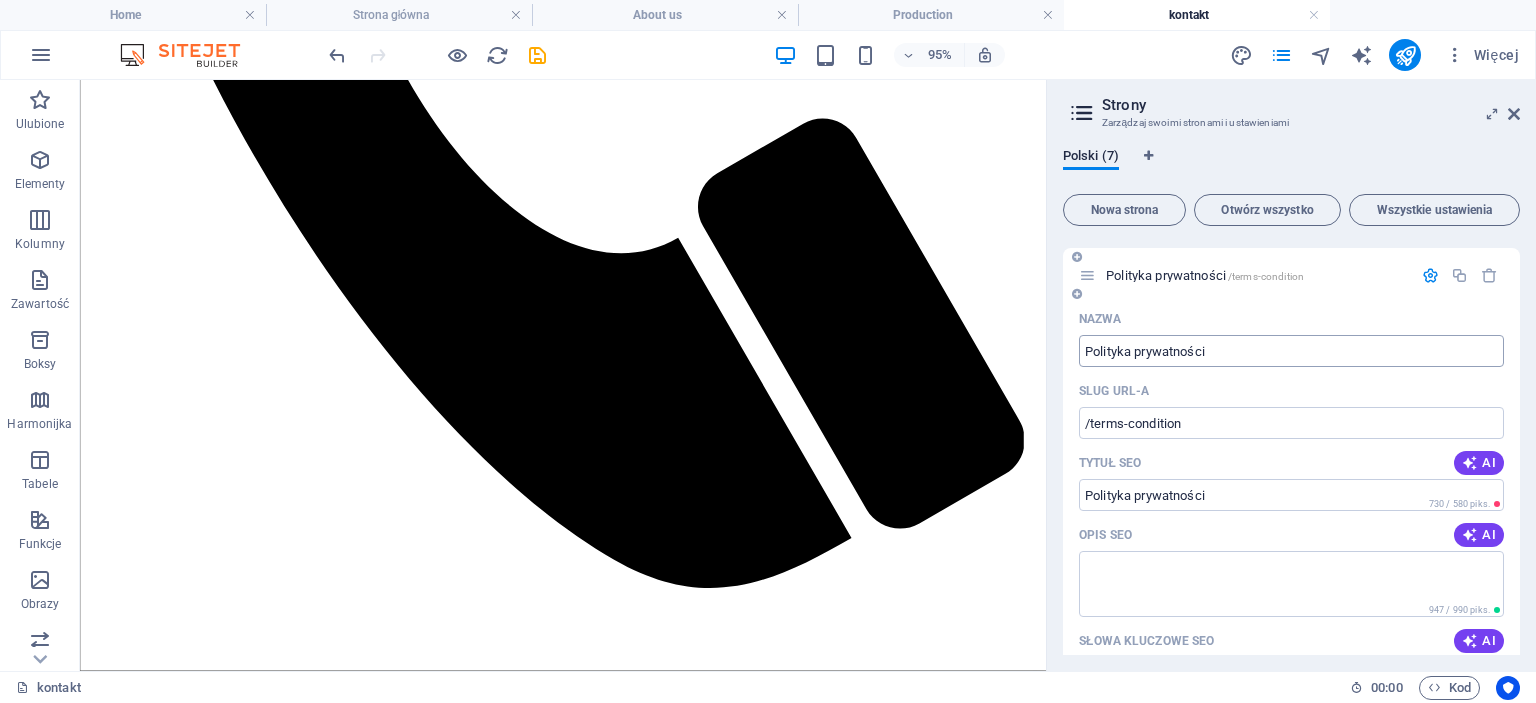 click on "Polityka prywatności" at bounding box center (1291, 351) 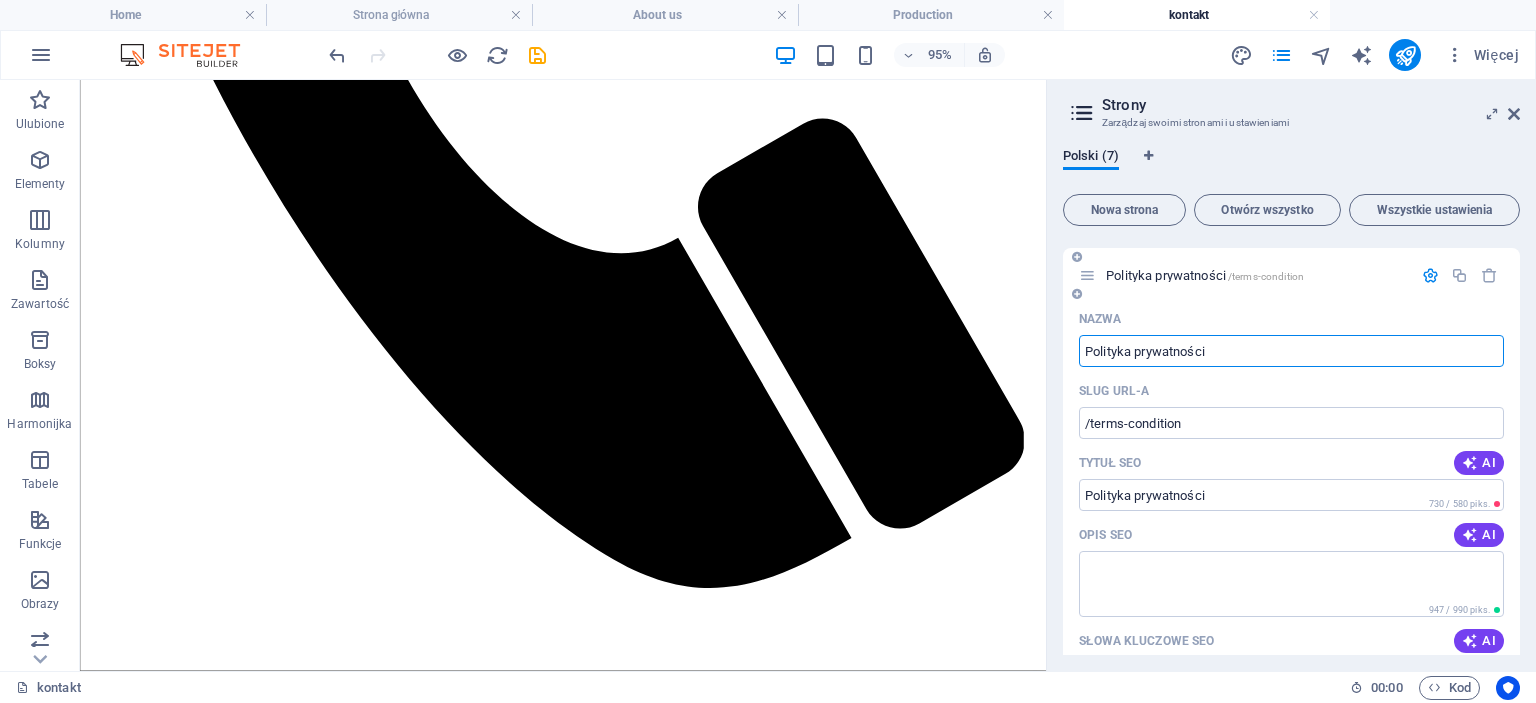 click on "Polityka prywatności" at bounding box center (1291, 351) 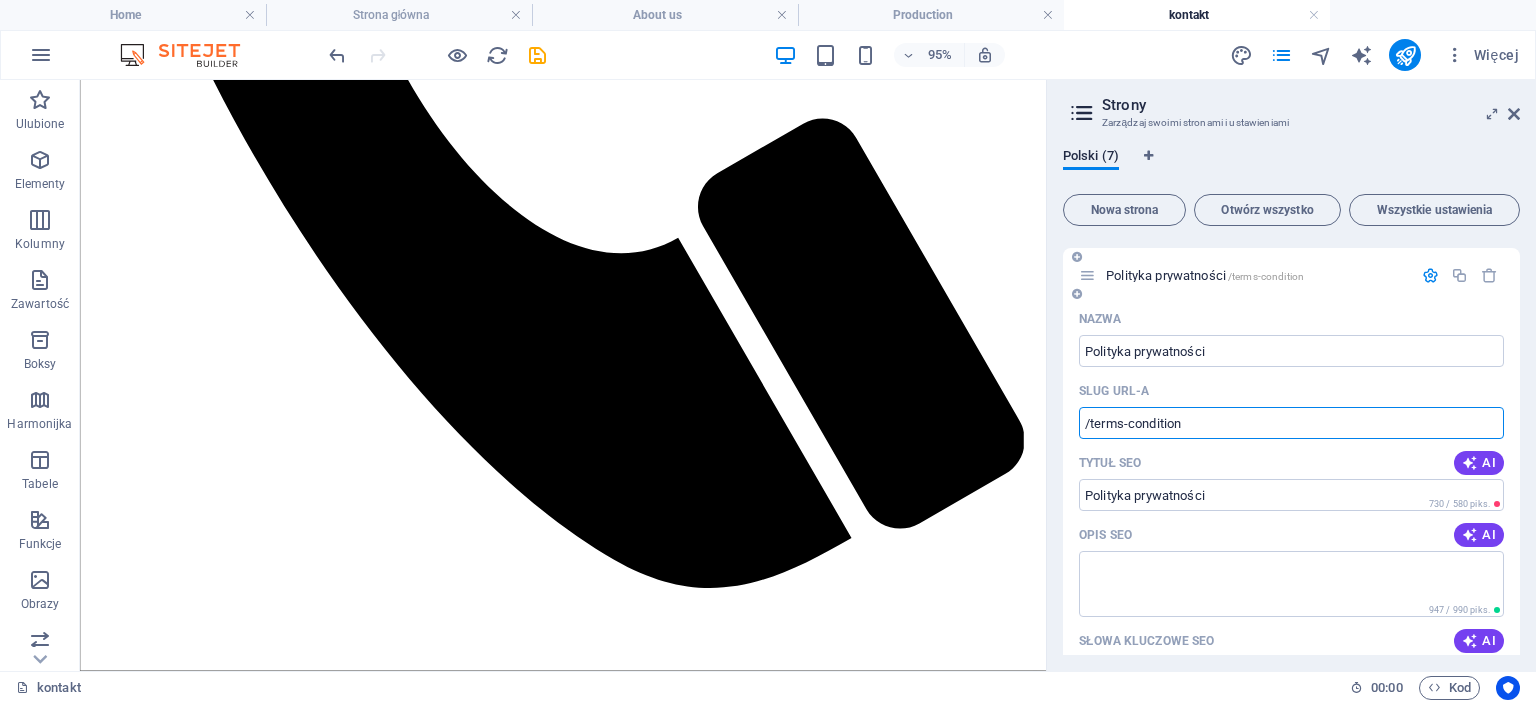 drag, startPoint x: 1175, startPoint y: 347, endPoint x: 1247, endPoint y: 412, distance: 97 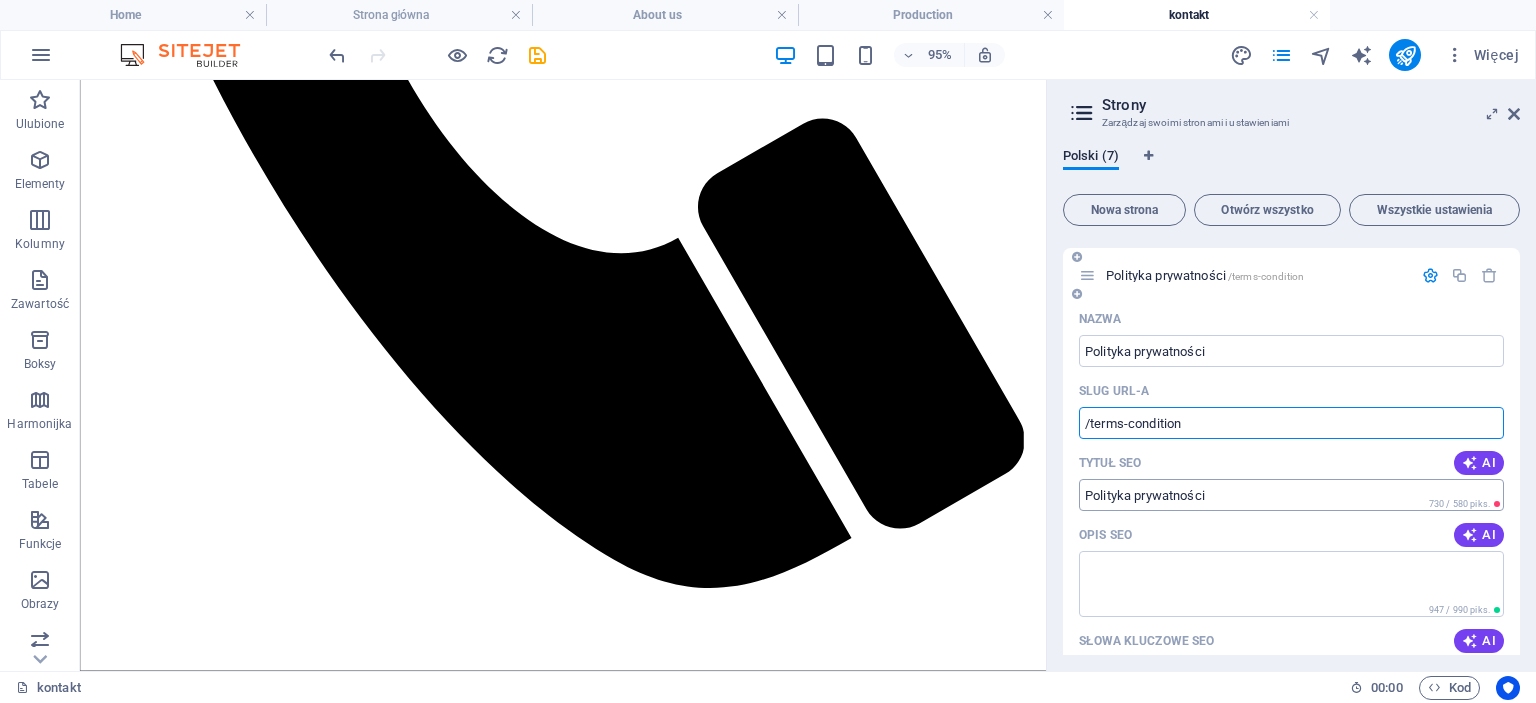 click on "Tytuł SEO" at bounding box center [1291, 495] 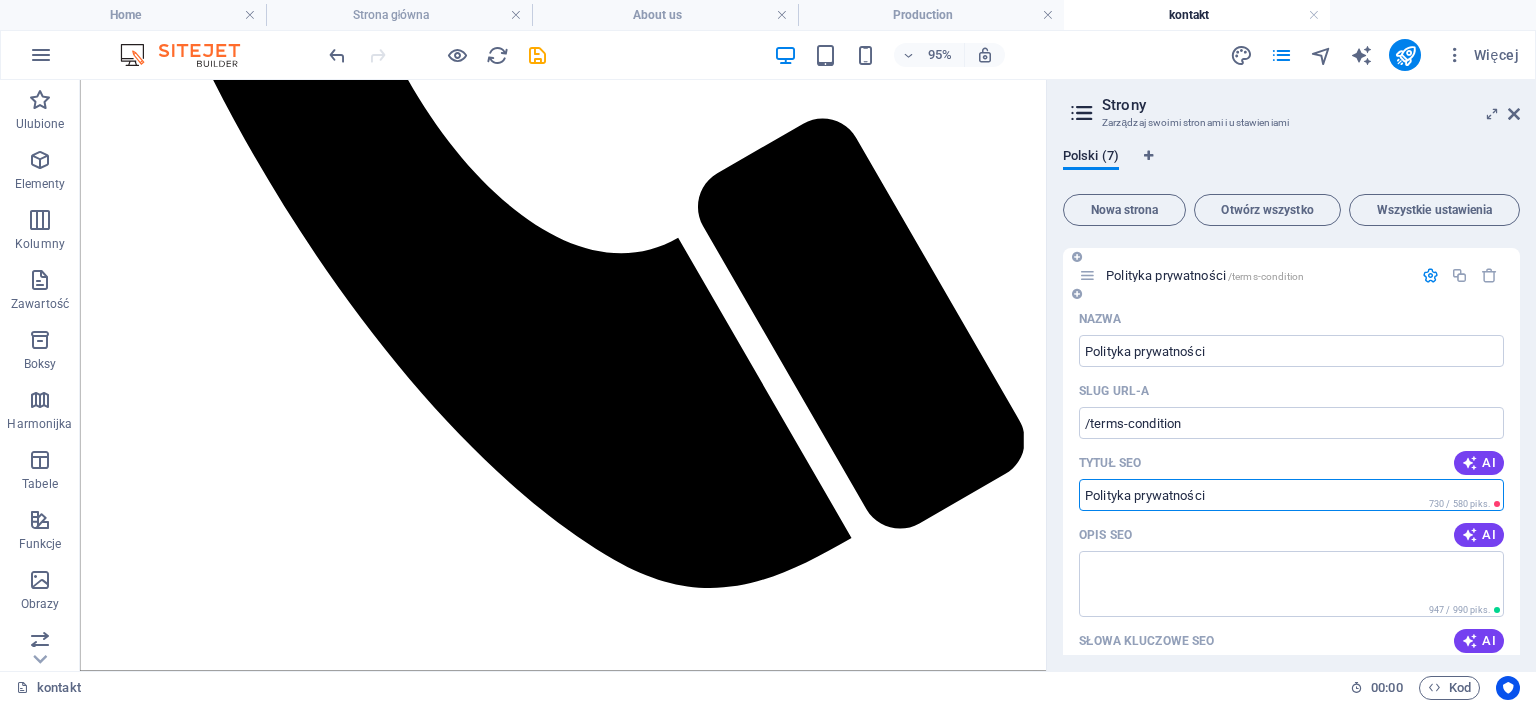 click on "Tytuł SEO" at bounding box center (1291, 495) 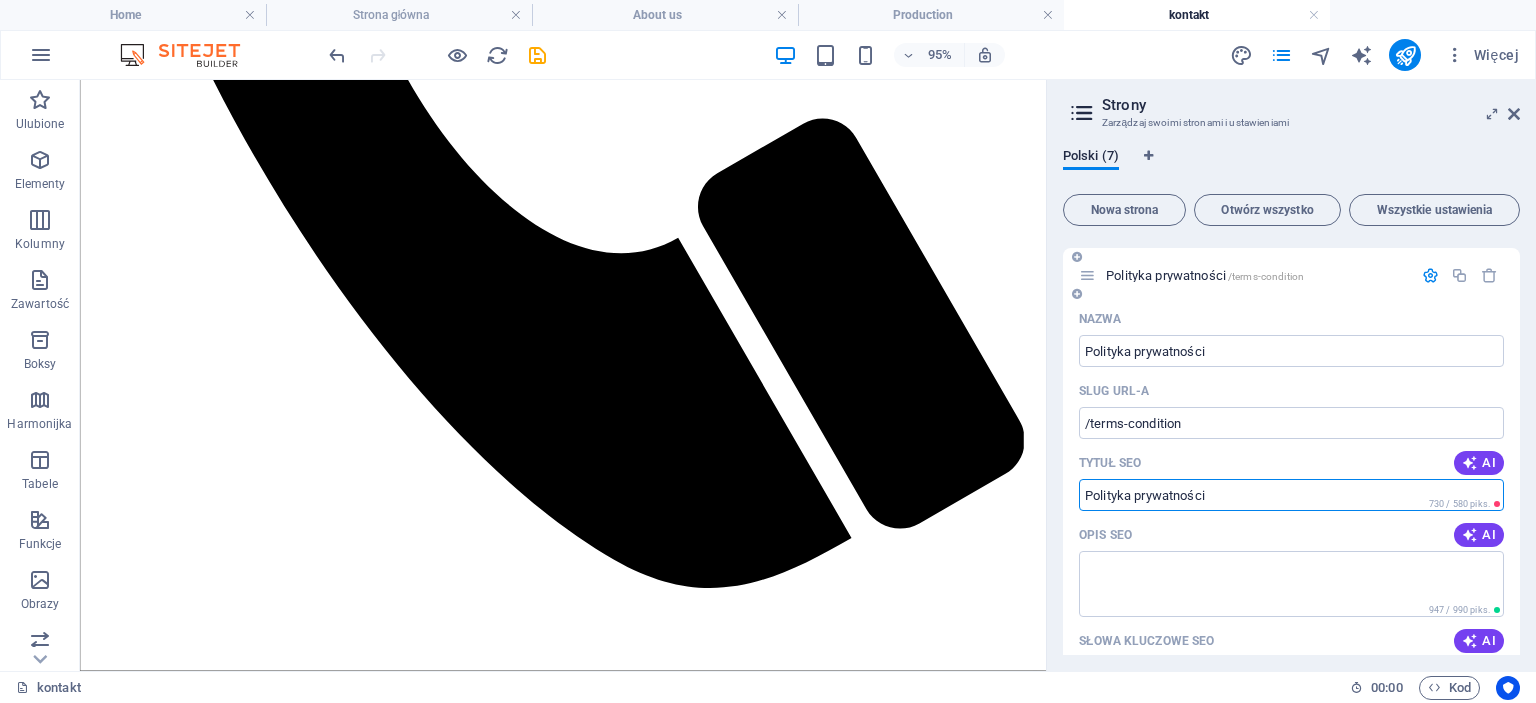 paste on "Polityka prywatności | Ochrona danych osobowych i bezpieczeństwo" 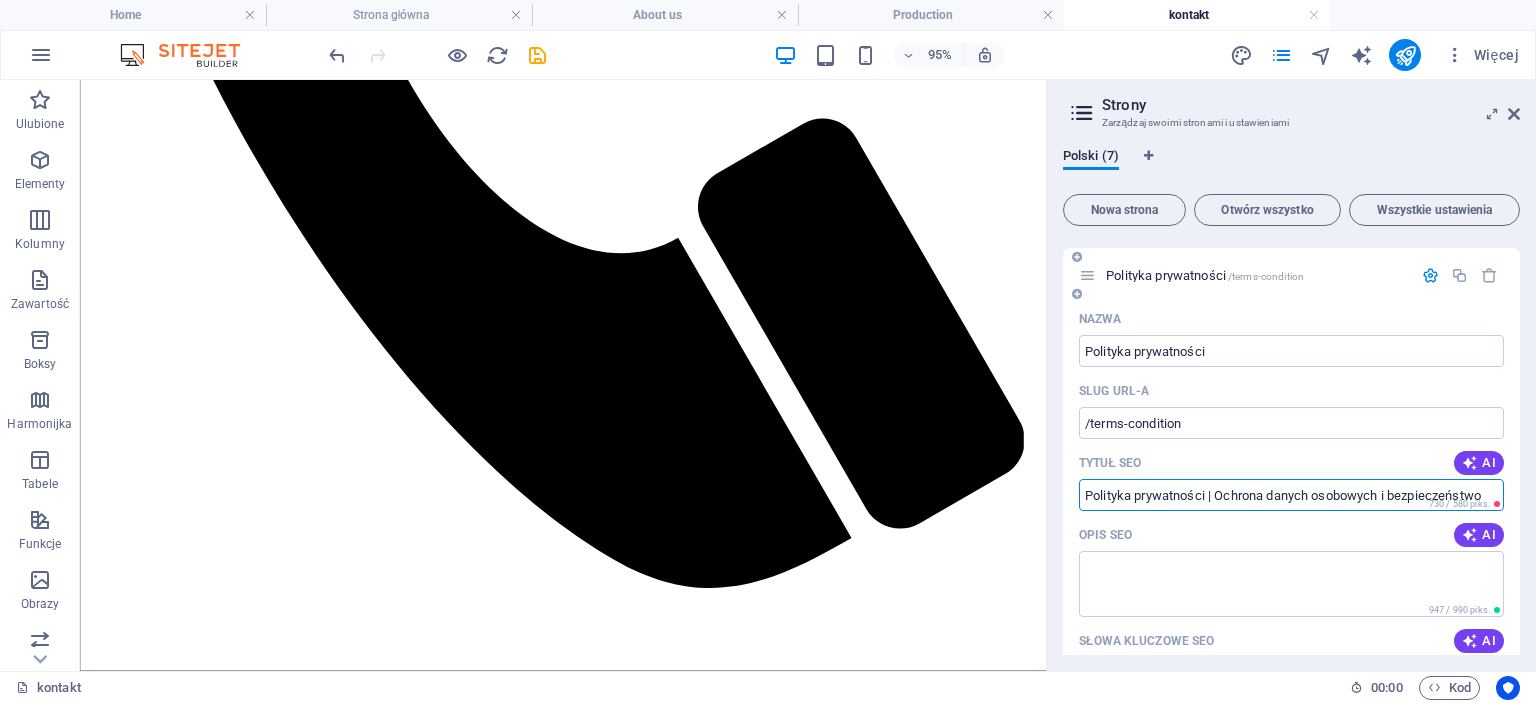 type on "Polityka prywatności | Ochrona danych osobowych i bezpieczeństwo" 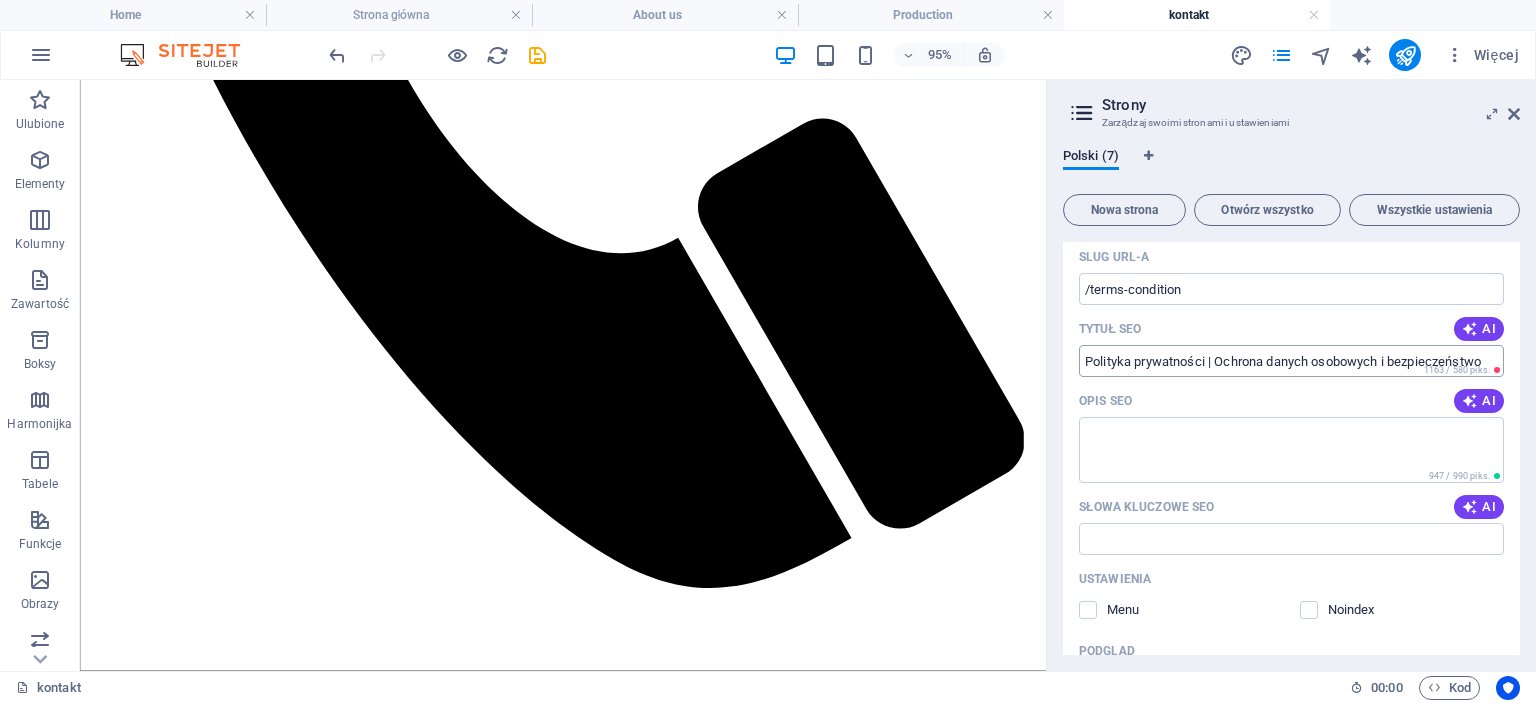 scroll, scrollTop: 4883, scrollLeft: 0, axis: vertical 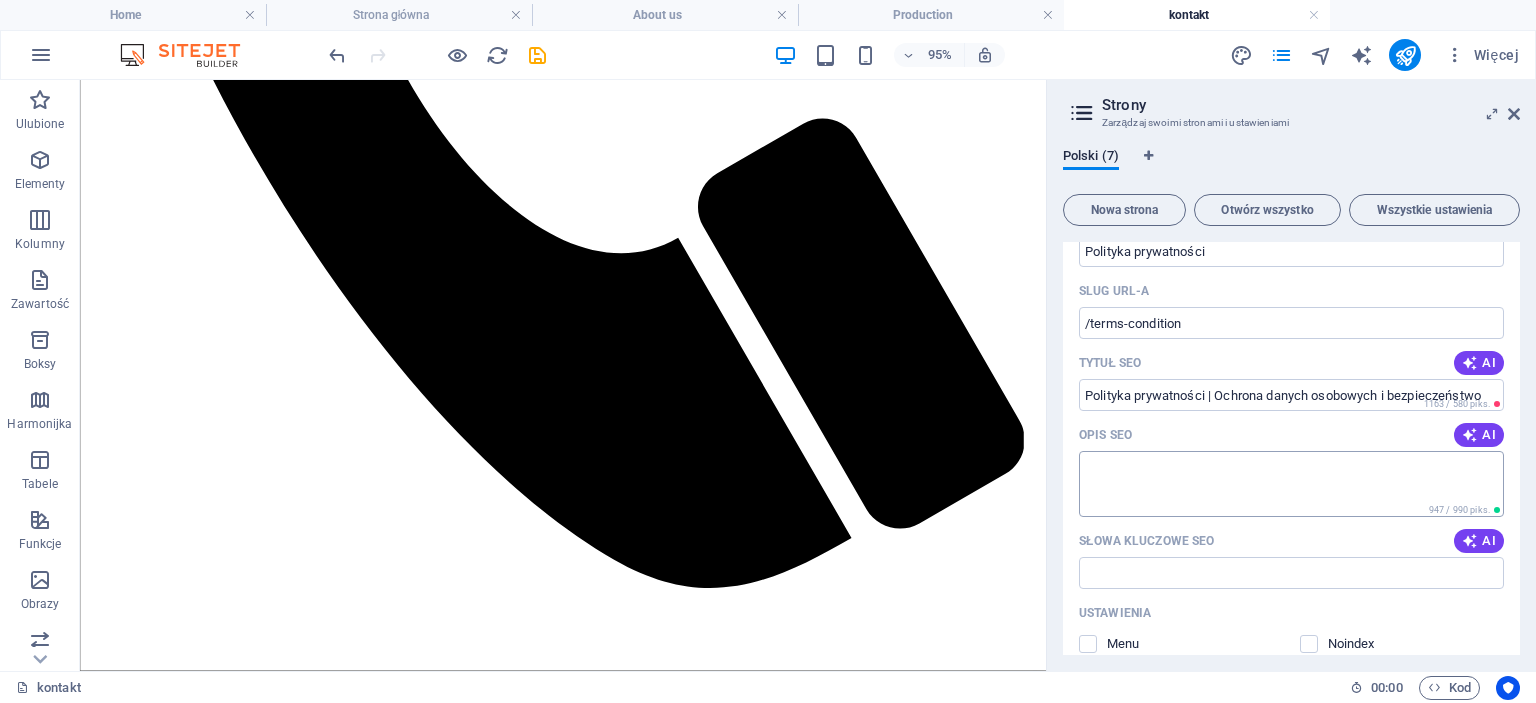 click on "Opis SEO" at bounding box center [1291, 483] 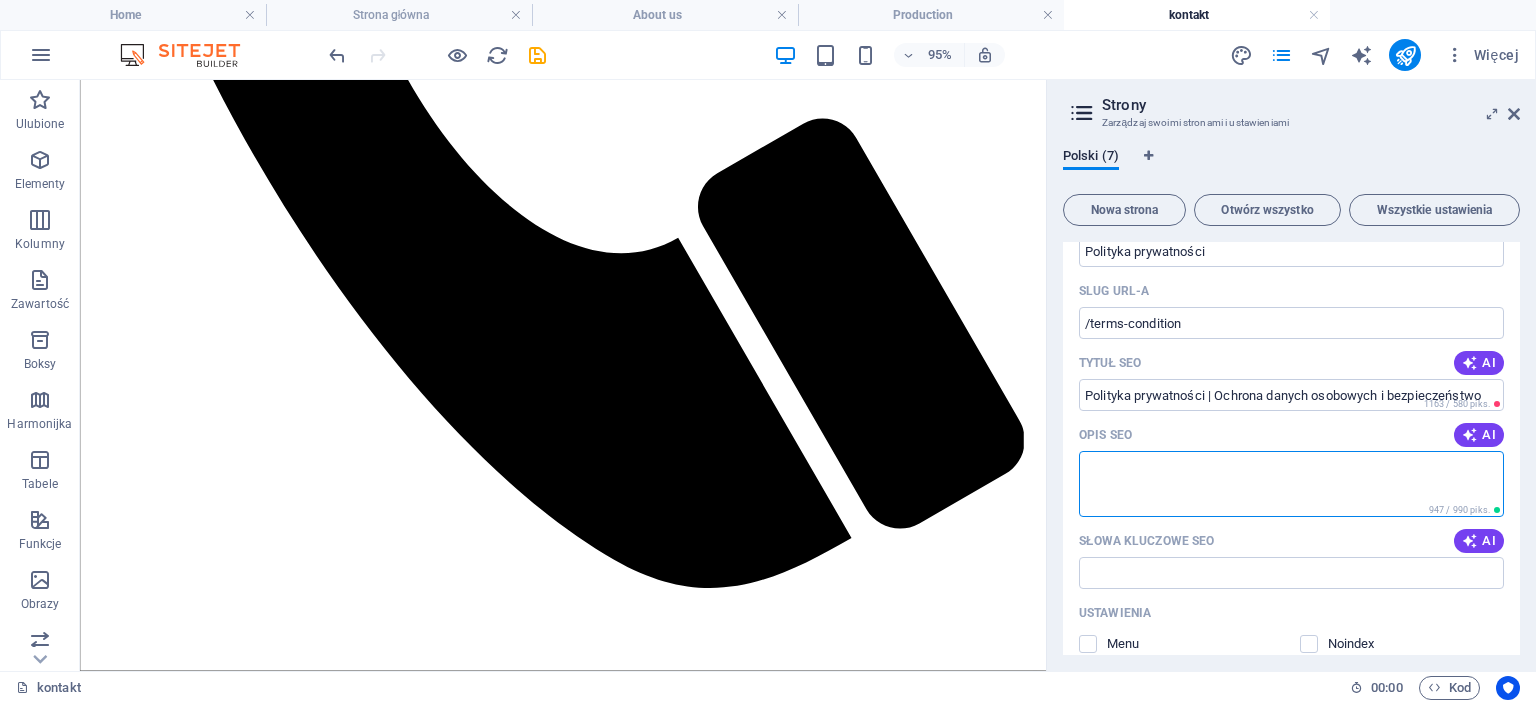 paste on "Zapoznaj się z naszą polityką prywatności. Dowiedz się, jak chronimy Twoje dane osobowe podczas korzystania ze sklepu i usług personalizacji." 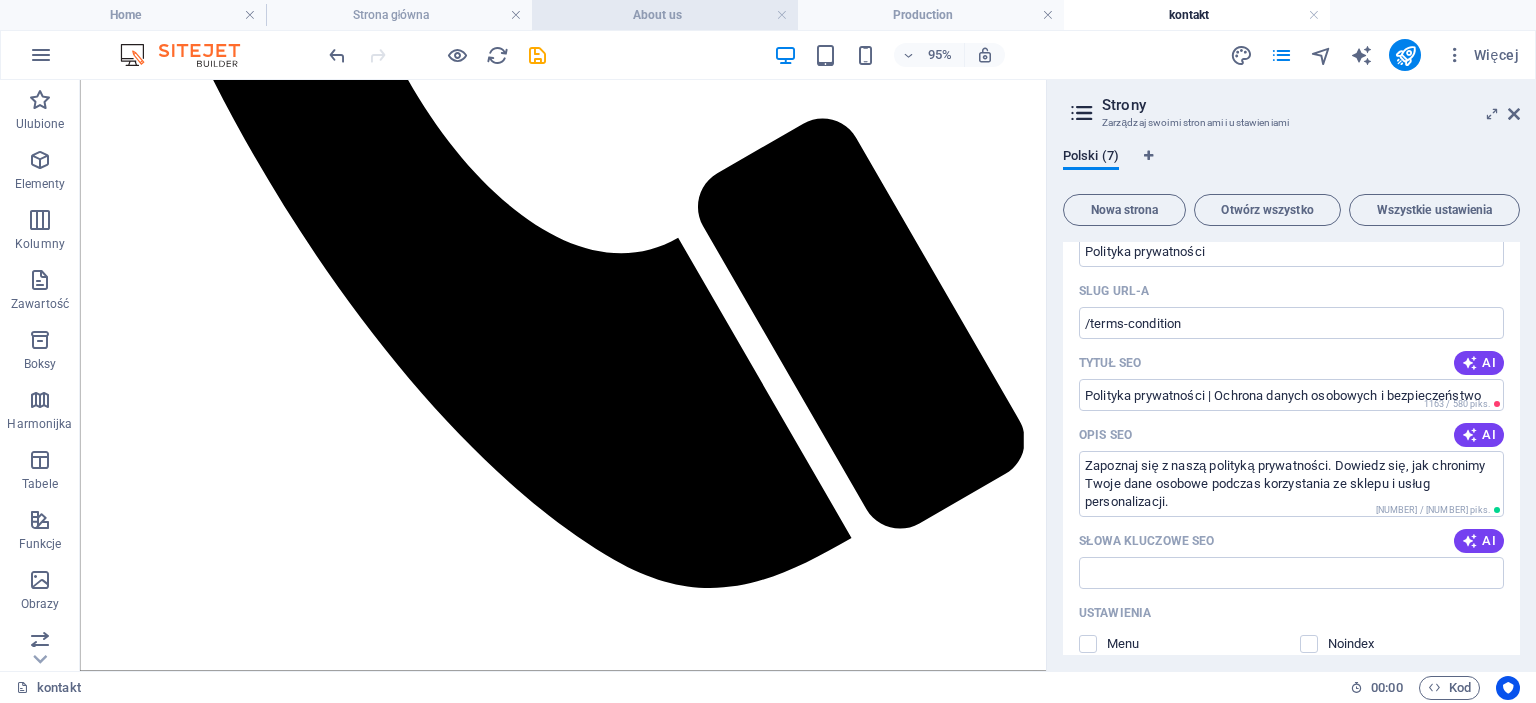 type on "Zapoznaj się z naszą polityką prywatności. Dowiedz się, jak chronimy Twoje dane osobowe podczas korzystania ze sklepu i usług personalizacji." 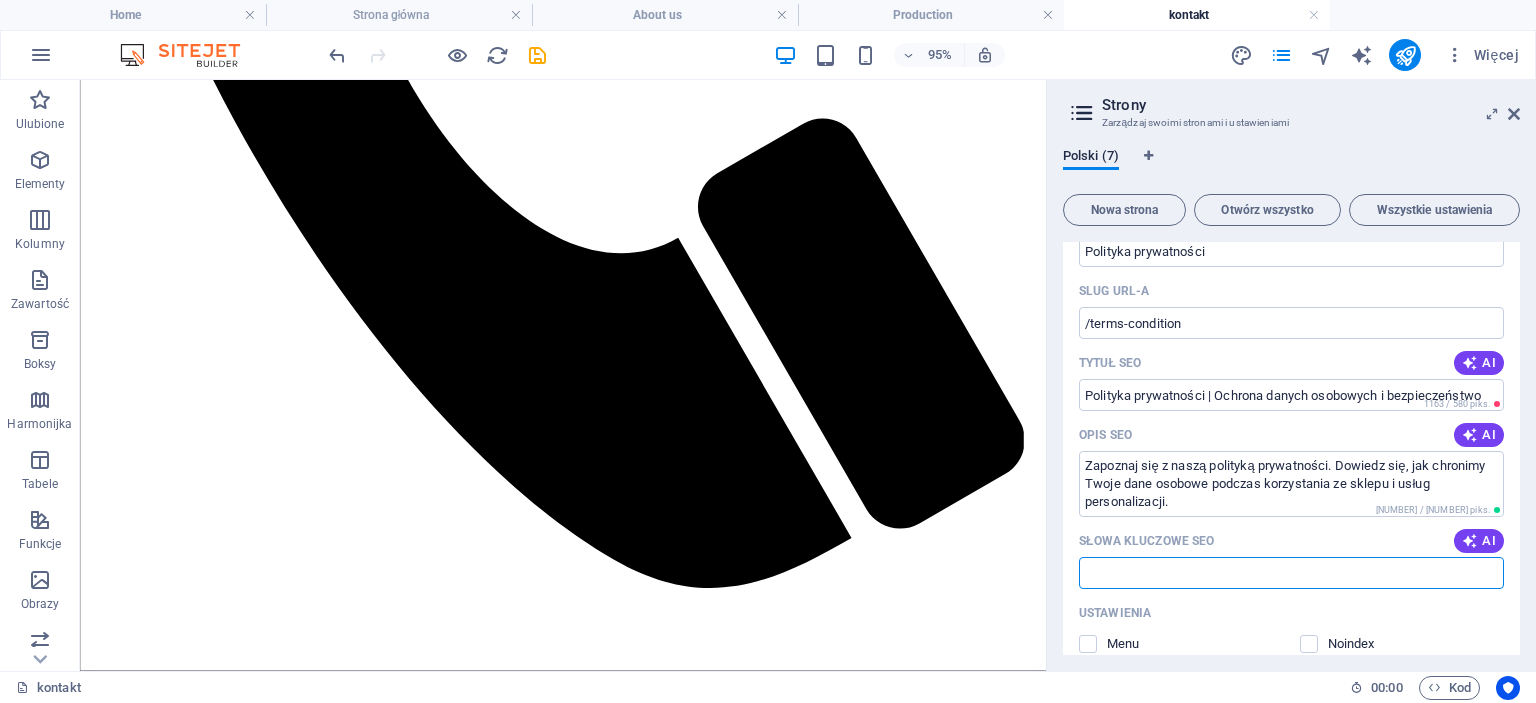 click on "Słowa kluczowe SEO" at bounding box center [1291, 573] 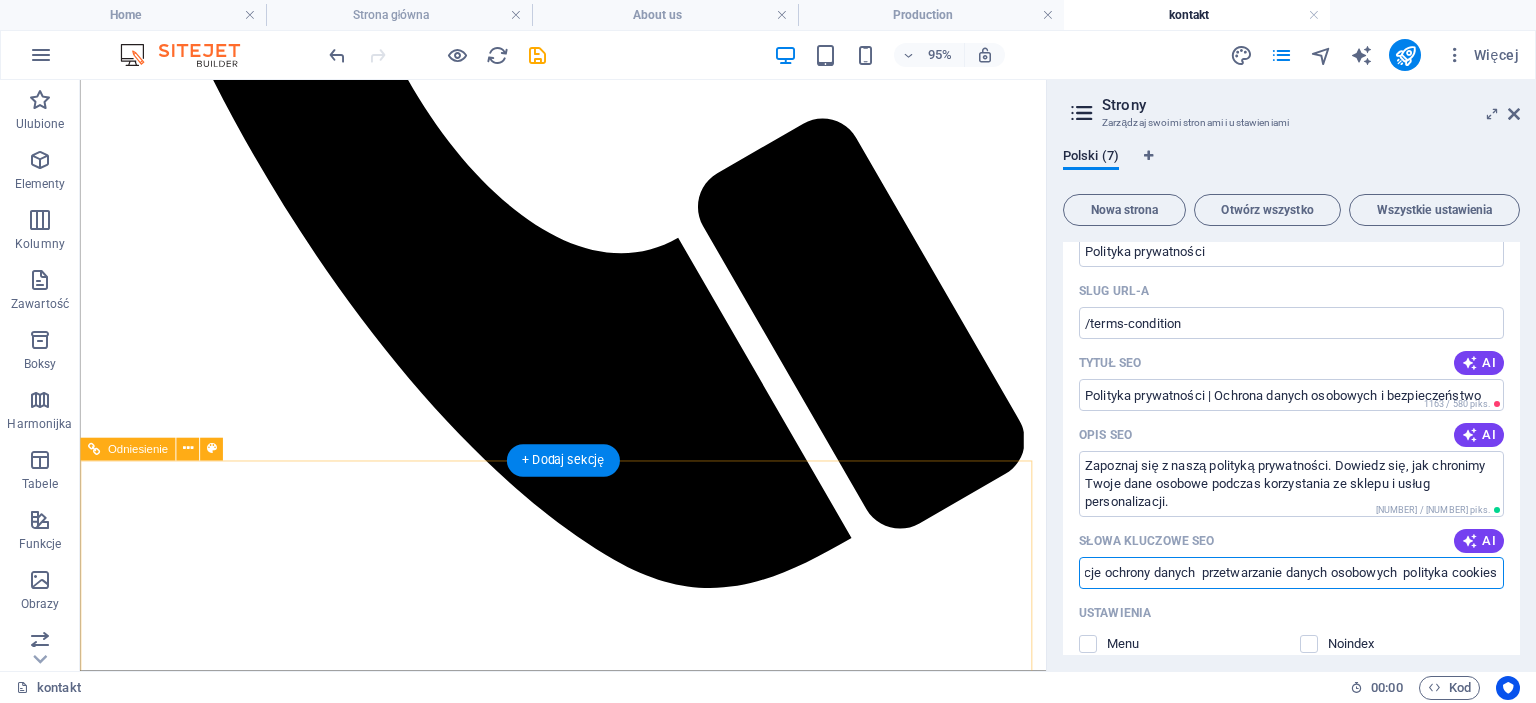 scroll, scrollTop: 0, scrollLeft: 0, axis: both 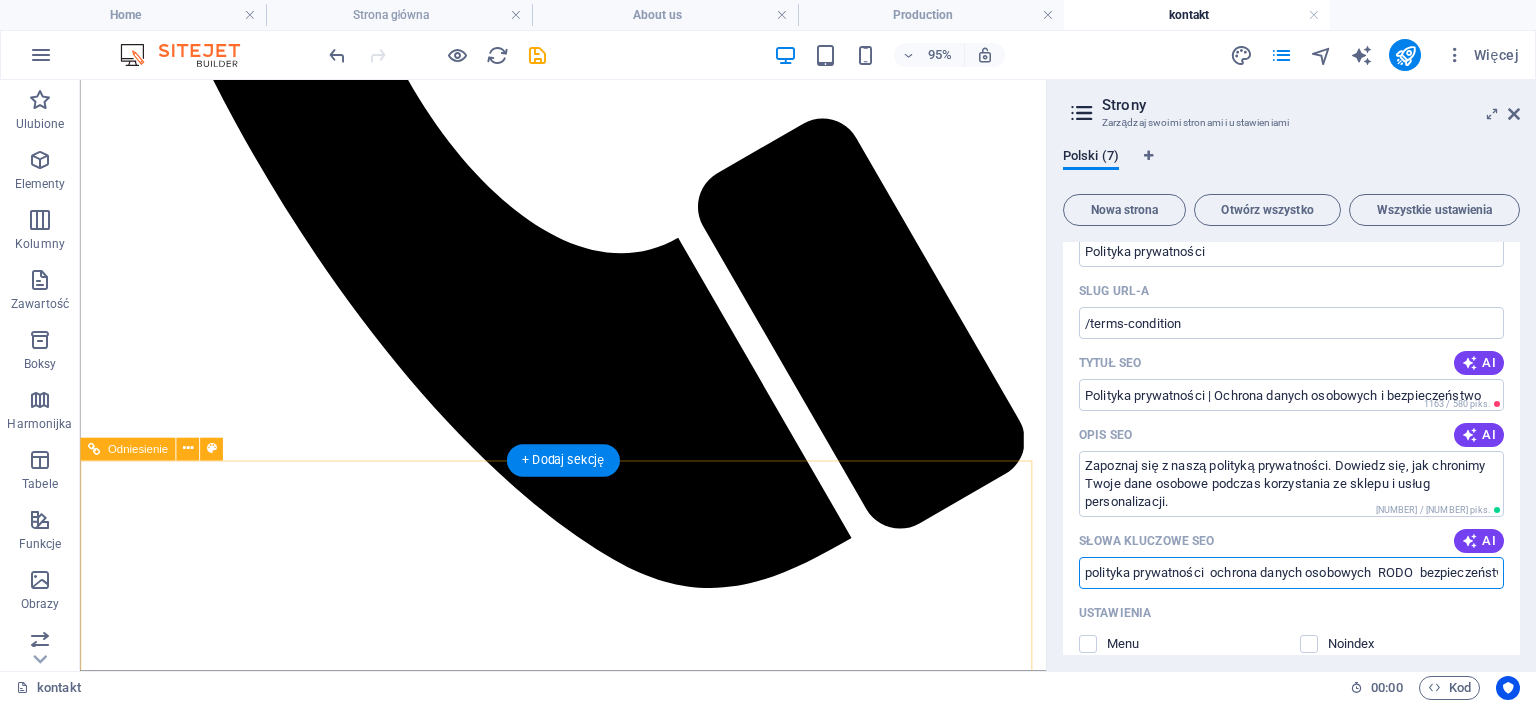 drag, startPoint x: 1042, startPoint y: 643, endPoint x: 975, endPoint y: 583, distance: 89.938866 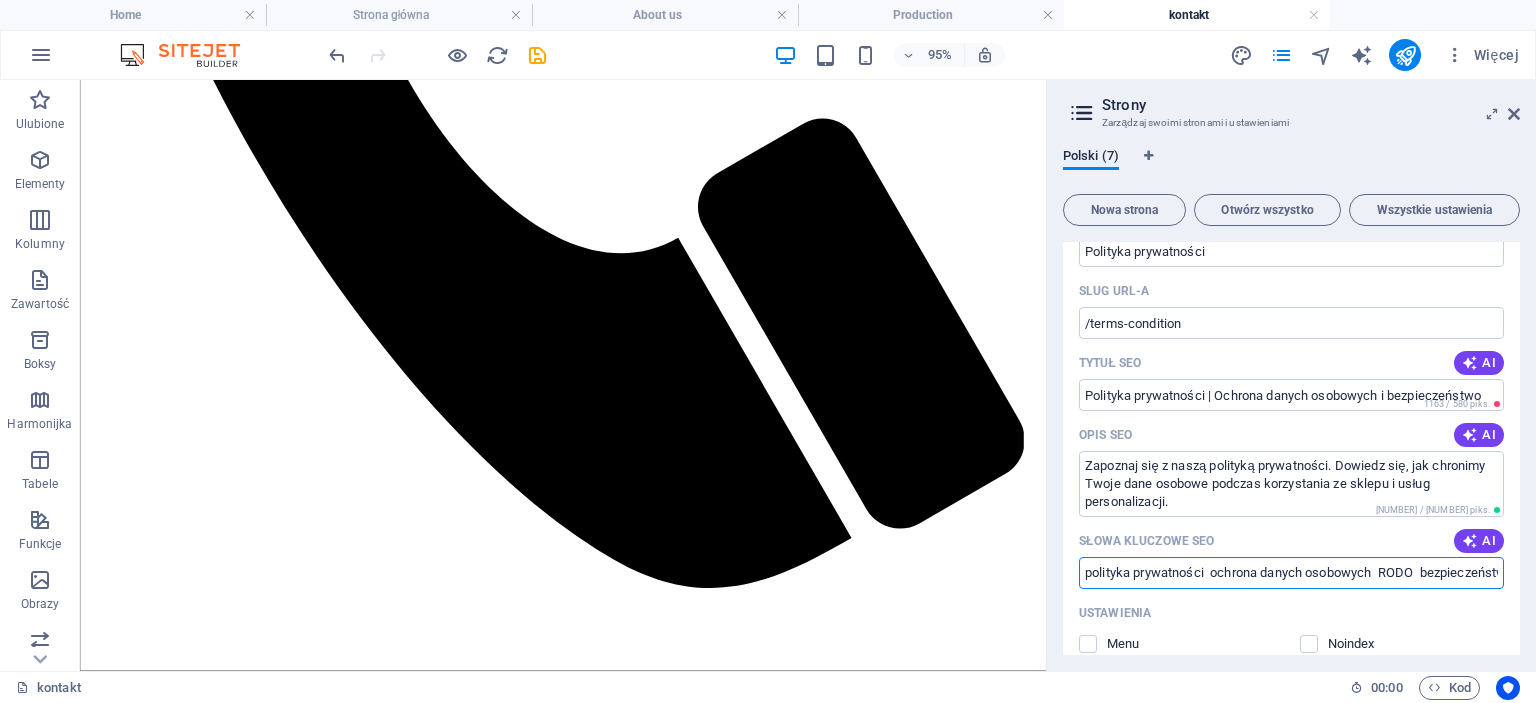 click on "polityka prywatności  ochrona danych osobowych  RODO  bezpieczeństwo danych klientów  prywatność użytkowników  regulacje ochrony danych  przetwarzanie danych osobowych  polityka cookies" at bounding box center (1291, 573) 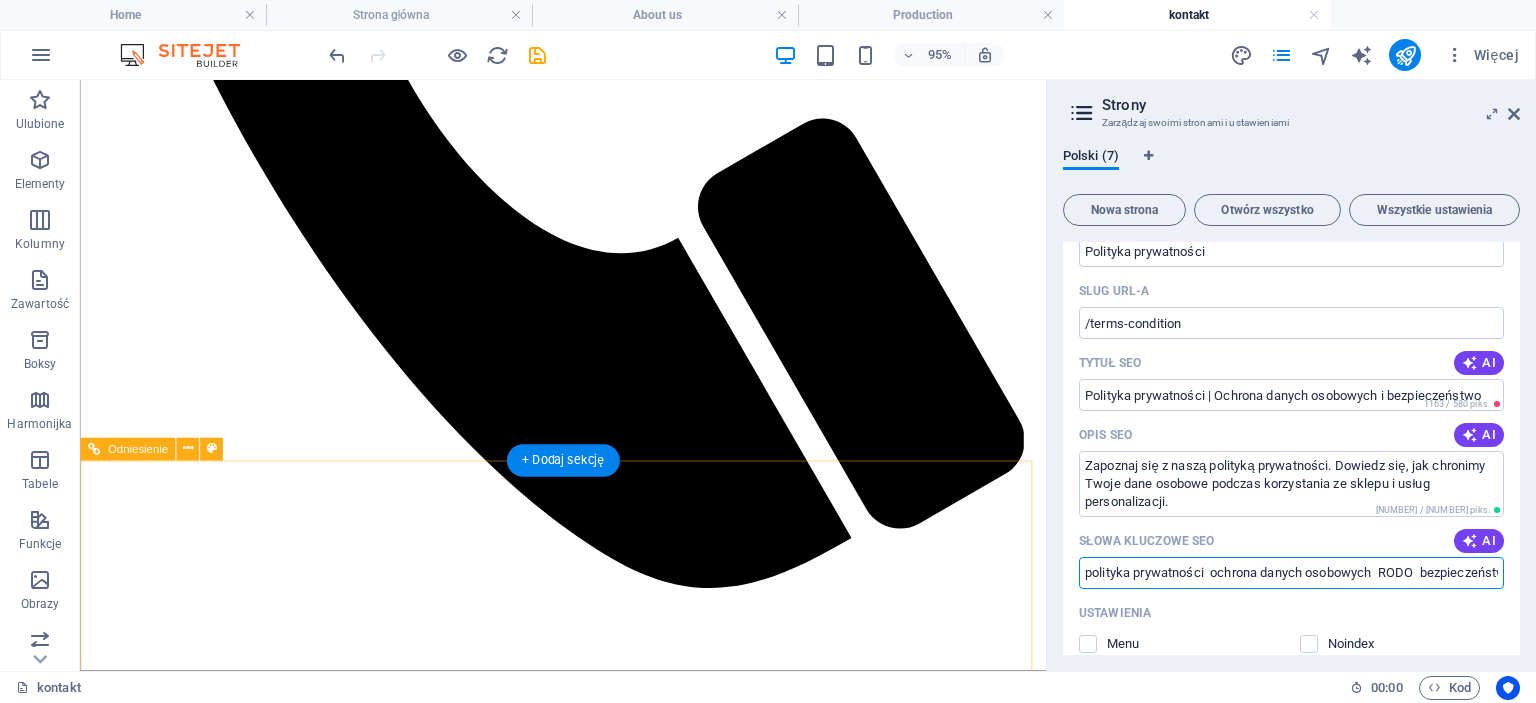 drag, startPoint x: 1260, startPoint y: 647, endPoint x: 1172, endPoint y: 648, distance: 88.005684 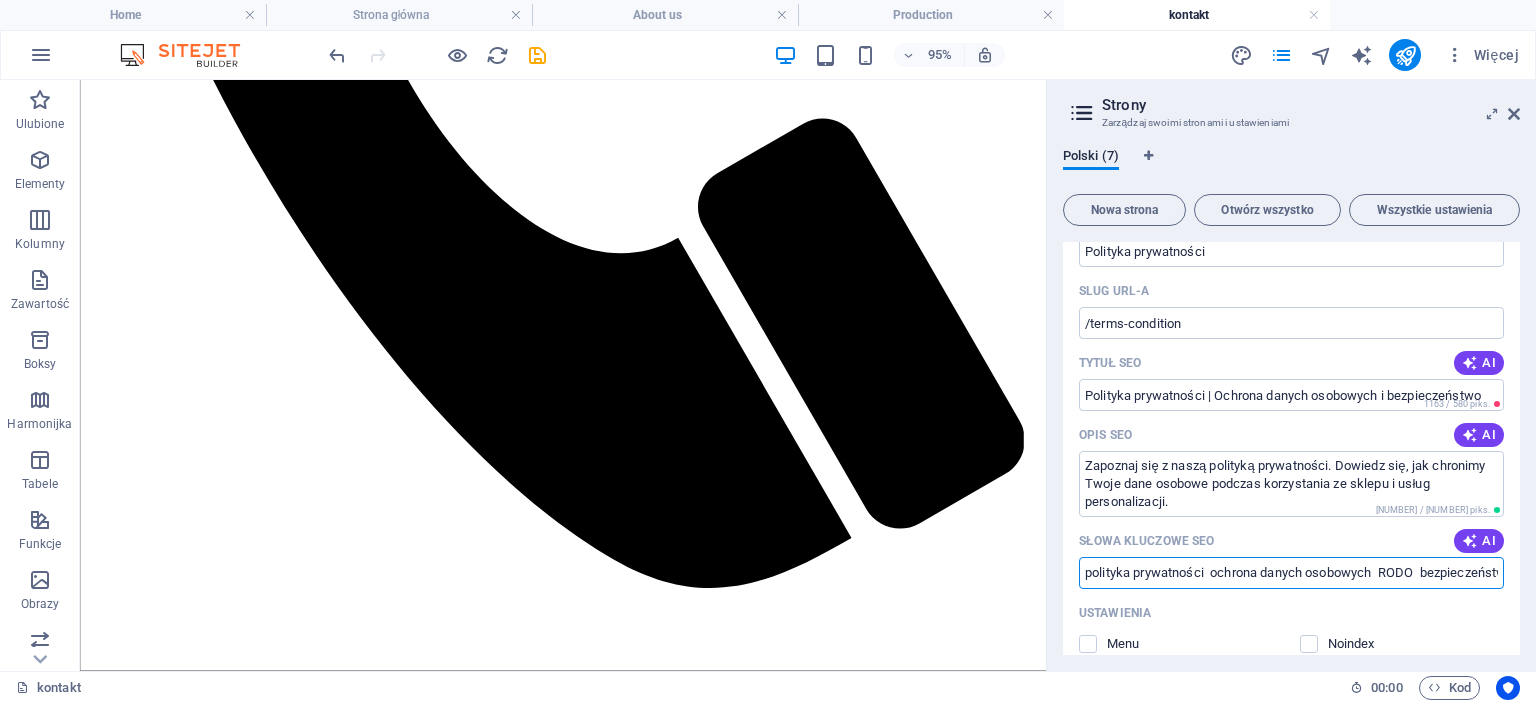 click on "polityka prywatności  ochrona danych osobowych  RODO  bezpieczeństwo danych klientów  prywatność użytkowników  regulacje ochrony danych  przetwarzanie danych osobowych  polityka cookies" at bounding box center (1291, 573) 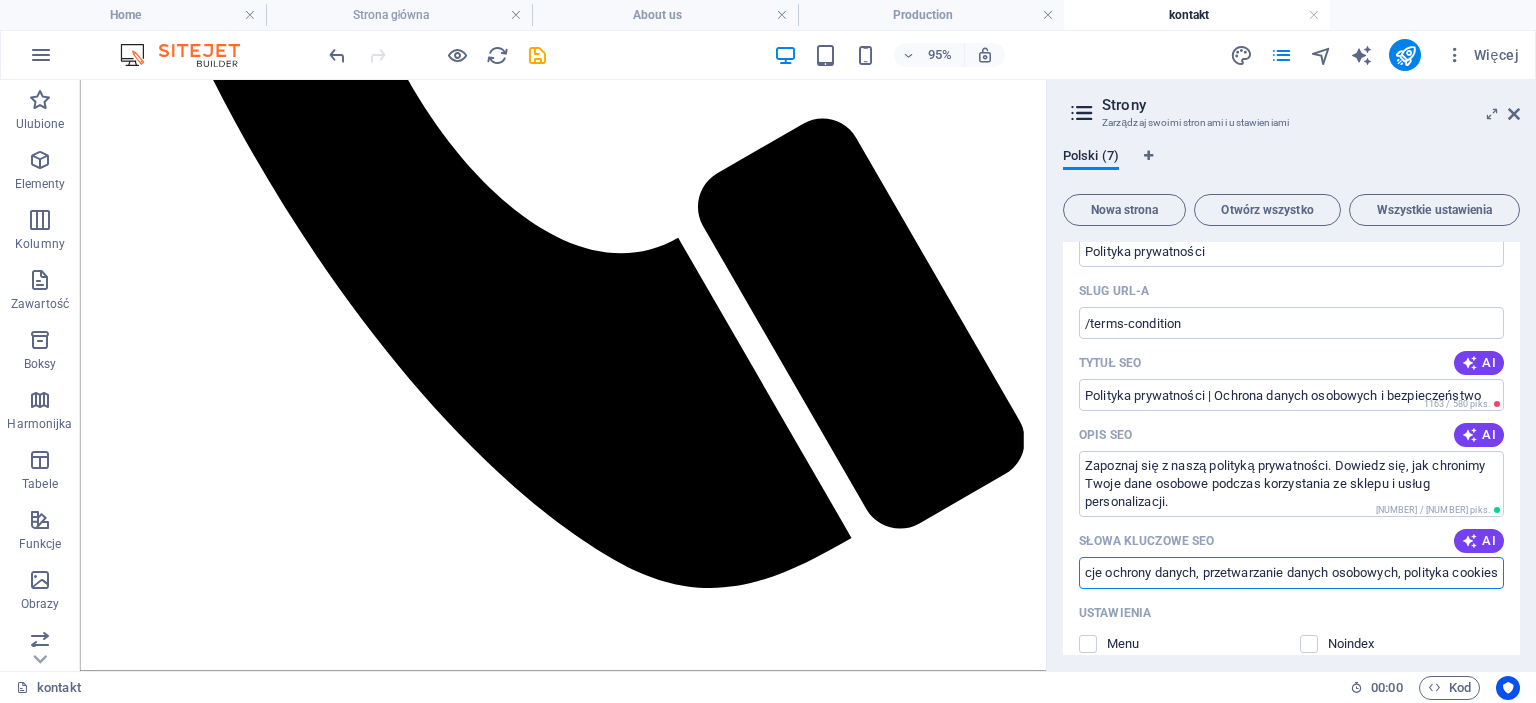scroll, scrollTop: 0, scrollLeft: 744, axis: horizontal 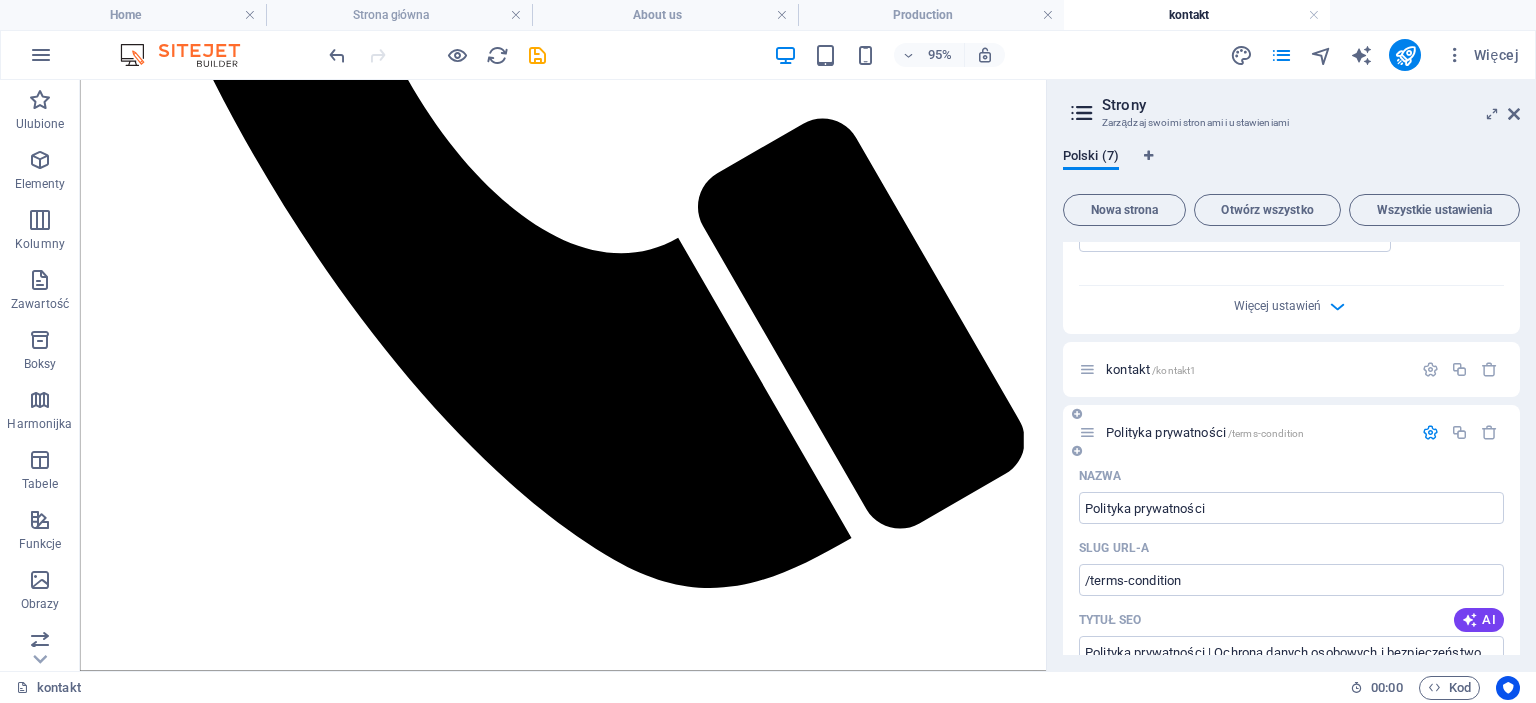 type on "polityka prywatności,ochrona danych osobowych, RODO  bezpieczeństwo danych klientów, prywatność użytkowników, regulacje ochrony danych, przetwarzanie danych osobowych, polityka cookies" 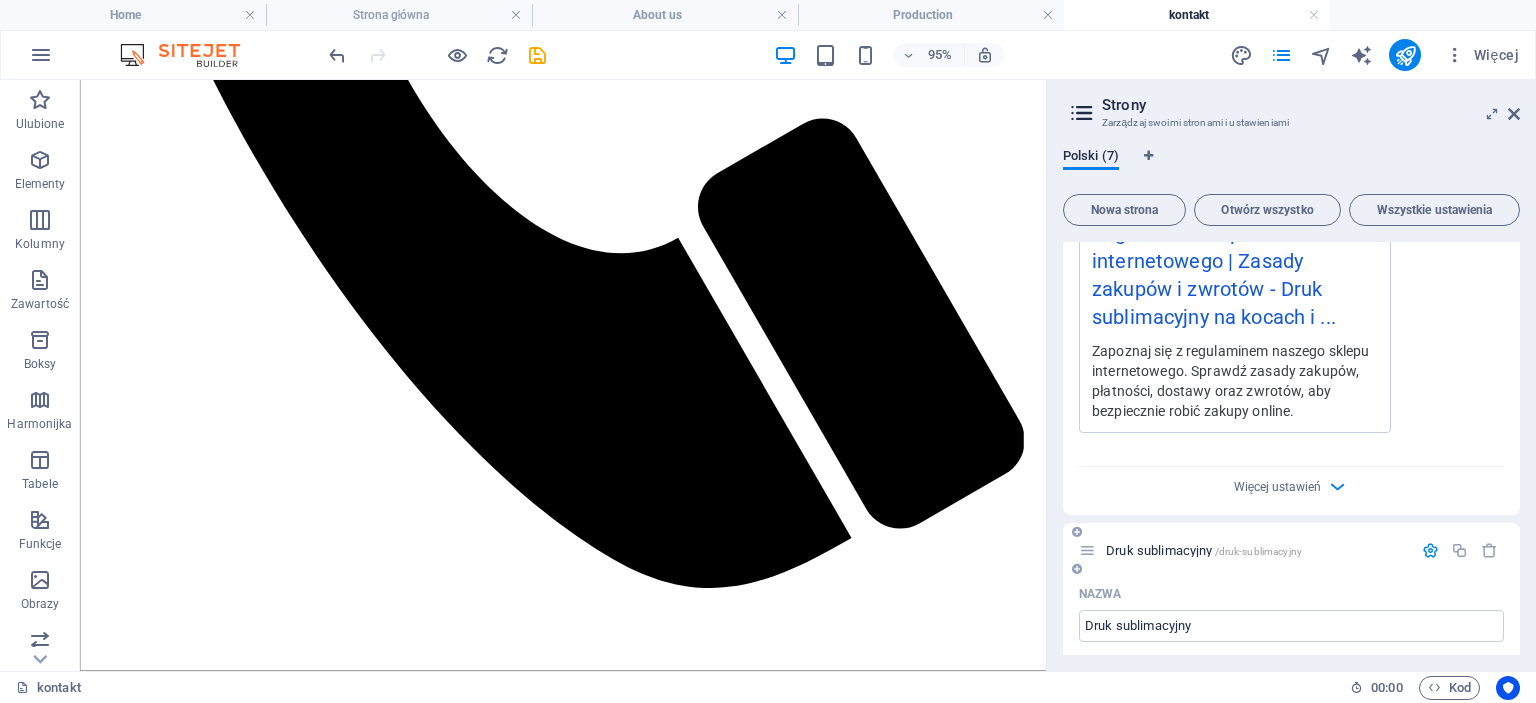 scroll, scrollTop: 3436, scrollLeft: 0, axis: vertical 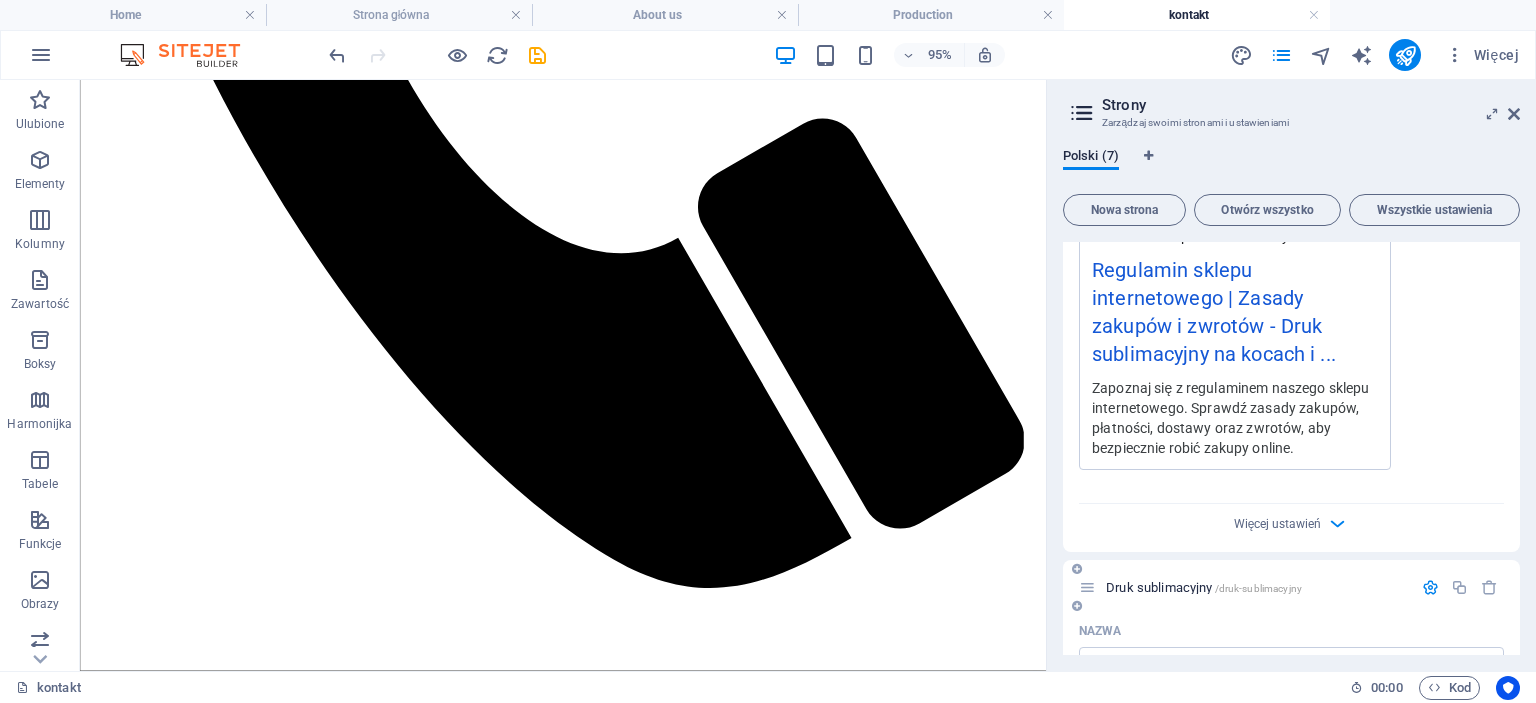 click at bounding box center (1430, 587) 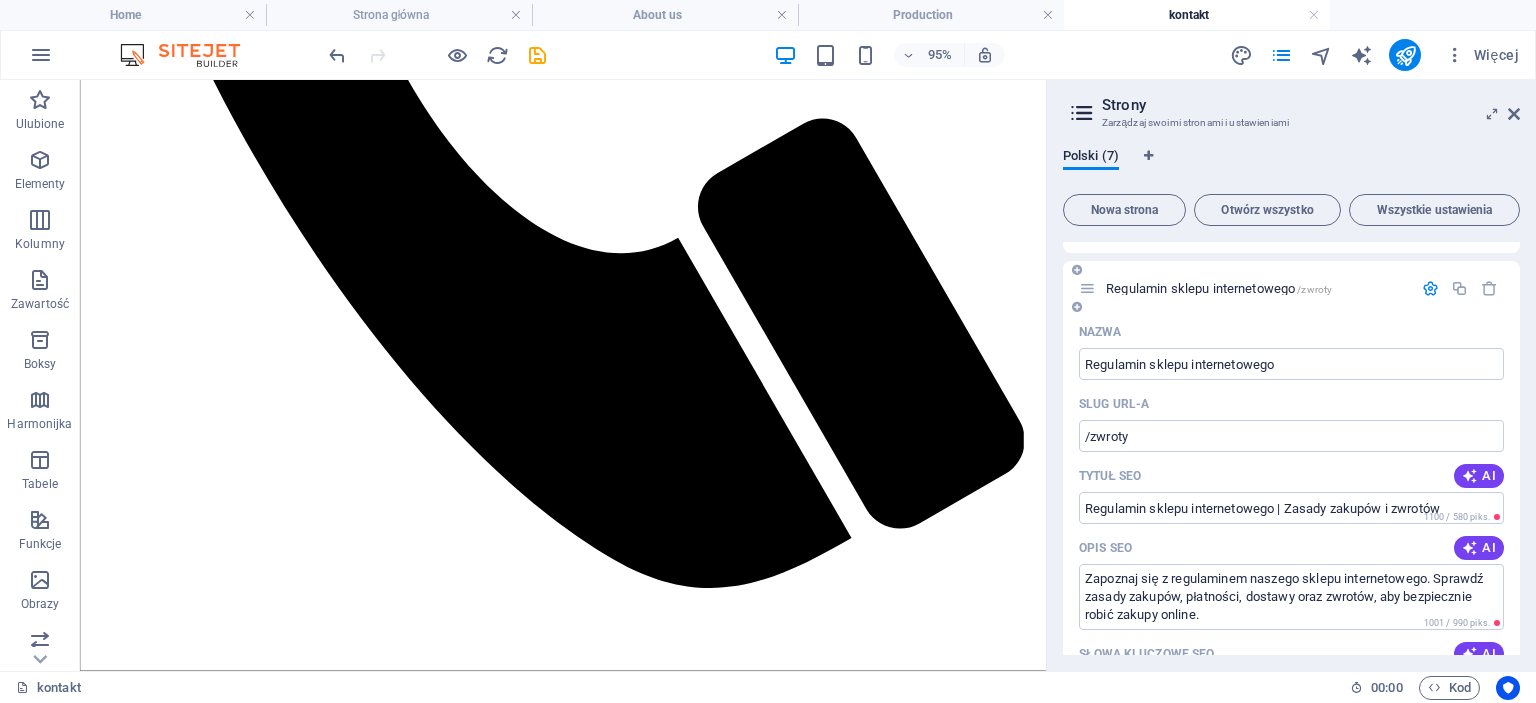 scroll, scrollTop: 2536, scrollLeft: 0, axis: vertical 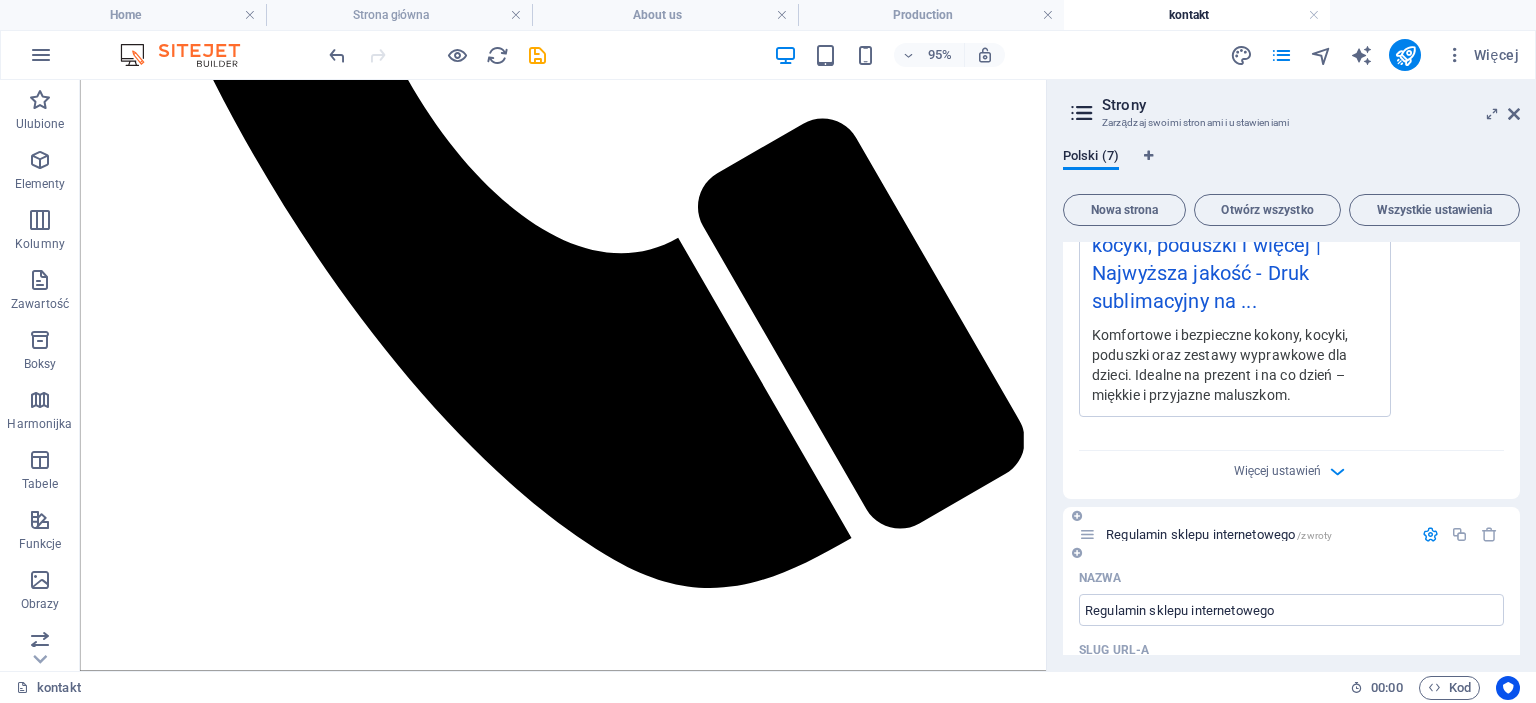 click at bounding box center [1430, 534] 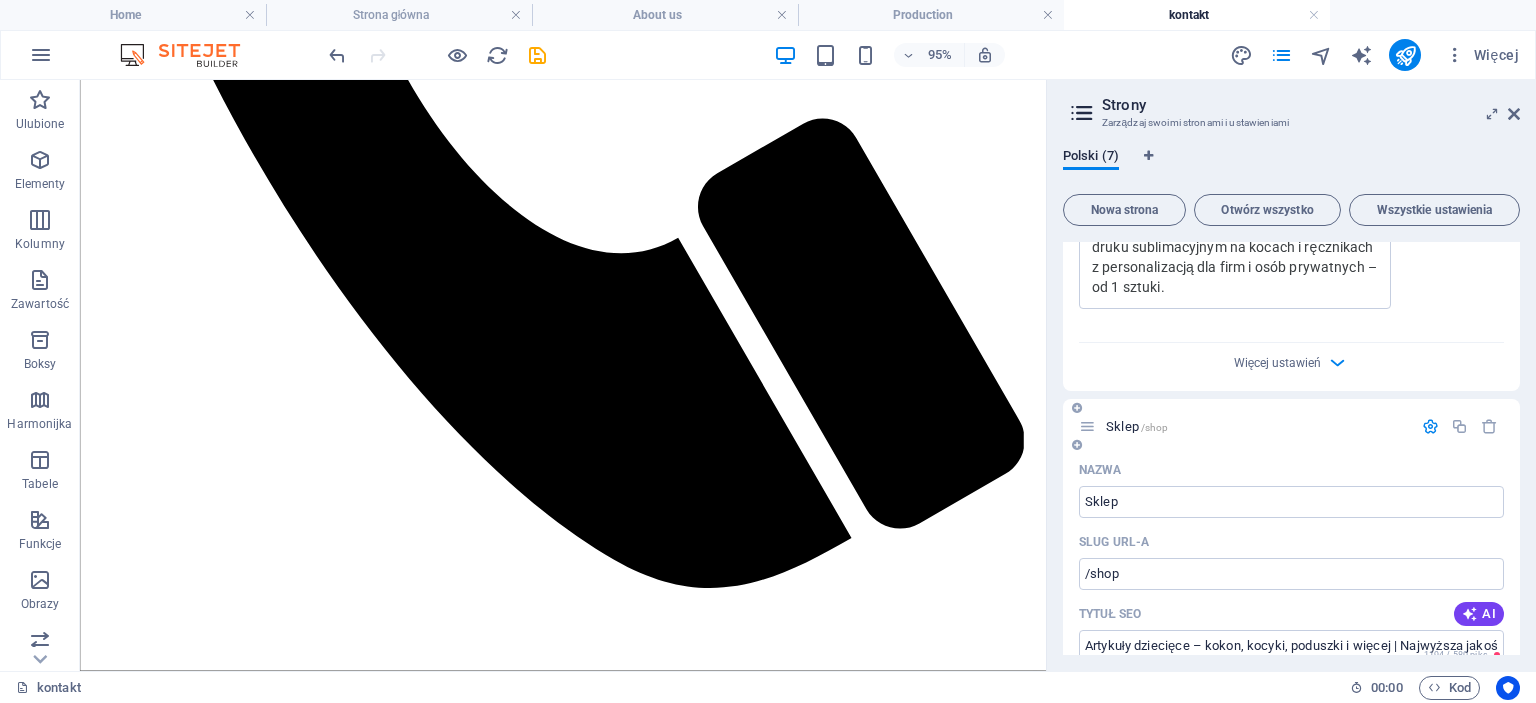 scroll, scrollTop: 1636, scrollLeft: 0, axis: vertical 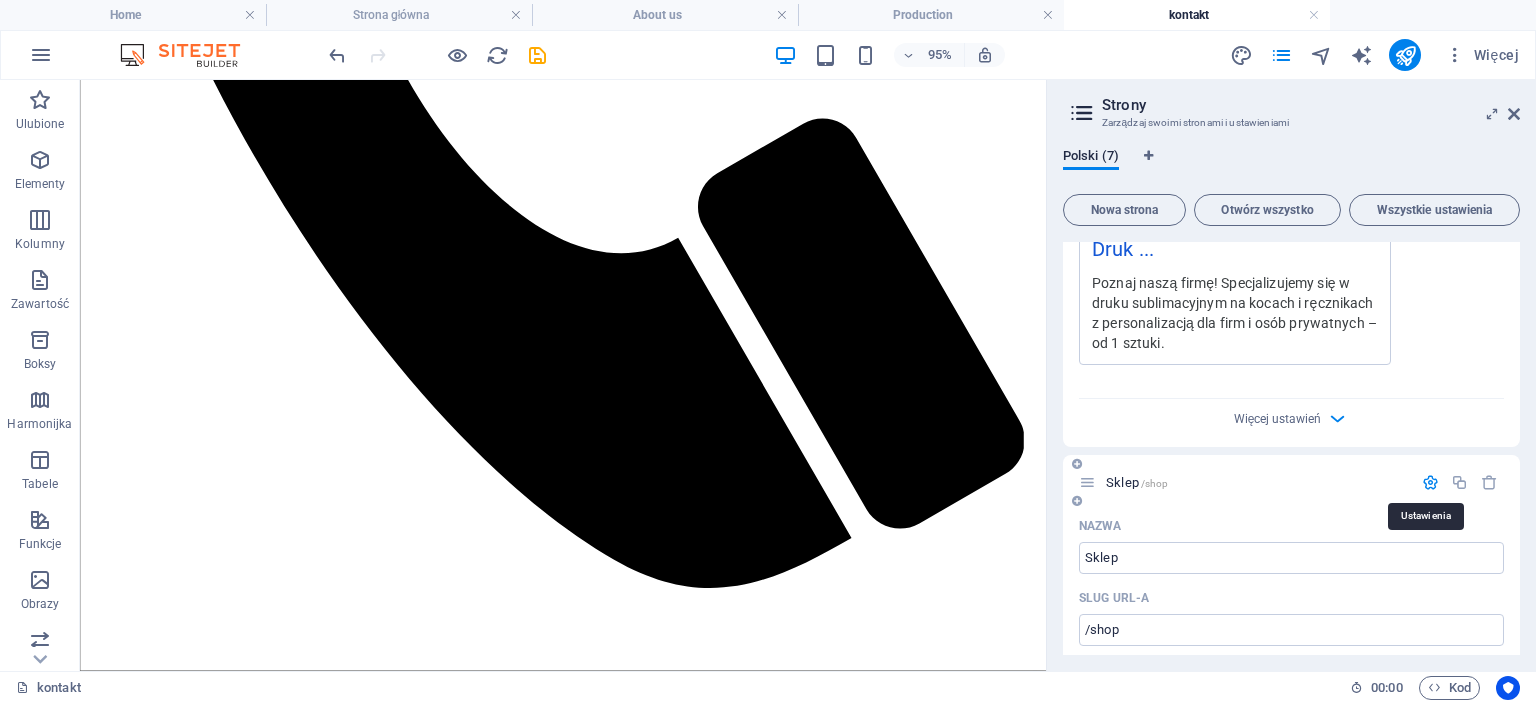 click at bounding box center [1430, 482] 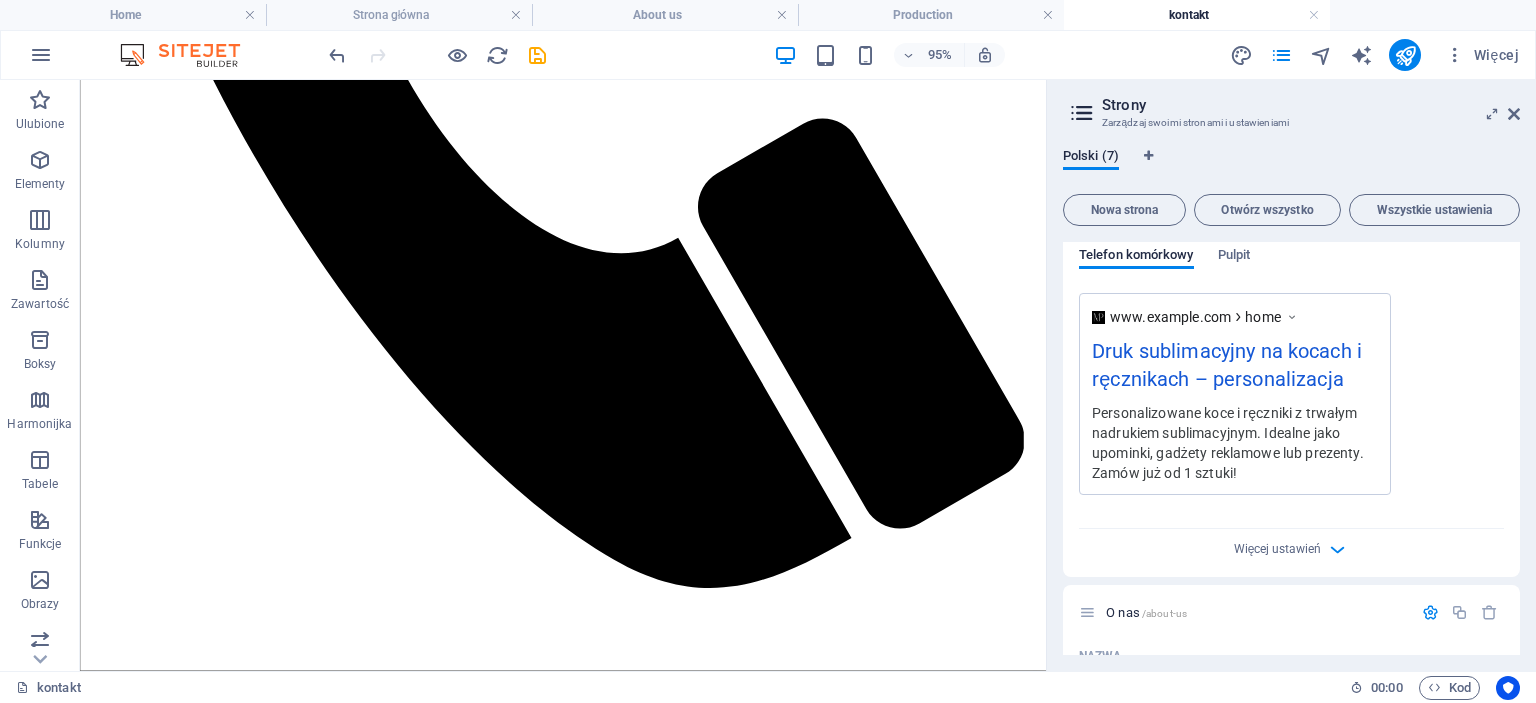 scroll, scrollTop: 536, scrollLeft: 0, axis: vertical 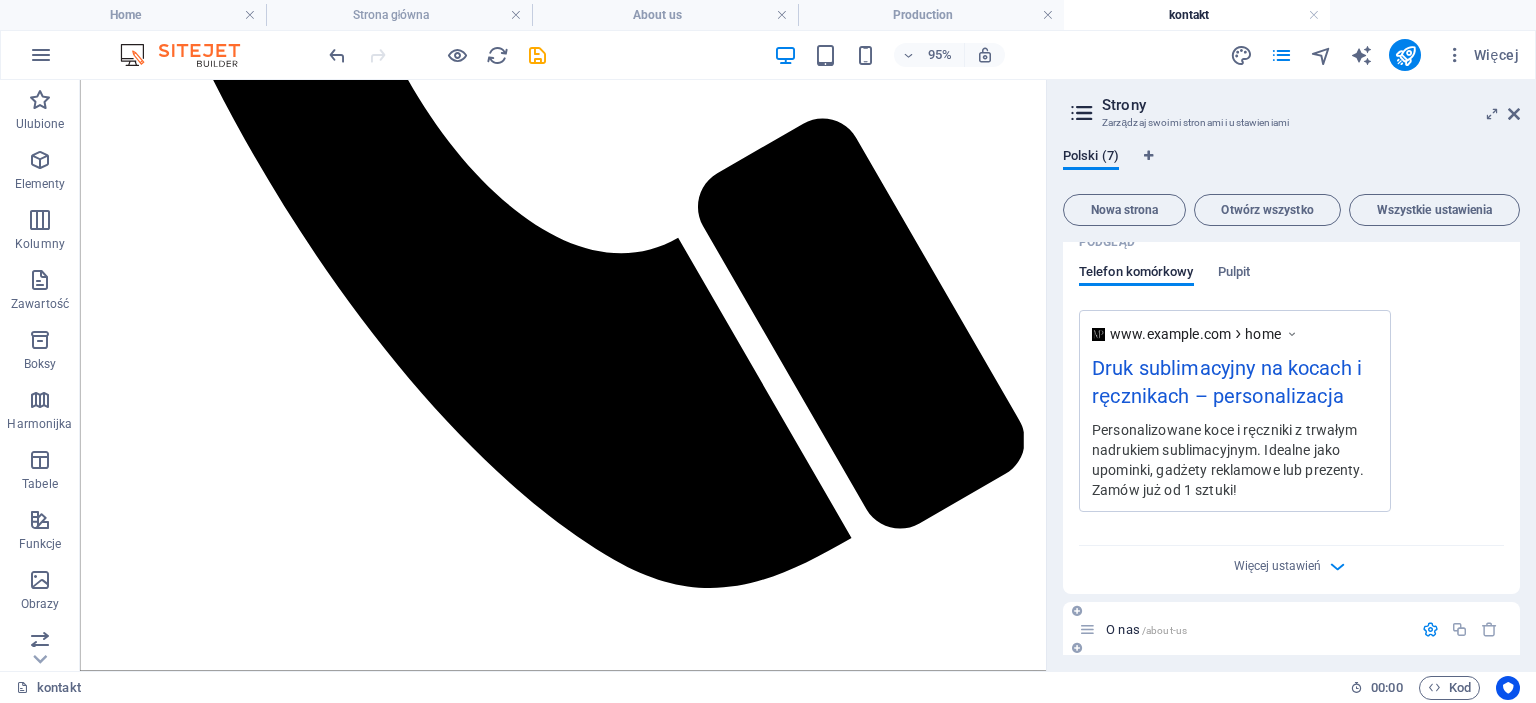 click at bounding box center [1430, 629] 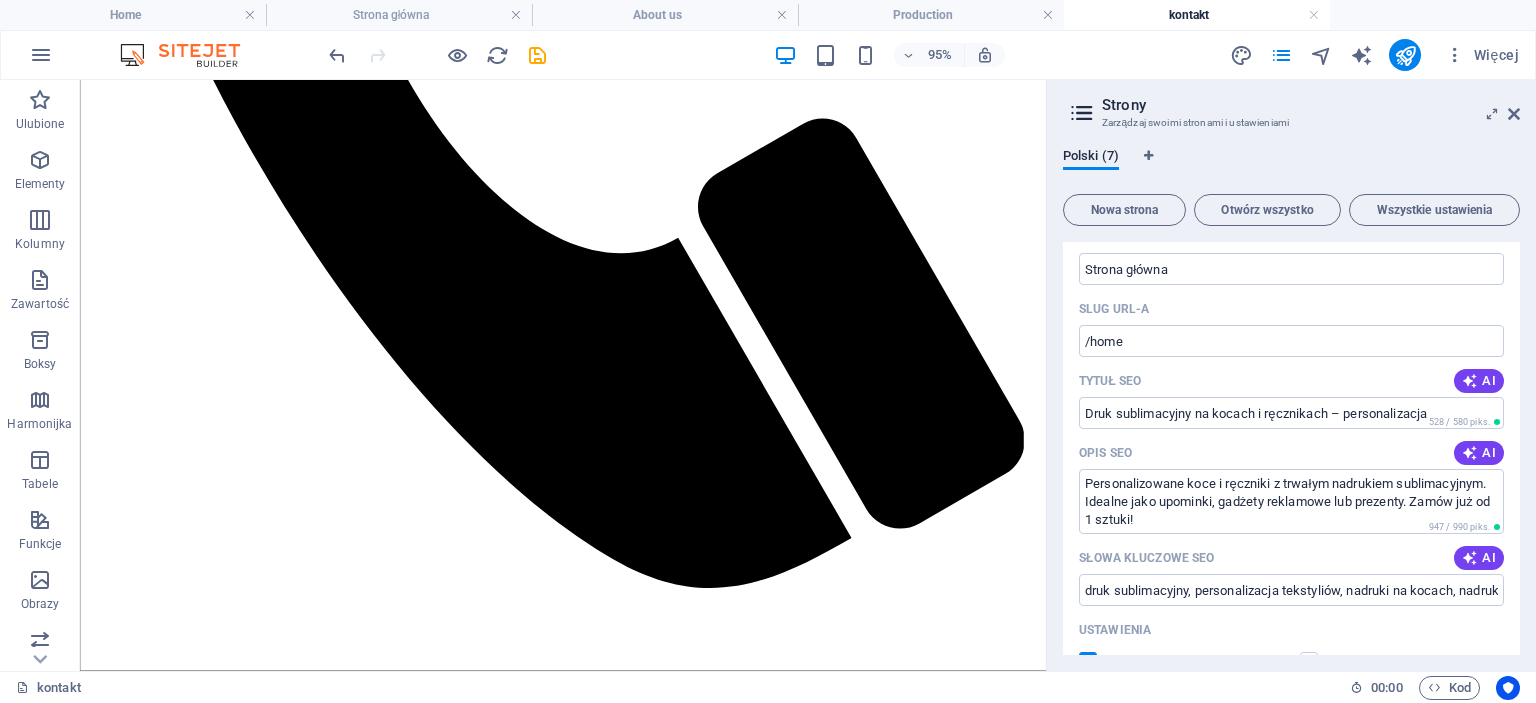 scroll, scrollTop: 0, scrollLeft: 0, axis: both 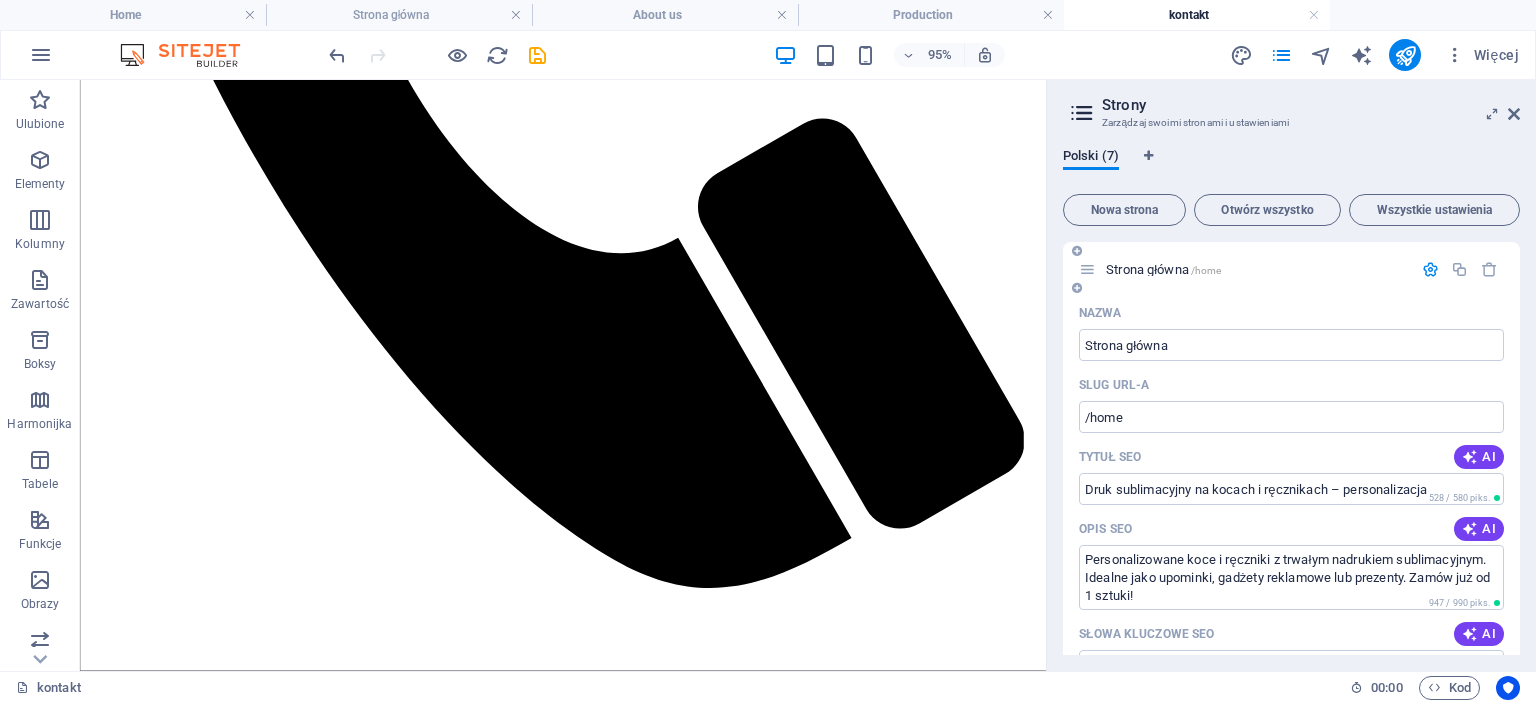click at bounding box center (1430, 269) 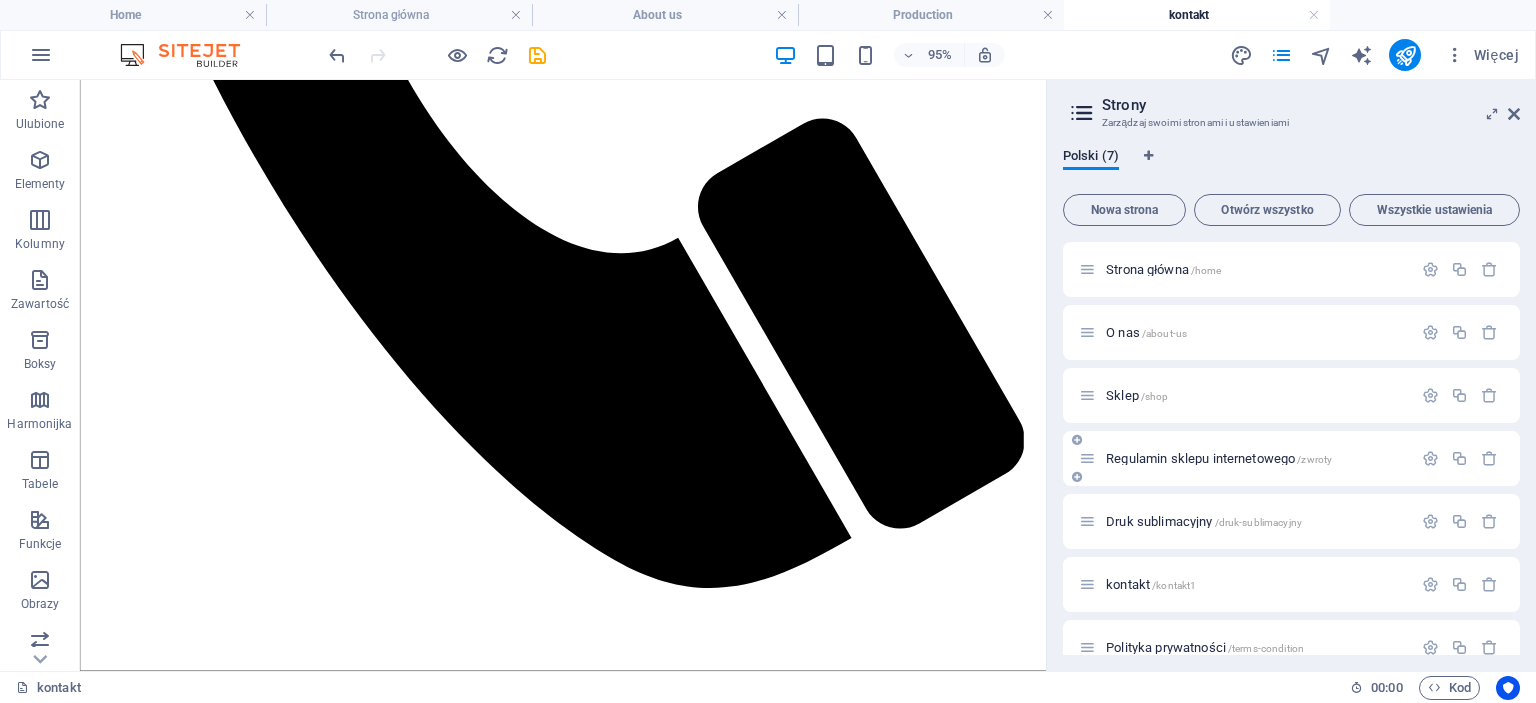 scroll, scrollTop: 0, scrollLeft: 0, axis: both 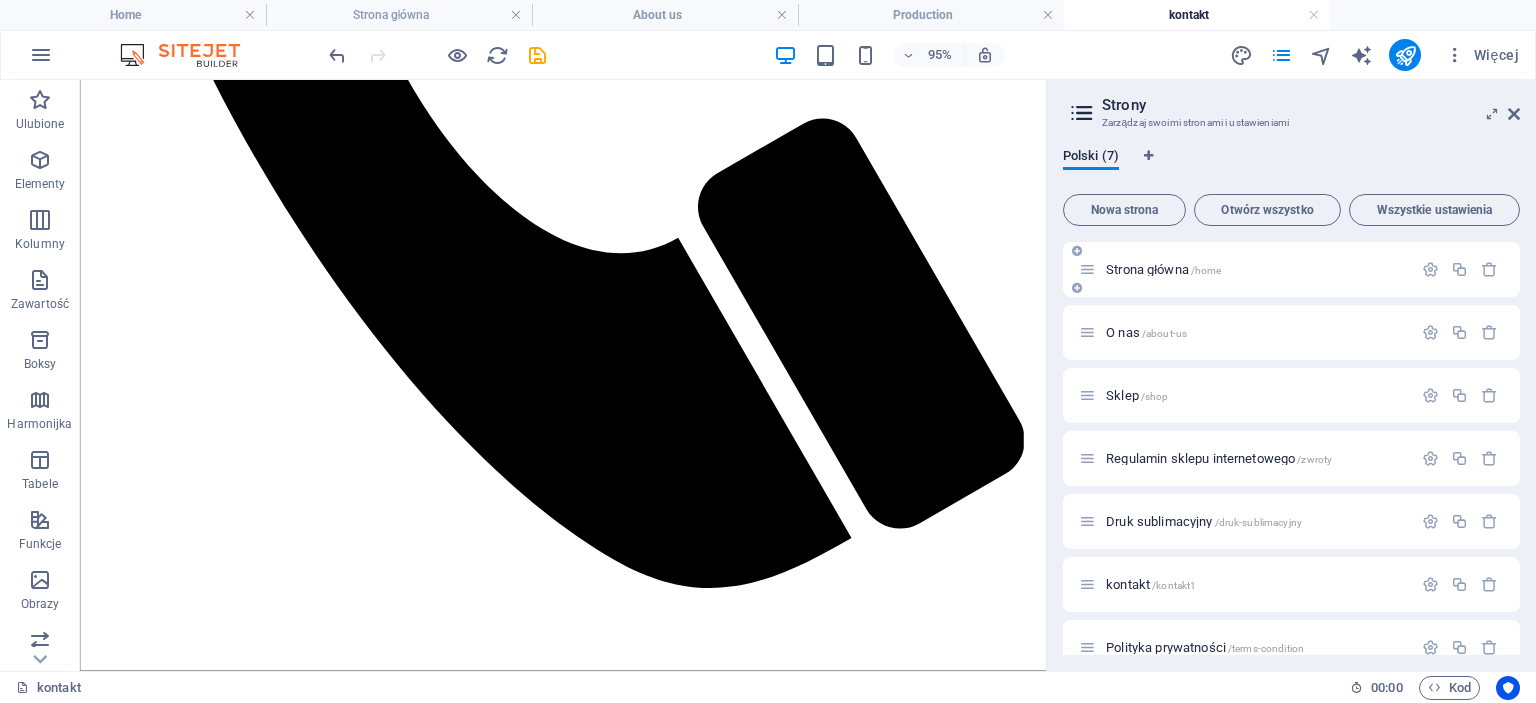 click on "Strona główna /home" at bounding box center (1163, 269) 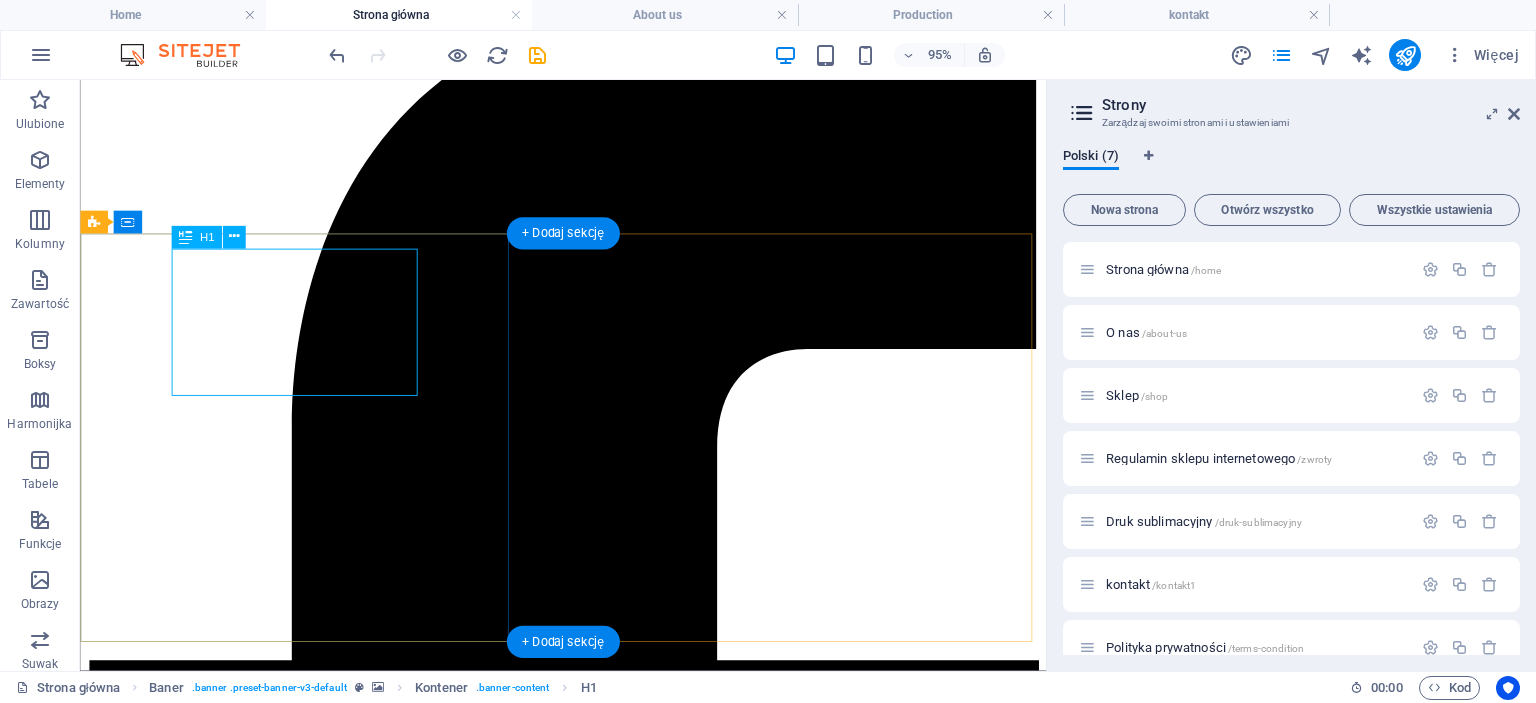 scroll, scrollTop: 100, scrollLeft: 0, axis: vertical 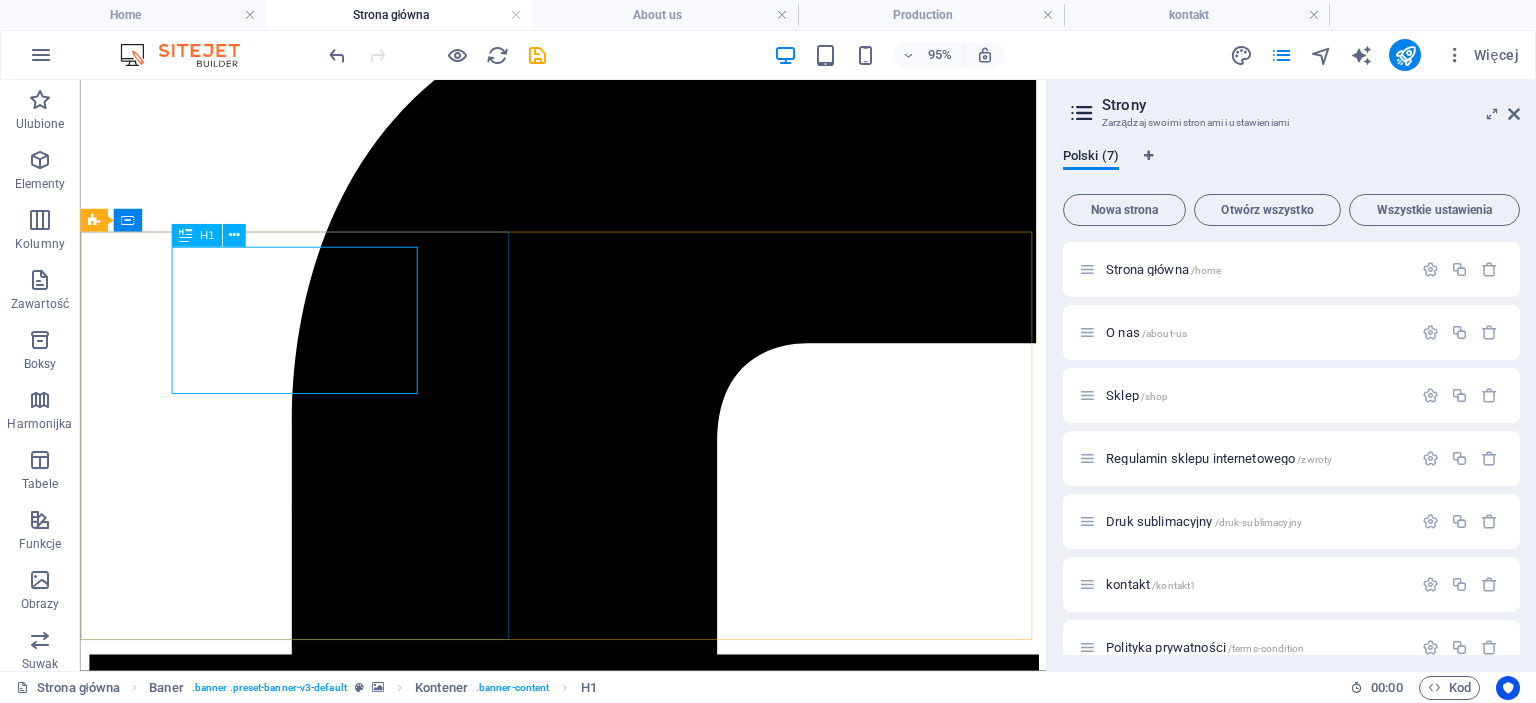 click on "H1" at bounding box center [196, 235] 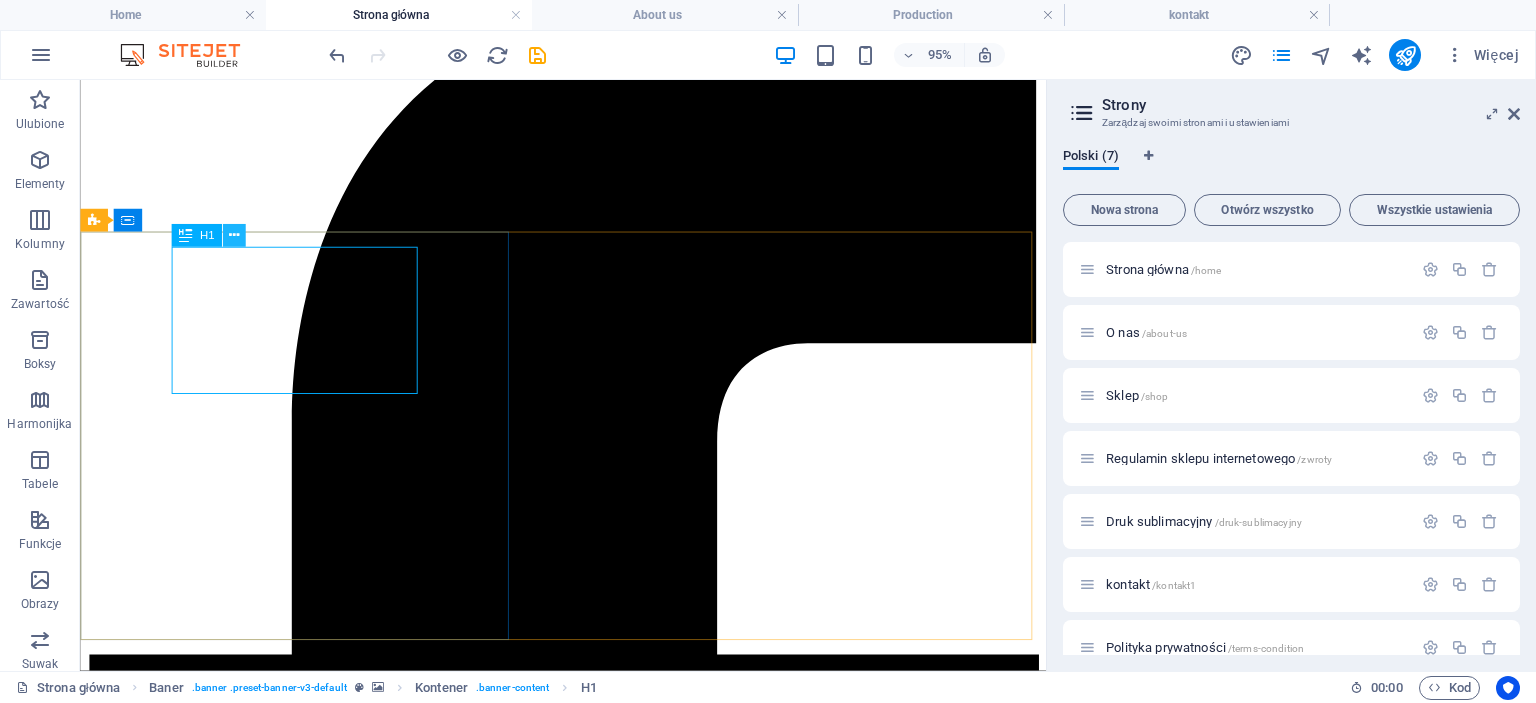 click at bounding box center (234, 236) 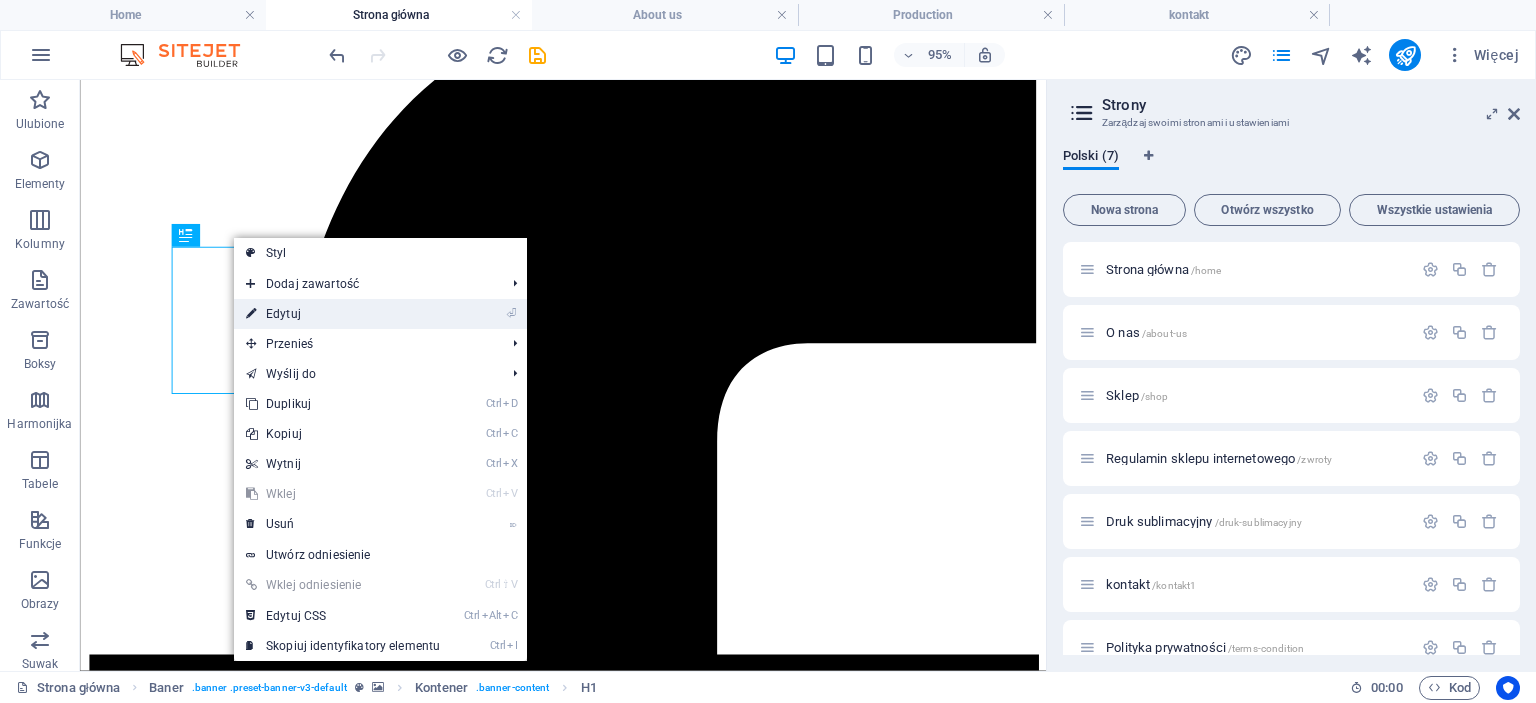 click on "⏎  Edytuj" at bounding box center [343, 314] 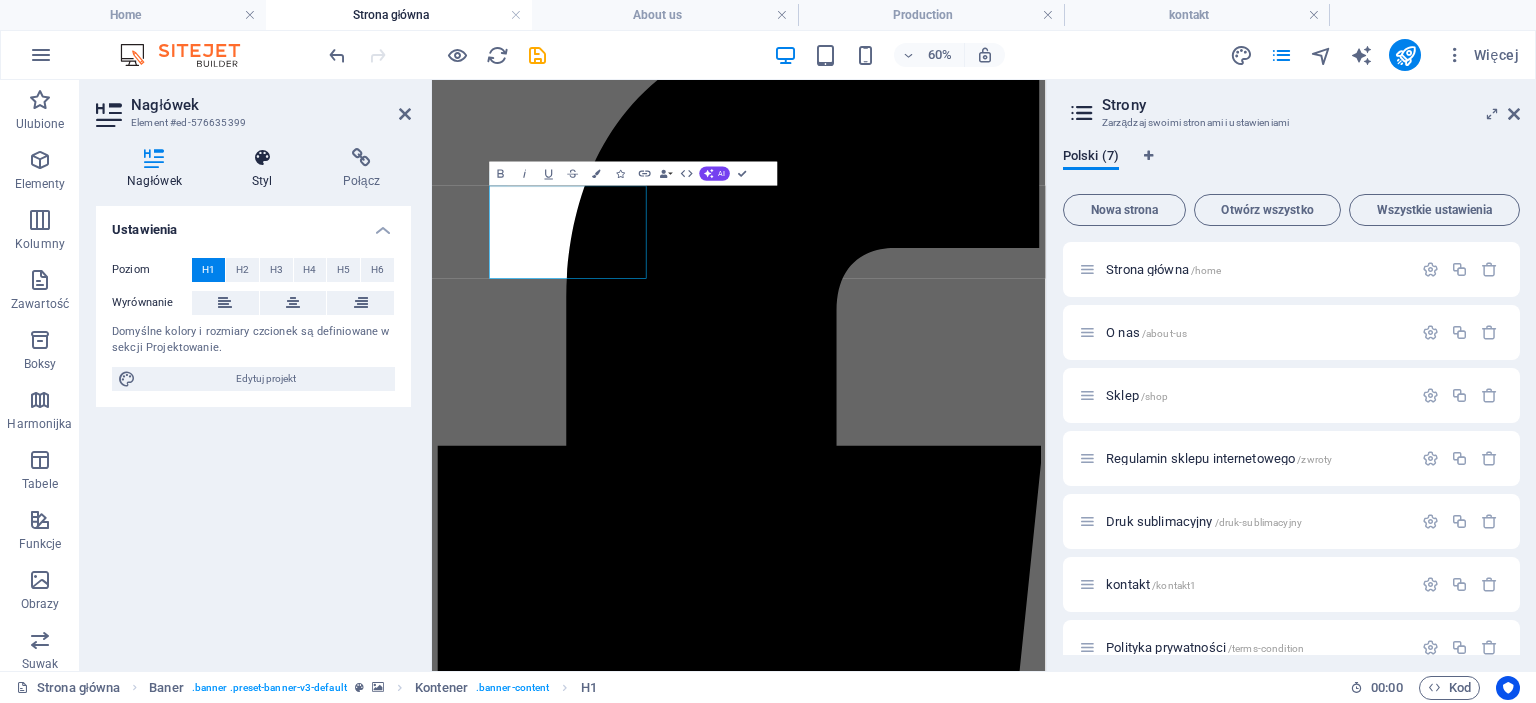 click at bounding box center (262, 158) 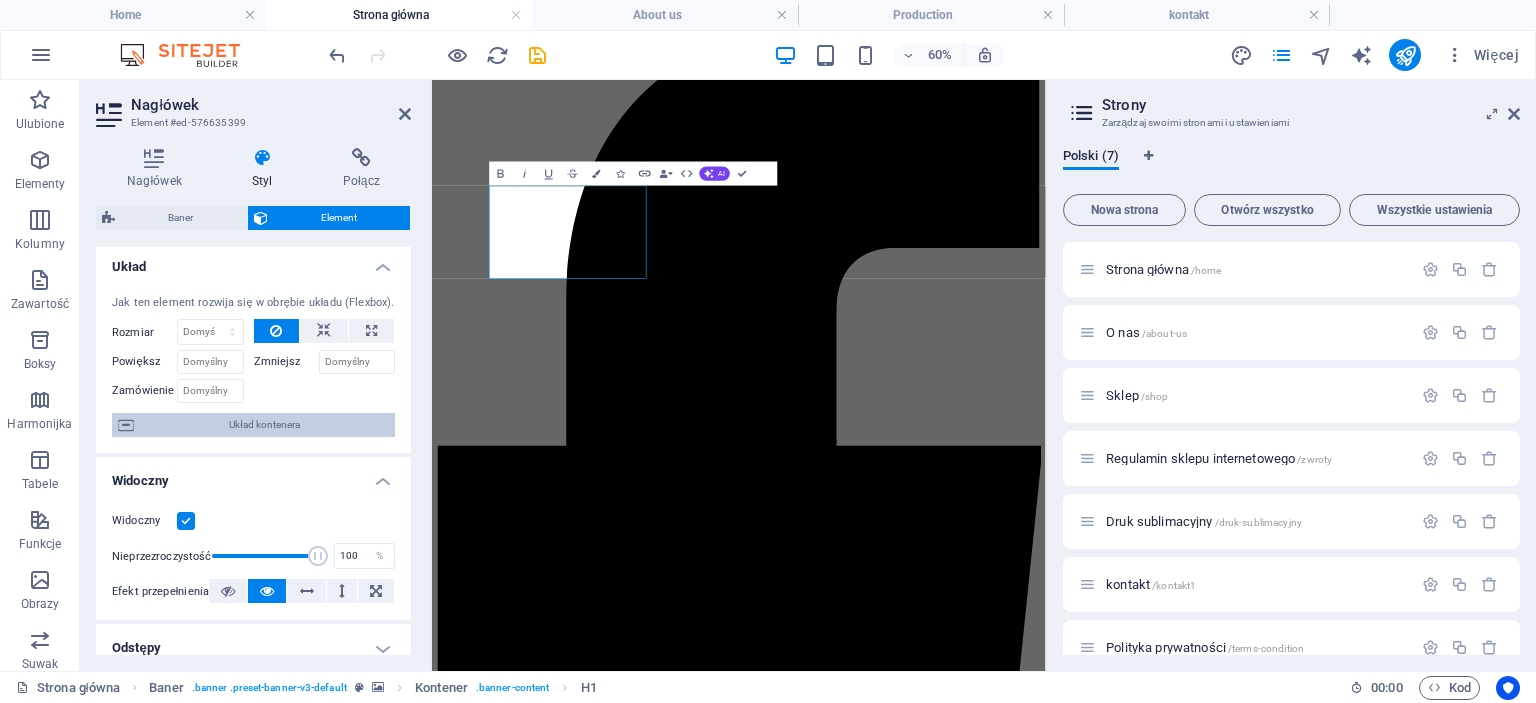 scroll, scrollTop: 0, scrollLeft: 0, axis: both 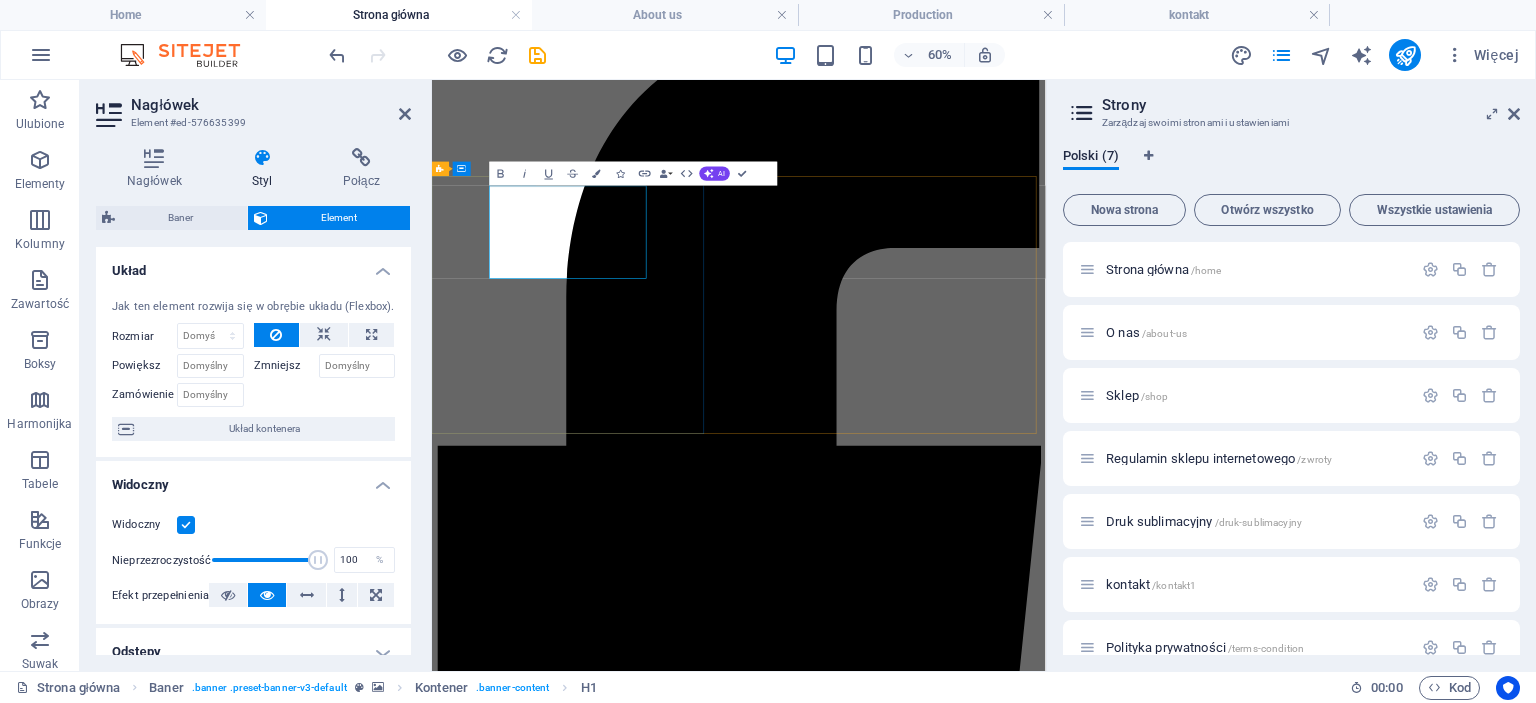click on "New Collection" at bounding box center (943, 5296) 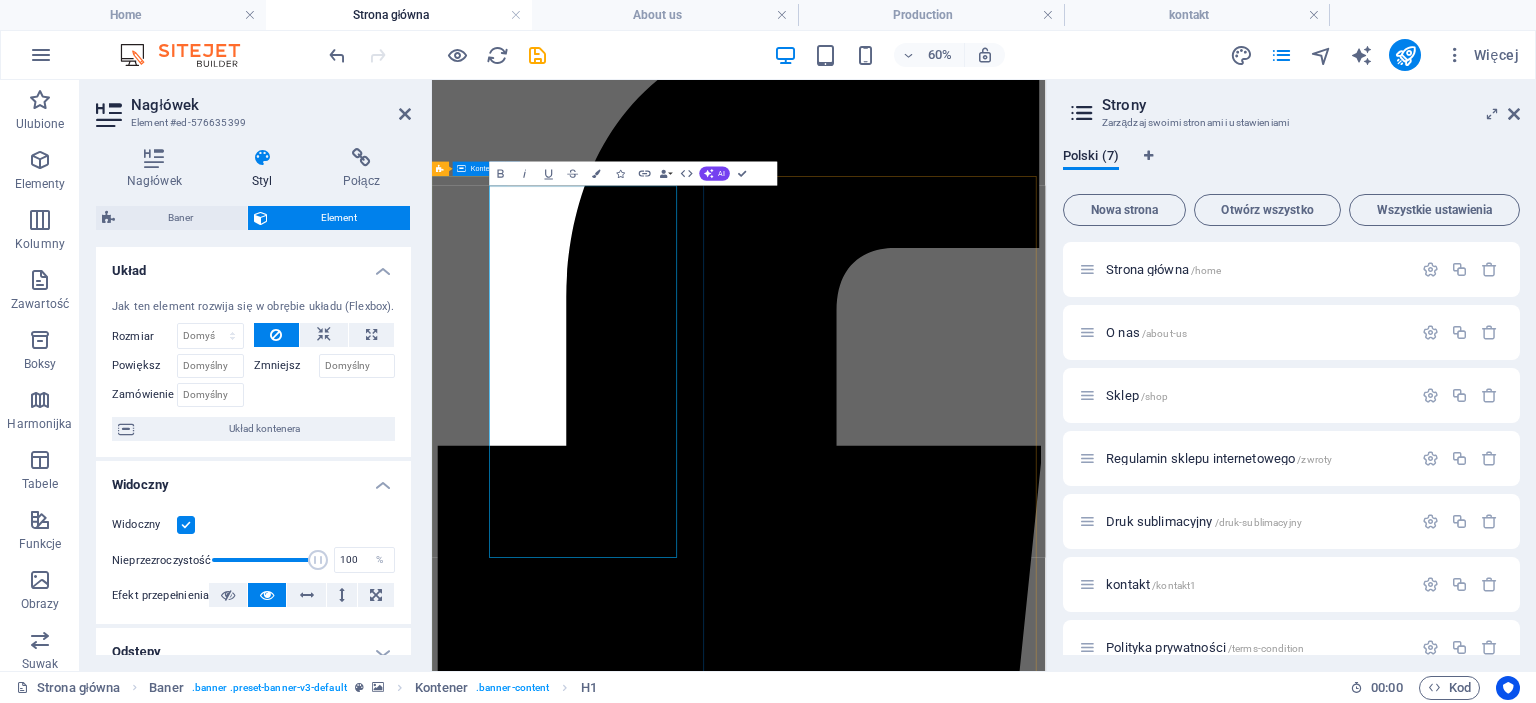 drag, startPoint x: 727, startPoint y: 815, endPoint x: 515, endPoint y: 278, distance: 577.33264 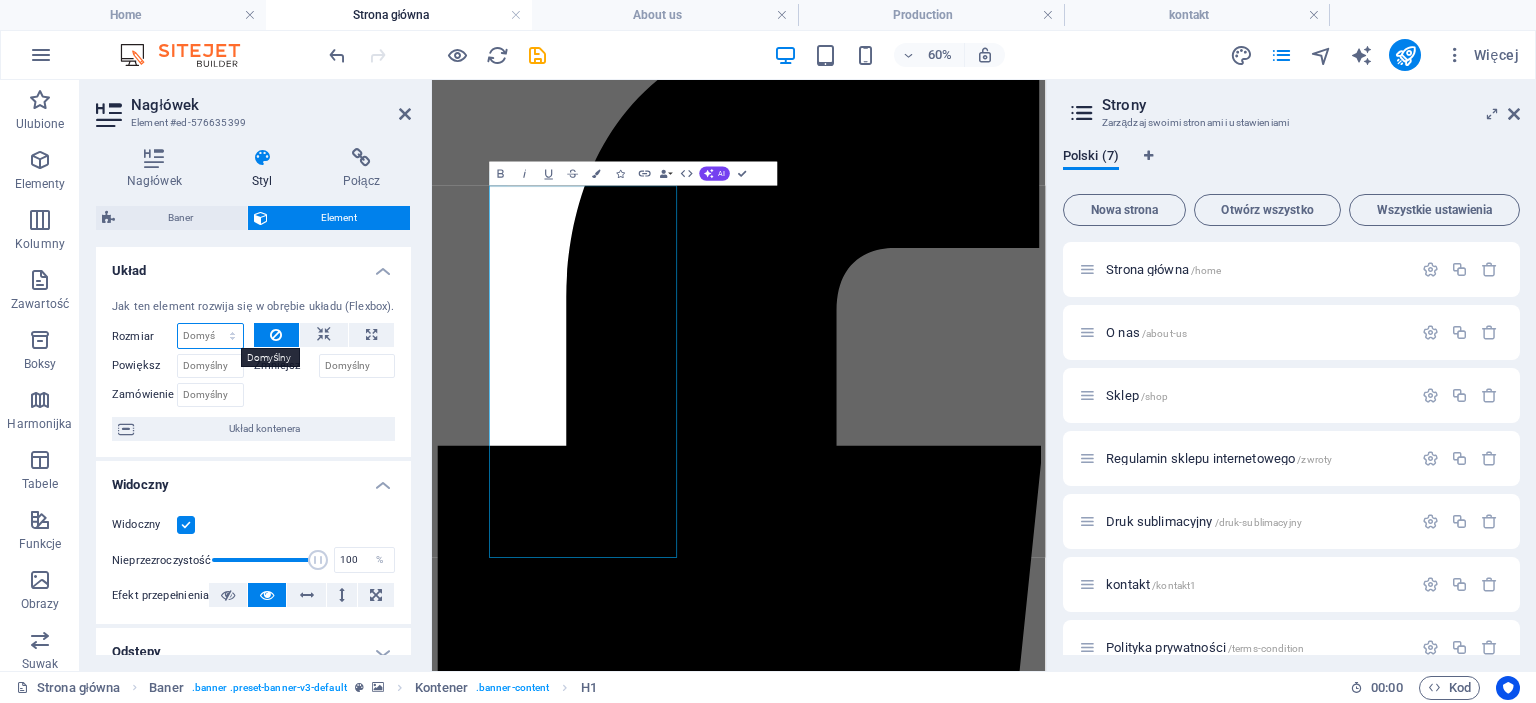 click on "Domyślny automatycznie px % 1/1 1/2 1/3 1/4 1/5 1/6 1/7 1/8 1/9 1/10" at bounding box center [210, 336] 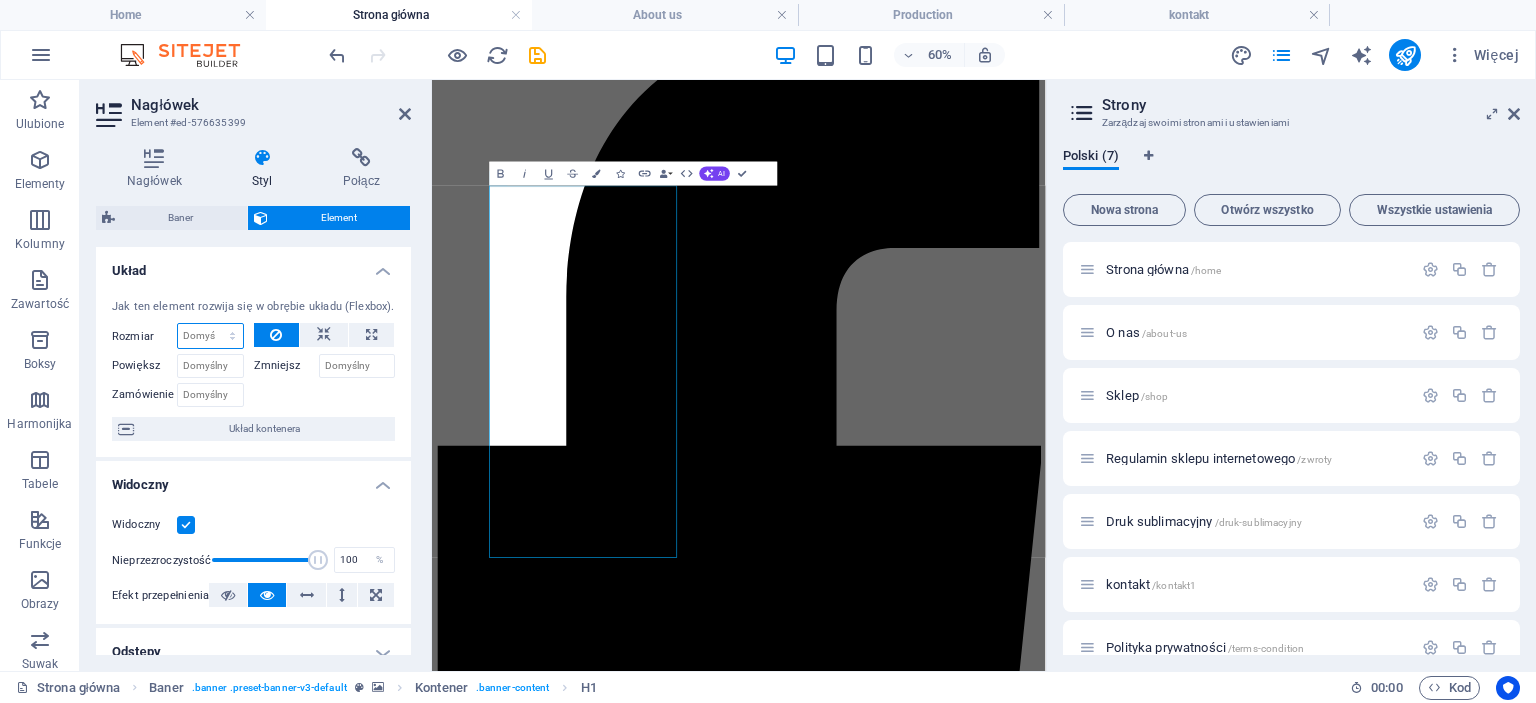 select on "1/4" 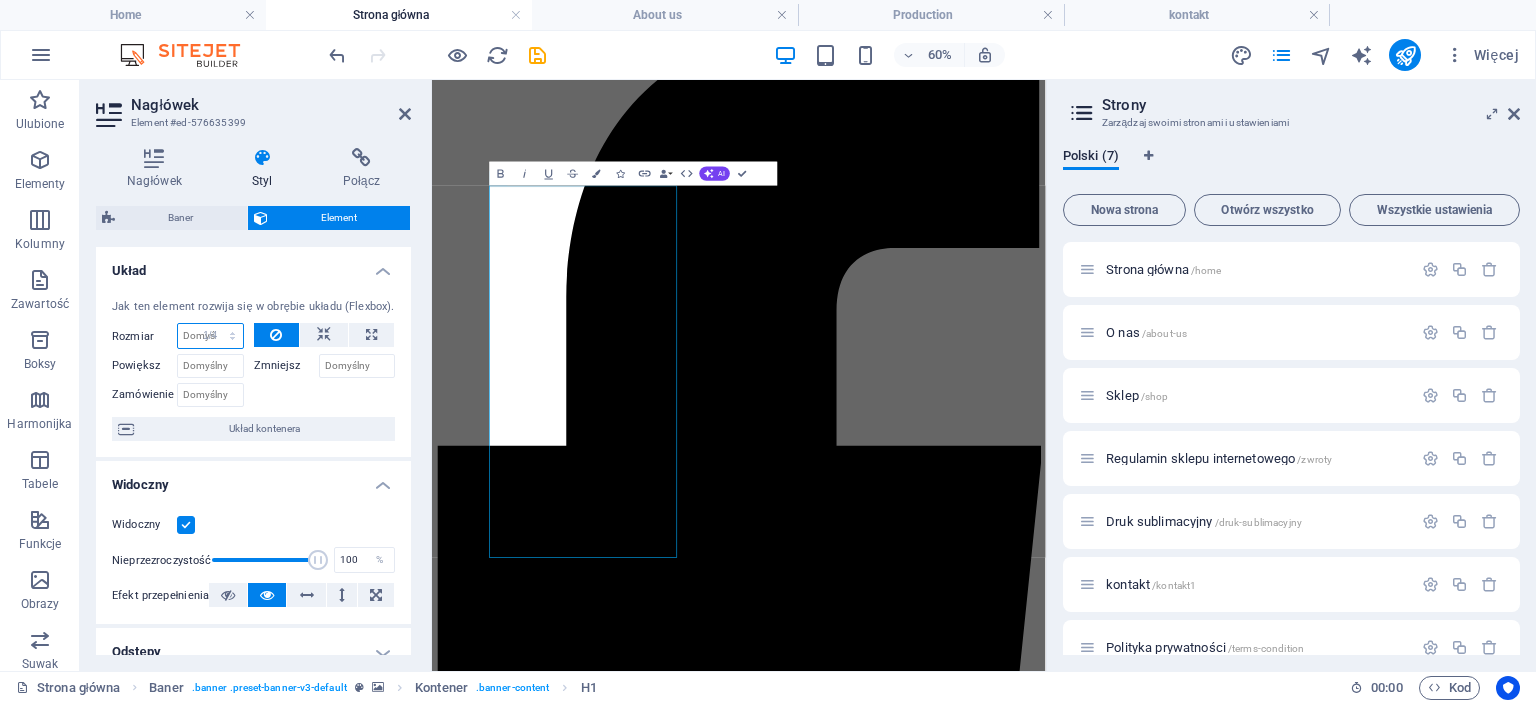 click on "Domyślny automatycznie px % 1/1 1/2 1/3 1/4 1/5 1/6 1/7 1/8 1/9 1/10" at bounding box center (210, 336) 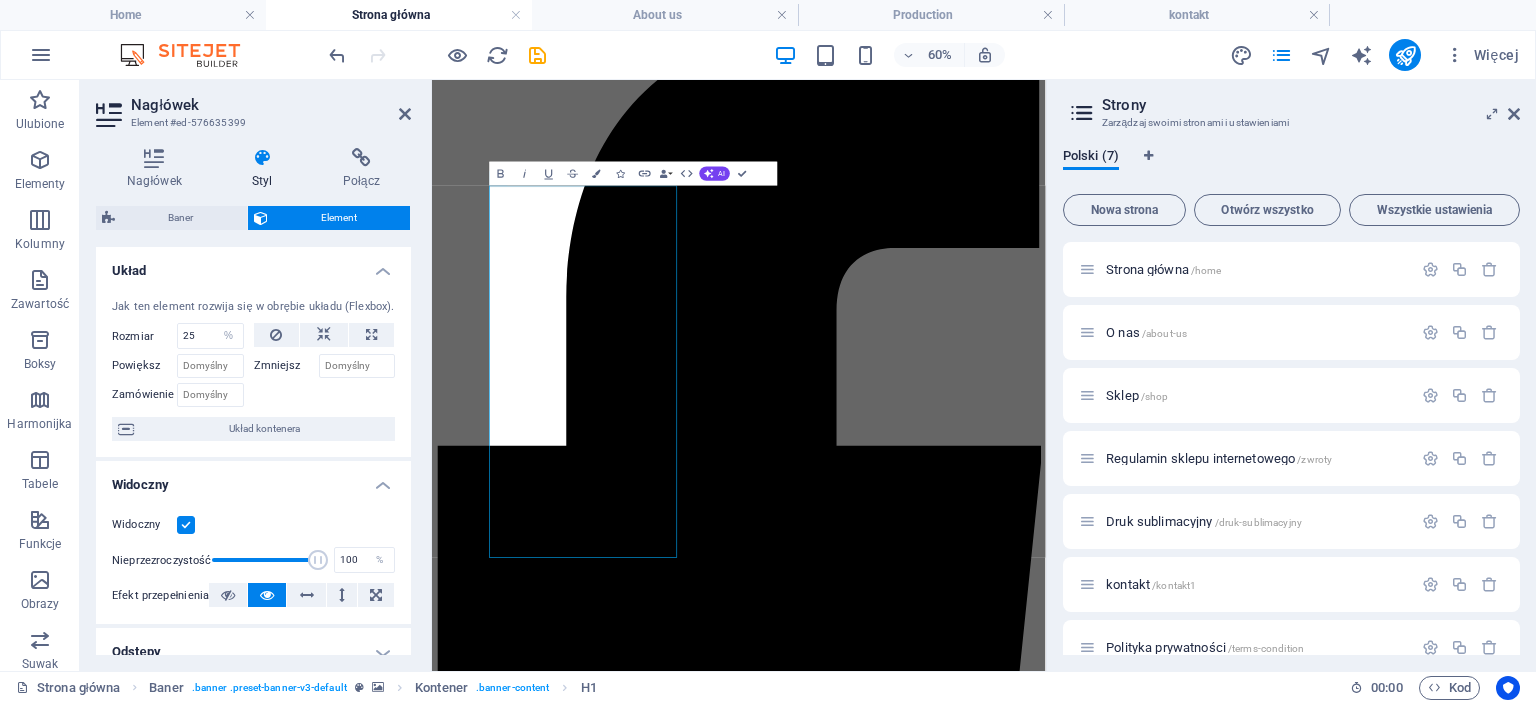 click at bounding box center (325, 392) 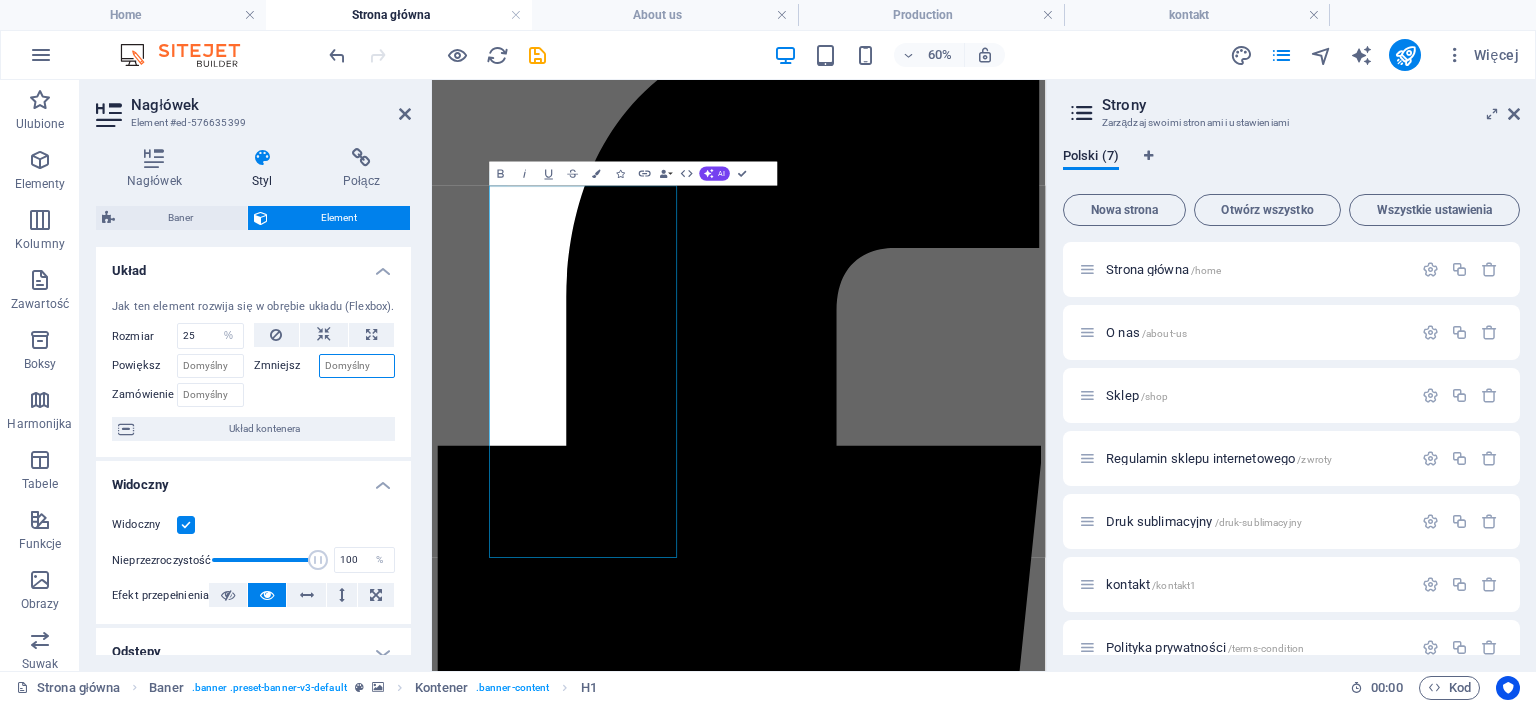 click on "Zmniejsz" at bounding box center [357, 366] 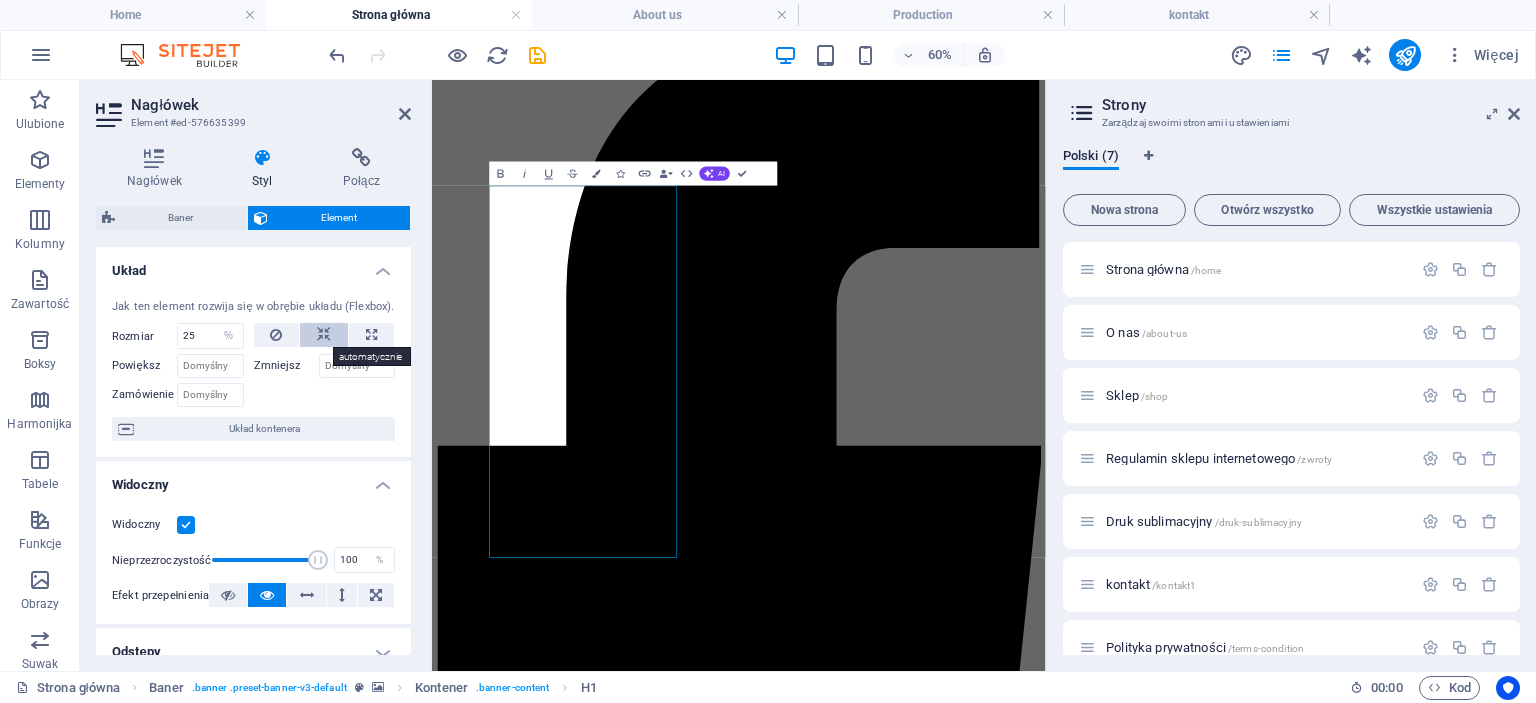 click at bounding box center (324, 335) 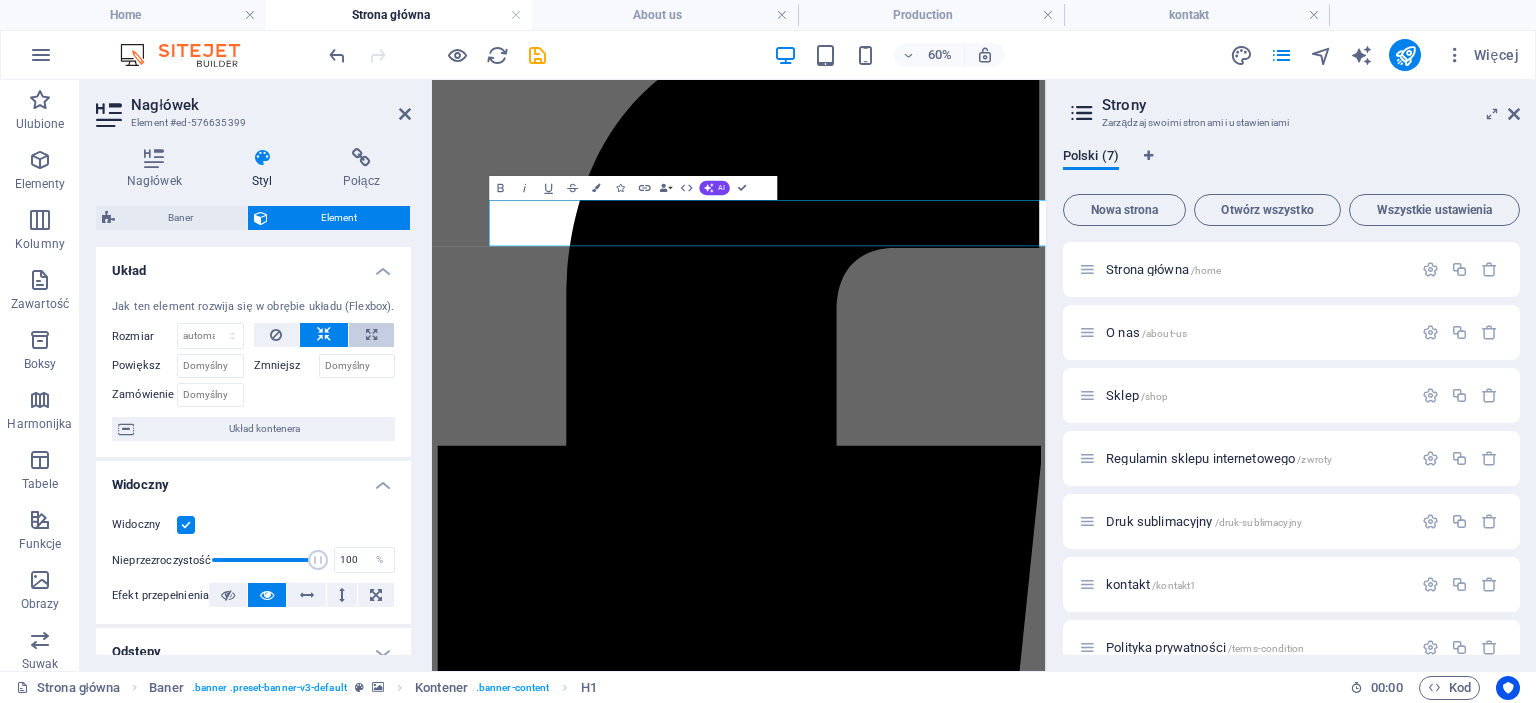 click at bounding box center [371, 335] 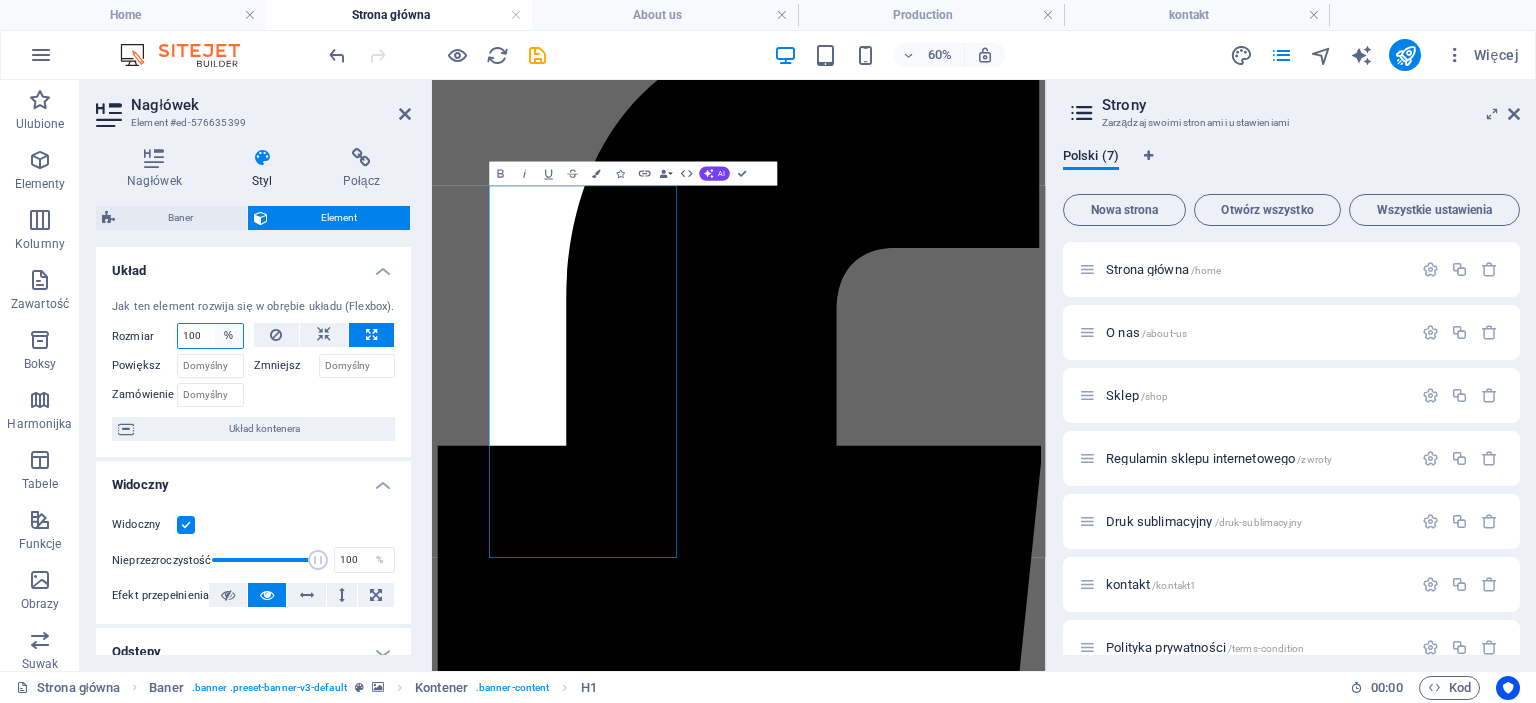 click on "100" at bounding box center [210, 336] 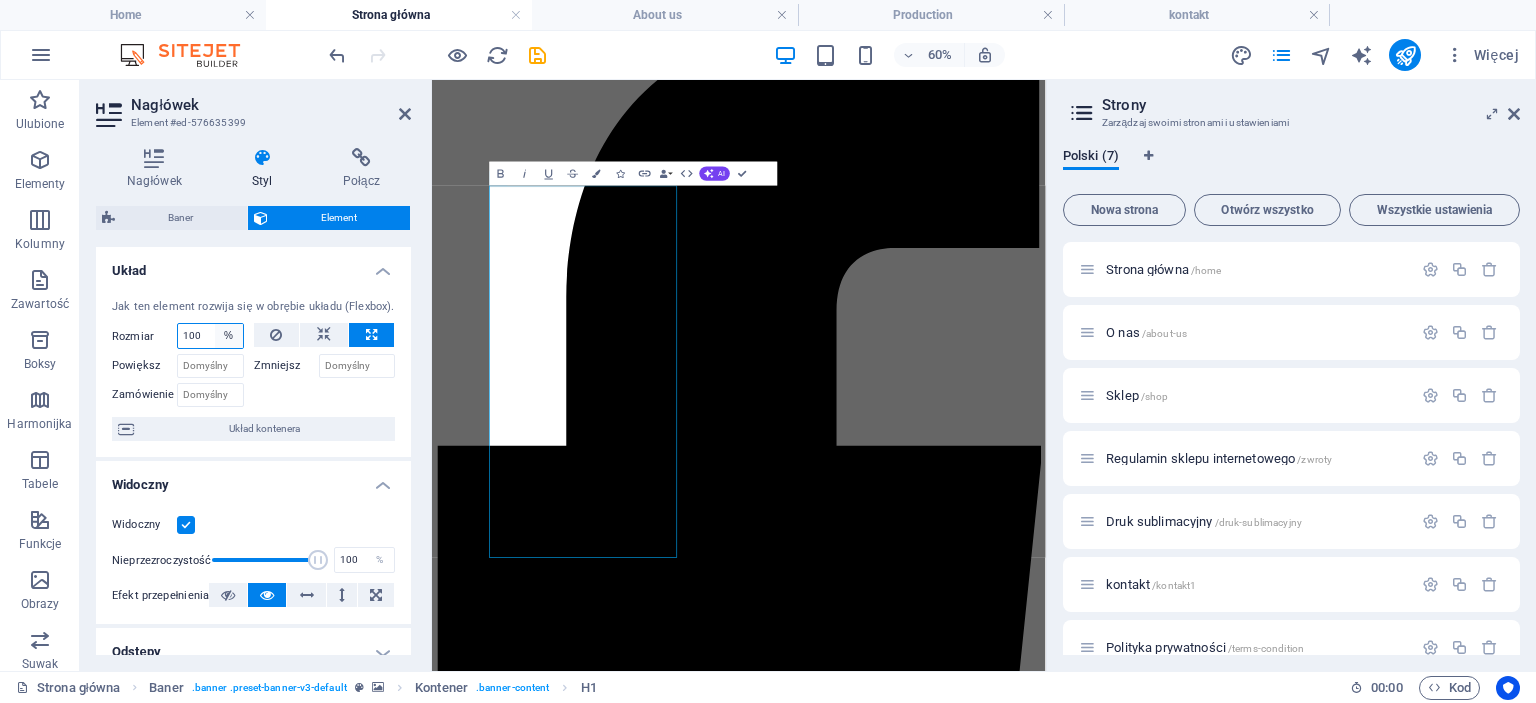 select on "auto" 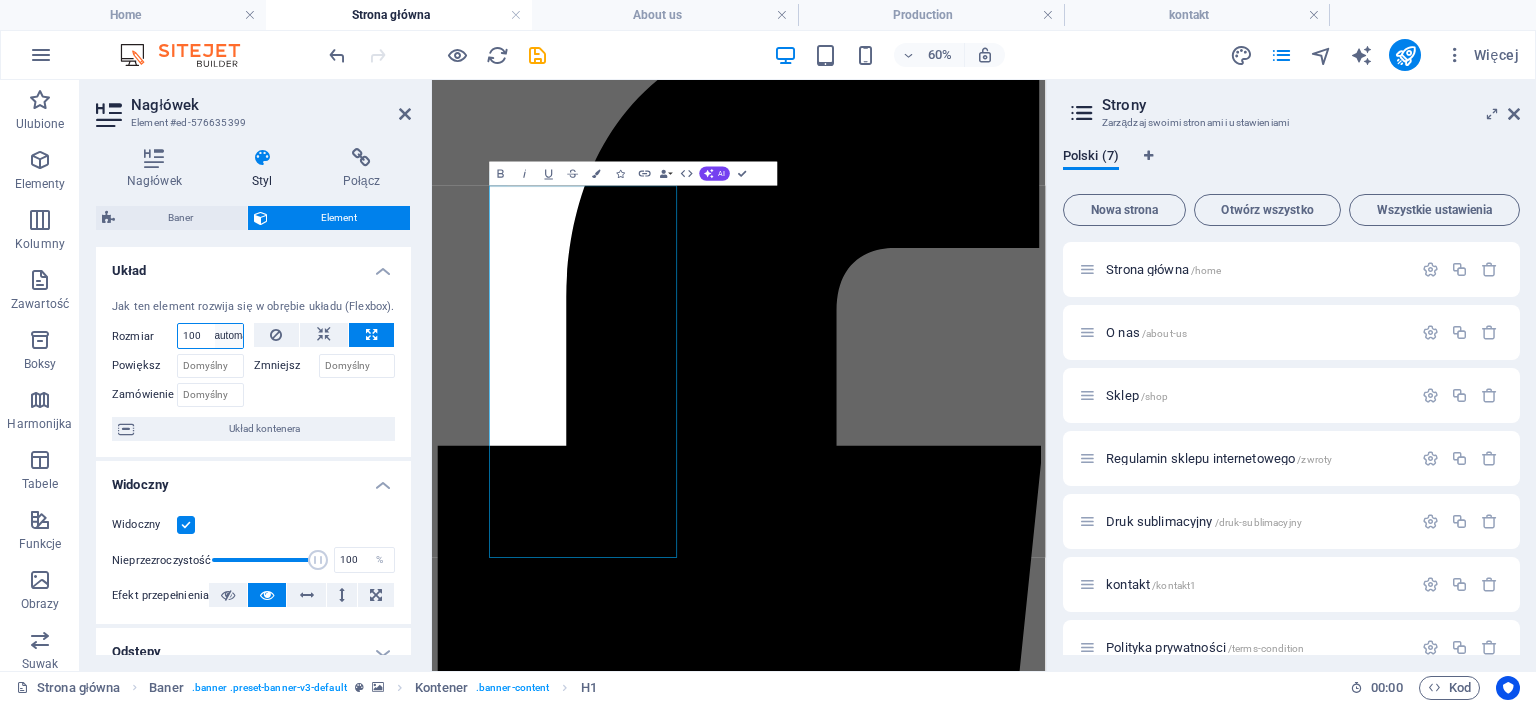click on "Domyślny automatycznie px % 1/1 1/2 1/3 1/4 1/5 1/6 1/7 1/8 1/9 1/10" at bounding box center (229, 336) 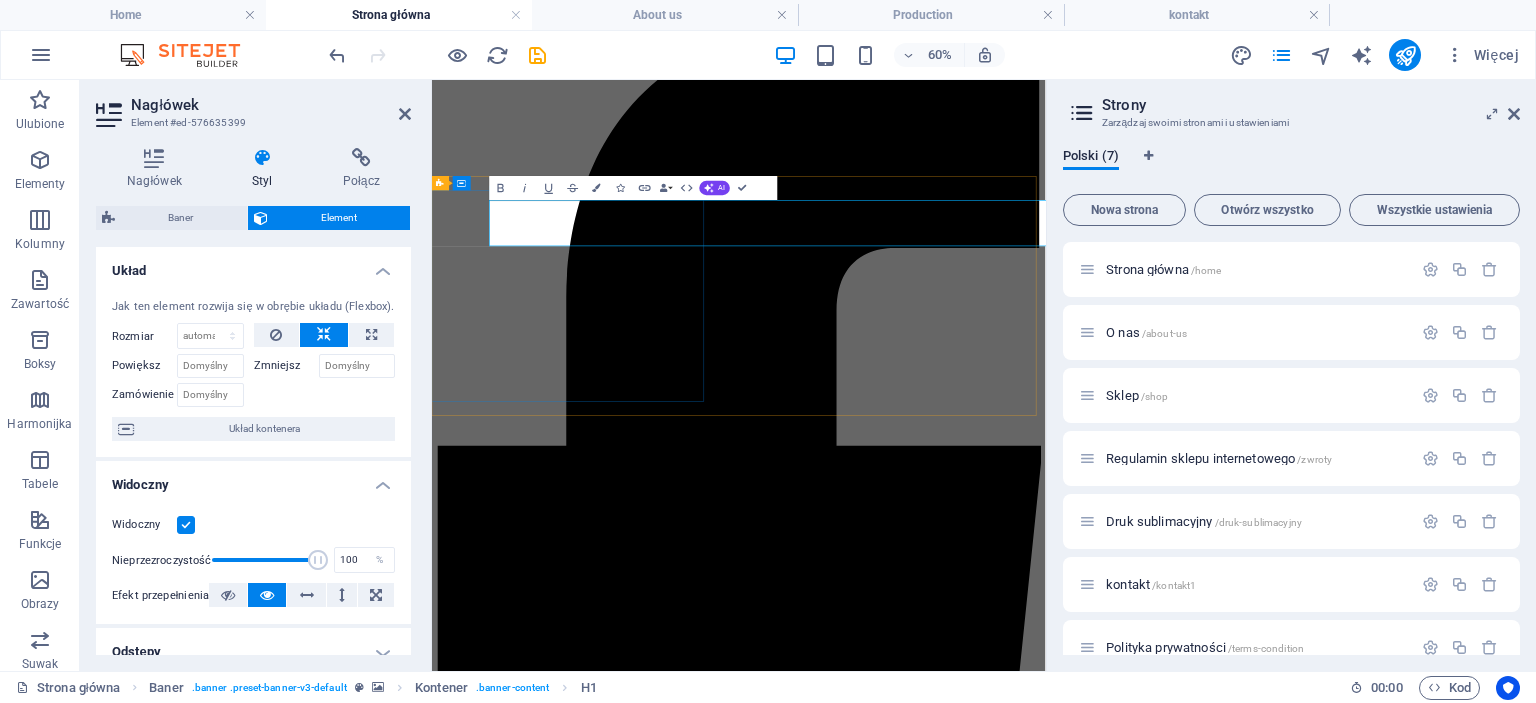 click on "Druk sublimacyjny na kocach, ręcznikach i tekstyliach – personalizacja dla firm i osób prywatnych" at bounding box center [943, 5285] 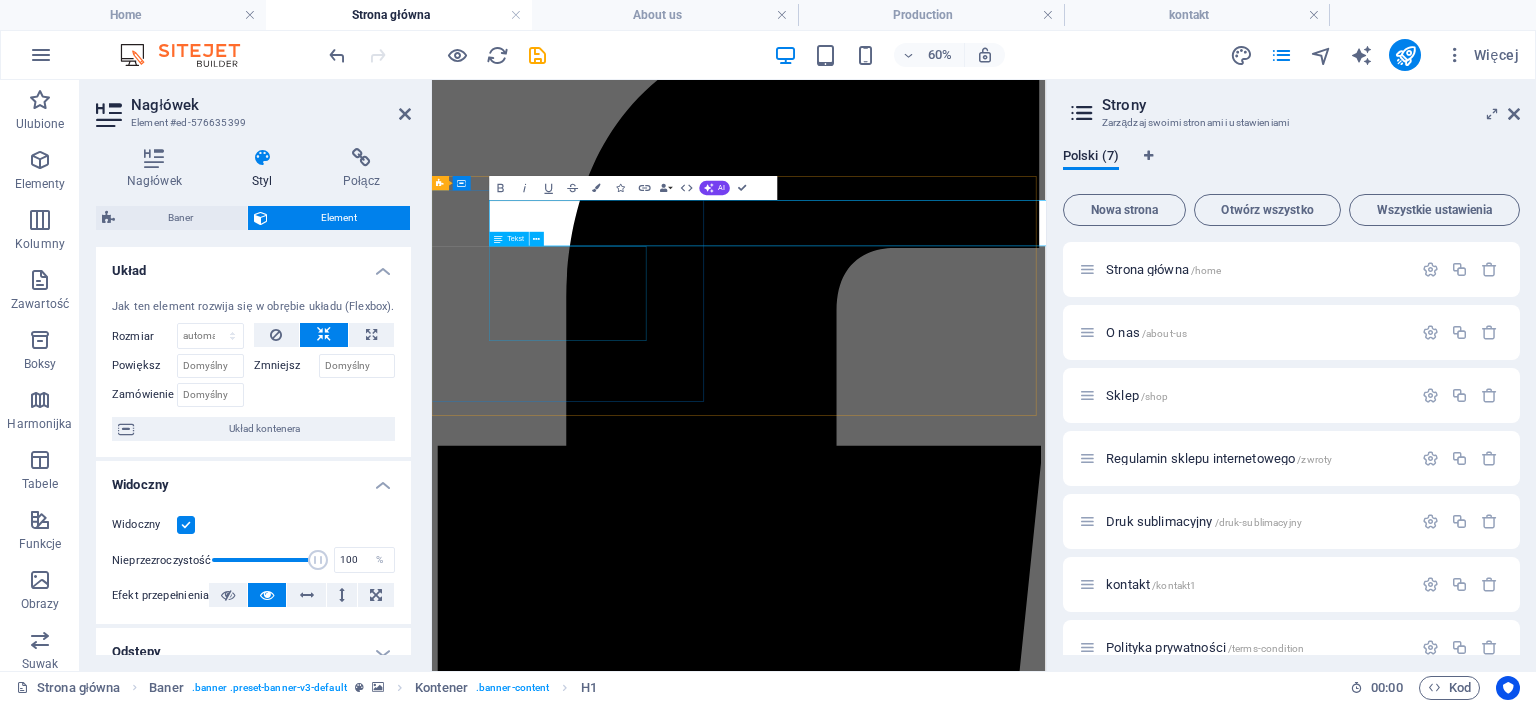 click on "Lorem ipsum dolor sit amet, consectetuer adipiscing elit. Aenean commodo ligula eget dolor. Aenean massa. Cum sociis natoque penatibus et magnis dis parturient montes." at bounding box center (943, 5361) 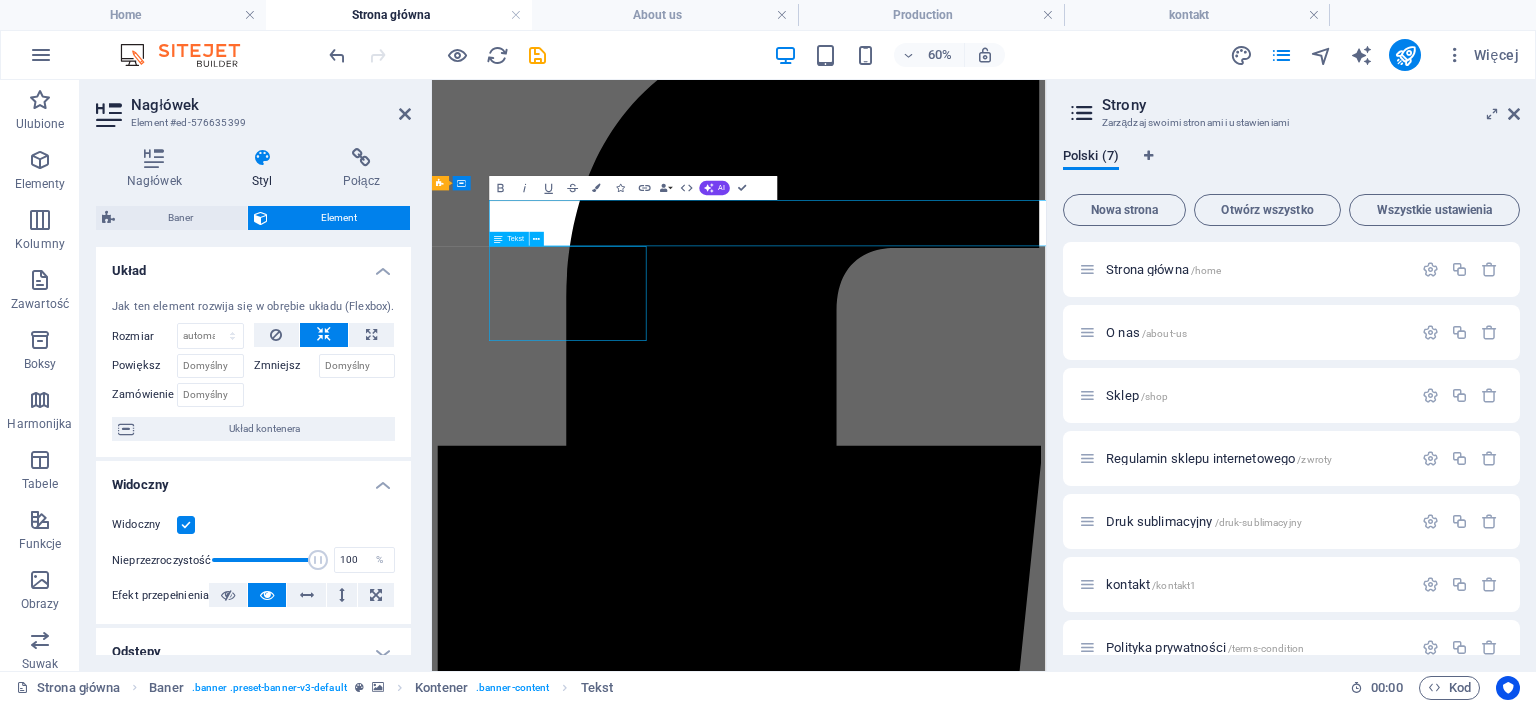 click at bounding box center (943, 4811) 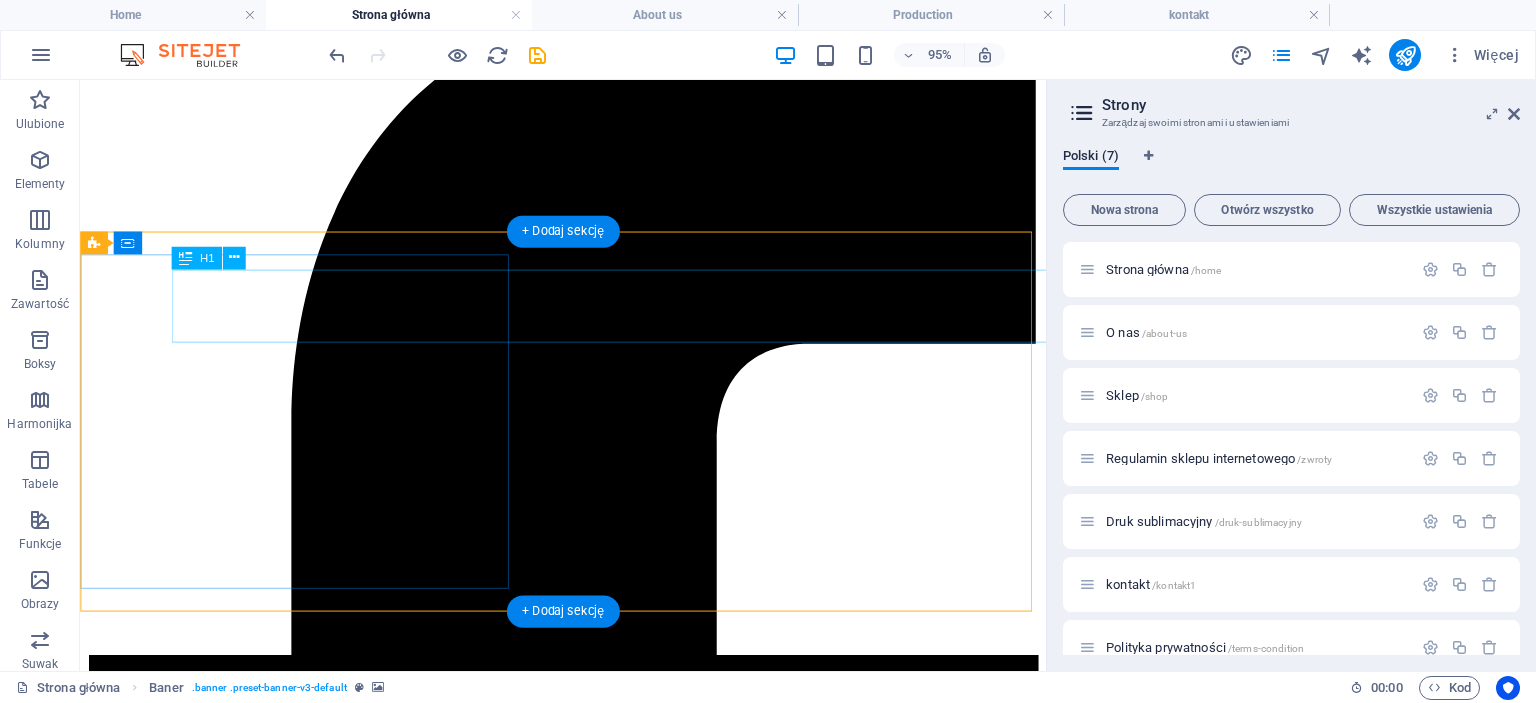 click on "Druk sublimacyjny na kocach, ręcznikach i tekstyliach – personalizacja dla firm i osób prywatnych" at bounding box center (588, 5258) 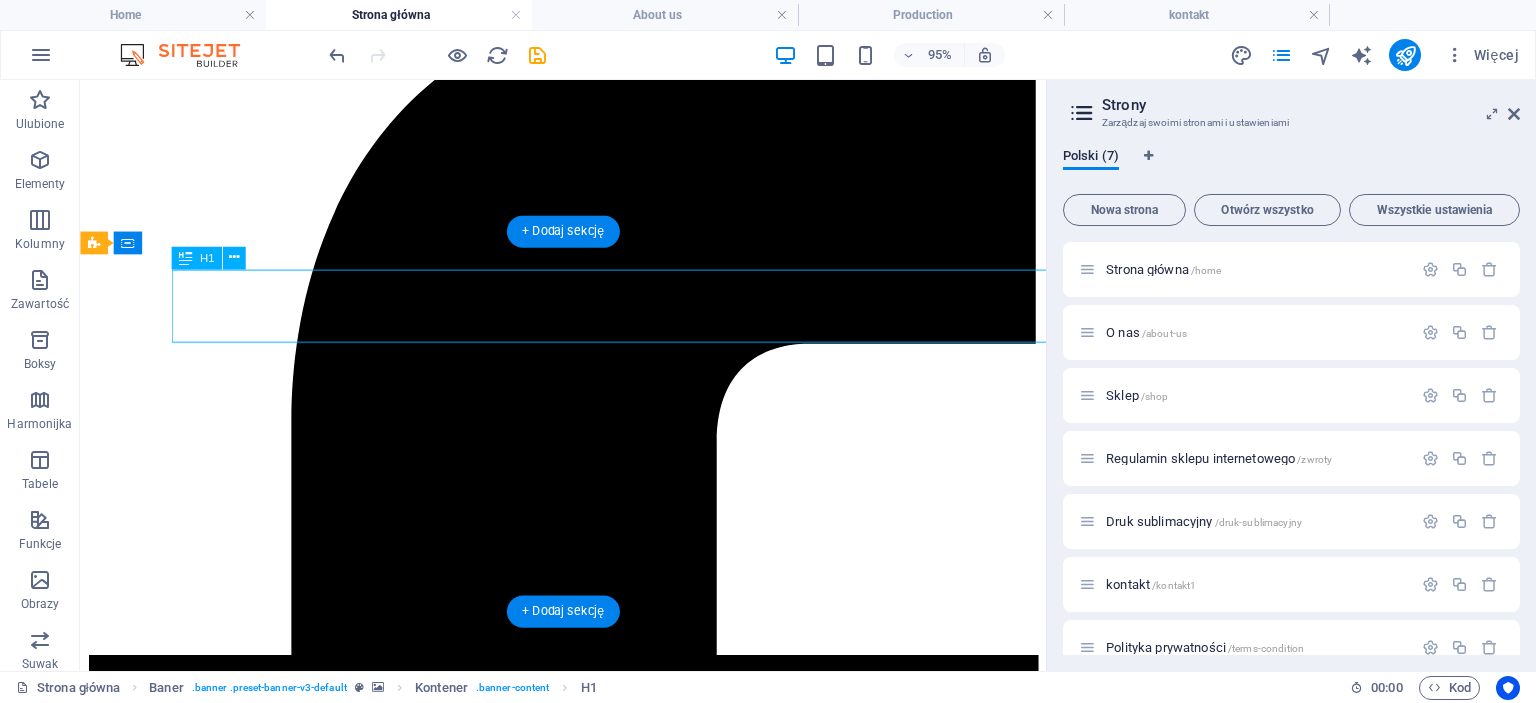 click on "Druk sublimacyjny na kocach, ręcznikach i tekstyliach – personalizacja dla firm i osób prywatnych" at bounding box center [588, 5258] 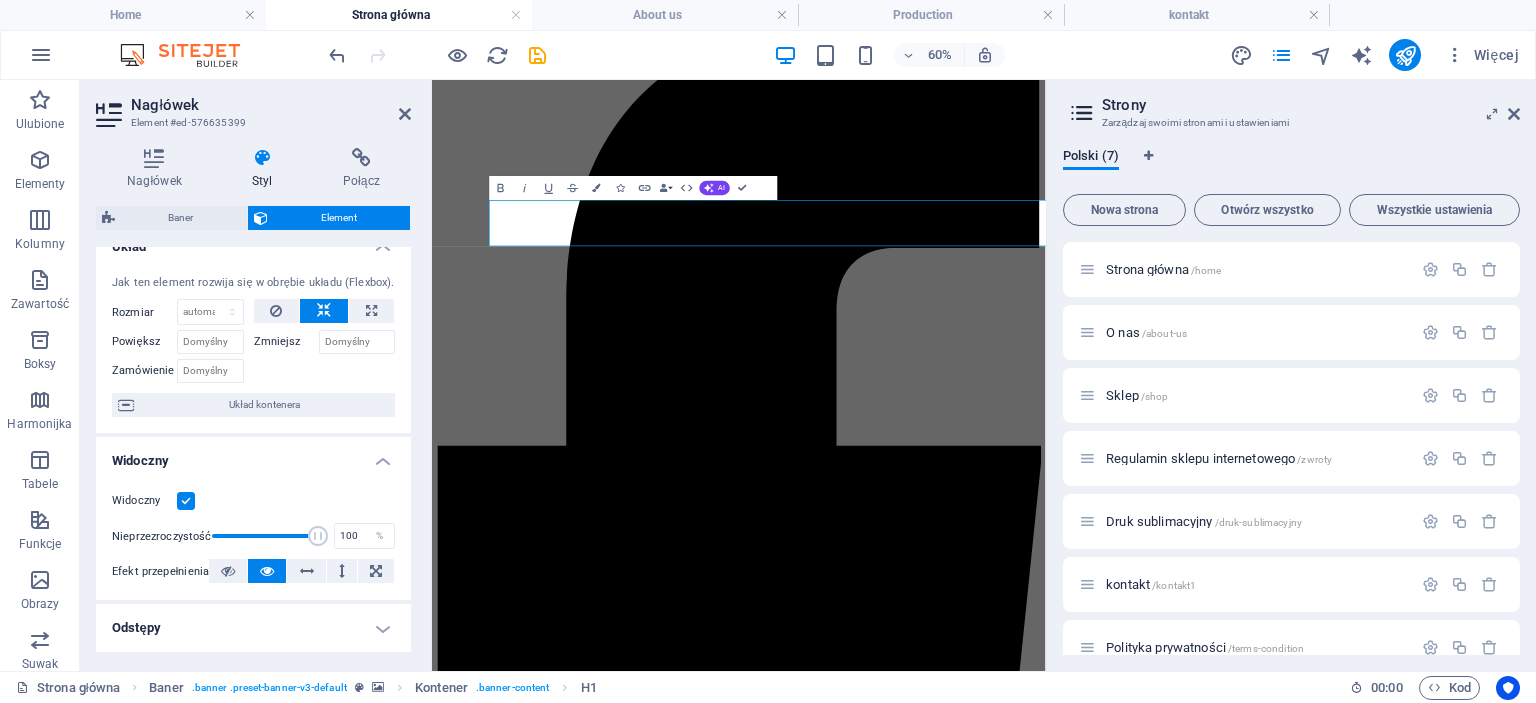 scroll, scrollTop: 0, scrollLeft: 0, axis: both 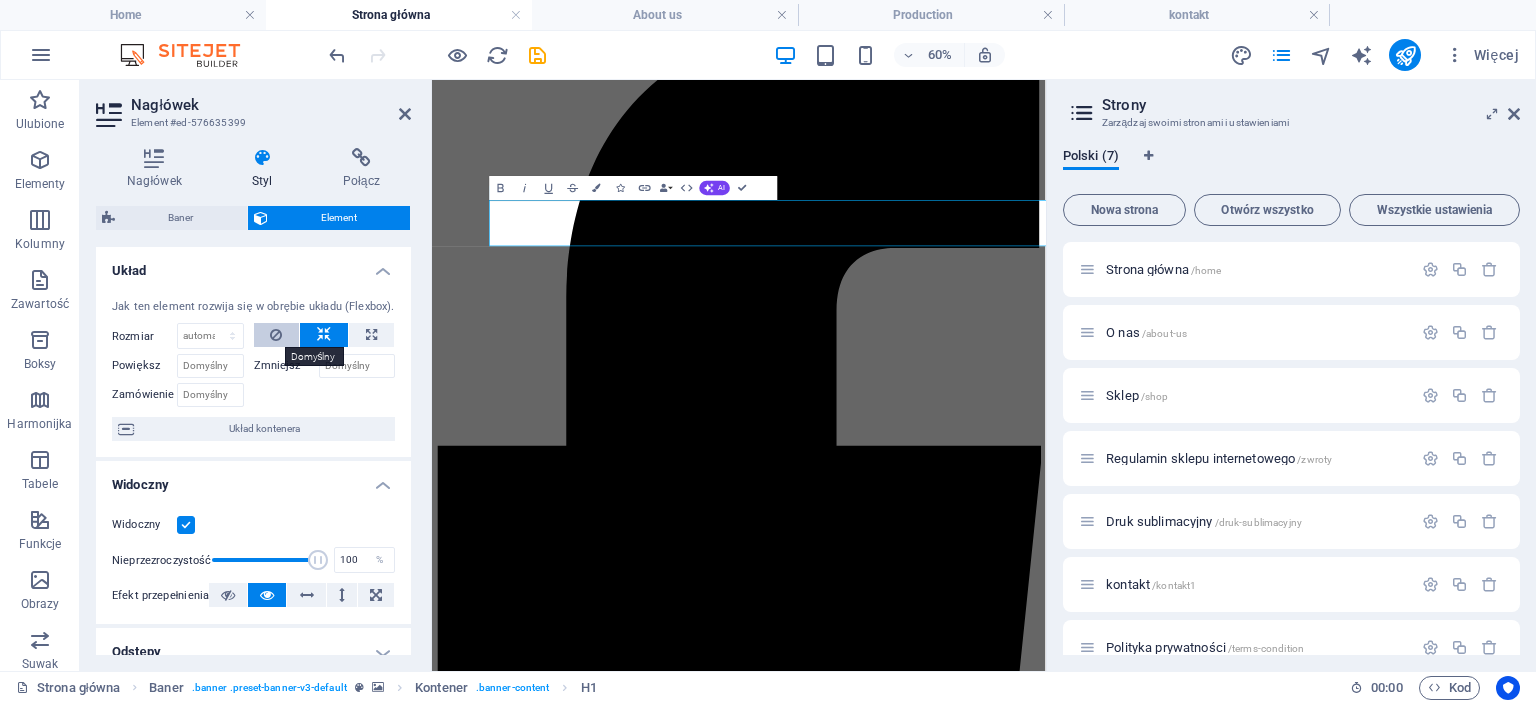 click at bounding box center (276, 335) 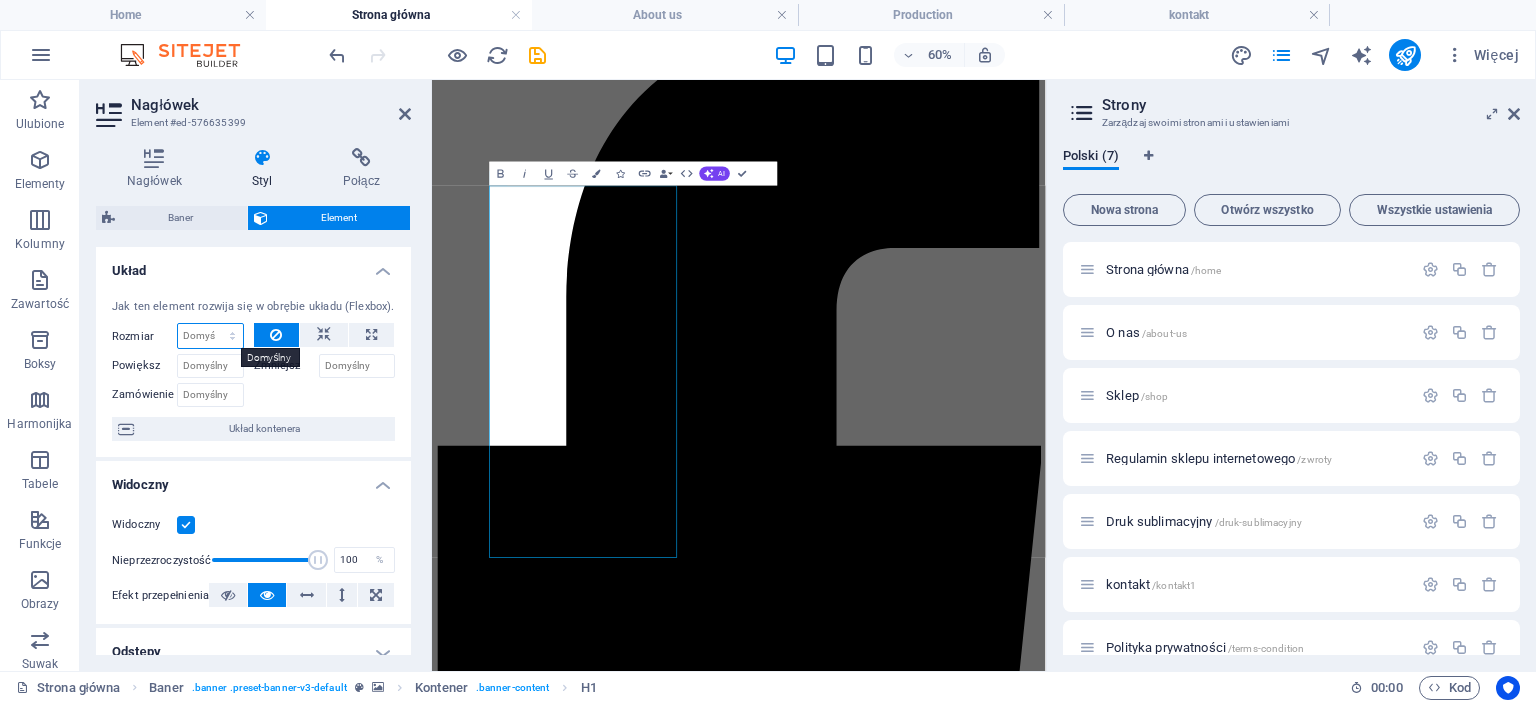 click on "Domyślny automatycznie px % 1/1 1/2 1/3 1/4 1/5 1/6 1/7 1/8 1/9 1/10" at bounding box center (210, 336) 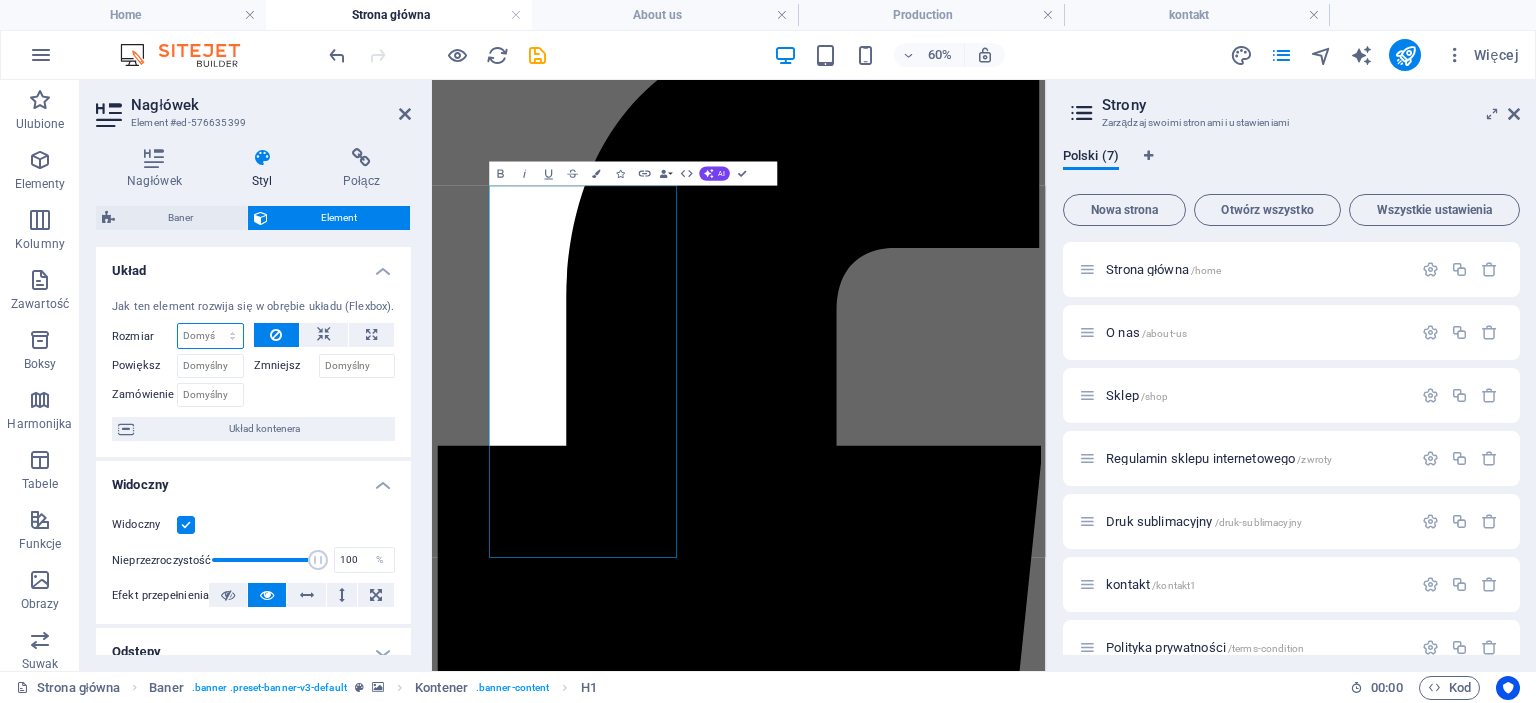 select on "1/1" 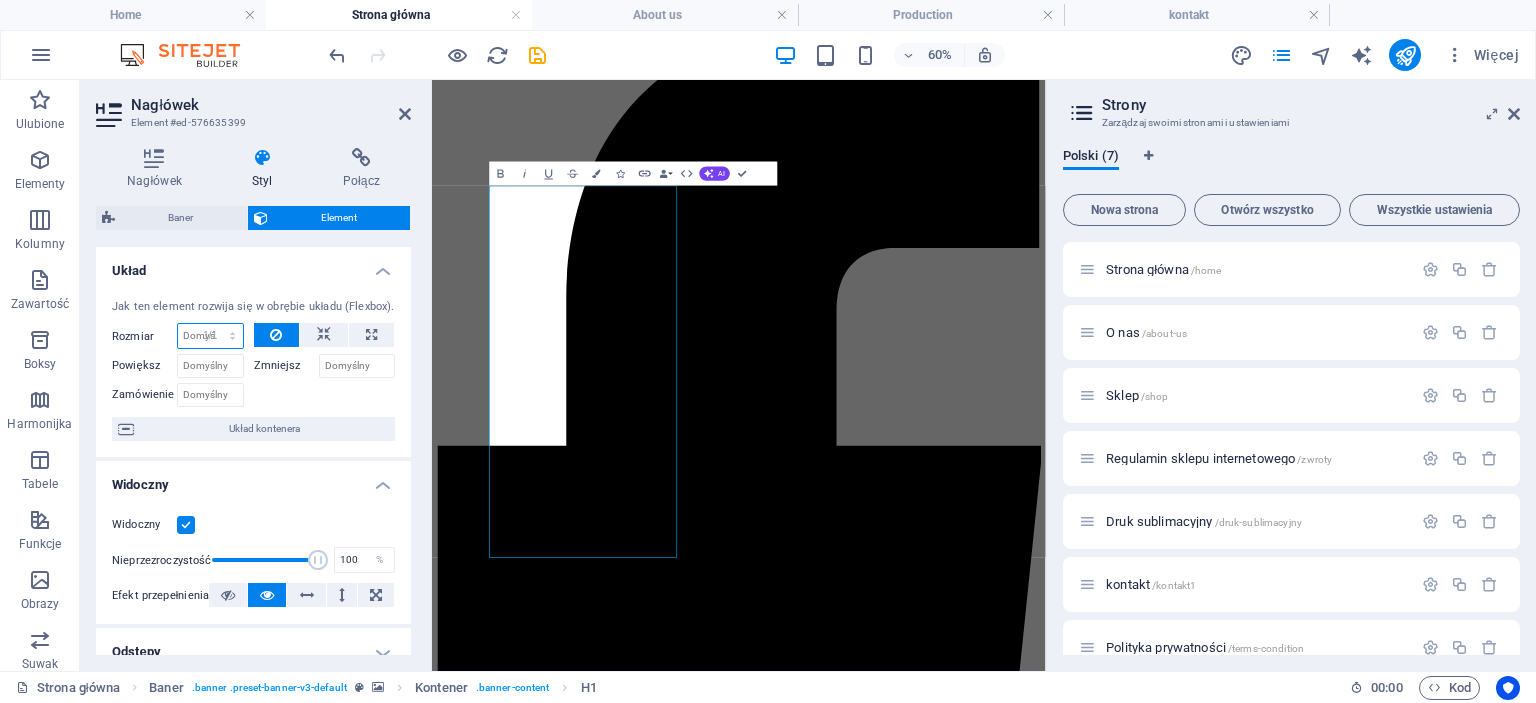click on "Domyślny automatycznie px % 1/1 1/2 1/3 1/4 1/5 1/6 1/7 1/8 1/9 1/10" at bounding box center [210, 336] 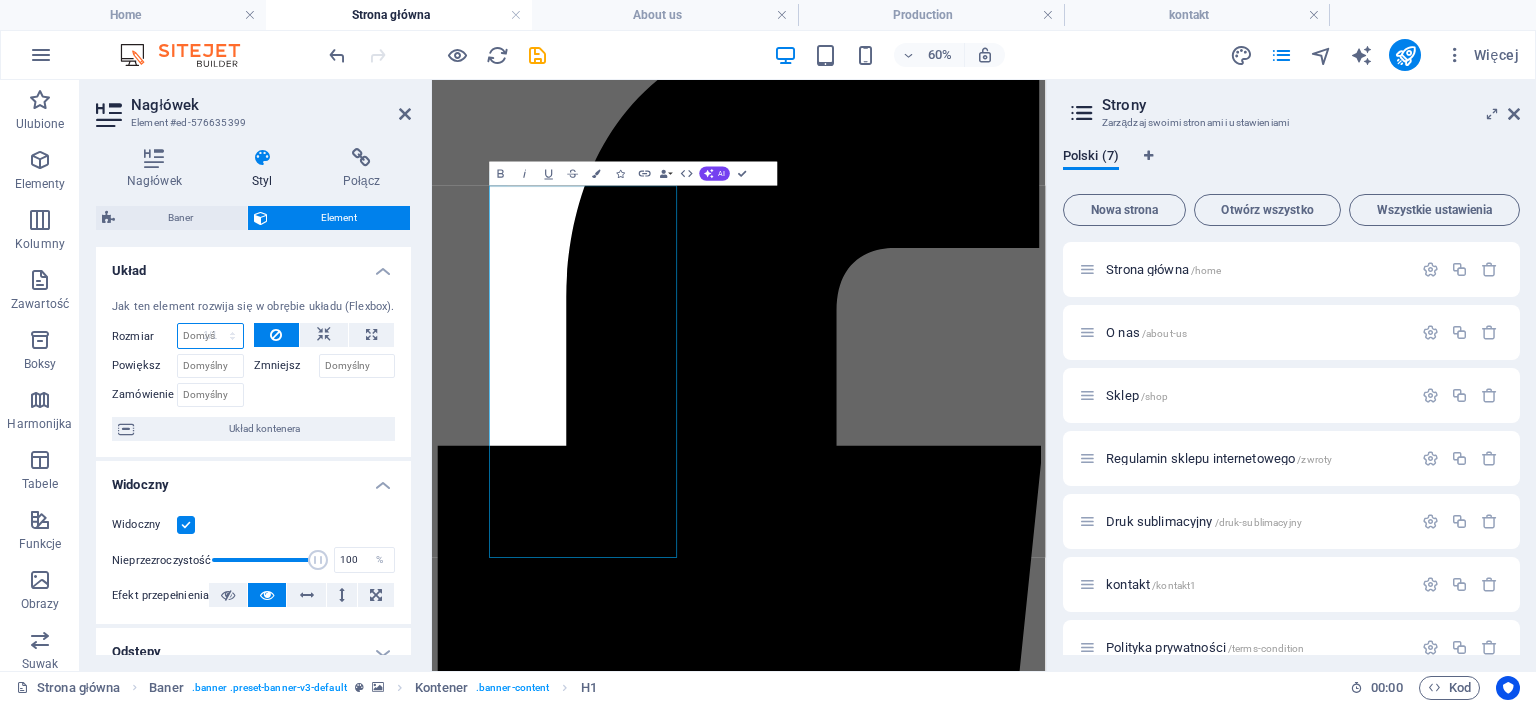 type on "100" 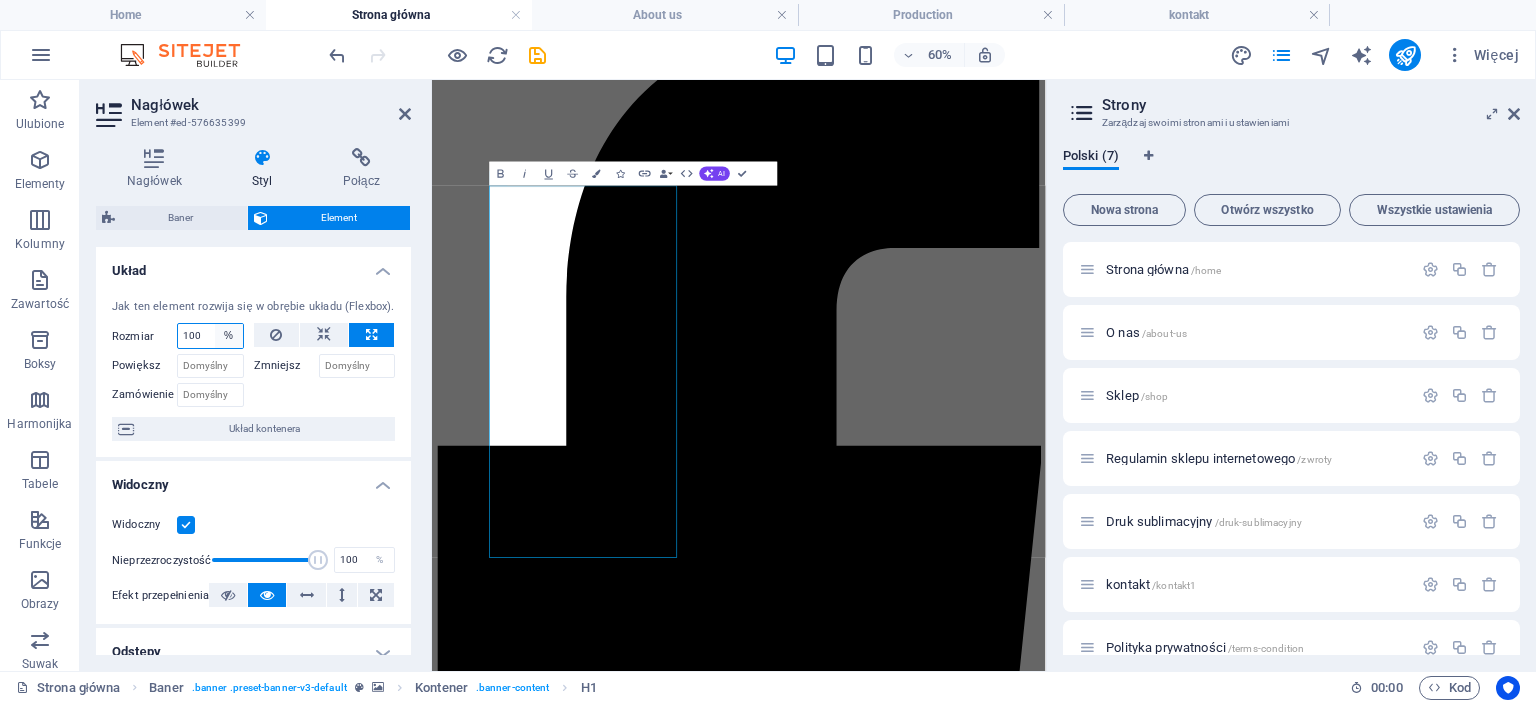 click on "Domyślny automatycznie px % 1/1 1/2 1/3 1/4 1/5 1/6 1/7 1/8 1/9 1/10" at bounding box center [229, 336] 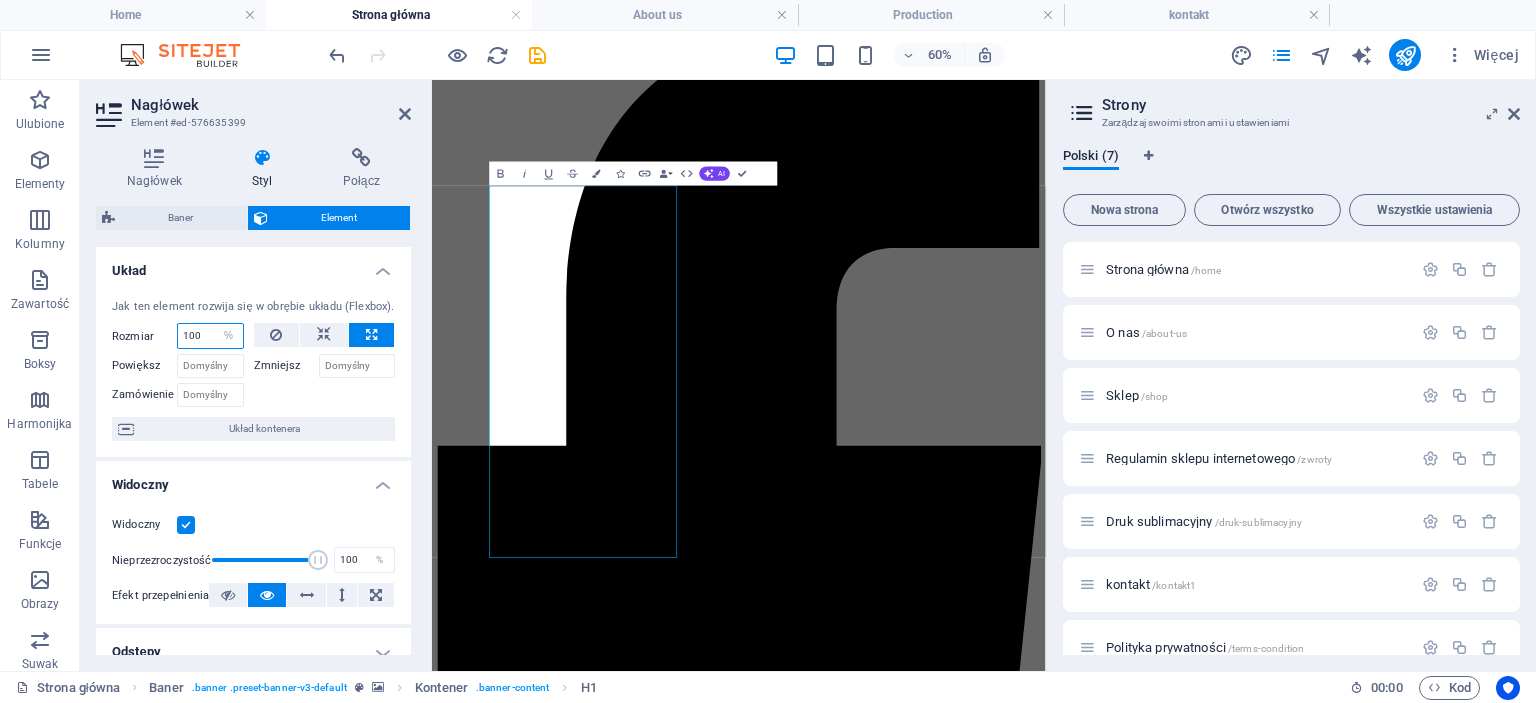 select on "px" 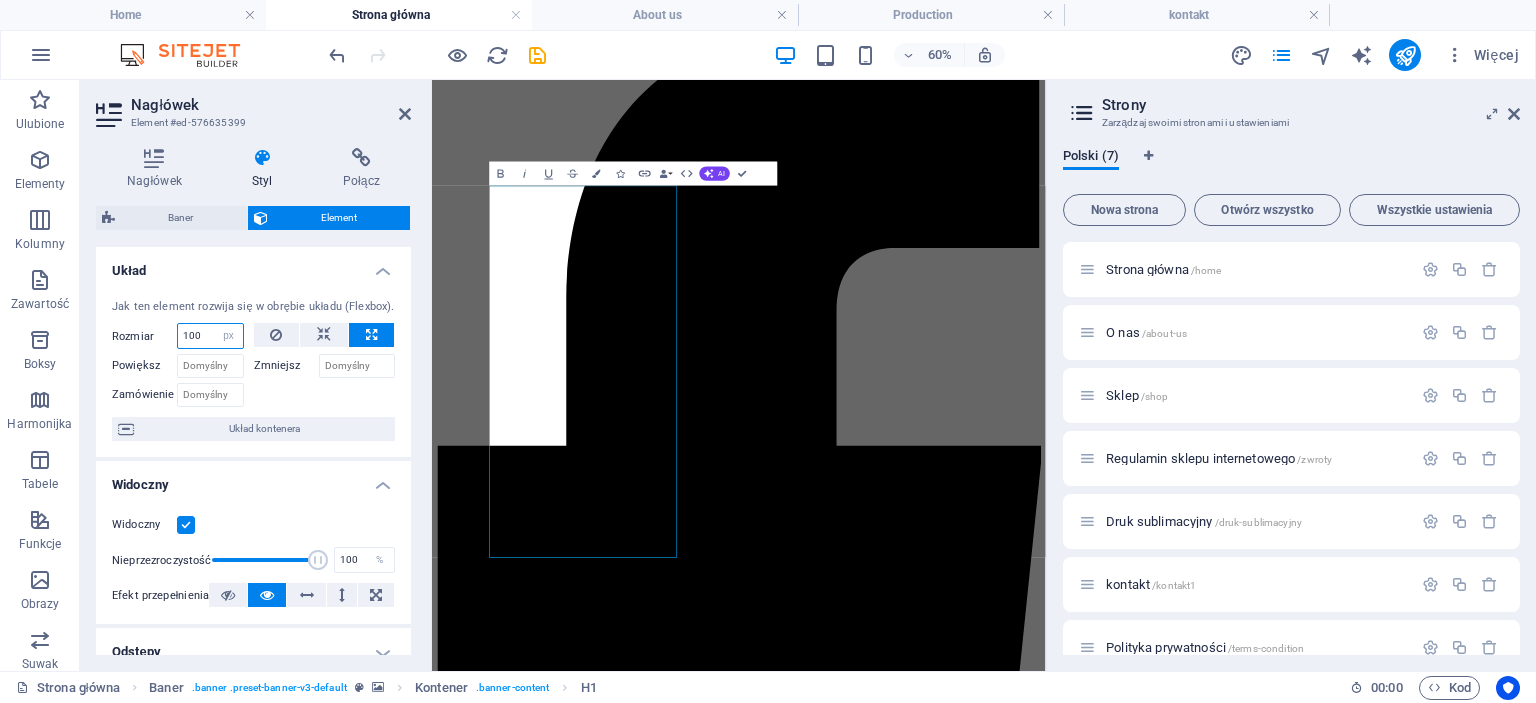 click on "Domyślny automatycznie px % 1/1 1/2 1/3 1/4 1/5 1/6 1/7 1/8 1/9 1/10" at bounding box center [229, 336] 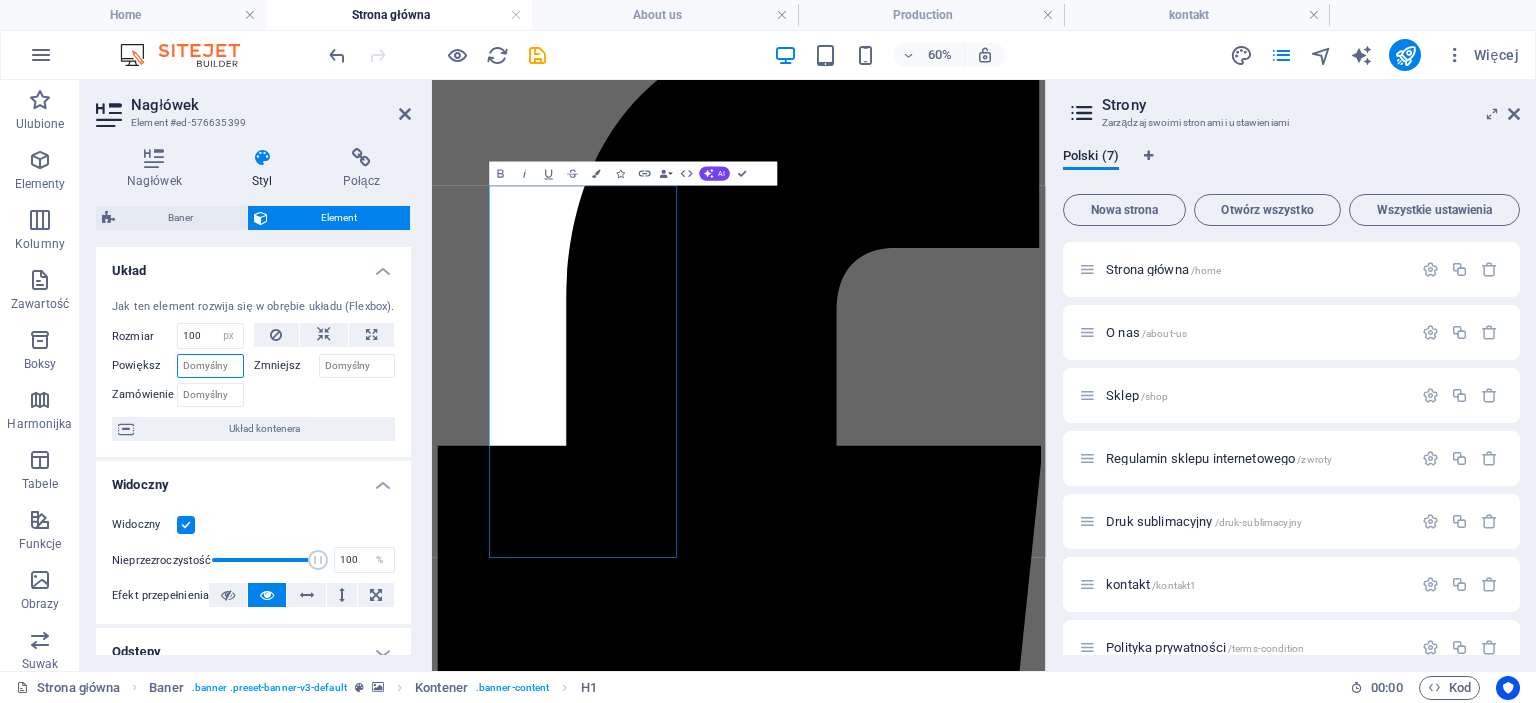 click on "Powiększ" at bounding box center (210, 366) 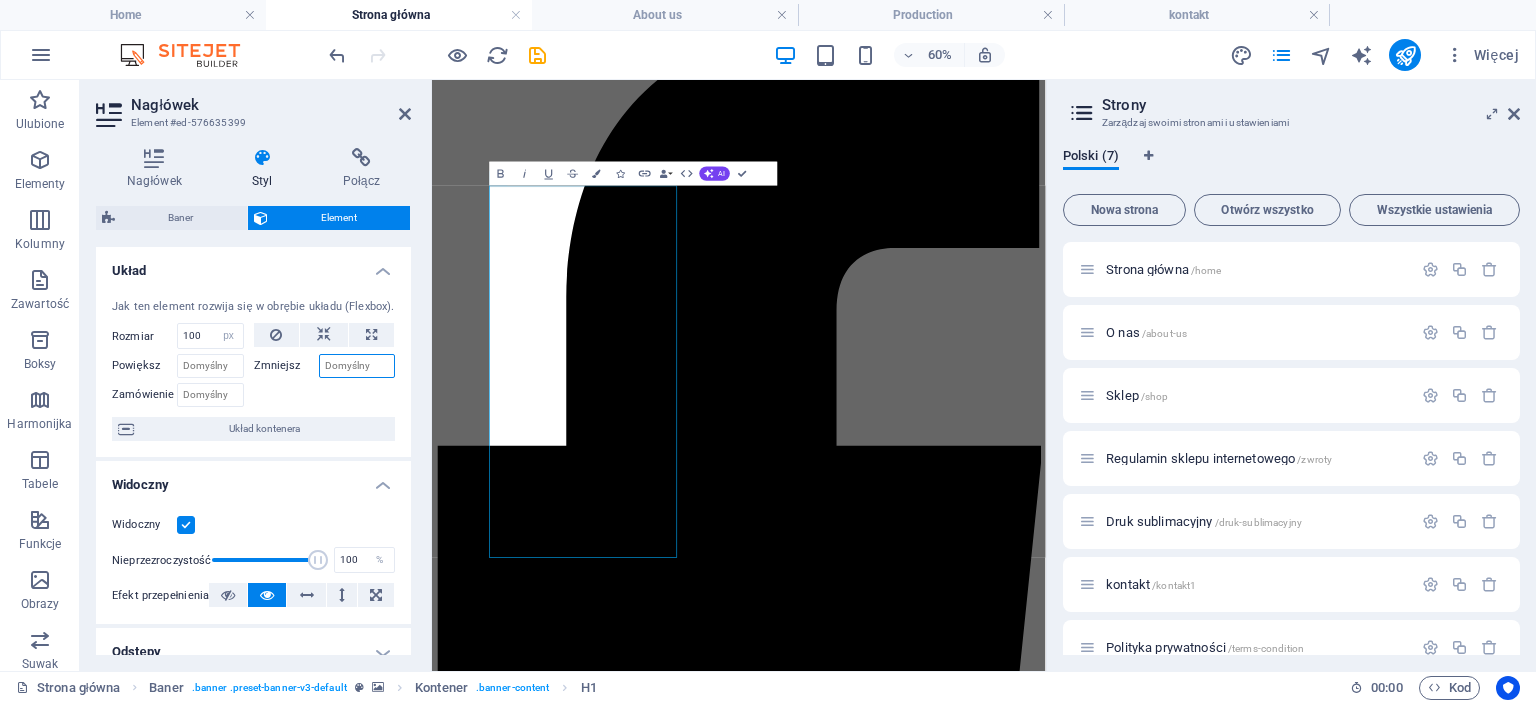 click on "Zmniejsz" at bounding box center [357, 366] 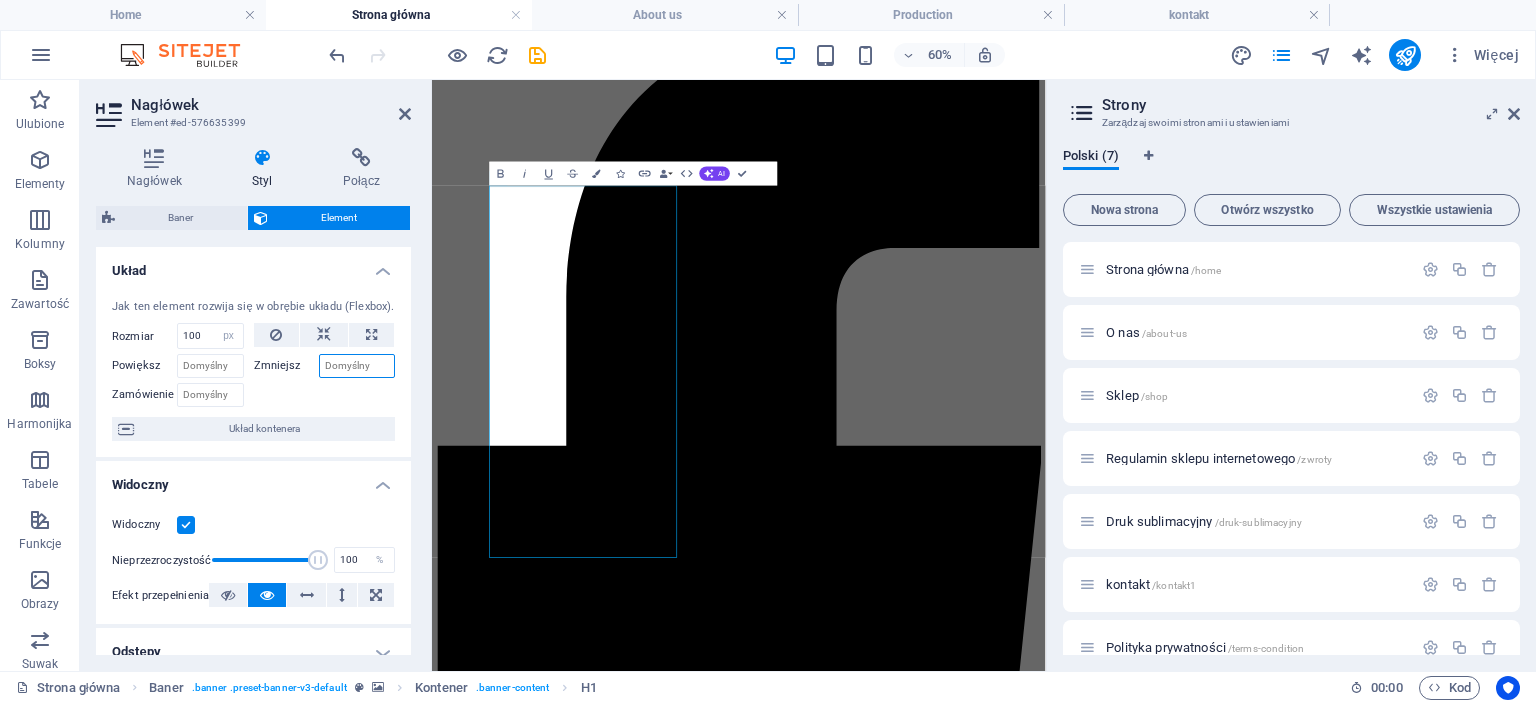type on "1" 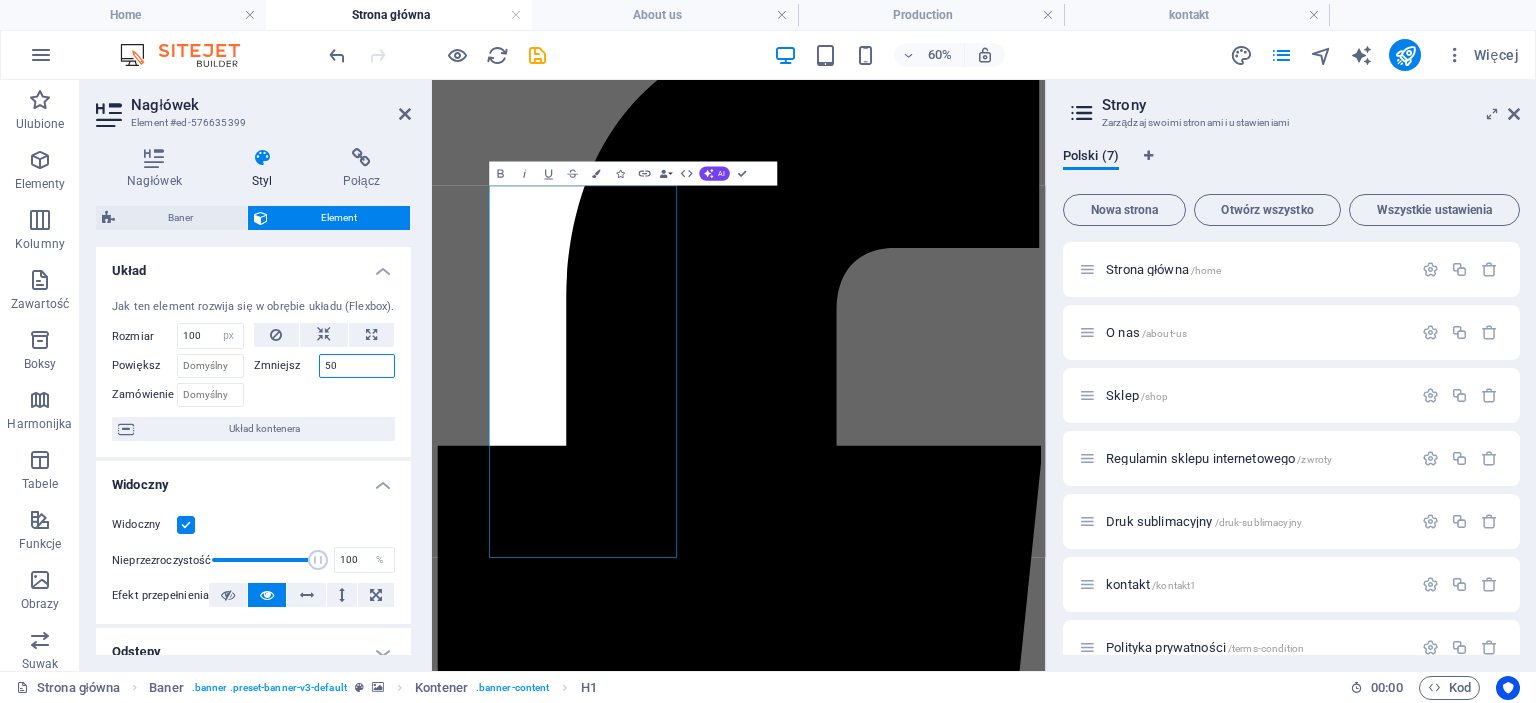 type on "50" 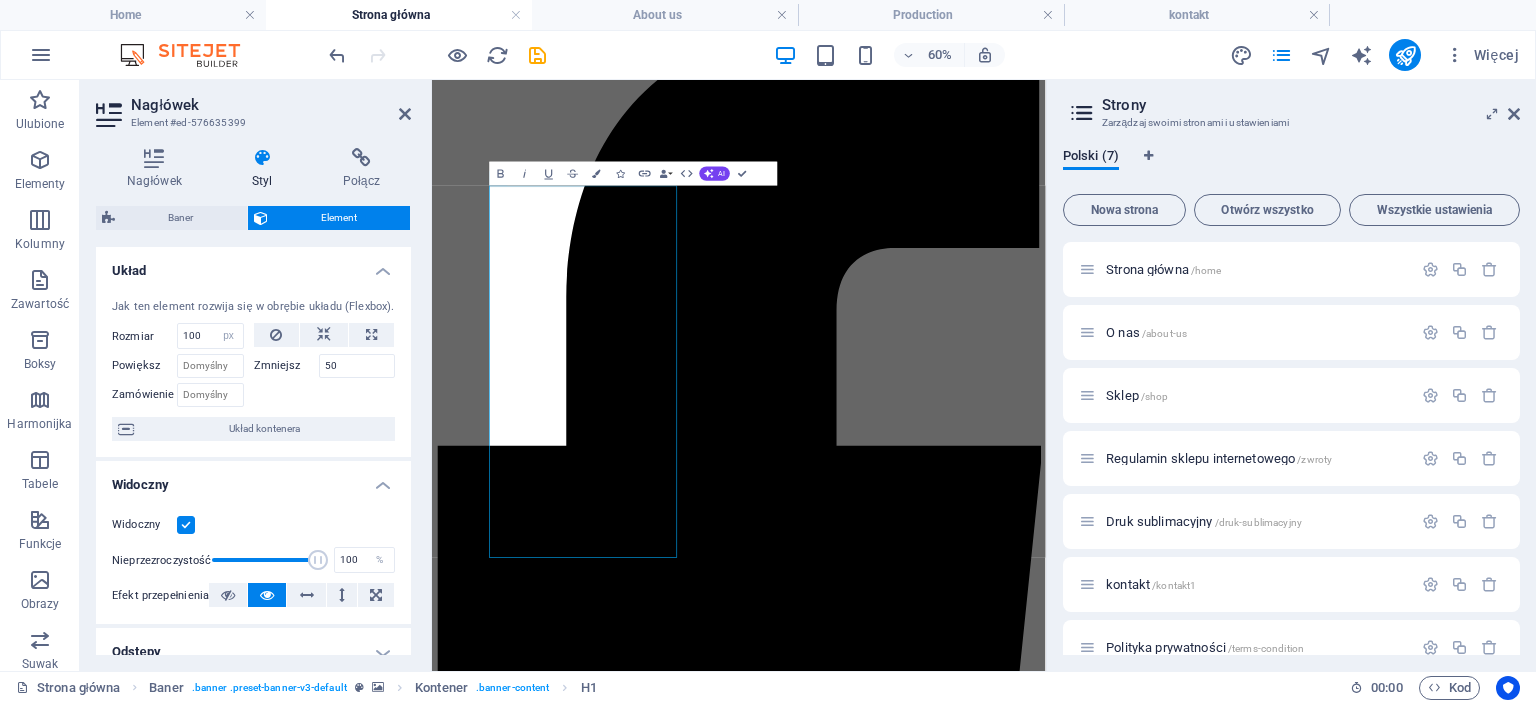 click at bounding box center [325, 392] 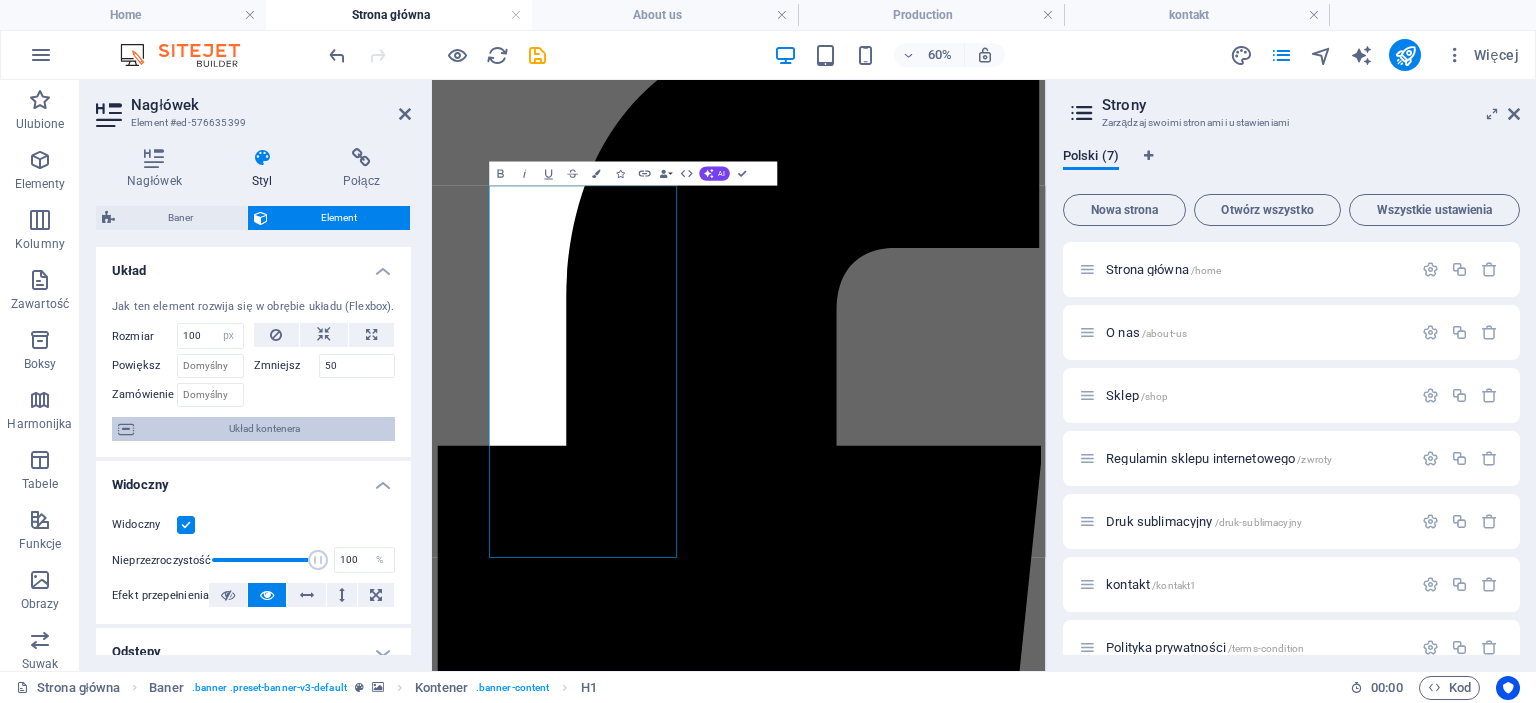 click on "Układ kontenera" at bounding box center [264, 429] 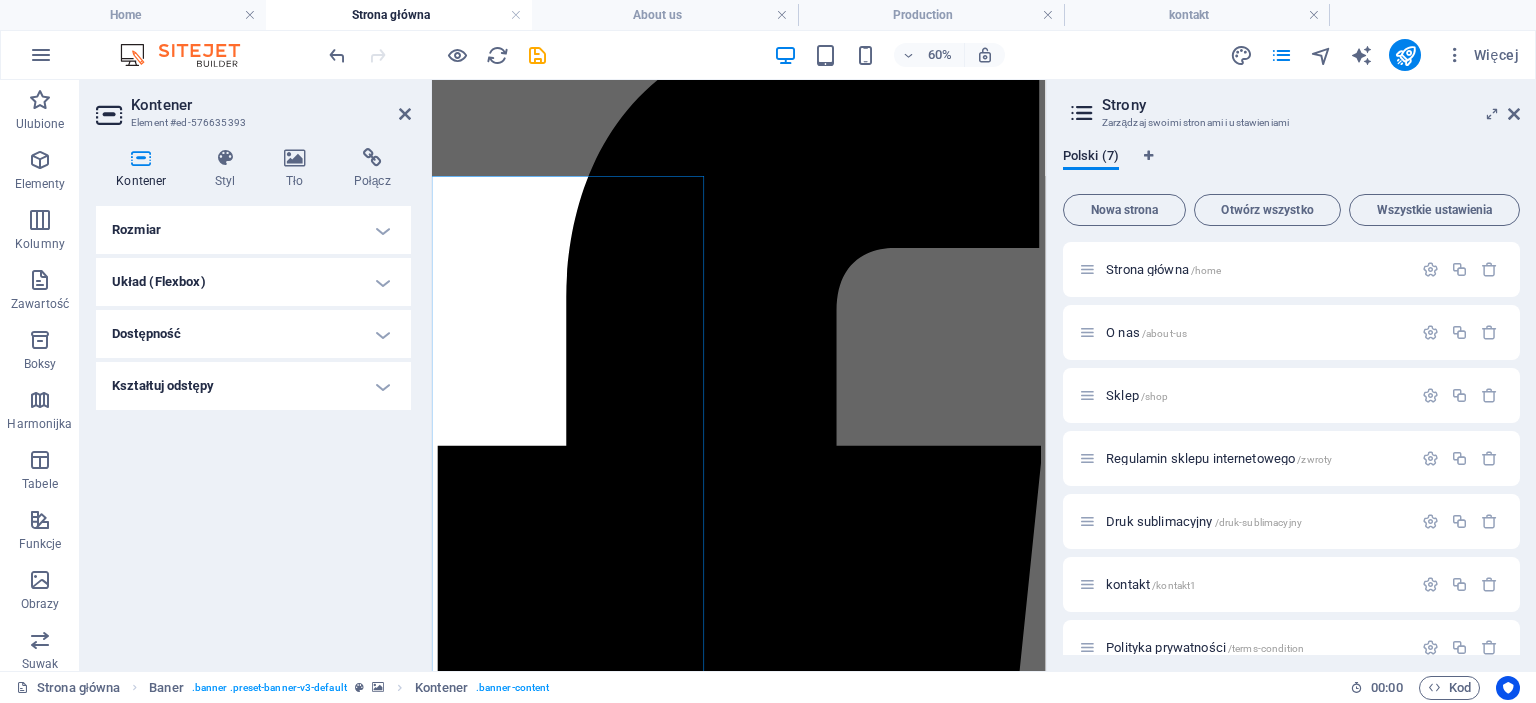 click on "Rozmiar" at bounding box center (253, 230) 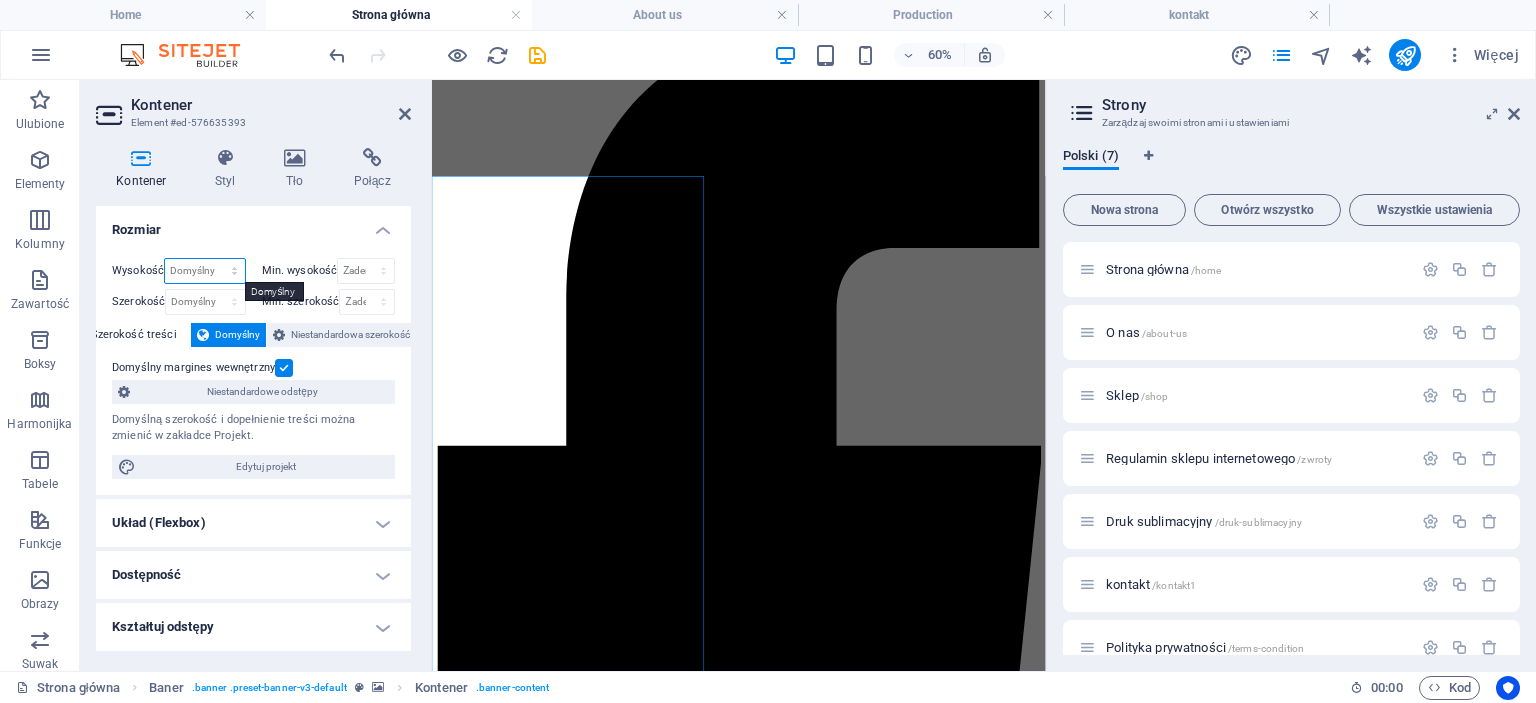 click on "Domyślny px rem % vh vw" at bounding box center (204, 271) 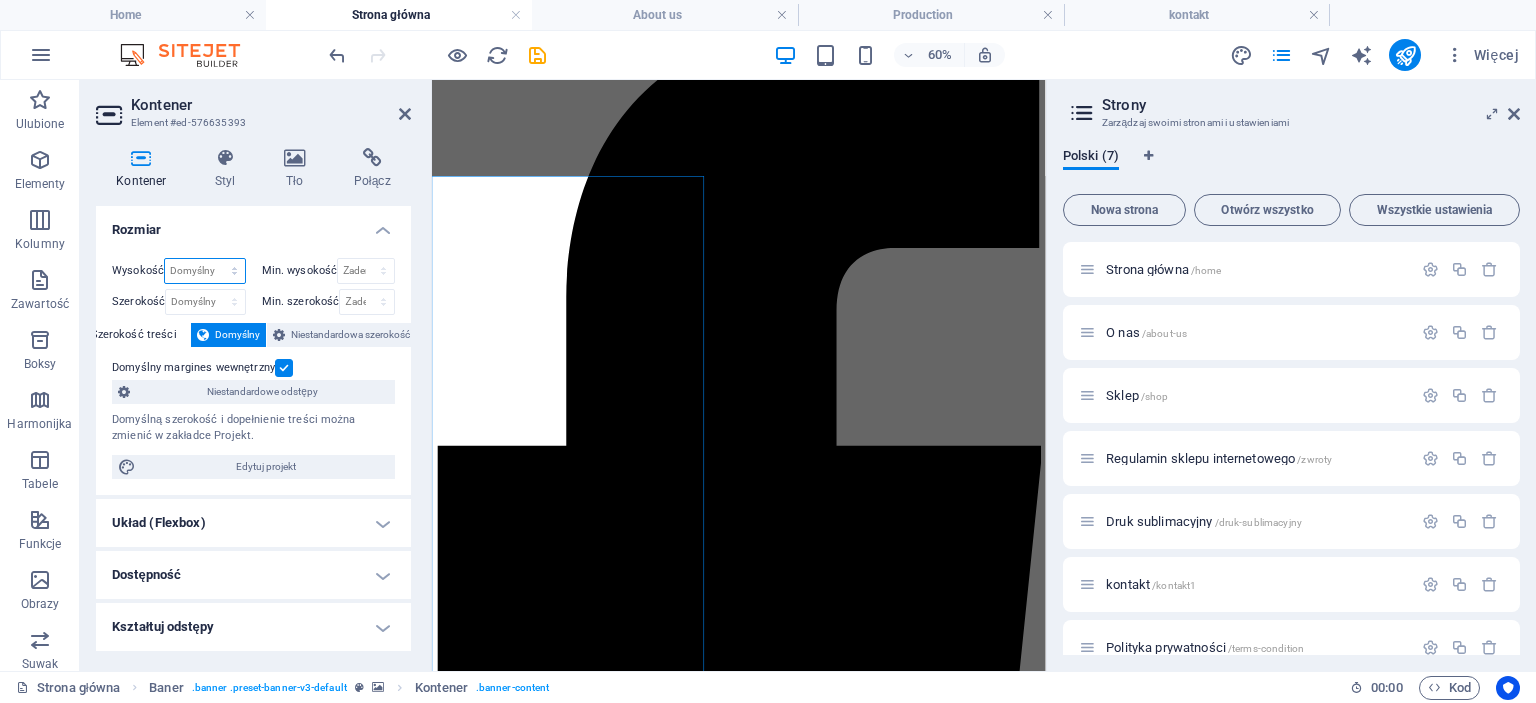 click on "Domyślny px rem % vh vw" at bounding box center [204, 271] 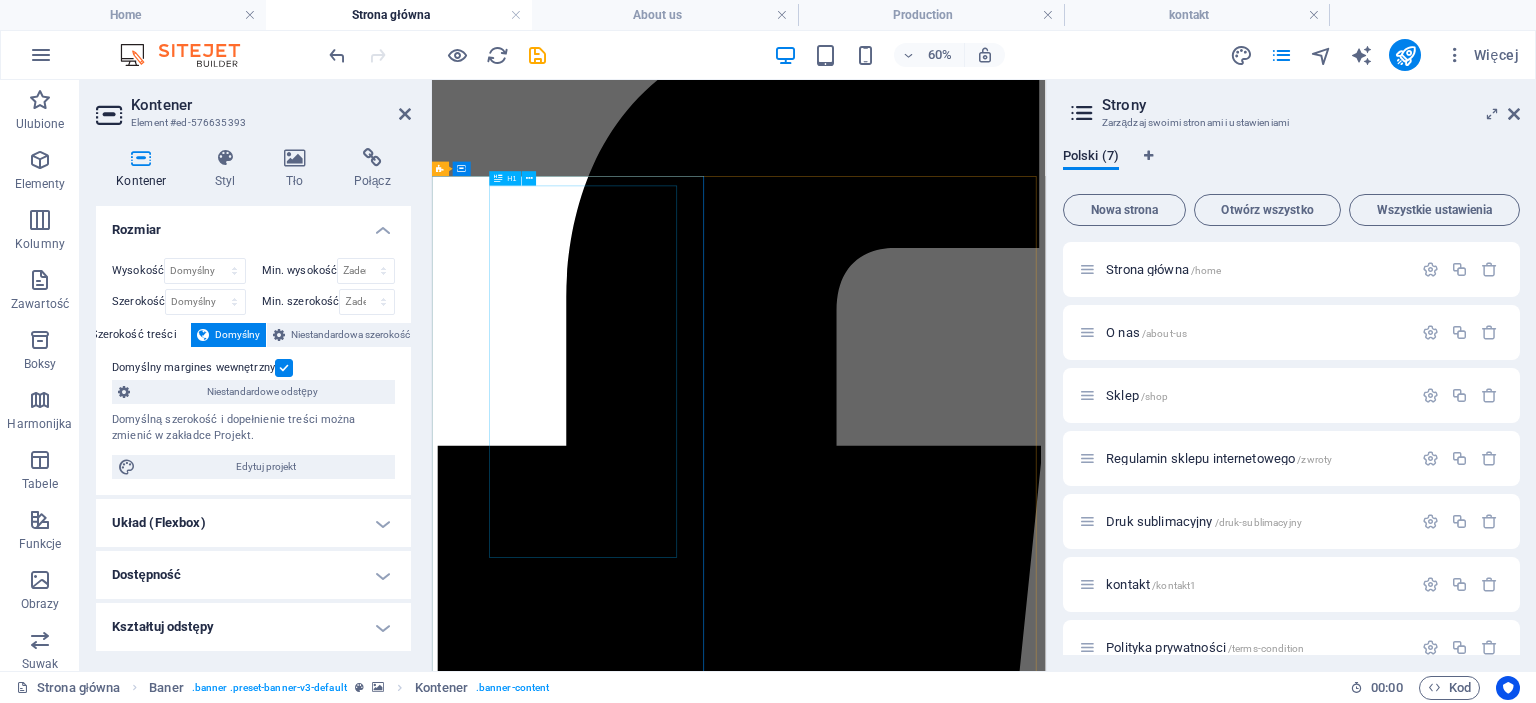 click on "Druk sublimacyjny na kocach, ręcznikach i tekstyliach – personalizacja dla firm i osób prywatnych" at bounding box center (943, 5781) 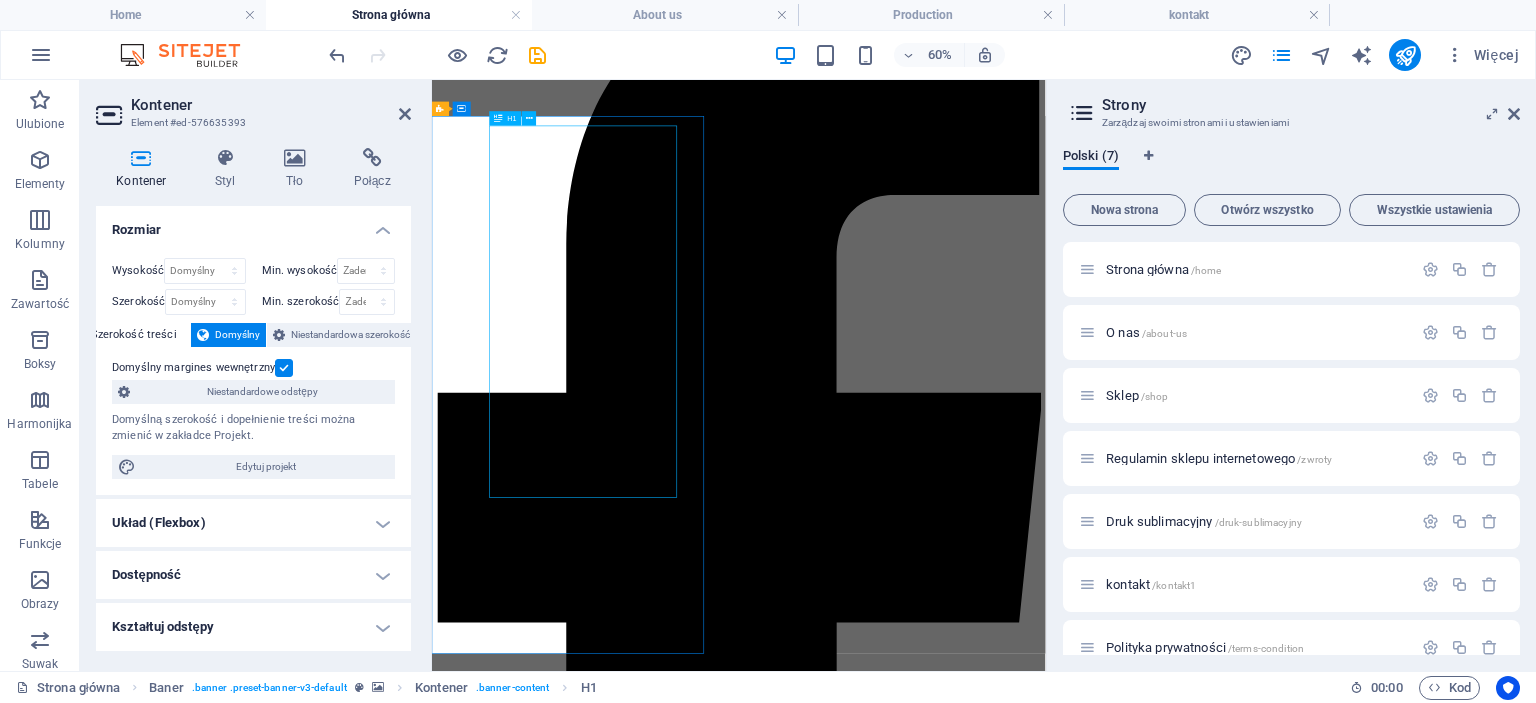 scroll, scrollTop: 200, scrollLeft: 0, axis: vertical 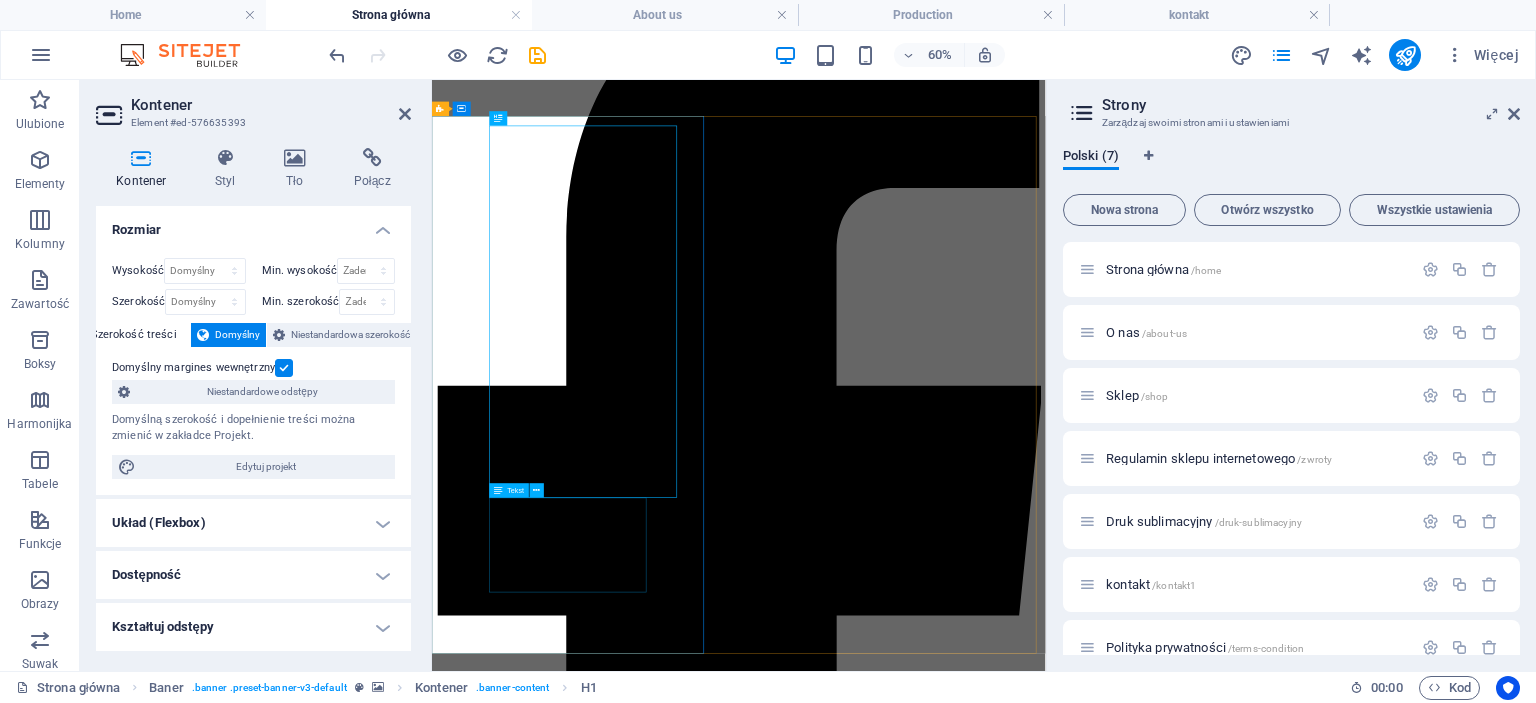 click on "Lorem ipsum dolor sit amet, consectetuer adipiscing elit. Aenean commodo ligula eget dolor. Aenean massa. Cum sociis natoque penatibus et magnis dis parturient montes." at bounding box center (943, 5757) 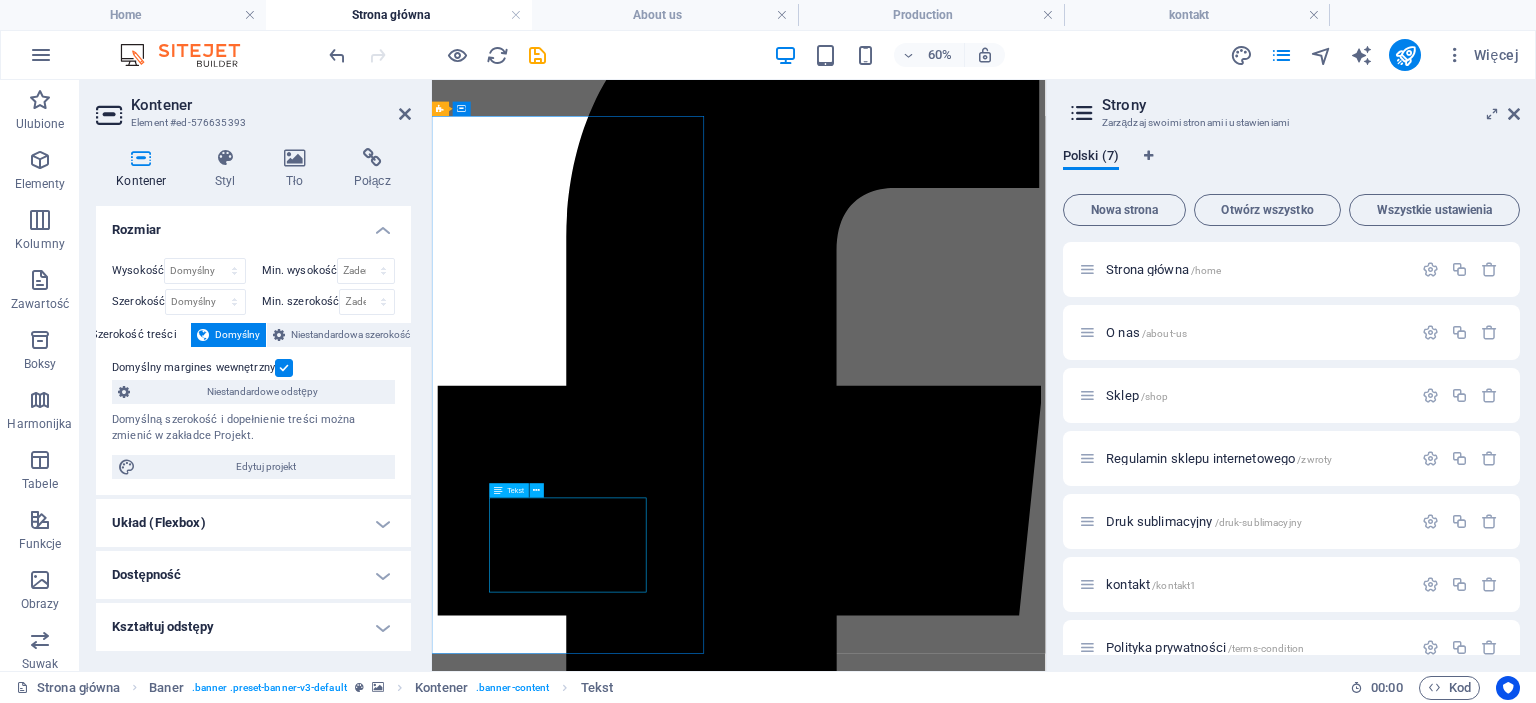 click on "Lorem ipsum dolor sit amet, consectetuer adipiscing elit. Aenean commodo ligula eget dolor. Aenean massa. Cum sociis natoque penatibus et magnis dis parturient montes." at bounding box center [943, 5757] 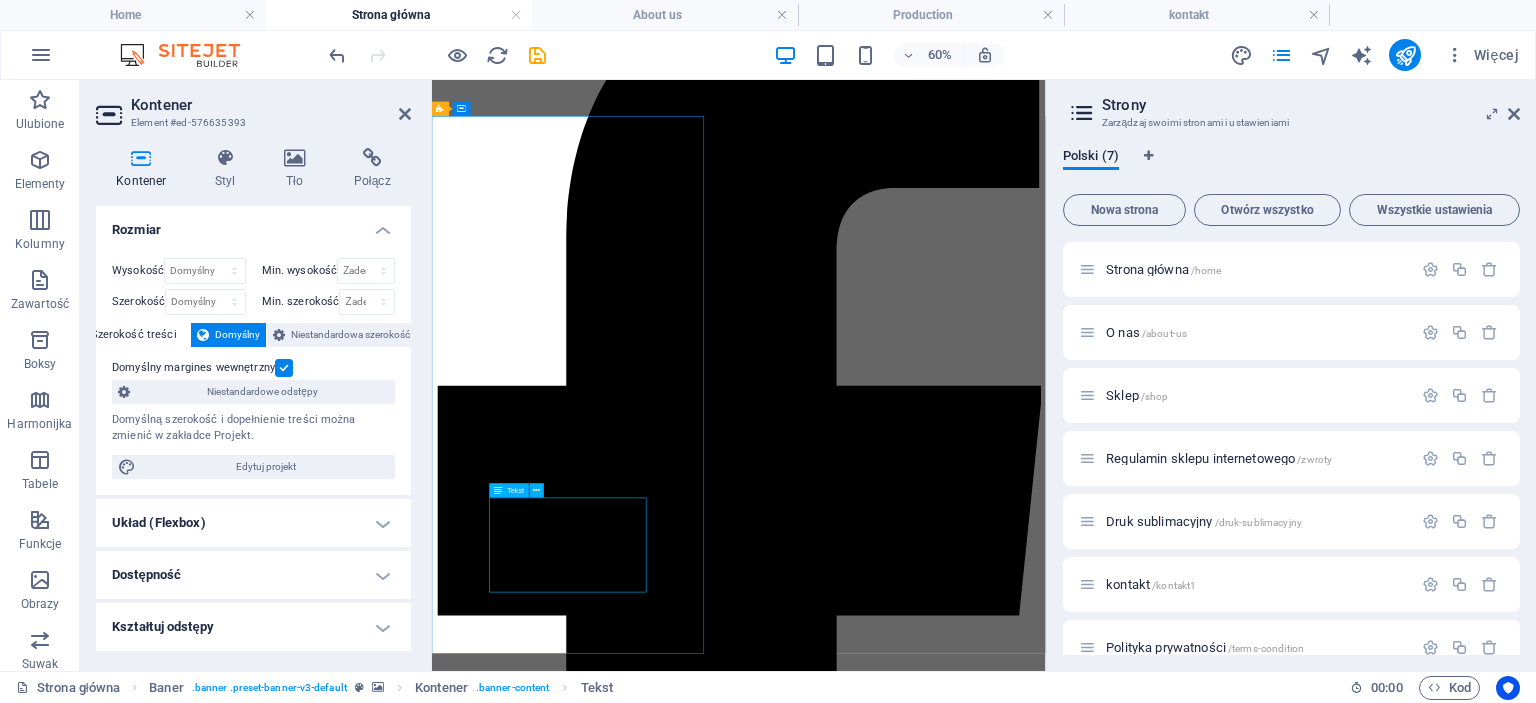 click on "Lorem ipsum dolor sit amet, consectetuer adipiscing elit. Aenean commodo ligula eget dolor. Aenean massa. Cum sociis natoque penatibus et magnis dis parturient montes." at bounding box center [943, 5757] 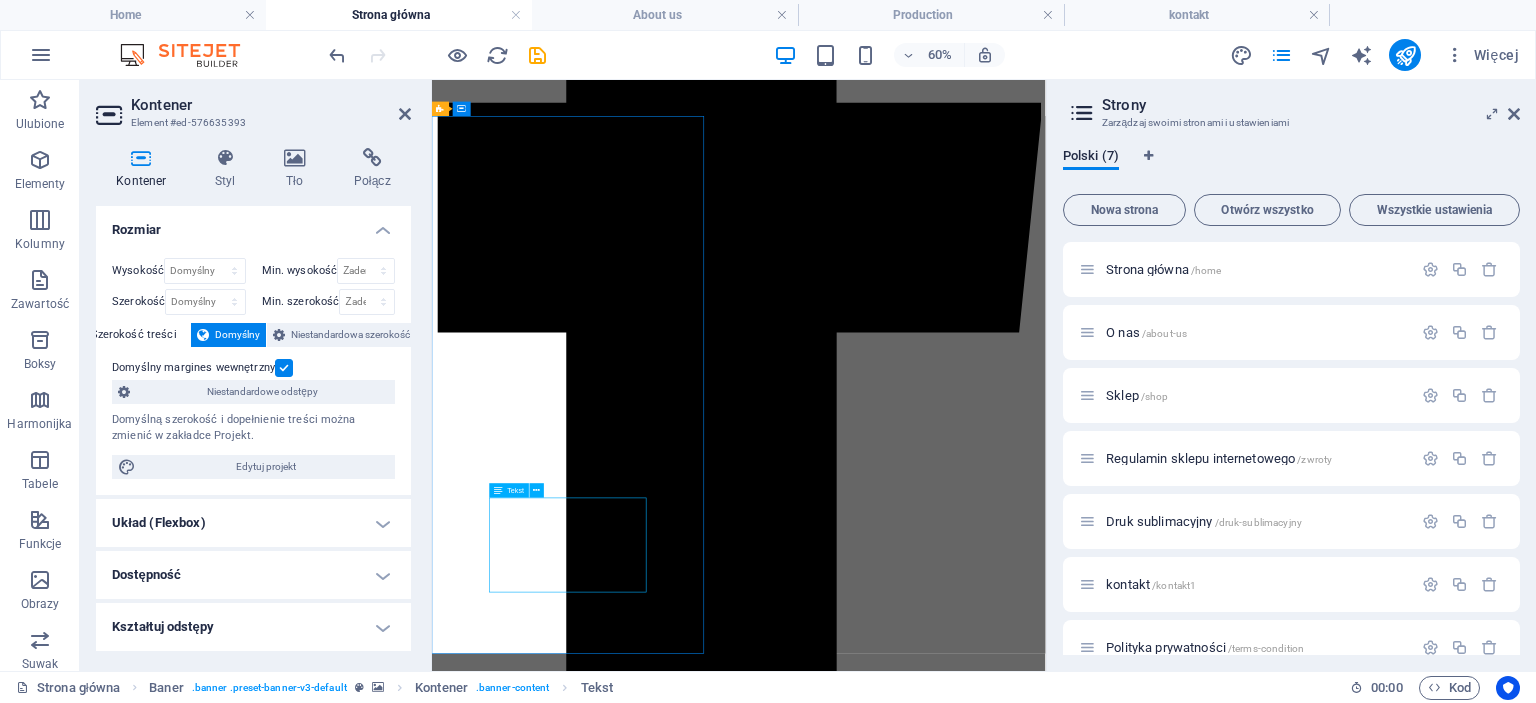 click at bounding box center [943, 5235] 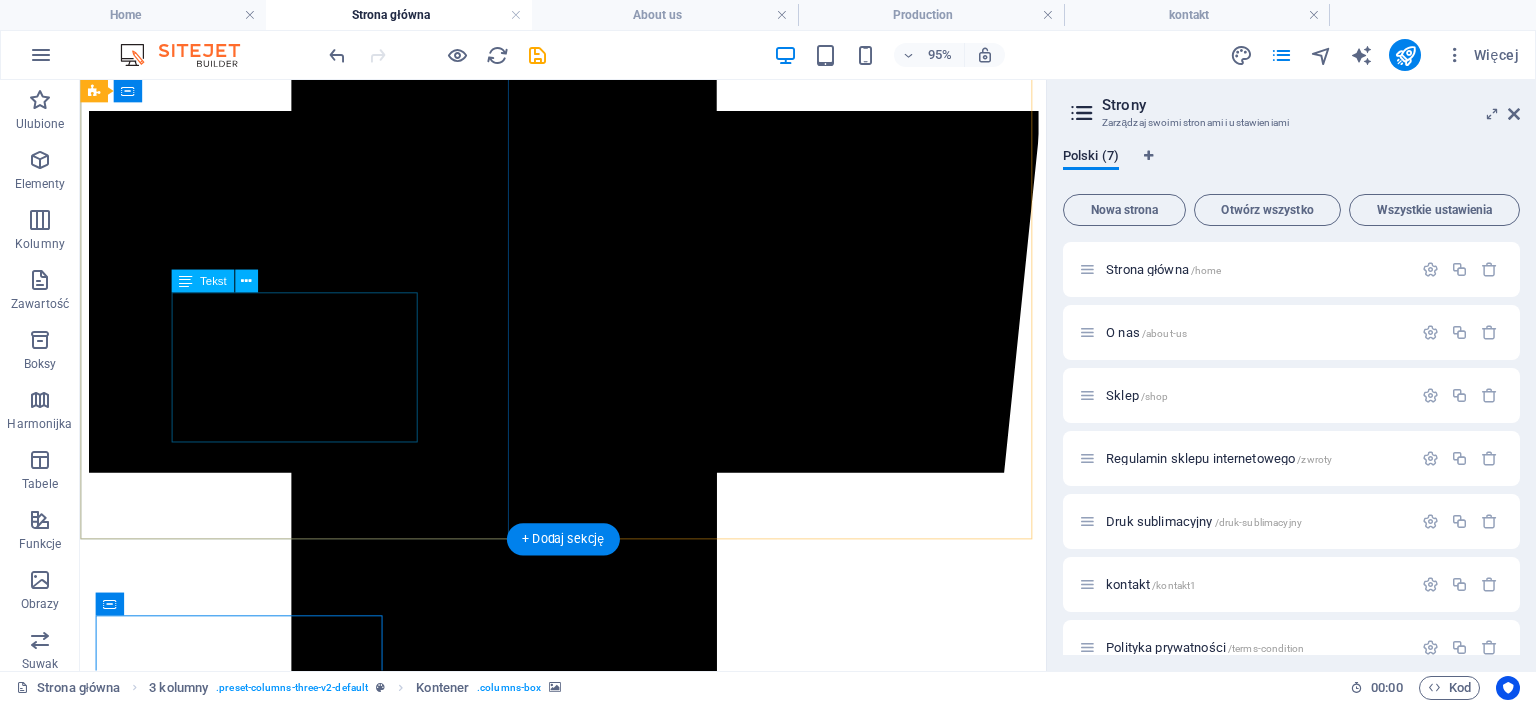 click on "Lorem ipsum dolor sit amet, consectetuer adipiscing elit. Aenean commodo ligula eget dolor. Aenean massa. Cum sociis natoque penatibus et magnis dis parturient montes." at bounding box center (588, 5100) 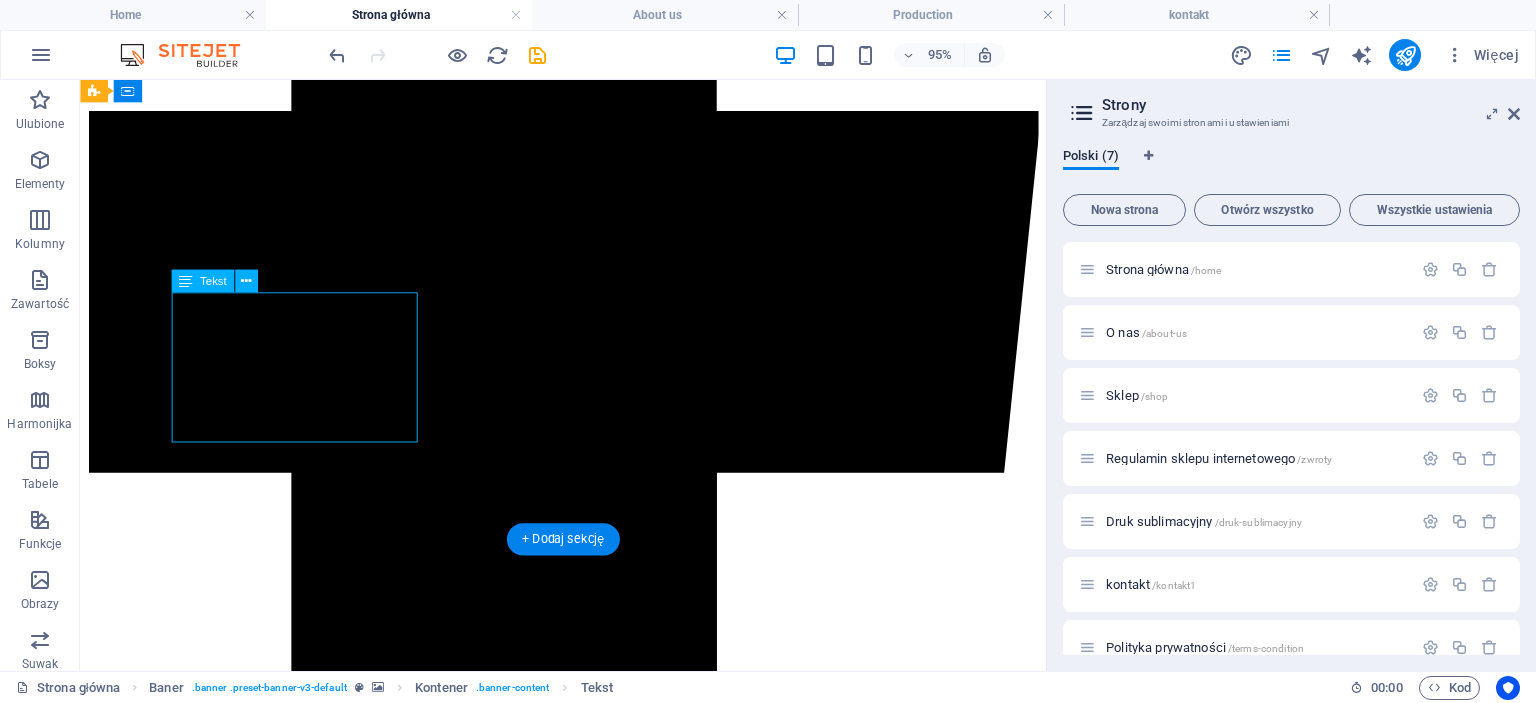 click on "Lorem ipsum dolor sit amet, consectetuer adipiscing elit. Aenean commodo ligula eget dolor. Aenean massa. Cum sociis natoque penatibus et magnis dis parturient montes." at bounding box center [588, 5100] 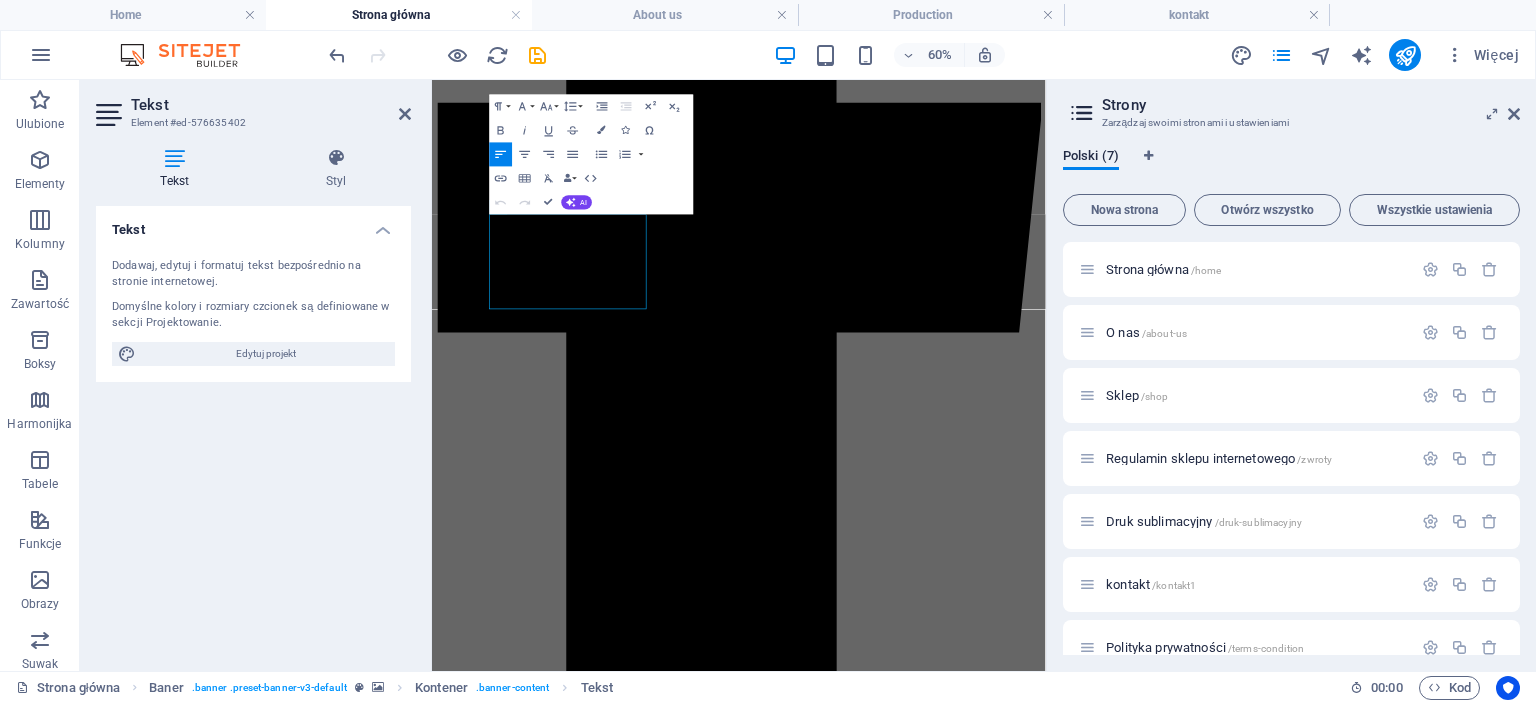 click on "Dodawaj, edytuj i formatuj tekst bezpośrednio na stronie internetowej. Domyślne kolory i rozmiary czcionek są definiowane w sekcji Projektowanie. Edytuj projekt" at bounding box center [253, 312] 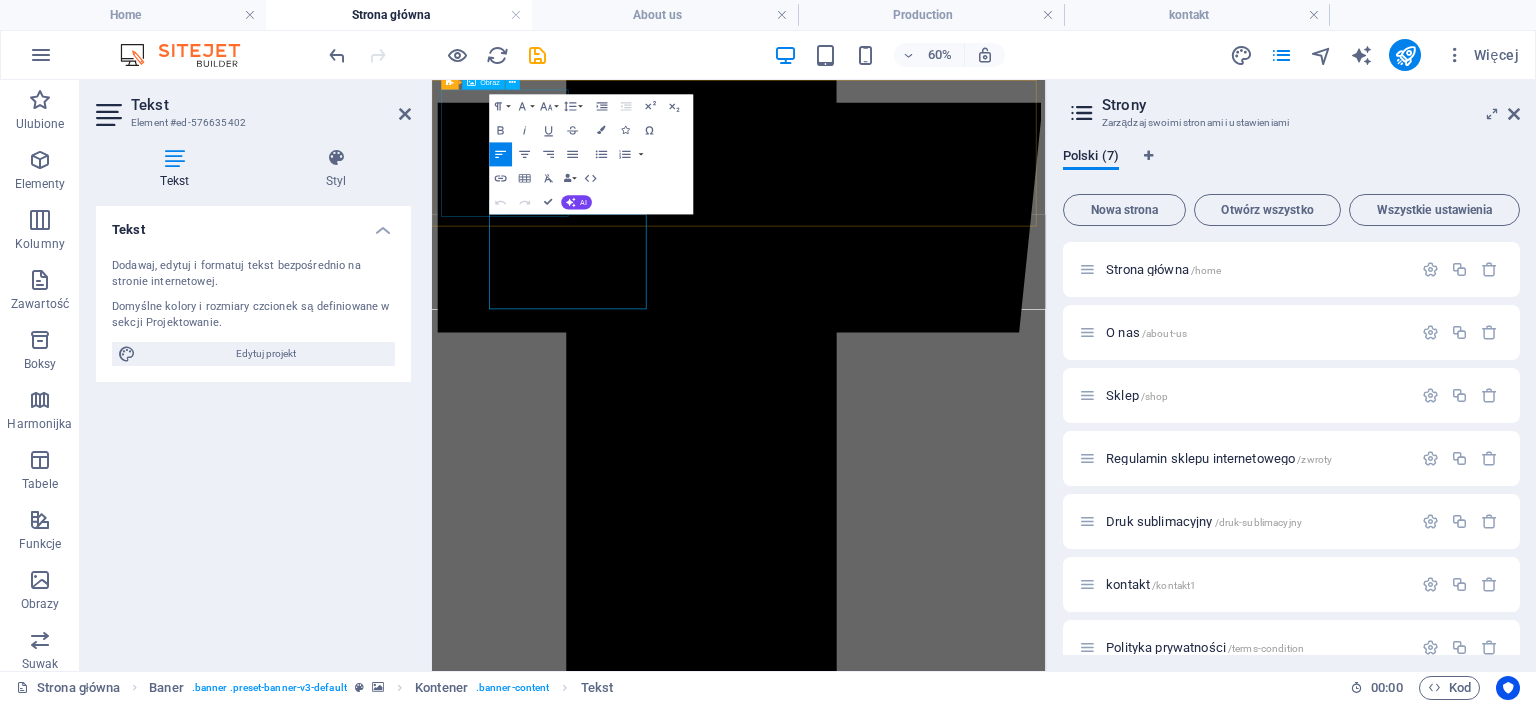 drag, startPoint x: 613, startPoint y: 452, endPoint x: 466, endPoint y: 284, distance: 223.23306 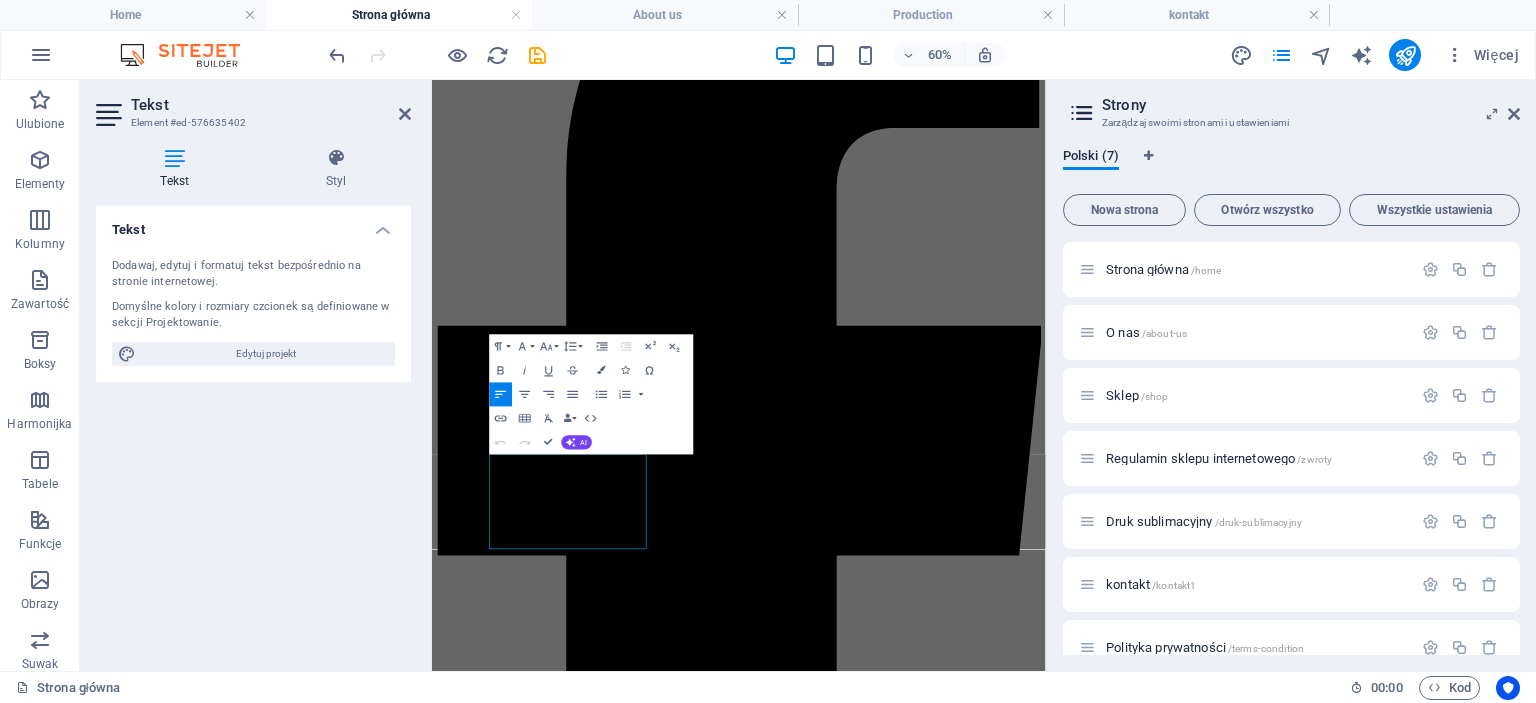 scroll, scrollTop: 272, scrollLeft: 0, axis: vertical 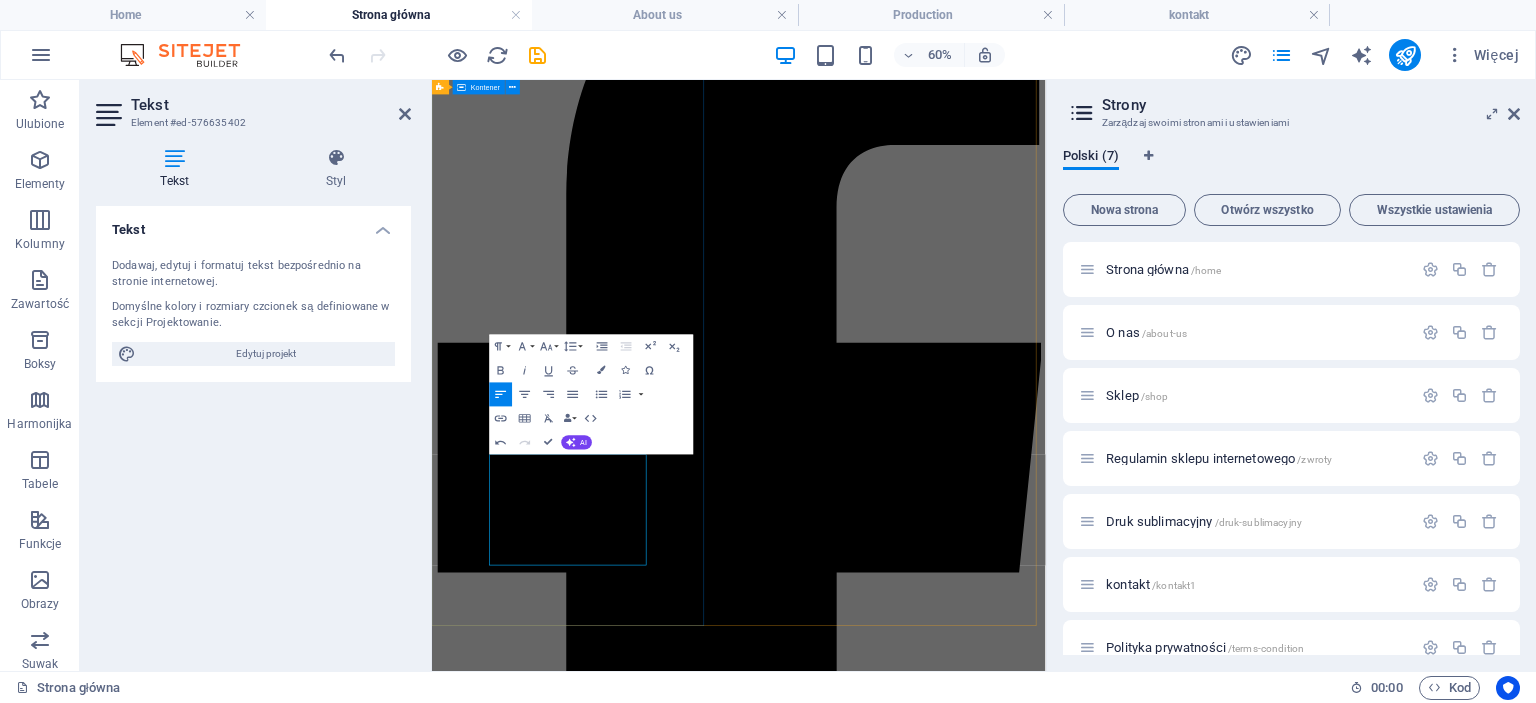 click on "Druk sublimacyjny na kocach, ręcznikach i tekstyliach – personalizacja dla firm i osób prywatnych Oferujemy trwały i pełnokolorowy druk sublimacyjny na kocach, ręcznikach oraz artykułach dziecięcych. Personalizujemy tekstylia dla firm jako gadżety reklamowe oraz dla klientów indywidualnych — od 1 sztuki! Latest Collection" at bounding box center (943, 5691) 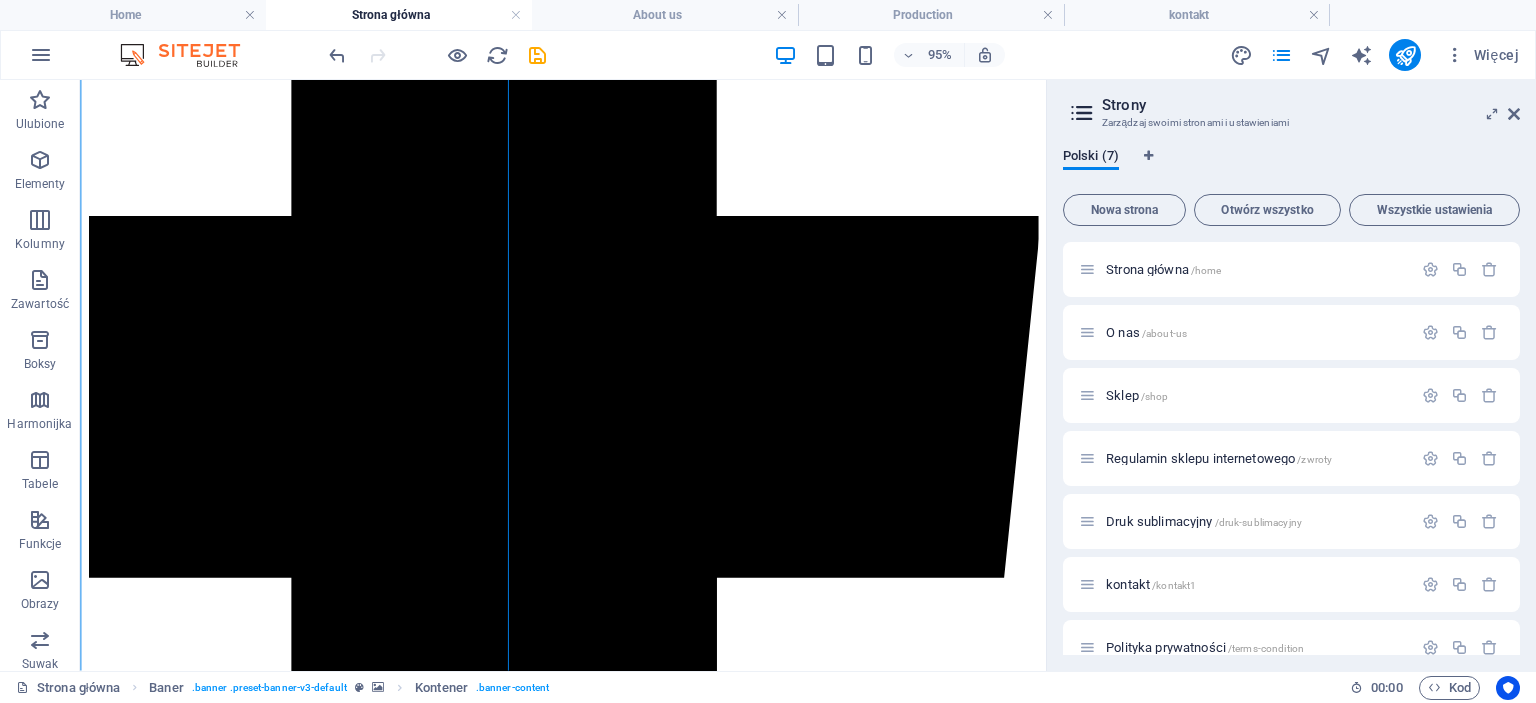 scroll, scrollTop: 600, scrollLeft: 0, axis: vertical 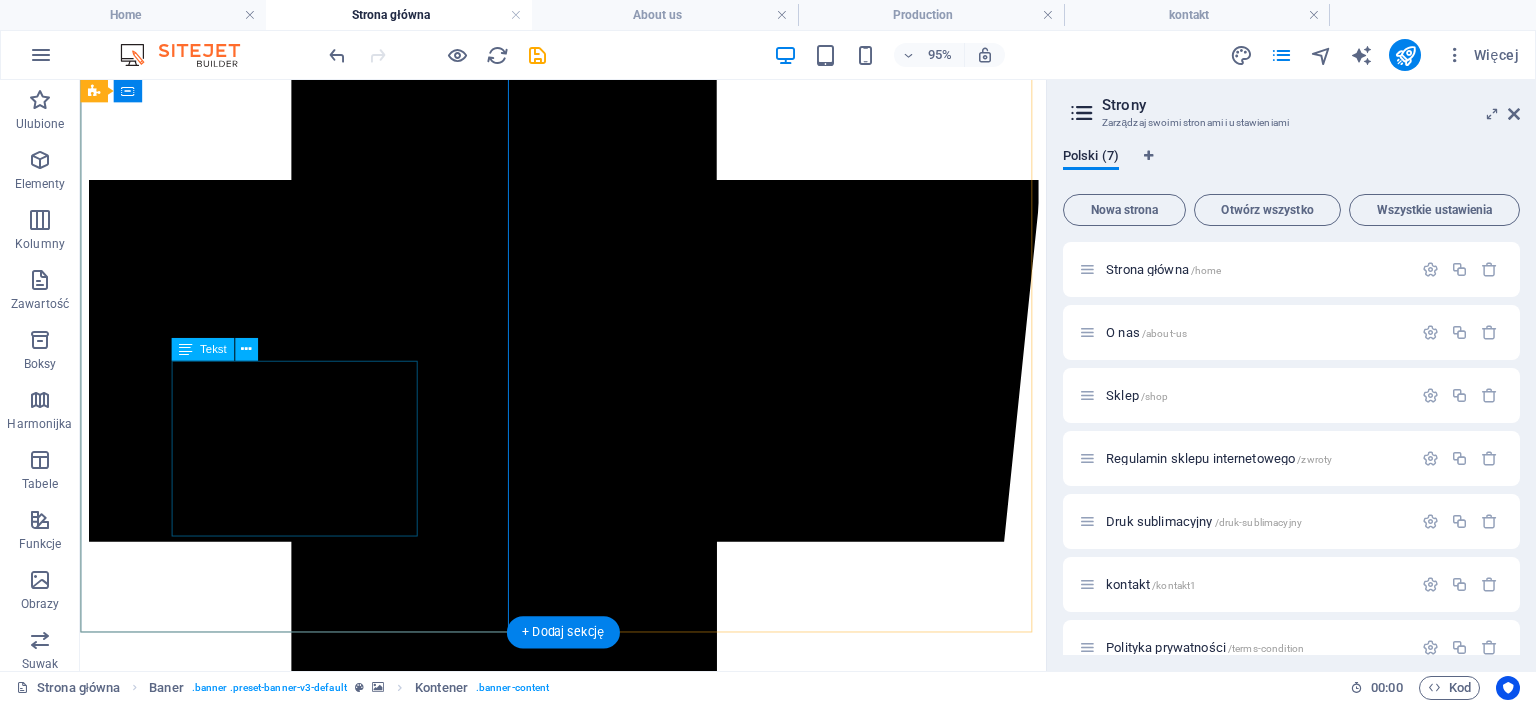 click on "Oferujemy trwały i pełnokolorowy druk sublimacyjny na kocach, ręcznikach oraz artykułach dziecięcych. Personalizujemy tekstylia dla firm jako gadżety reklamowe oraz dla klientów indywidualnych — od 1 sztuki!" at bounding box center (588, 5357) 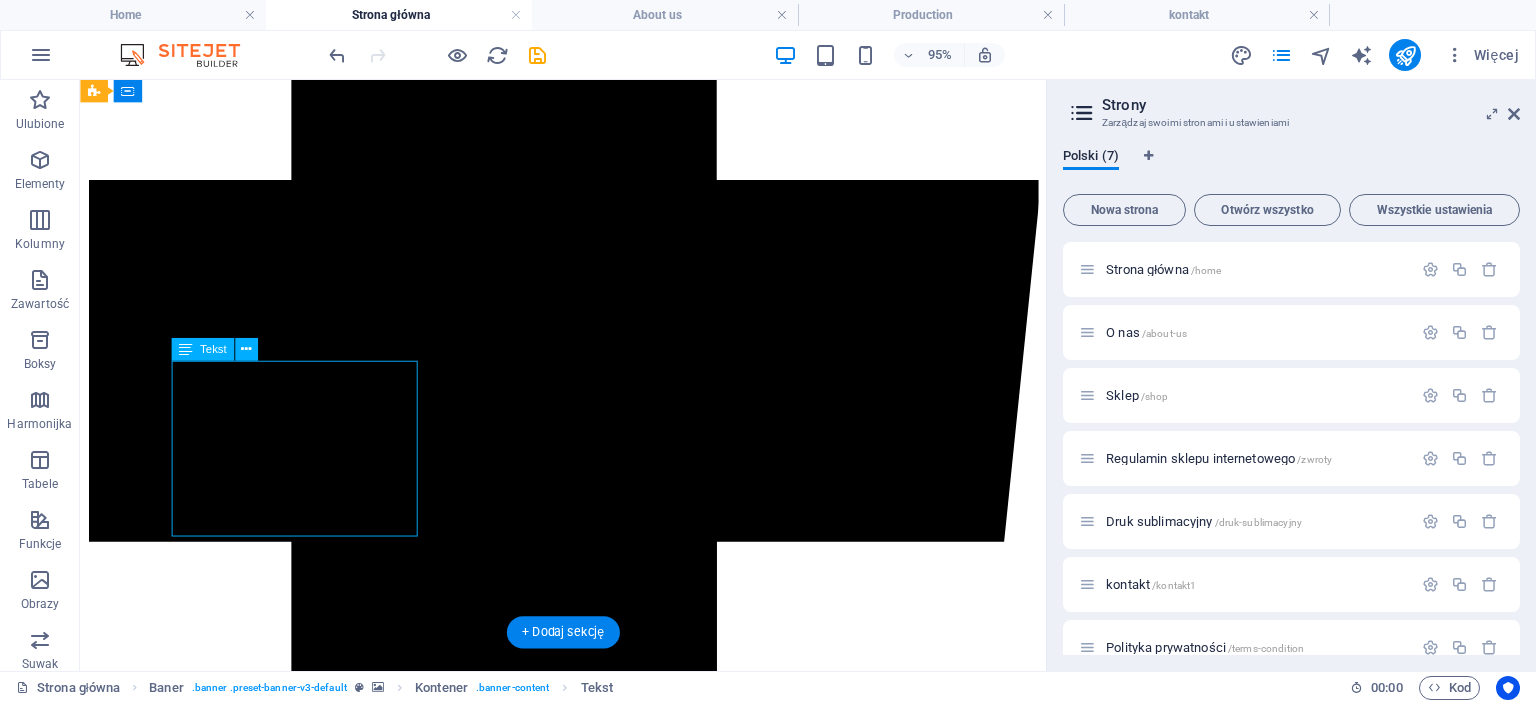 click on "Oferujemy trwały i pełnokolorowy druk sublimacyjny na kocach, ręcznikach oraz artykułach dziecięcych. Personalizujemy tekstylia dla firm jako gadżety reklamowe oraz dla klientów indywidualnych — od 1 sztuki!" at bounding box center [588, 5357] 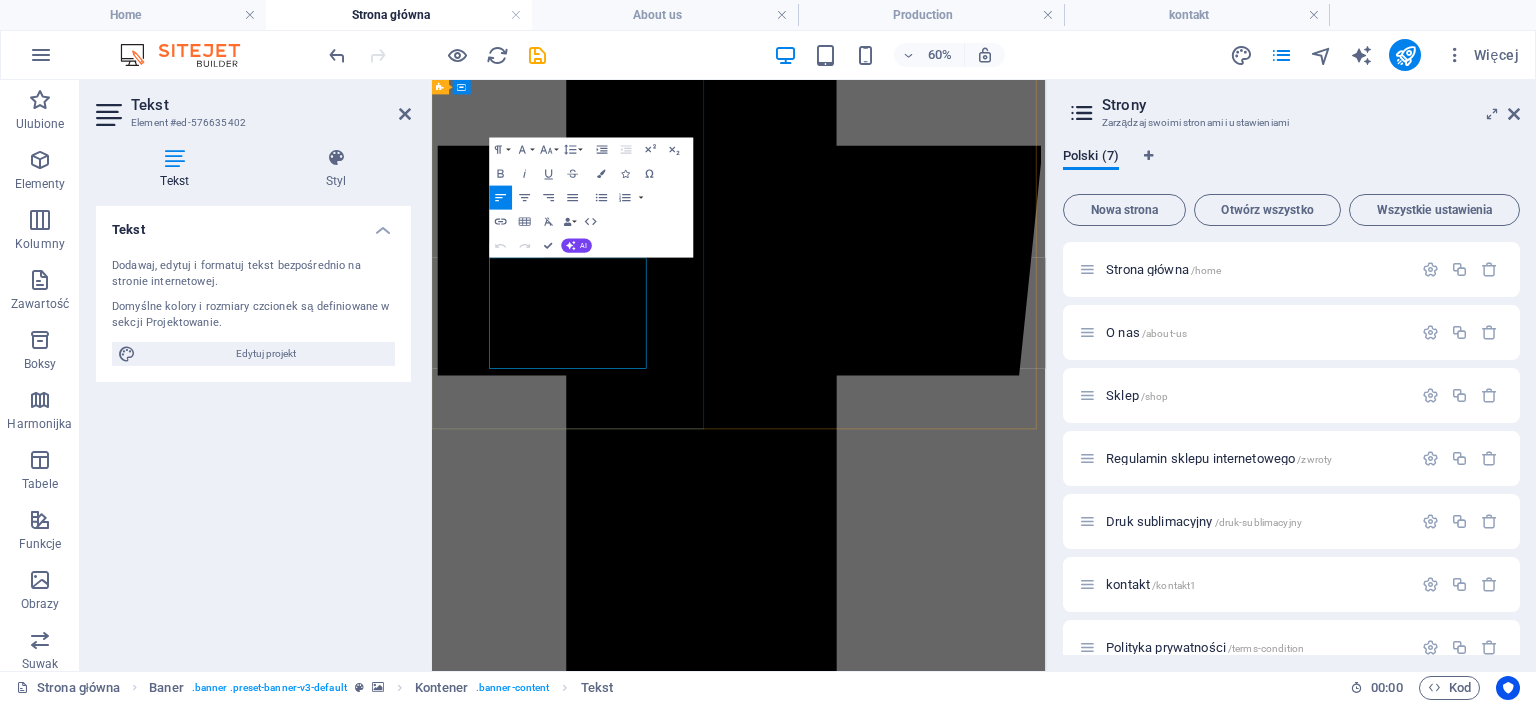 click on "Oferujemy trwały i pełnokolorowy druk sublimacyjny na kocach, ręcznikach oraz artykułach dziecięcych. Personalizujemy tekstylia dla firm jako gadżety reklamowe oraz dla klientów indywidualnych — od 1 sztuki!" at bounding box center [943, 5383] 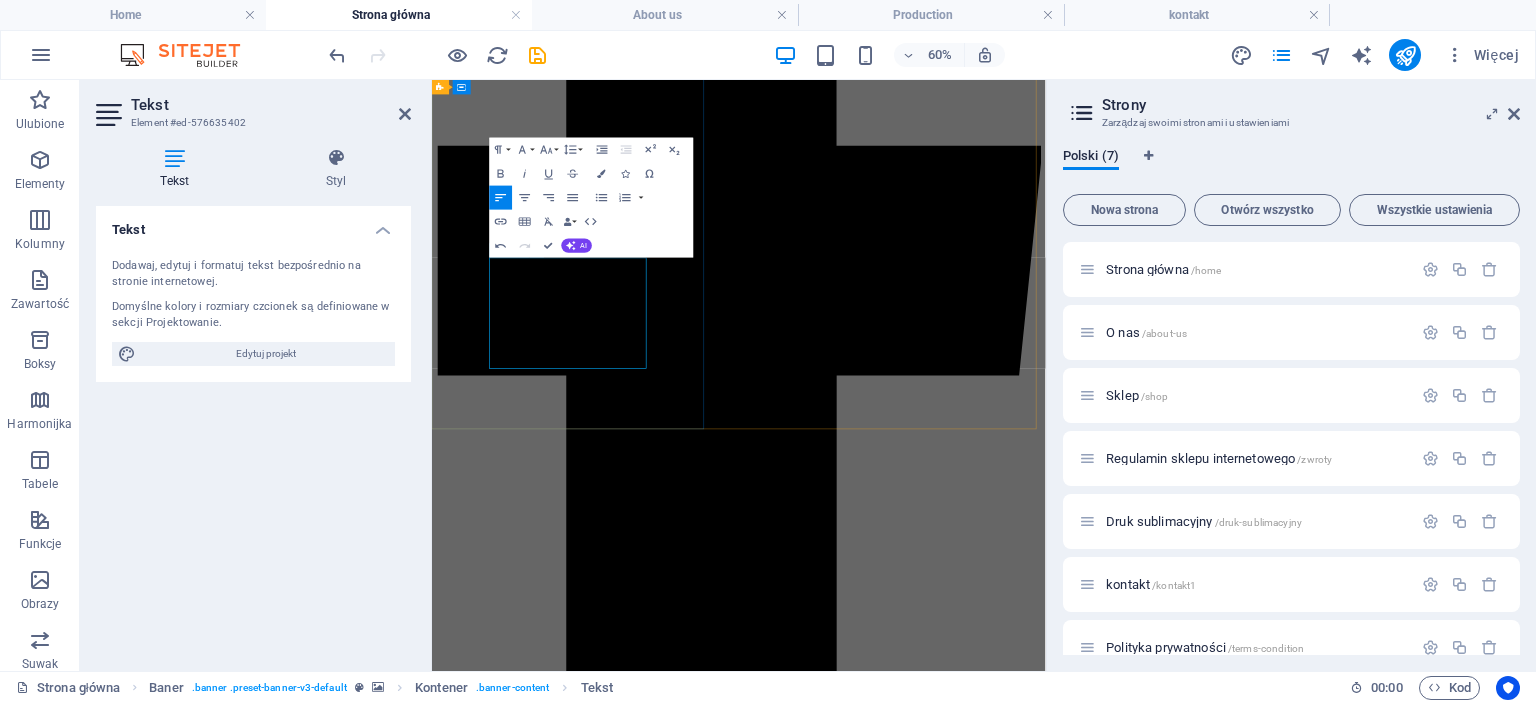 click on "Oferujemy trwały i pełnokolorowy druk sublimacyjny na kocach, ręcznikach oraz na inncyh gadżetach. Personalizujemy tekstylia dla firm jako gadżety reklamowe oraz dla klientów indywidualnych — od 1 sztuki!" at bounding box center [943, 5383] 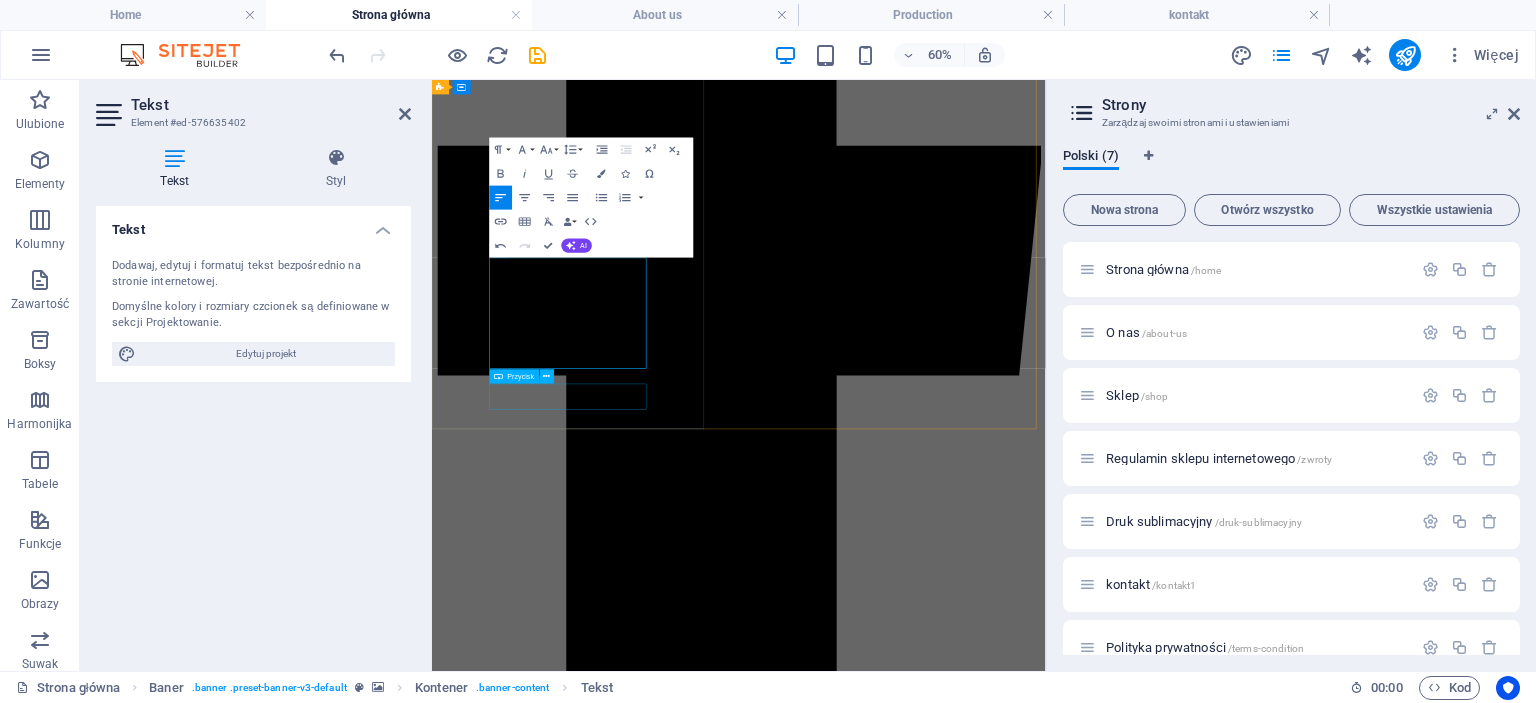 click on "Latest Collection" at bounding box center (943, 5451) 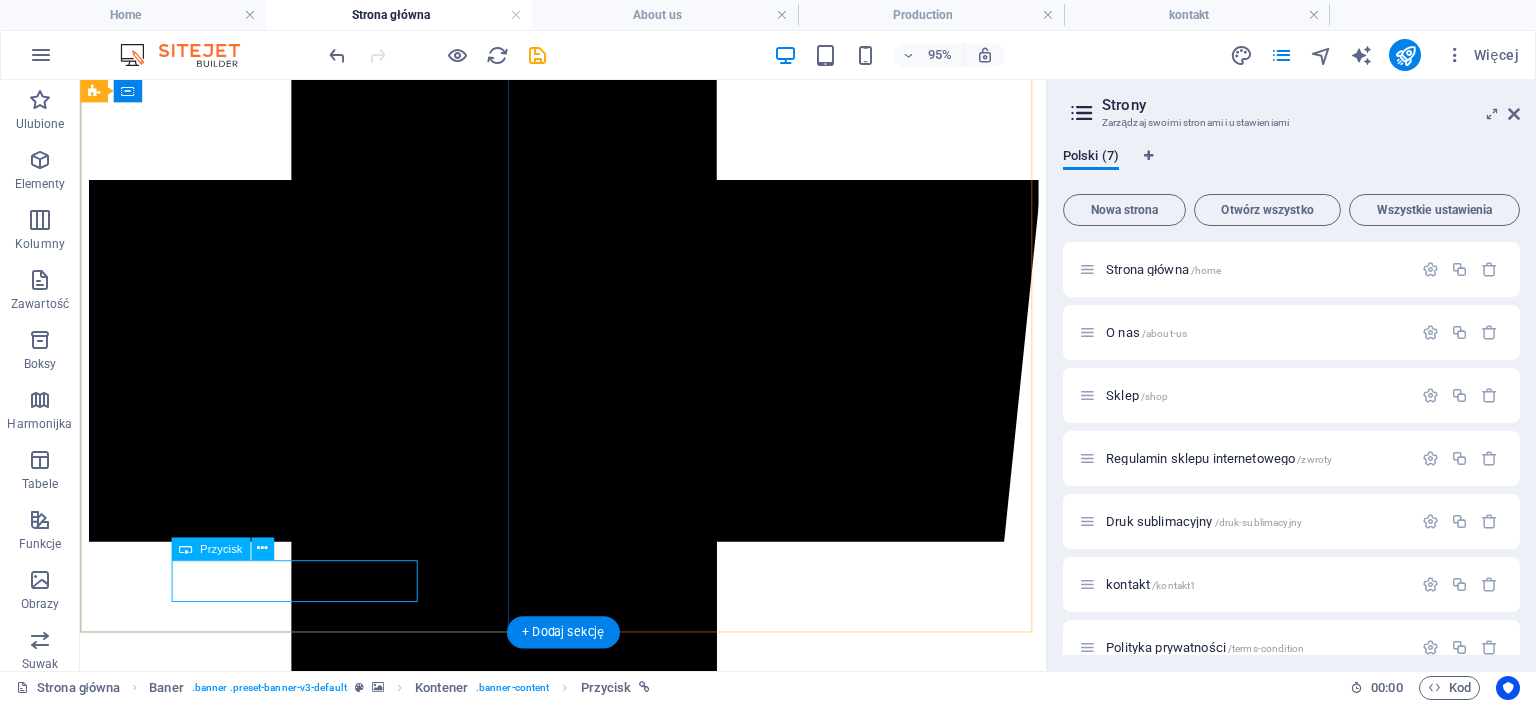 click on "Latest Collection" at bounding box center [588, 5425] 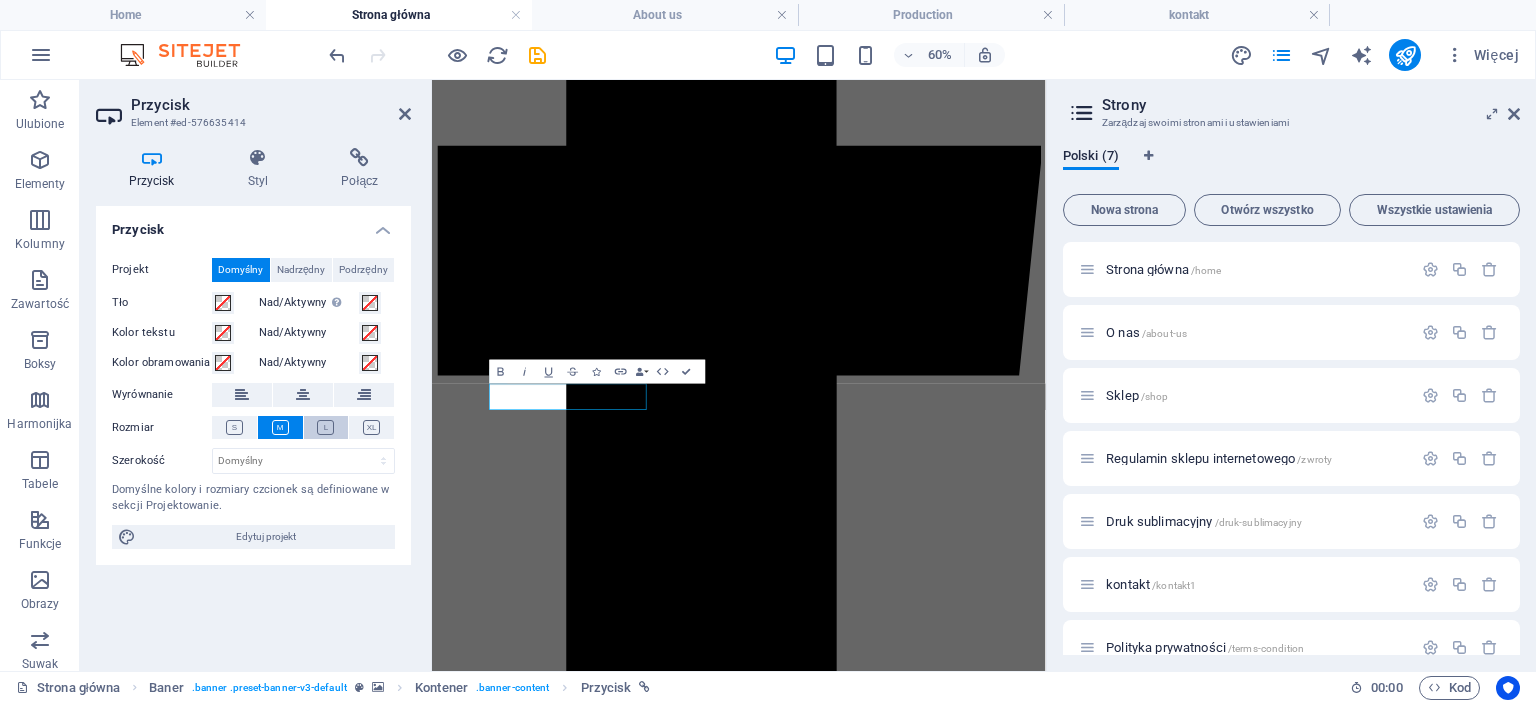 click at bounding box center [325, 427] 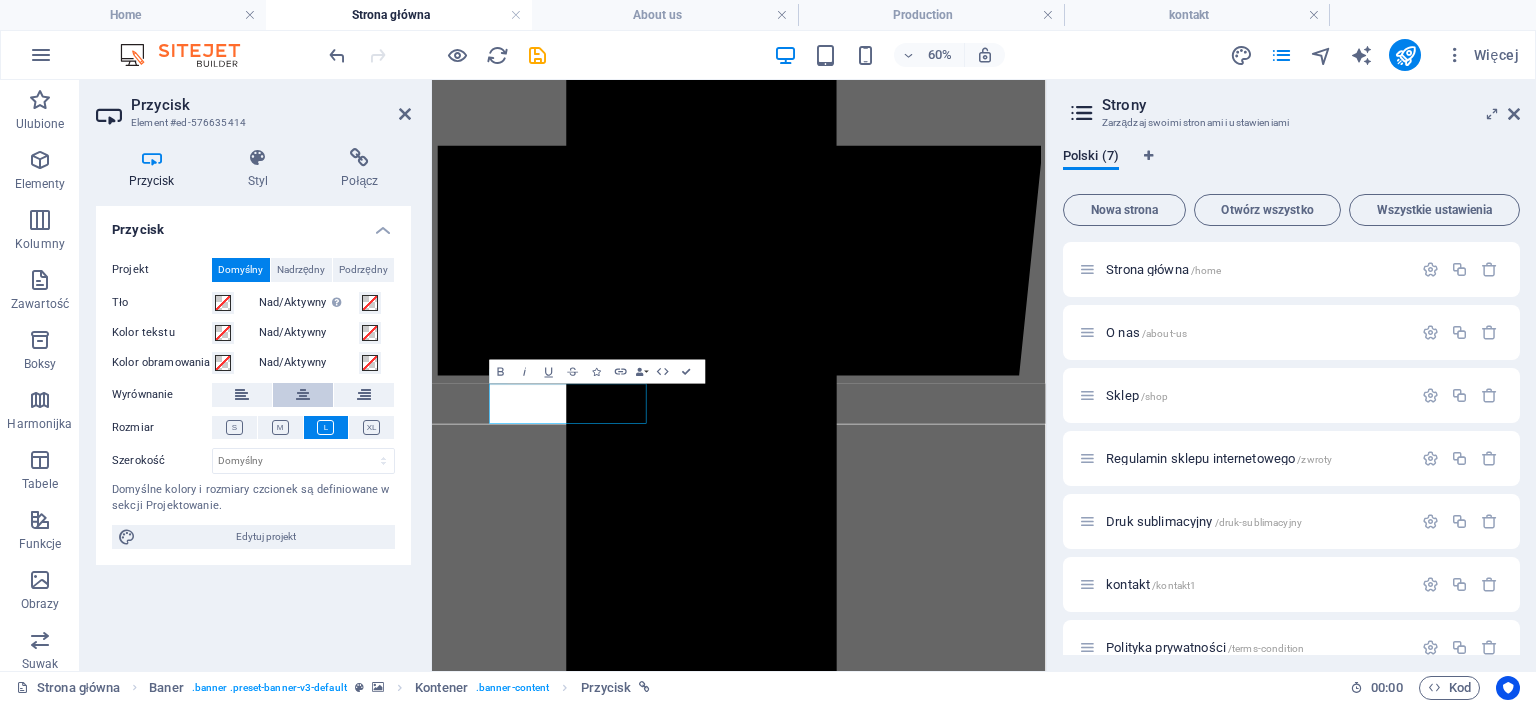 click at bounding box center (303, 395) 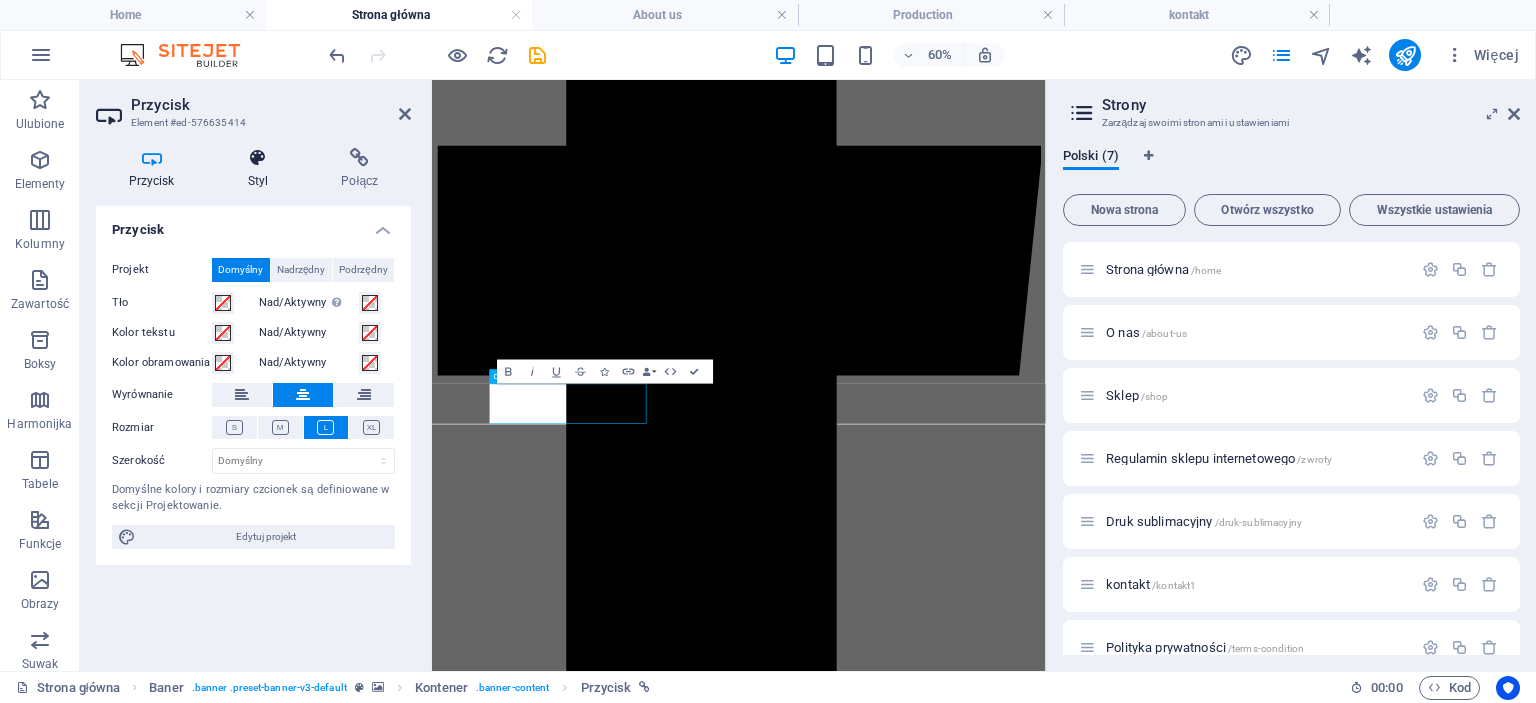 click at bounding box center [258, 158] 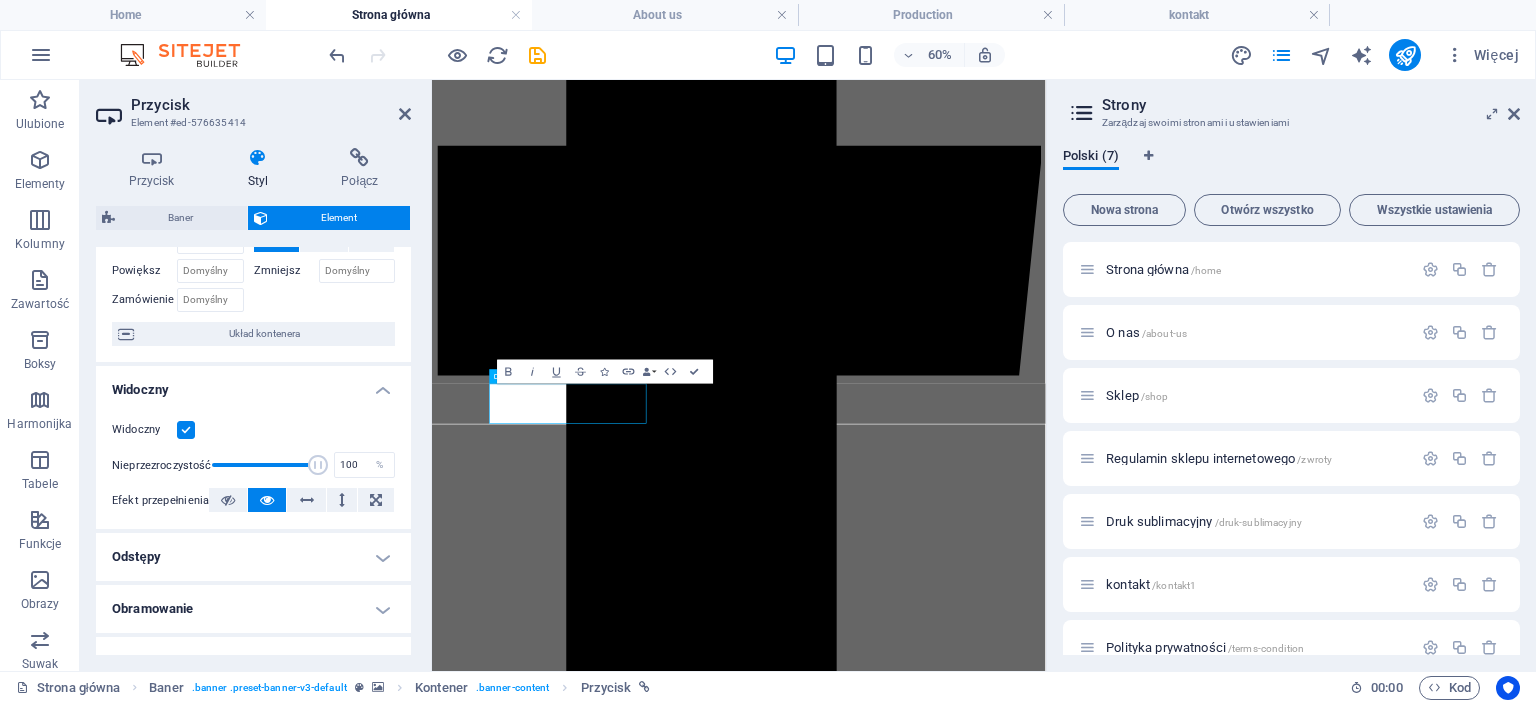 scroll, scrollTop: 0, scrollLeft: 0, axis: both 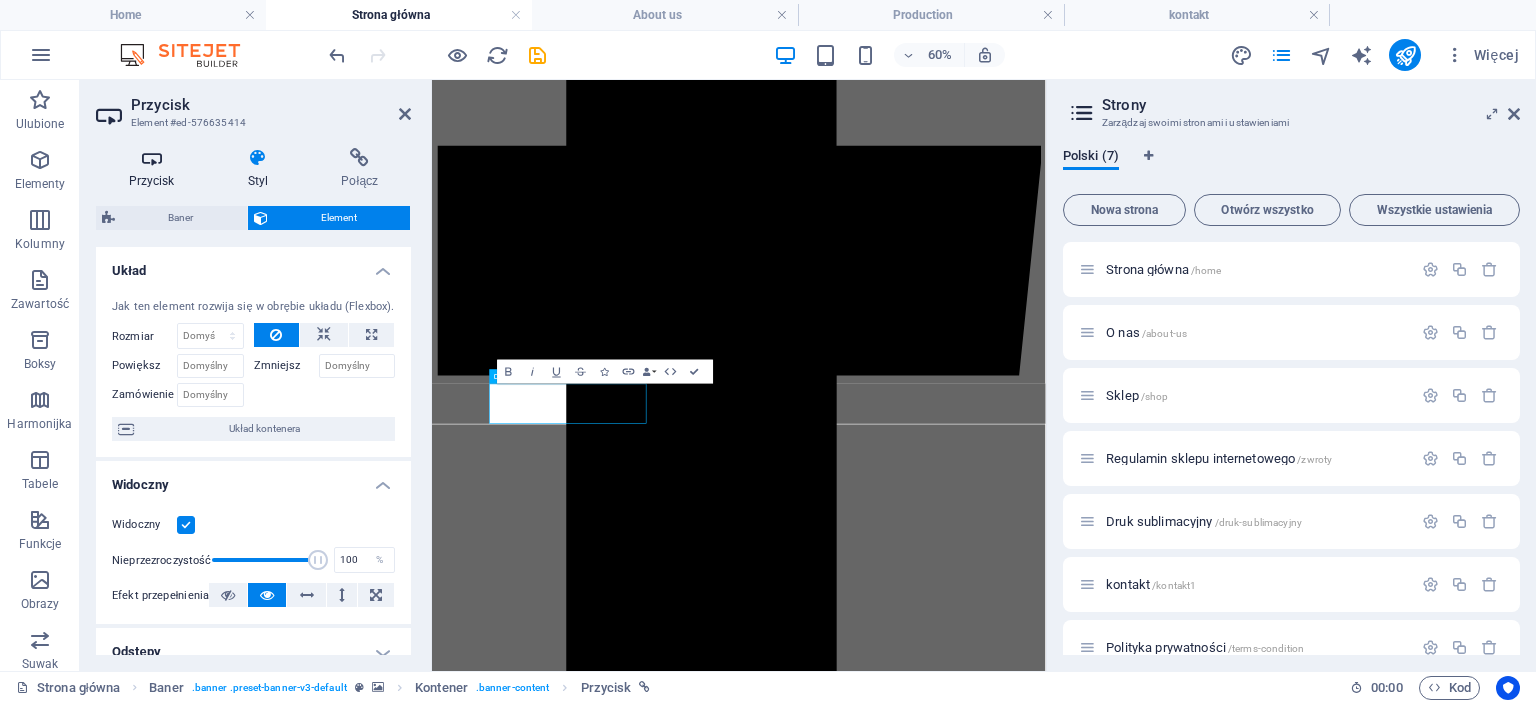 click at bounding box center [151, 158] 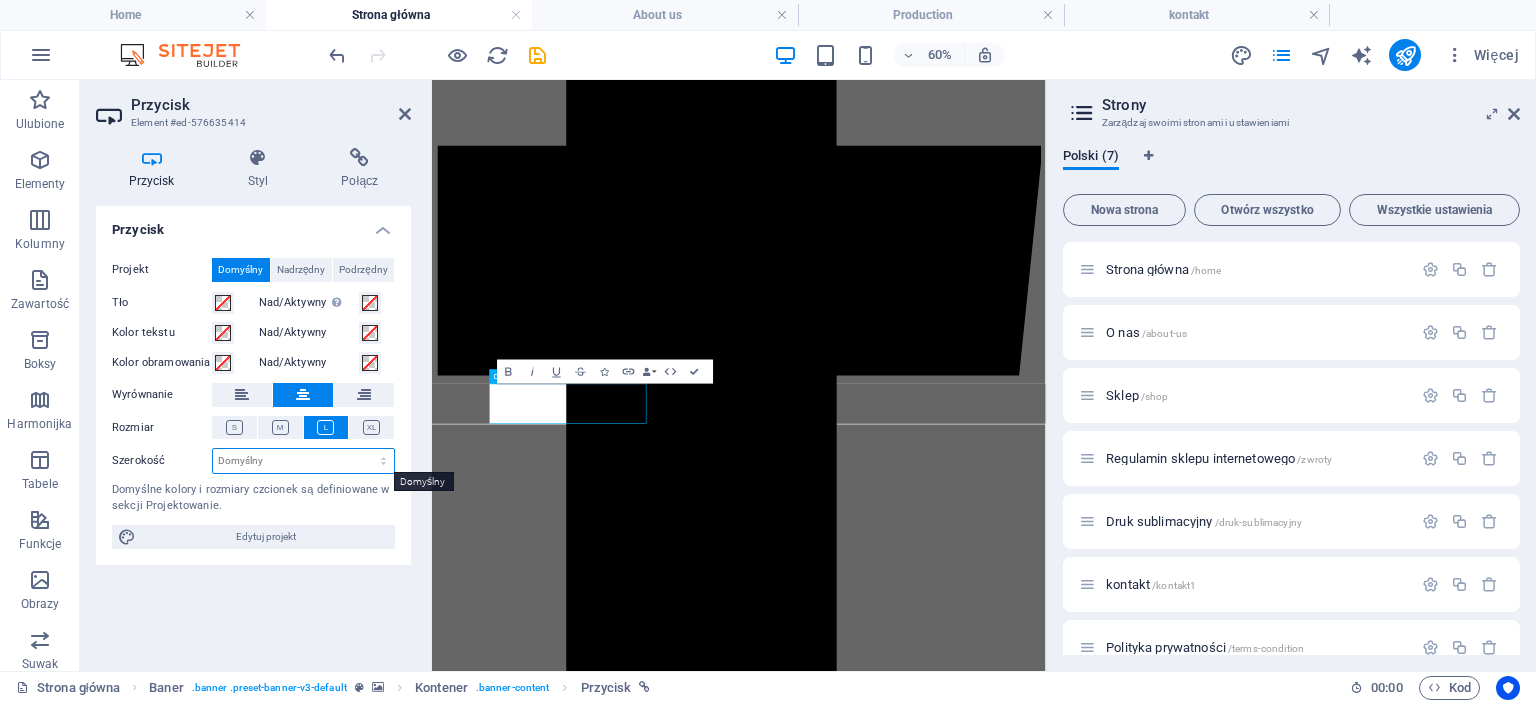 click on "Domyślny px rem % em vh vw" at bounding box center (303, 461) 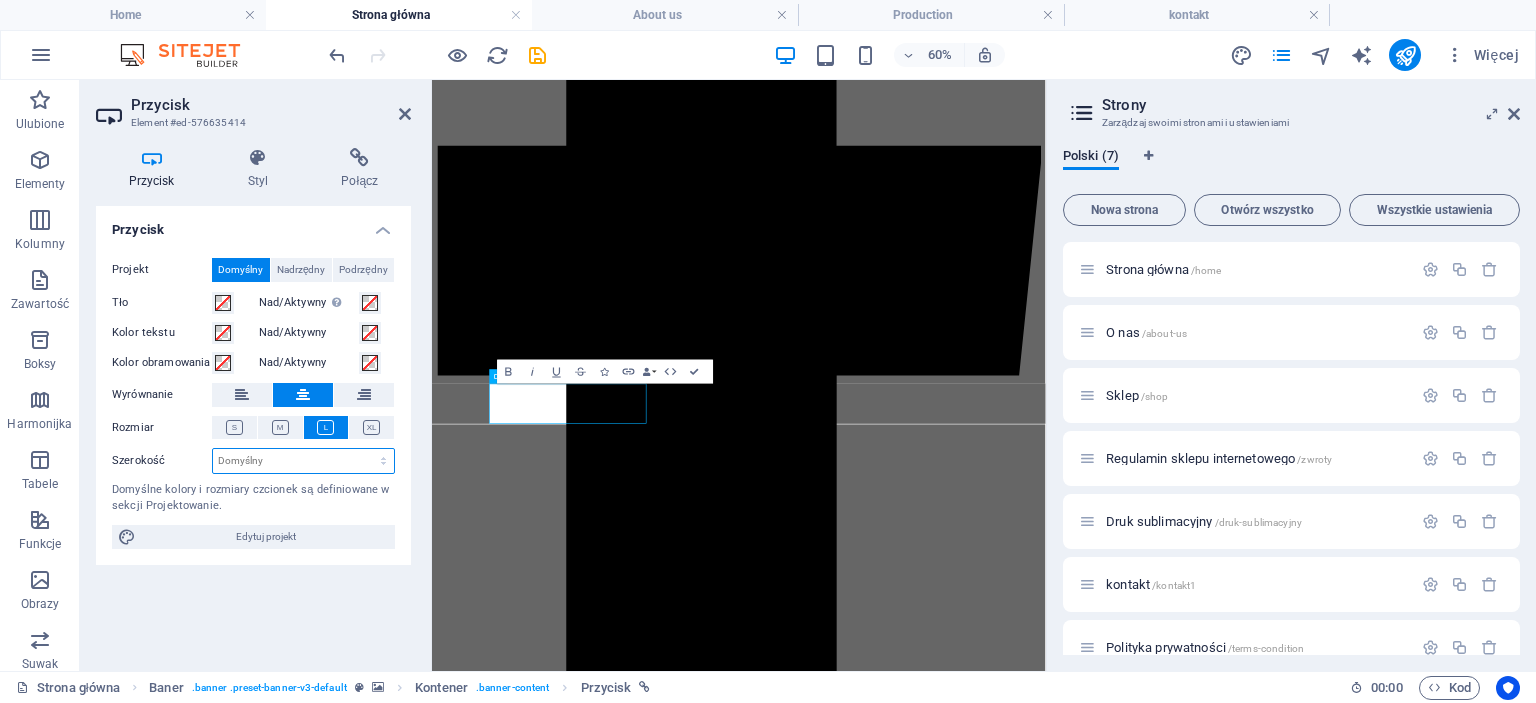 click on "Domyślny px rem % em vh vw" at bounding box center (303, 461) 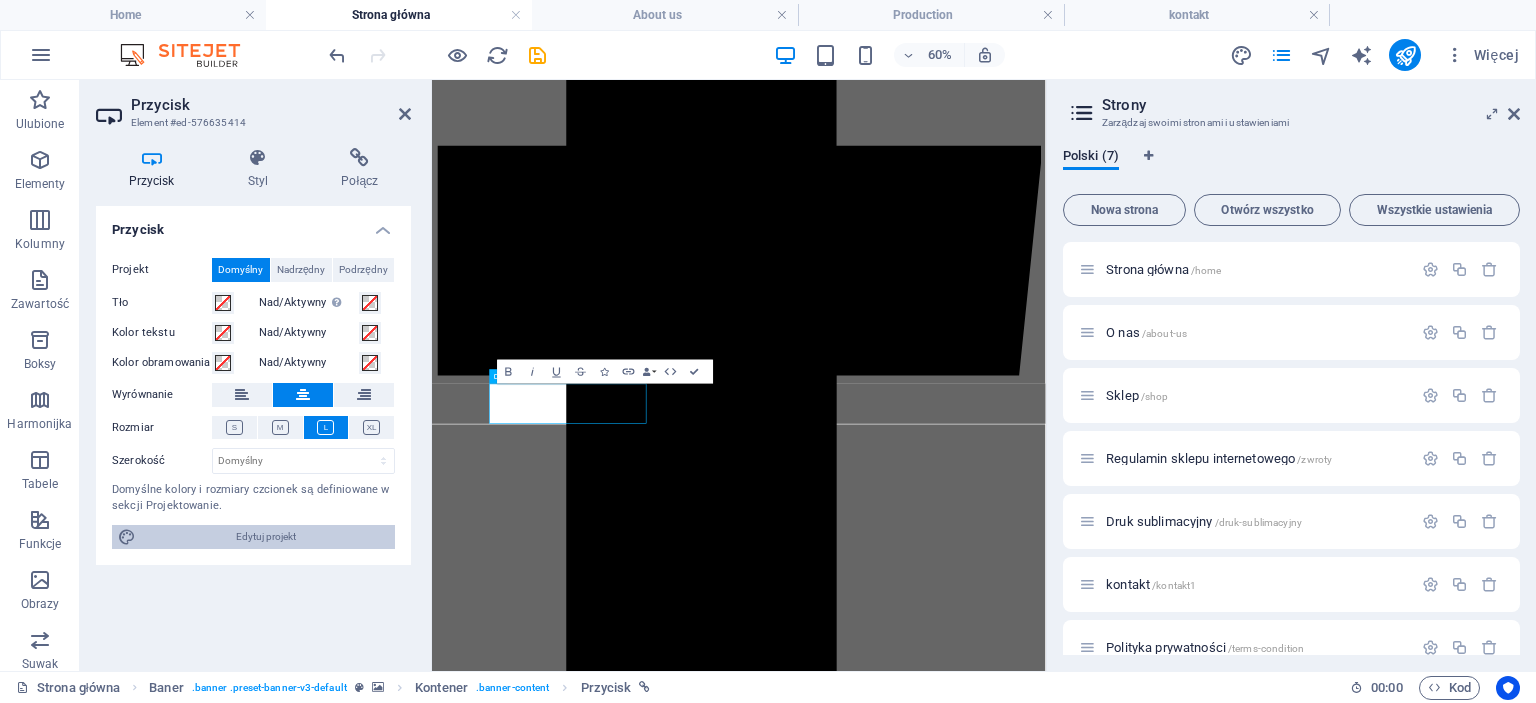 click on "Edytuj projekt" at bounding box center (265, 537) 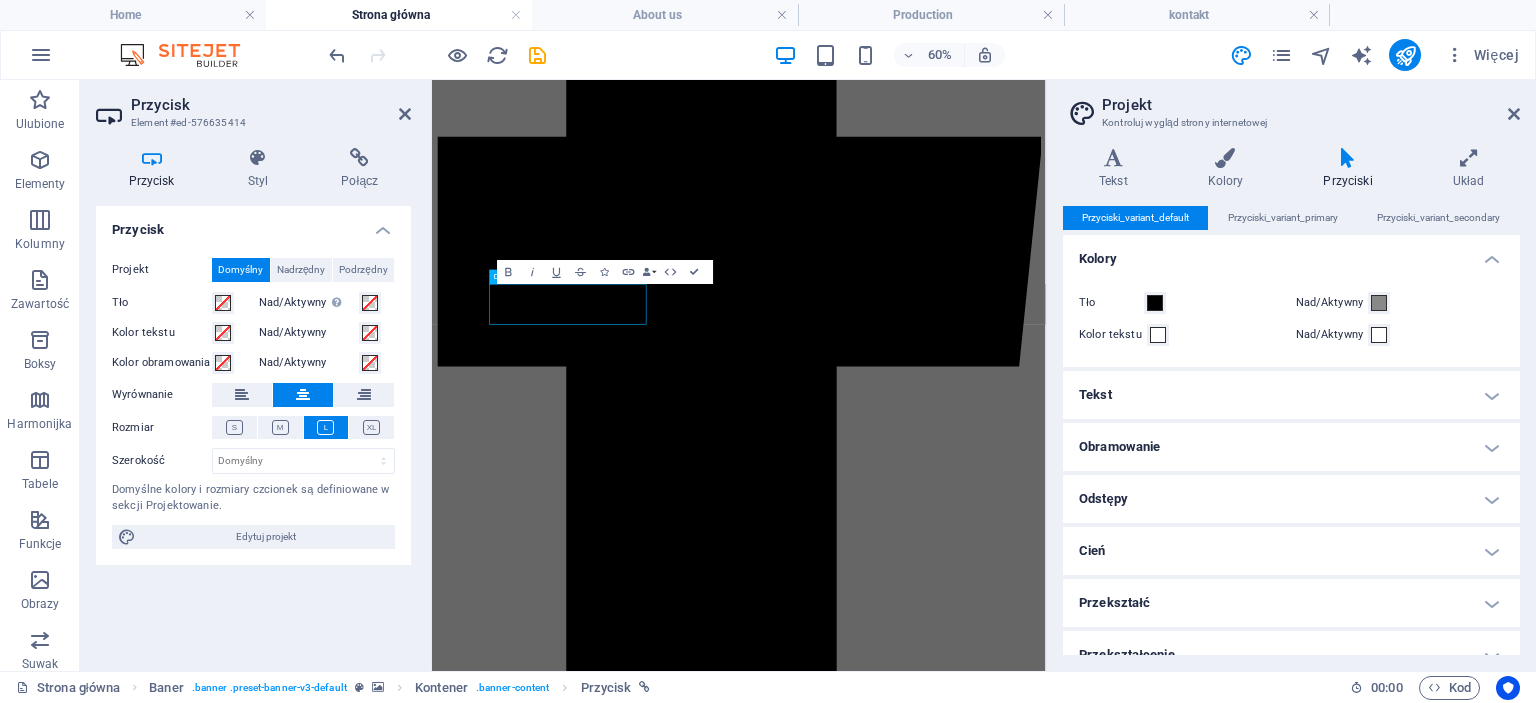 scroll, scrollTop: 566, scrollLeft: 0, axis: vertical 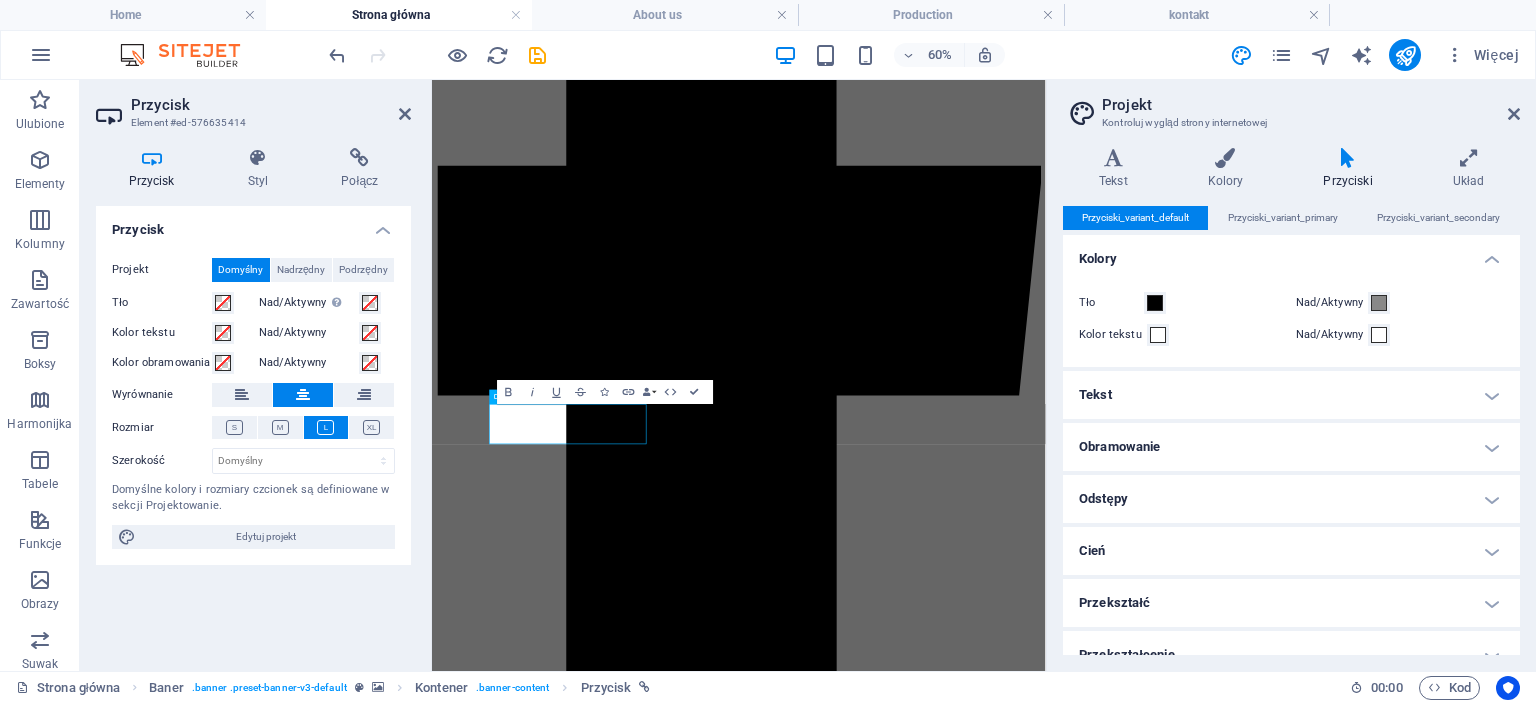 click on "Tekst" at bounding box center [1291, 395] 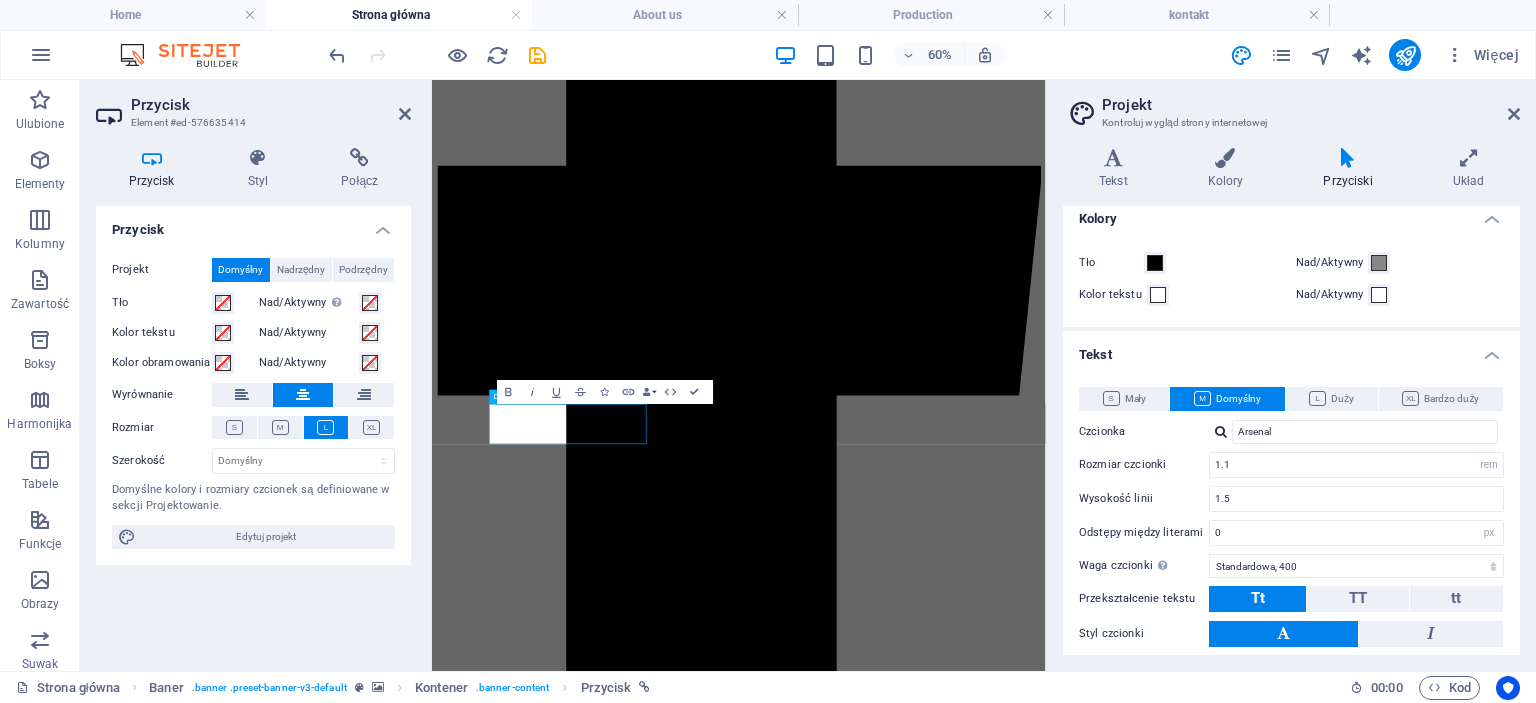 scroll, scrollTop: 0, scrollLeft: 0, axis: both 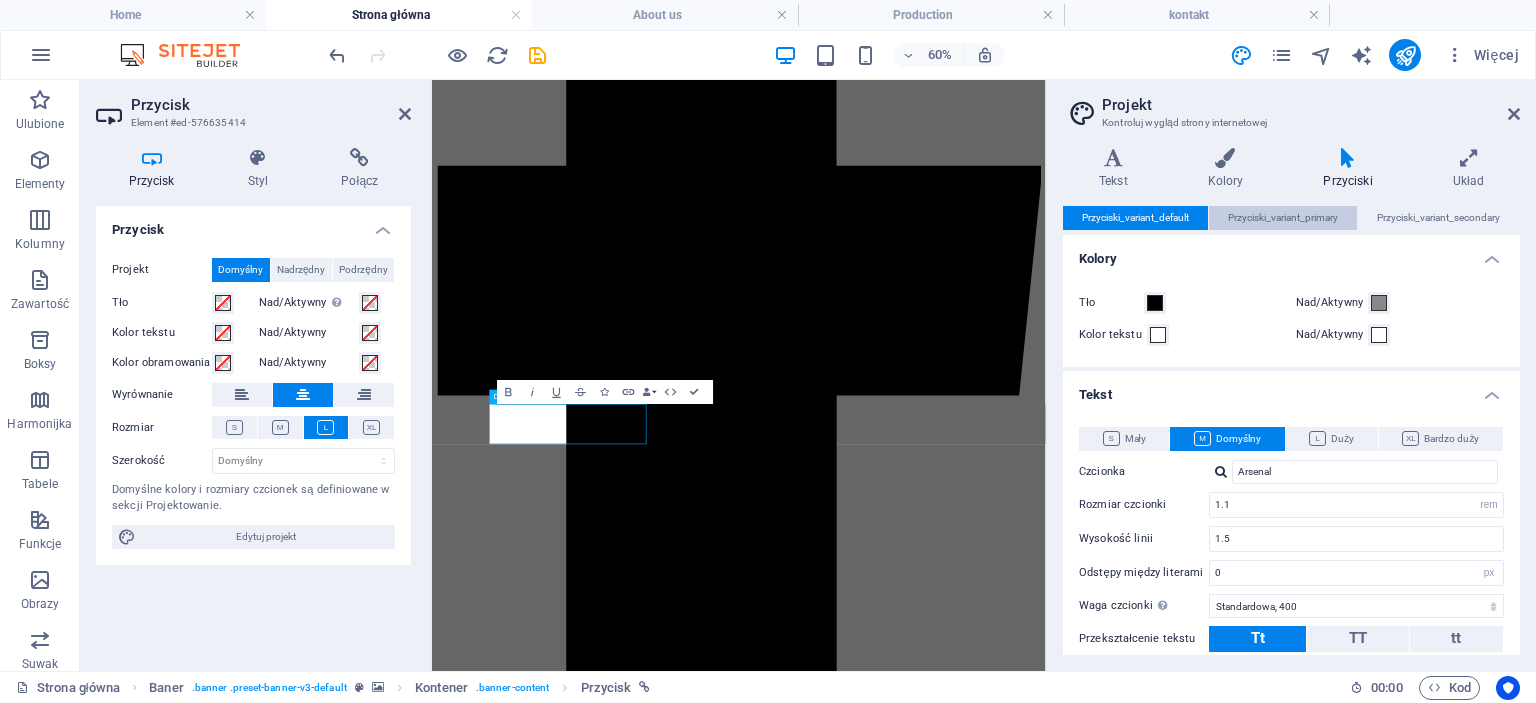 click on "Przyciski_variant_primary" at bounding box center [1283, 218] 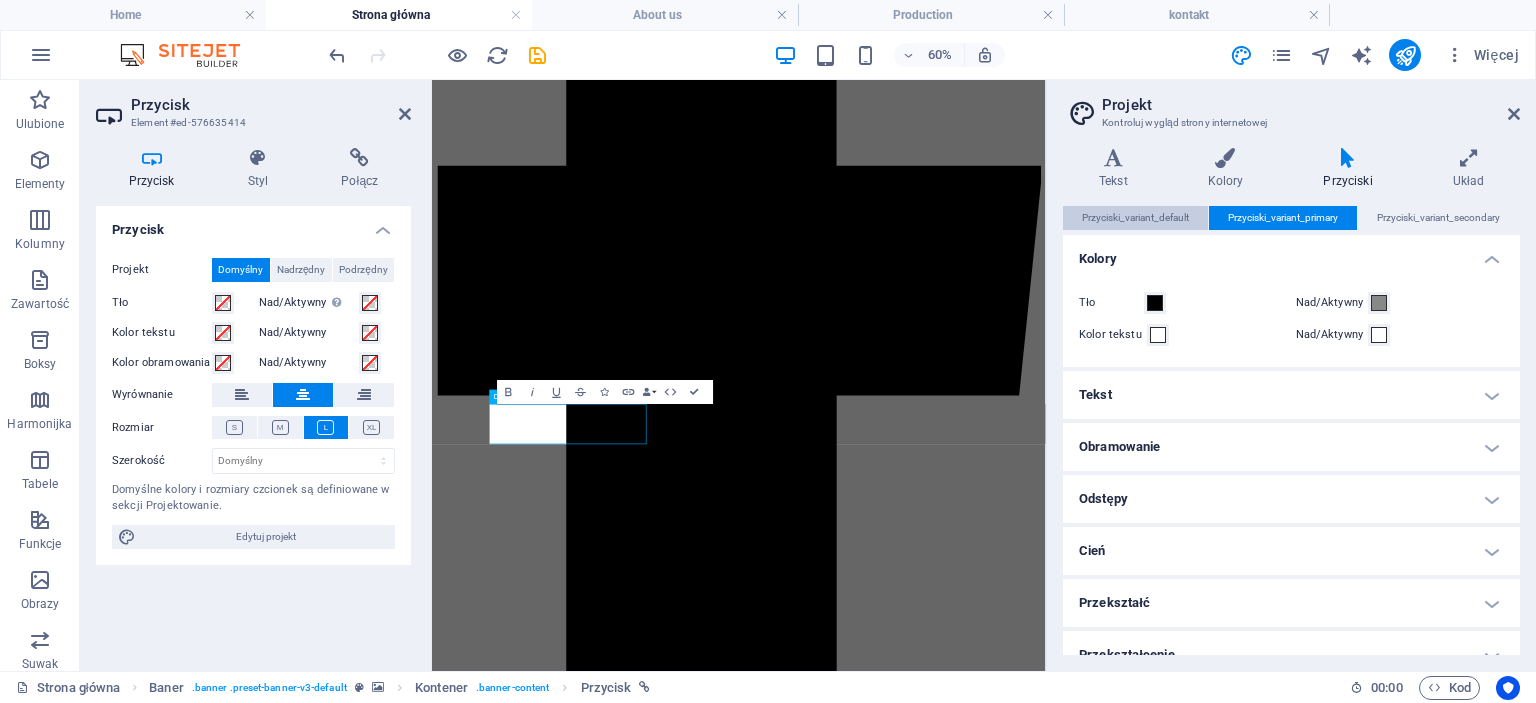 click on "Przyciski_variant_default" at bounding box center [1135, 218] 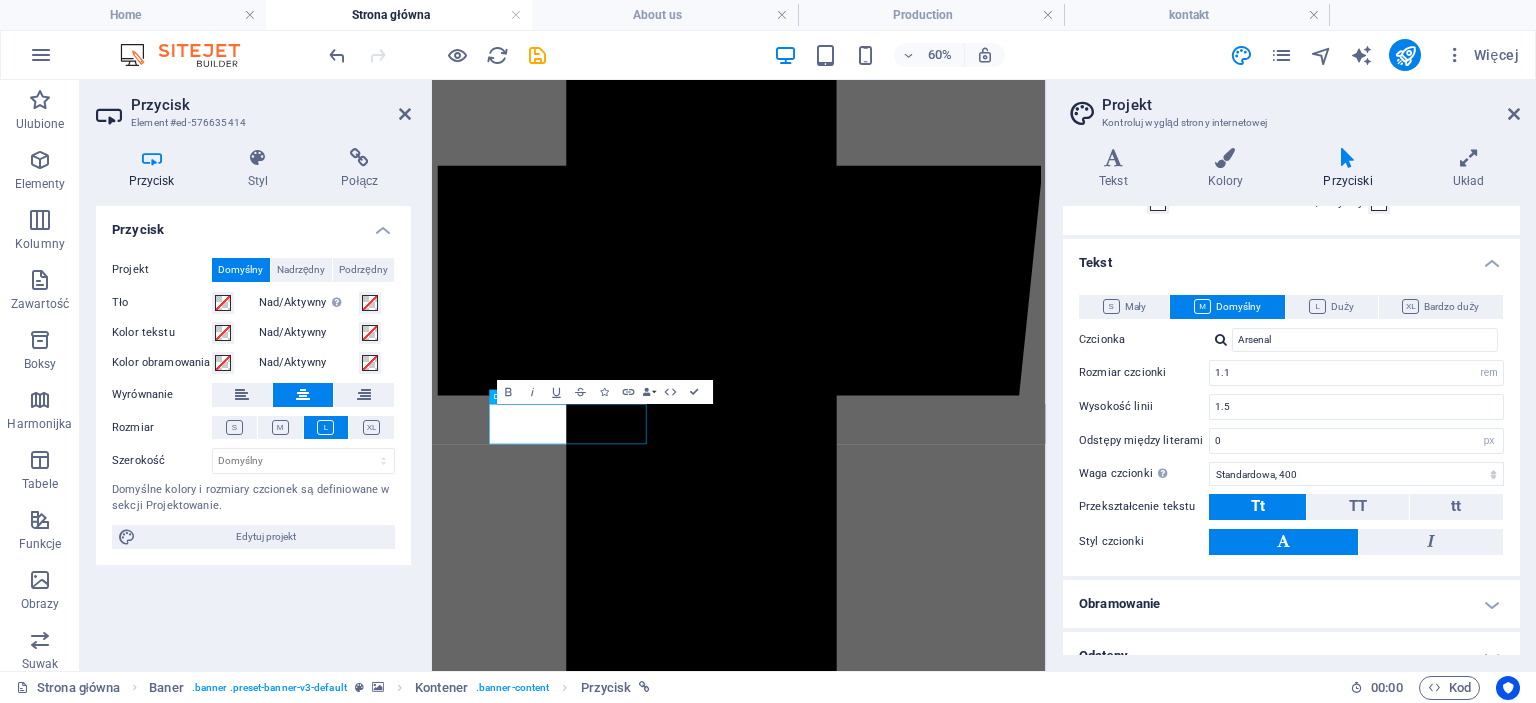 scroll, scrollTop: 110, scrollLeft: 0, axis: vertical 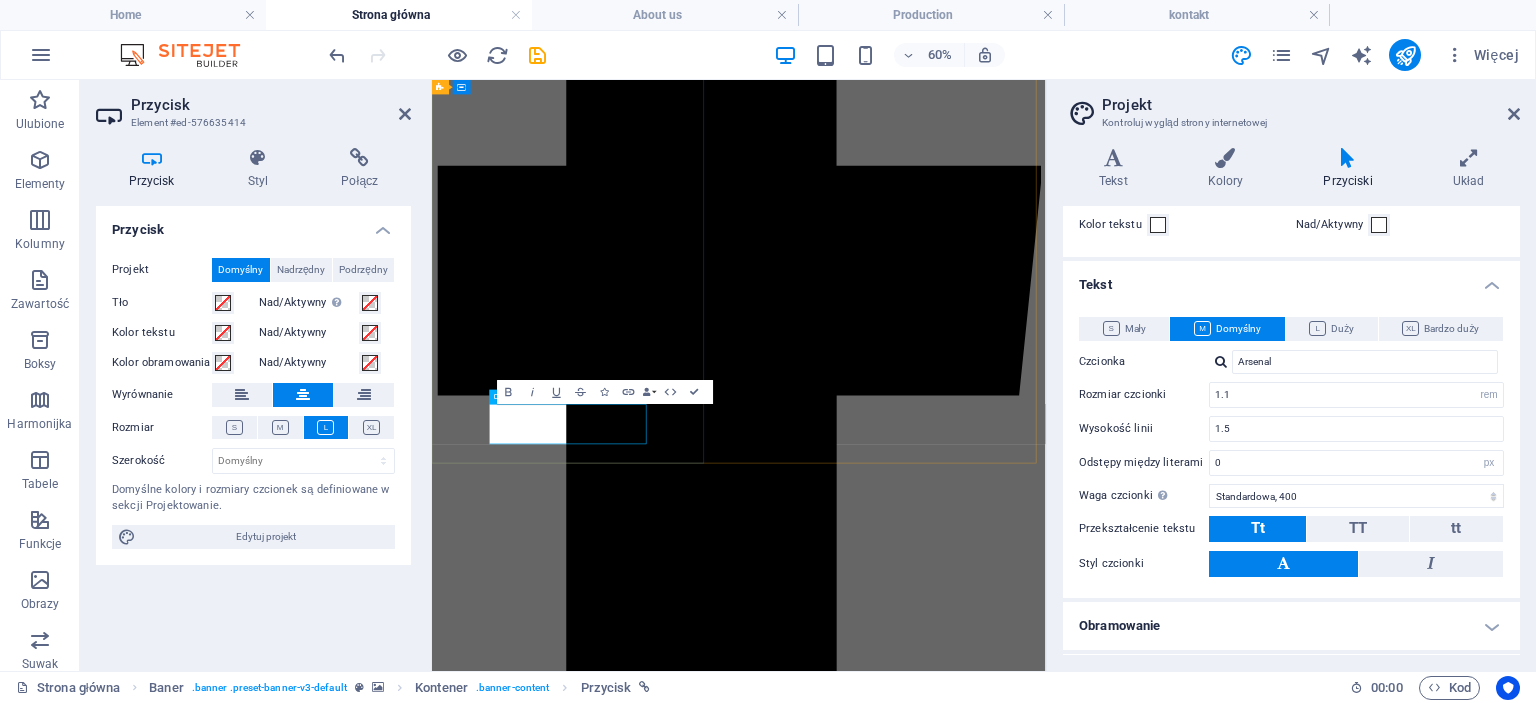 click on "Latest Collection" at bounding box center [944, 5508] 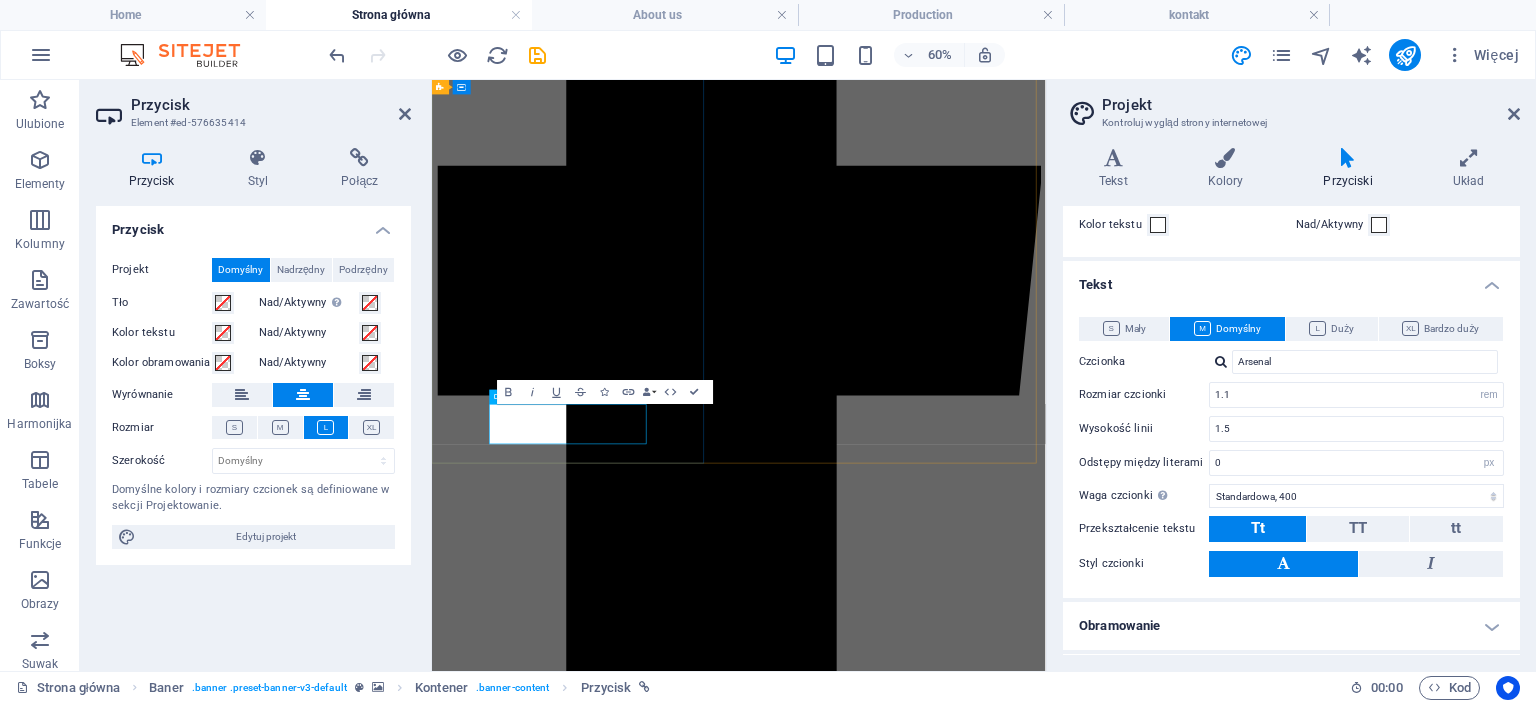type 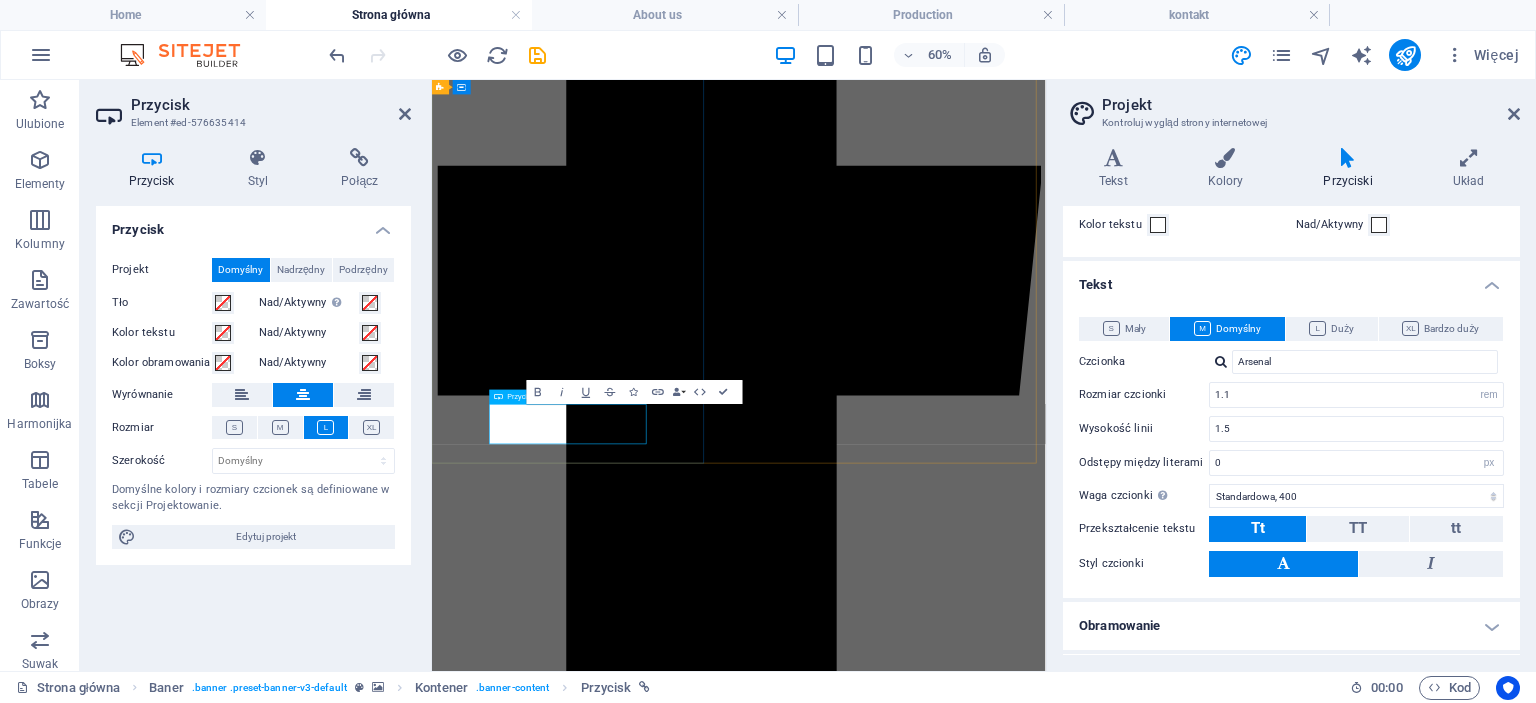 click on "Kontakt" at bounding box center [944, 5508] 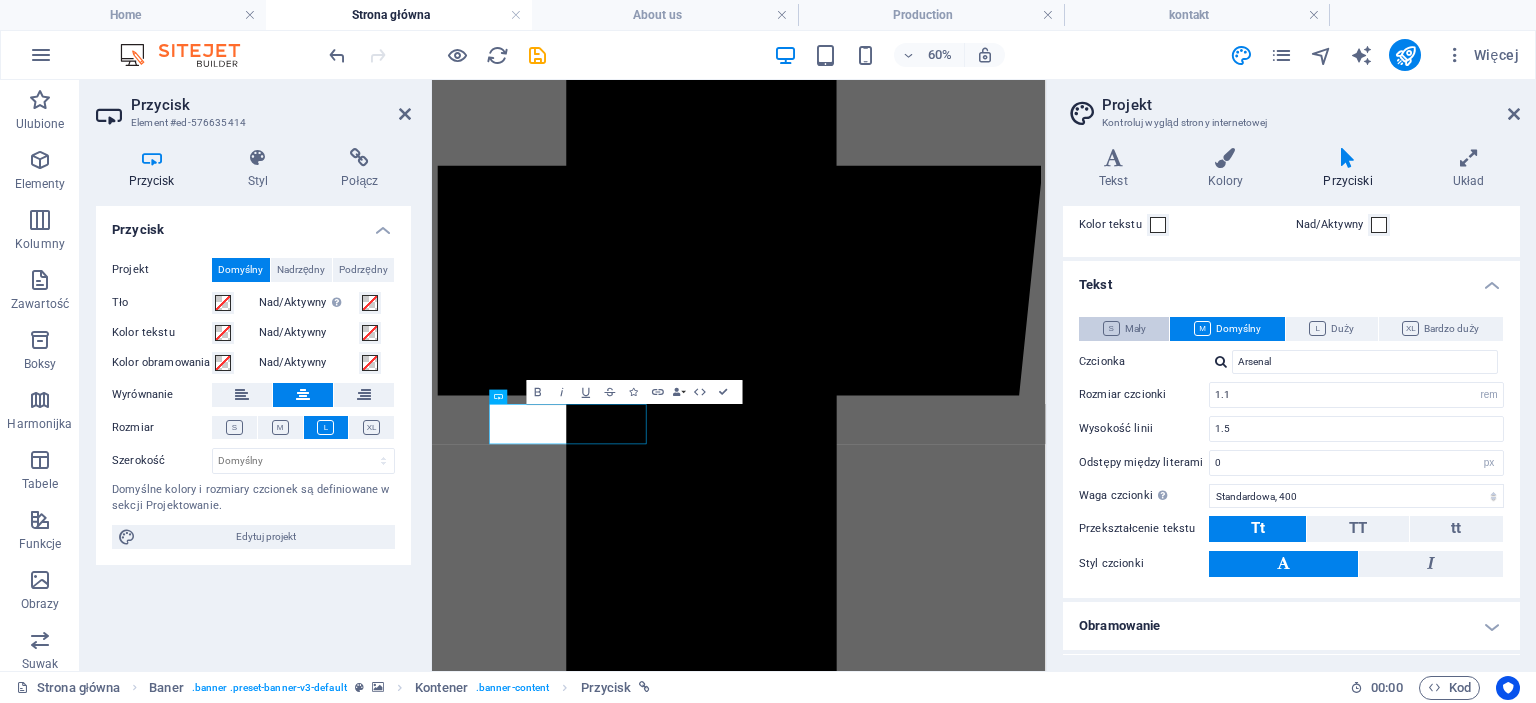 click at bounding box center (1111, 328) 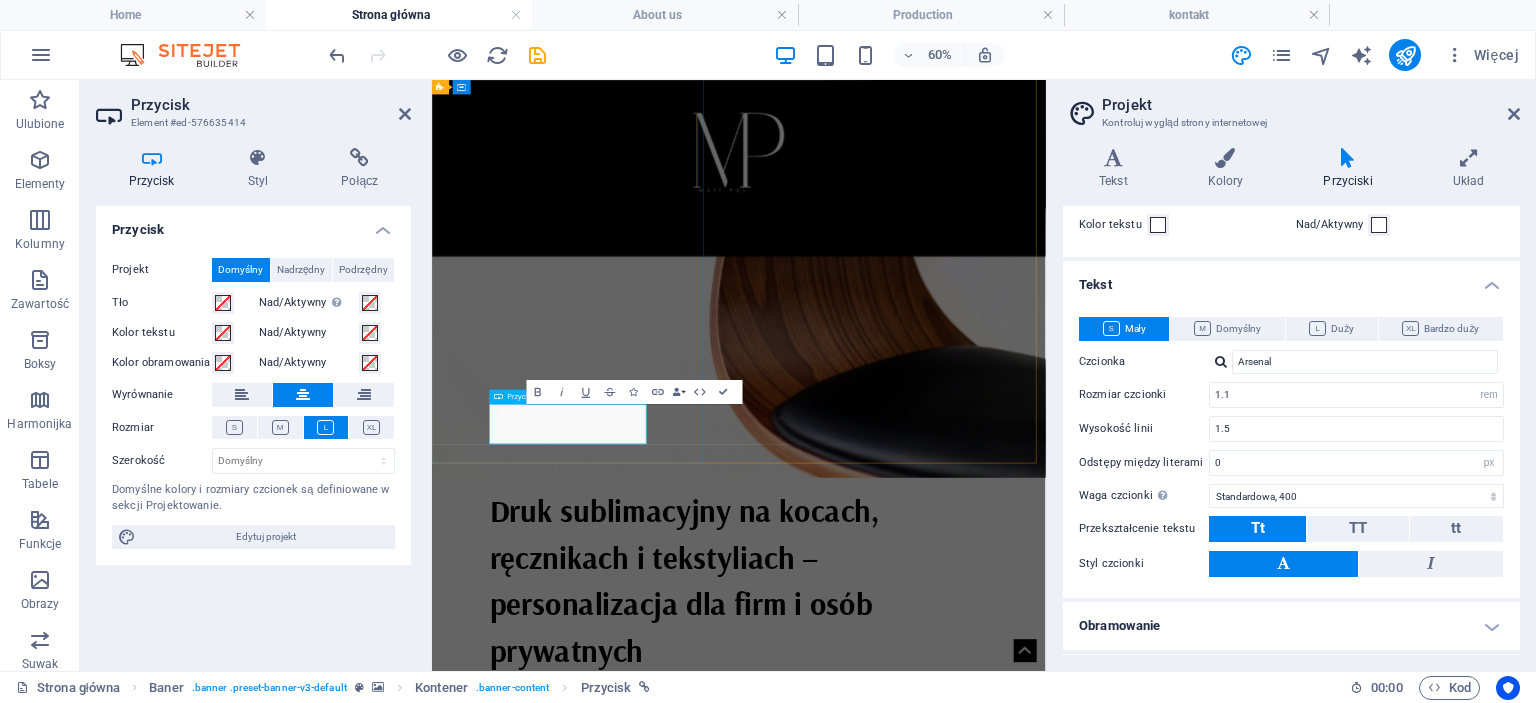 click on "Kontakt" at bounding box center [944, 1182] 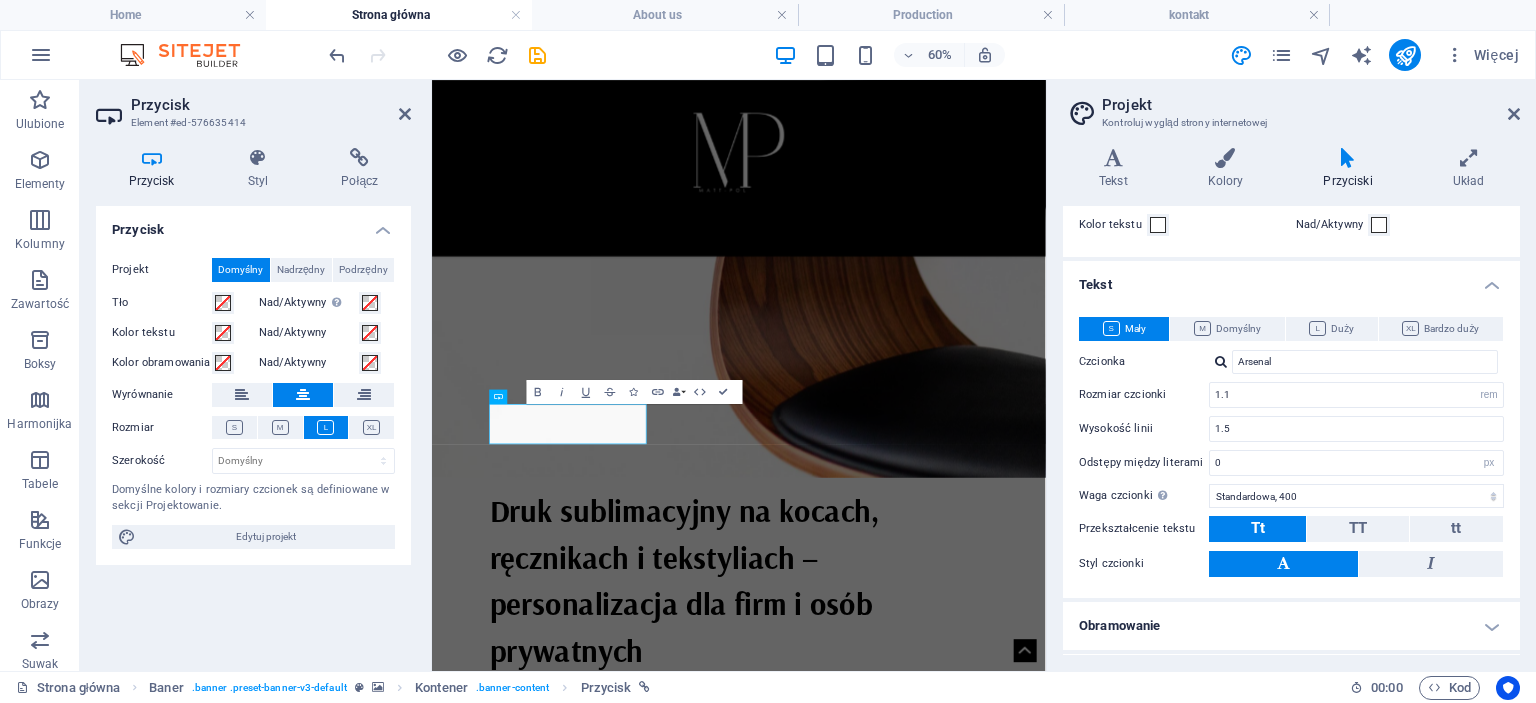 click on "Przycisk Styl Połącz Przycisk Projekt Domyślny Nadrzędny Podrzędny Tło Nad/Aktywny Przejdź do trybu podglądu, aby przetestować stan aktywny/nad Kolor tekstu Nad/Aktywny Kolor obramowania Nad/Aktywny Wyrównanie Rozmiar Szerokość Domyślny px rem % em vh vw Domyślne kolory i rozmiary czcionek są definiowane w sekcji Projektowanie. Edytuj projekt Baner Element Układ Jak ten element rozwija się w obrębie układu (Flexbox). Rozmiar Domyślny automatycznie px % 1/1 1/2 1/3 1/4 1/5 1/6 1/7 1/8 1/9 1/10 Powiększ Zmniejsz Zamówienie Układ kontenera Widoczny Widoczny Nieprzezroczystość 100 % Efekt przepełnienia Odstępy Margines Domyślny automatycznie px % rem vw vh Spersonalizowany Spersonalizowany automatycznie px % rem vw vh automatycznie px % rem vw vh automatycznie px % rem vw vh automatycznie px % rem vw vh Margines wewnętrzny Domyślny px rem % vh vw Spersonalizowany Spersonalizowany px rem % vh vw px rem % vh vw px rem % vh vw px rem % vh vw Obramowanie Styl             1 px rem" at bounding box center (253, 401) 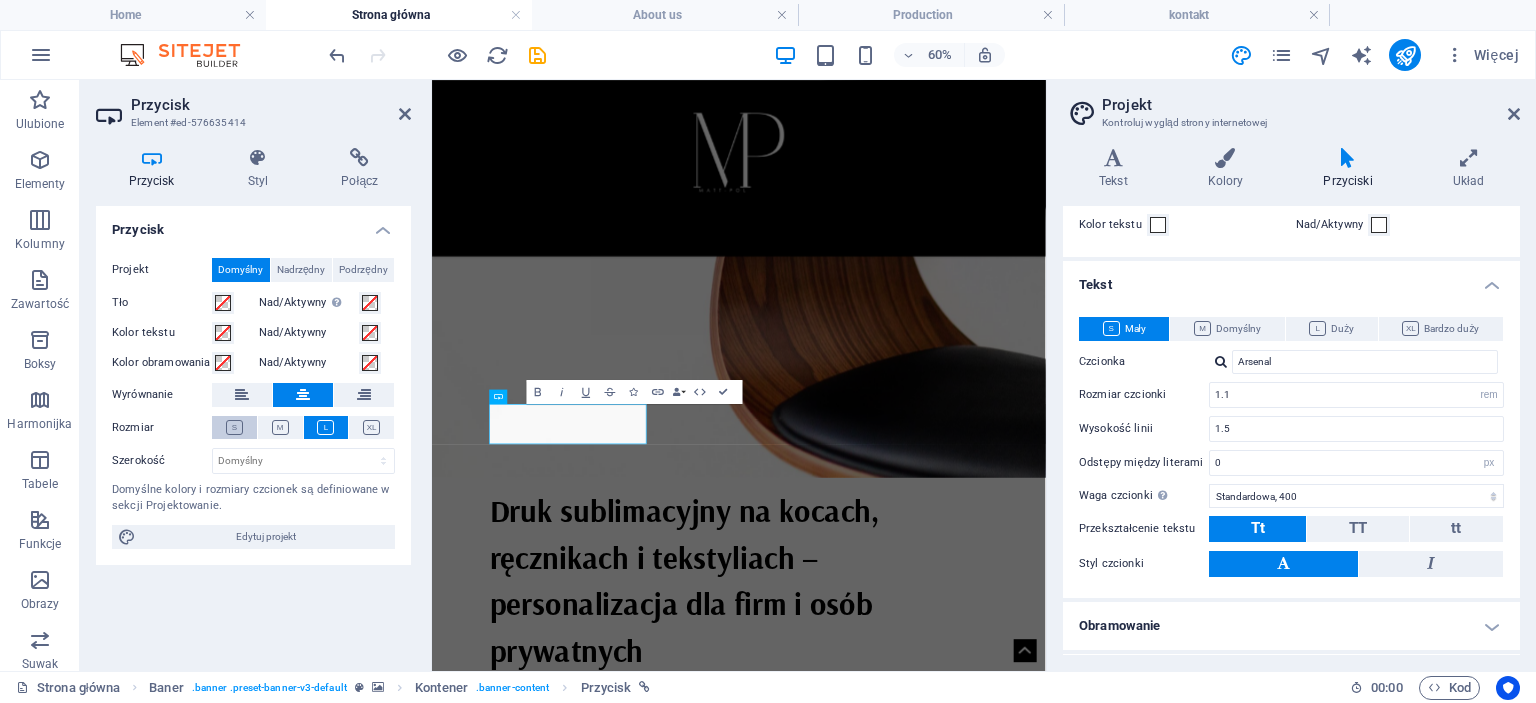 click at bounding box center (234, 427) 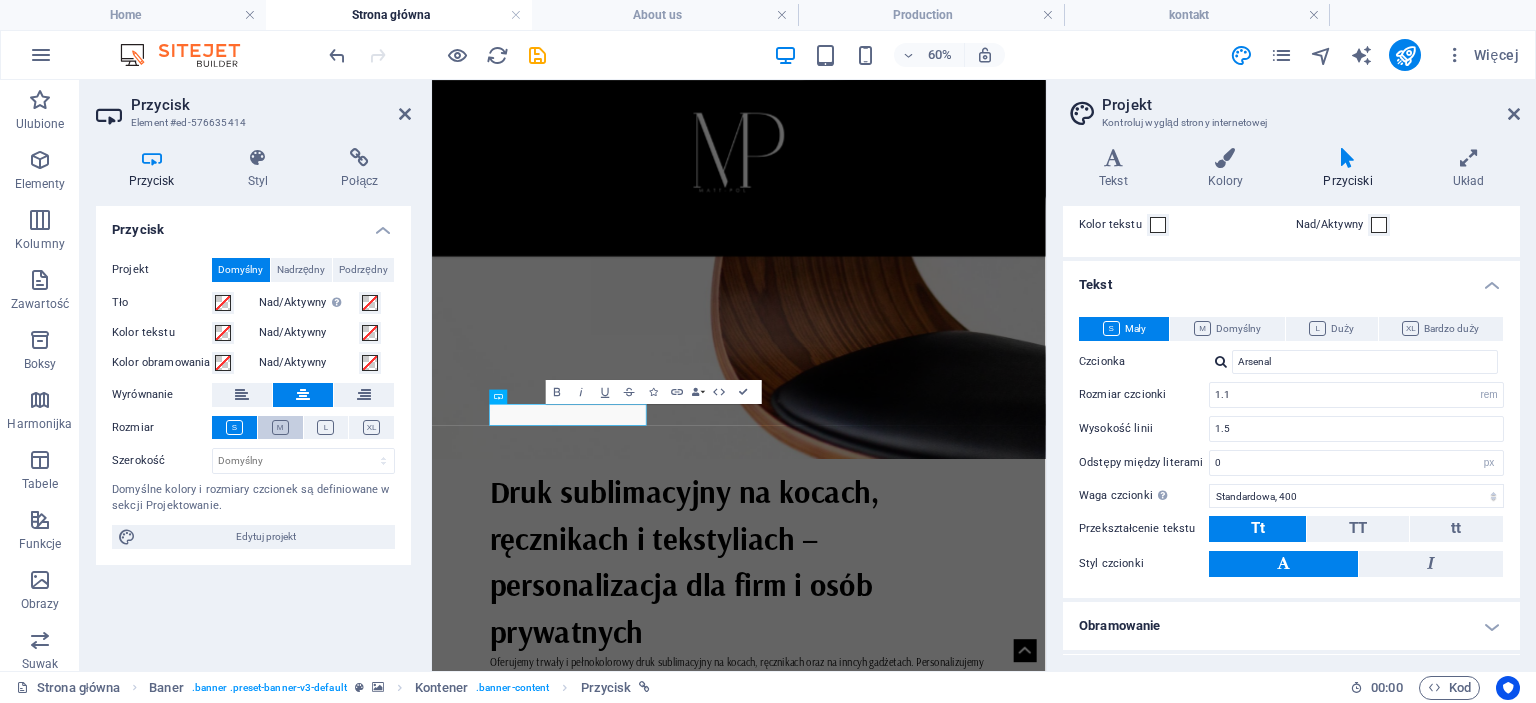 click at bounding box center (280, 427) 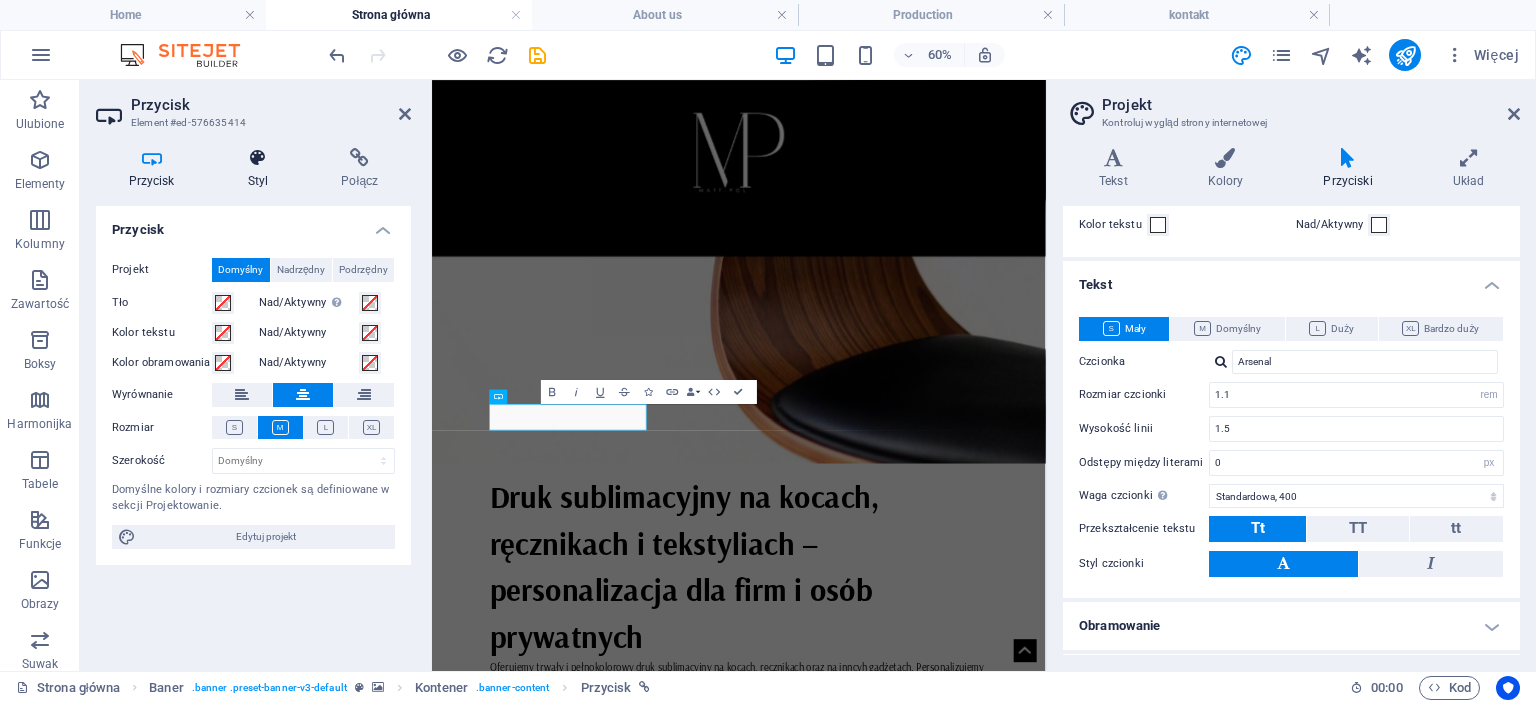 click on "Styl" at bounding box center (262, 169) 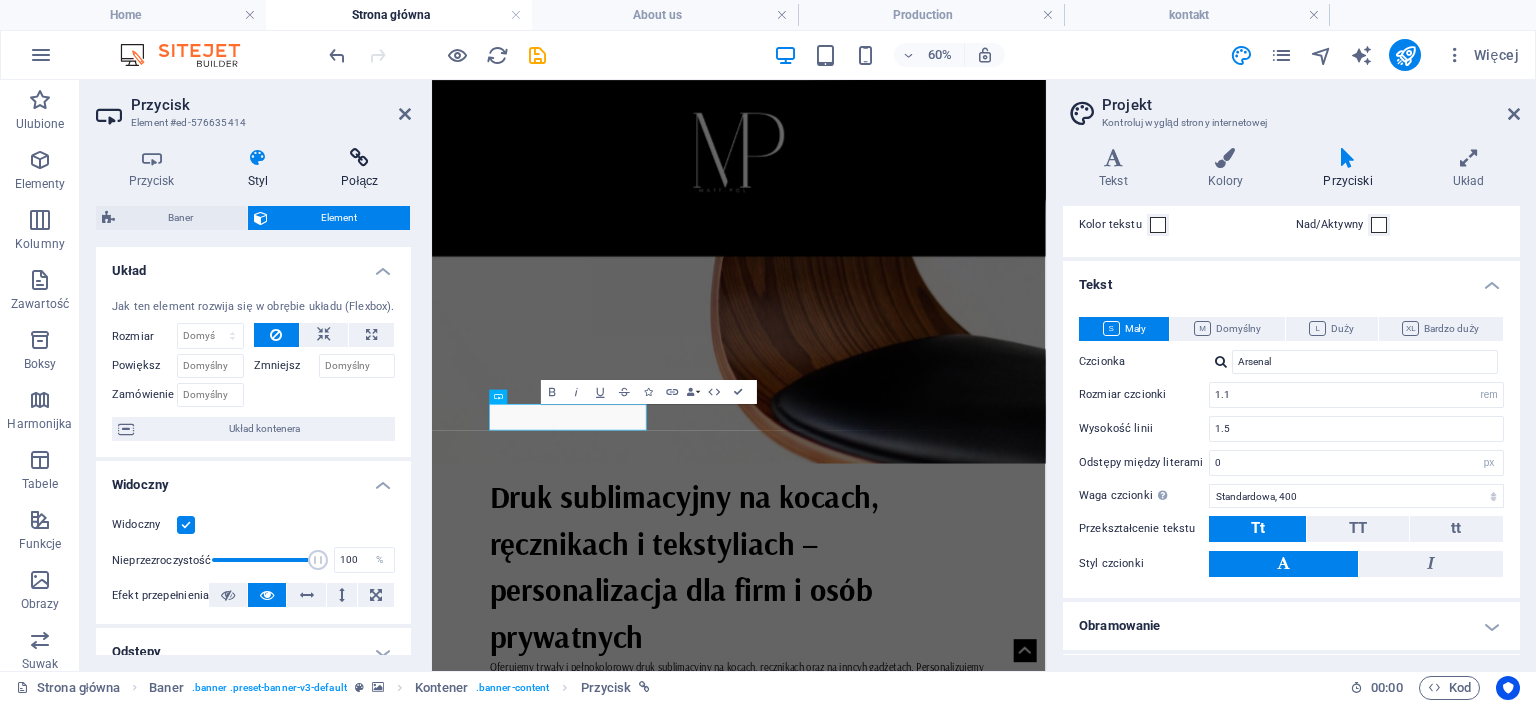 click on "Połącz" at bounding box center (360, 169) 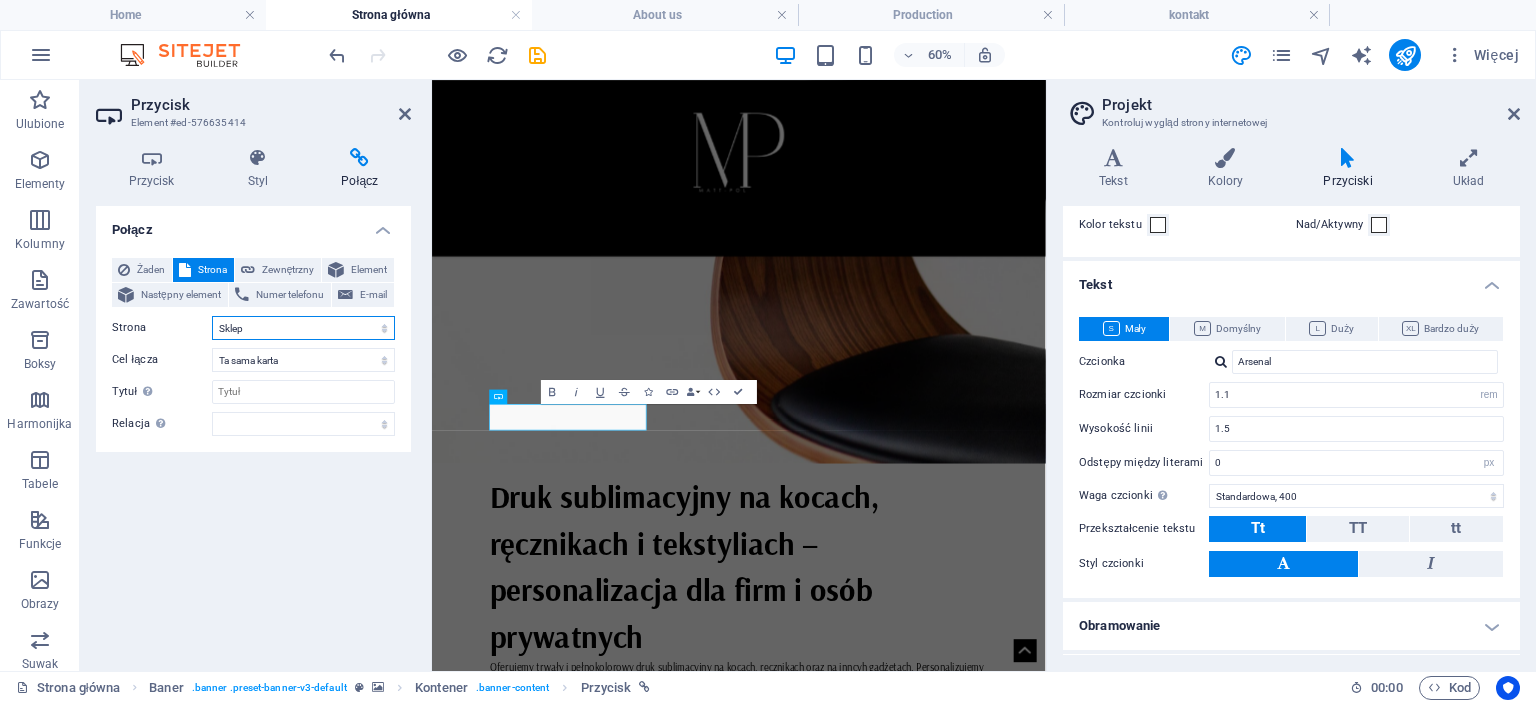 click on "Strona główna O nas Sklep Regulamin sklepu internetowego  Druk sublimacyjny kontakt Polityka prywatności" at bounding box center [303, 328] 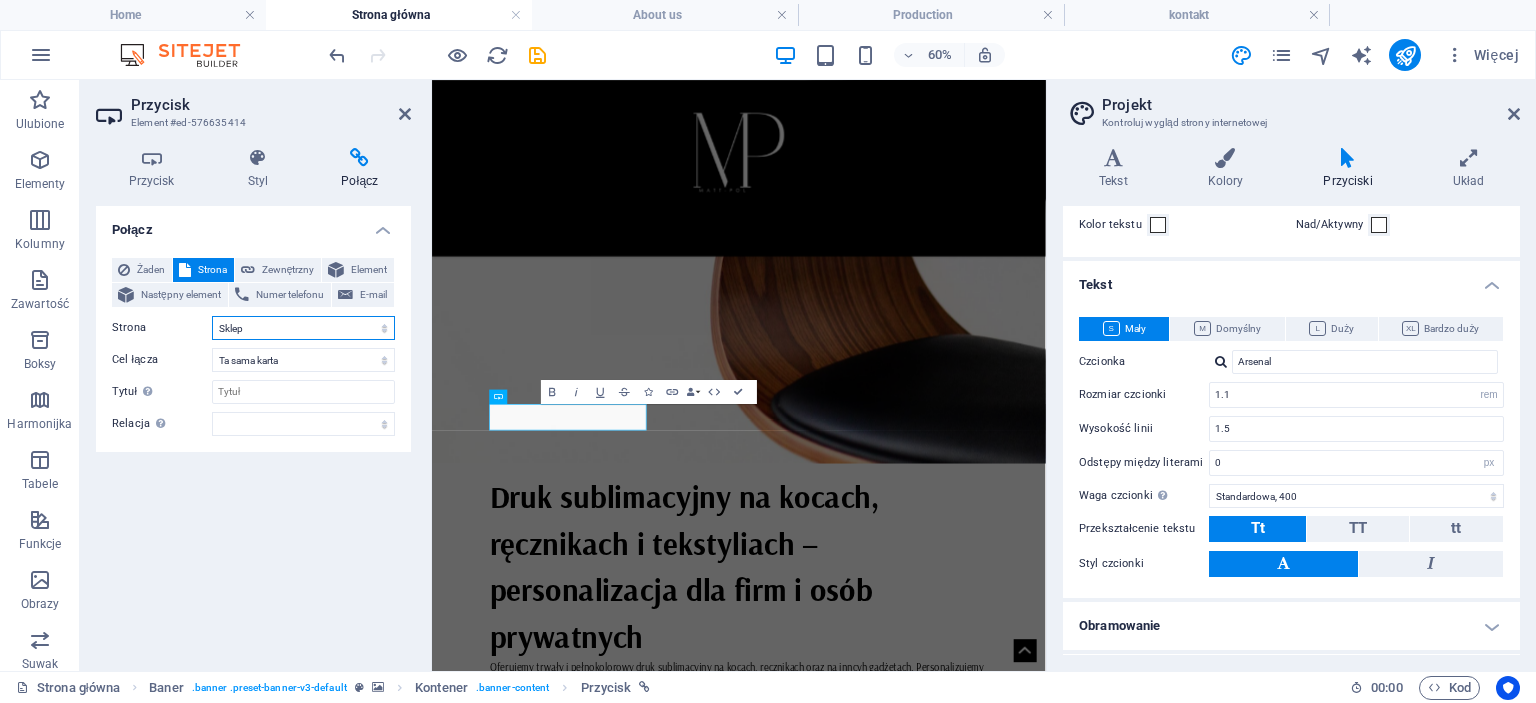 select on "5" 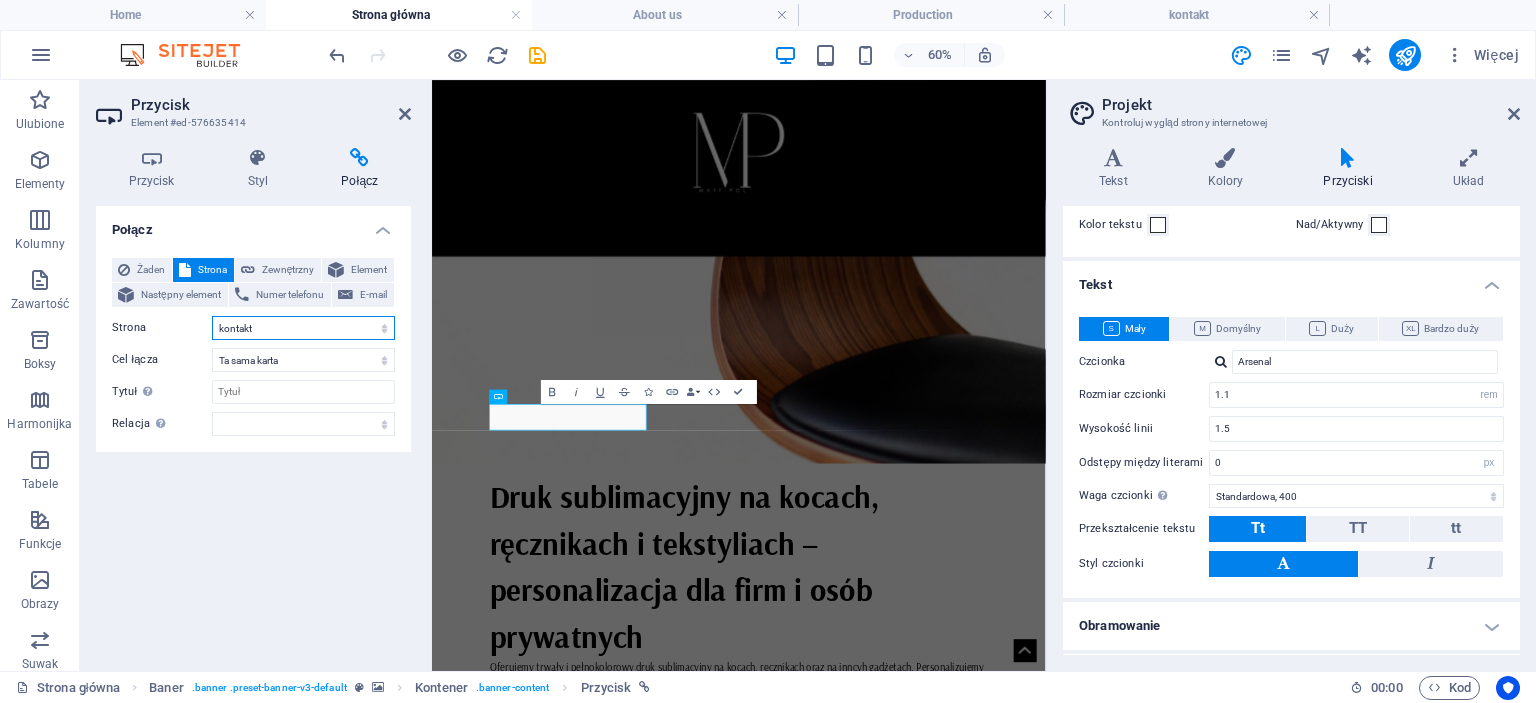 click on "Strona główna O nas Sklep Regulamin sklepu internetowego  Druk sublimacyjny kontakt Polityka prywatności" at bounding box center (303, 328) 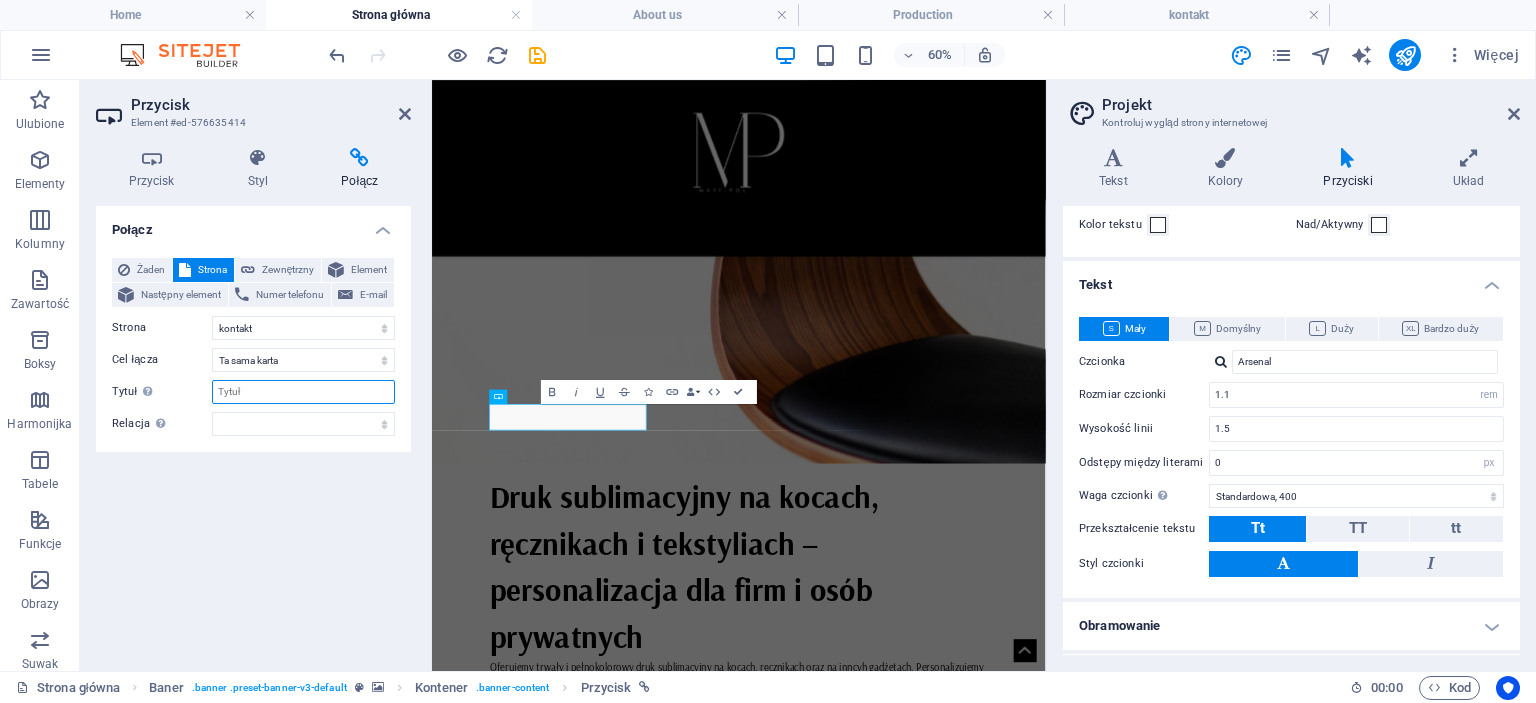 click on "Tytuł Dodatkowy opis linku nie powinien być taki sam jak treść linku. Tytuł jest najczęściej wyświetlany jako tekst podpowiedzi po najechaniu myszką nad element. Jeśli nie jesteś pewien, pozostaw puste." at bounding box center (303, 392) 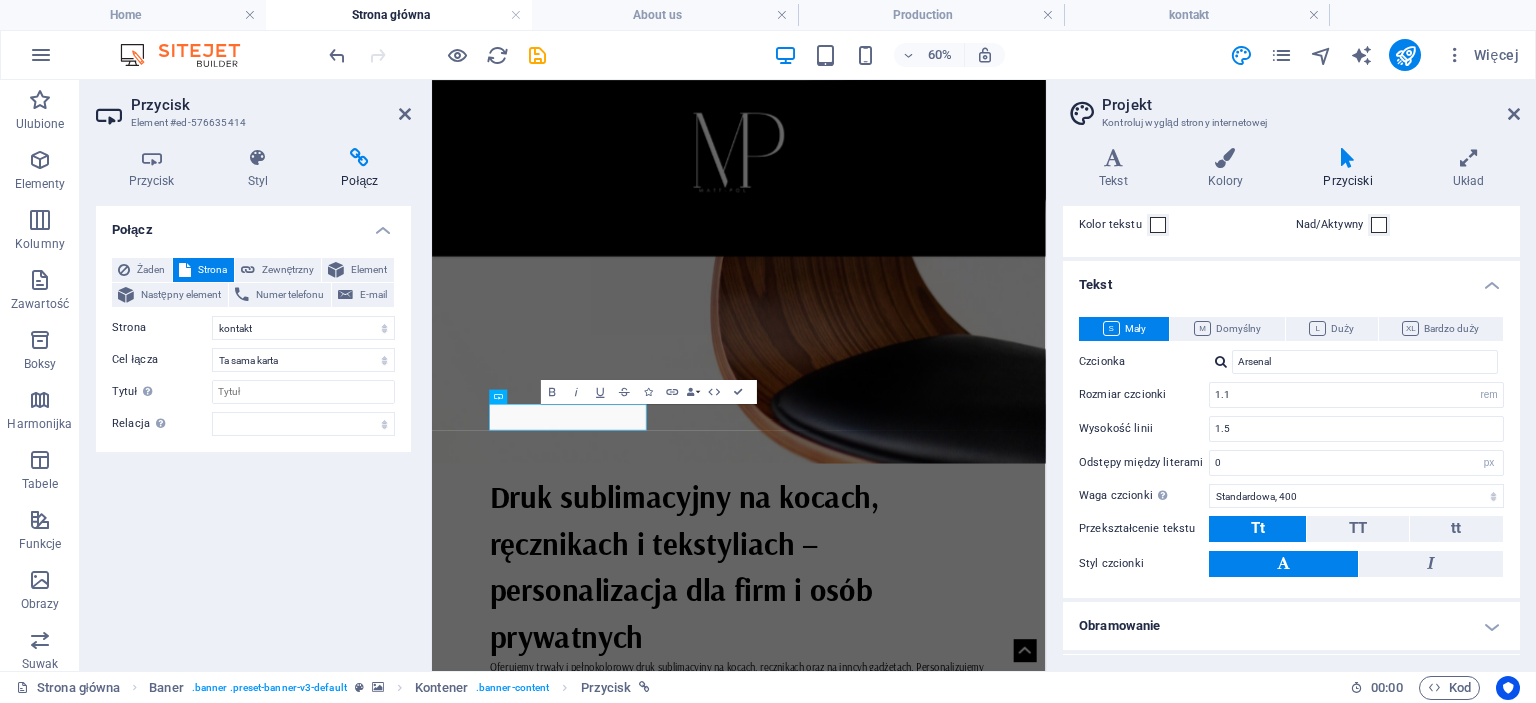 click on "Połącz Żaden Strona Zewnętrzny Element Następny element Numer telefonu E-mail Strona Strona główna O nas Sklep Regulamin sklepu internetowego  Druk sublimacyjny kontakt Polityka prywatności Element
URL /11345729 Numer telefonu E-mail Cel łącza Nowa karta Ta sama karta Nakładka Tytuł Dodatkowy opis linku nie powinien być taki sam jak treść linku. Tytuł jest najczęściej wyświetlany jako tekst podpowiedzi po najechaniu myszką nad element. Jeśli nie jesteś pewien, pozostaw puste. Relacja Ustawia  powiązanie tego łącza z celem łącza . Na przykład wartość „nofollow” instruuje wyszukiwarki, aby nie podążały za linkiem. Można pozostawić puste. alternate author bookmark external help license next nofollow noreferrer noopener prev search tag" at bounding box center (253, 430) 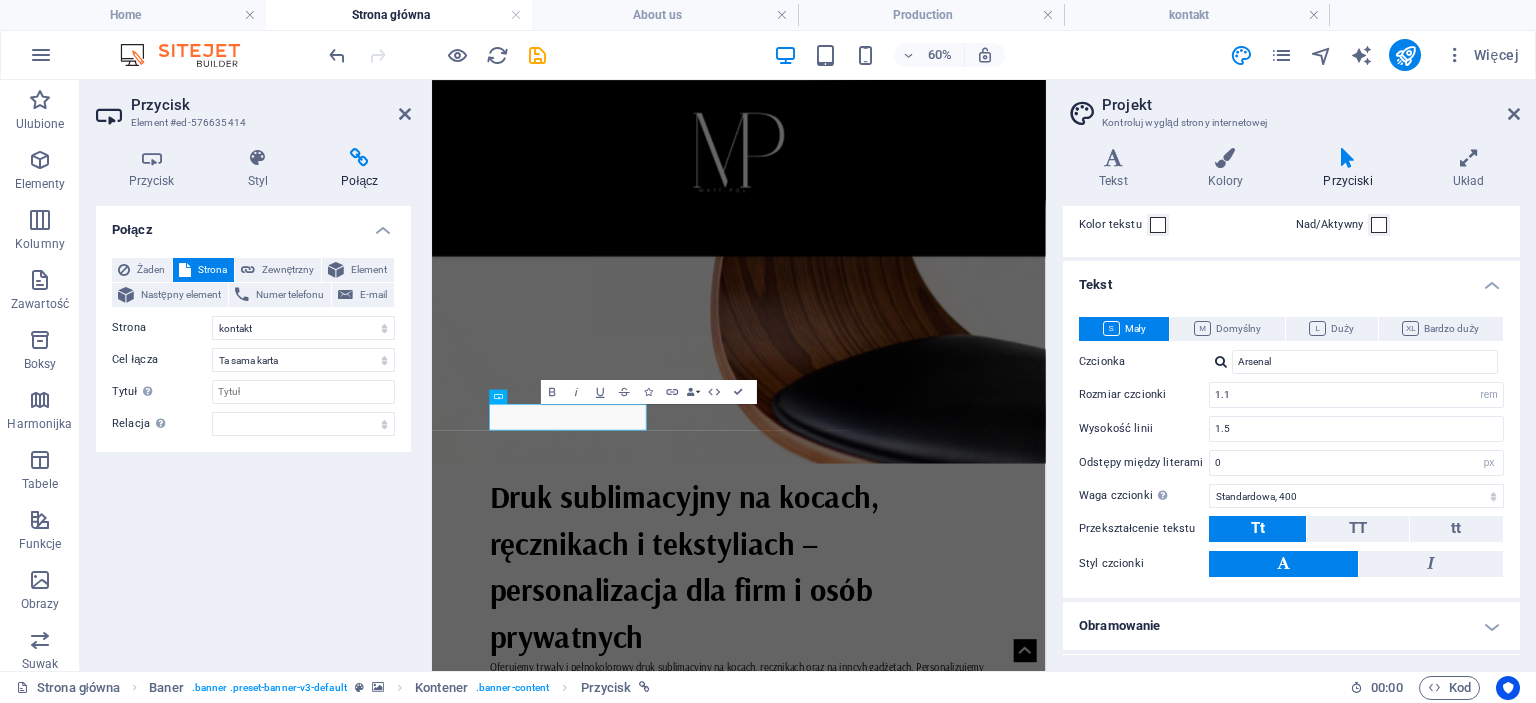 click on "Projekt Kontroluj wygląd strony internetowej Warianty  Tekst  Kolory  Przyciski  Układ Tekst Standard Bold Links Kolor czcionki Czcionka Arsenal Rozmiar czcionki 1.1 rem px Wysokość linii 1.6 Waga czcionki Aby poprawnie wyświetlać grubość czcionki, może być konieczne jej włączenie.  Zarządzaj czcionkami Cienka, 100 Bardzo lekka, 200 Lekka, 300 Standardowa, 400 Średnia, 500 Lekko pogrubiona, 600 Pogrubiona, 700 Bardzo pogrubiona, 800 Czarna, 900 Odstępy między literami 0 rem px Styl czcionki Przekształcenie tekstu Tt TT tt Wyrównanie tekstu Waga czcionki Aby poprawnie wyświetlać grubość czcionki, może być konieczne jej włączenie.  Zarządzaj czcionkami Cienka, 100 Bardzo lekka, 200 Lekka, 300 Standardowa, 400 Średnia, 500 Lekko pogrubiona, 600 Pogrubiona, 700 Bardzo pogrubiona, 800 Czarna, 900 Default Hover / Active Kolor czcionki Kolor czcionki Dekoracja Dekoracja Czas trwania przekształcenia 0.5 s Funkcja przekształcenia Spowalnianie Spowolnij Przyspiesz Spowolnij/Przyspiesz H2 0" at bounding box center [1291, 375] 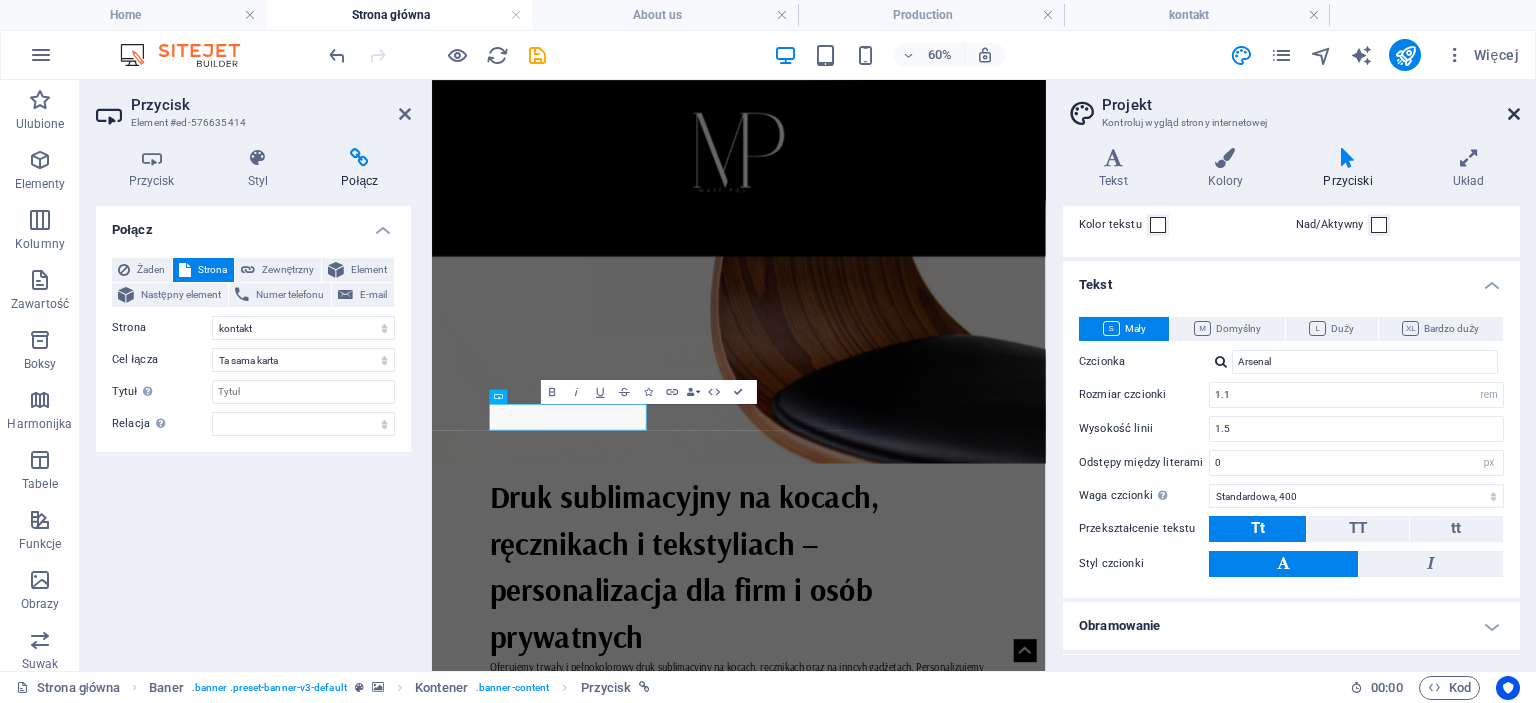 click at bounding box center [1514, 114] 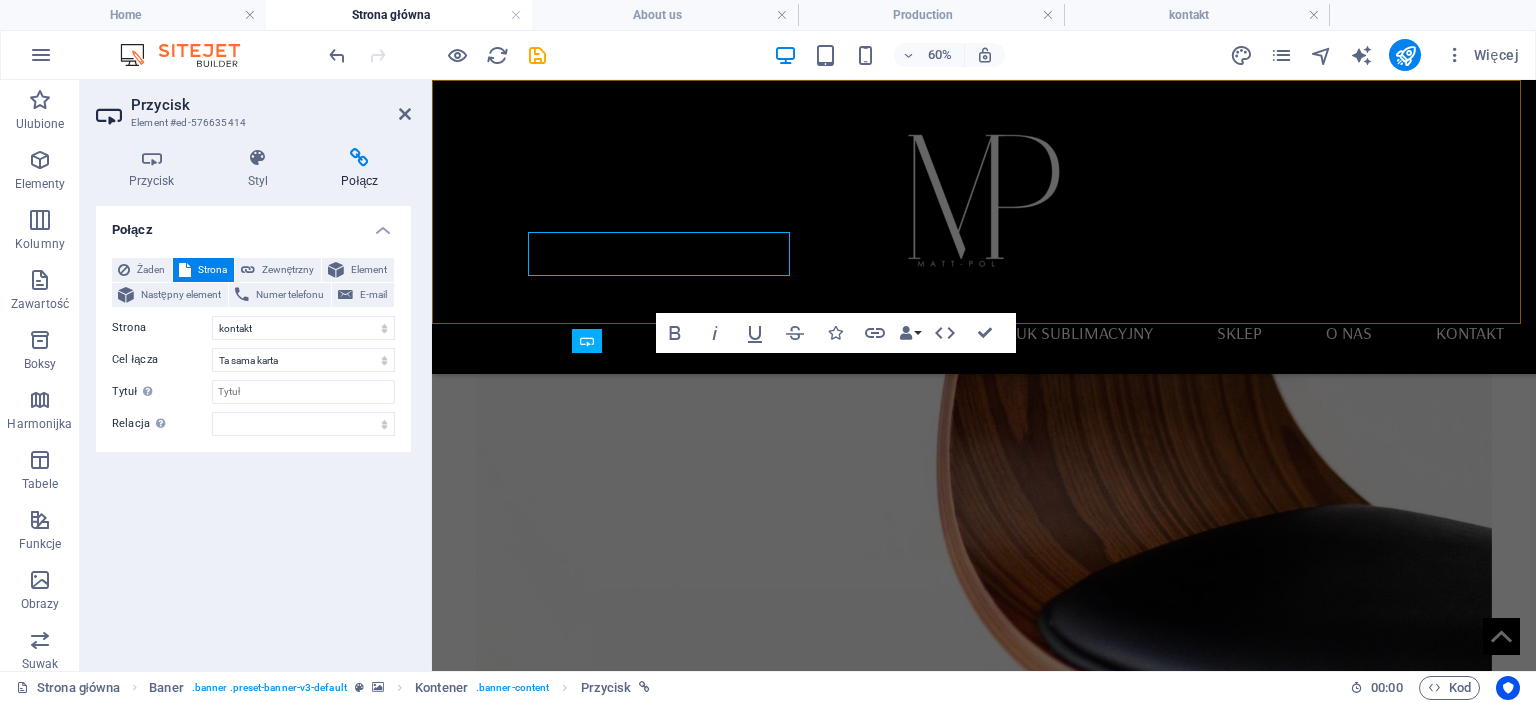 scroll, scrollTop: 954, scrollLeft: 0, axis: vertical 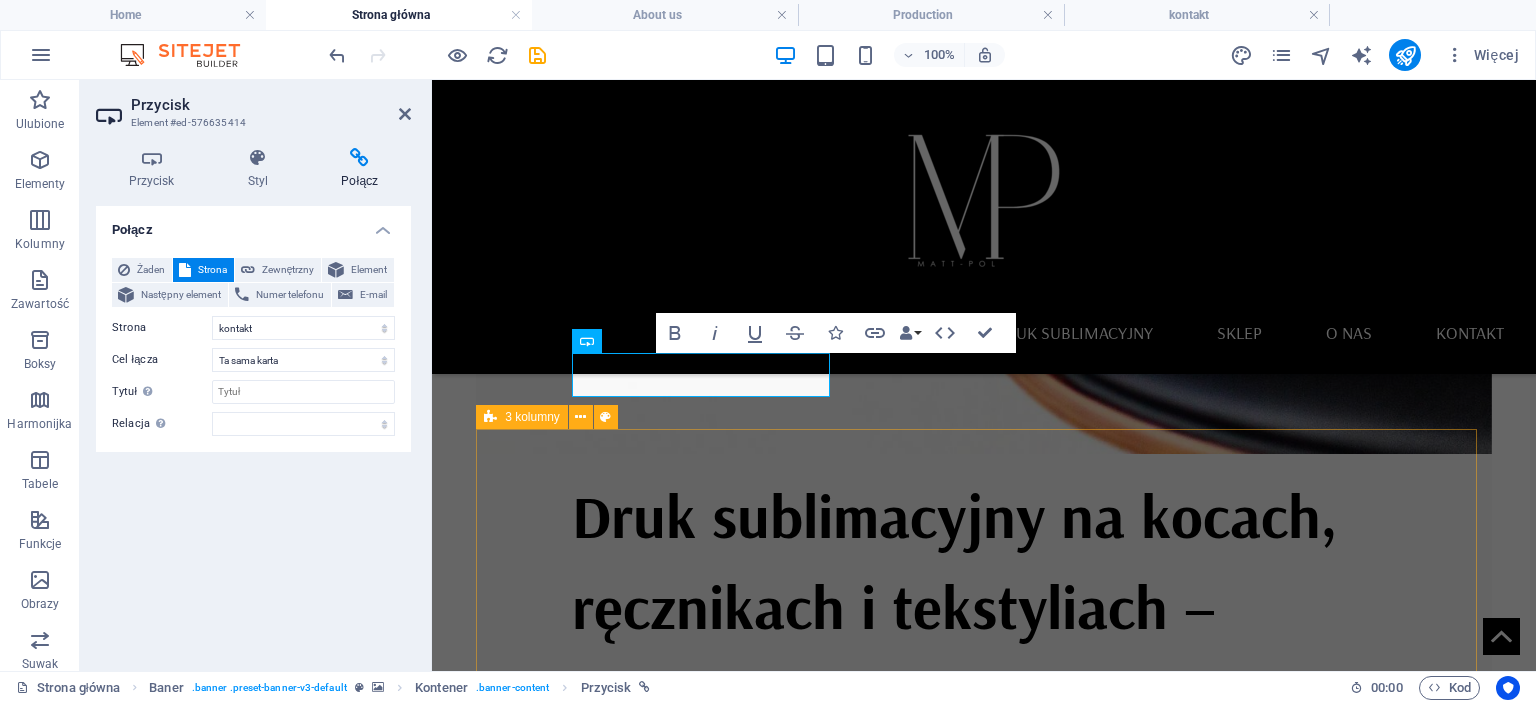 click on "Collection Product Contact us" at bounding box center (984, 1806) 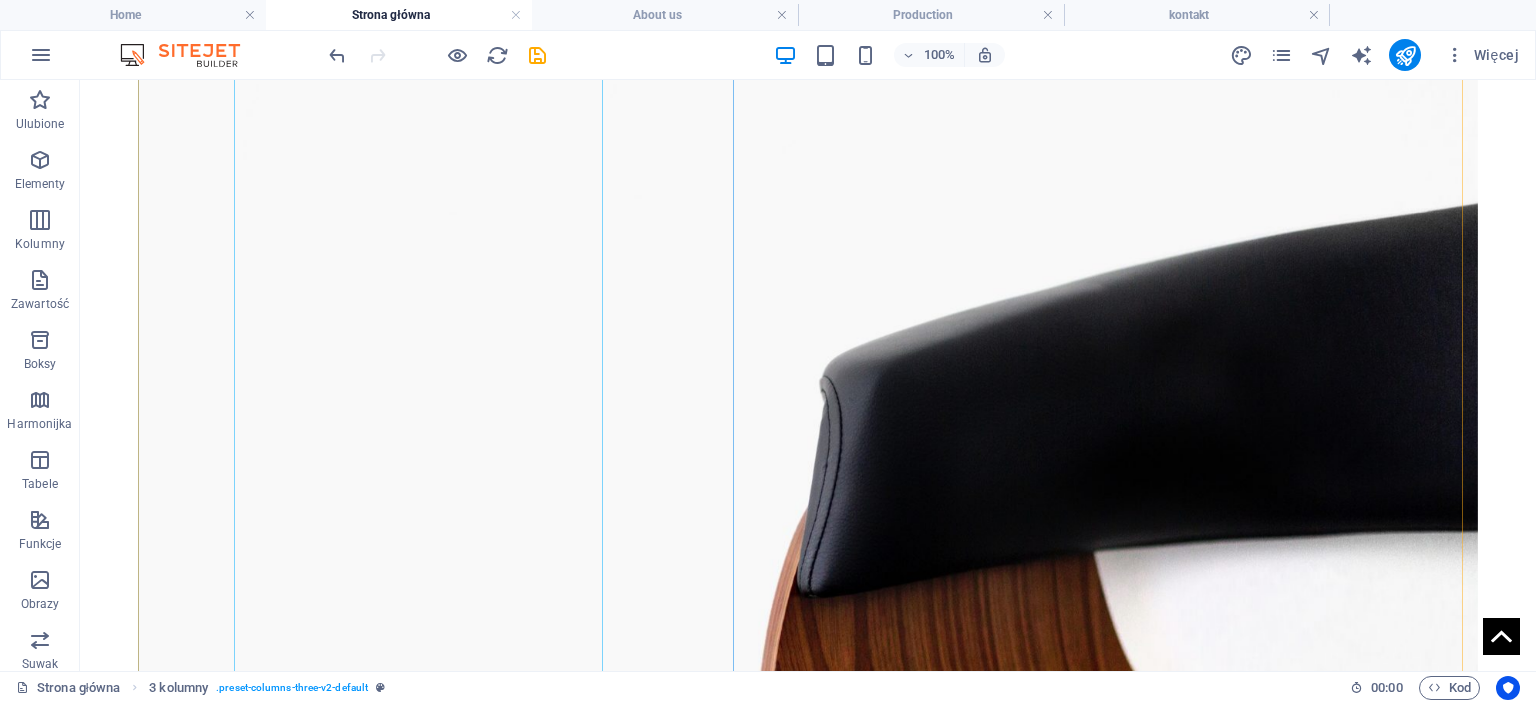 scroll, scrollTop: 400, scrollLeft: 0, axis: vertical 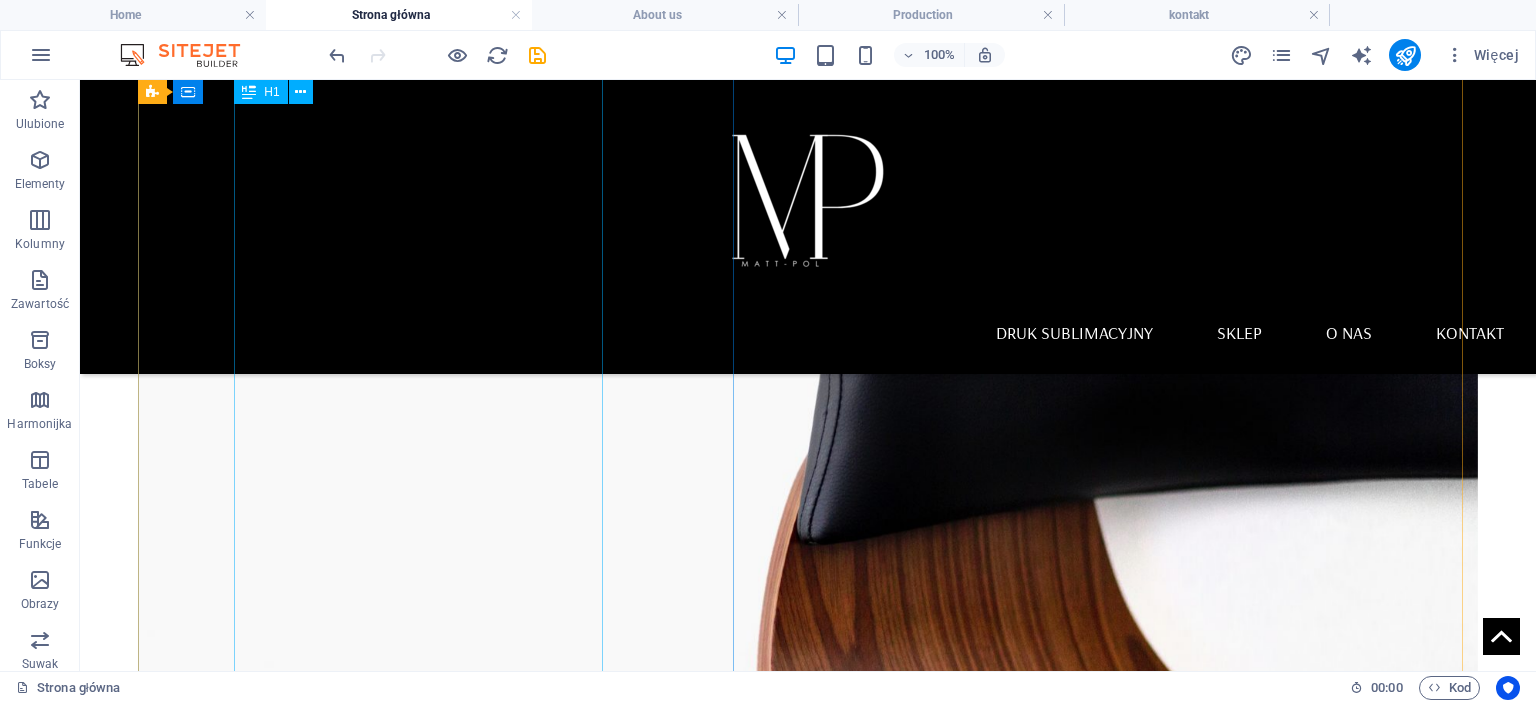 click on "Druk sublimacyjny na kocach, ręcznikach i tekstyliach – personalizacja dla firm i osób prywatnych" at bounding box center (808, 1149) 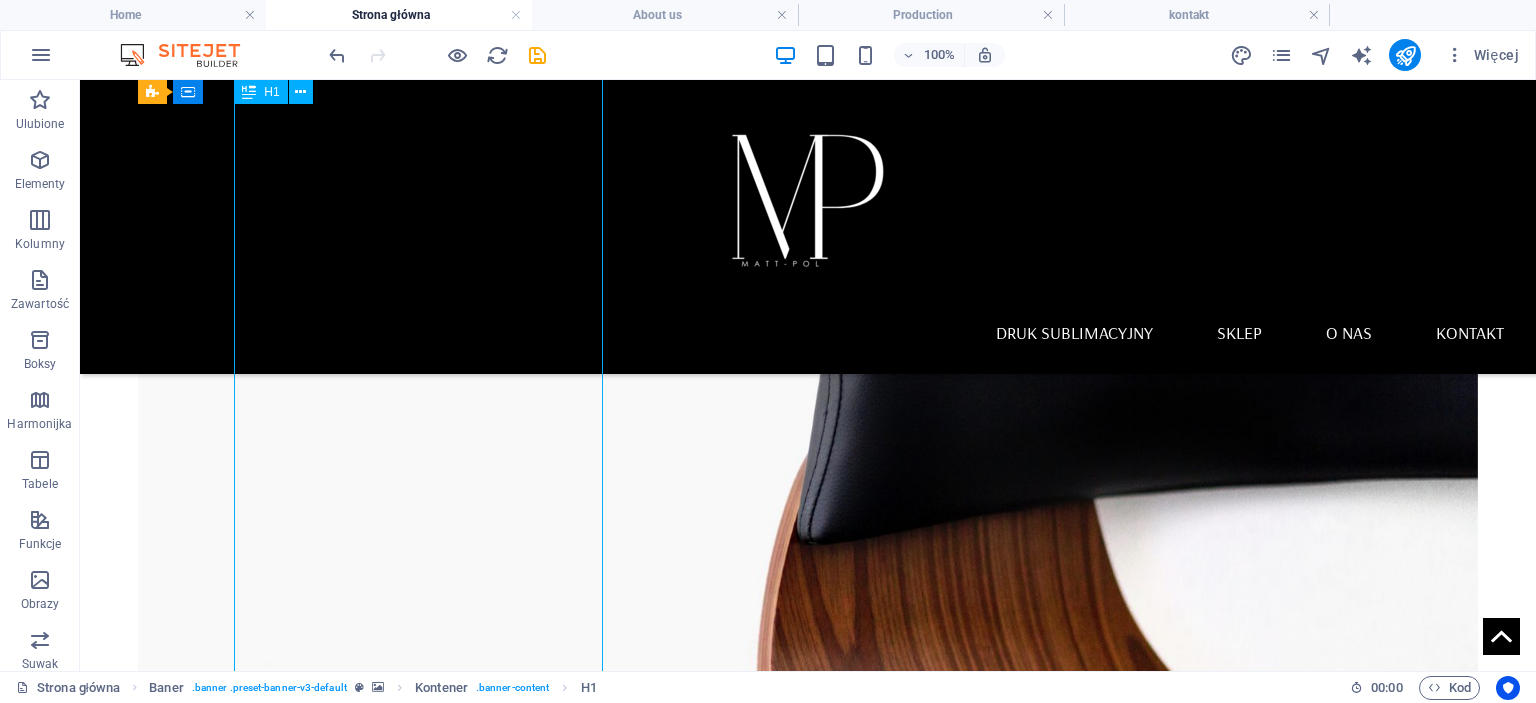 click on "Druk sublimacyjny na kocach, ręcznikach i tekstyliach – personalizacja dla firm i osób prywatnych" at bounding box center (808, 1149) 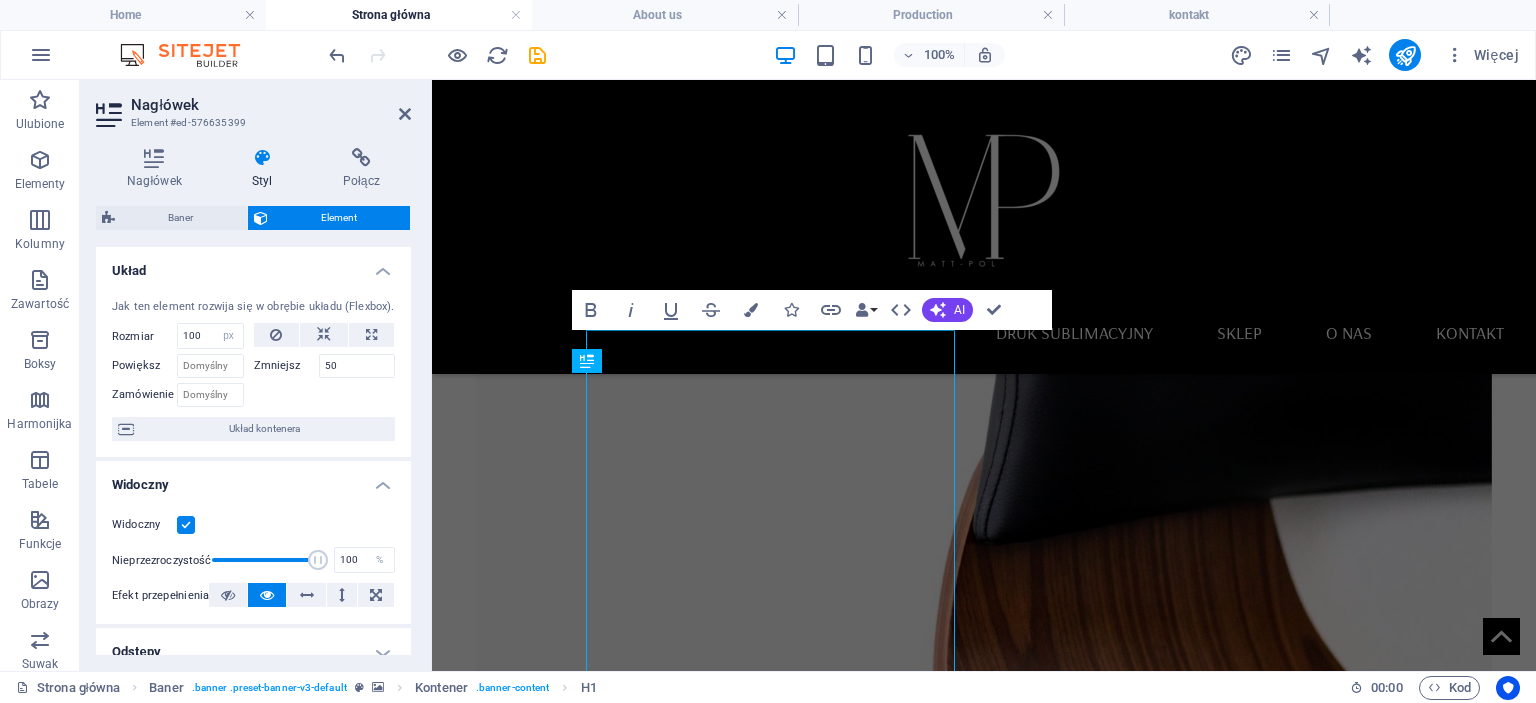 scroll, scrollTop: 25, scrollLeft: 0, axis: vertical 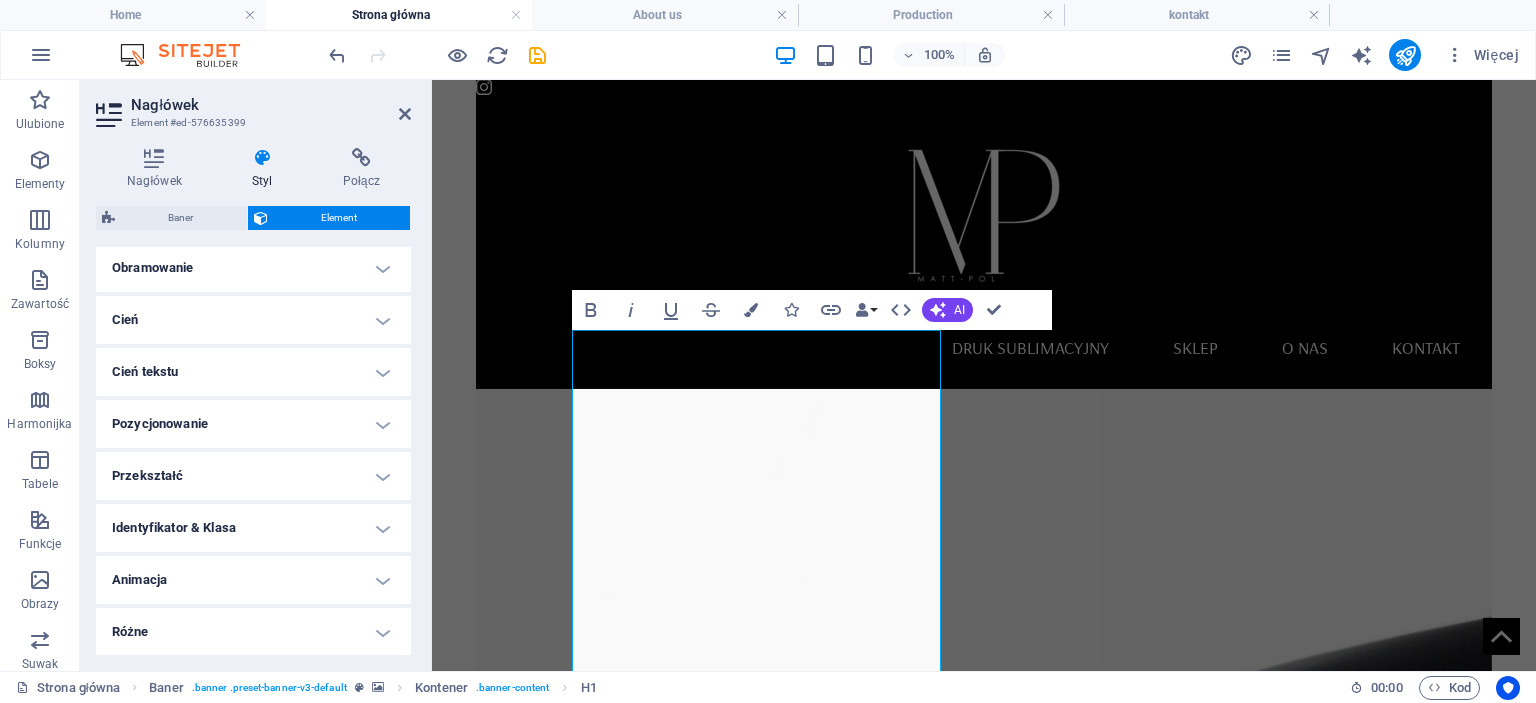 click on "Pozycjonowanie" at bounding box center (253, 424) 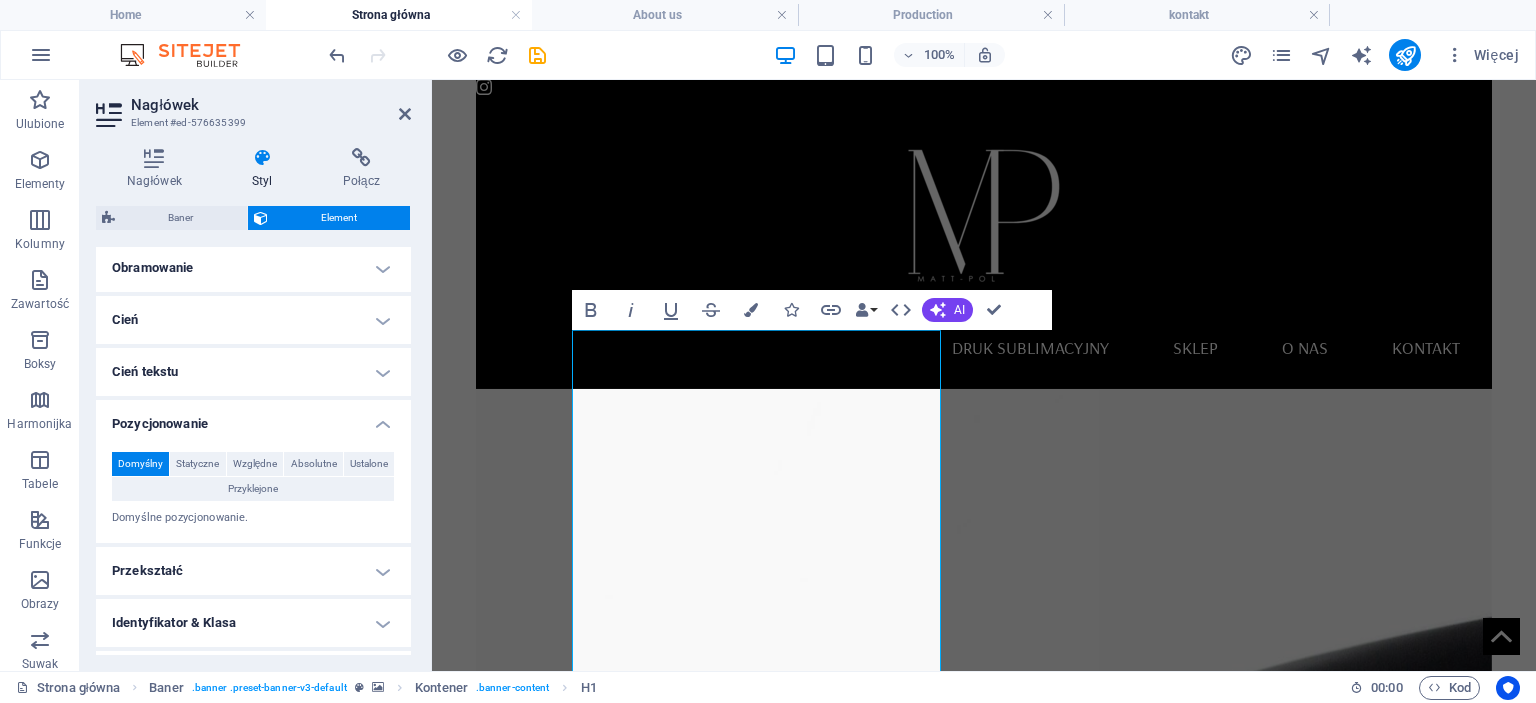 click on "Pozycjonowanie" at bounding box center (253, 418) 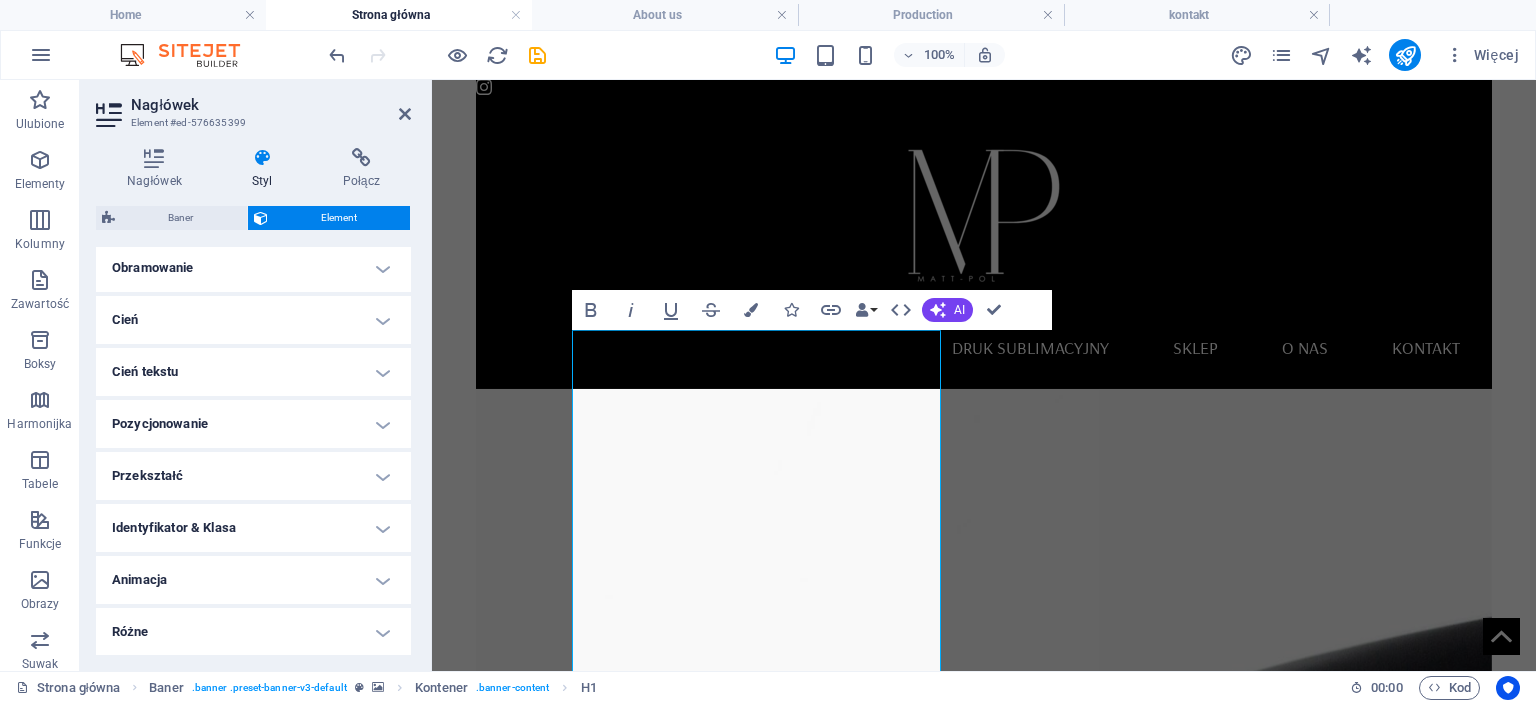 click on "Przekształć" at bounding box center [253, 476] 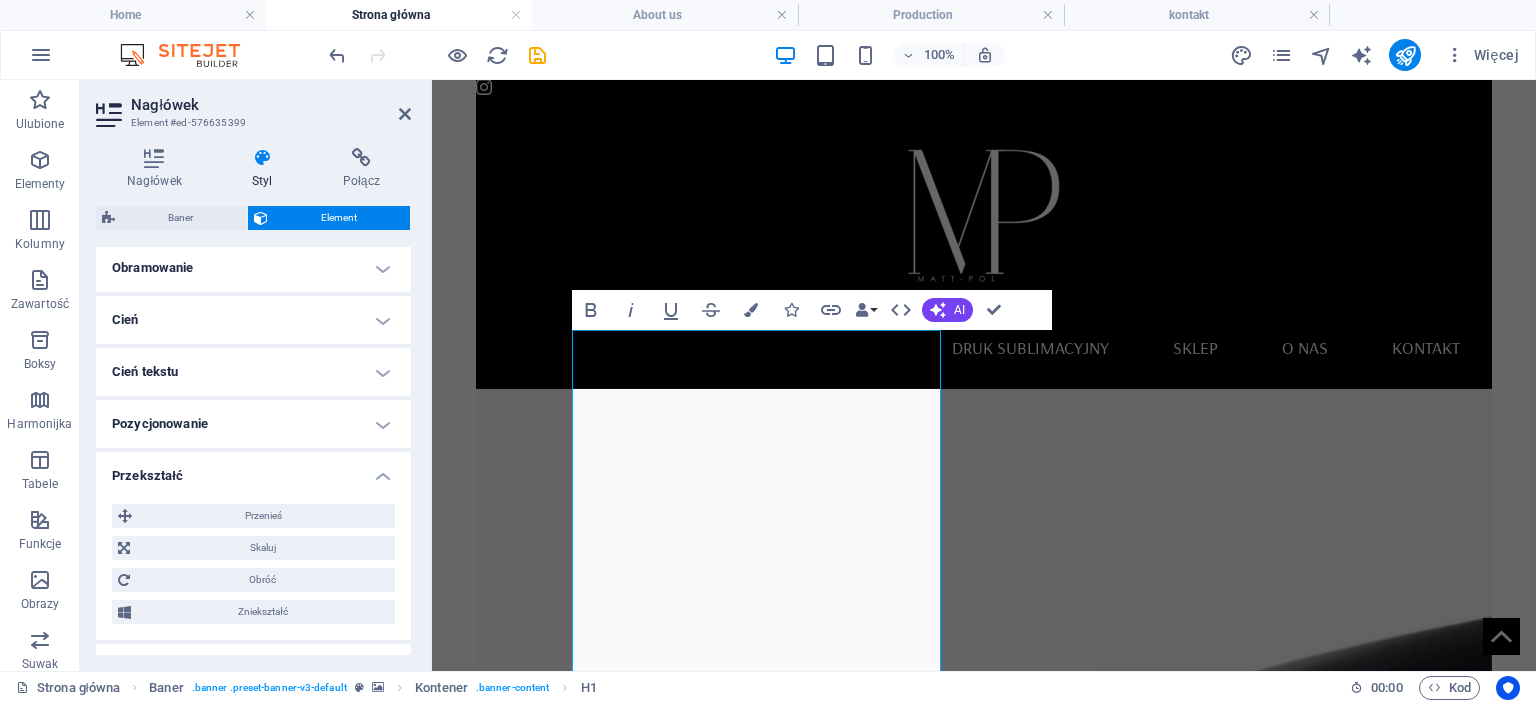 click on "Przekształć" at bounding box center [253, 470] 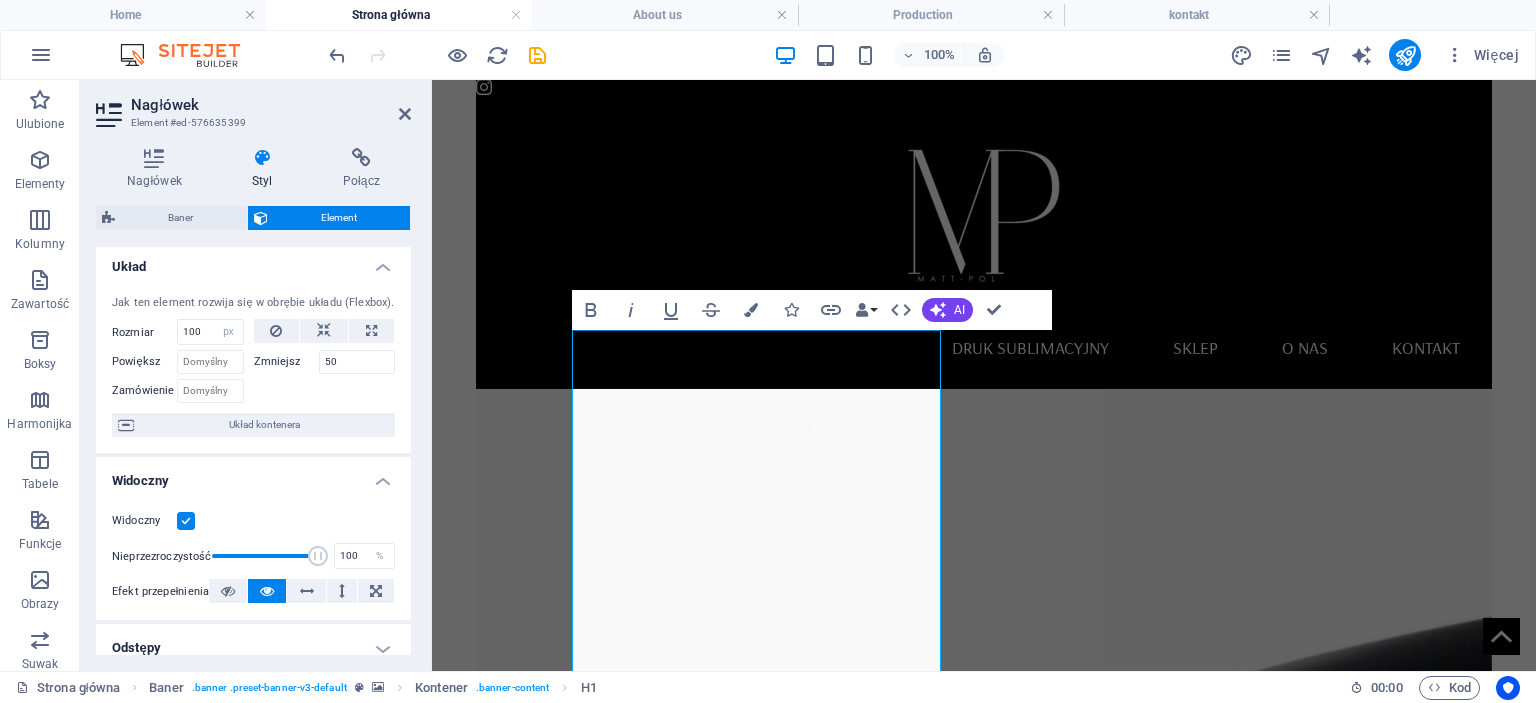 scroll, scrollTop: 0, scrollLeft: 0, axis: both 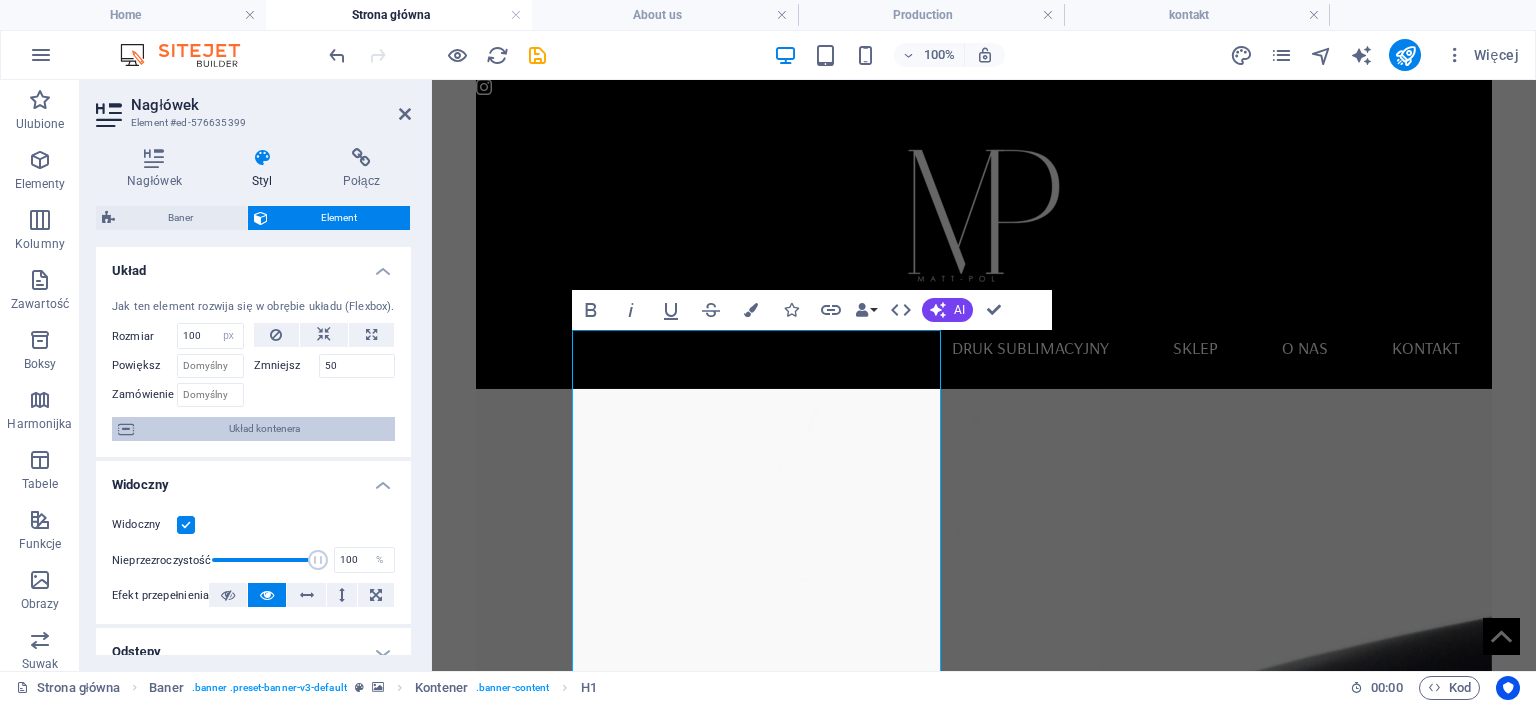 click on "Układ kontenera" at bounding box center (264, 429) 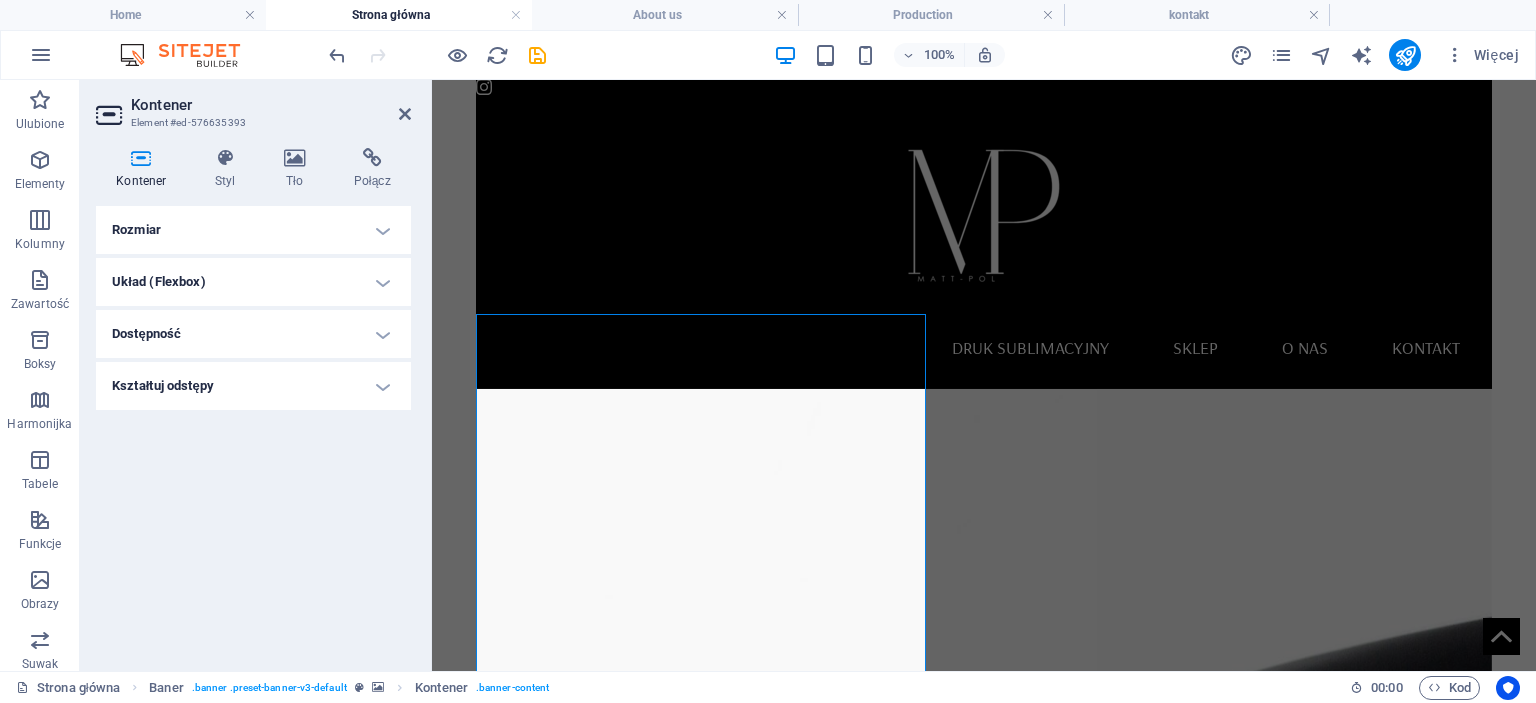 click on "Rozmiar" at bounding box center (253, 230) 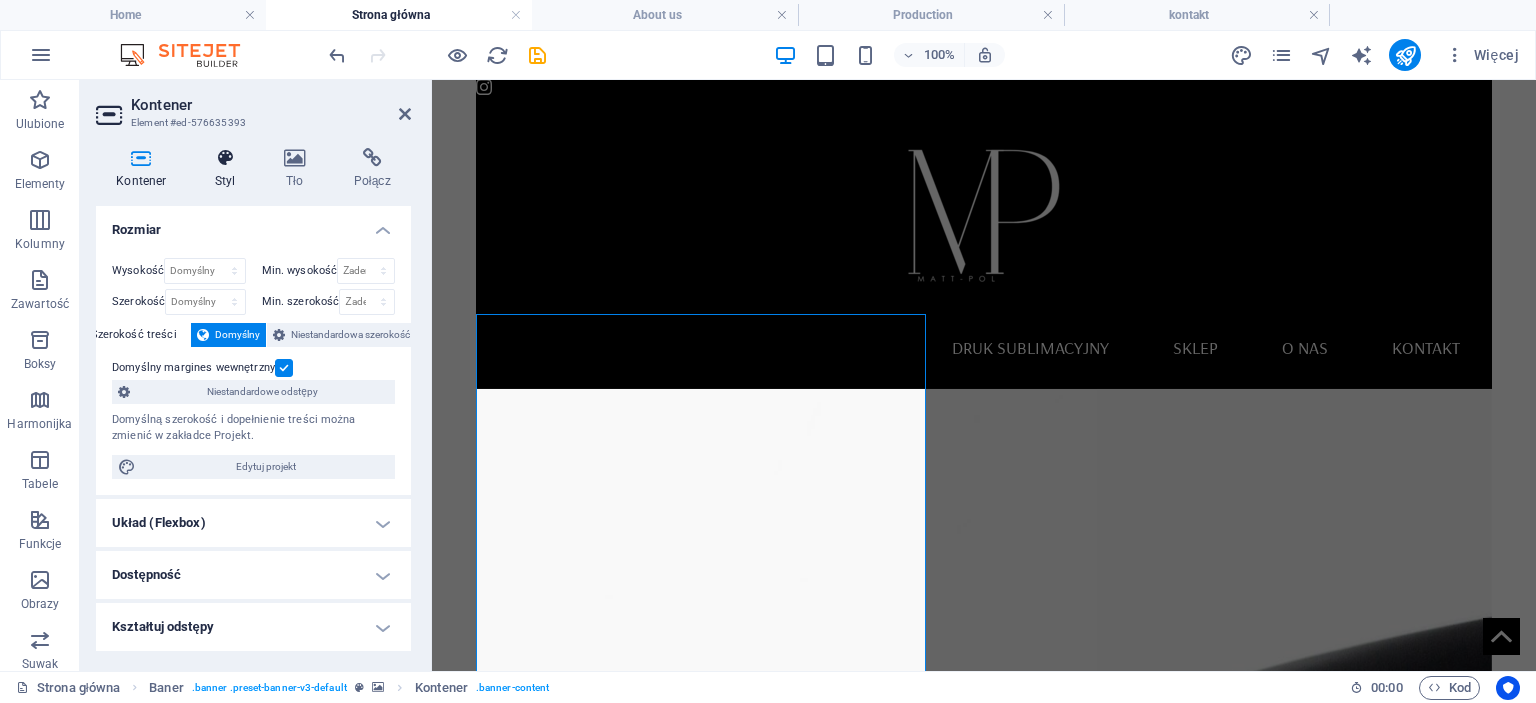 click at bounding box center (225, 158) 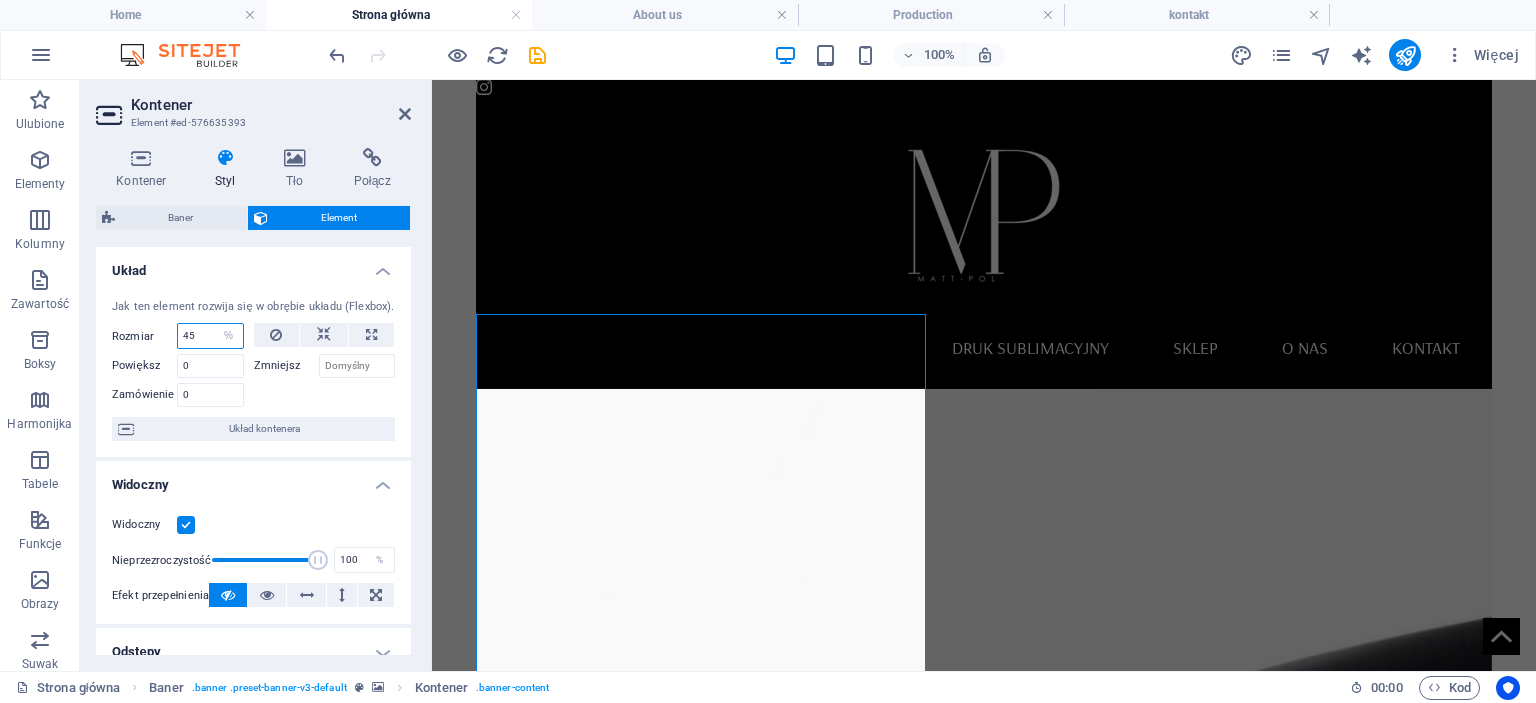 click on "45" at bounding box center [210, 336] 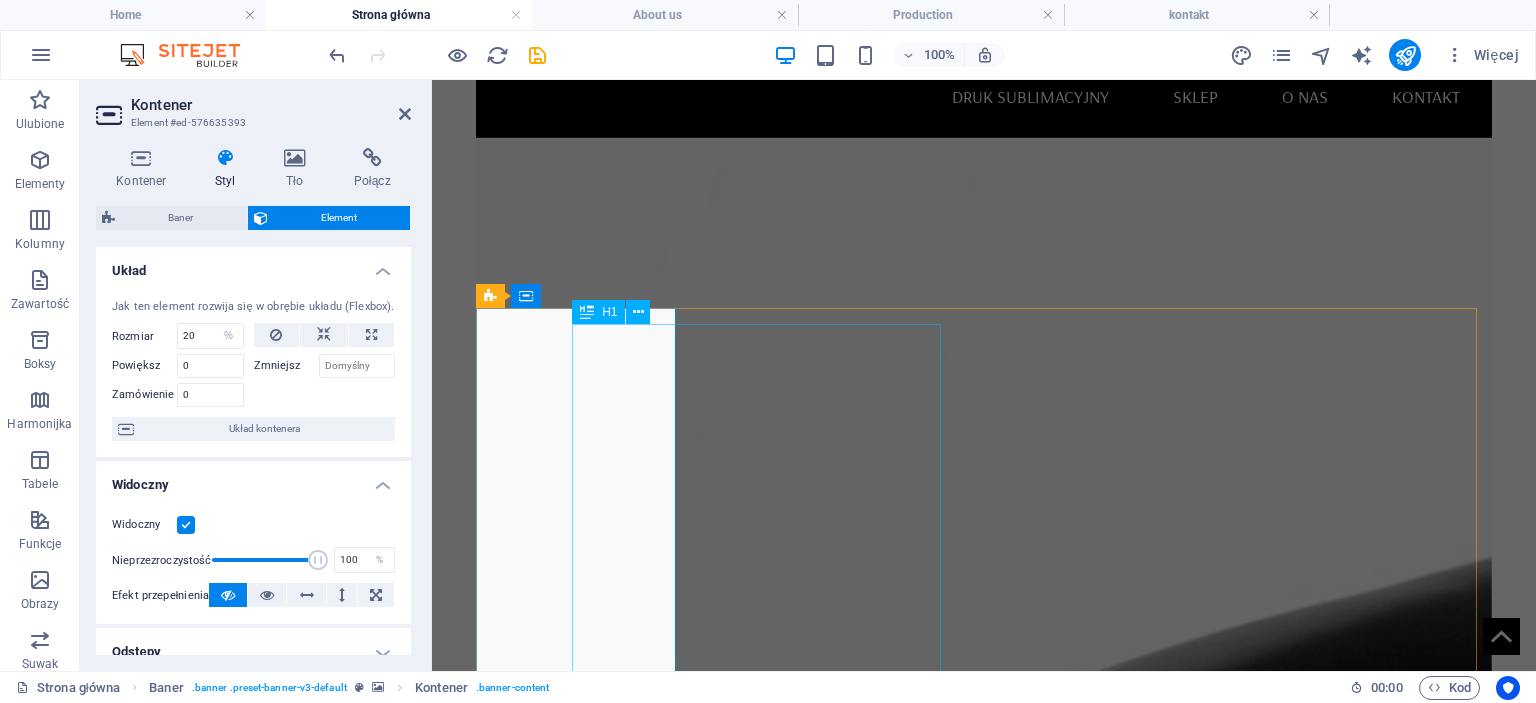 scroll, scrollTop: 325, scrollLeft: 0, axis: vertical 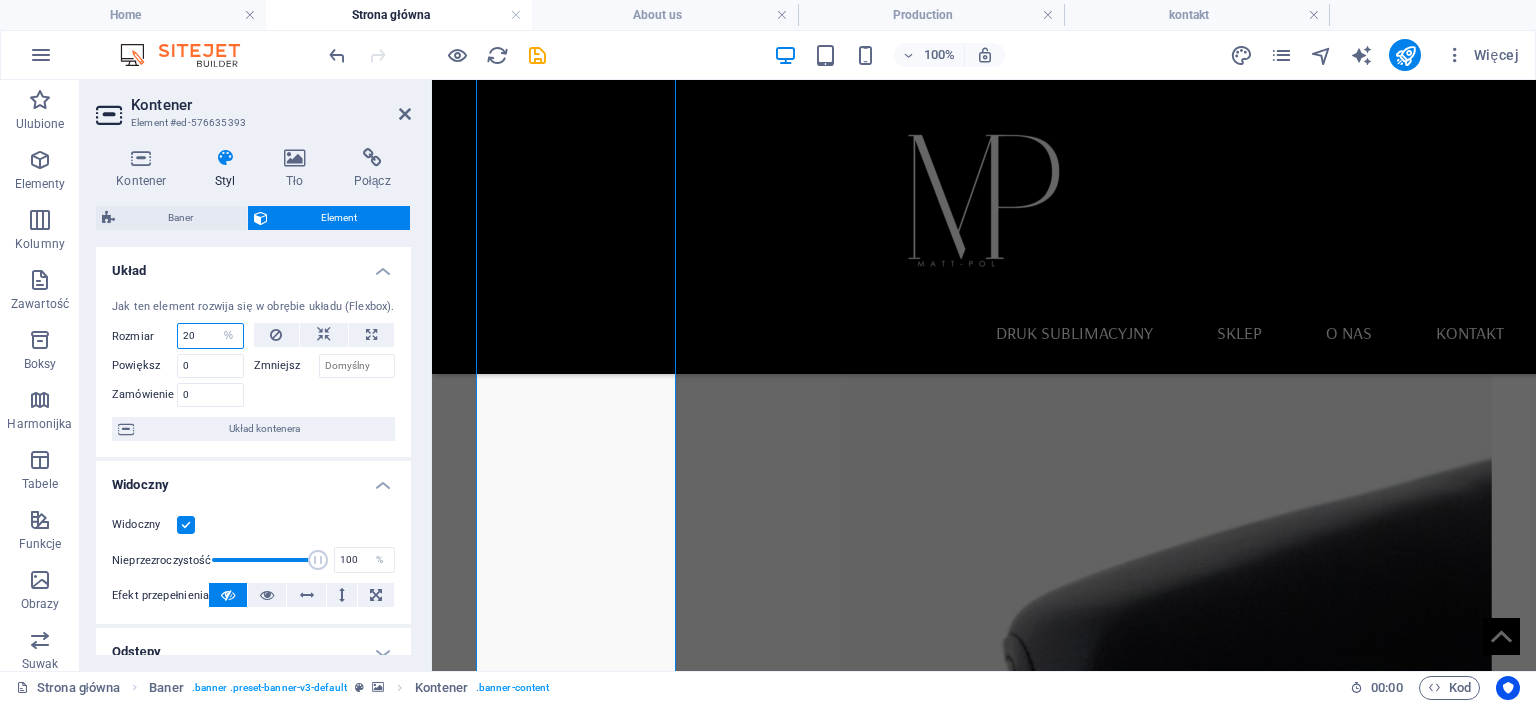 click on "20" at bounding box center (210, 336) 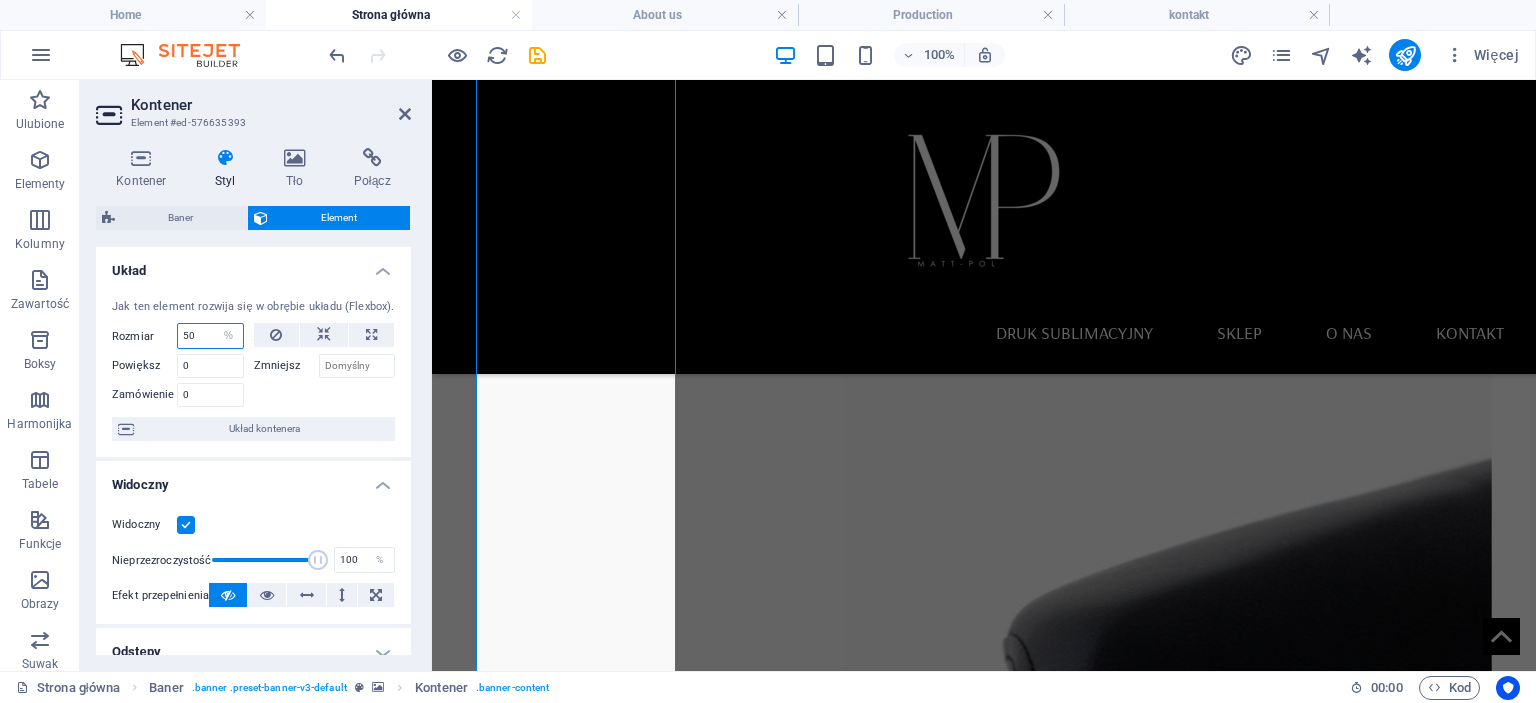 type on "50" 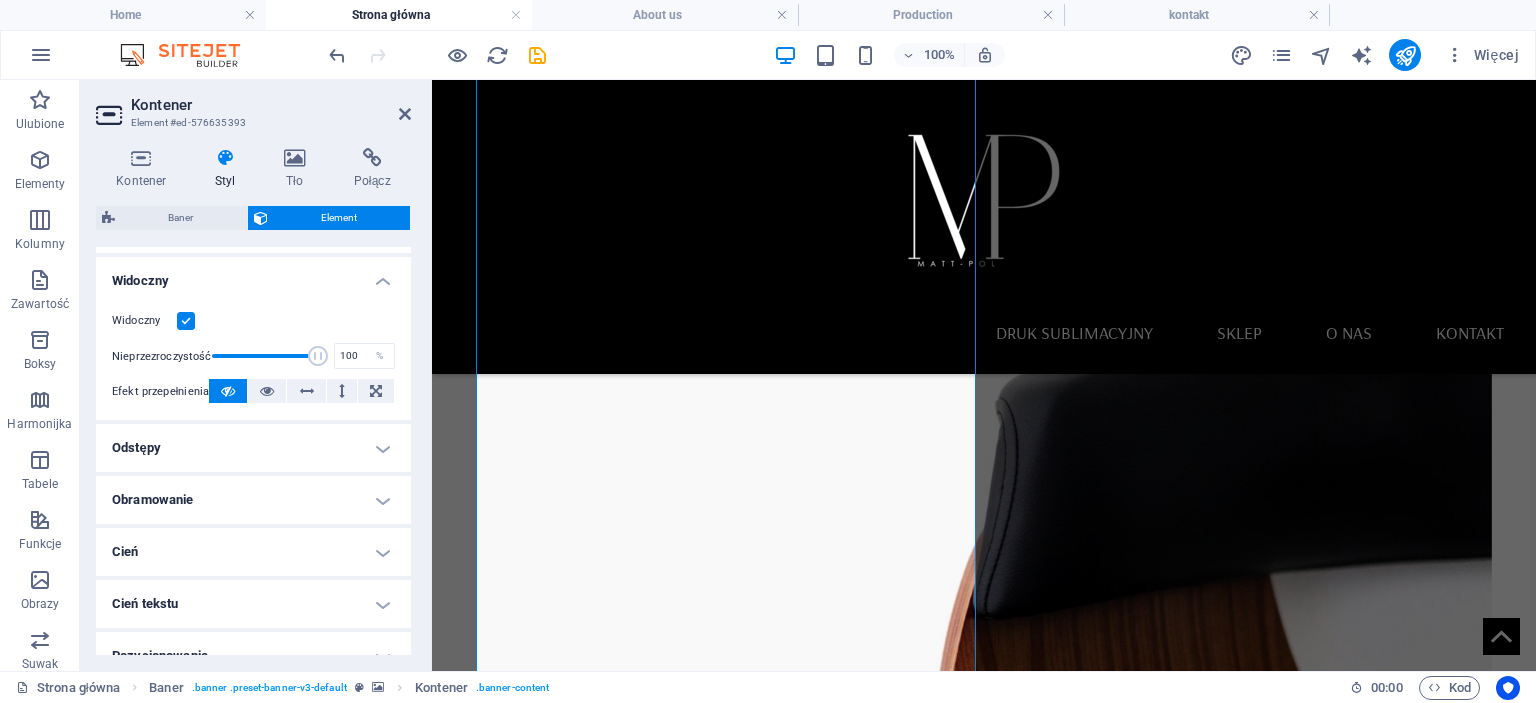 scroll, scrollTop: 300, scrollLeft: 0, axis: vertical 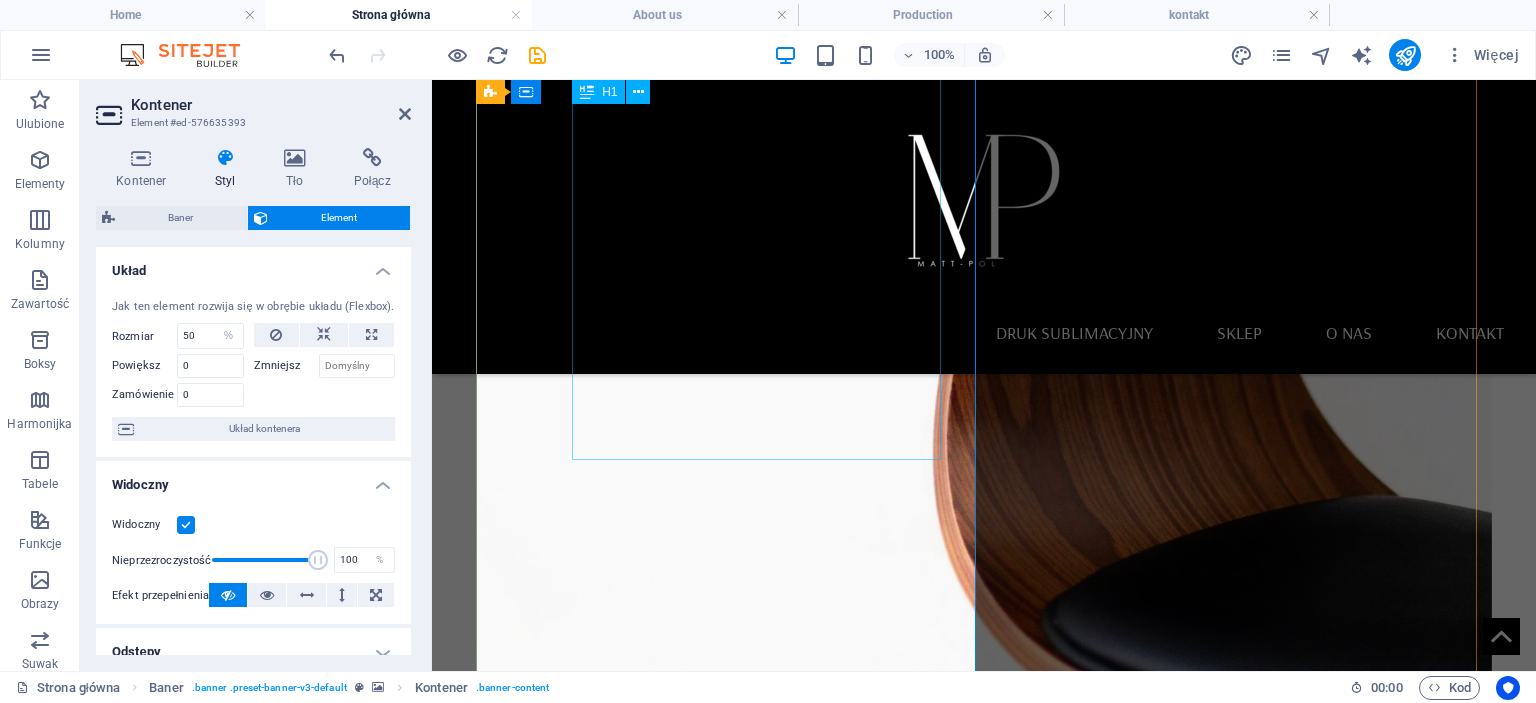 click on "Druk sublimacyjny na kocach, ręcznikach i tekstyliach – personalizacja dla firm i osób prywatnych" at bounding box center [984, 924] 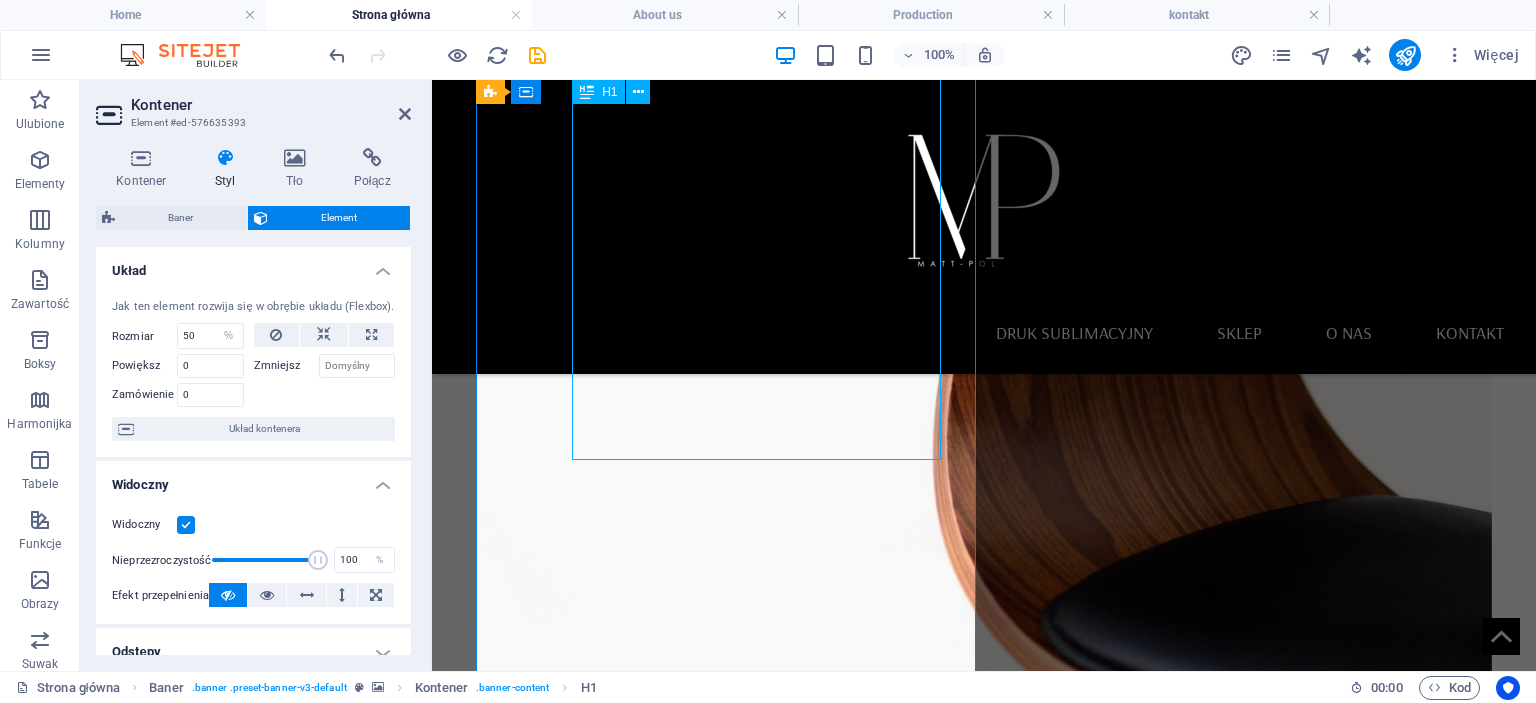 click on "Druk sublimacyjny na kocach, ręcznikach i tekstyliach – personalizacja dla firm i osób prywatnych" at bounding box center [984, 924] 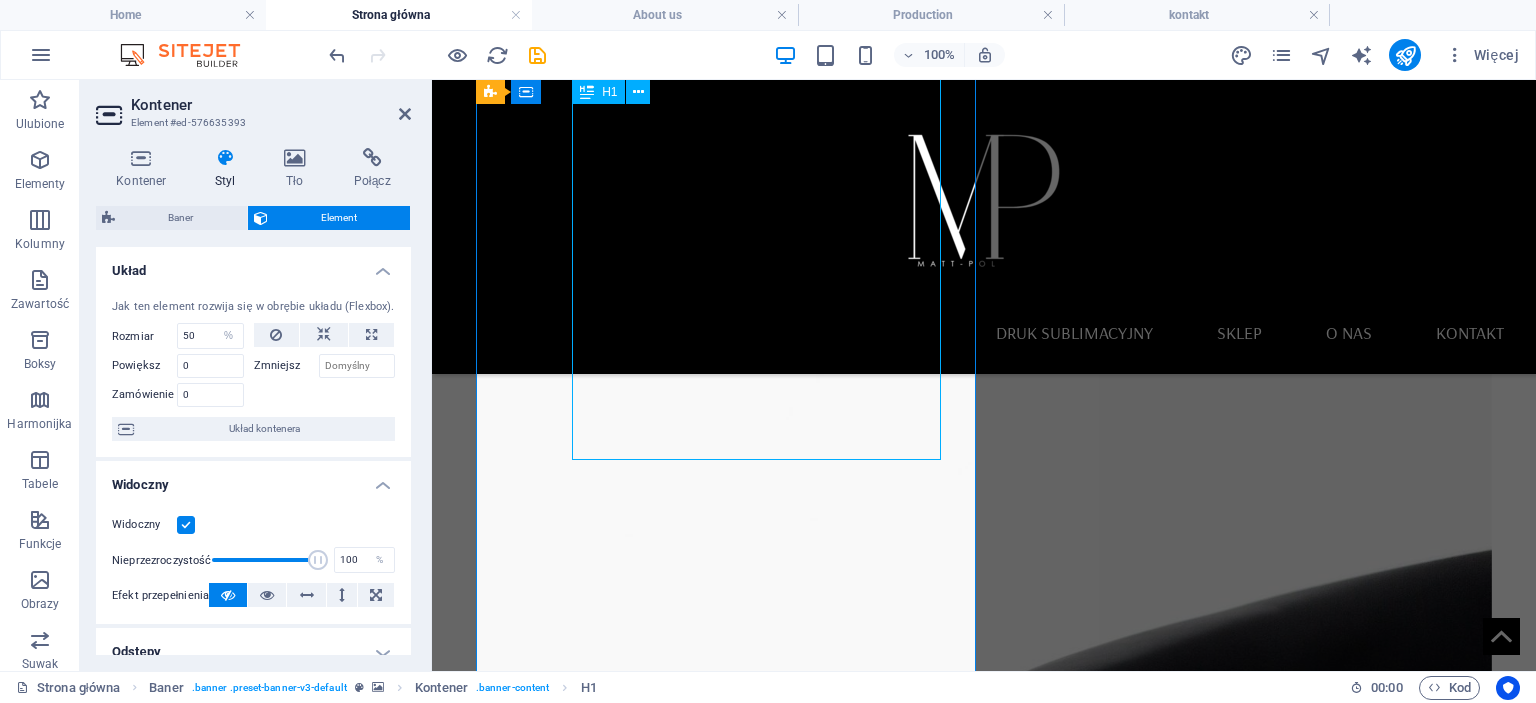 select on "px" 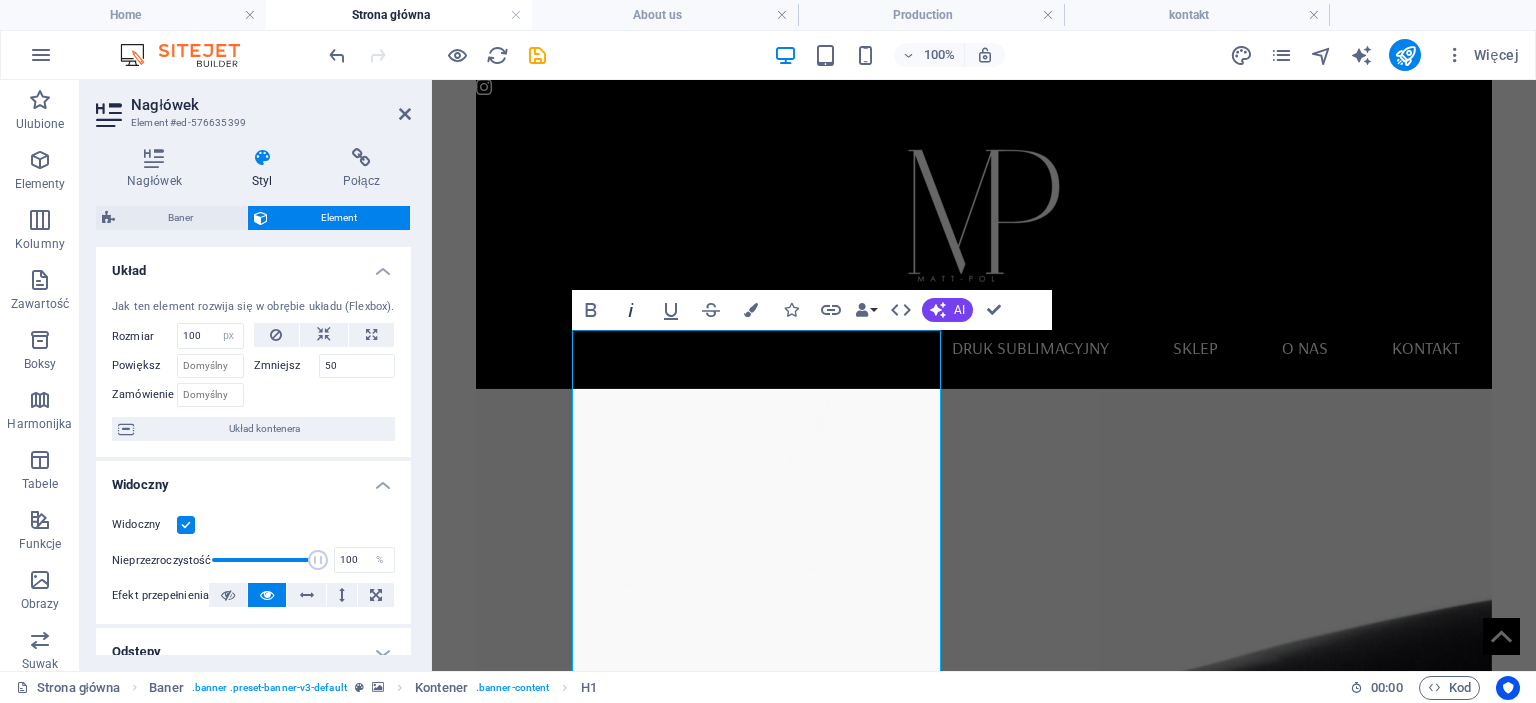 click 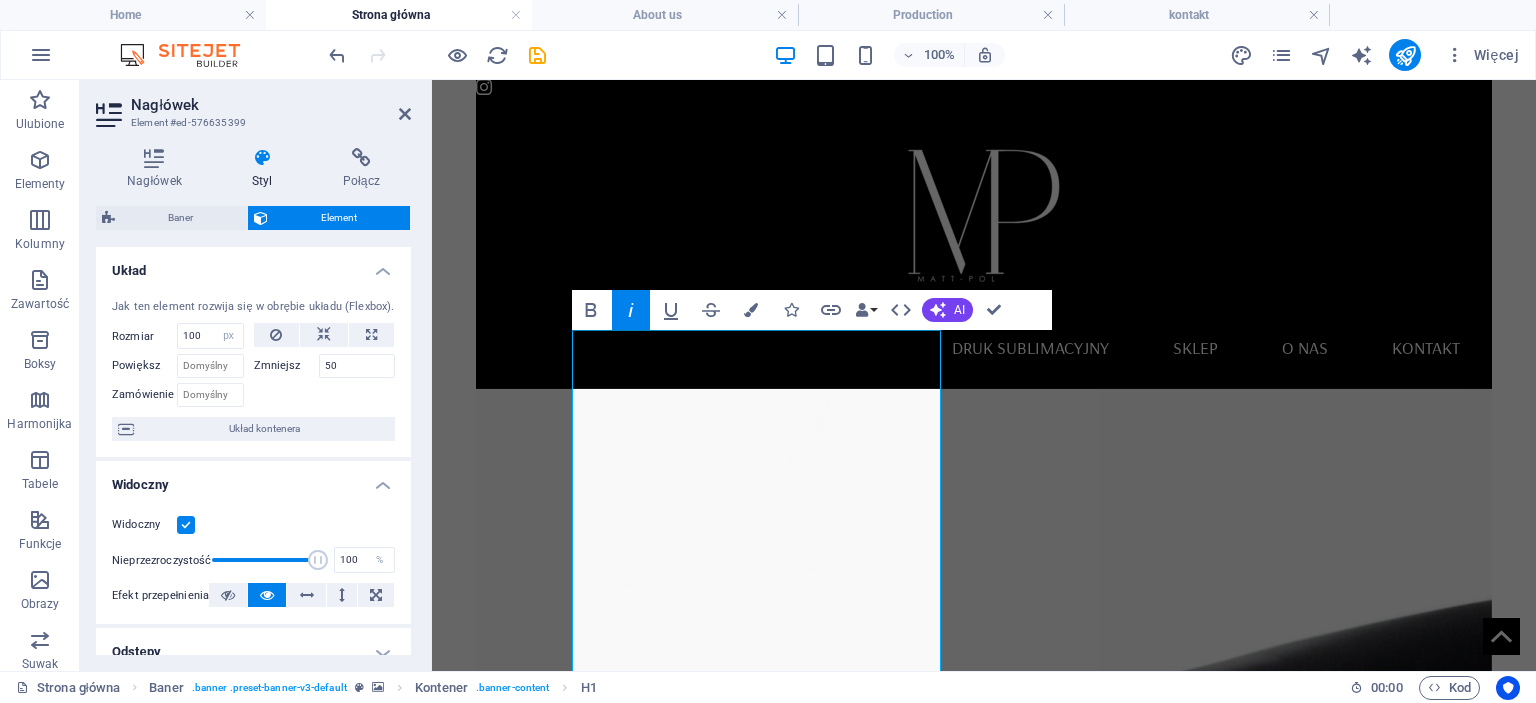 click 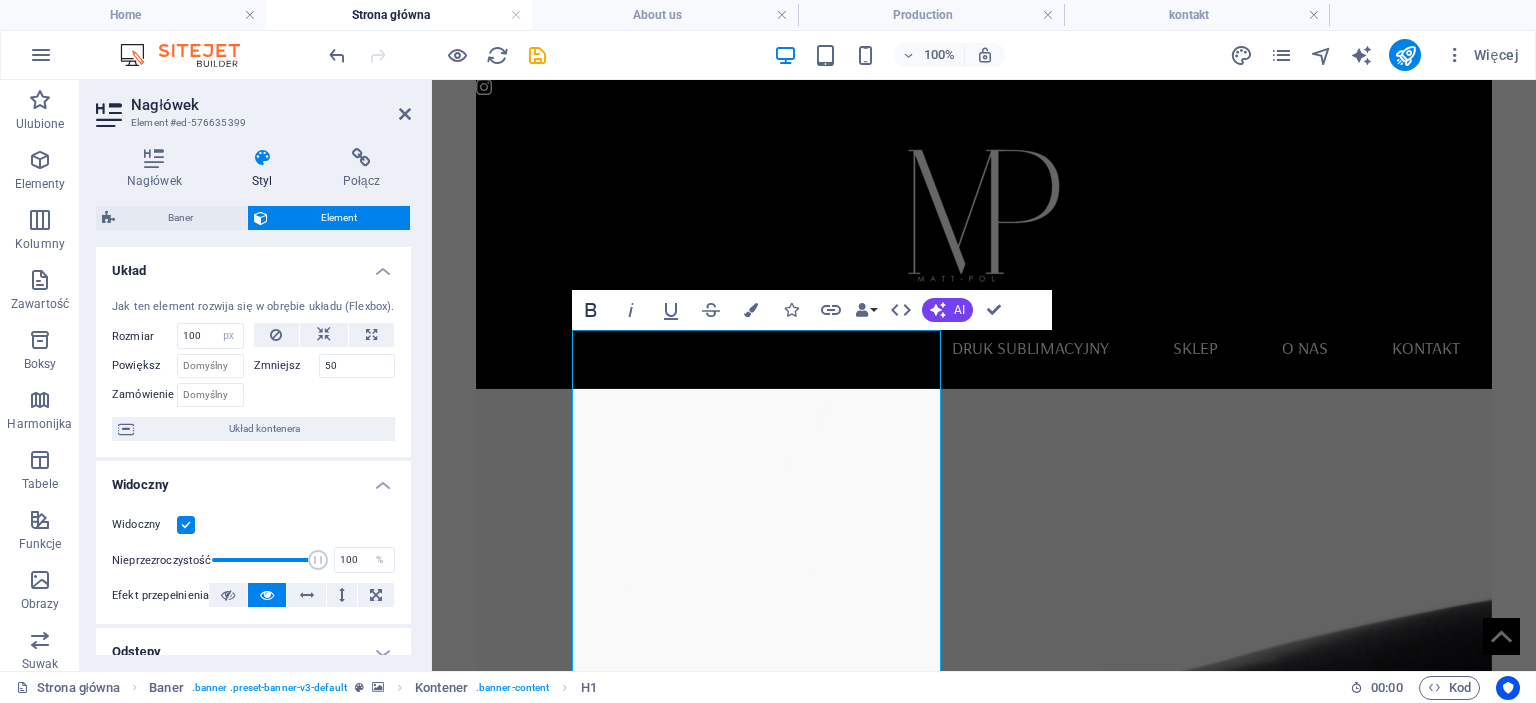 click 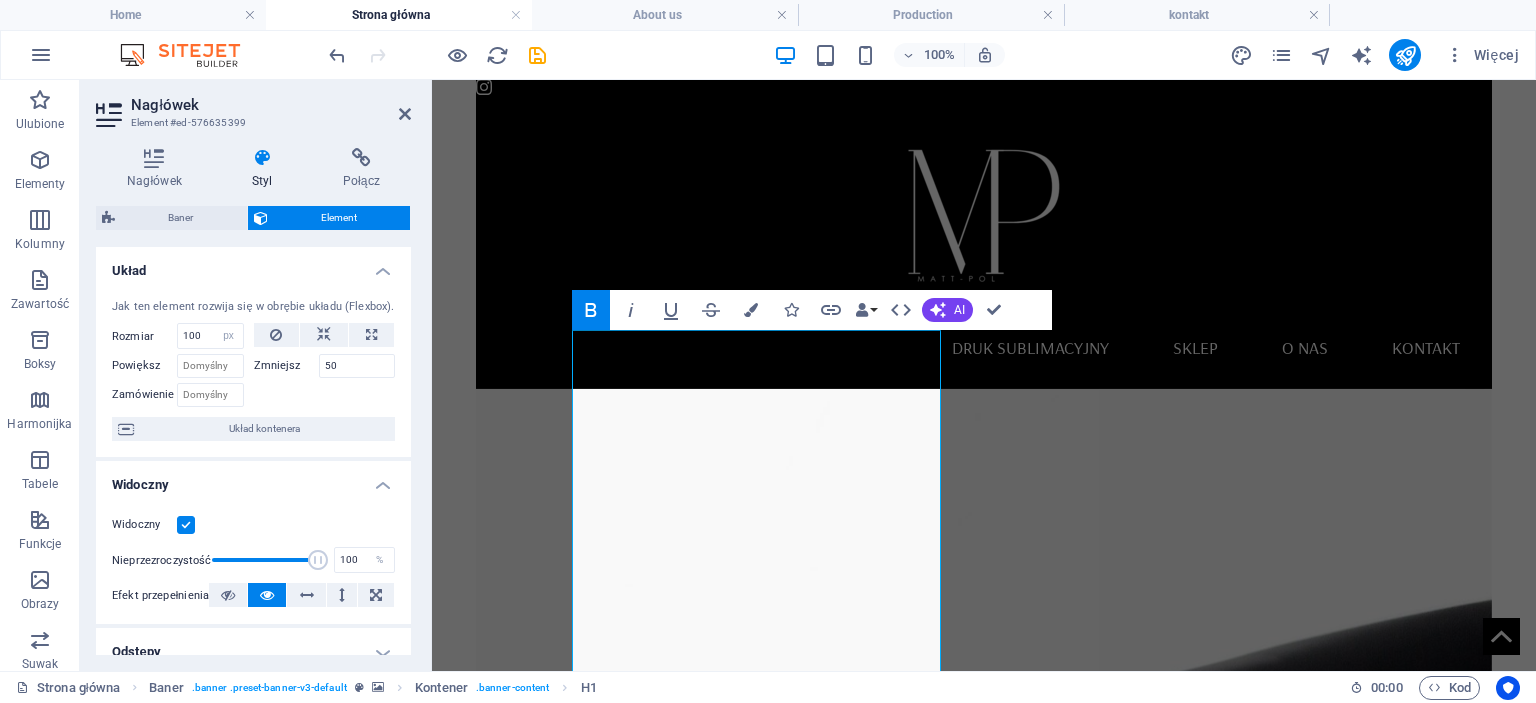 click 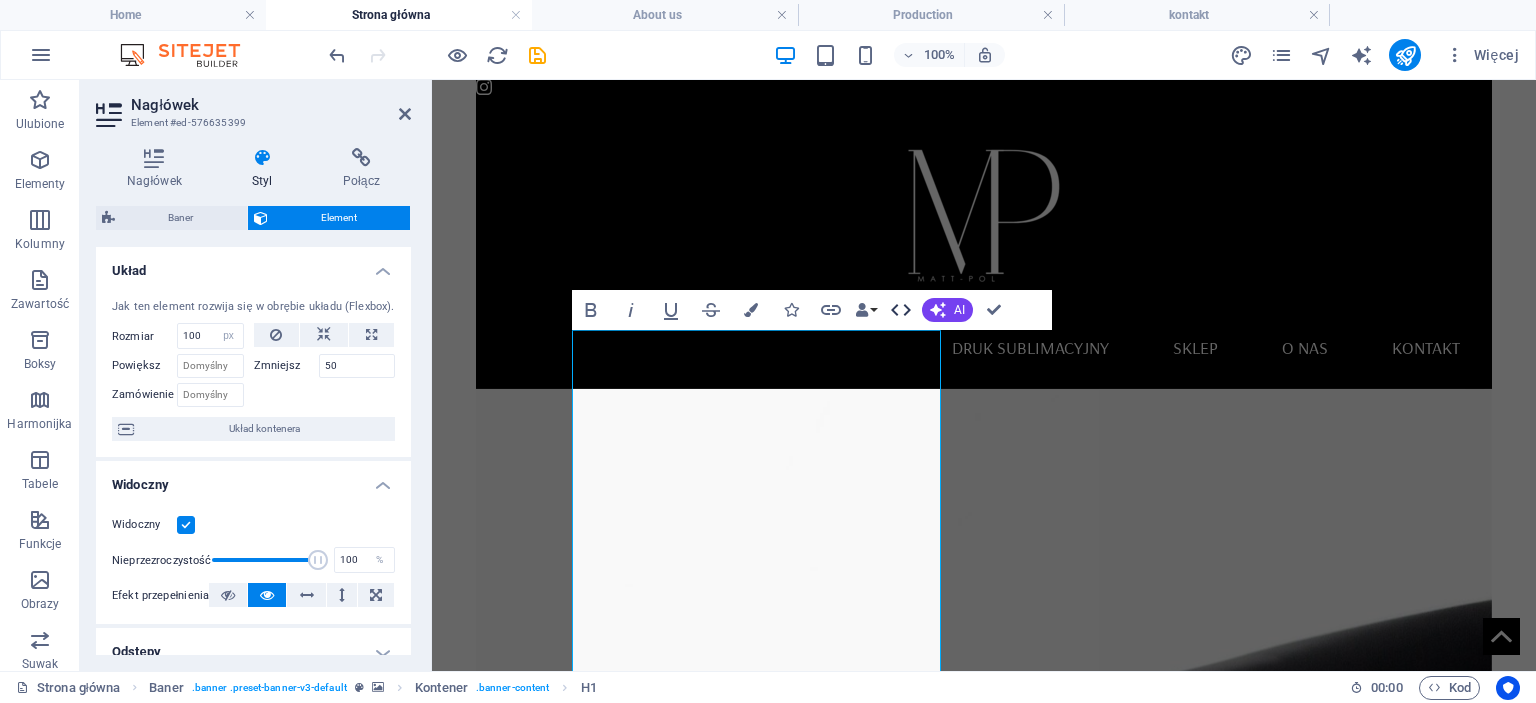 click 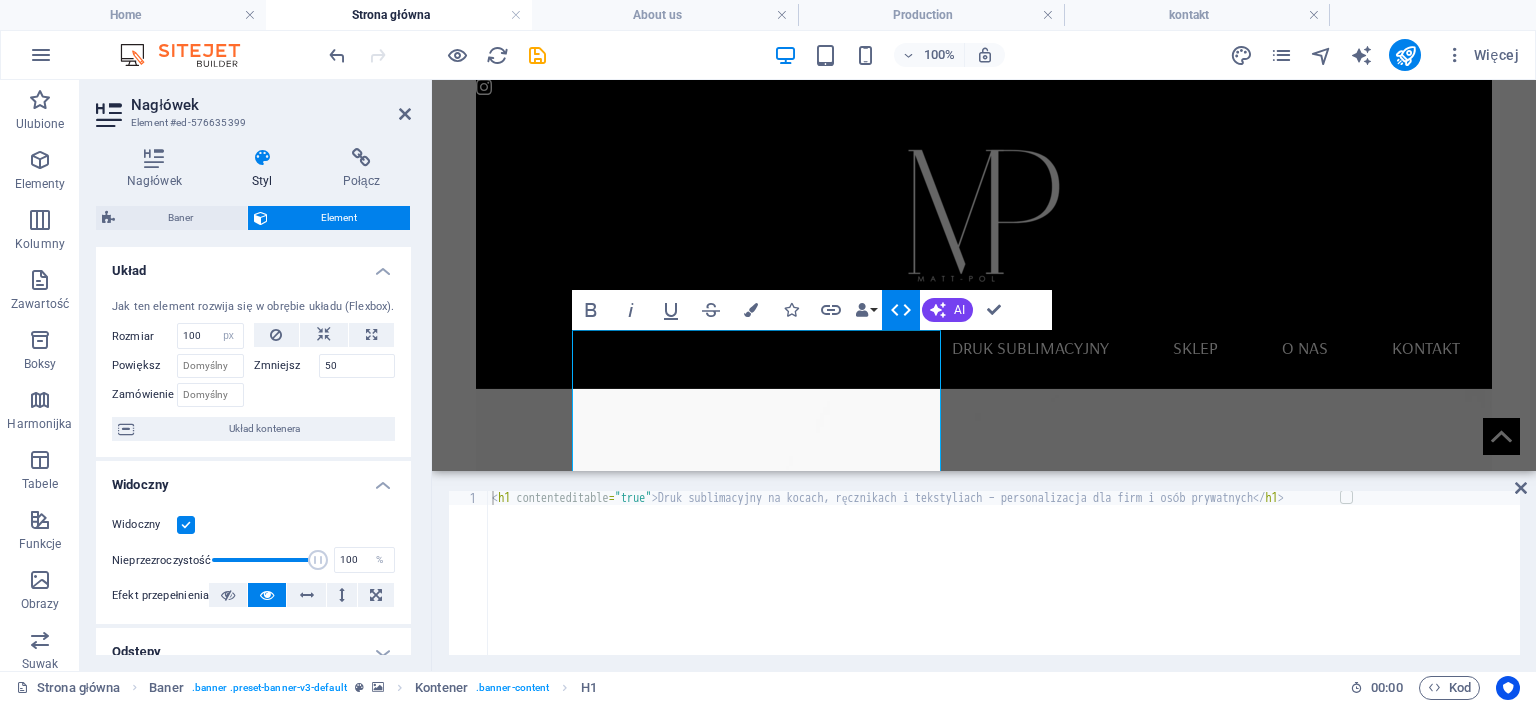 click 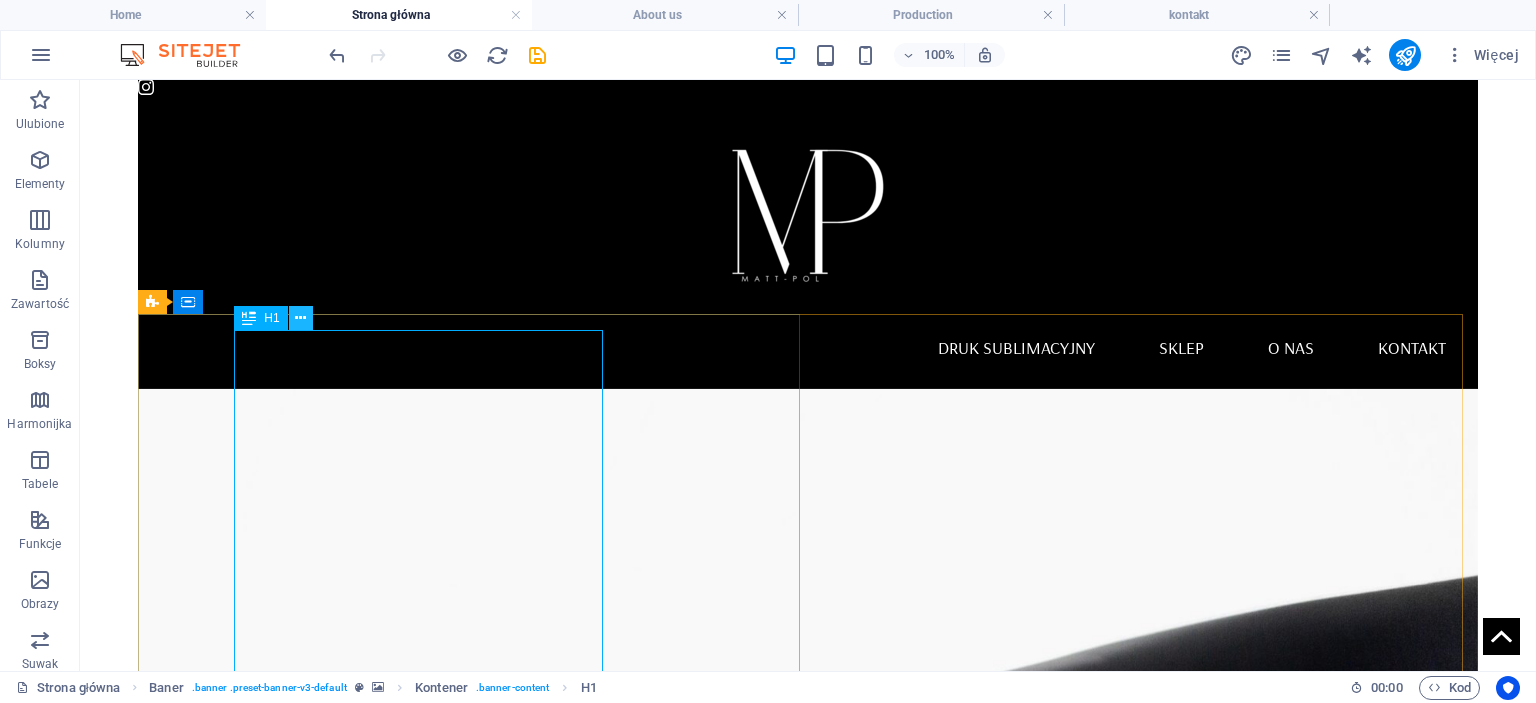 click at bounding box center (300, 318) 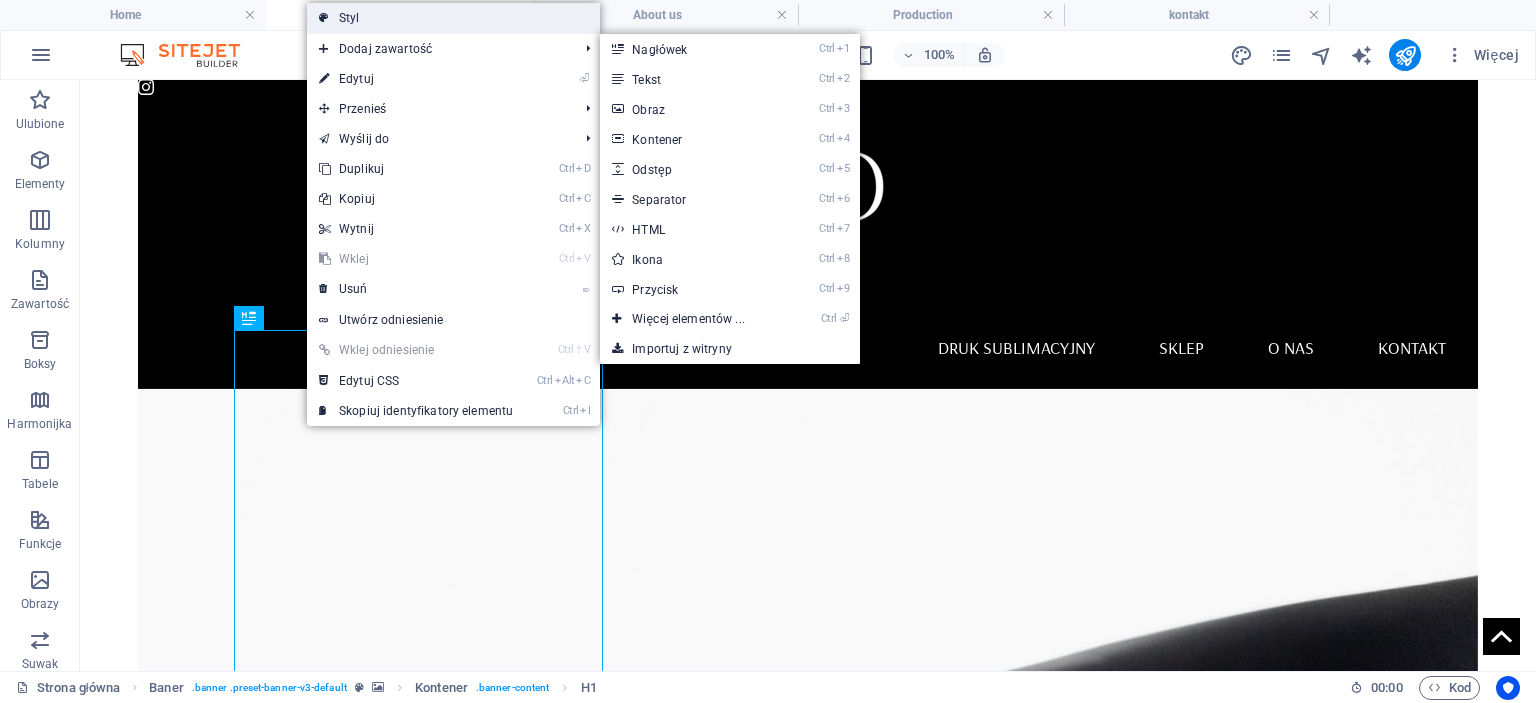 click on "Styl" at bounding box center [453, 18] 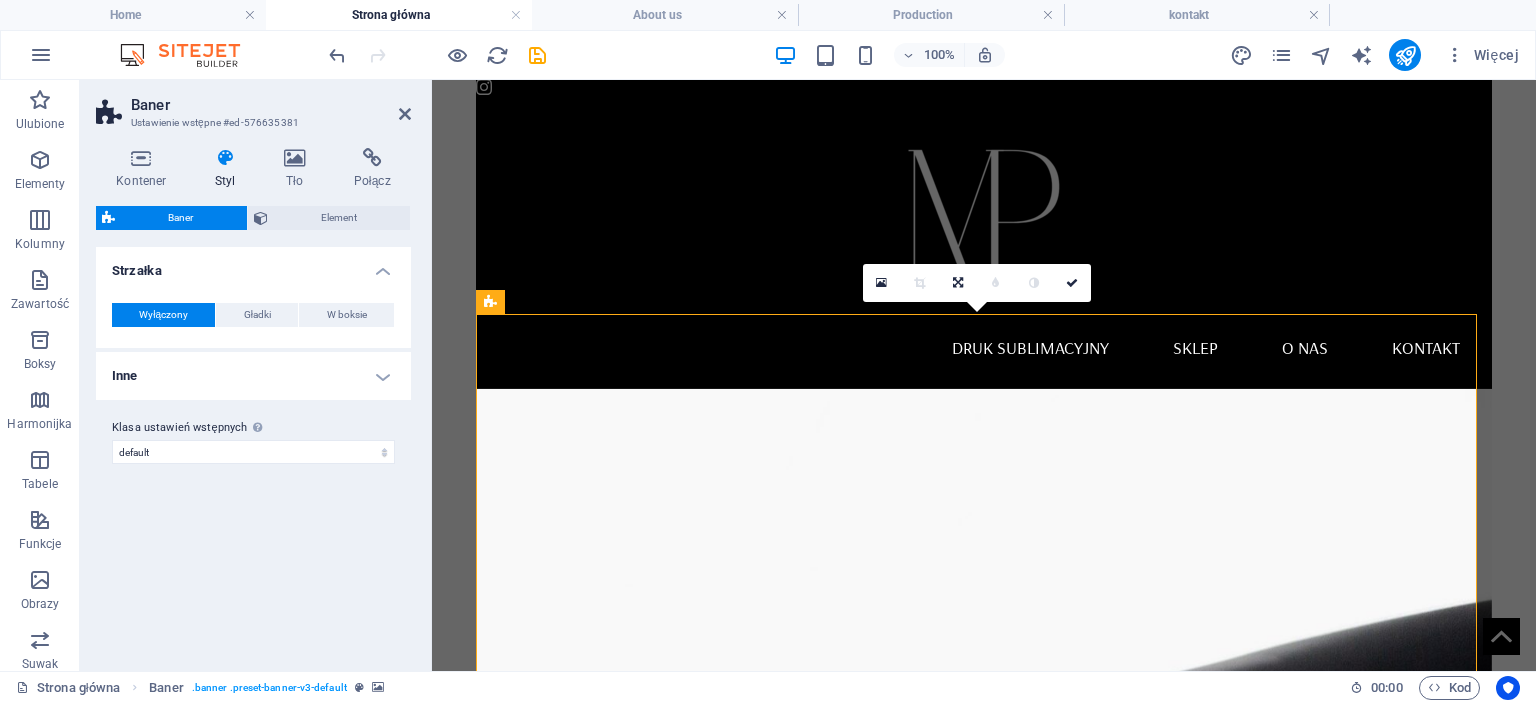 click on "Inne" at bounding box center (253, 376) 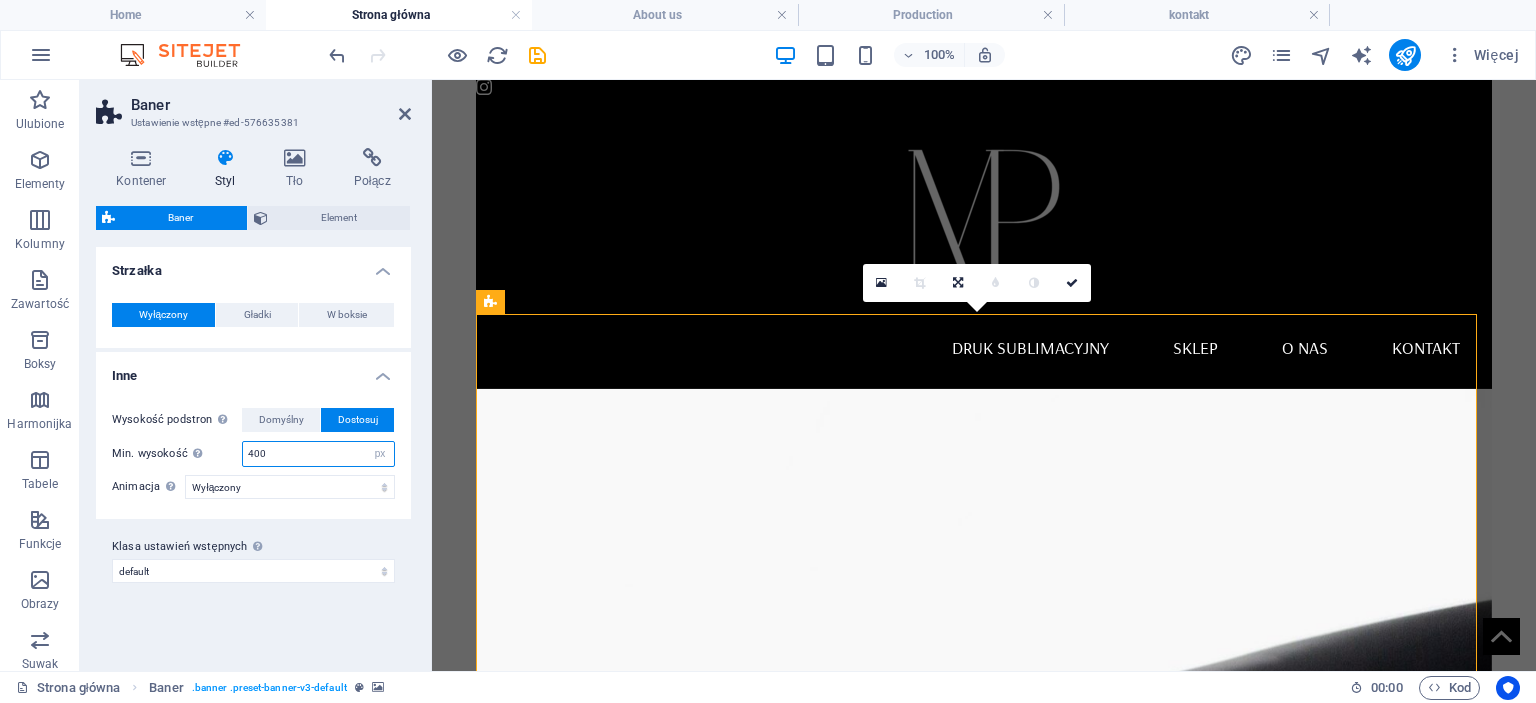 click on "400" at bounding box center (318, 454) 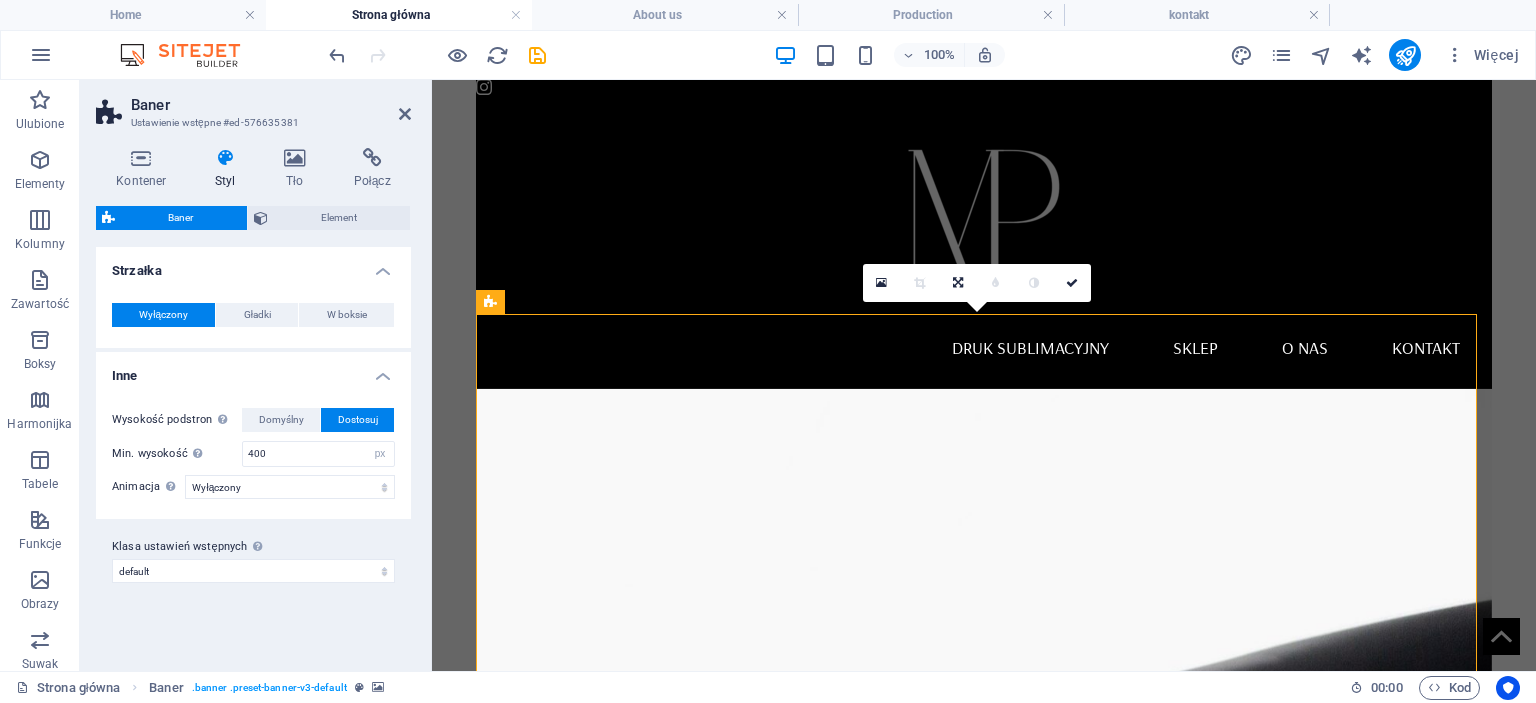 click on "Inne" at bounding box center [253, 370] 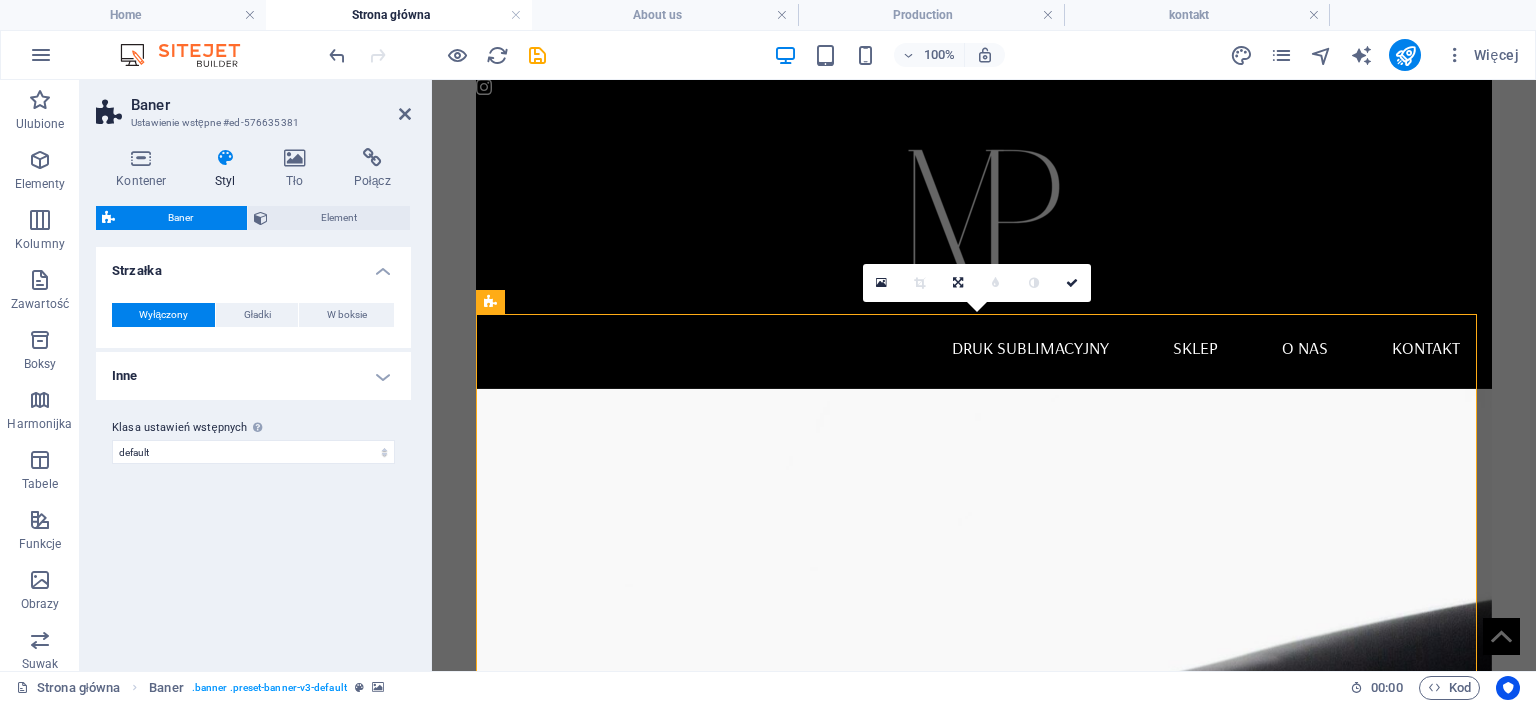click on "Inne" at bounding box center [253, 376] 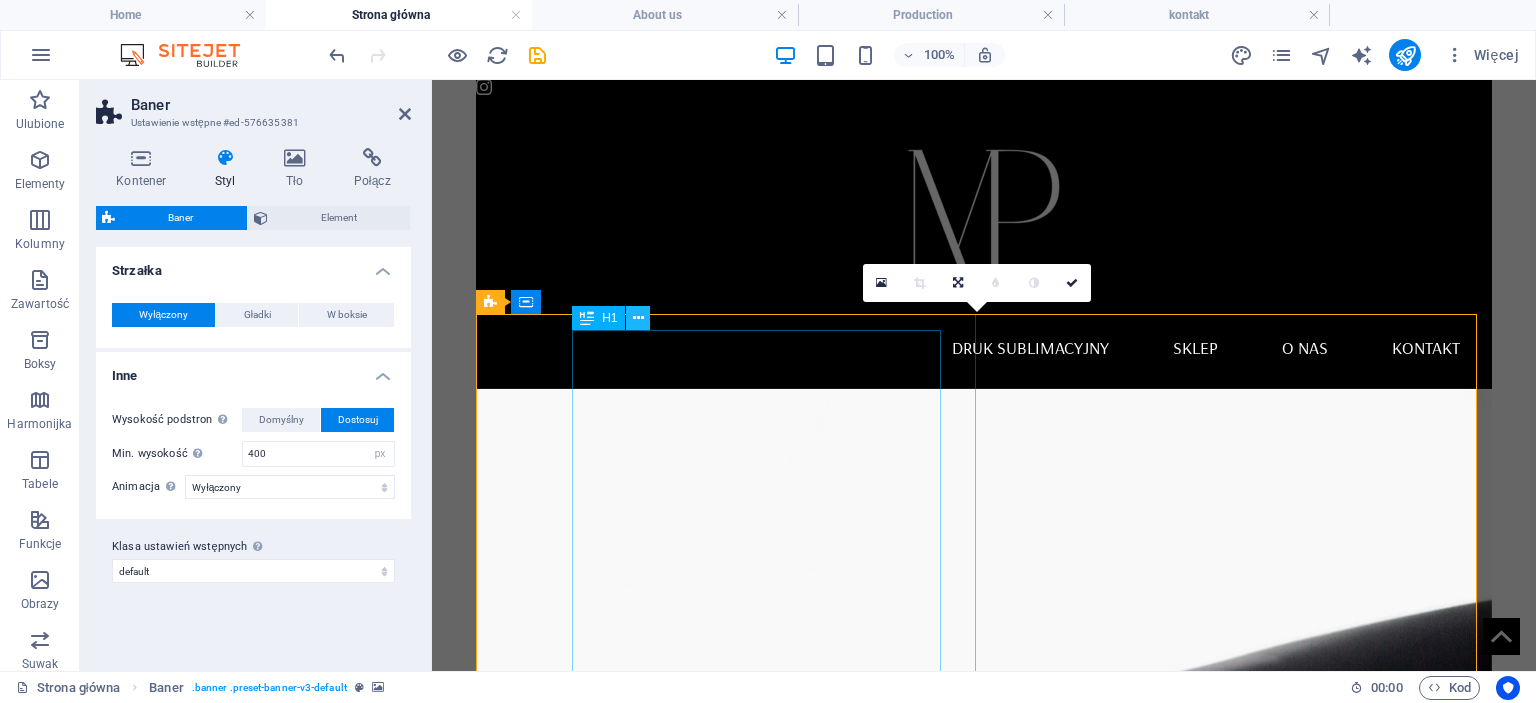 click at bounding box center (638, 318) 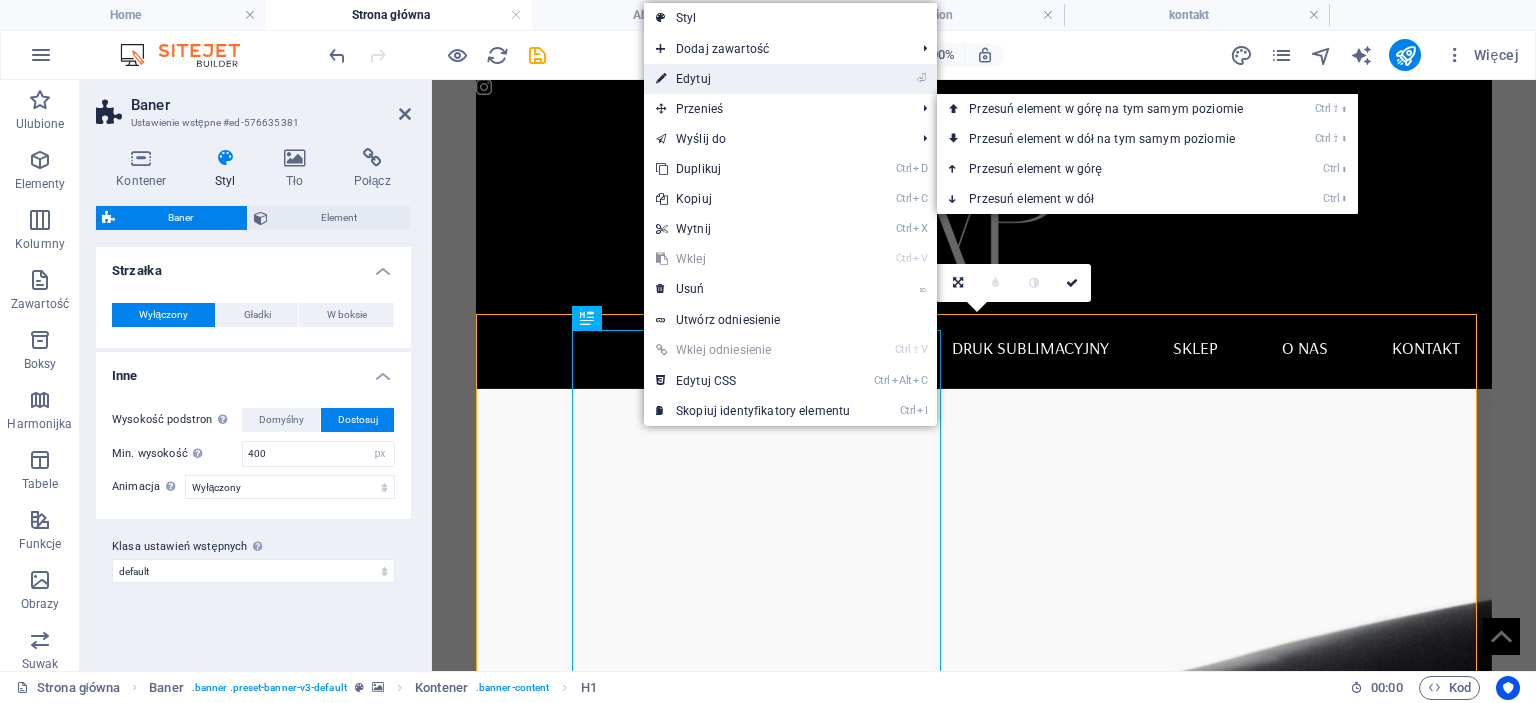 click on "⏎  Edytuj" at bounding box center (753, 79) 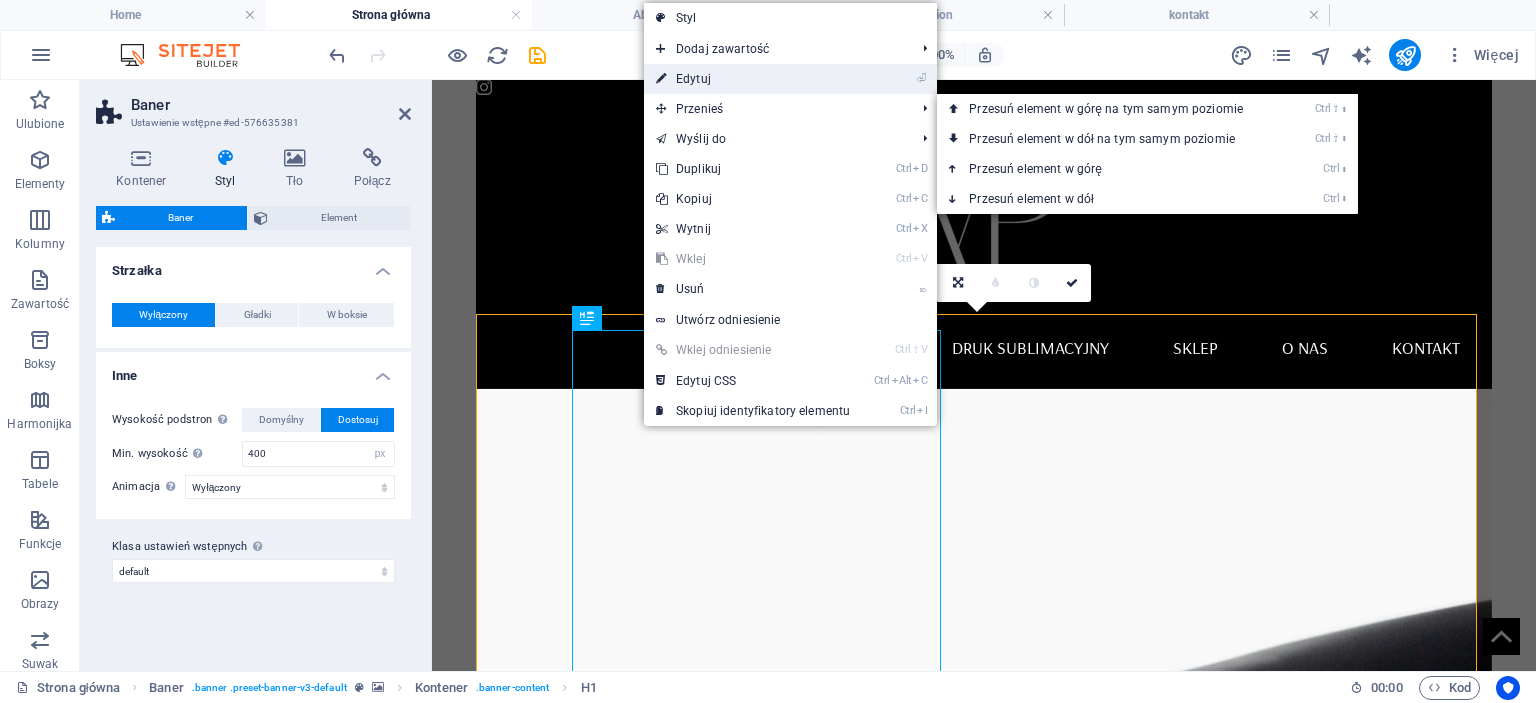 select on "px" 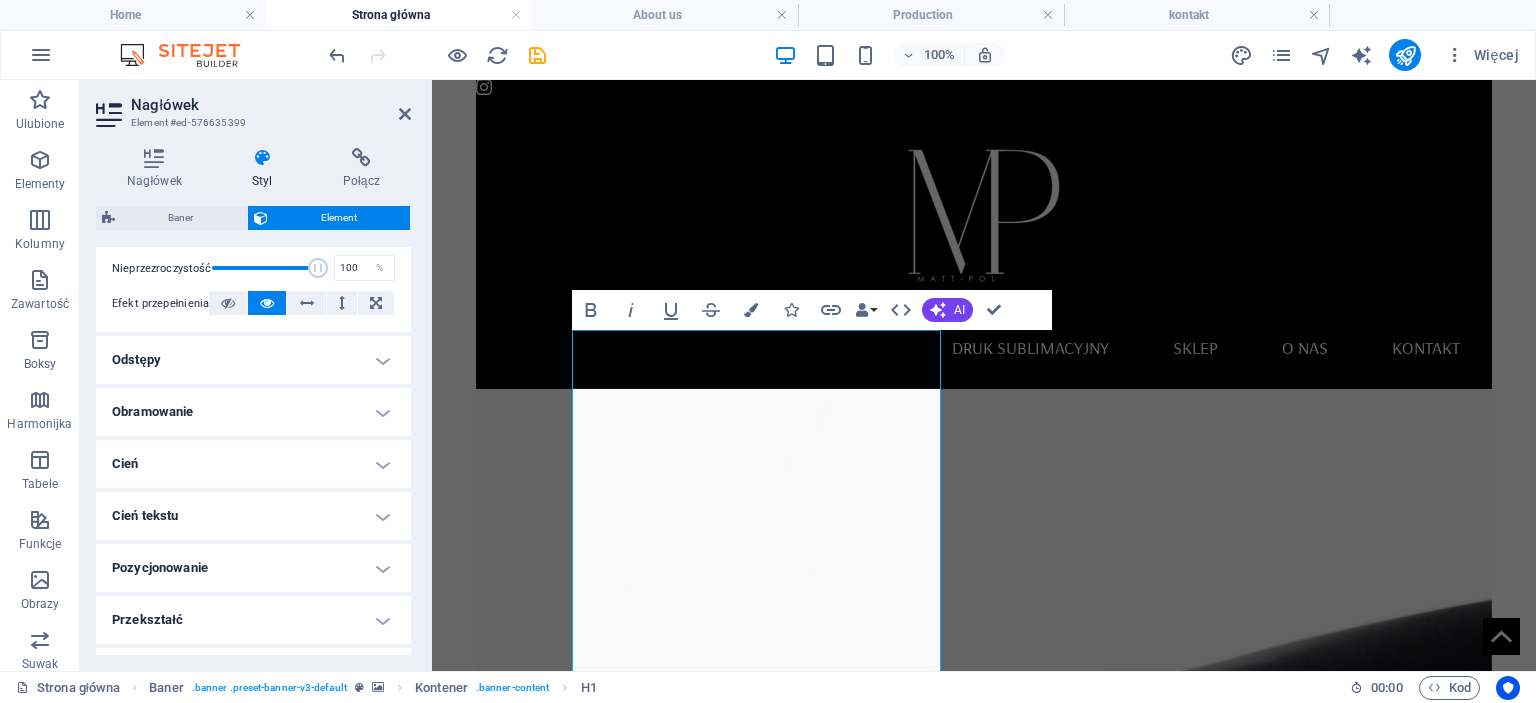 scroll, scrollTop: 300, scrollLeft: 0, axis: vertical 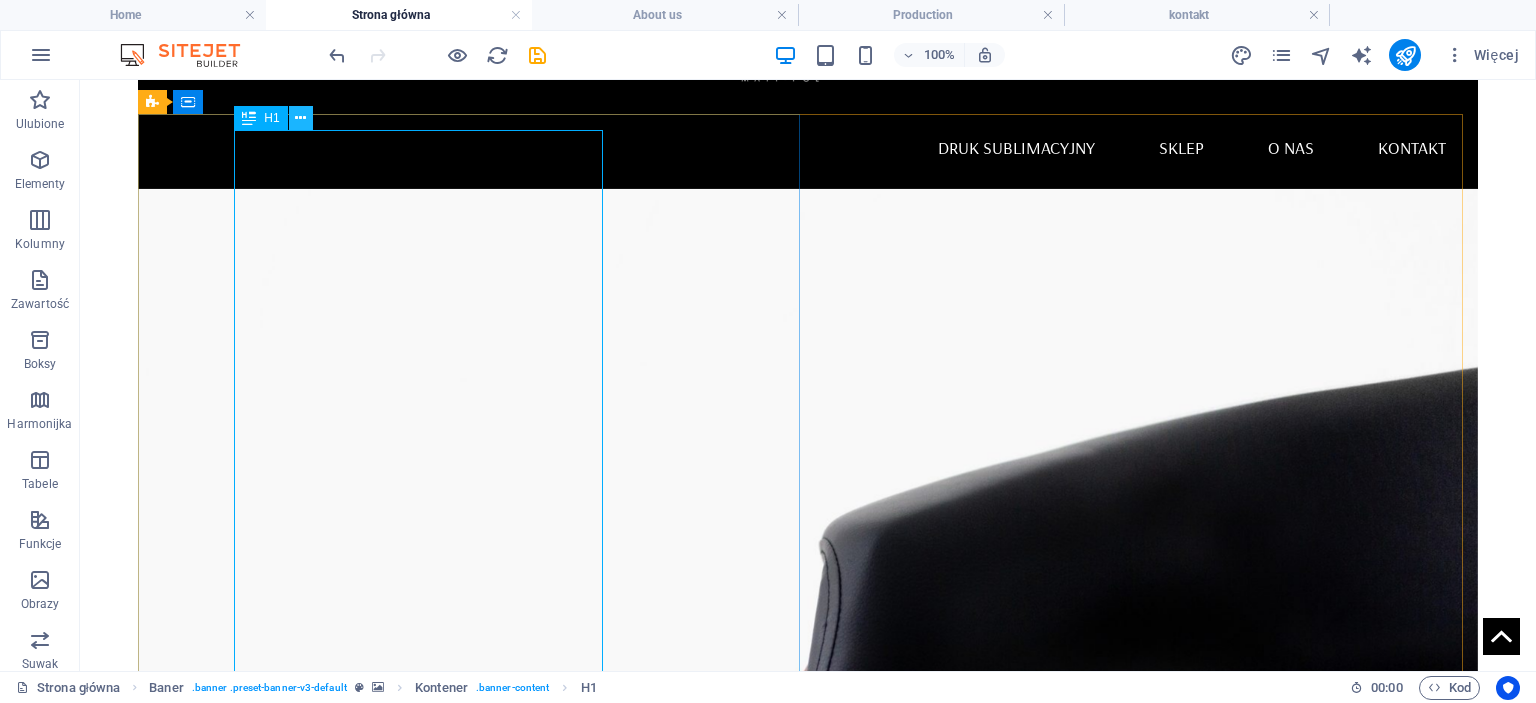 click at bounding box center [300, 118] 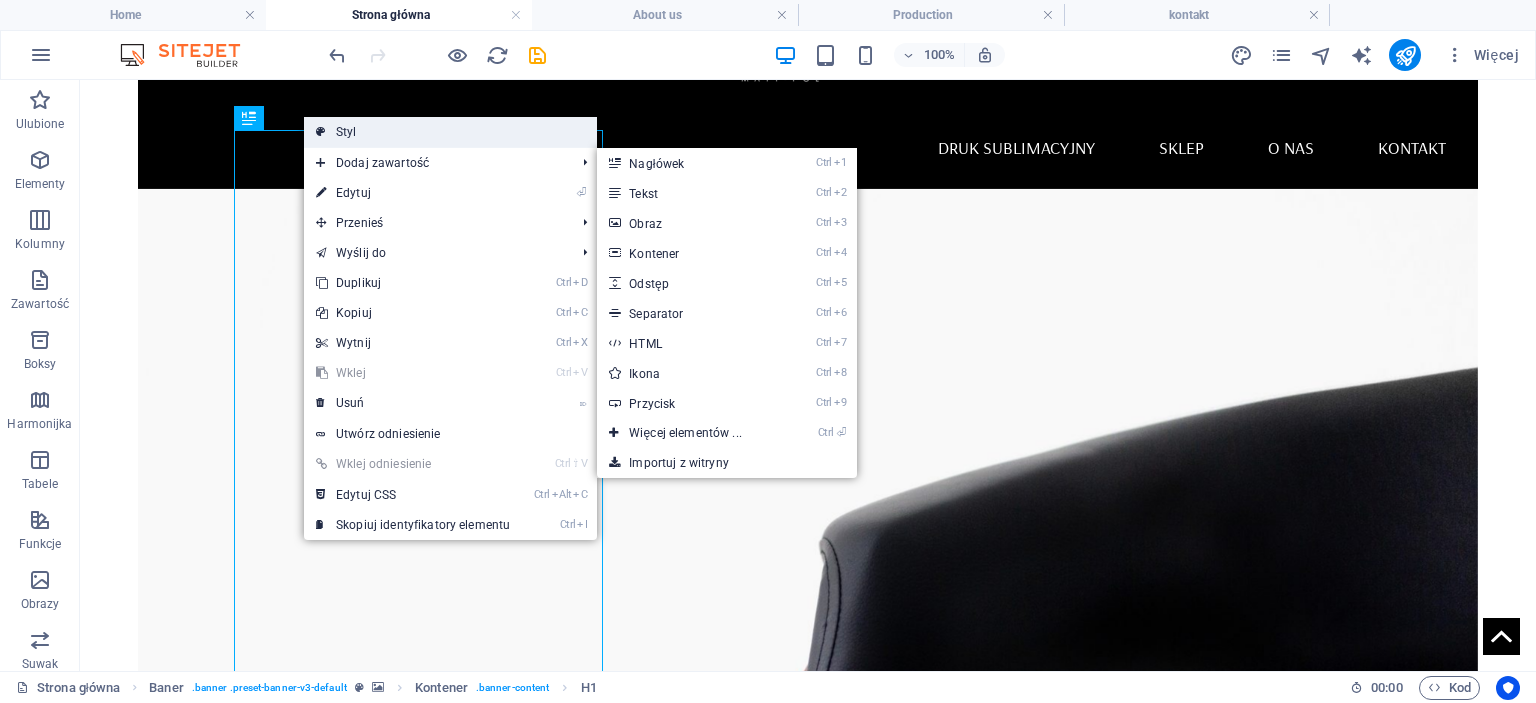click on "Styl" at bounding box center [450, 132] 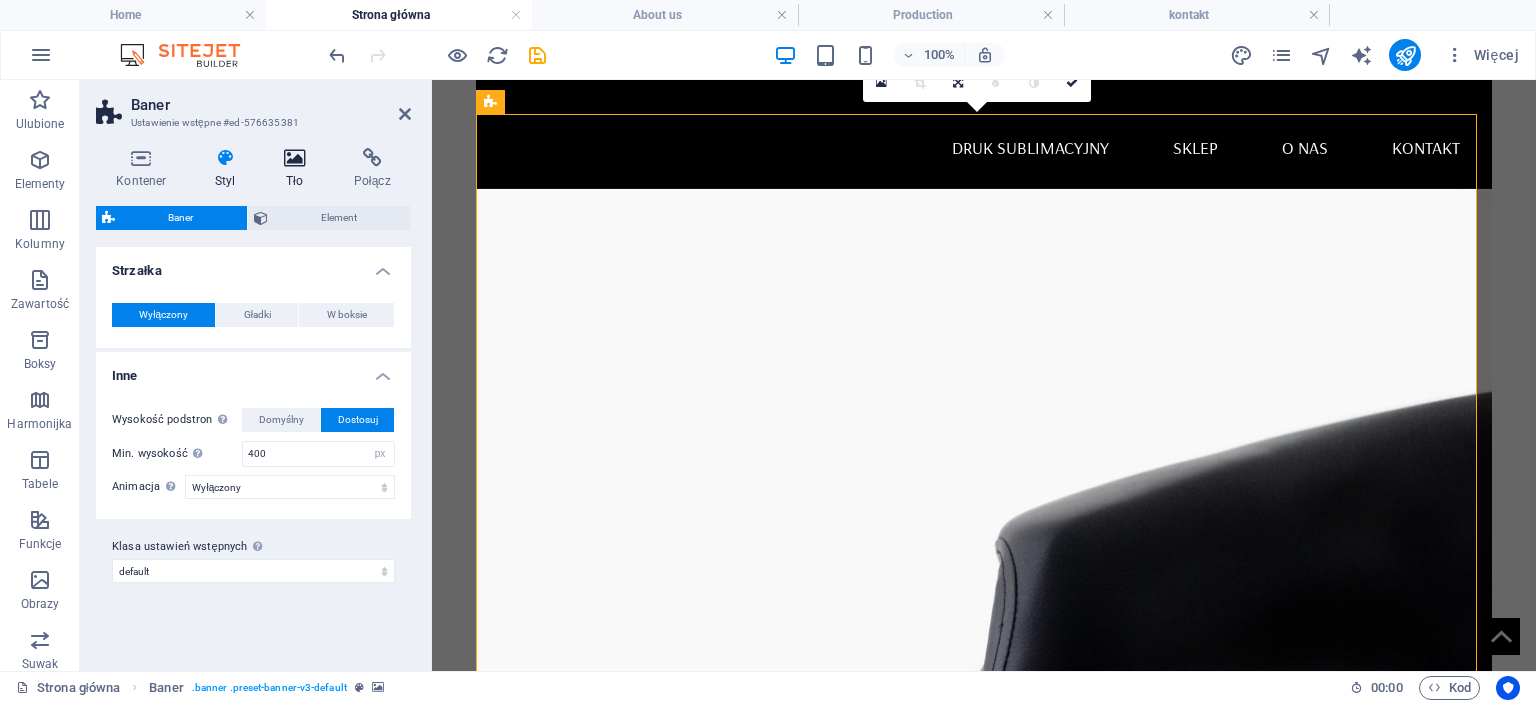click at bounding box center (295, 158) 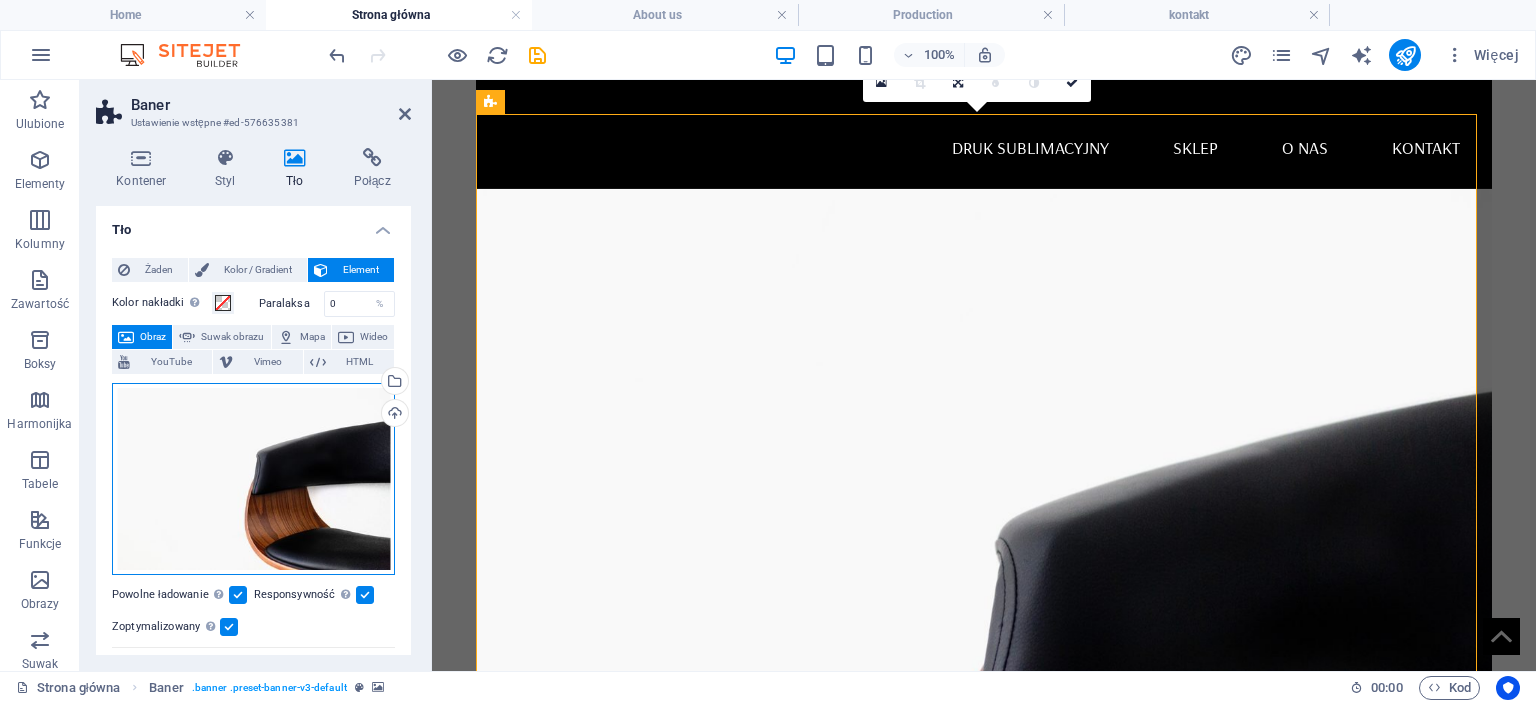 click on "Przeciągnij pliki tutaj, kliknij, aby wybrać pliki lub wybierz pliki z Plików lub naszych bezpłatnych zdjęć i filmów" at bounding box center (253, 479) 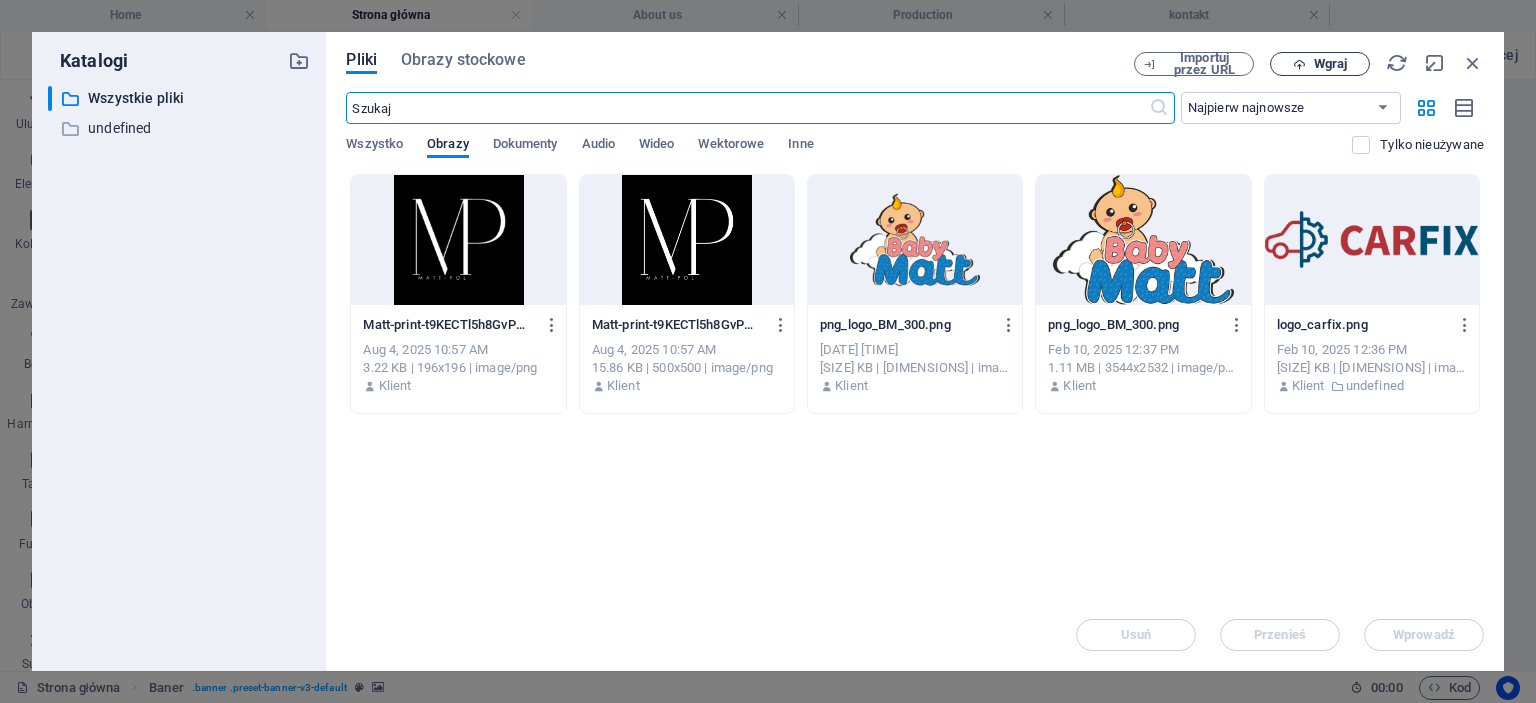 click on "Wgraj" at bounding box center [1330, 64] 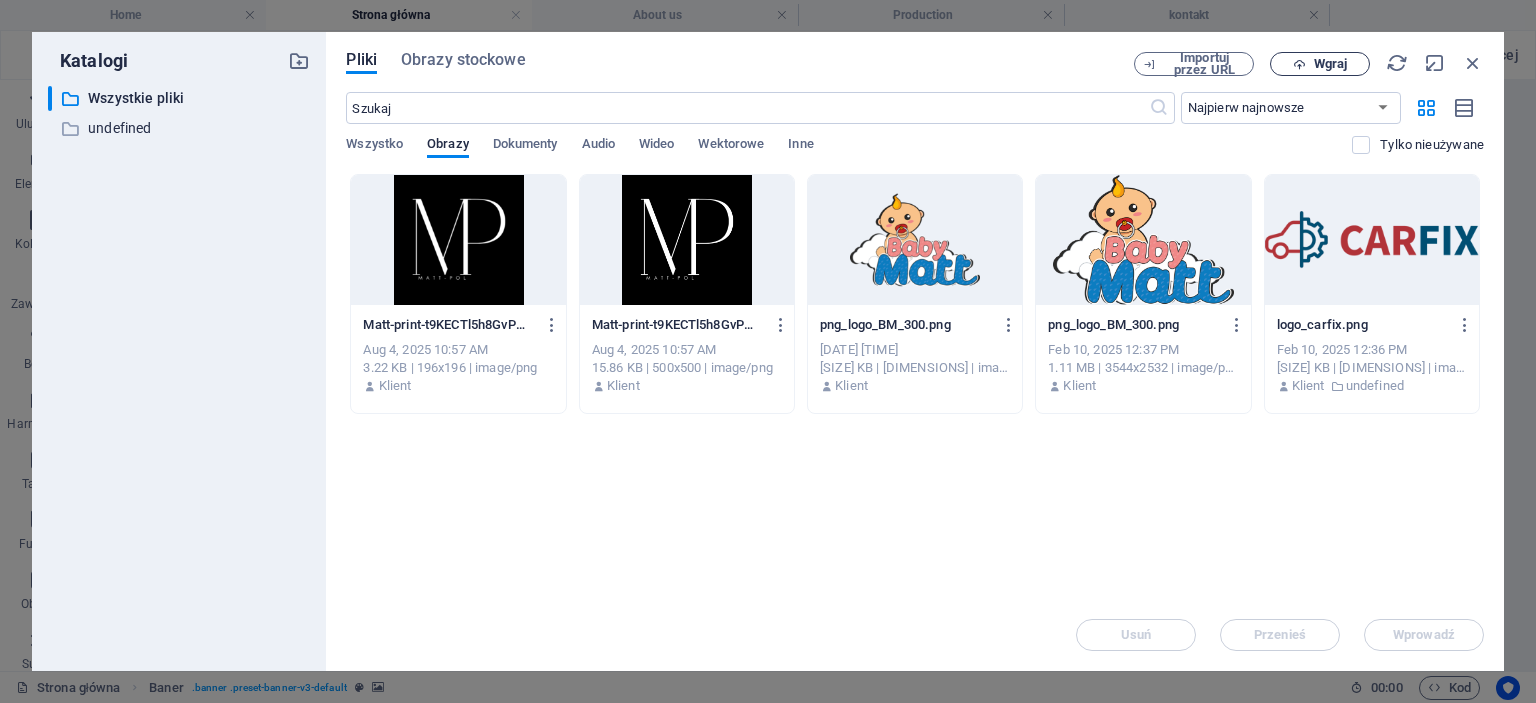 click on "Wgraj" at bounding box center (1330, 64) 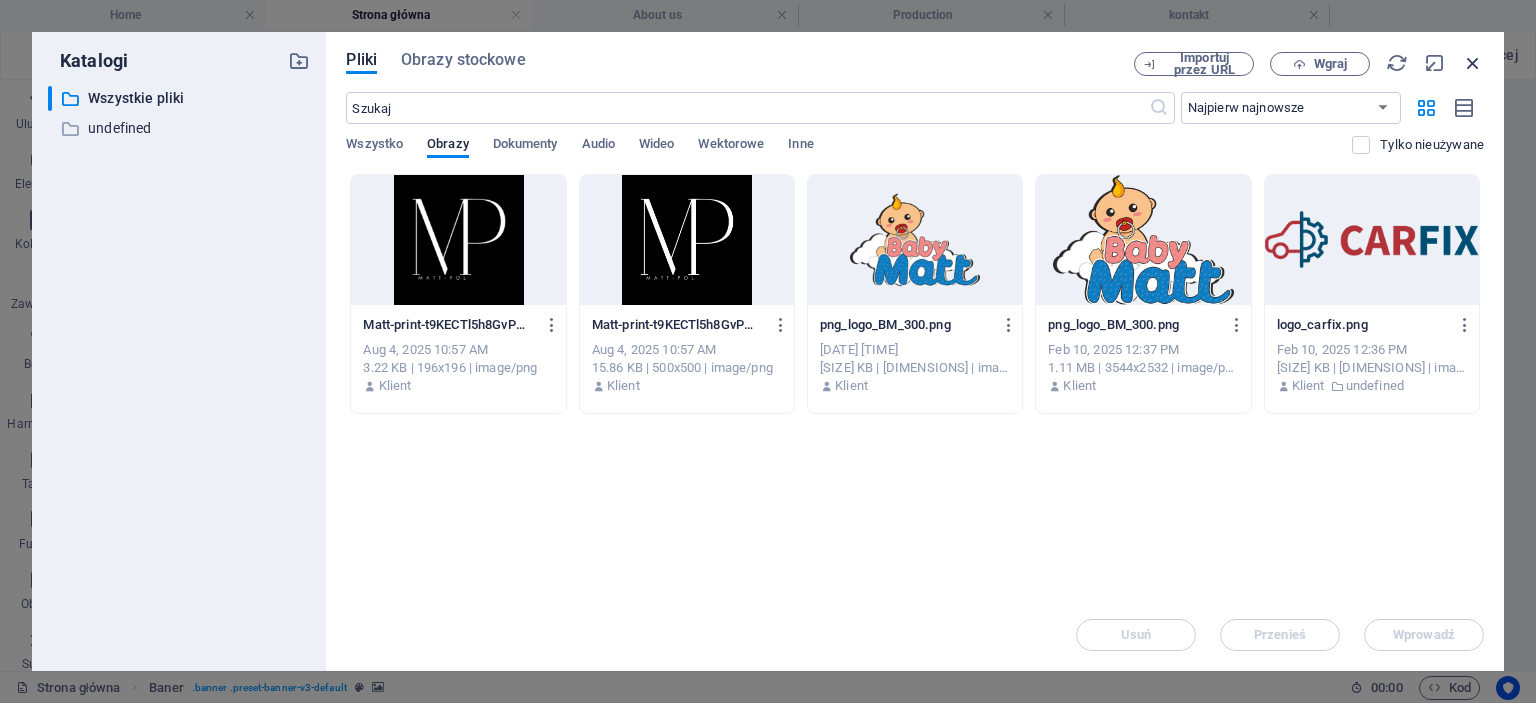 click at bounding box center (1473, 63) 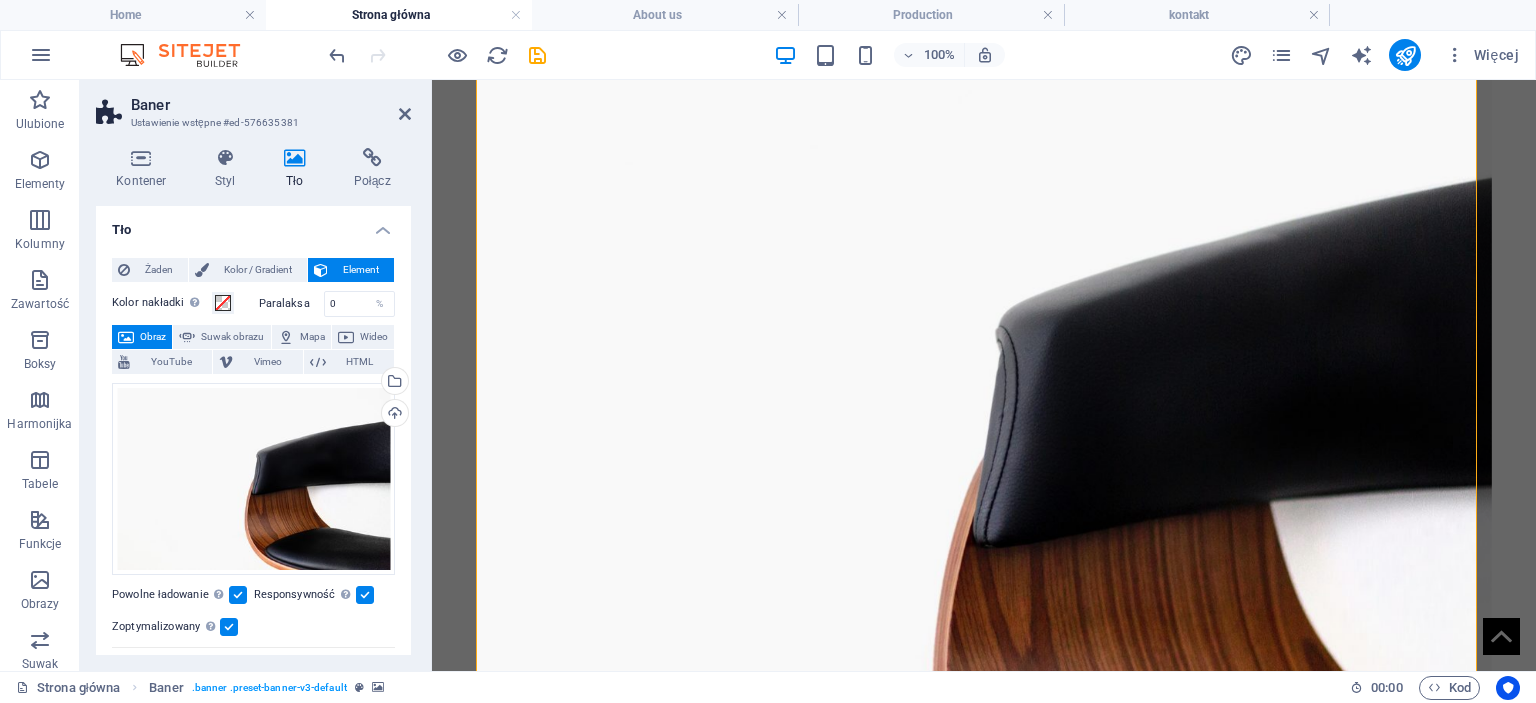 scroll, scrollTop: 525, scrollLeft: 0, axis: vertical 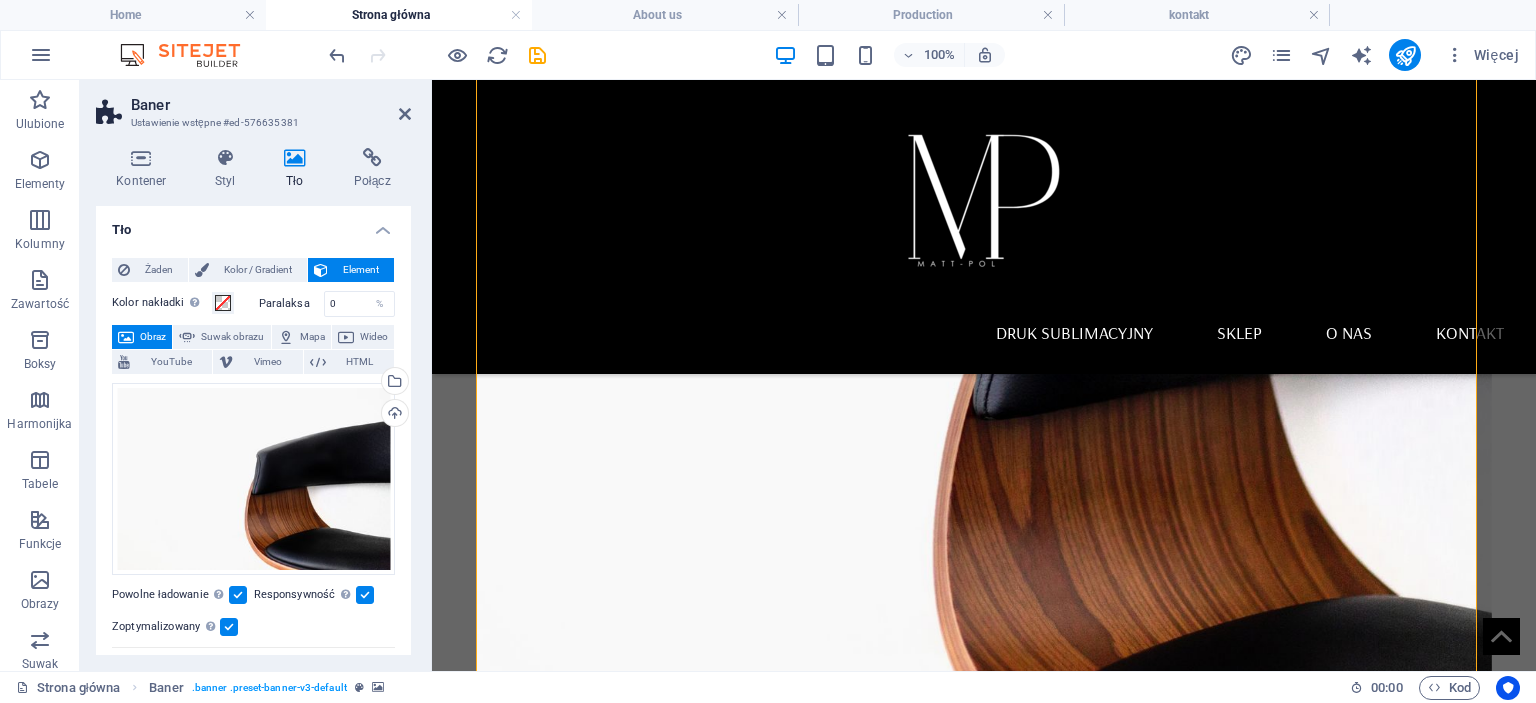 click on "Druk sublimacyjny Sklep O nas Kontakt Druk sublimacyjny na kocach, ręcznikach i tekstyliach – personalizacja dla firm i osób prywatnych Oferujemy trwały i pełnokolorowy druk sublimacyjny na kocach, ręcznikach oraz na inncyh gadżetach. Personalizujemy tekstylia dla firm jako gadżety reklamowe oraz dla klientów indywidualnych — od 1 sztuki! Kontakt Collection Product Contact us Upuść treść tutaj lub  Dodaj elementy  Wklej schowek 10% Discount Lorem ipsum dolor sit amet, consectetuer adipiscing elit. Aenean commodo ligula eget dolor. Aenean massa. Cum sociis natoque penatibus et magnis dis parturient montes. Lorem ipsum dolor sit amet, consectetuer adipiscing elit. Aenean commodo ligula eget dolor. Aenean massa. Cum sociis natoque penatibus et magnis dis parturient montes. Get your Member Card Address [STREET] [STREET]   [POSTAL_CODE] Phone Phone:  [PHONE] Mobile:  Contact [EMAIL] Legal Notice  |  Privacy Policy" at bounding box center (984, 2335) 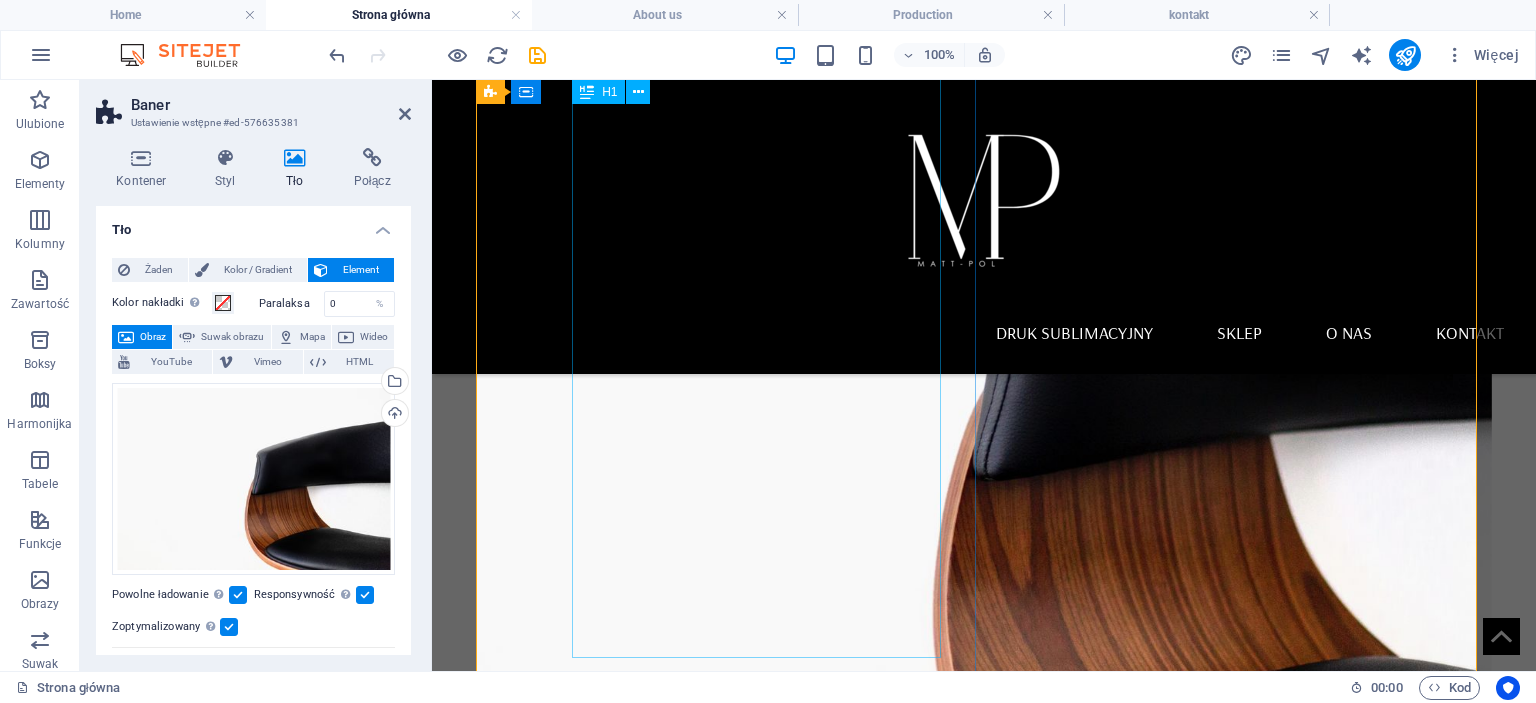 scroll, scrollTop: 525, scrollLeft: 0, axis: vertical 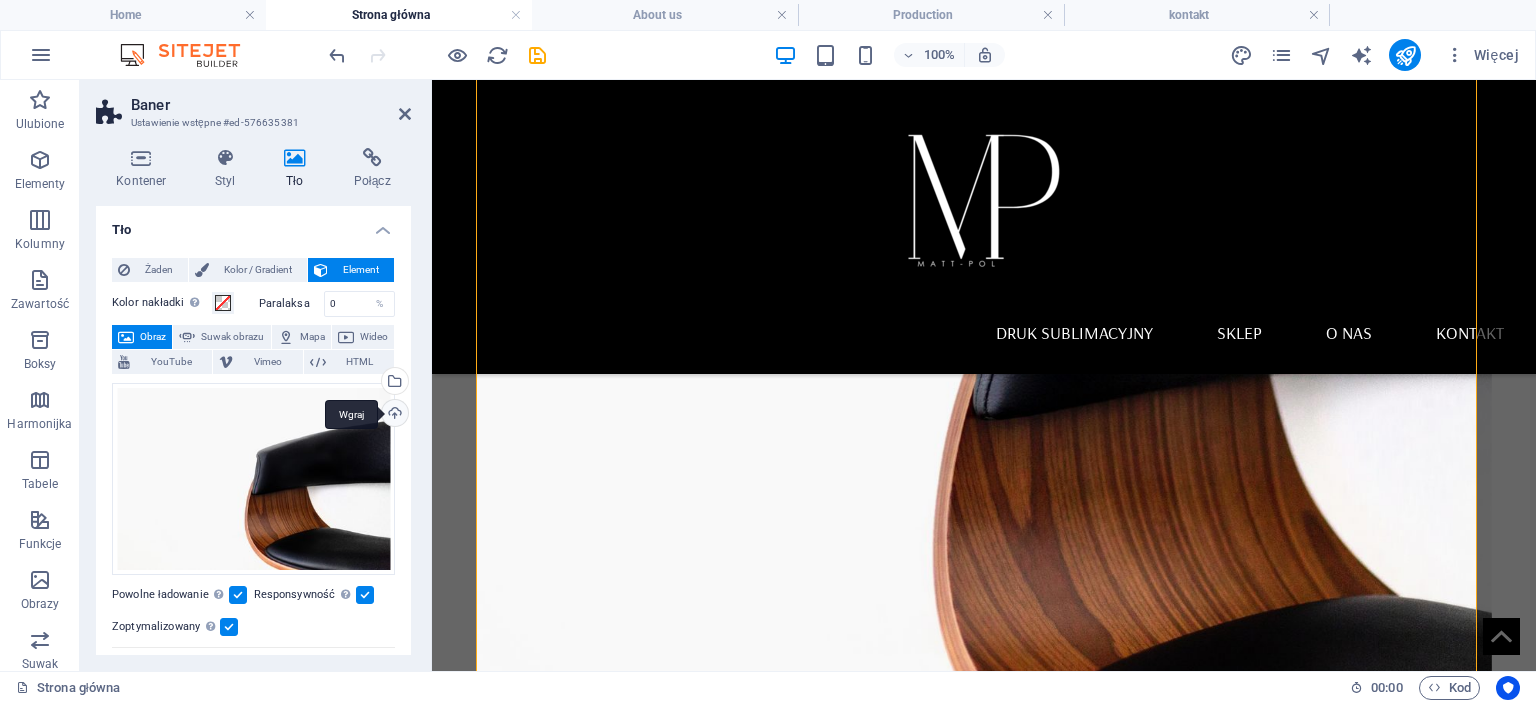 click on "Wgraj" at bounding box center [393, 415] 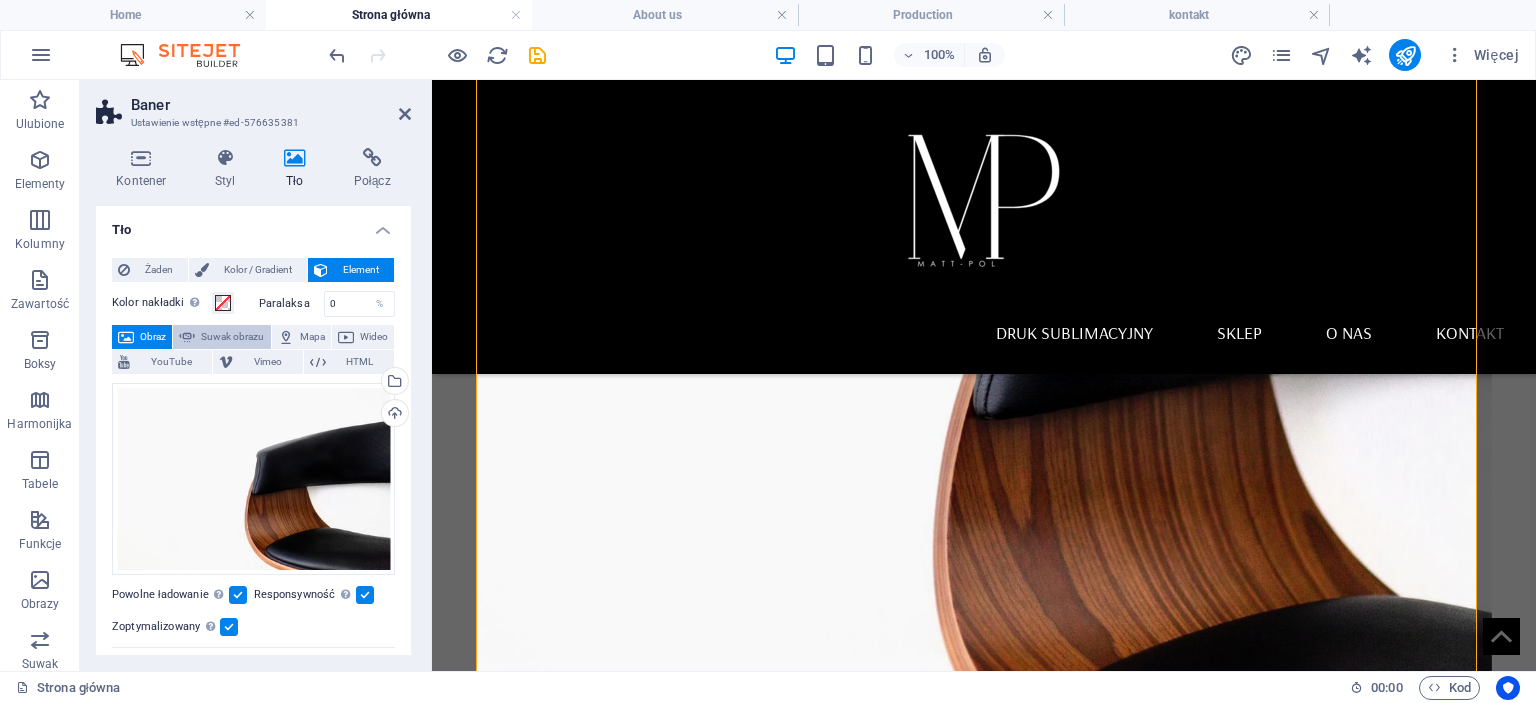 click on "Suwak obrazu" at bounding box center [232, 337] 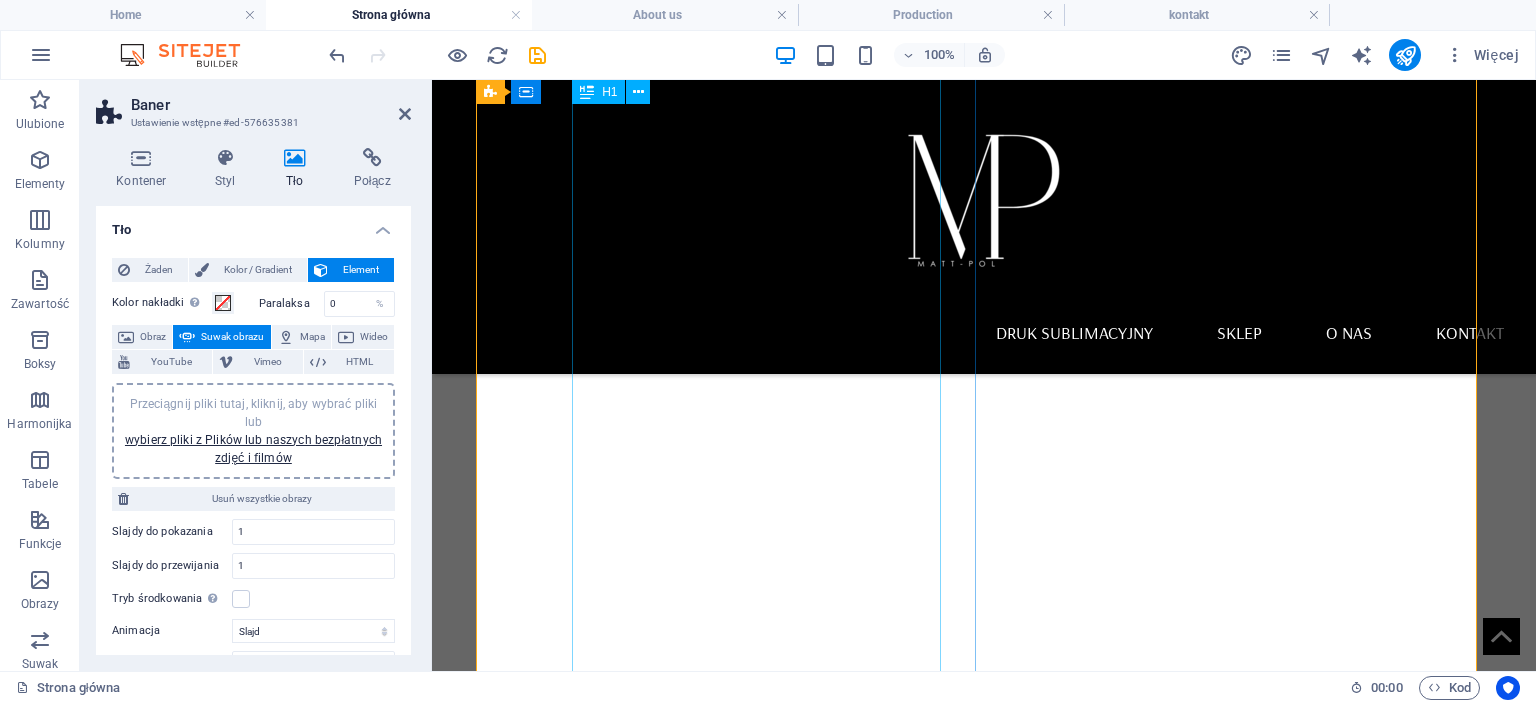 scroll, scrollTop: 525, scrollLeft: 0, axis: vertical 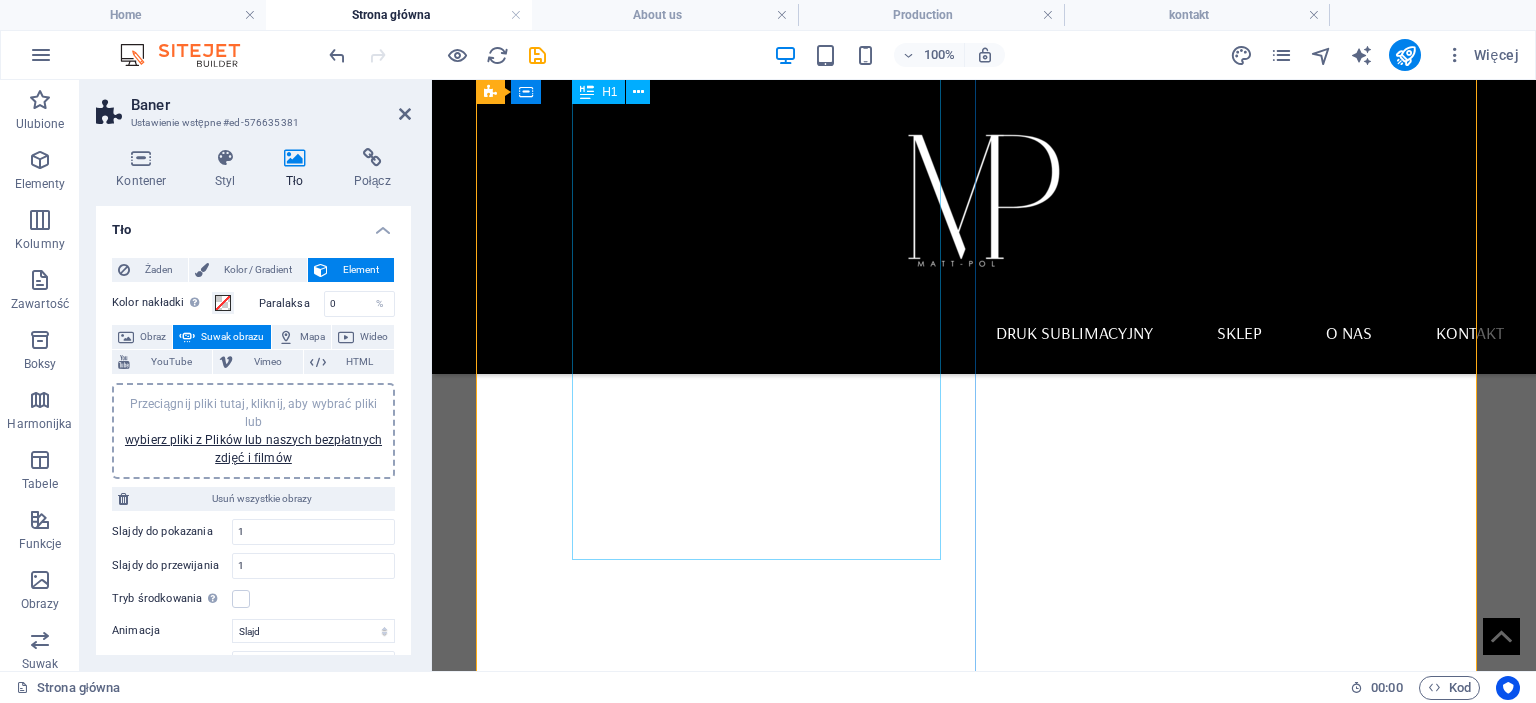click on "Druk sublimacyjny na kocach, ręcznikach i tekstyliach – personalizacja dla firm i osób prywatnych" at bounding box center [984, 1024] 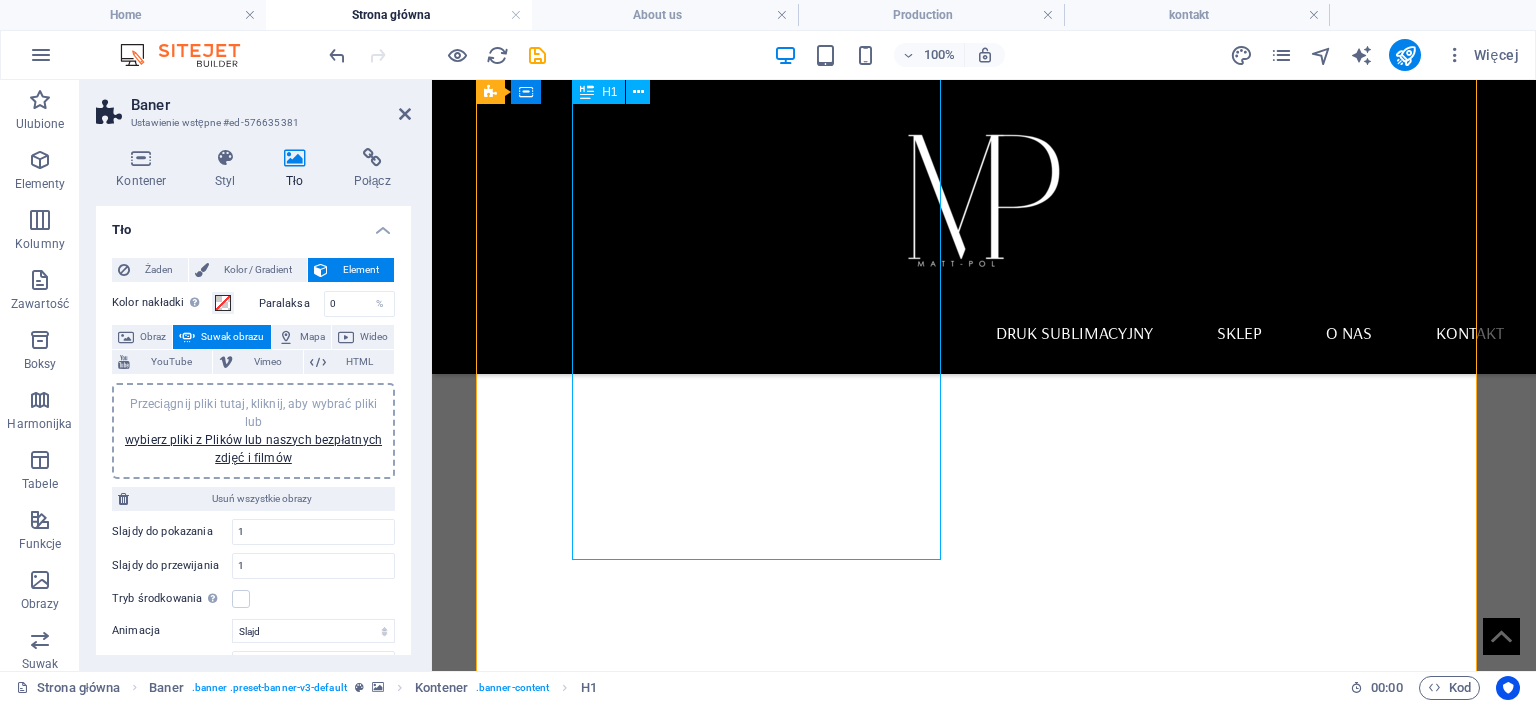 click on "Druk sublimacyjny na kocach, ręcznikach i tekstyliach – personalizacja dla firm i osób prywatnych" at bounding box center (984, 1024) 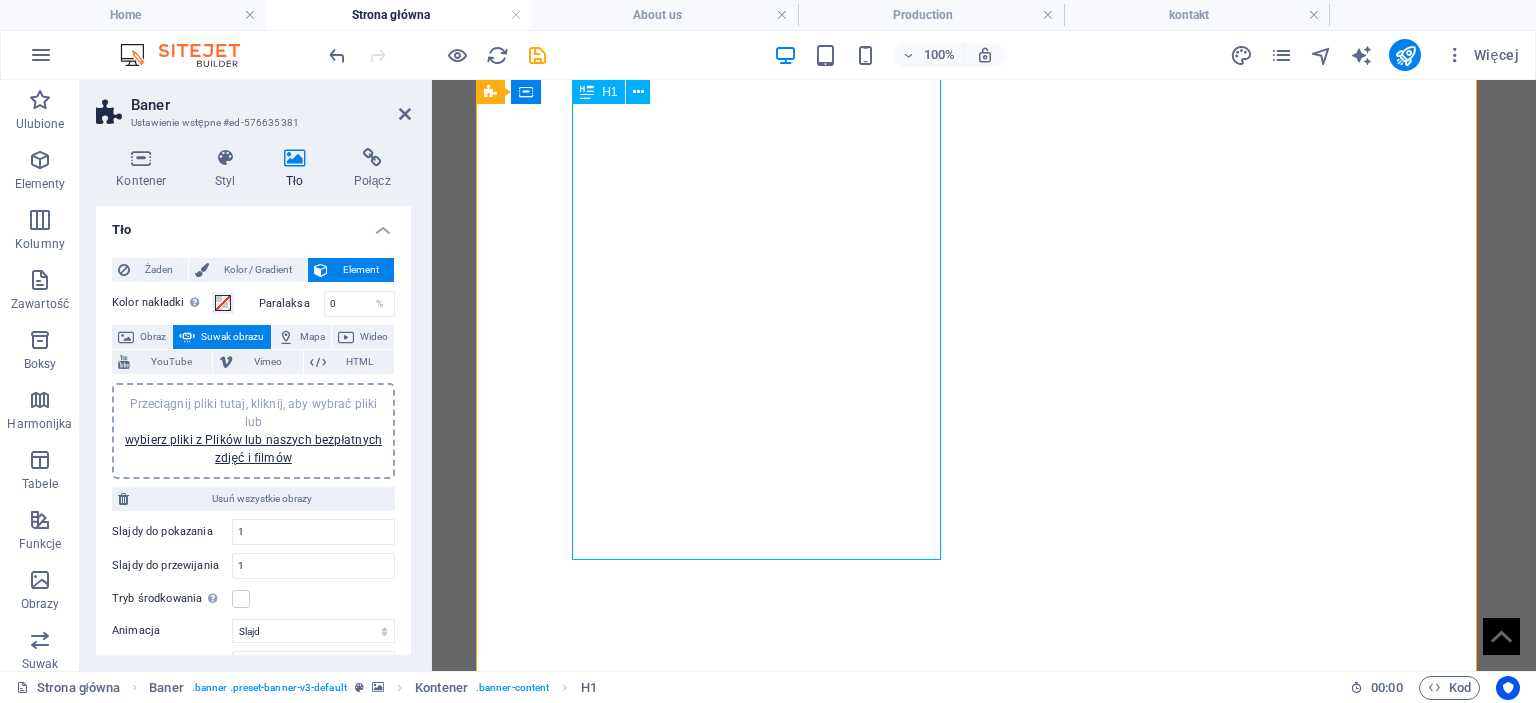 scroll, scrollTop: 25, scrollLeft: 0, axis: vertical 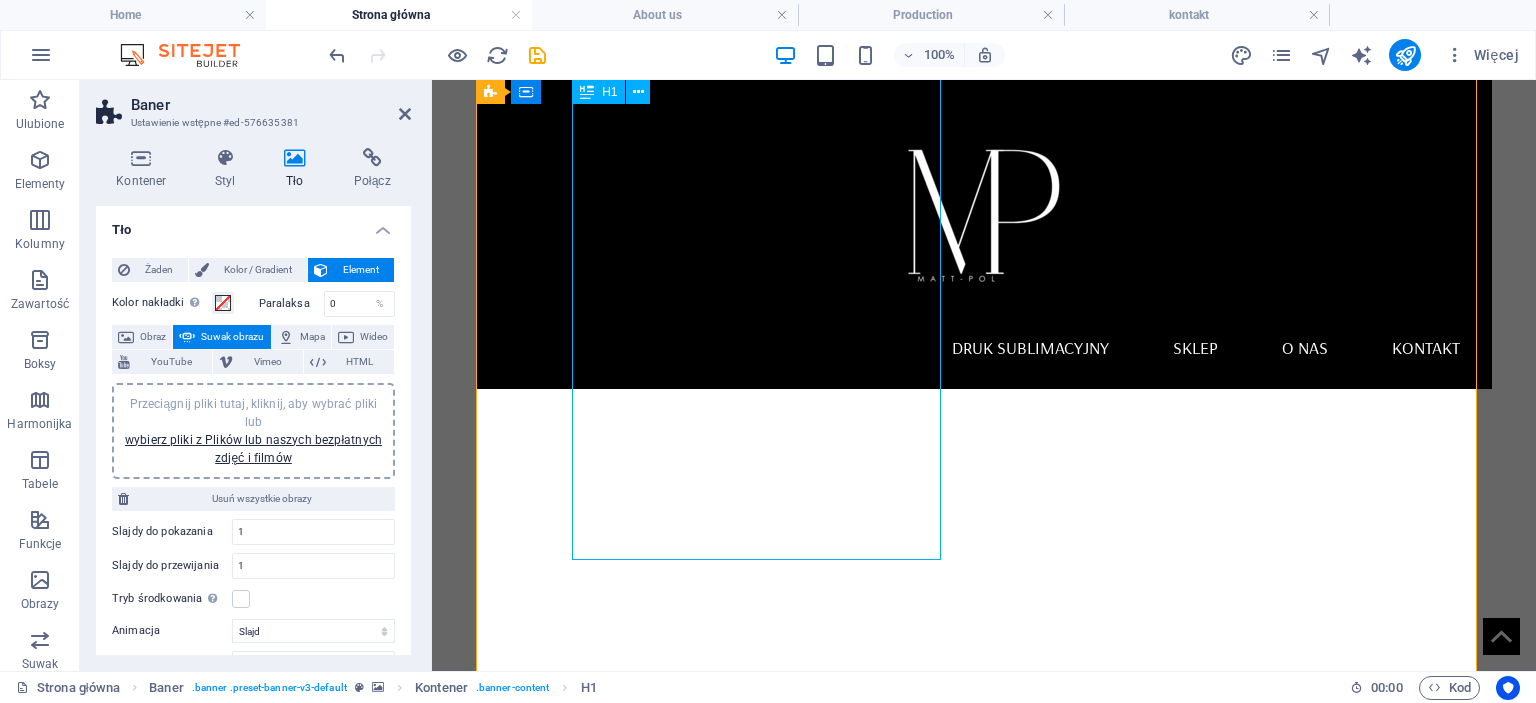 select on "px" 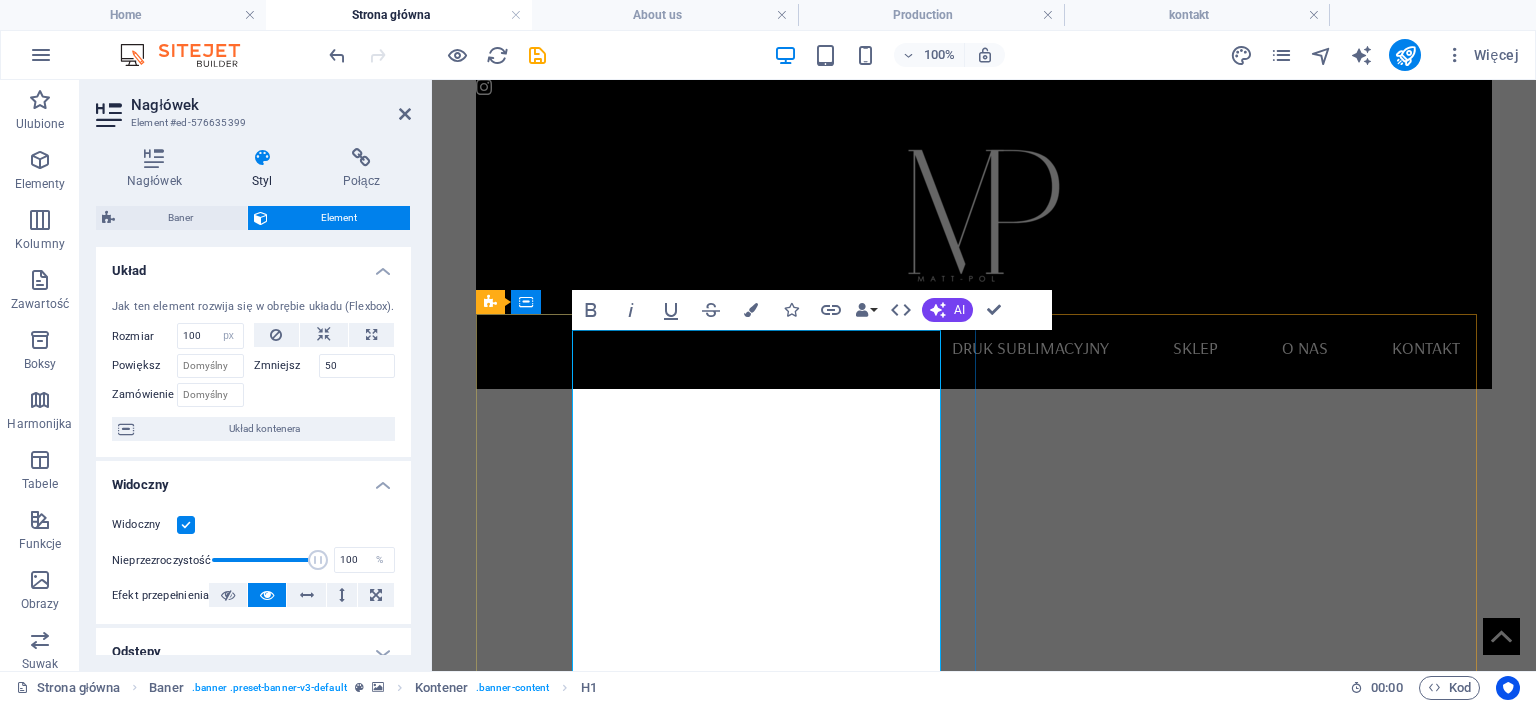 click on "Druk sublimacyjny na kocach, ręcznikach i tekstyliach – personalizacja dla firm i osób prywatnych" at bounding box center (984, 1574) 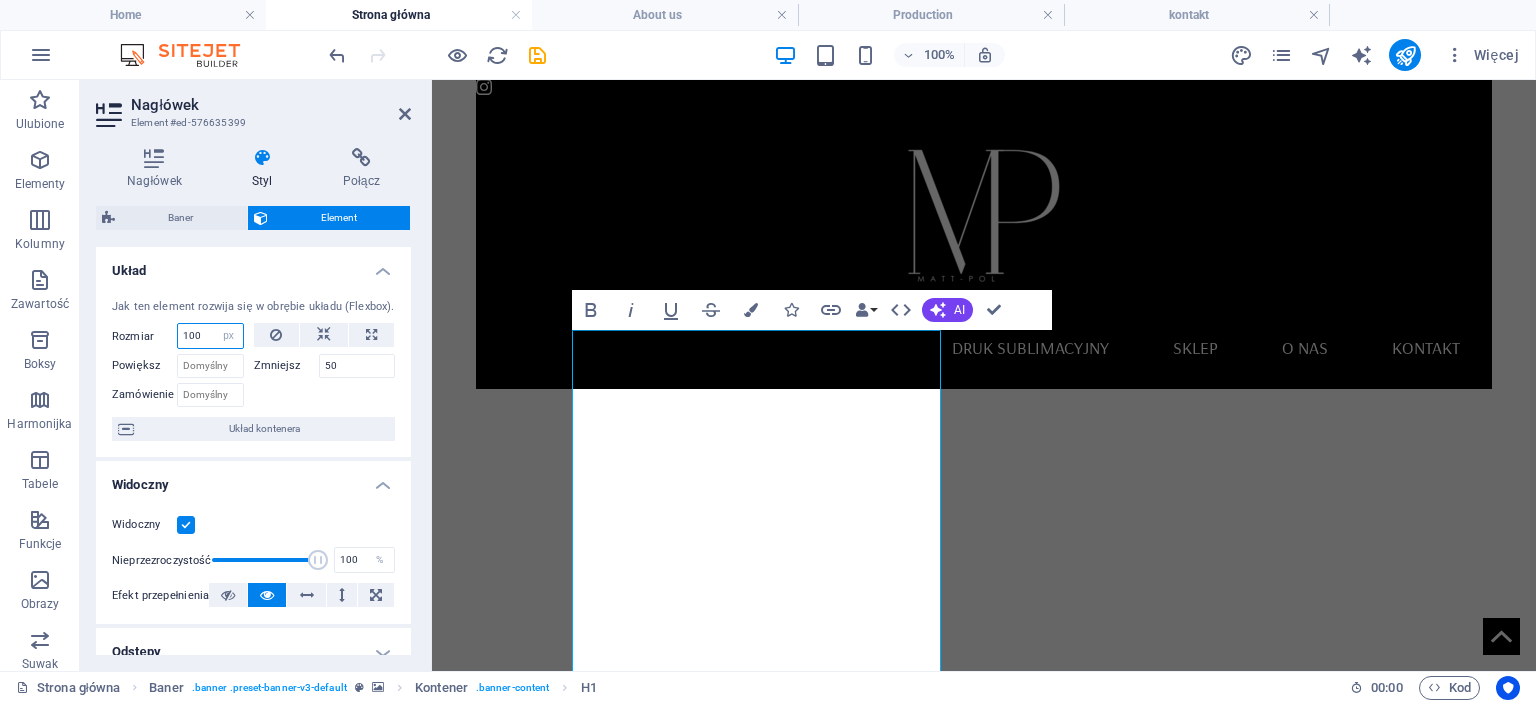 click on "100" at bounding box center (210, 336) 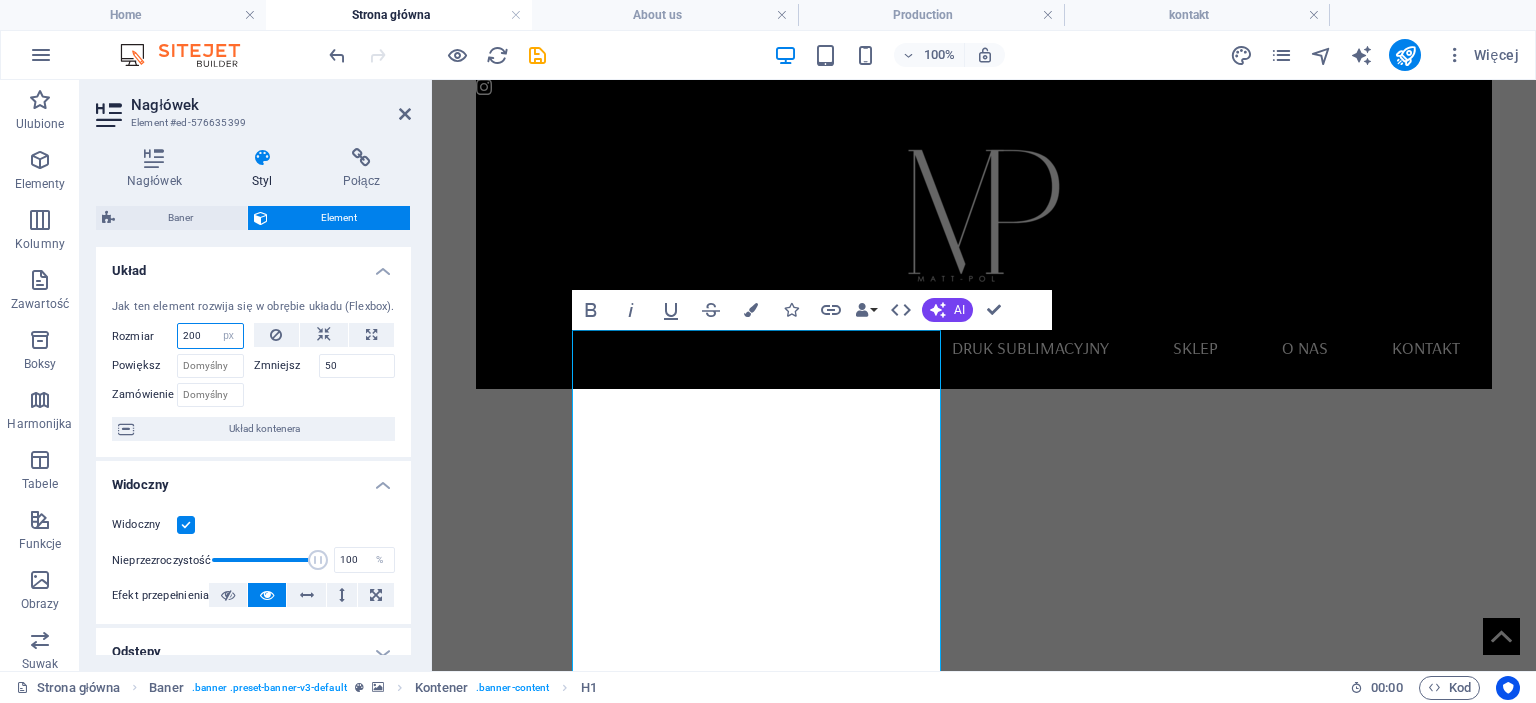 type on "200" 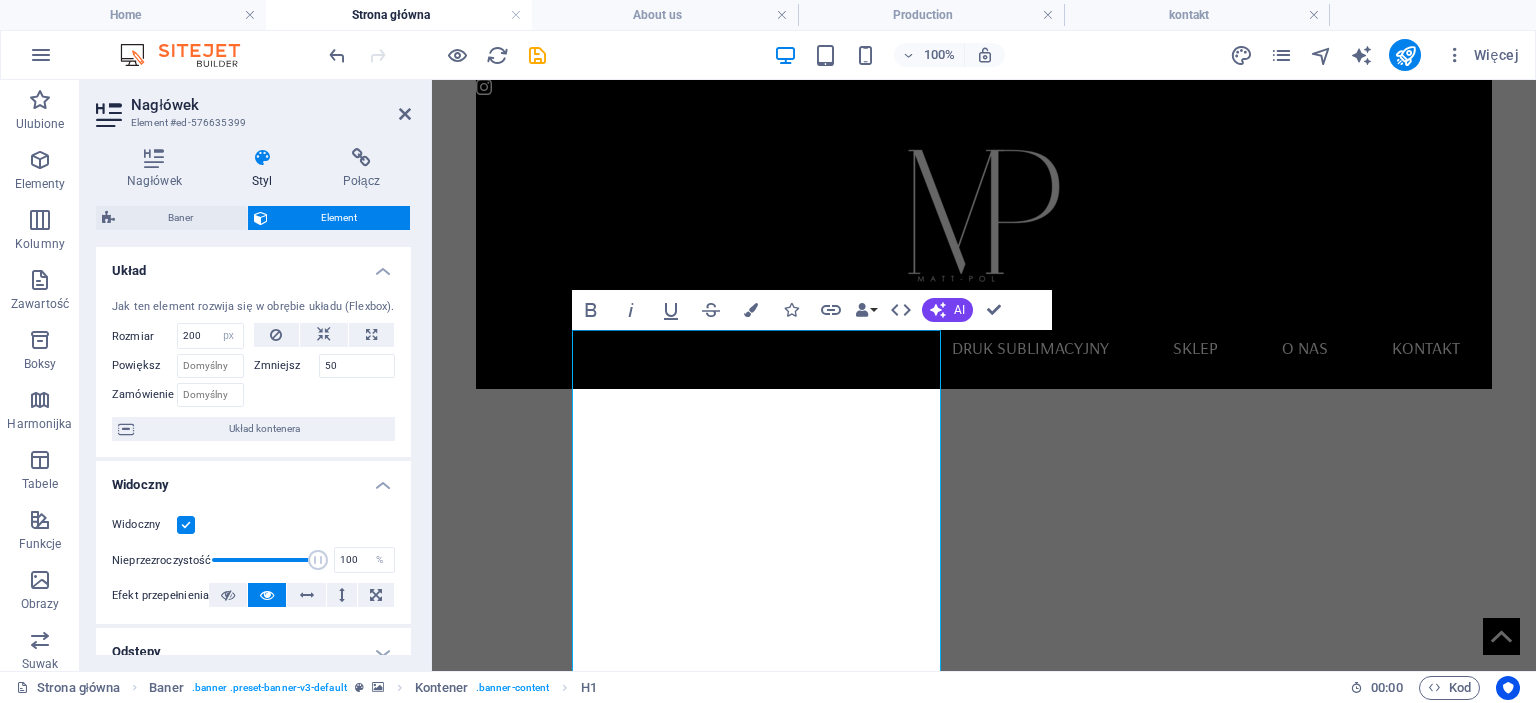 click at bounding box center (325, 392) 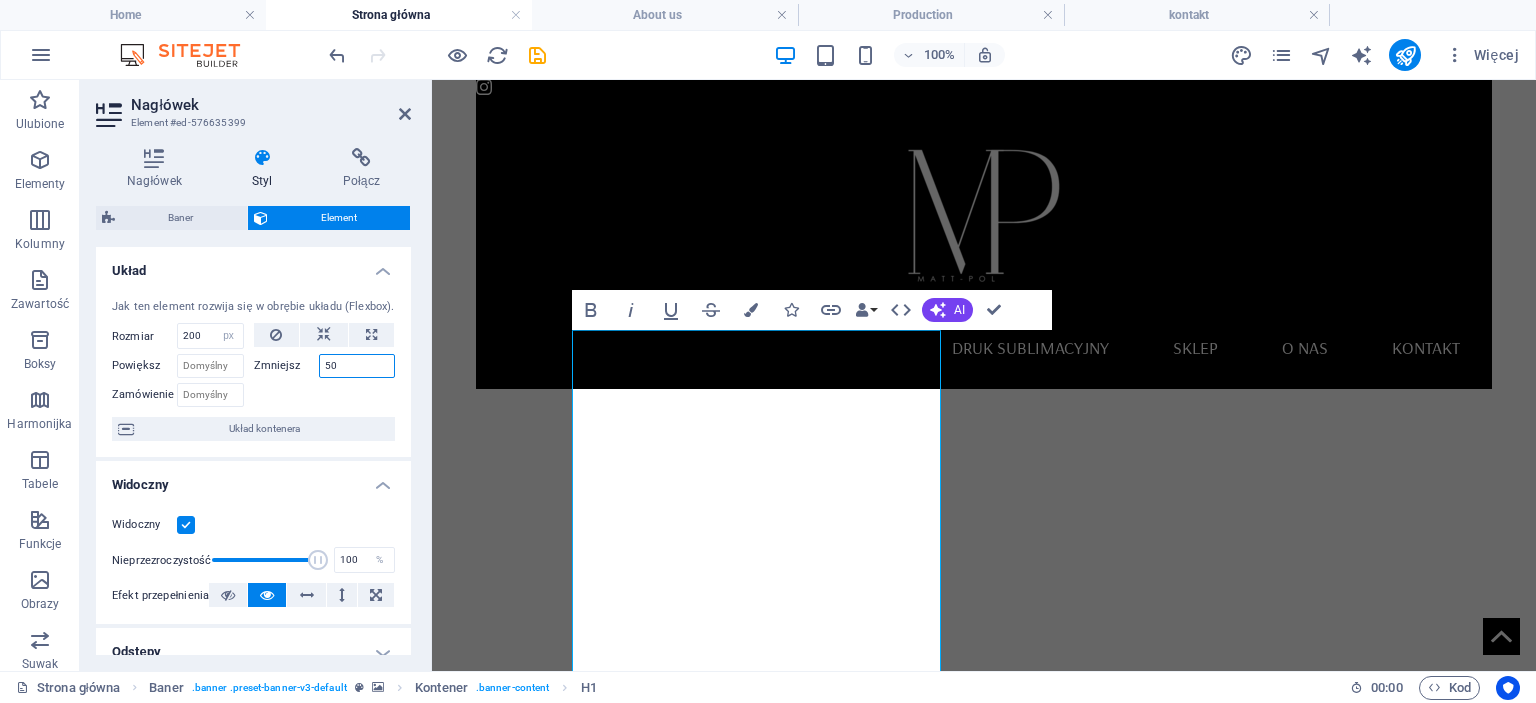click on "50" at bounding box center (357, 366) 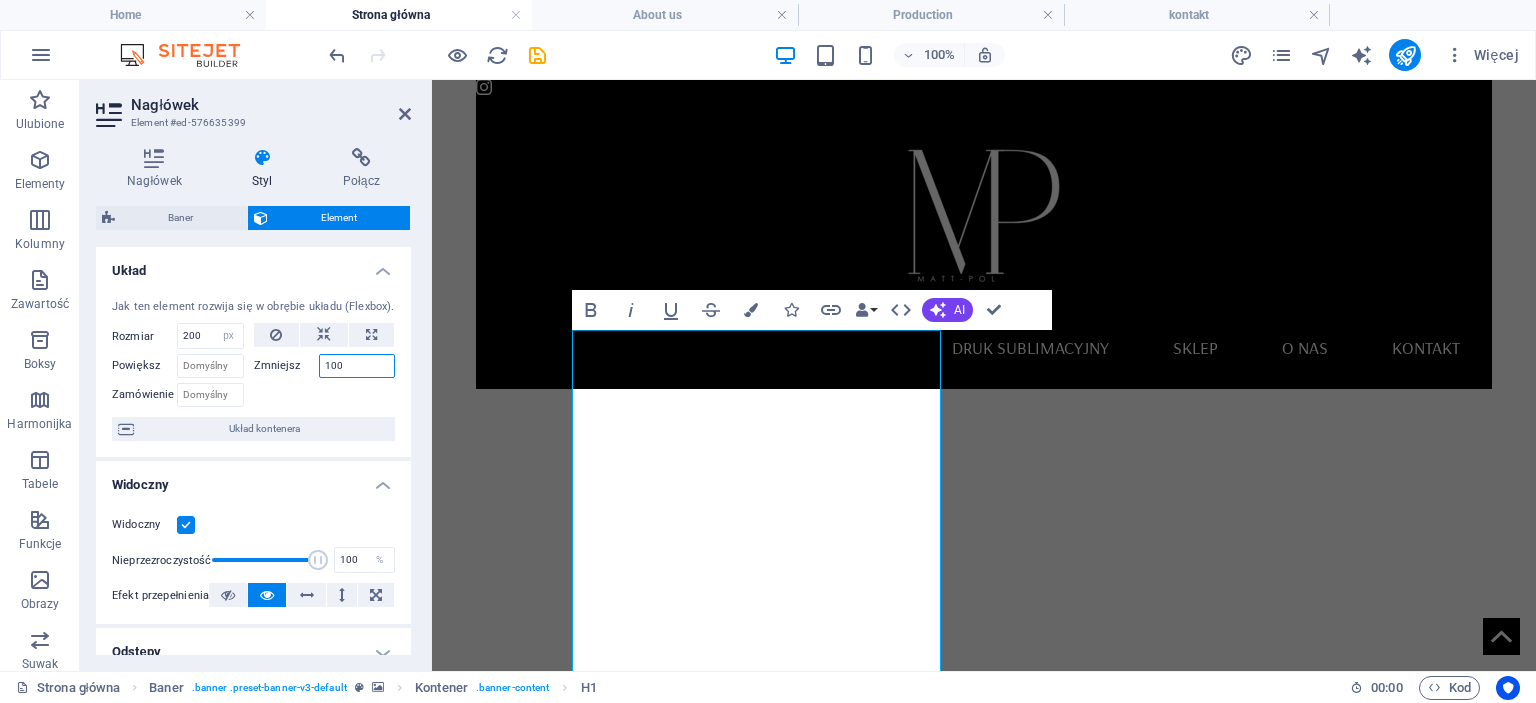 type on "100" 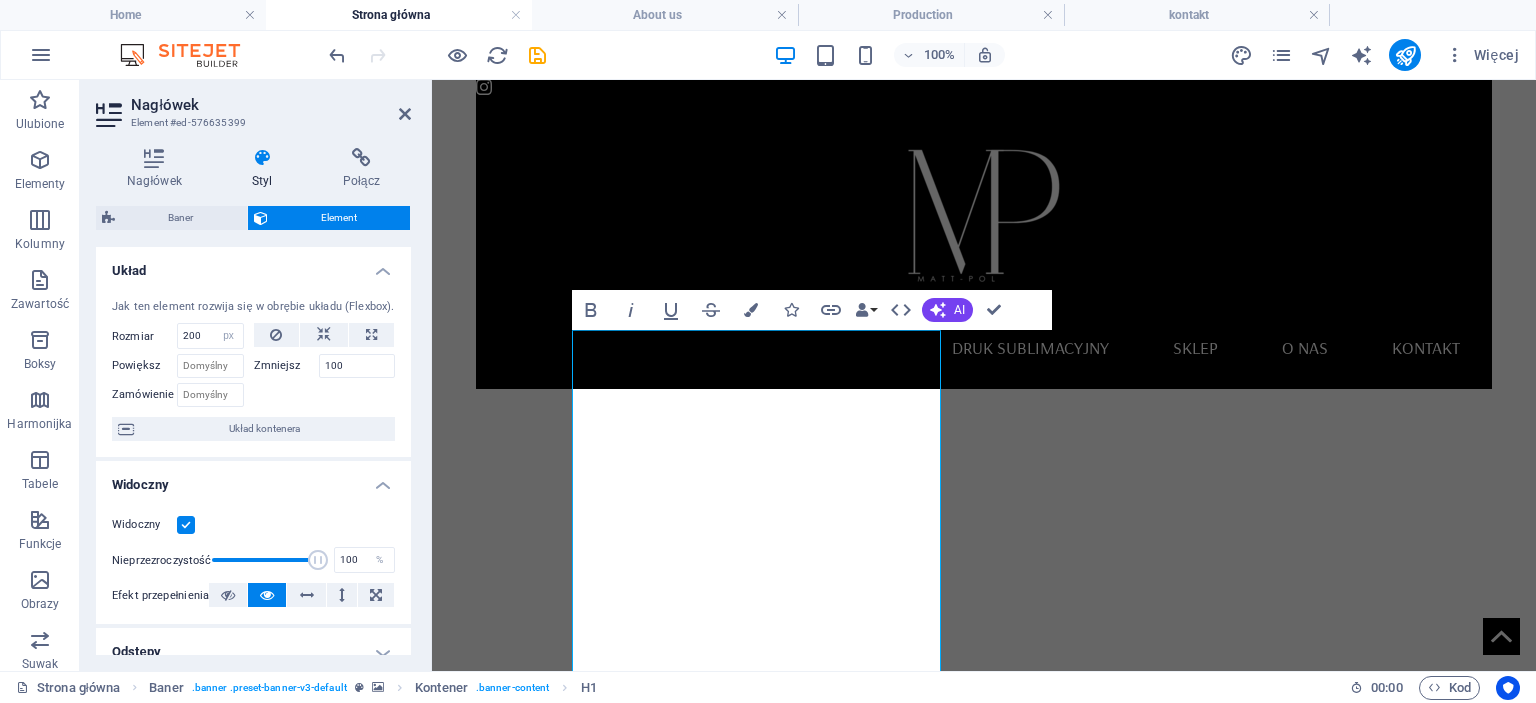 click at bounding box center (325, 392) 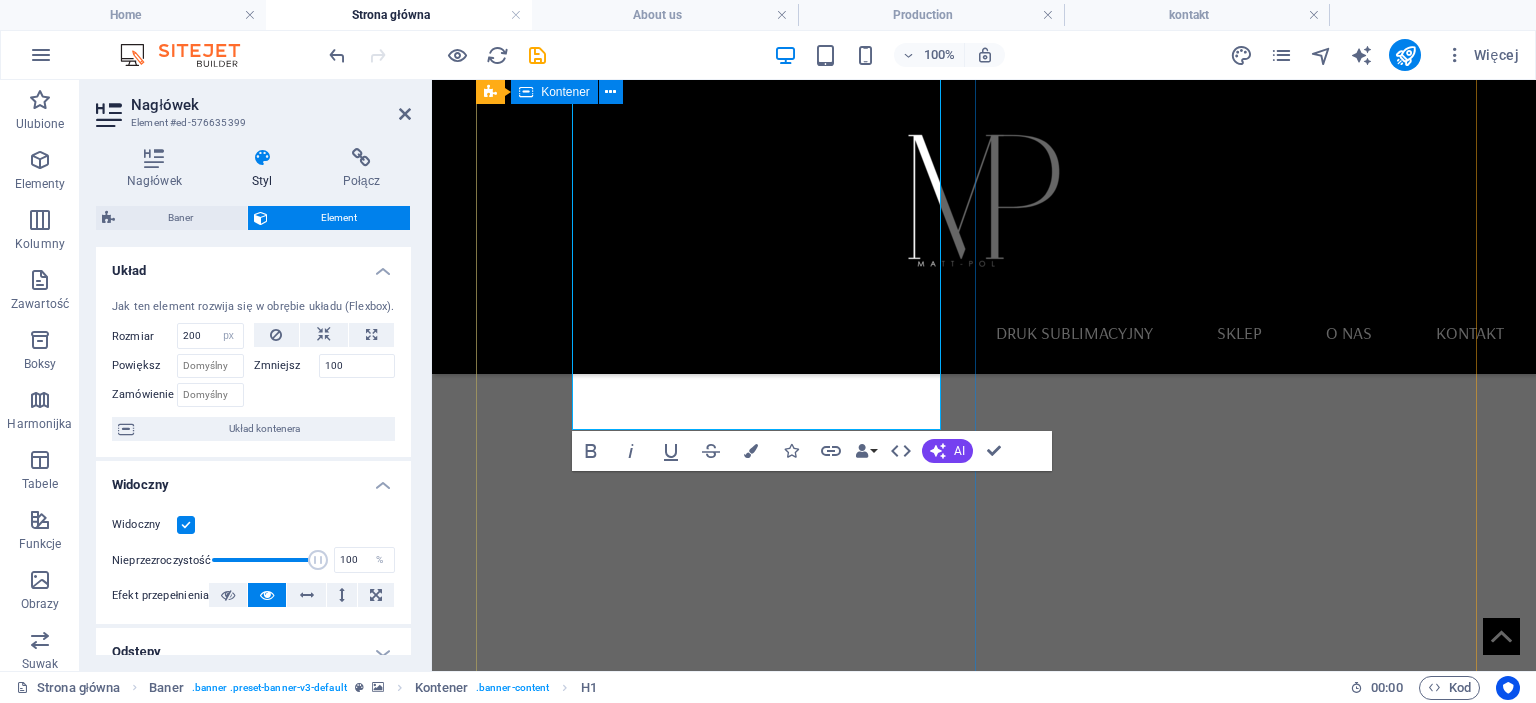 scroll, scrollTop: 625, scrollLeft: 0, axis: vertical 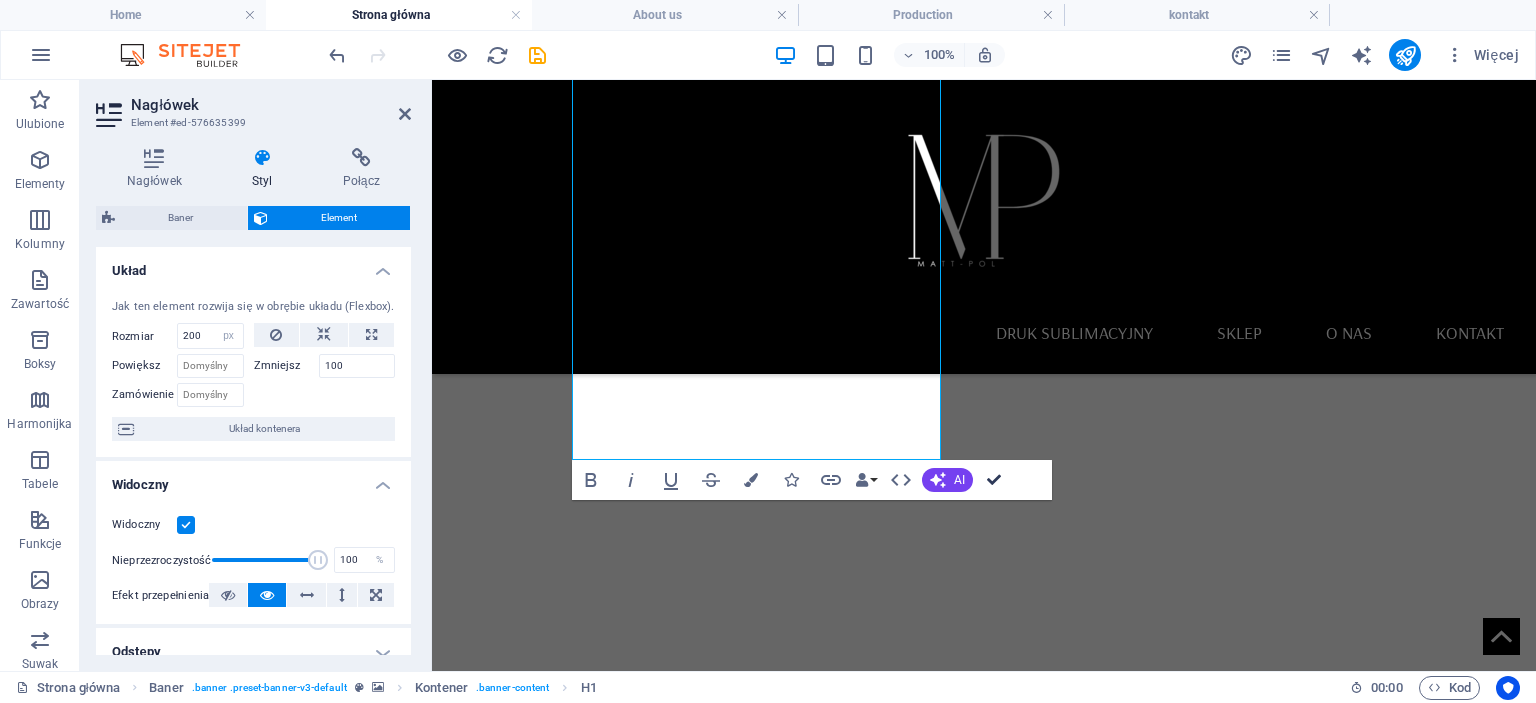 drag, startPoint x: 1003, startPoint y: 475, endPoint x: 921, endPoint y: 395, distance: 114.56003 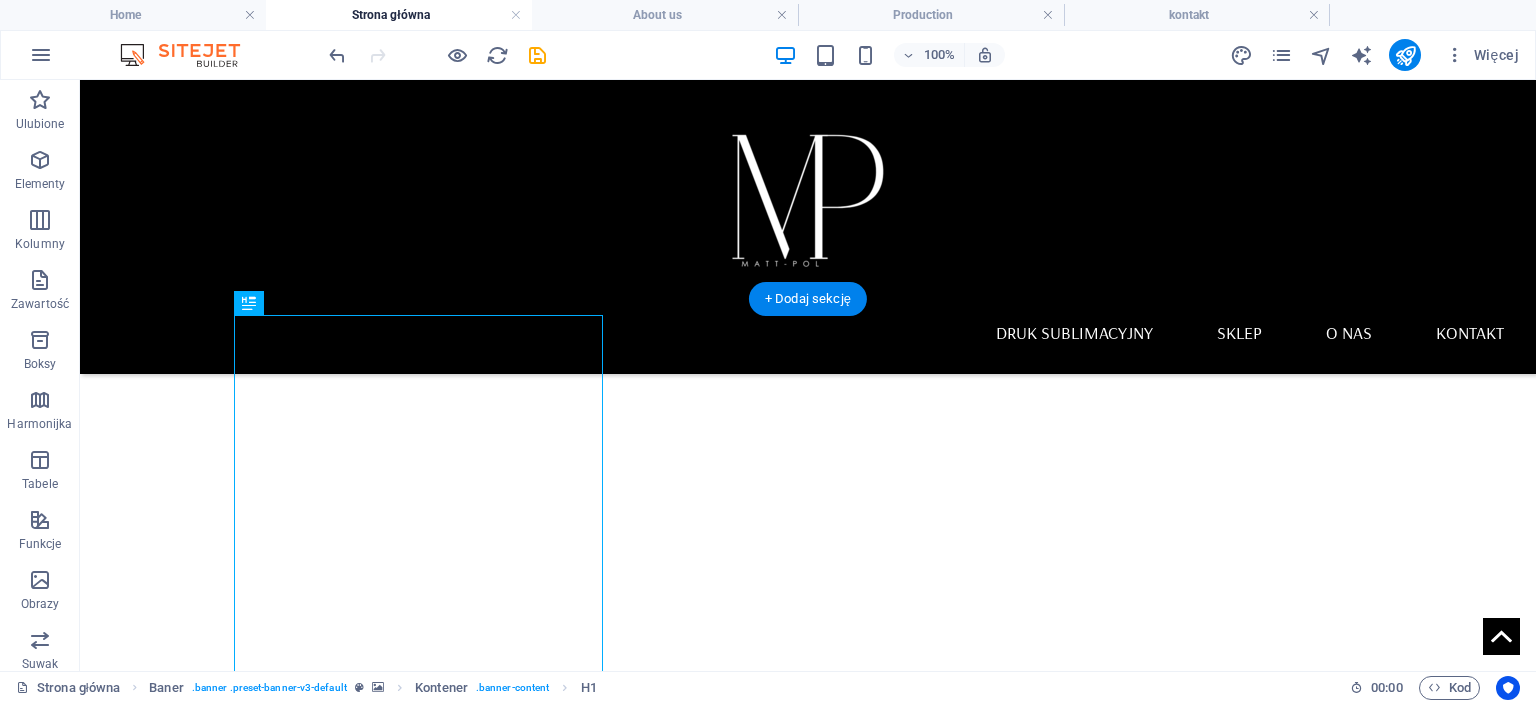 scroll, scrollTop: 0, scrollLeft: 0, axis: both 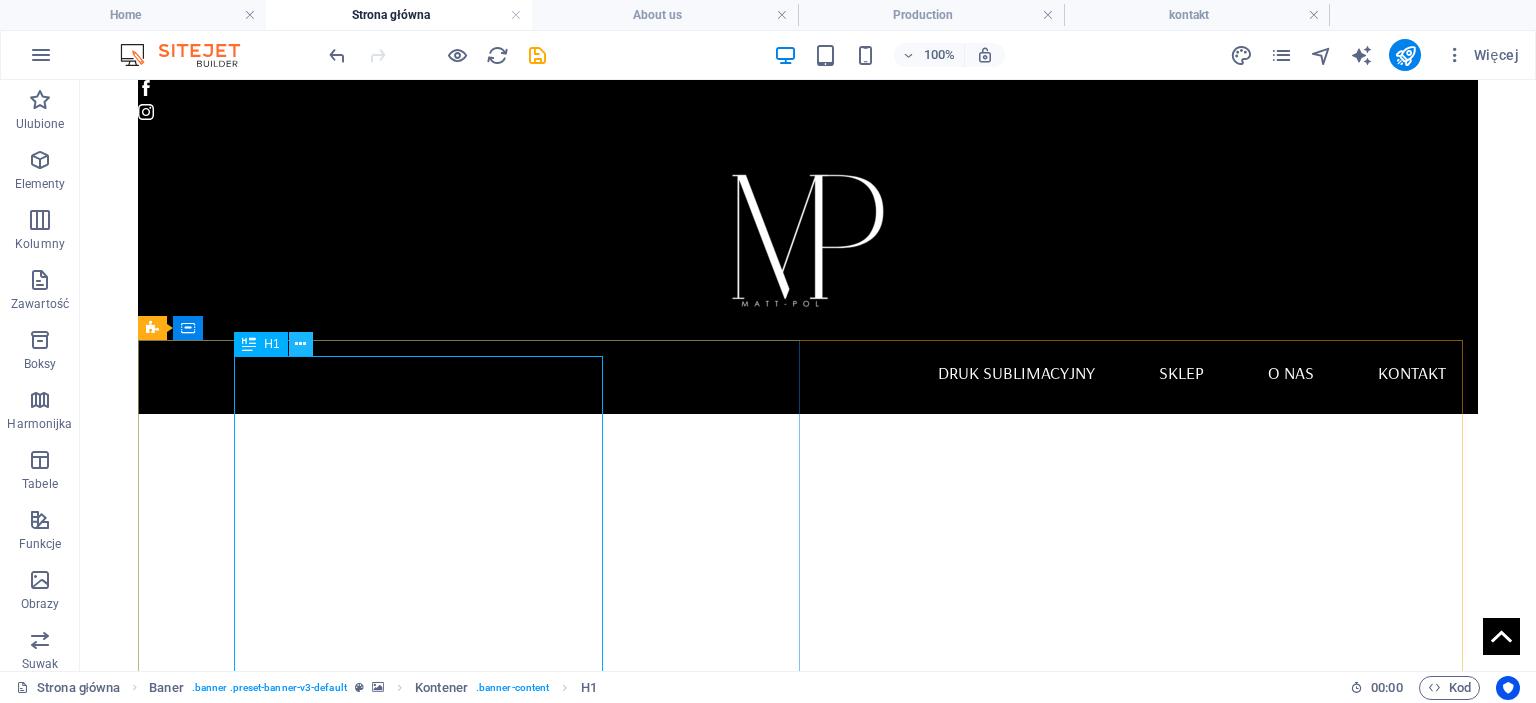 click at bounding box center (300, 344) 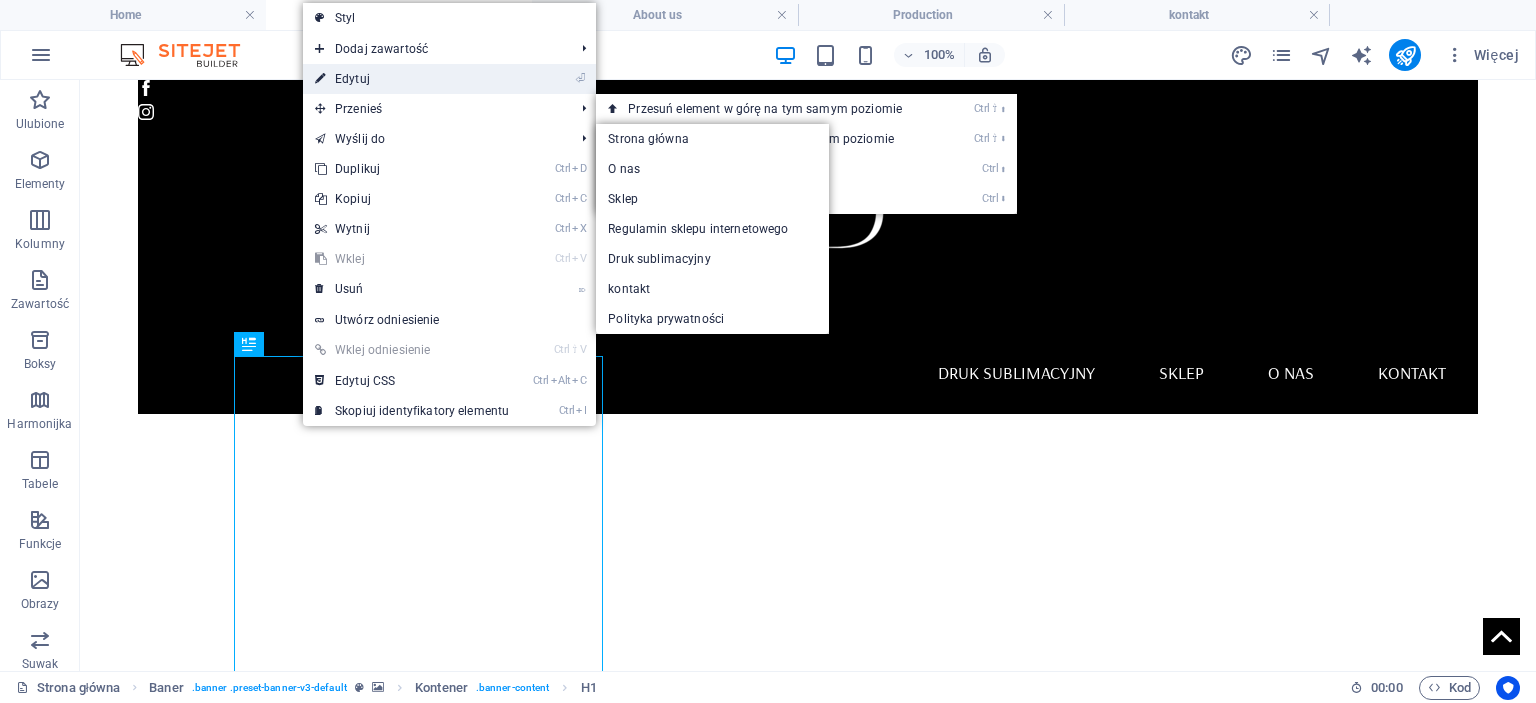 click on "⏎  Edytuj" at bounding box center [412, 79] 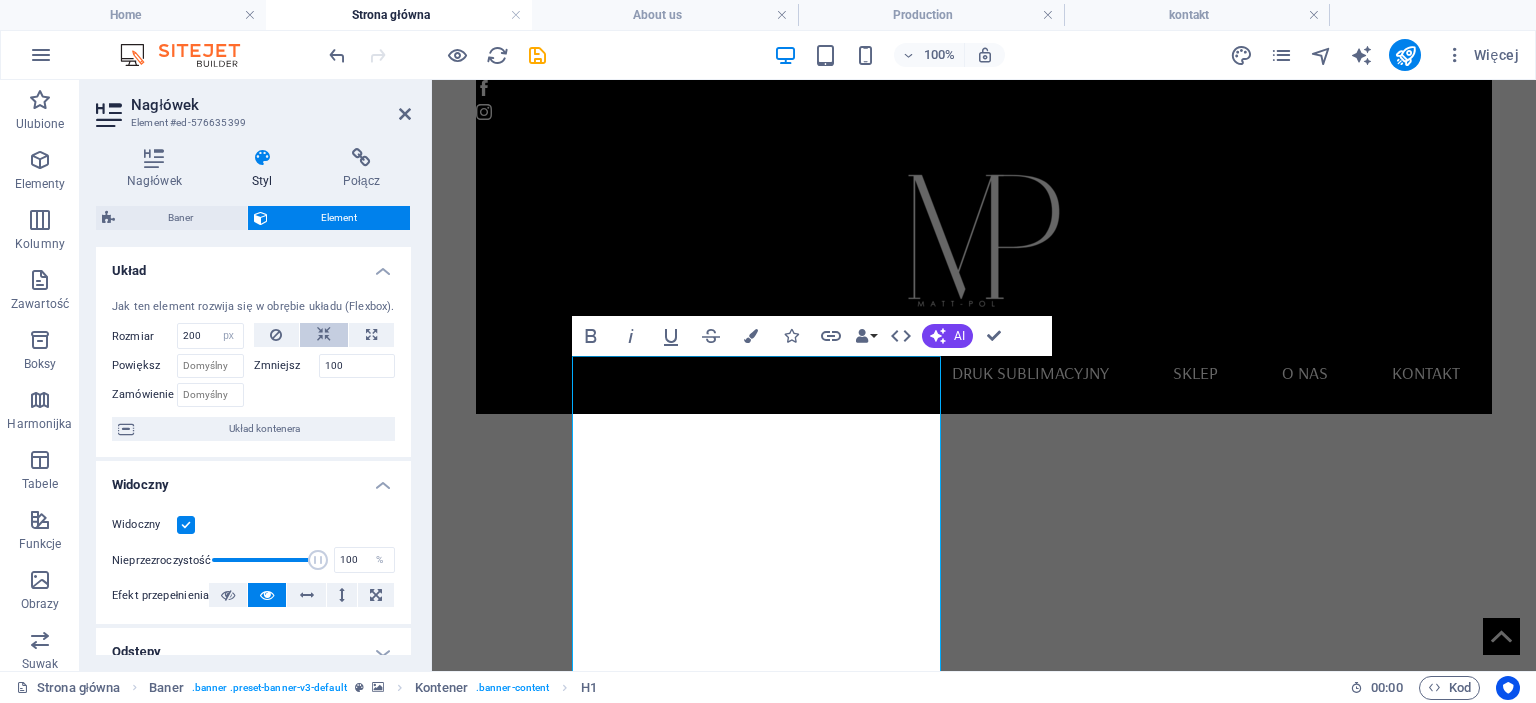 click at bounding box center [324, 335] 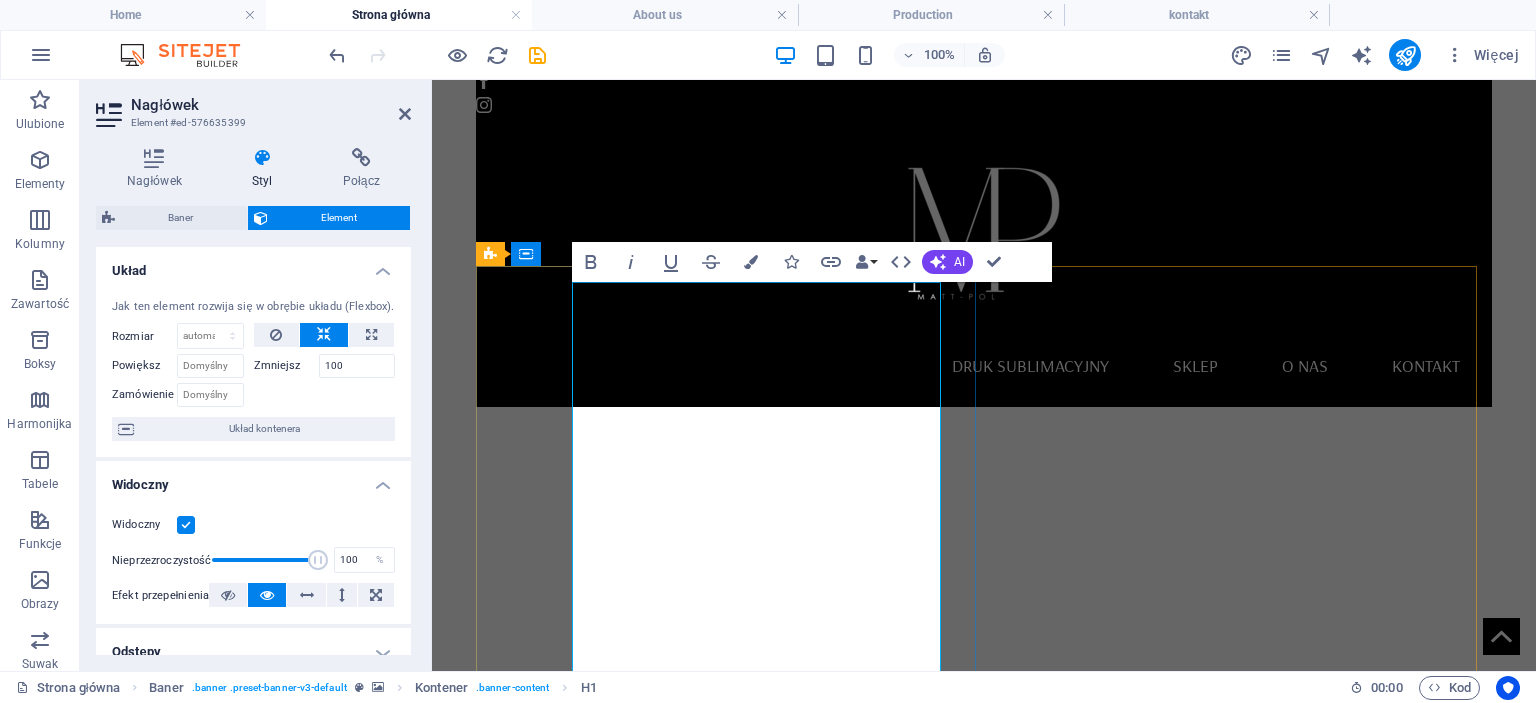 scroll, scrollTop: 0, scrollLeft: 0, axis: both 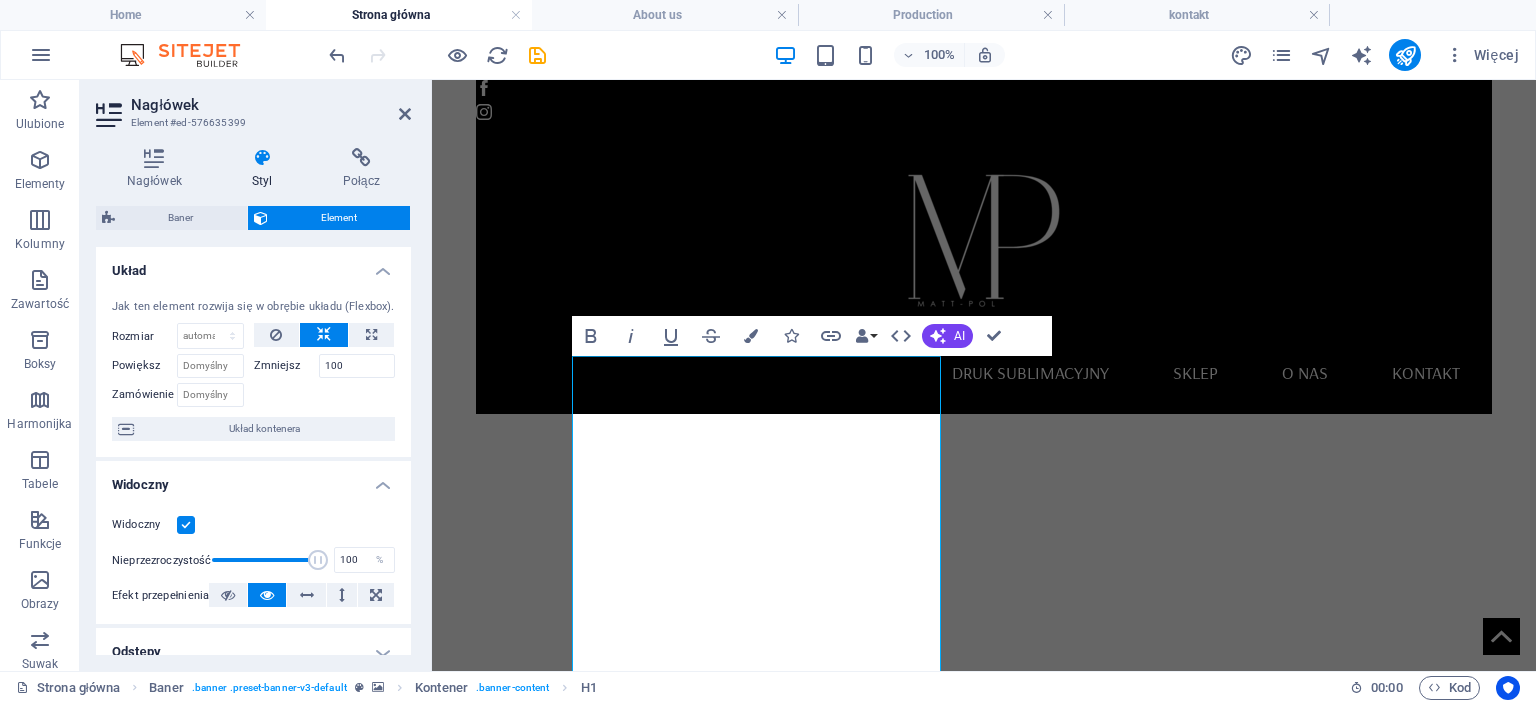 click at bounding box center [324, 335] 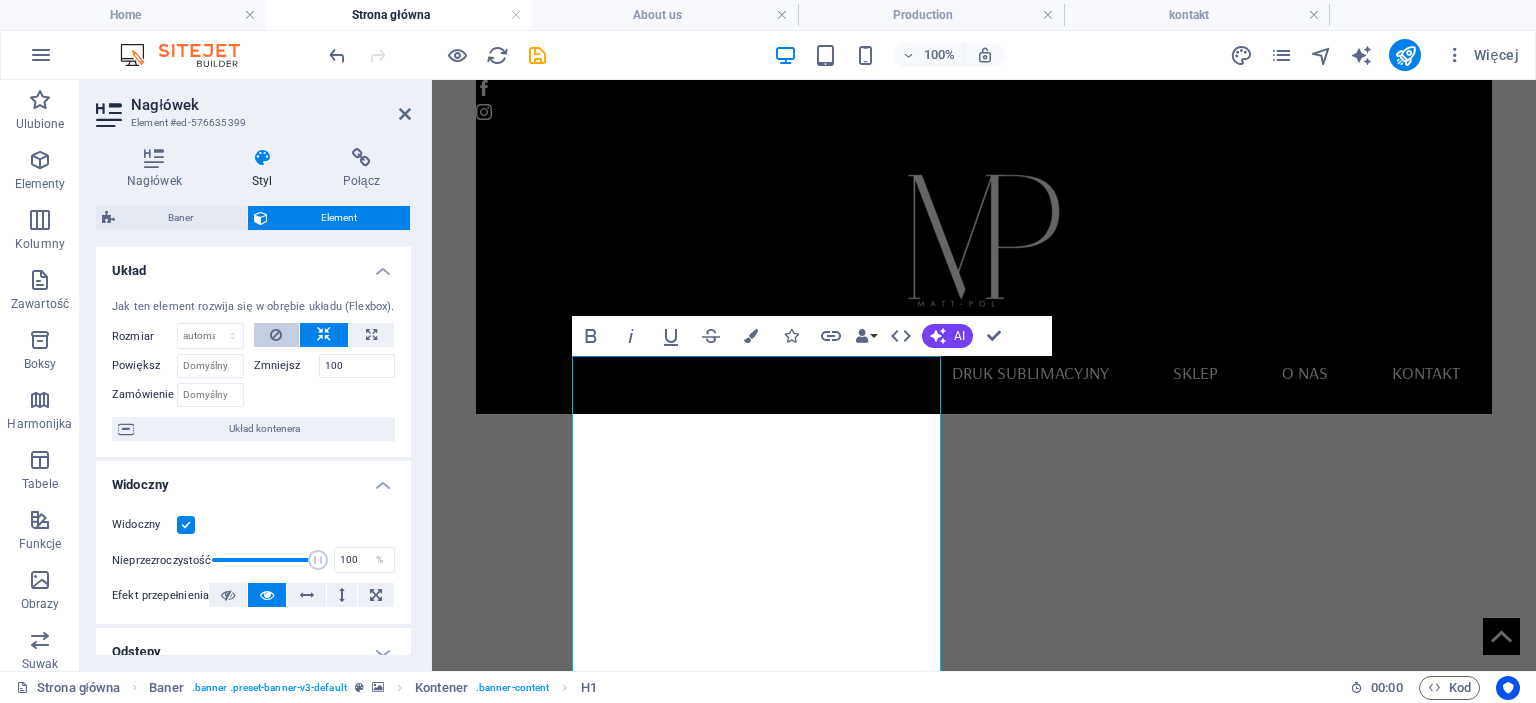 click at bounding box center (276, 335) 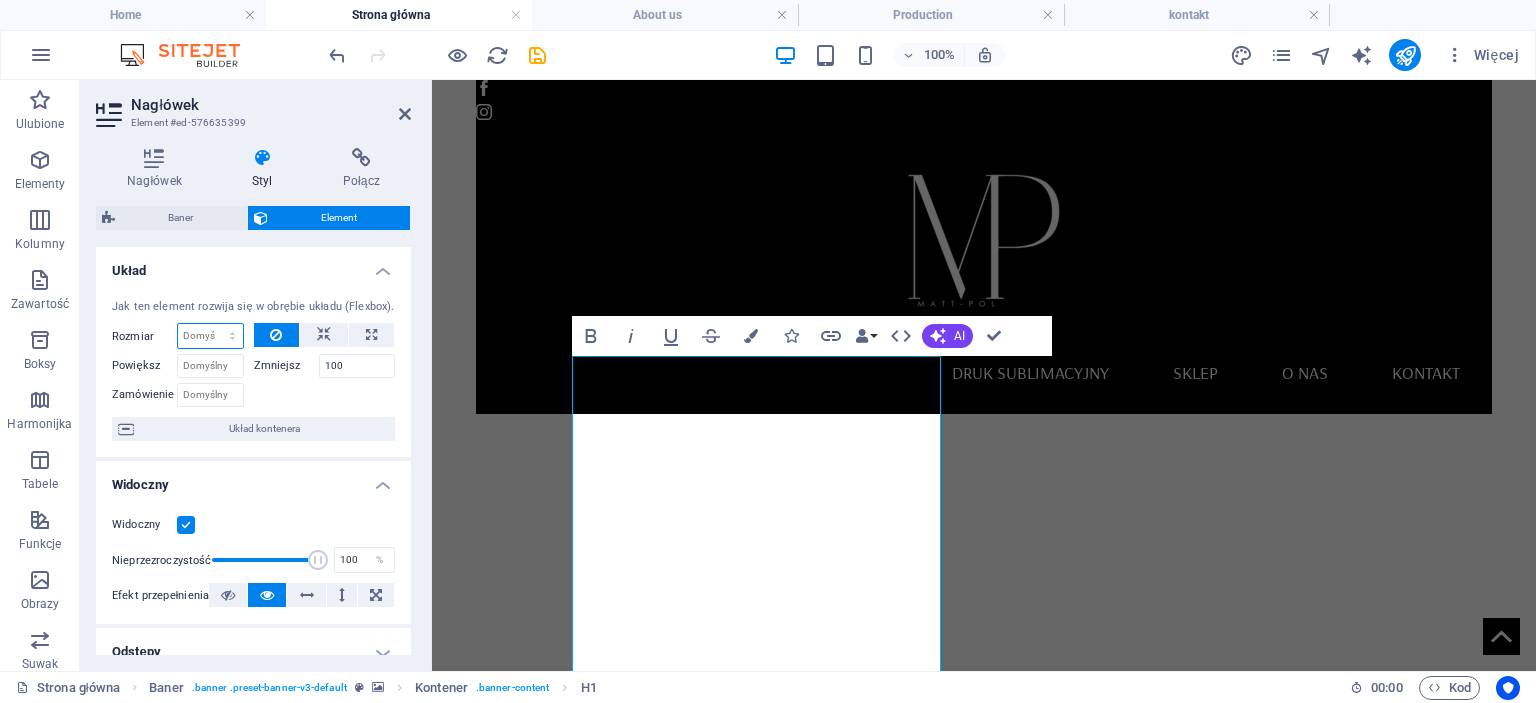 click on "Domyślny automatycznie px % 1/1 1/2 1/3 1/4 1/5 1/6 1/7 1/8 1/9 1/10" at bounding box center (210, 336) 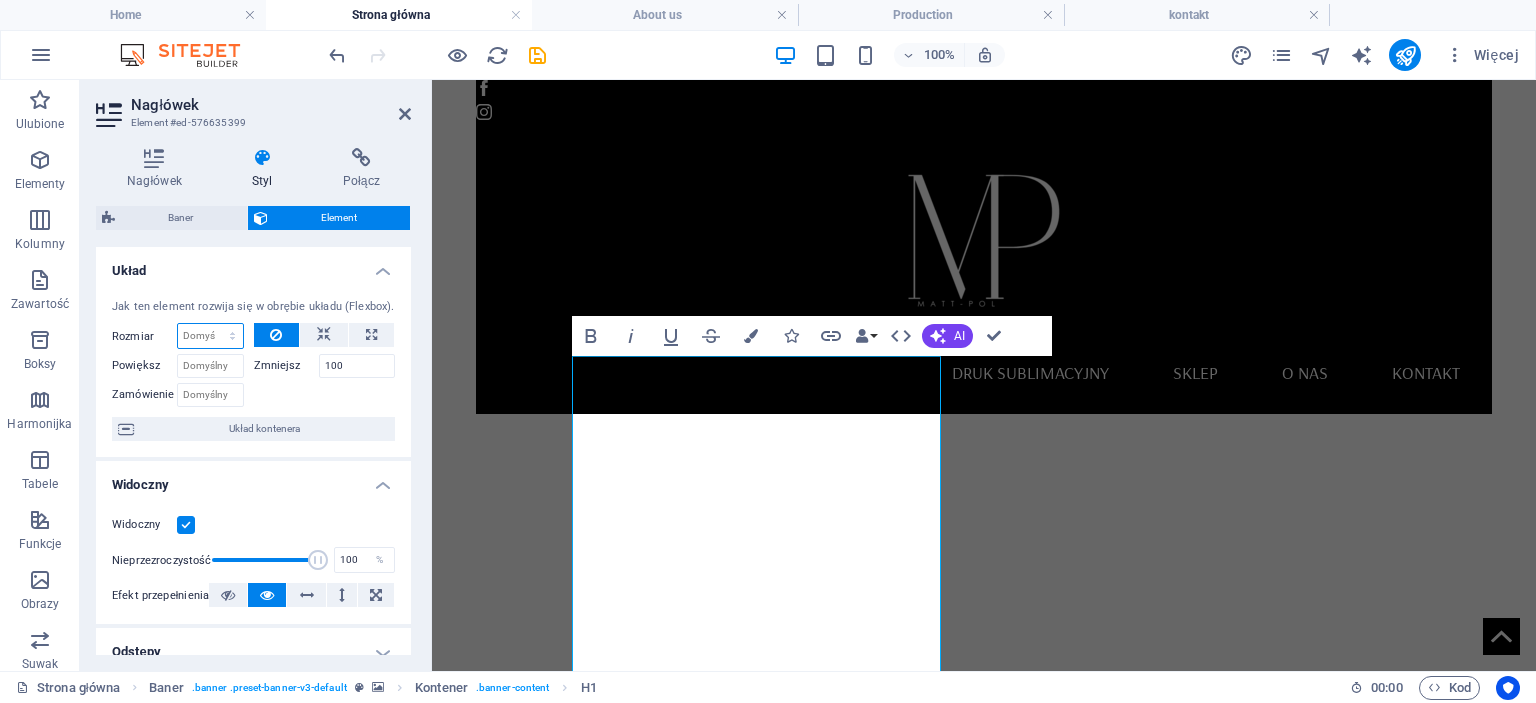 select on "1/10" 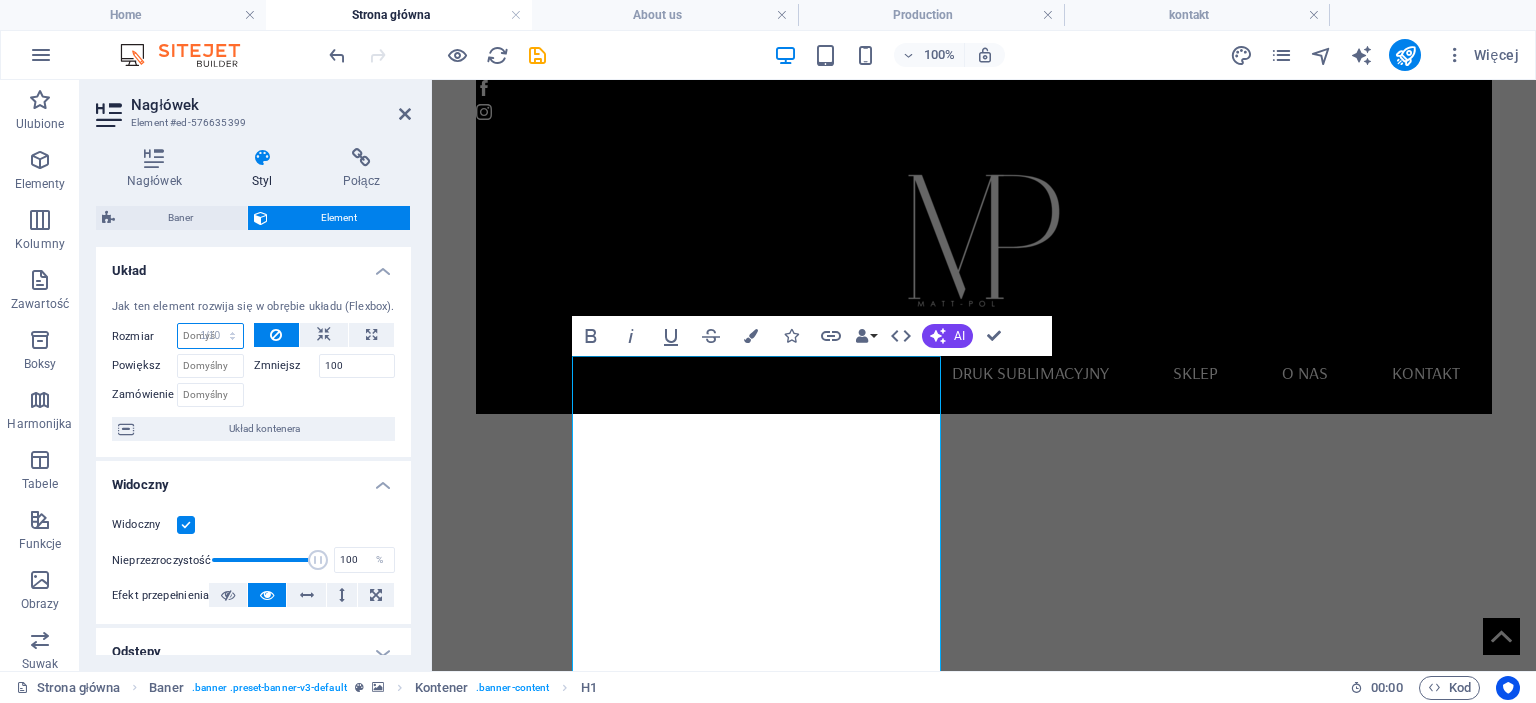 click on "Domyślny automatycznie px % 1/1 1/2 1/3 1/4 1/5 1/6 1/7 1/8 1/9 1/10" at bounding box center [210, 336] 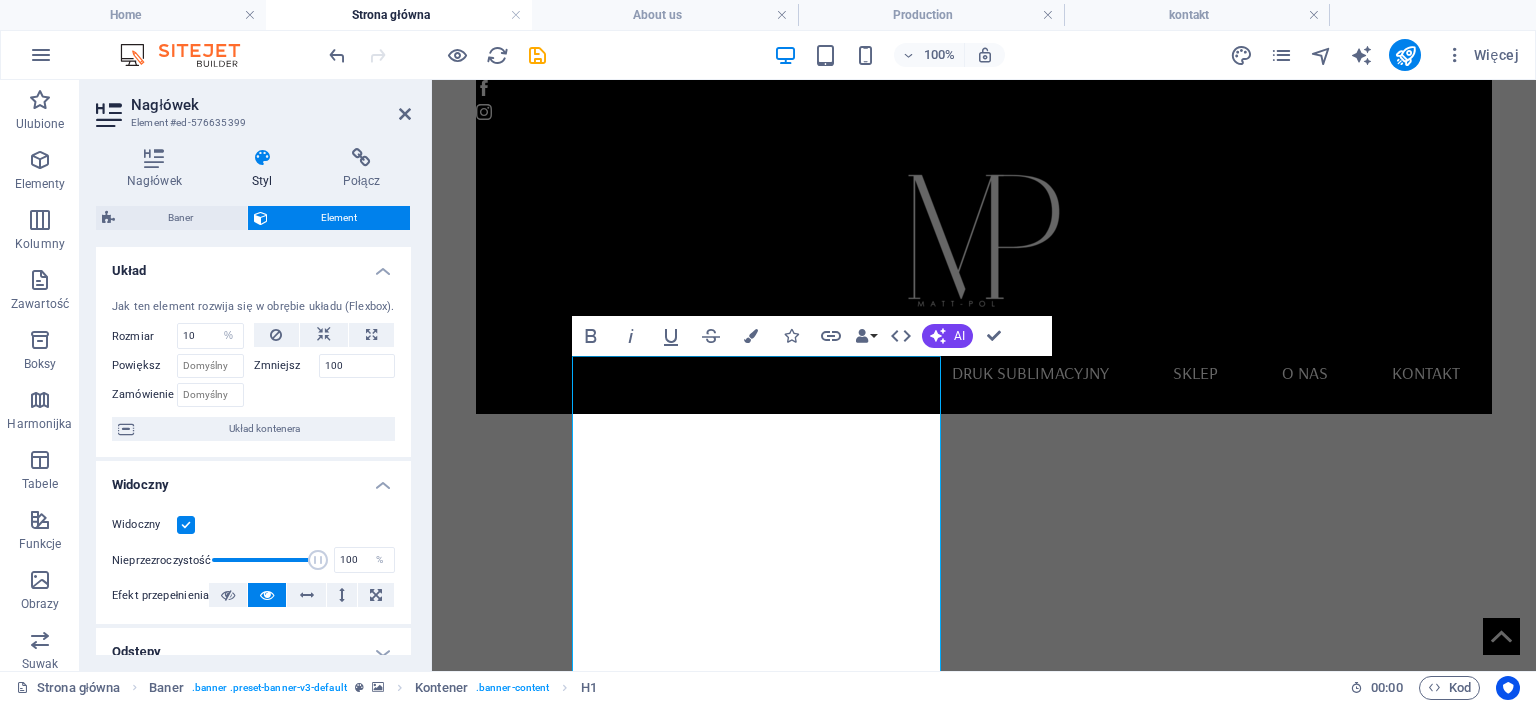 click at bounding box center (325, 392) 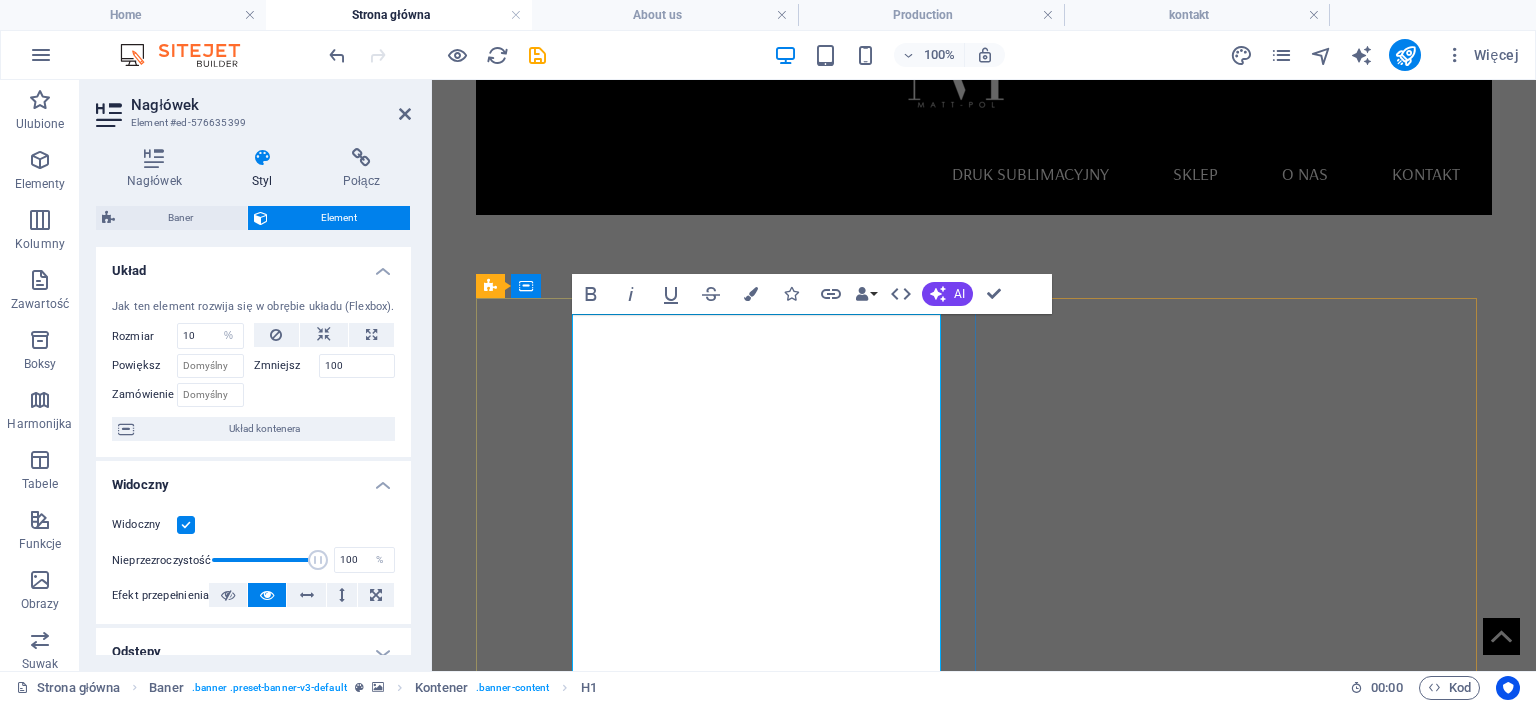 scroll, scrollTop: 200, scrollLeft: 0, axis: vertical 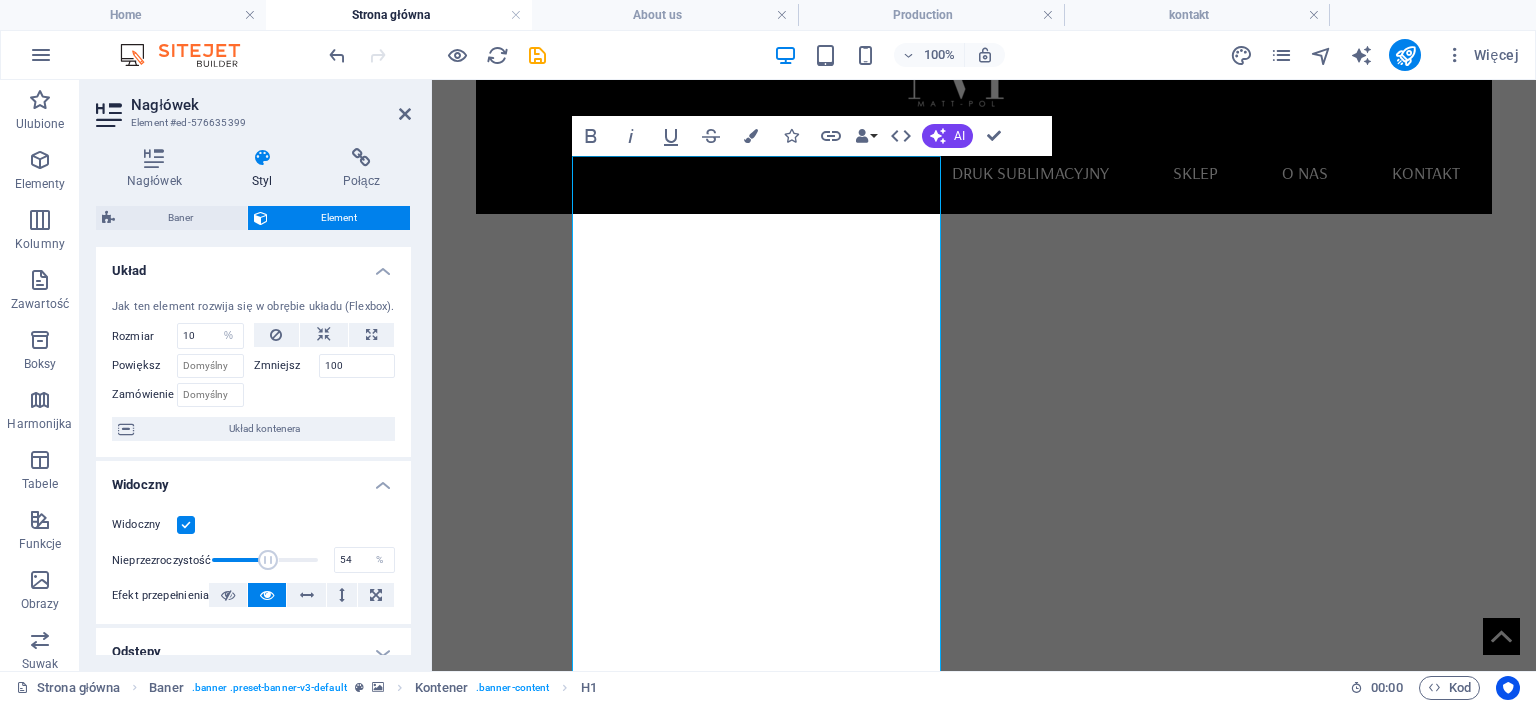 drag, startPoint x: 295, startPoint y: 560, endPoint x: 266, endPoint y: 560, distance: 29 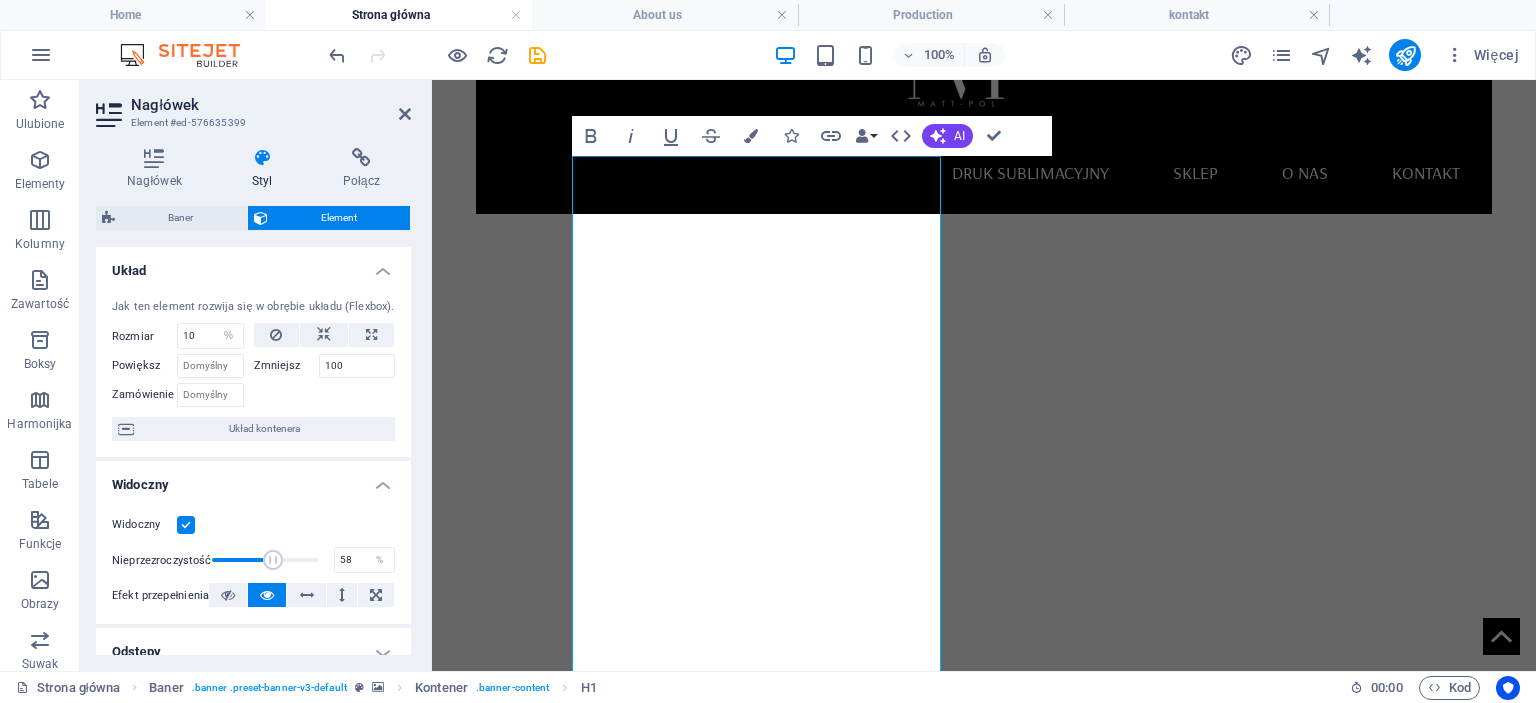 click at bounding box center [273, 560] 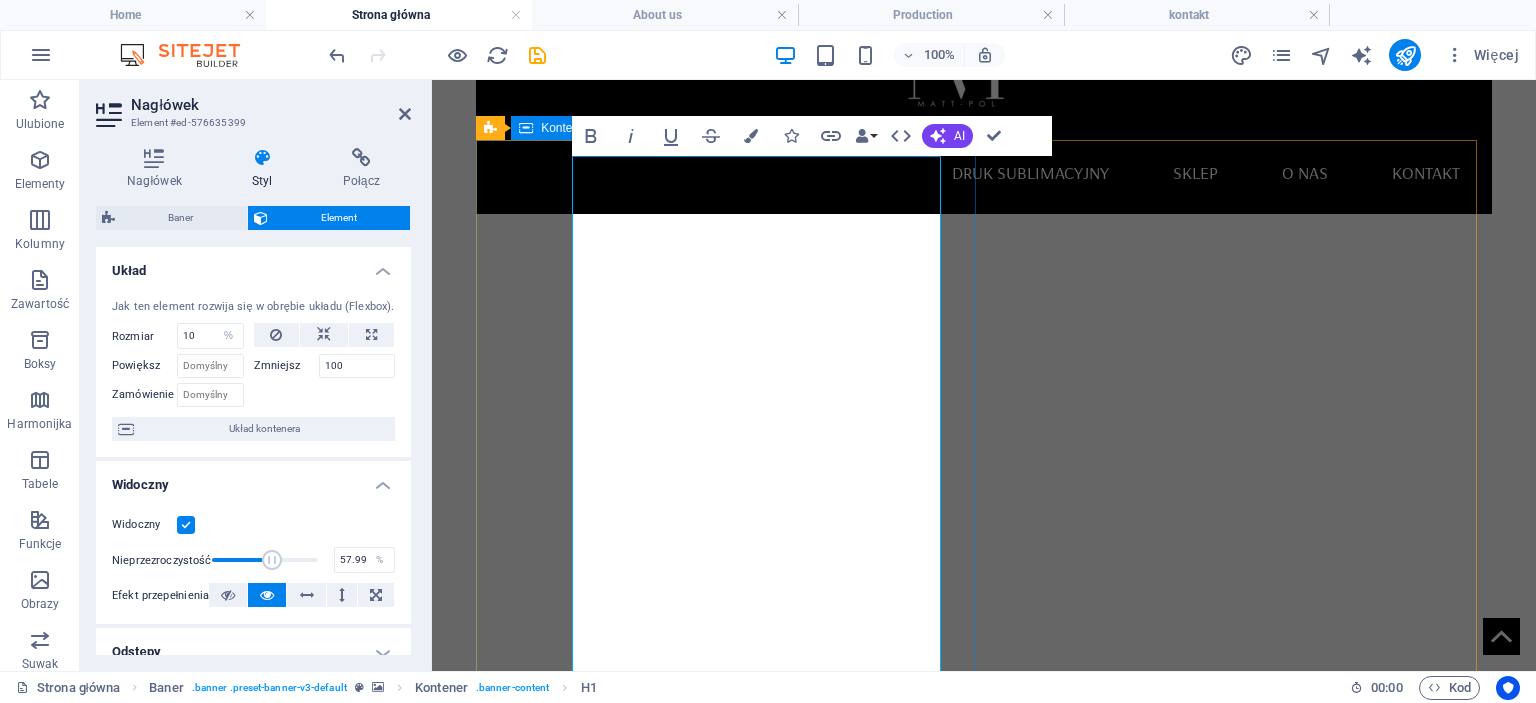 click on "Druk sublimacyjny na kocach, ręcznikach i tekstyliach – personalizacja dla firm i osób prywatnych Oferujemy trwały i pełnokolorowy druk sublimacyjny na kocach, ręcznikach oraz na inncyh gadżetach. Personalizujemy tekstylia dla firm jako gadżety reklamowe oraz dla klientów indywidualnych — od 1 sztuki! Kontakt" at bounding box center (984, 1470) 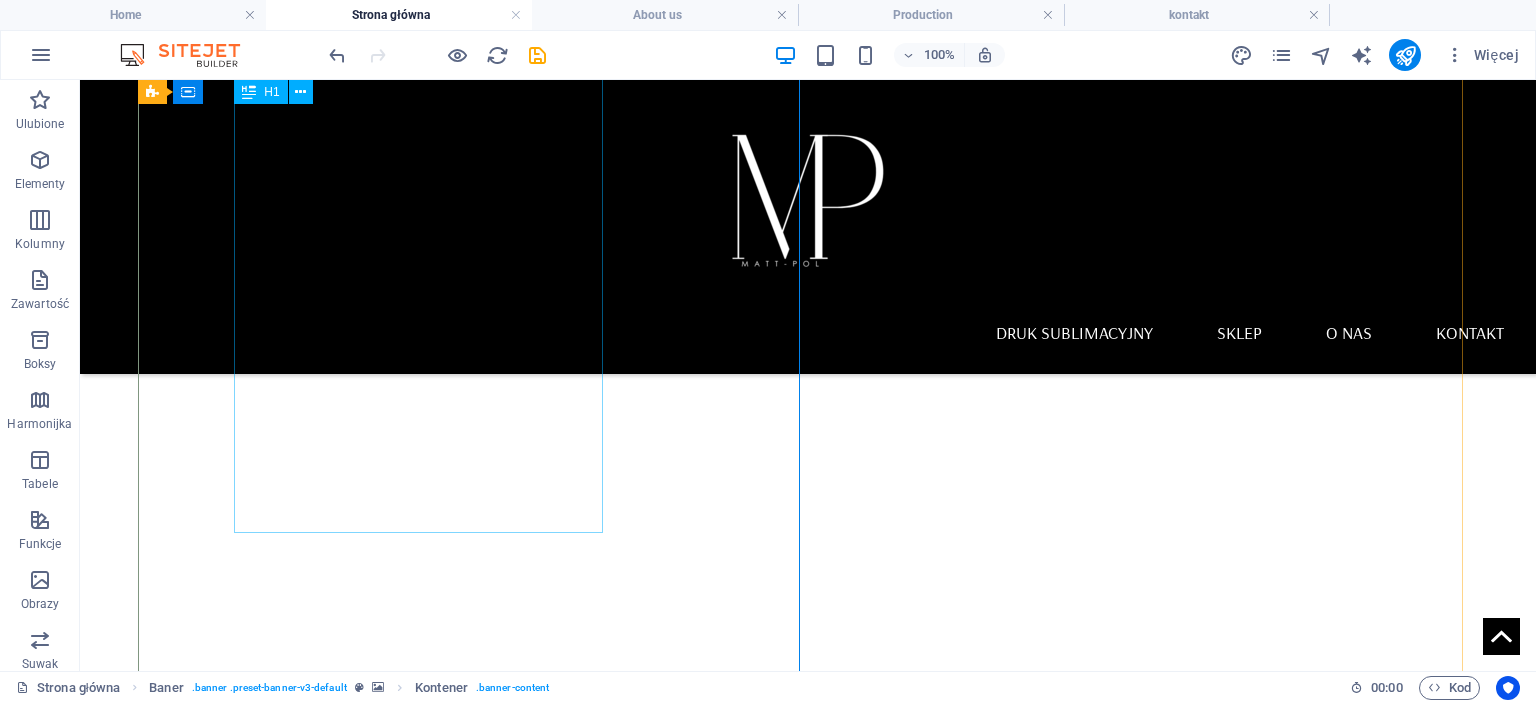 scroll, scrollTop: 500, scrollLeft: 0, axis: vertical 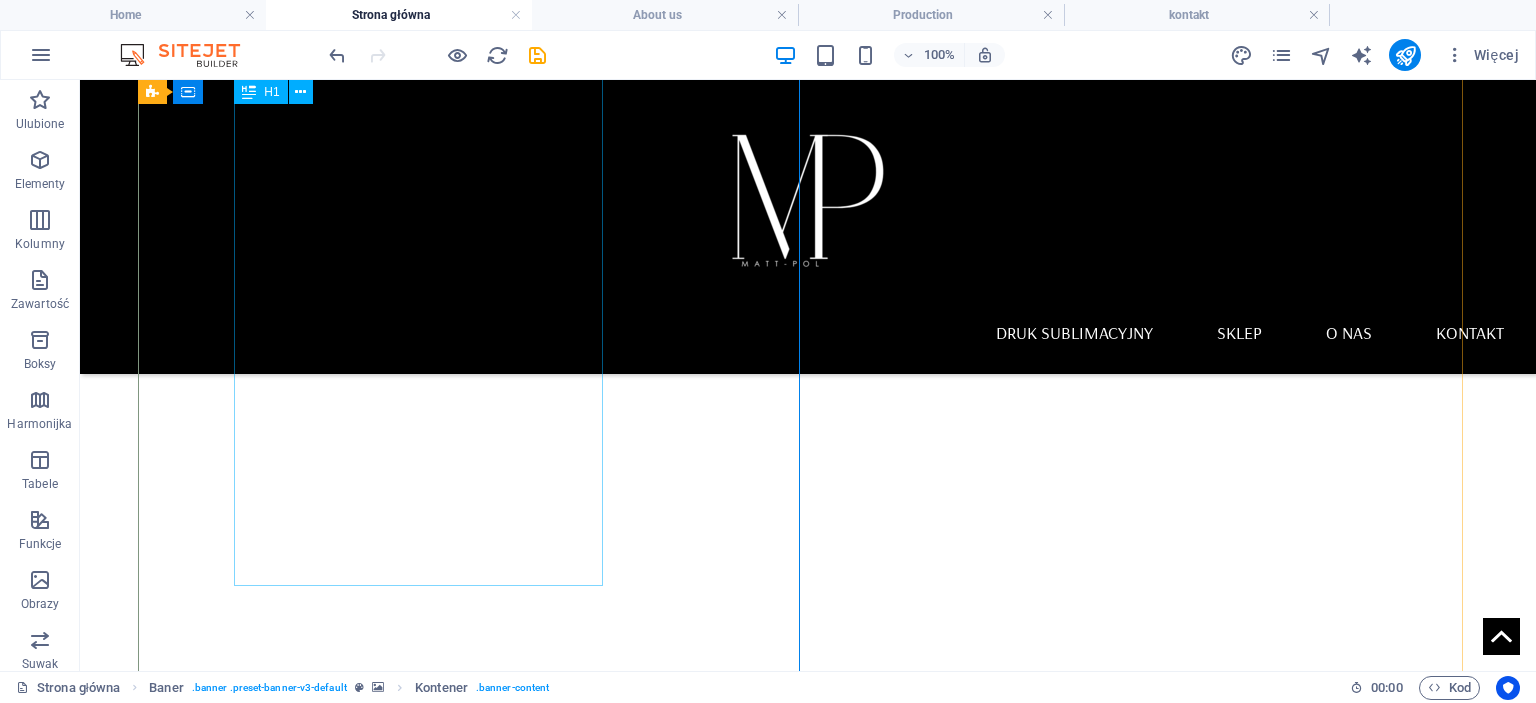 click on "Druk sublimacyjny na kocach, ręcznikach i tekstyliach – personalizacja dla firm i osób prywatnych" at bounding box center [808, 1021] 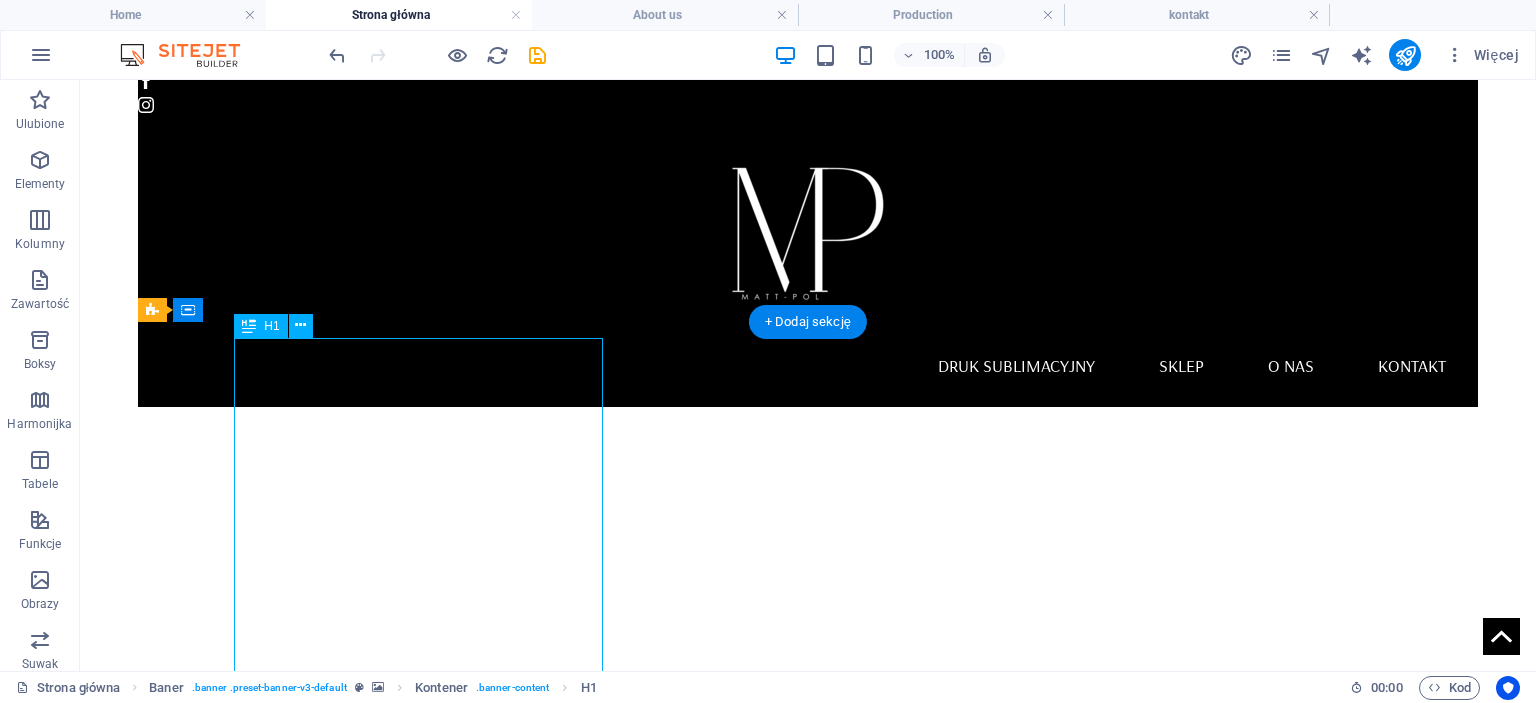 scroll, scrollTop: 0, scrollLeft: 0, axis: both 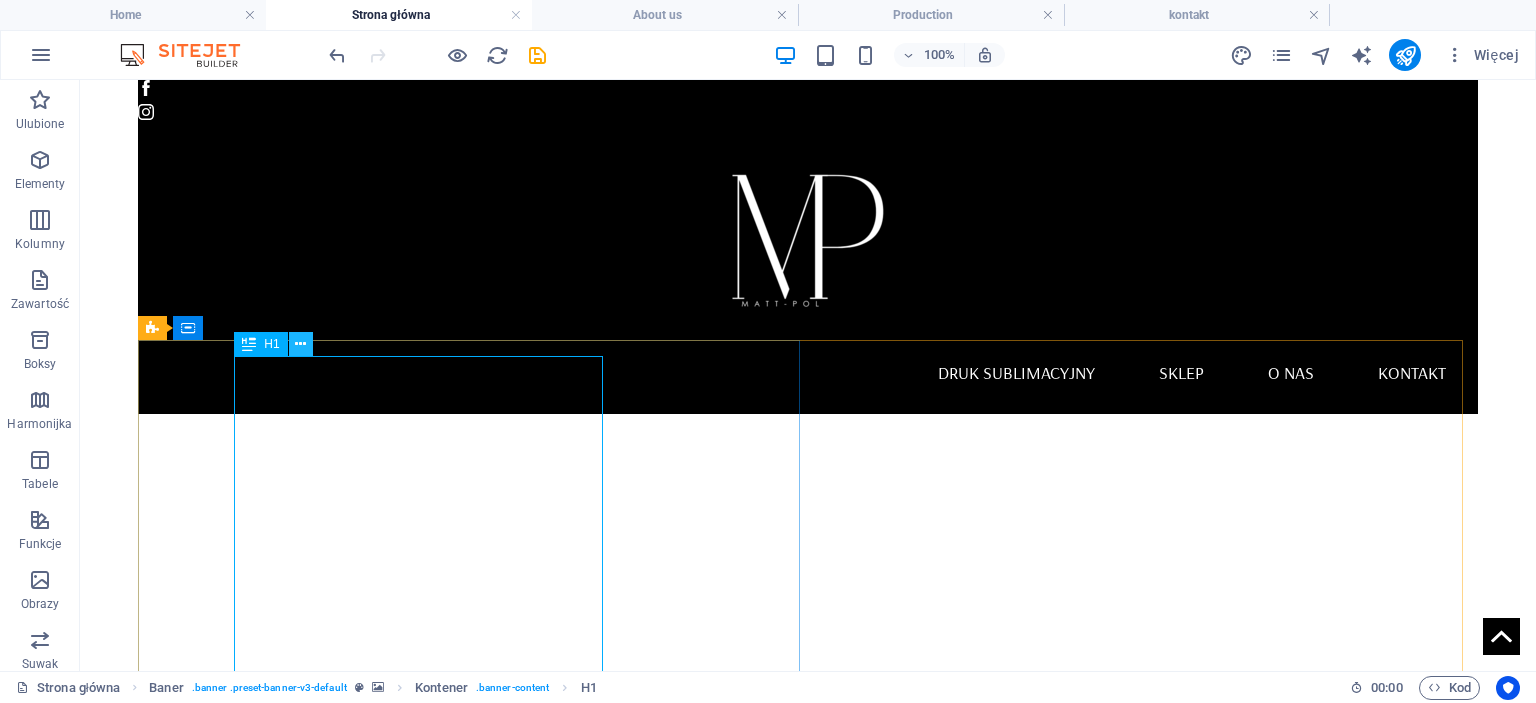 click at bounding box center [300, 344] 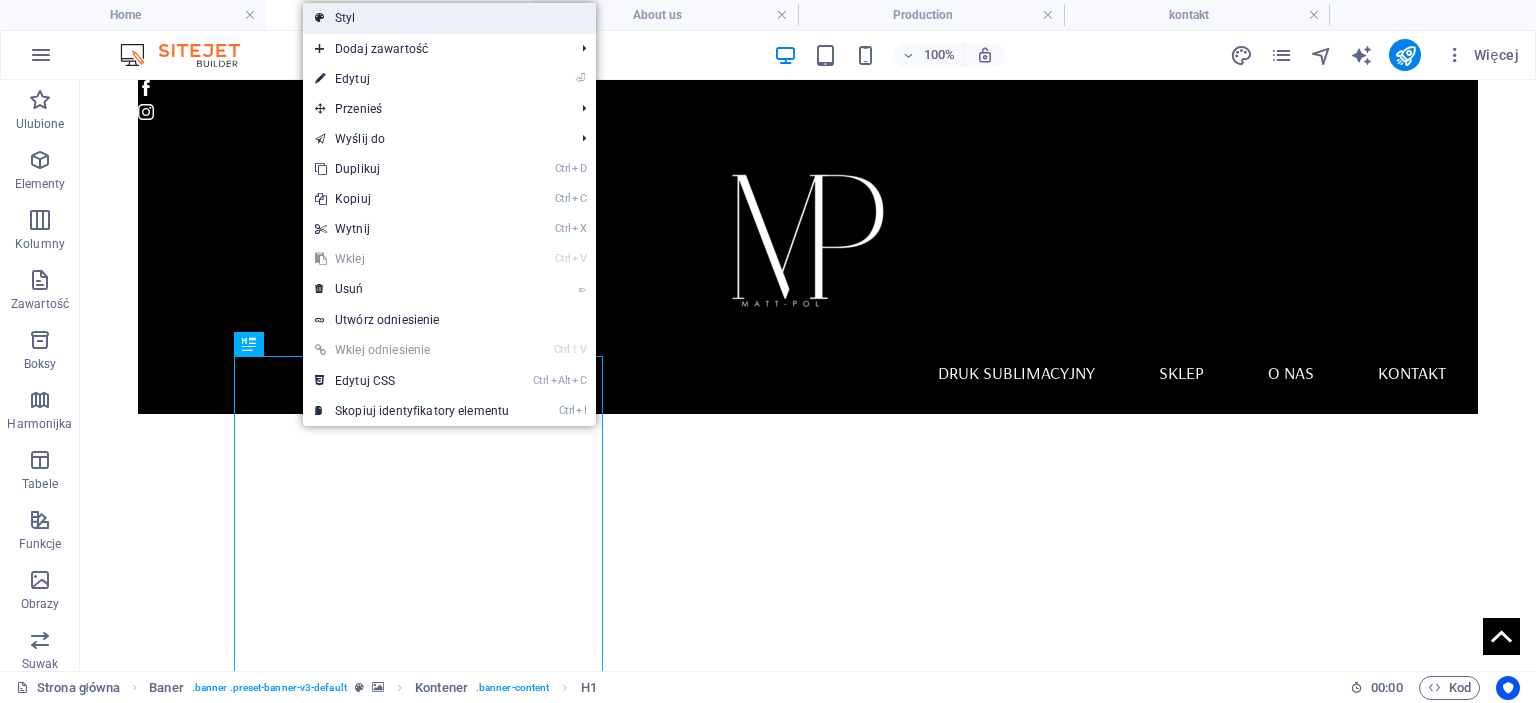 click on "Styl" at bounding box center (449, 18) 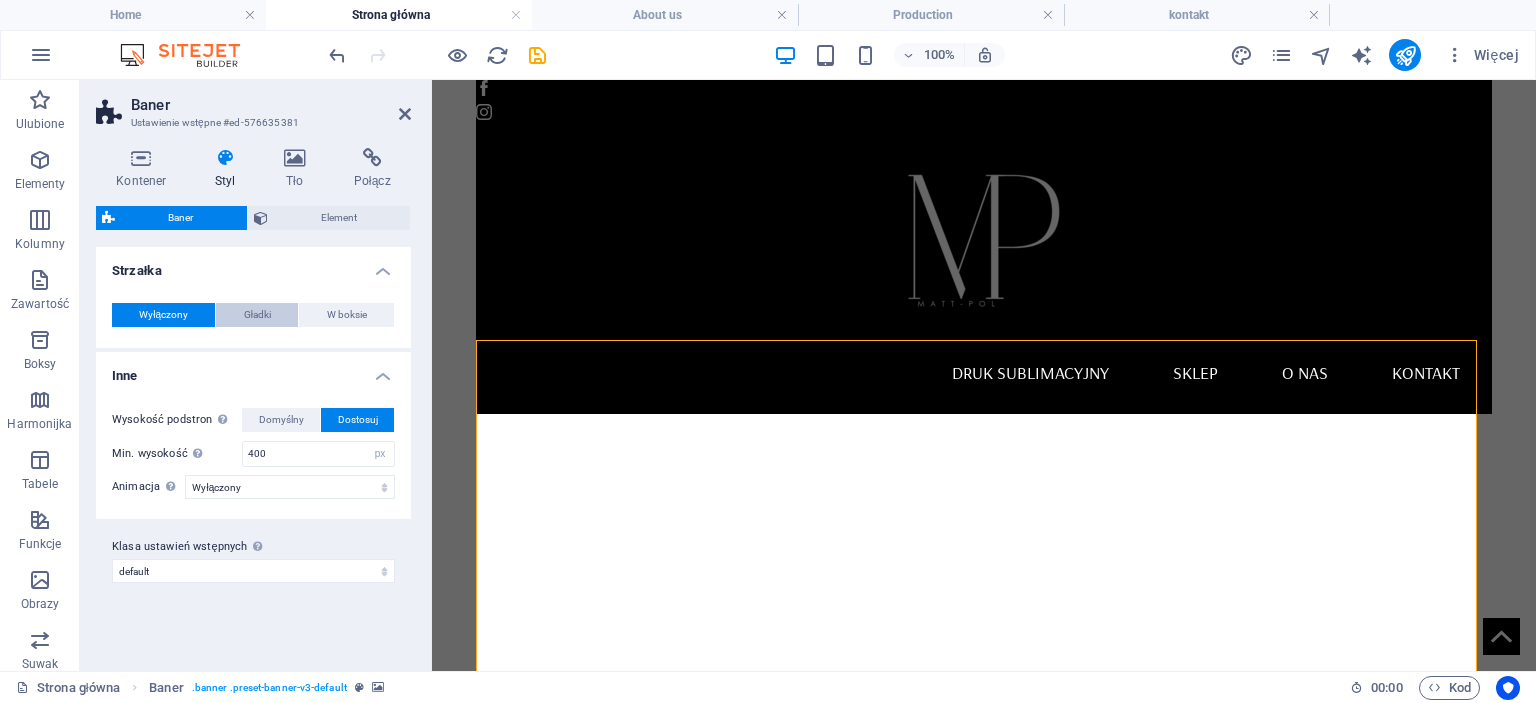 click on "Gładki" at bounding box center (257, 315) 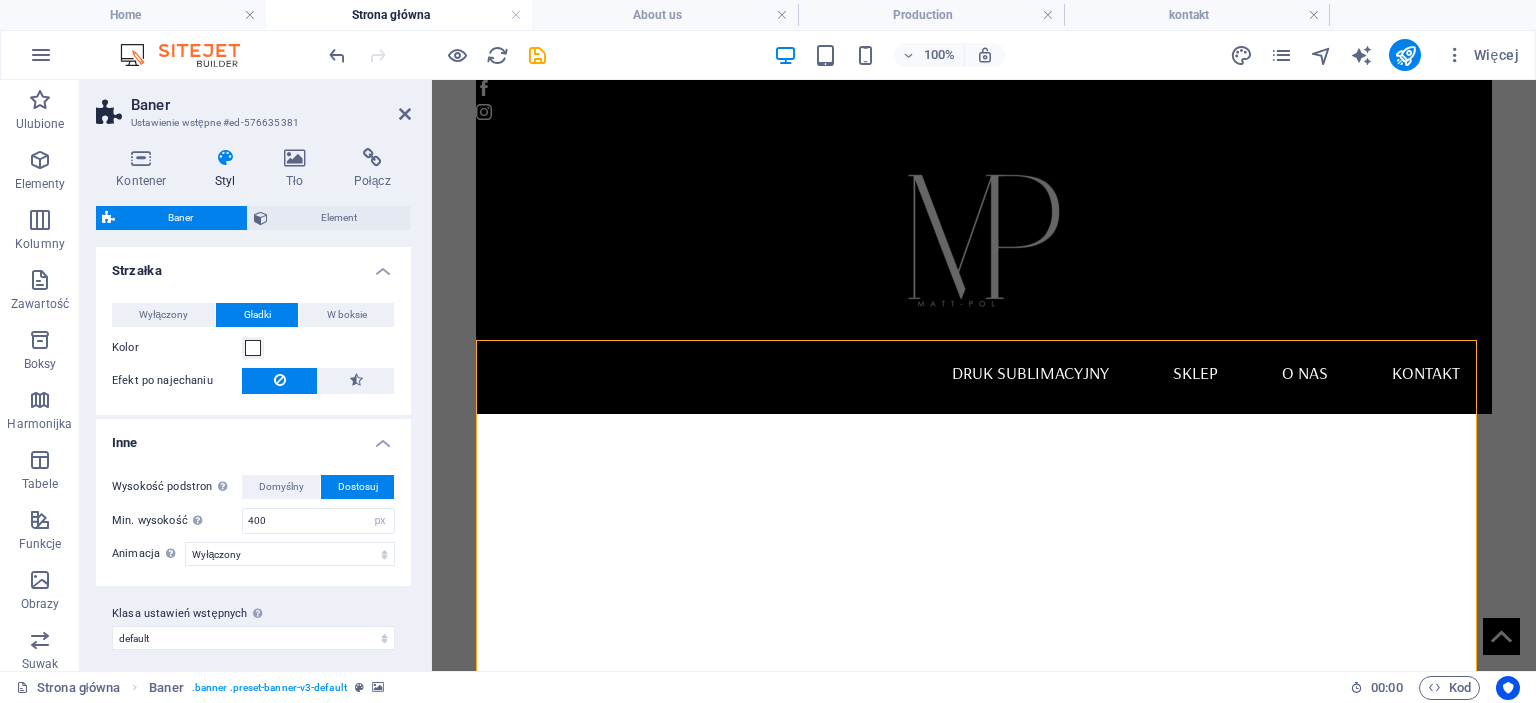 click on "Gładki" at bounding box center (257, 315) 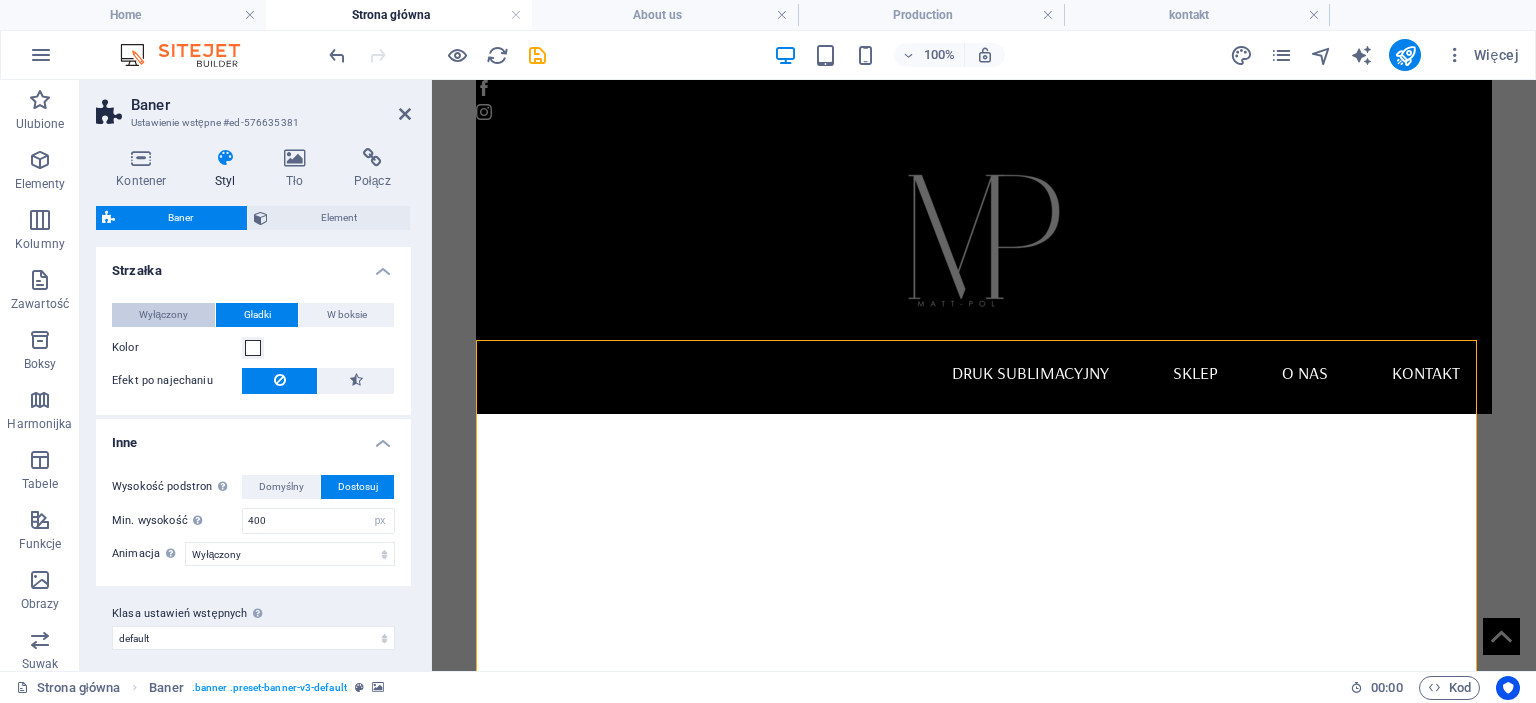 click on "Wyłączony" at bounding box center (163, 315) 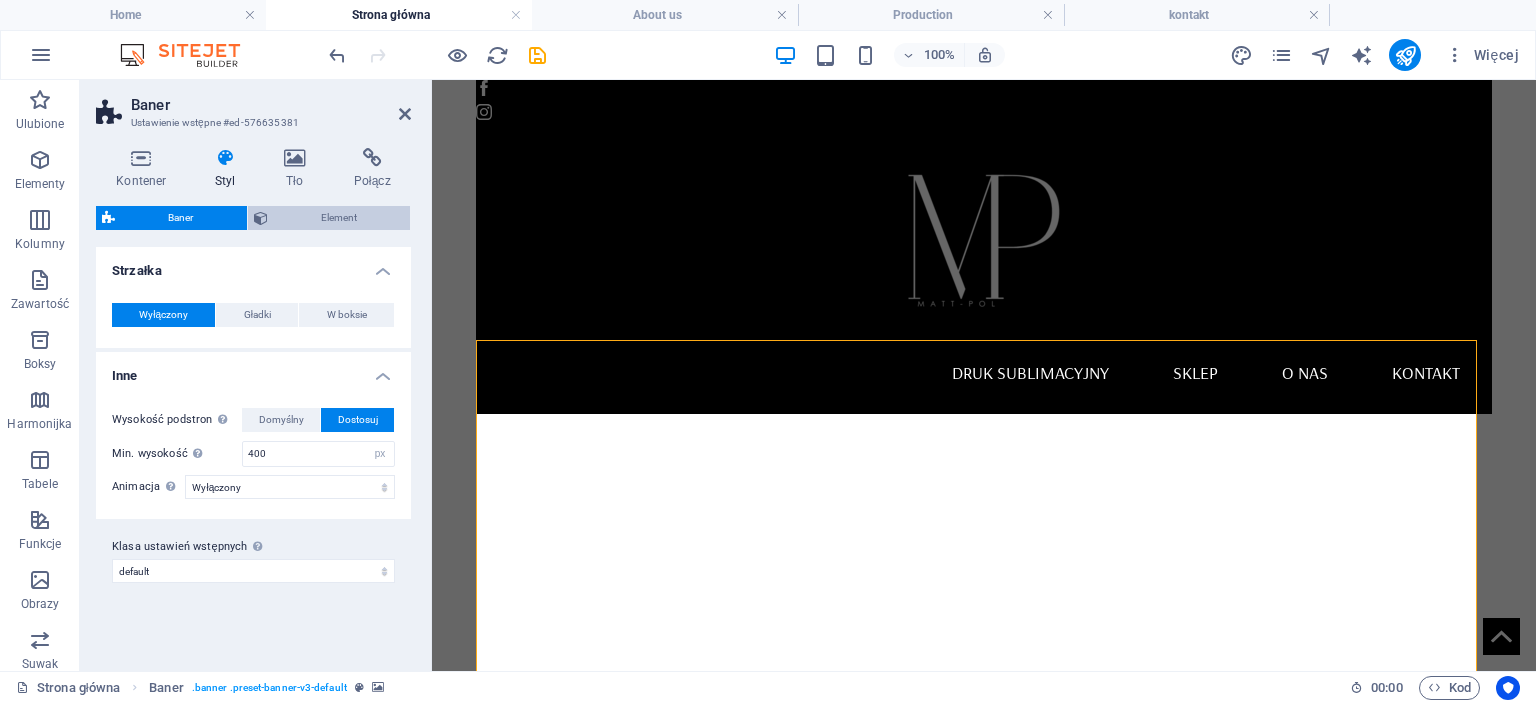 click on "Element" at bounding box center [339, 218] 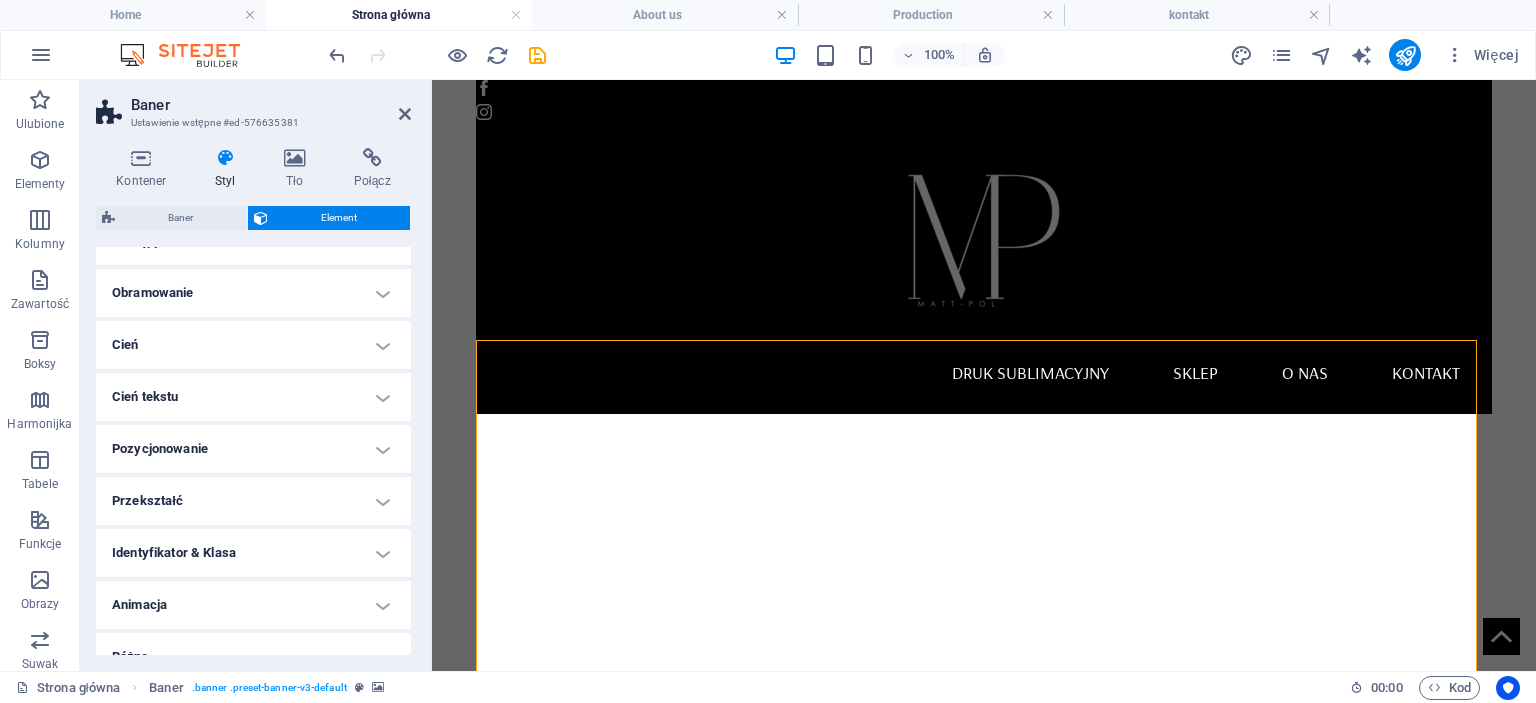 scroll, scrollTop: 222, scrollLeft: 0, axis: vertical 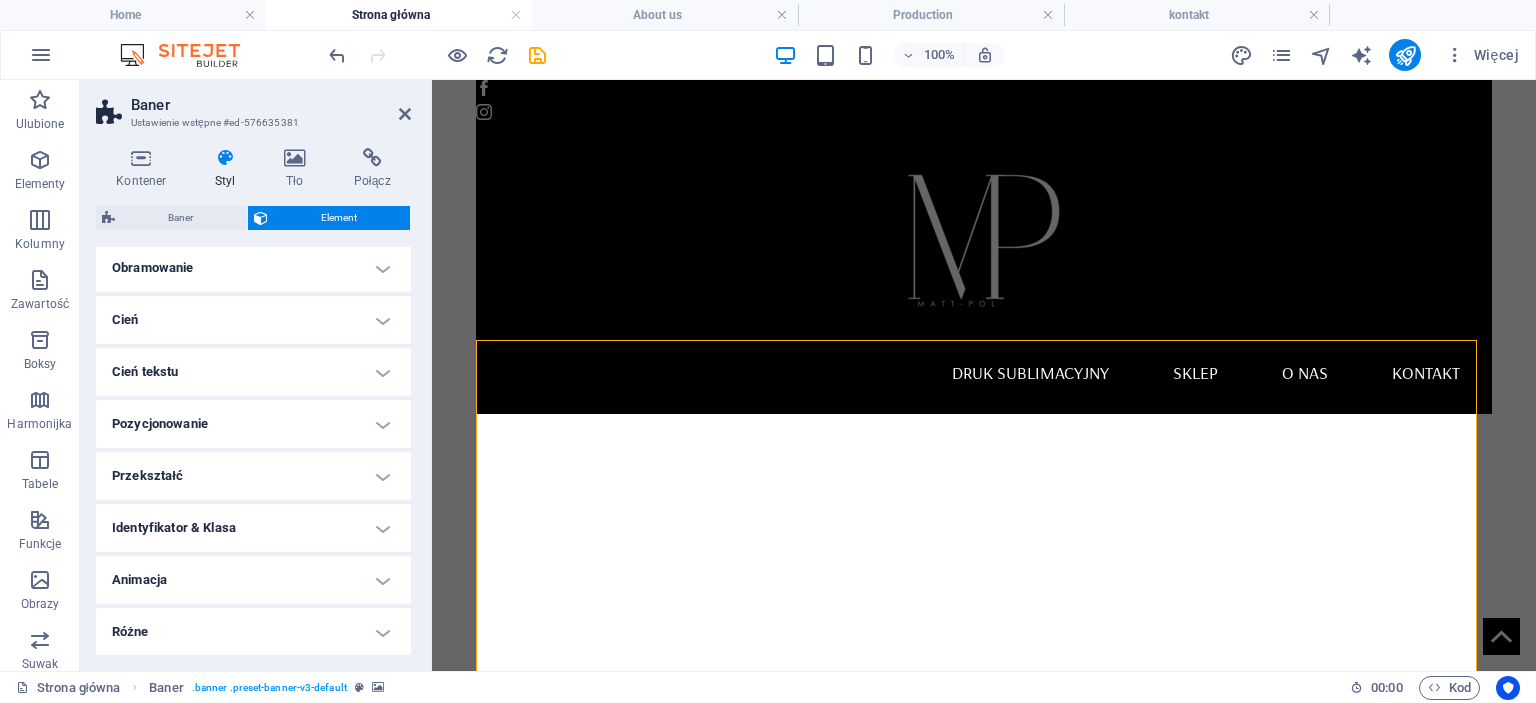 click on "Przekształć" at bounding box center [253, 476] 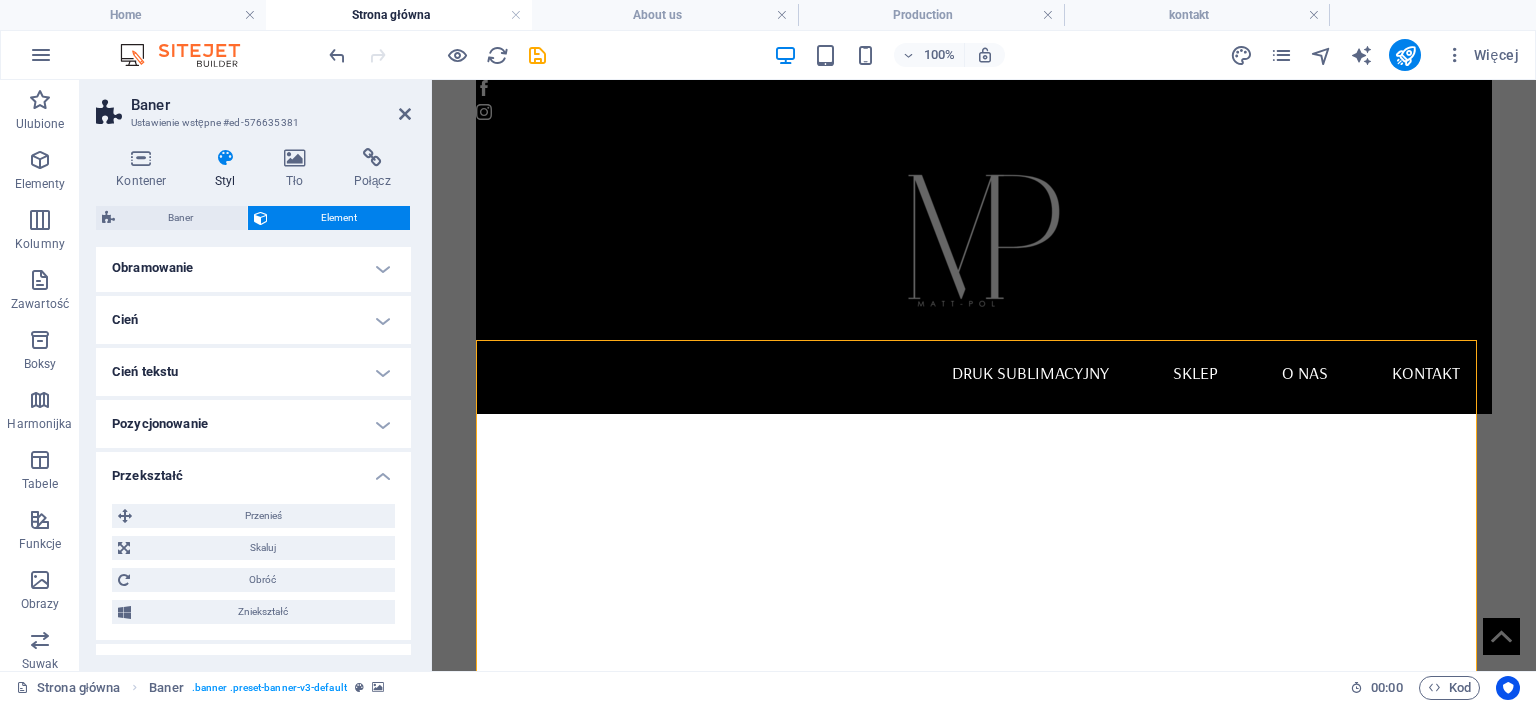 click on "Przekształć" at bounding box center (253, 470) 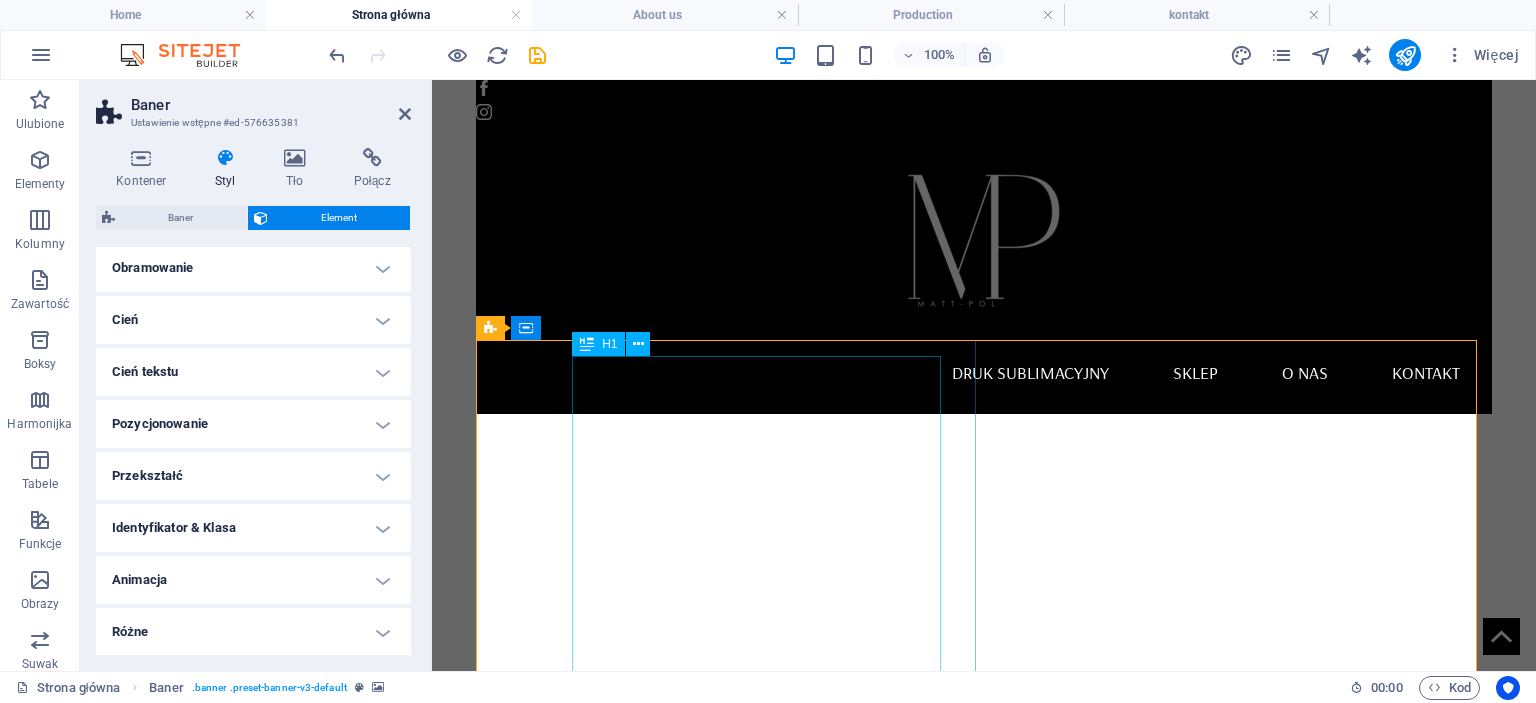 click on "Druk sublimacyjny na kocach, ręcznikach i tekstyliach – personalizacja dla firm i osób prywatnych" at bounding box center (984, 1599) 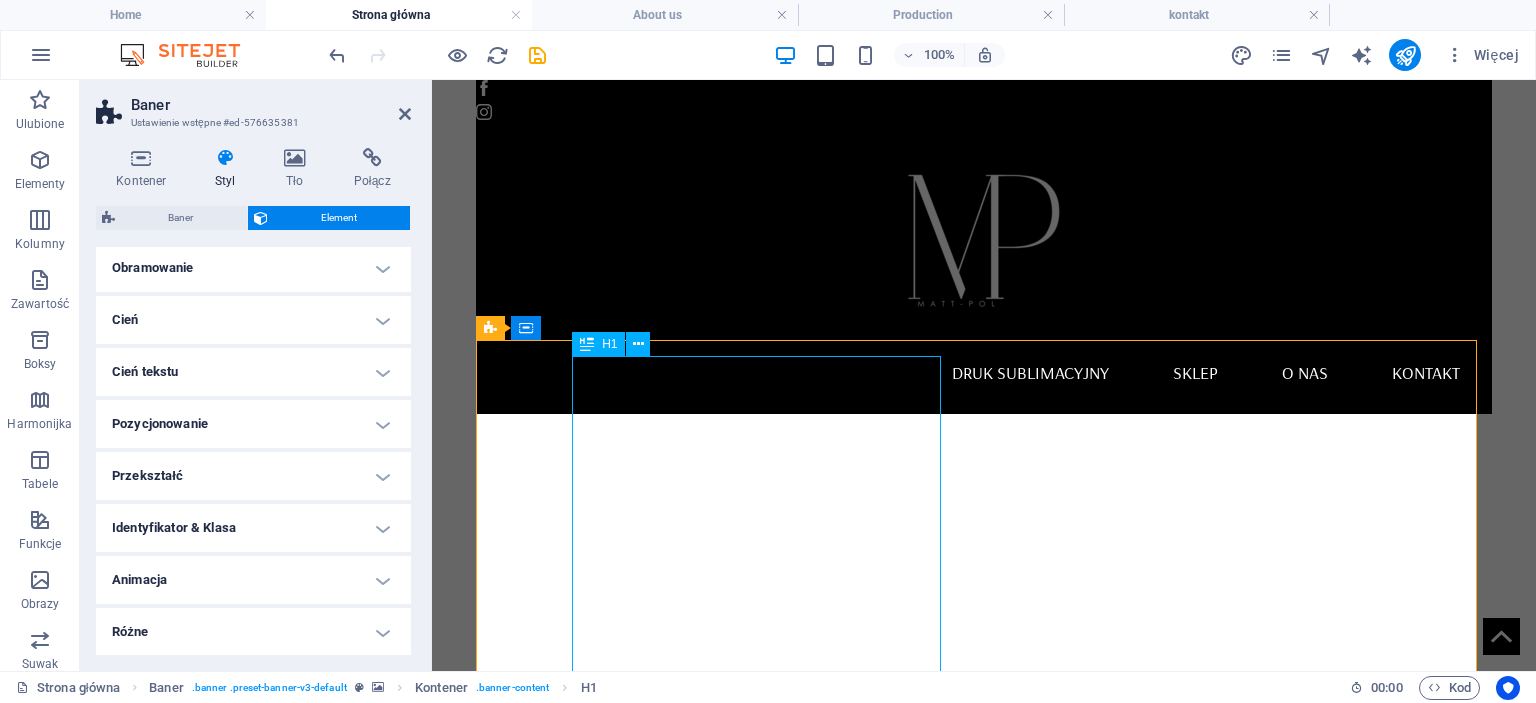 click on "Druk sublimacyjny na kocach, ręcznikach i tekstyliach – personalizacja dla firm i osób prywatnych" at bounding box center [984, 1599] 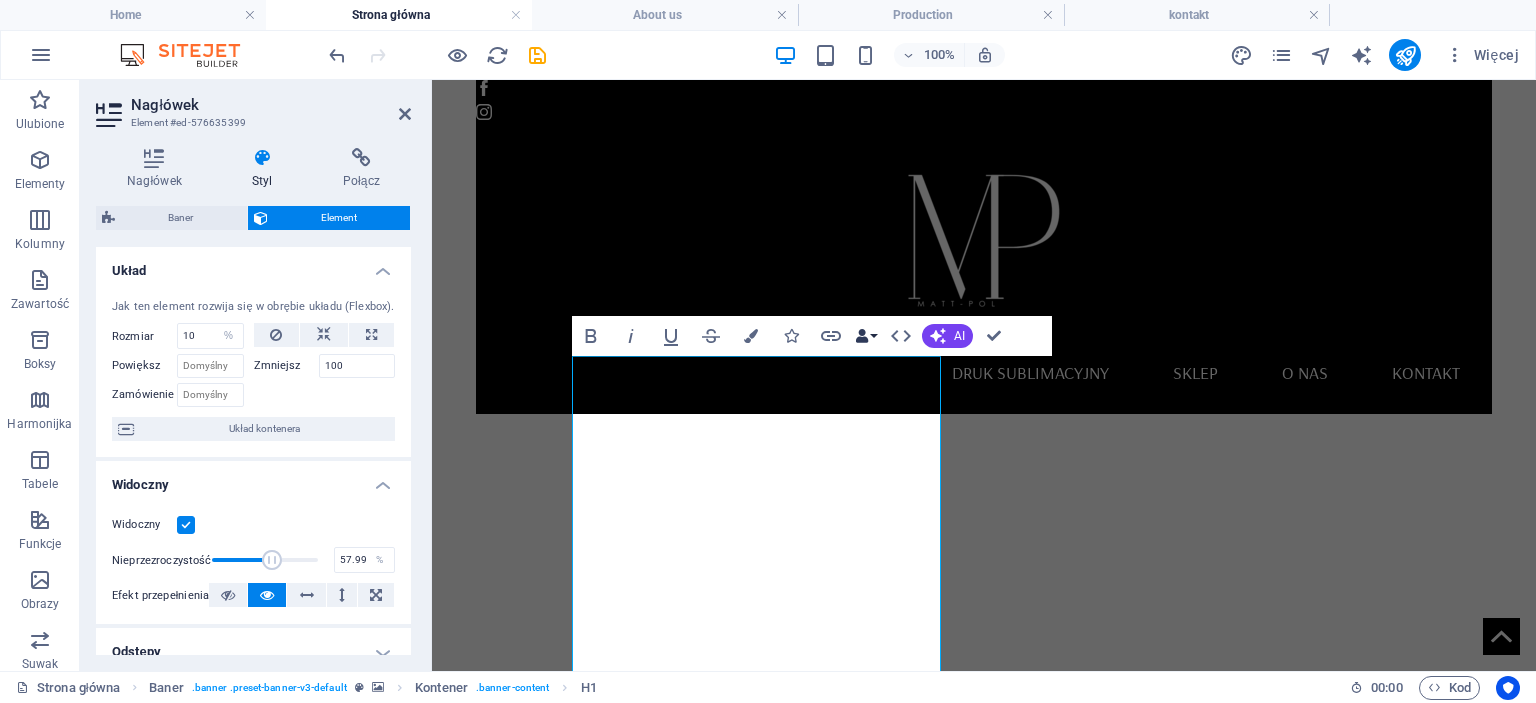 click on "Data Bindings" at bounding box center (866, 336) 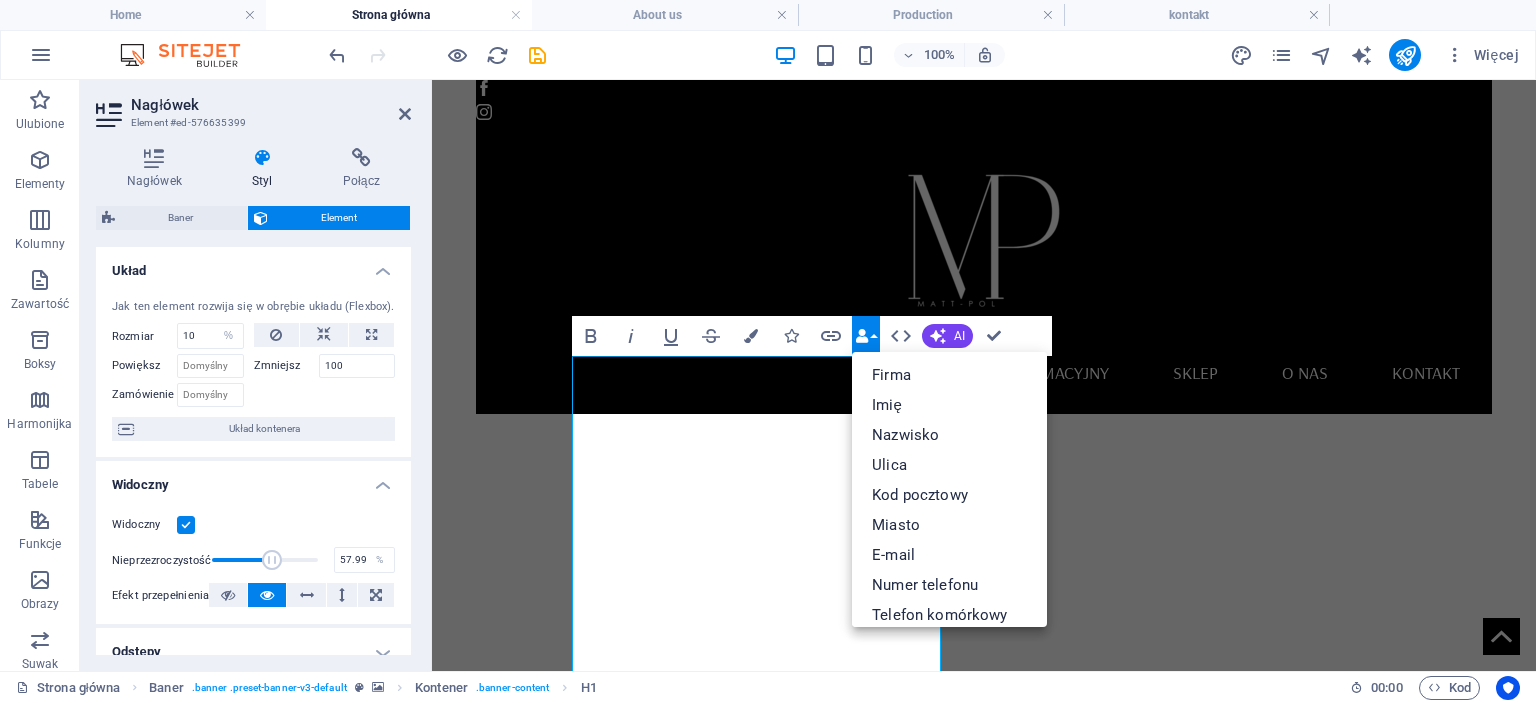 click on "Data Bindings" at bounding box center [866, 336] 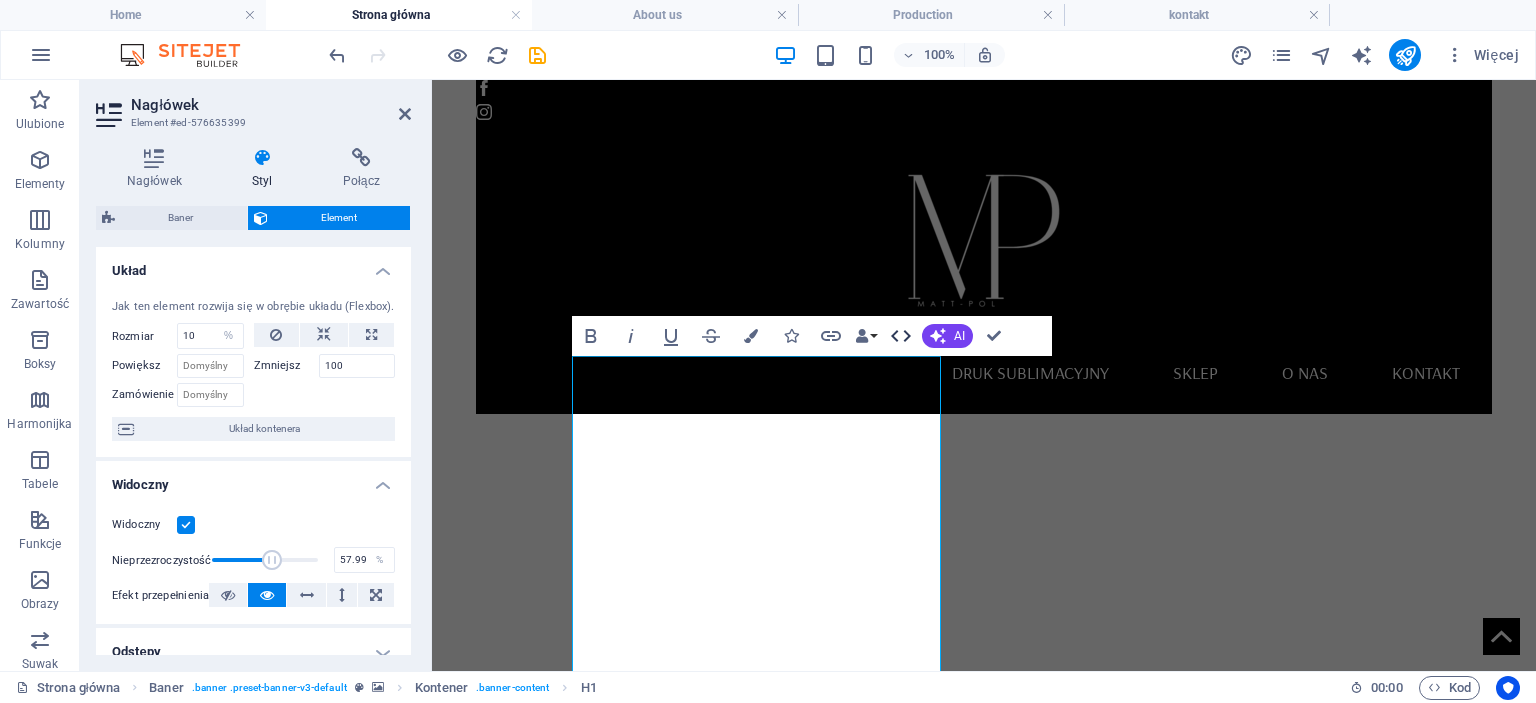 click 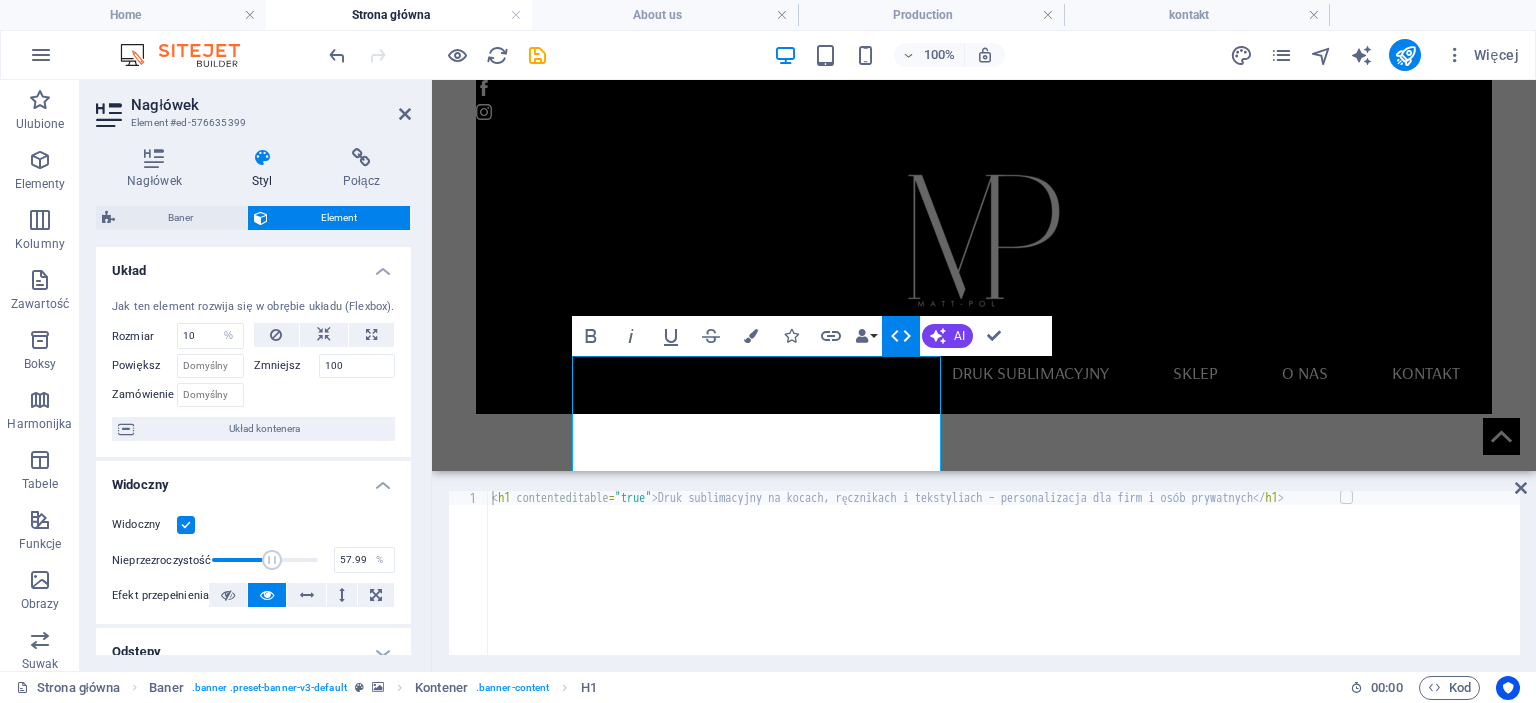 click 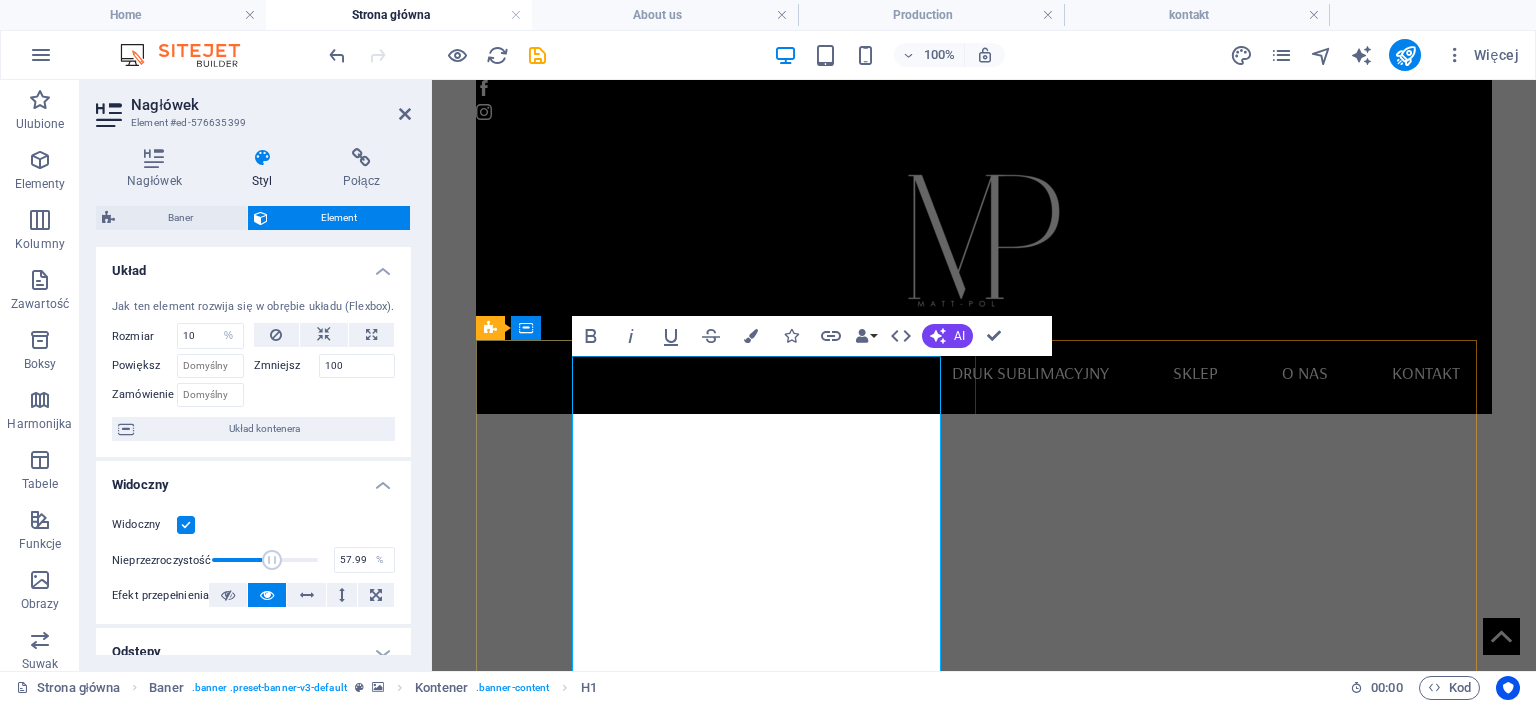 drag, startPoint x: 656, startPoint y: 460, endPoint x: 636, endPoint y: 488, distance: 34.4093 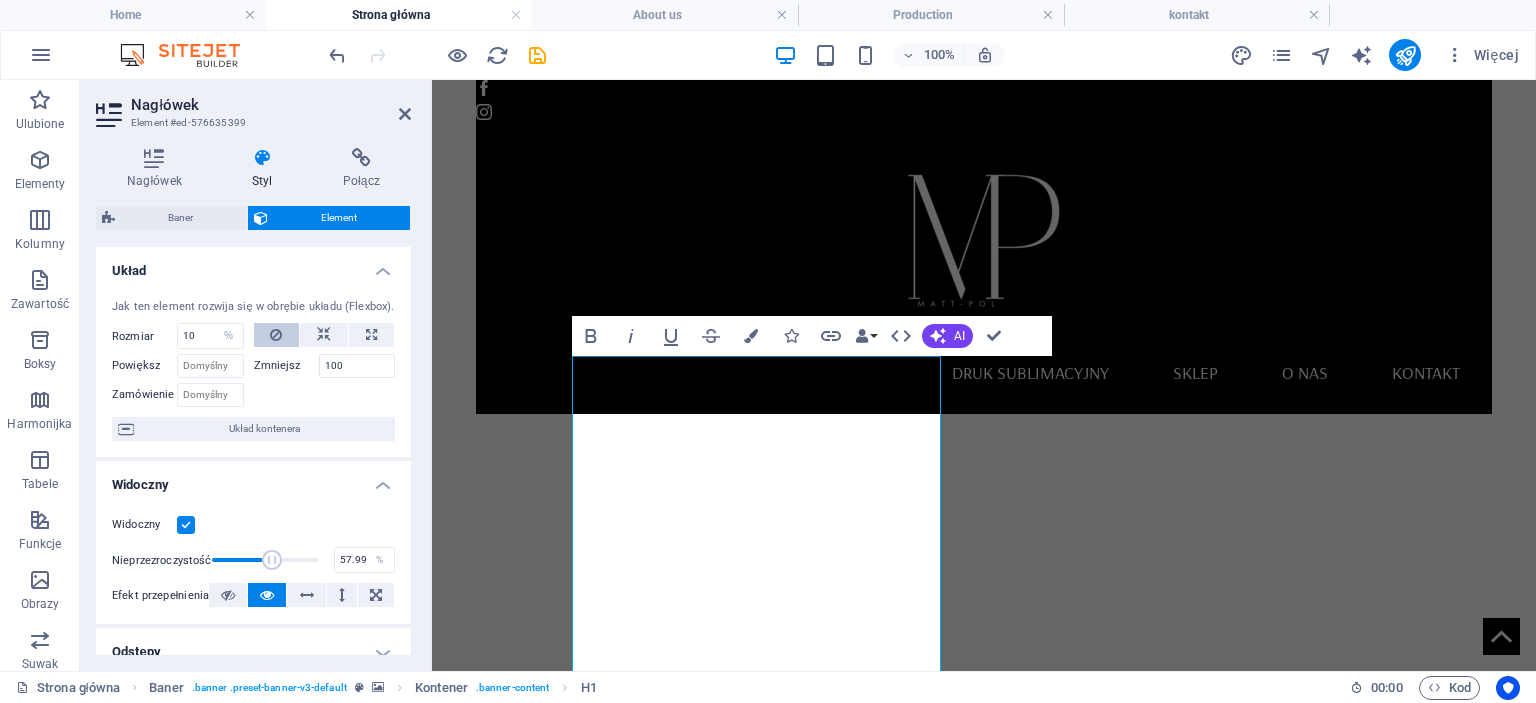 click at bounding box center (276, 335) 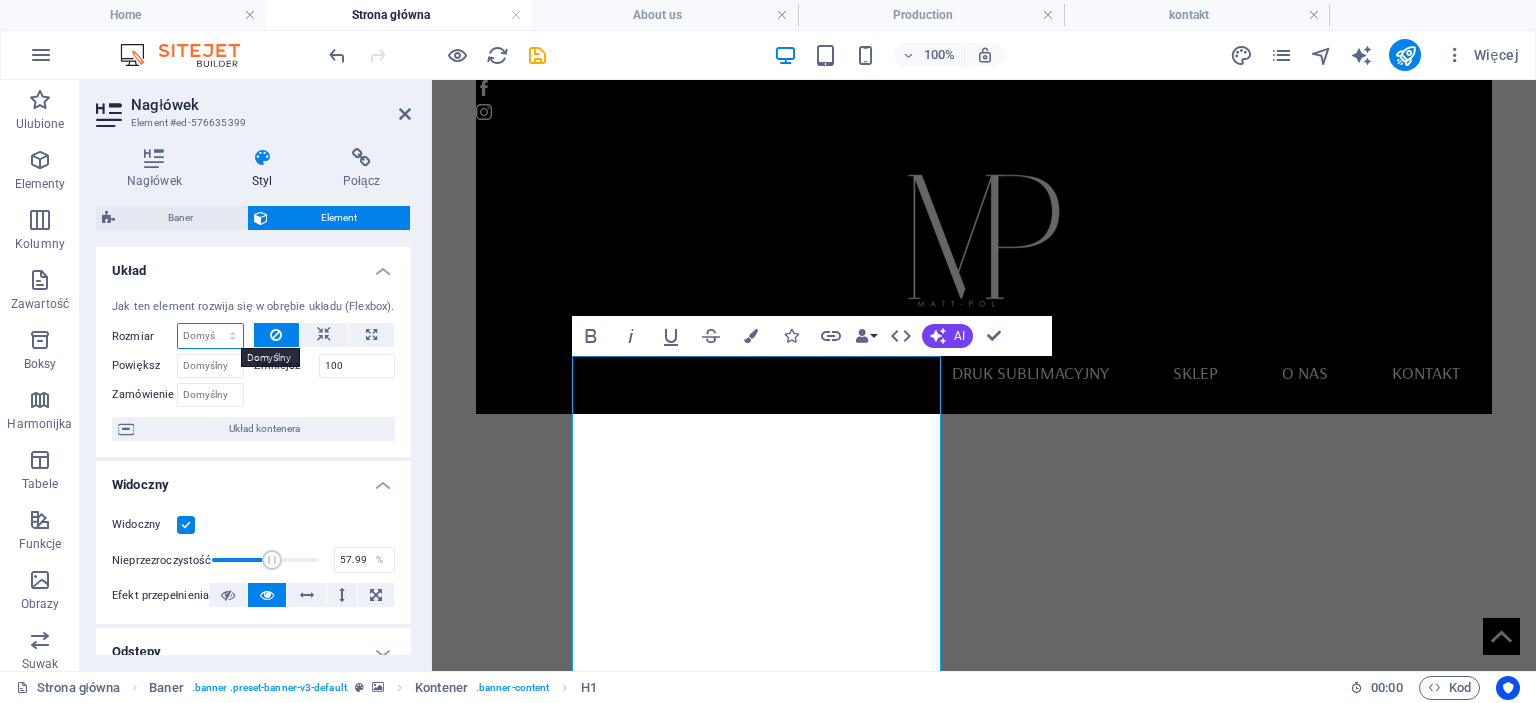 click on "Domyślny automatycznie px % 1/1 1/2 1/3 1/4 1/5 1/6 1/7 1/8 1/9 1/10" at bounding box center [210, 336] 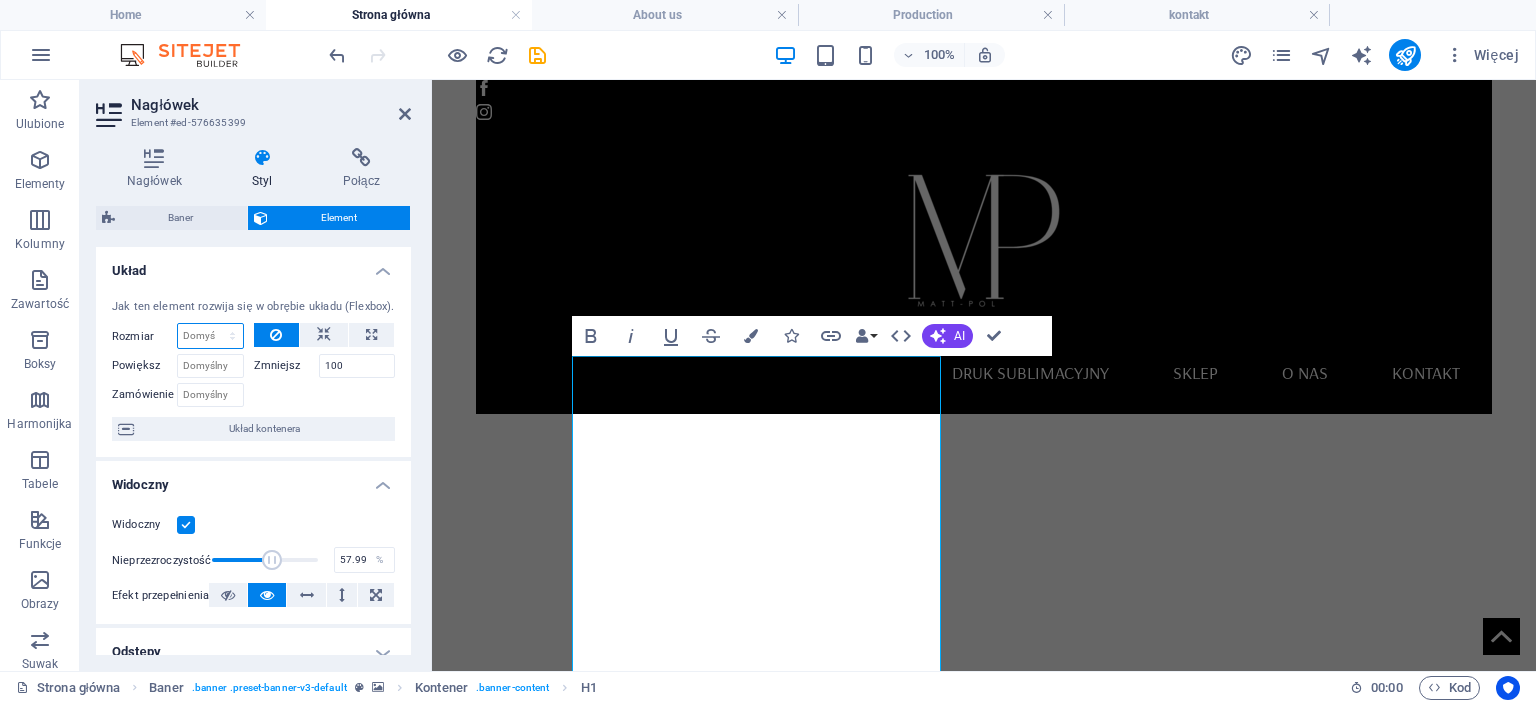 select on "1/10" 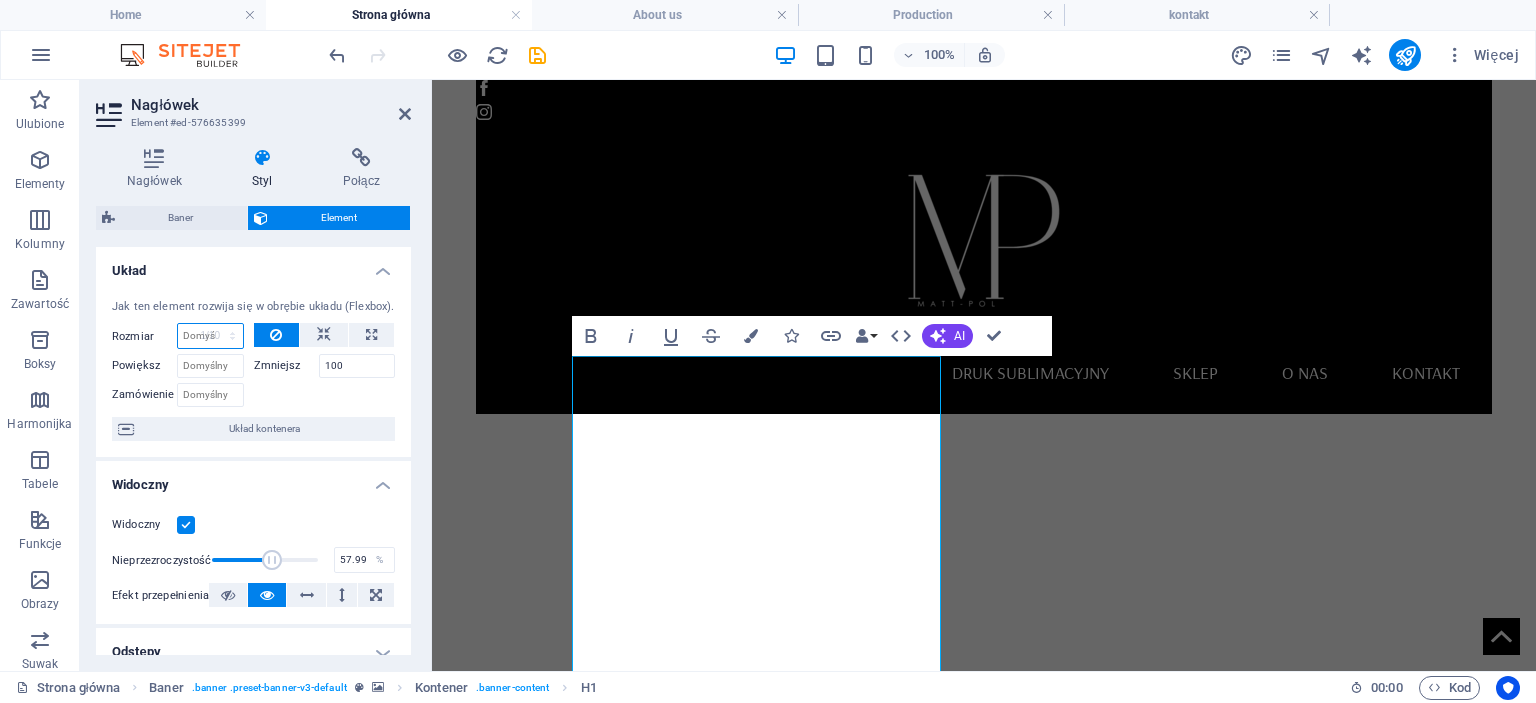 click on "Domyślny automatycznie px % 1/1 1/2 1/3 1/4 1/5 1/6 1/7 1/8 1/9 1/10" at bounding box center (210, 336) 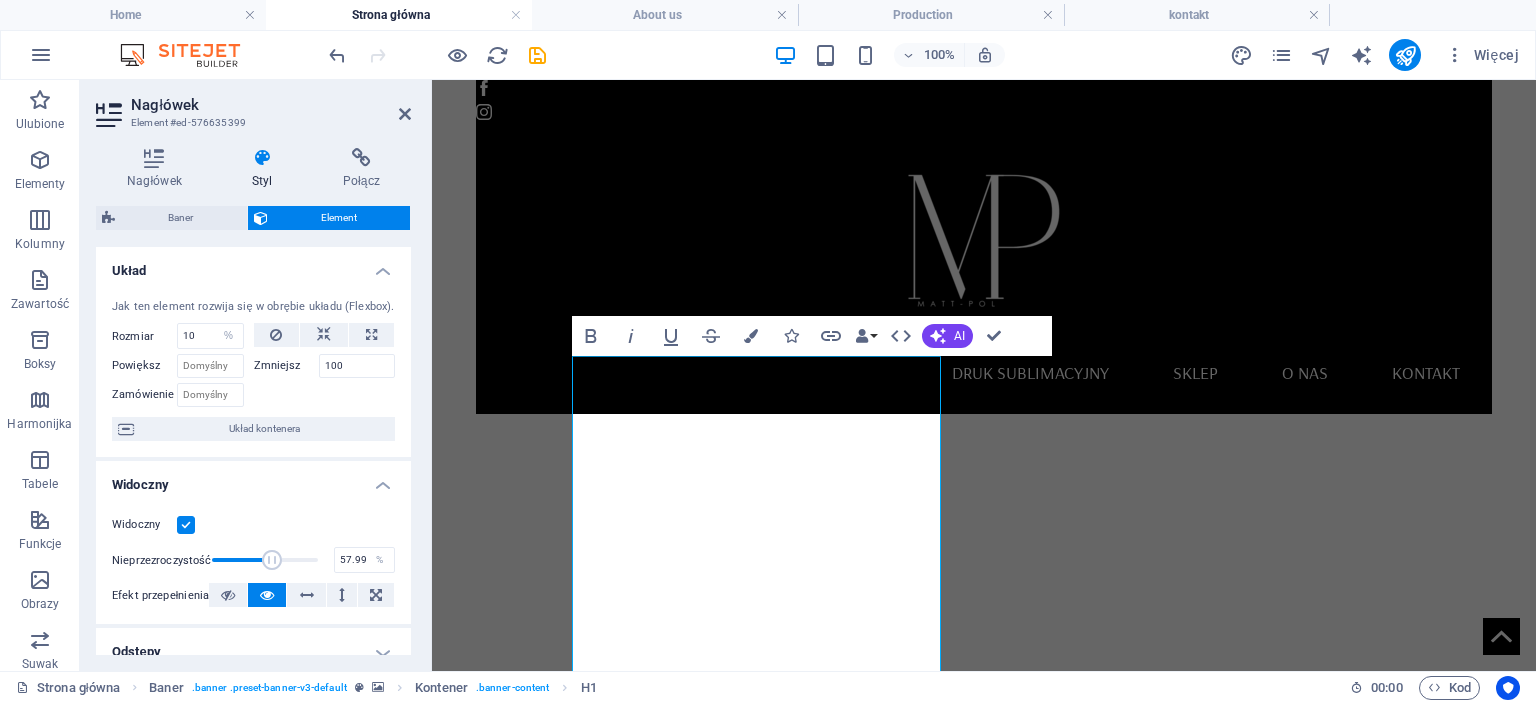 click at bounding box center (325, 392) 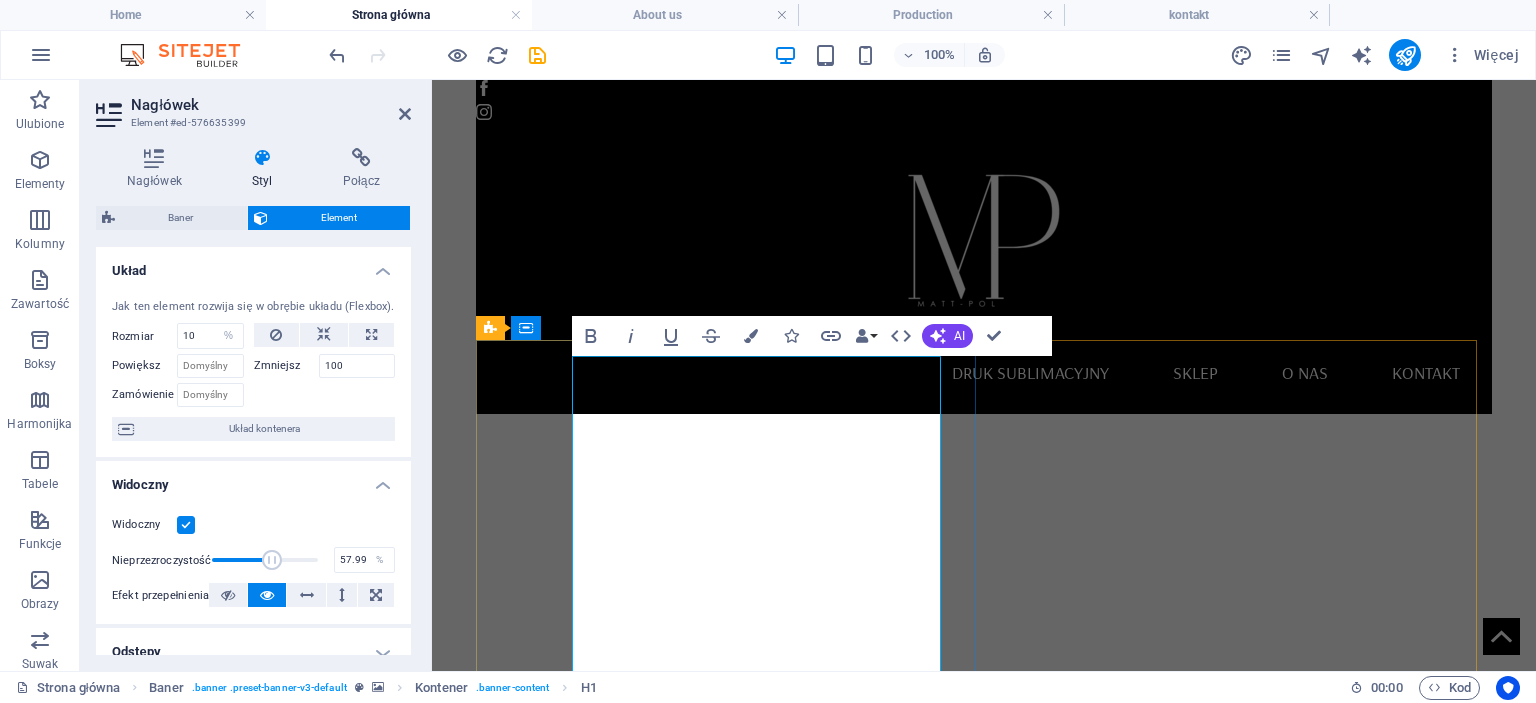 click on "Druk sublimacyjny na kocach, ręcznikach i tekstyliach – personalizacja dla firm i osób prywatnych" at bounding box center [984, 1599] 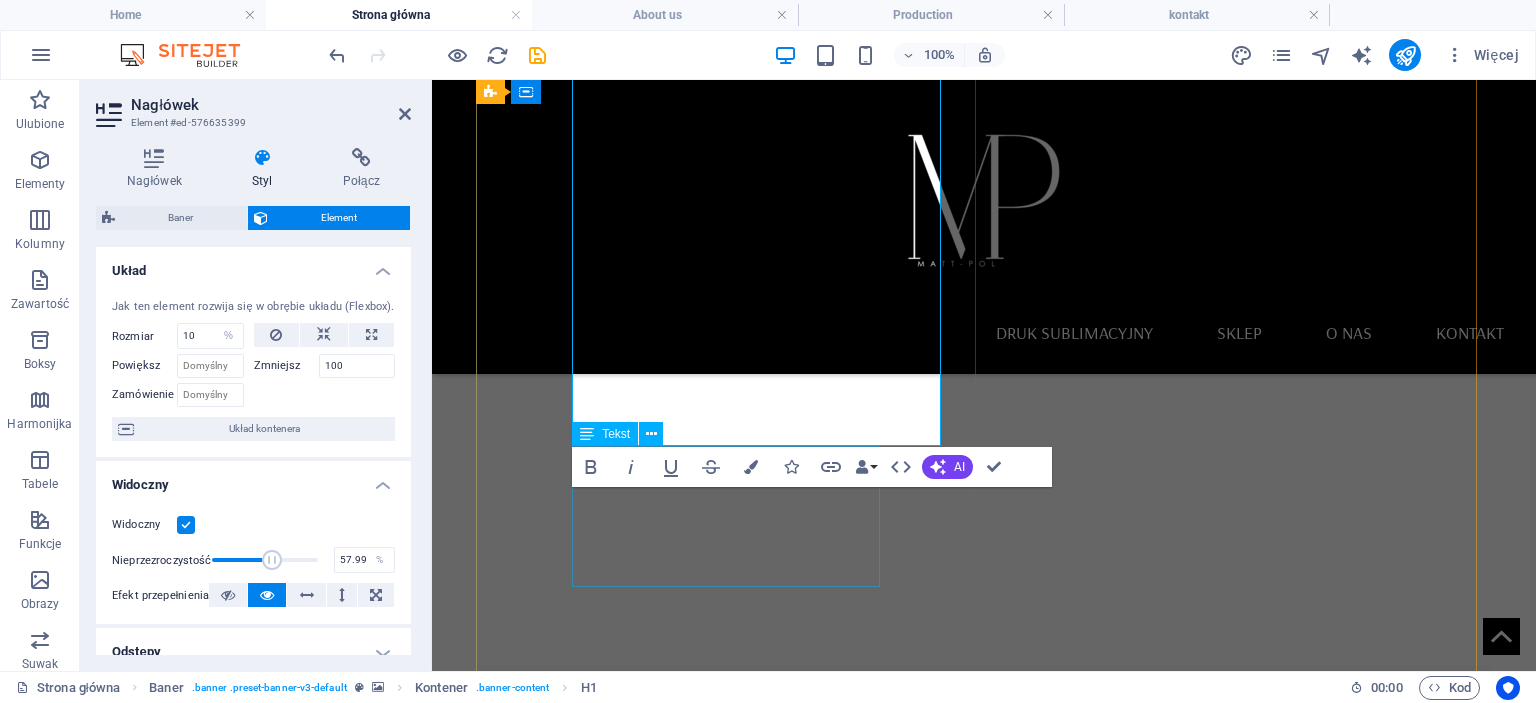 scroll, scrollTop: 700, scrollLeft: 0, axis: vertical 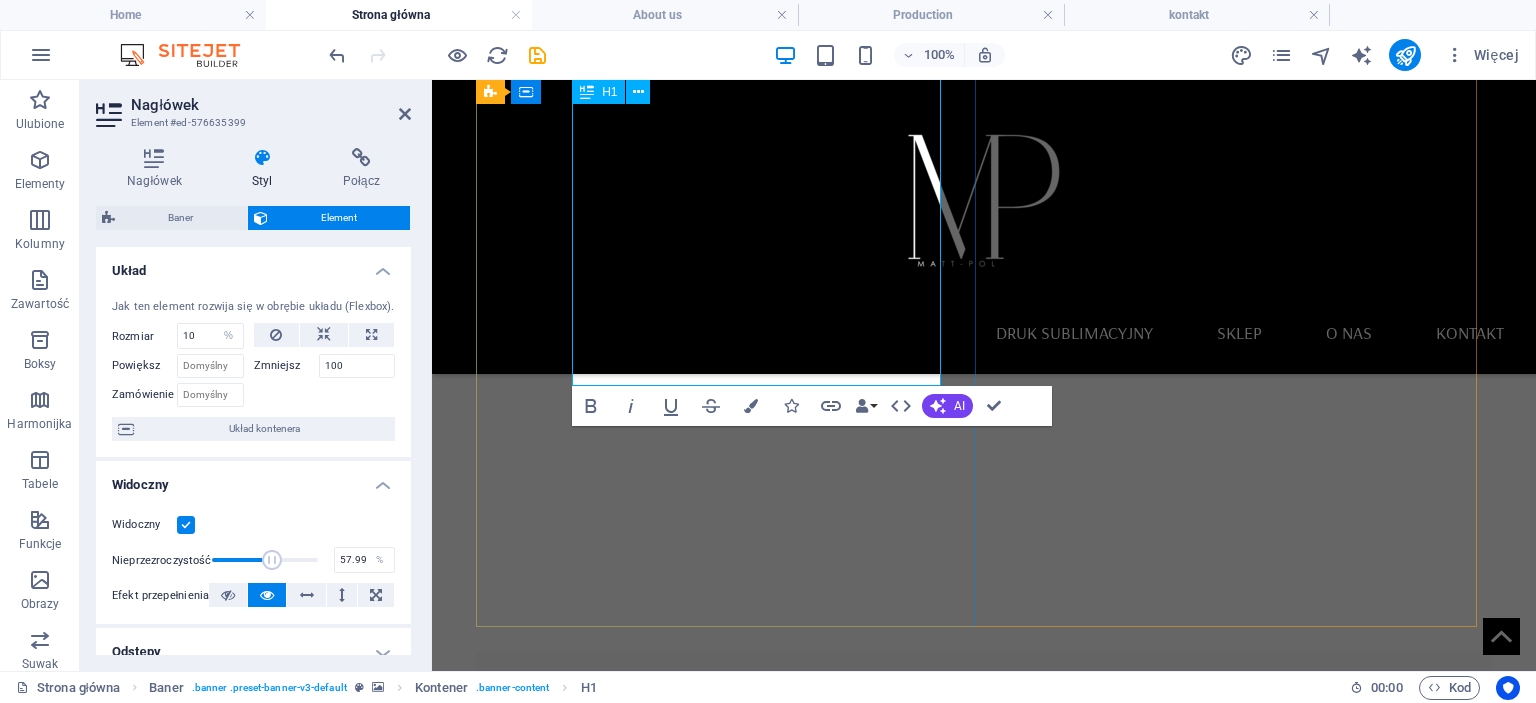 click on "Druk sublimacyjny na kocach, ręcznikach i tekstyliach – personalizacja dla firm i osób prywatnych" at bounding box center (984, 849) 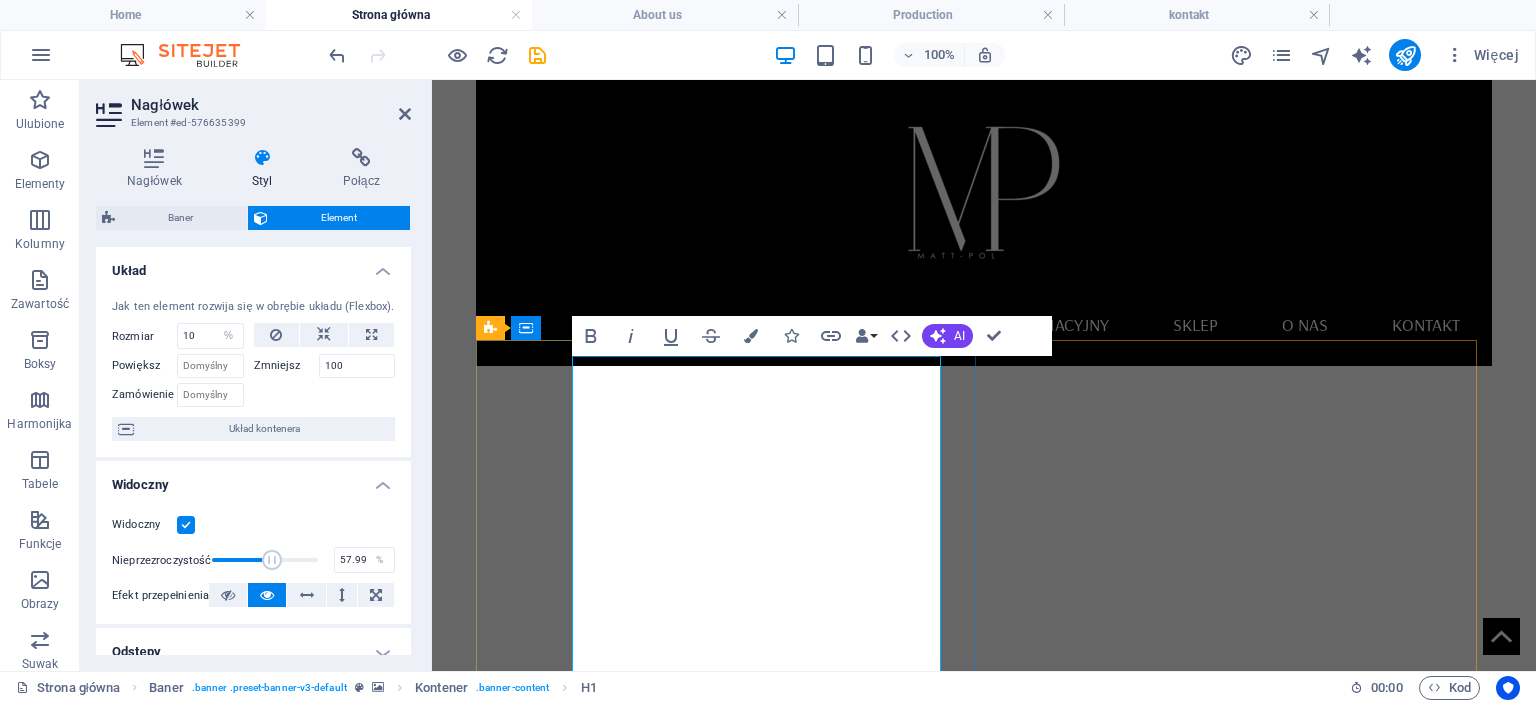 scroll, scrollTop: 0, scrollLeft: 0, axis: both 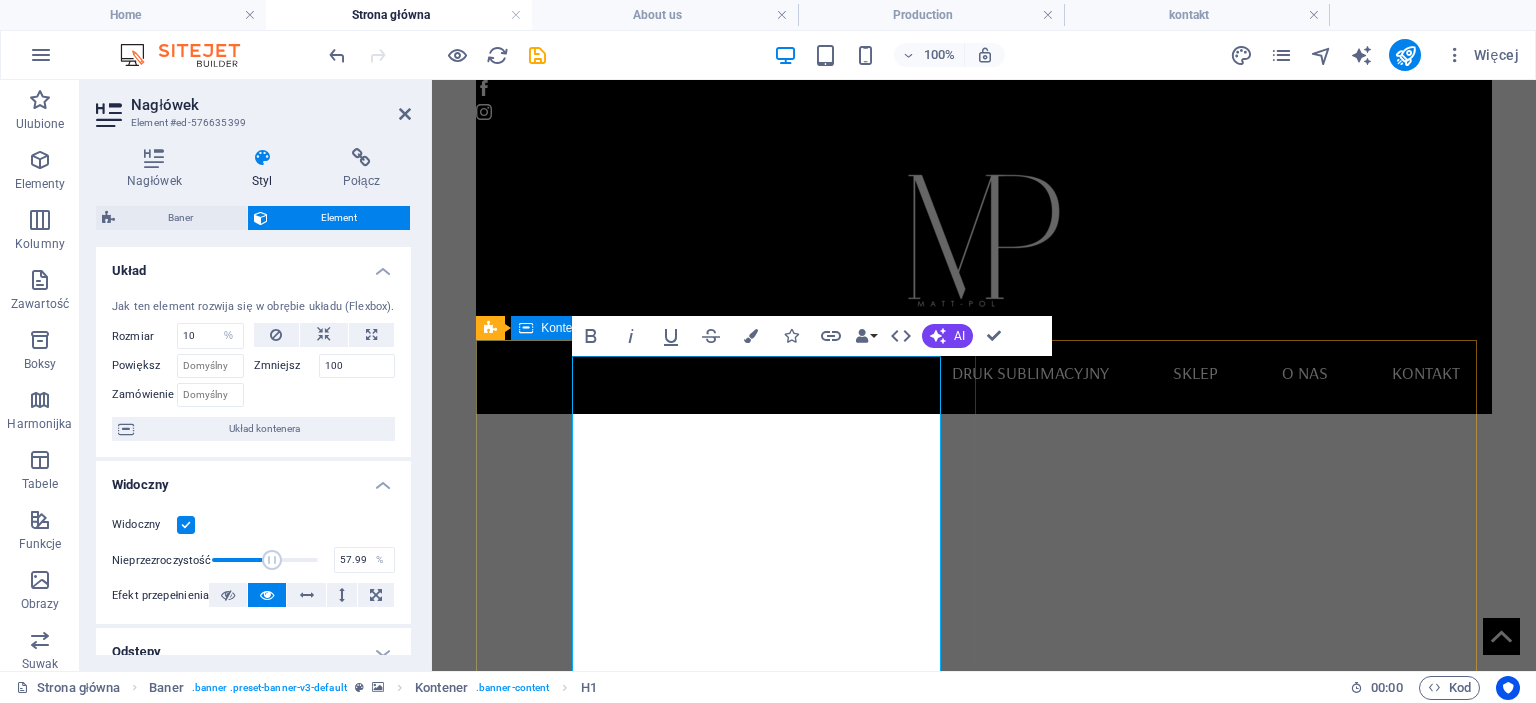 drag, startPoint x: 875, startPoint y: 629, endPoint x: 563, endPoint y: 382, distance: 397.9359 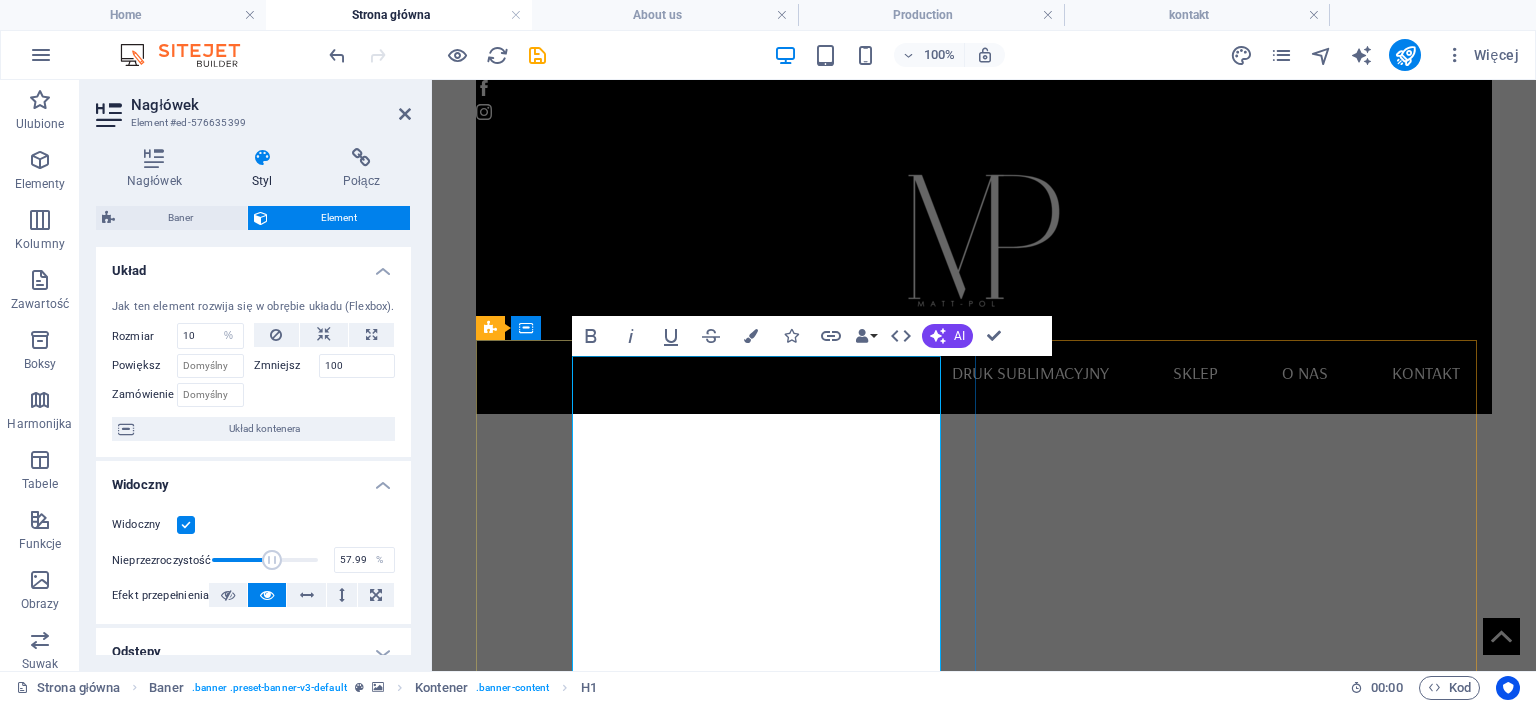 copy on "Druk sublimacyjny na kocach, ręcznikach i tekstyliach – personalizacja dla firm i osób prywatnych" 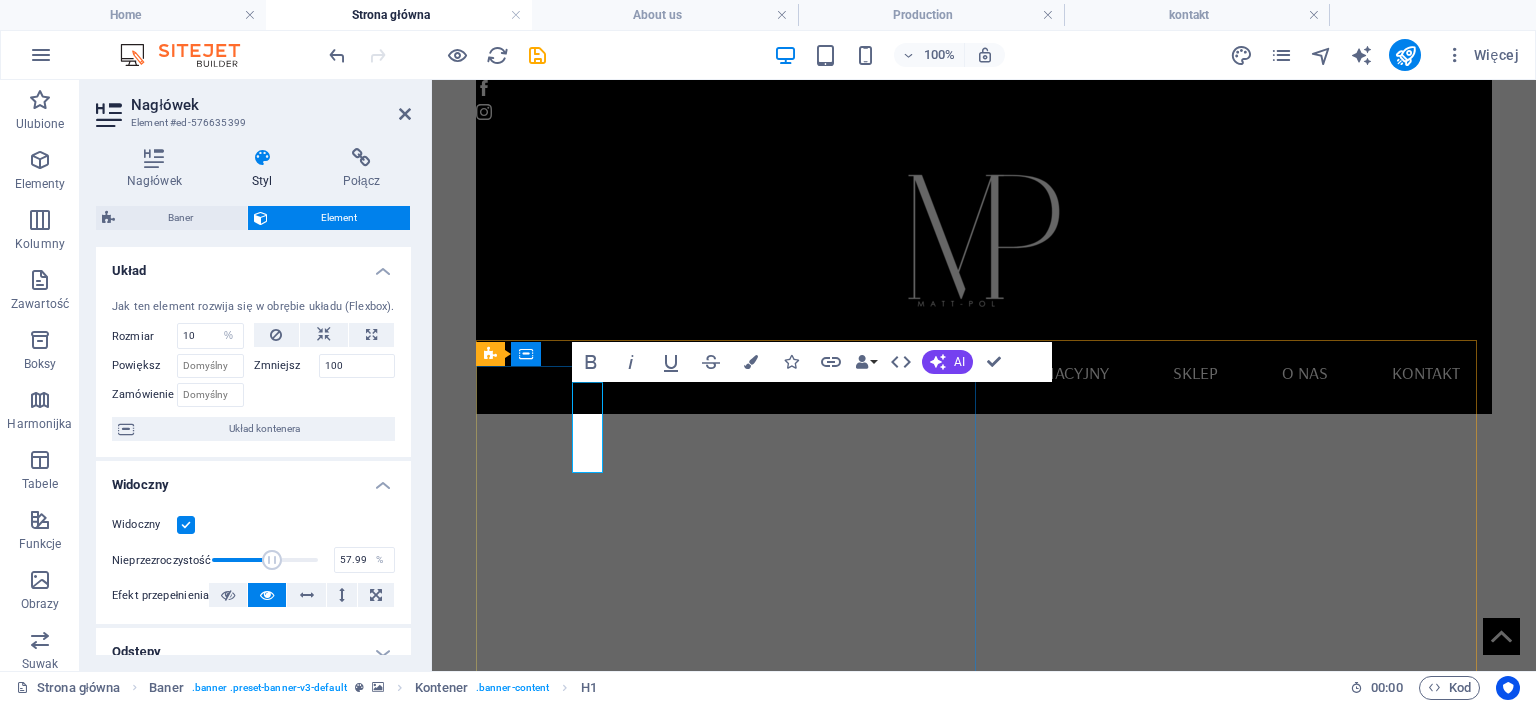 click on "​" at bounding box center [984, 875] 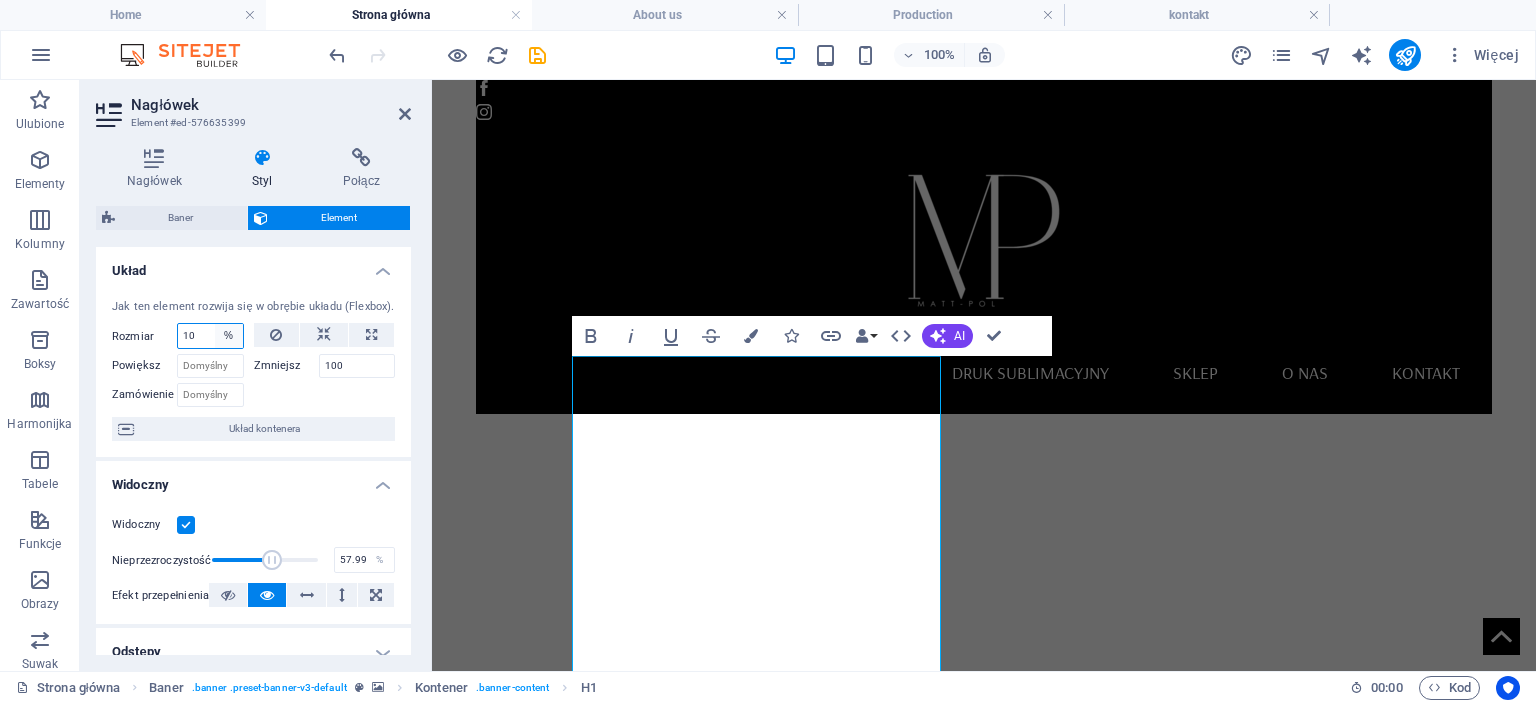 click on "Domyślny automatycznie px % 1/1 1/2 1/3 1/4 1/5 1/6 1/7 1/8 1/9 1/10" at bounding box center [229, 336] 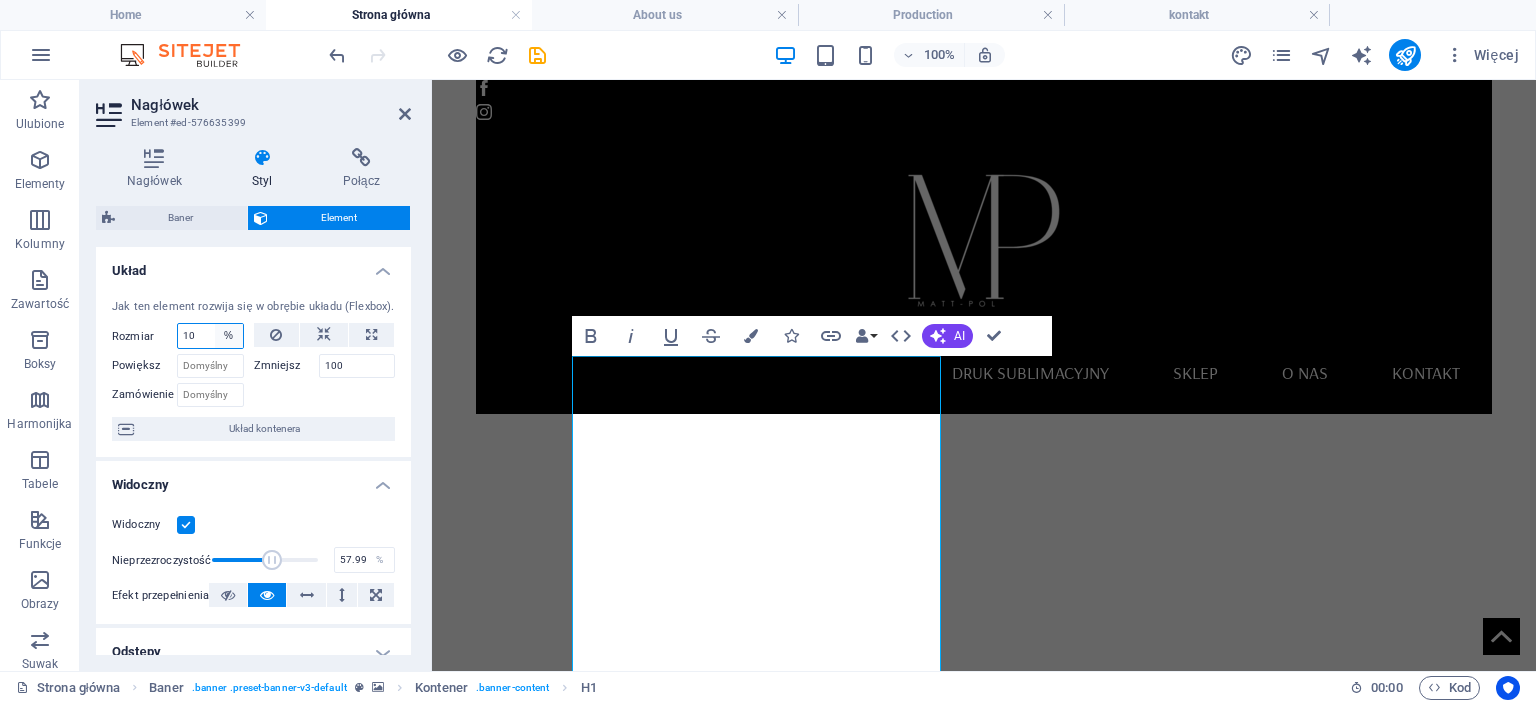 select on "px" 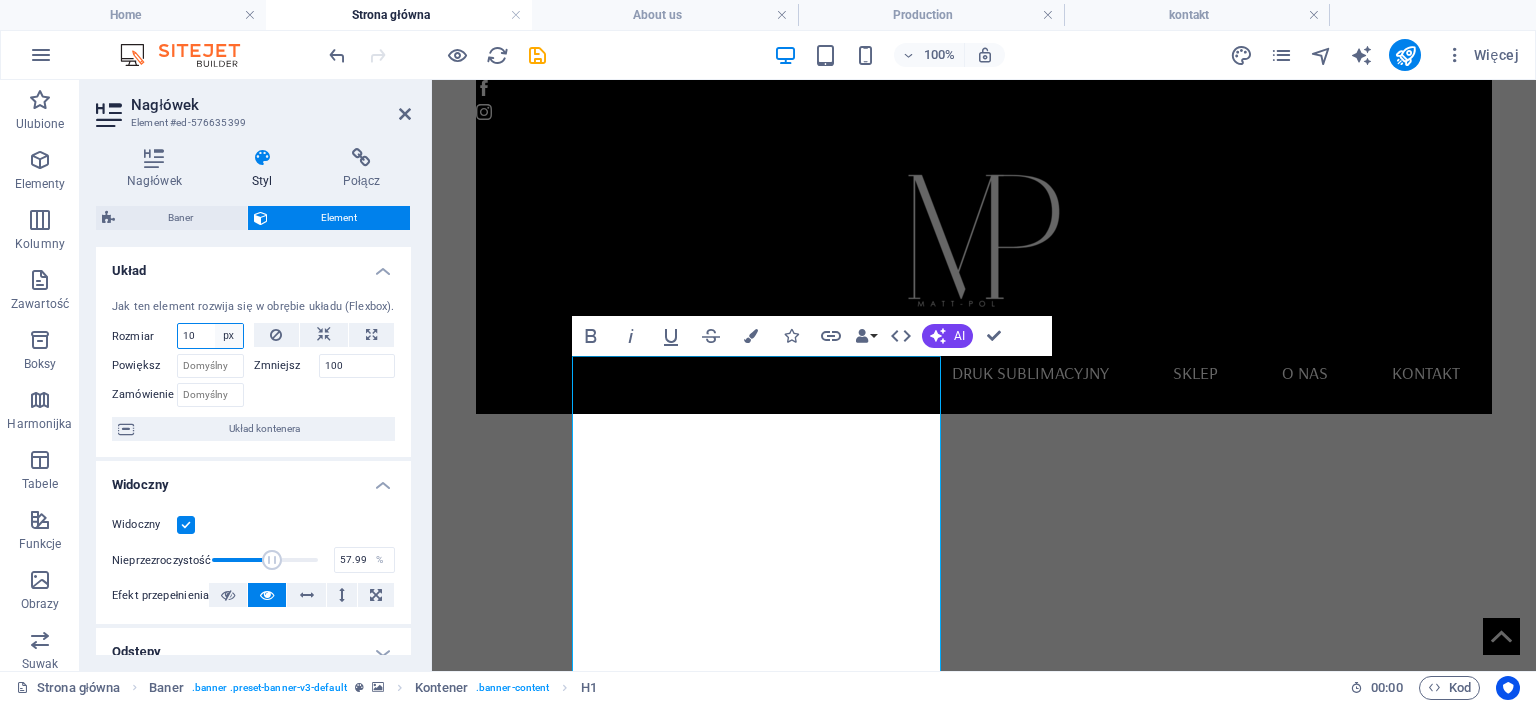 click on "Domyślny automatycznie px % 1/1 1/2 1/3 1/4 1/5 1/6 1/7 1/8 1/9 1/10" at bounding box center (229, 336) 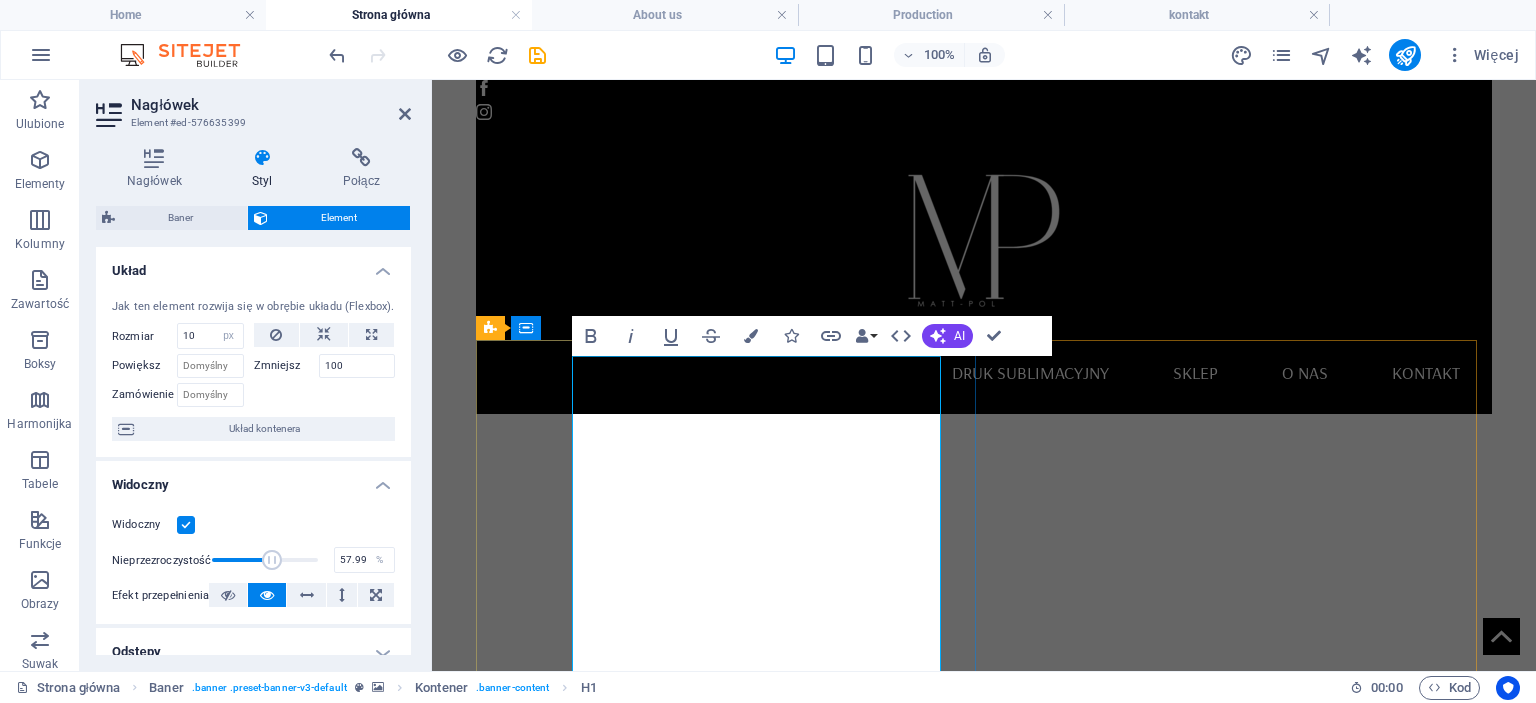 click on "Druk sublimacyjny na kocach, ręcznikach i tekstyliach – personalizacja dla firm i osób prywatnych" at bounding box center [984, 1599] 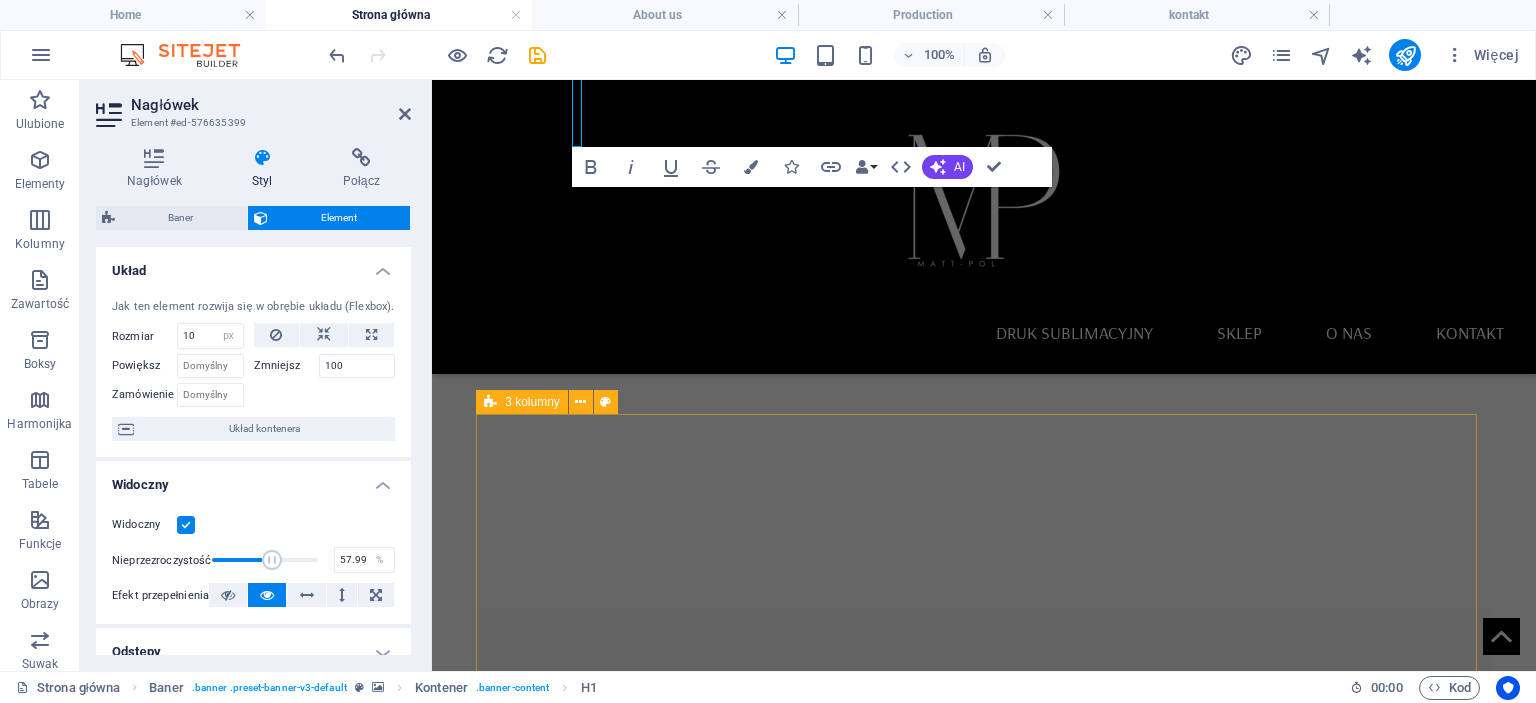 scroll, scrollTop: 125, scrollLeft: 0, axis: vertical 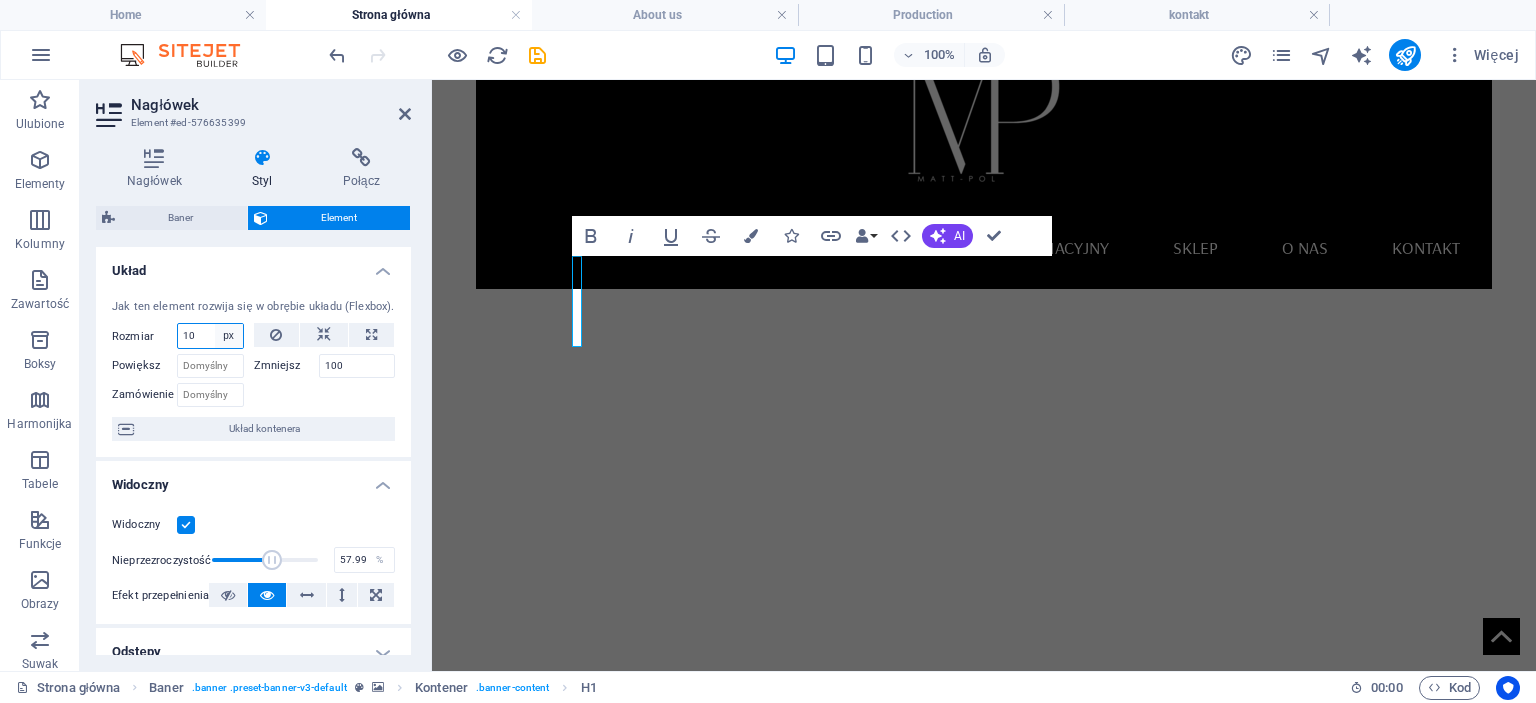 click on "Domyślny automatycznie px % 1/1 1/2 1/3 1/4 1/5 1/6 1/7 1/8 1/9 1/10" at bounding box center (229, 336) 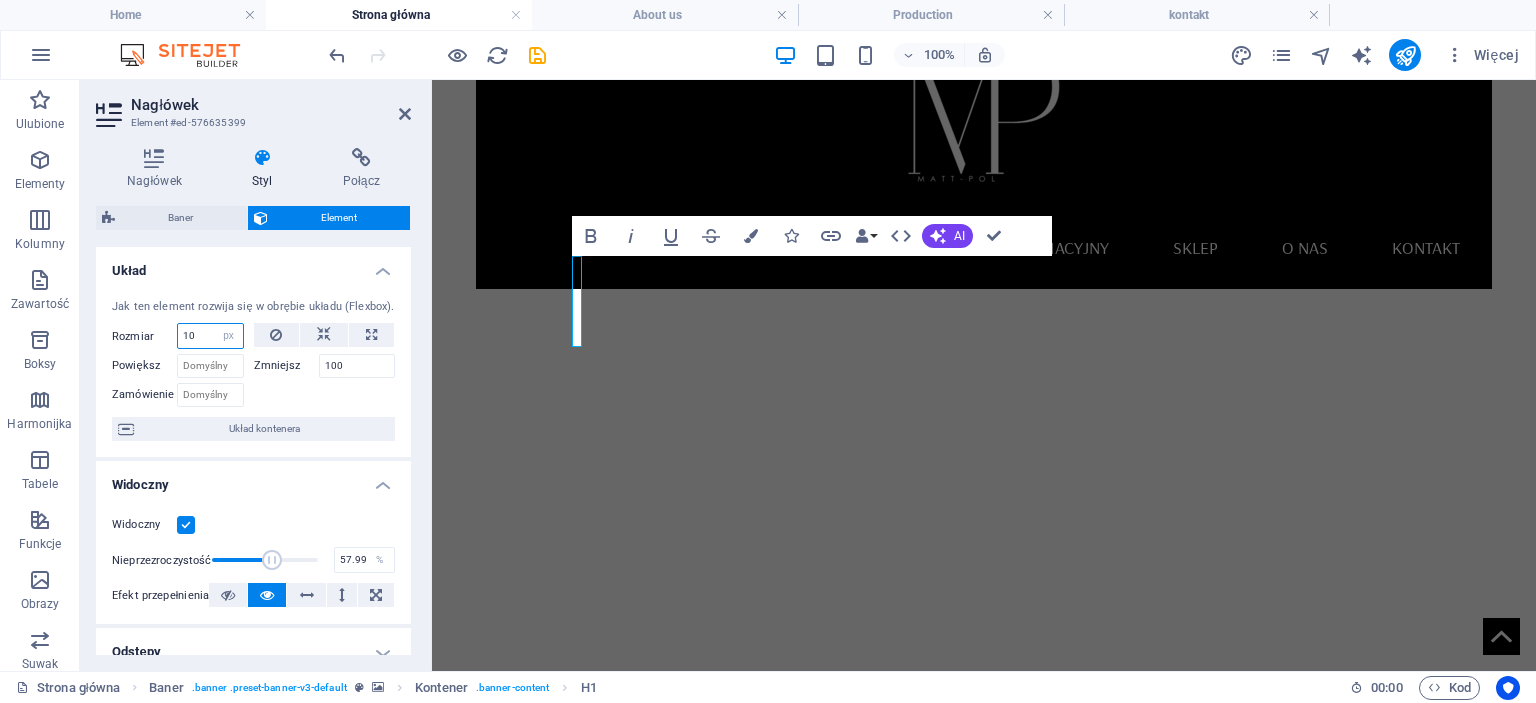 click on "10" at bounding box center [210, 336] 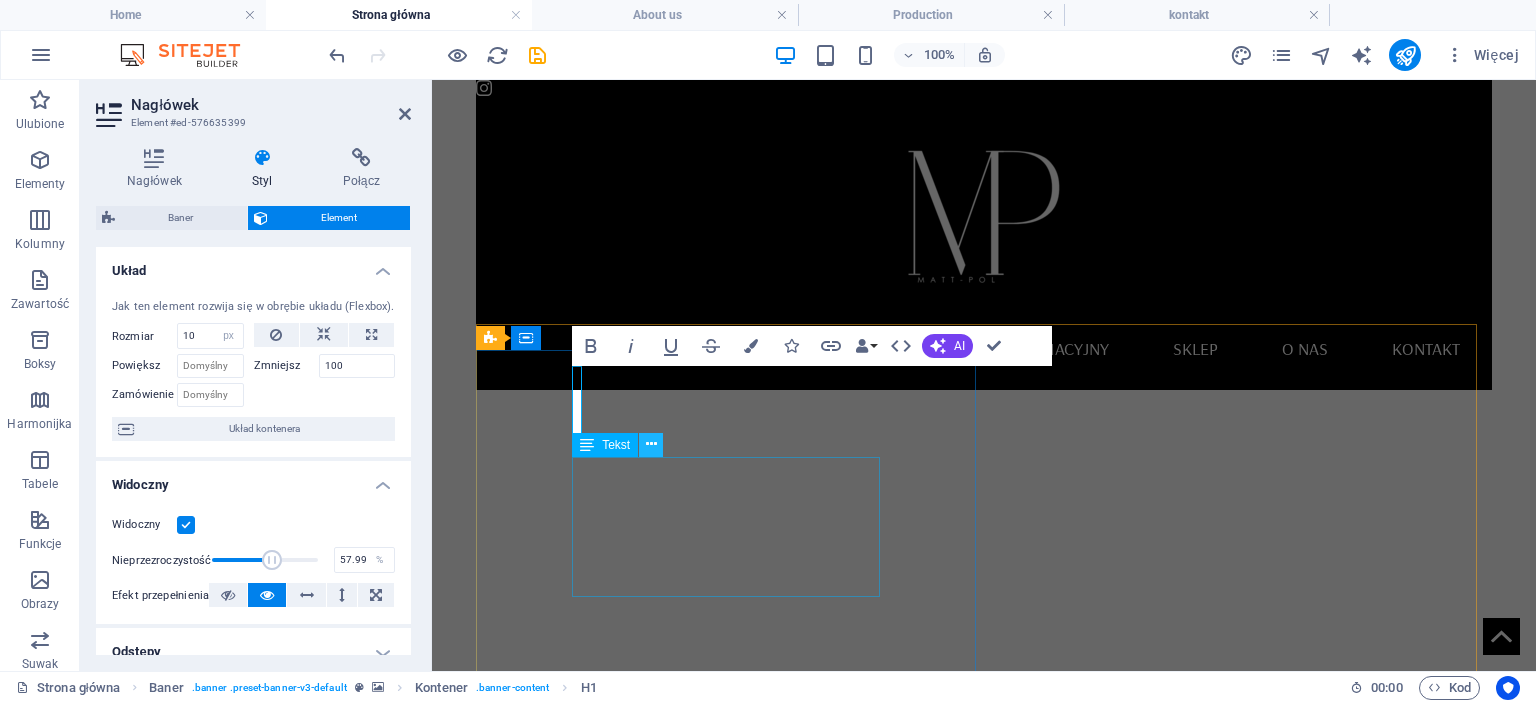 scroll, scrollTop: 0, scrollLeft: 0, axis: both 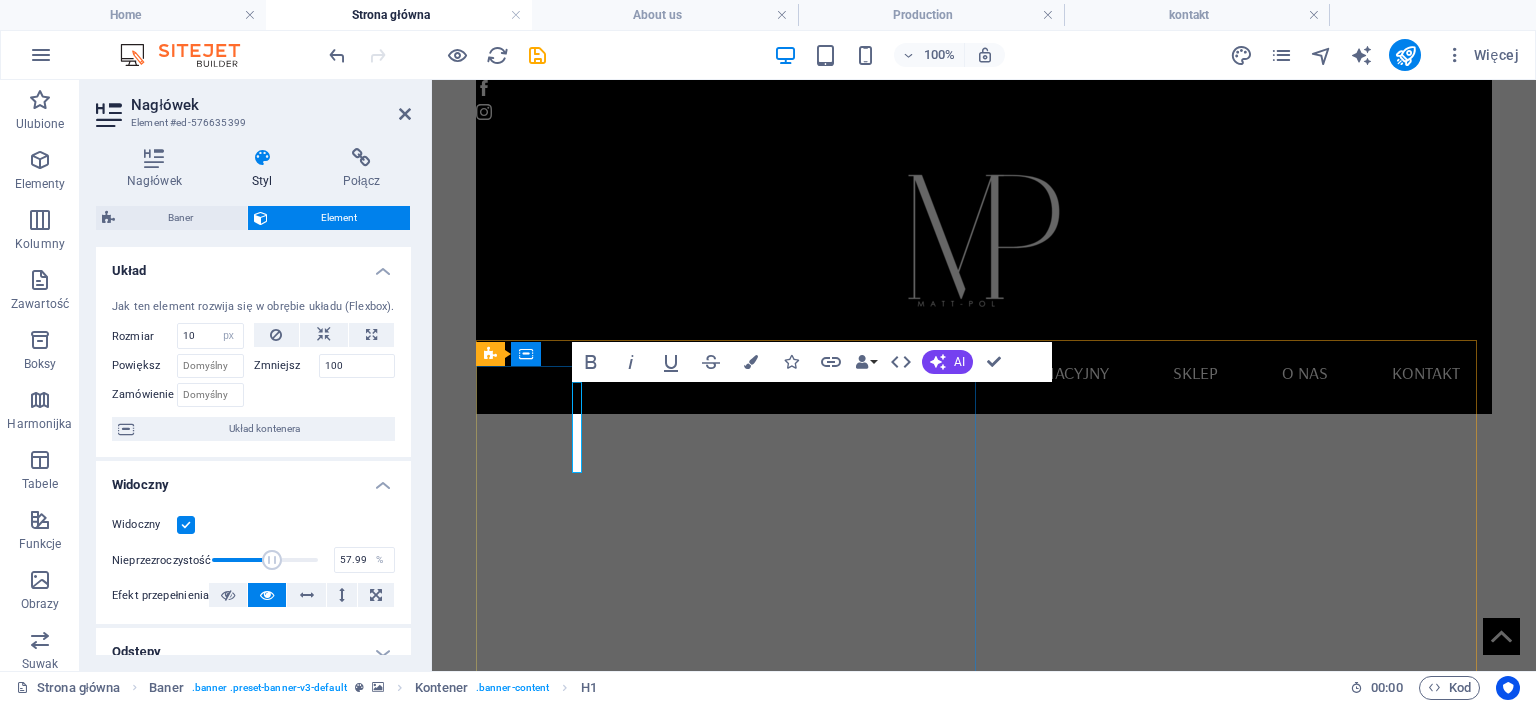 click on "​" at bounding box center [984, 875] 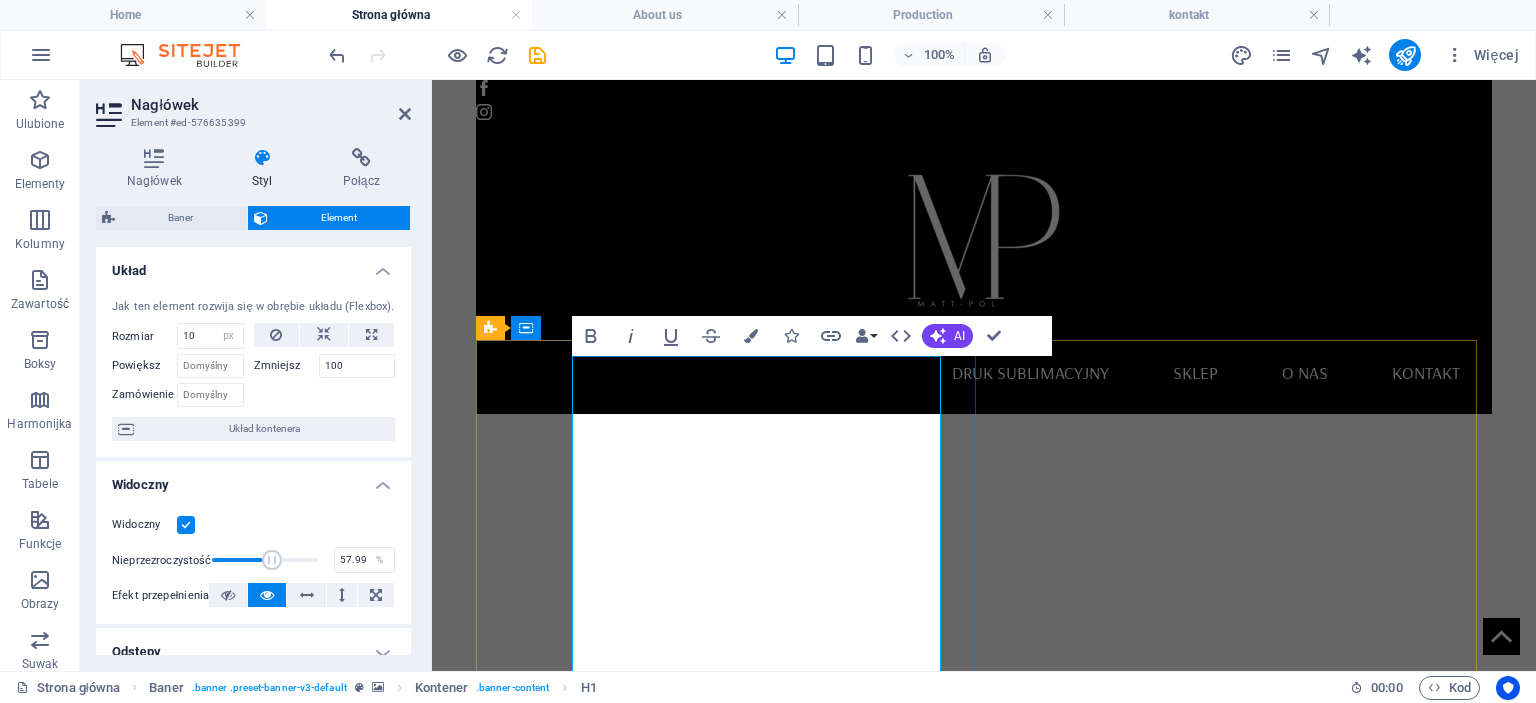 click on "Druk sublimacyjny na kocach, ręcznikach i tekstyliach – personalizacja dla firm i osób prywatnych" at bounding box center (984, 1599) 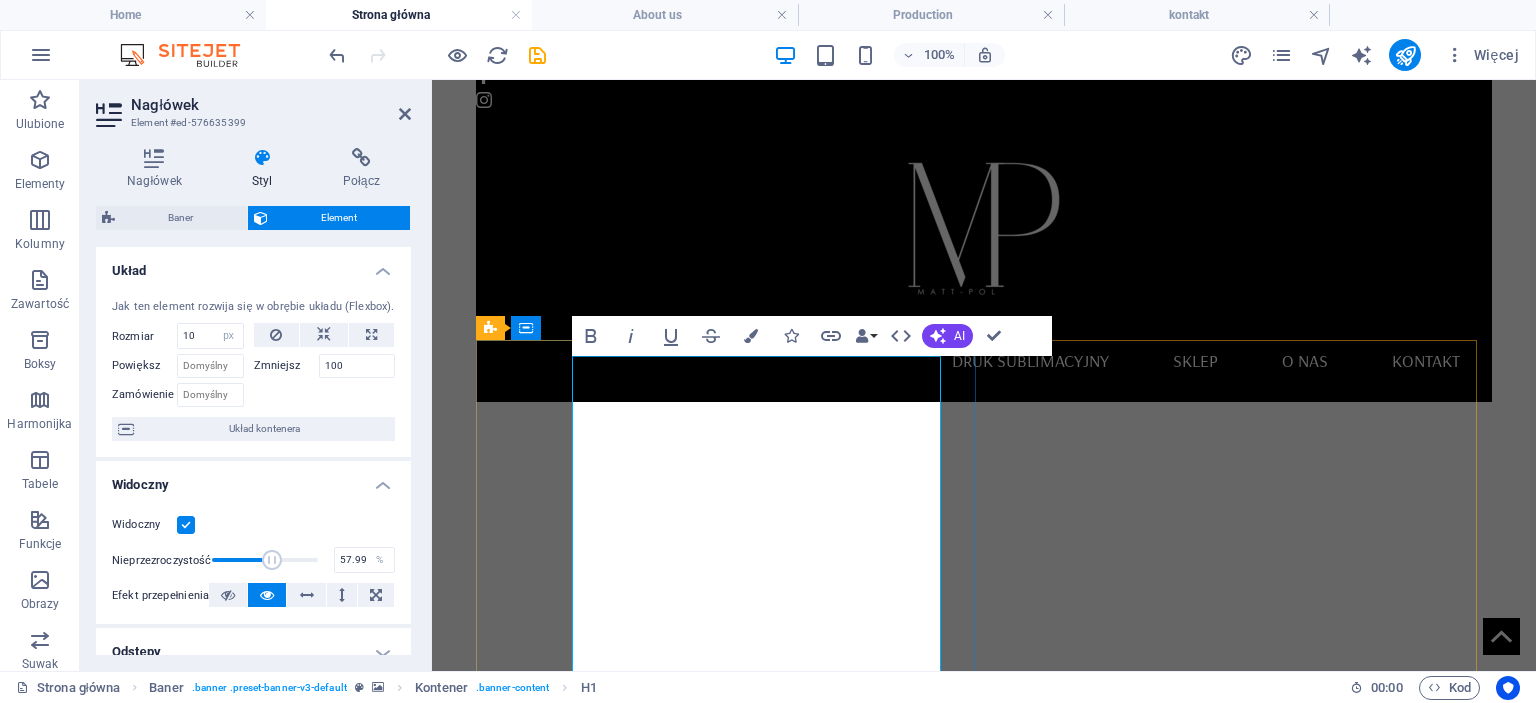 scroll, scrollTop: 0, scrollLeft: 0, axis: both 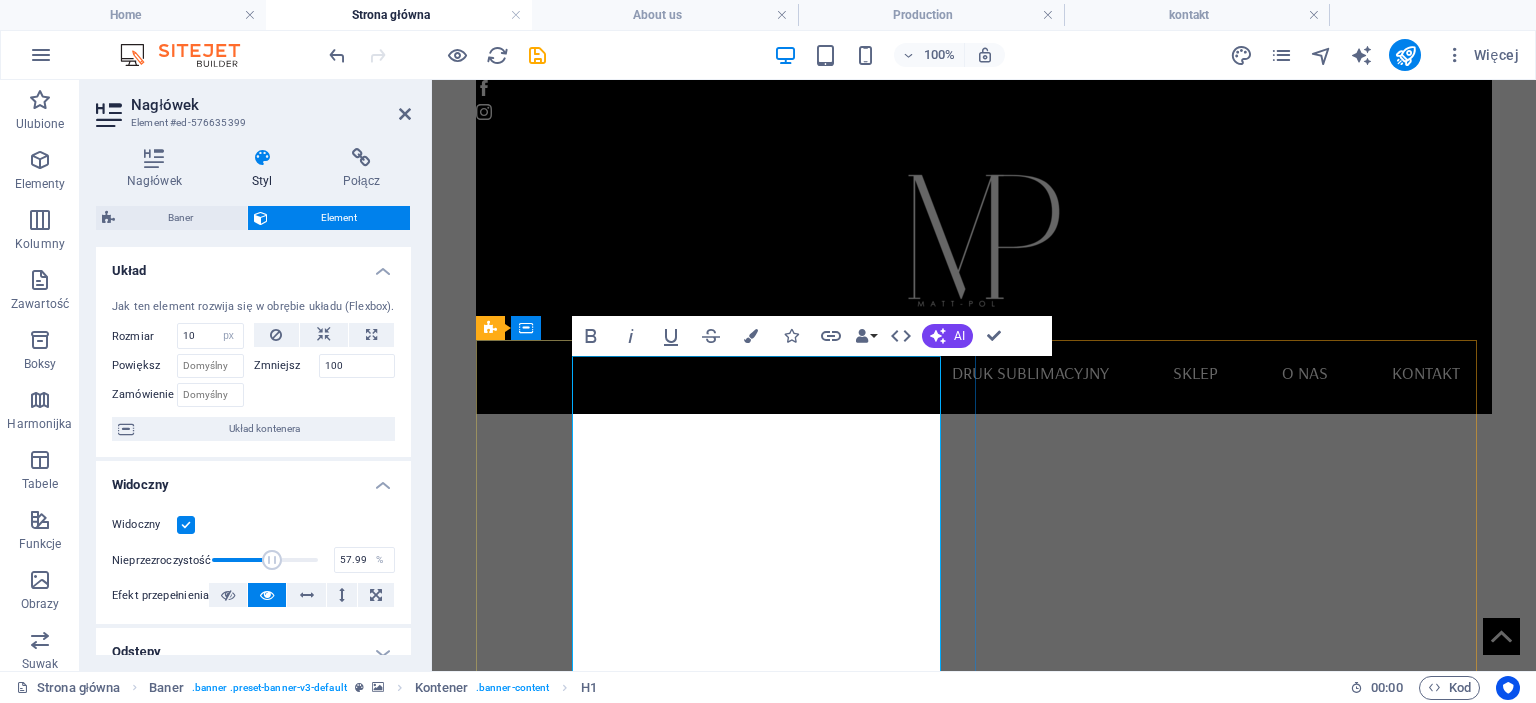 drag, startPoint x: 898, startPoint y: 443, endPoint x: 581, endPoint y: 390, distance: 321.40005 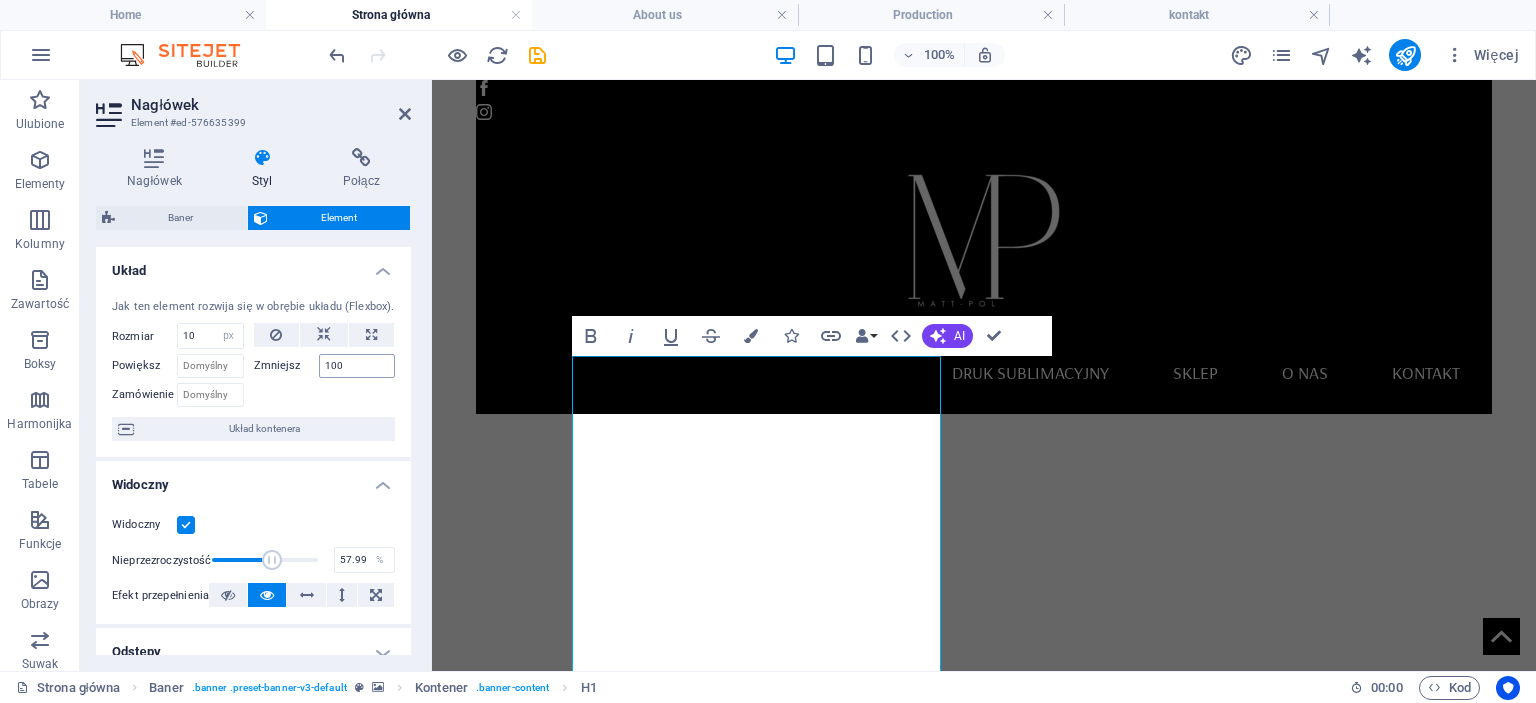 click on "100" at bounding box center [357, 366] 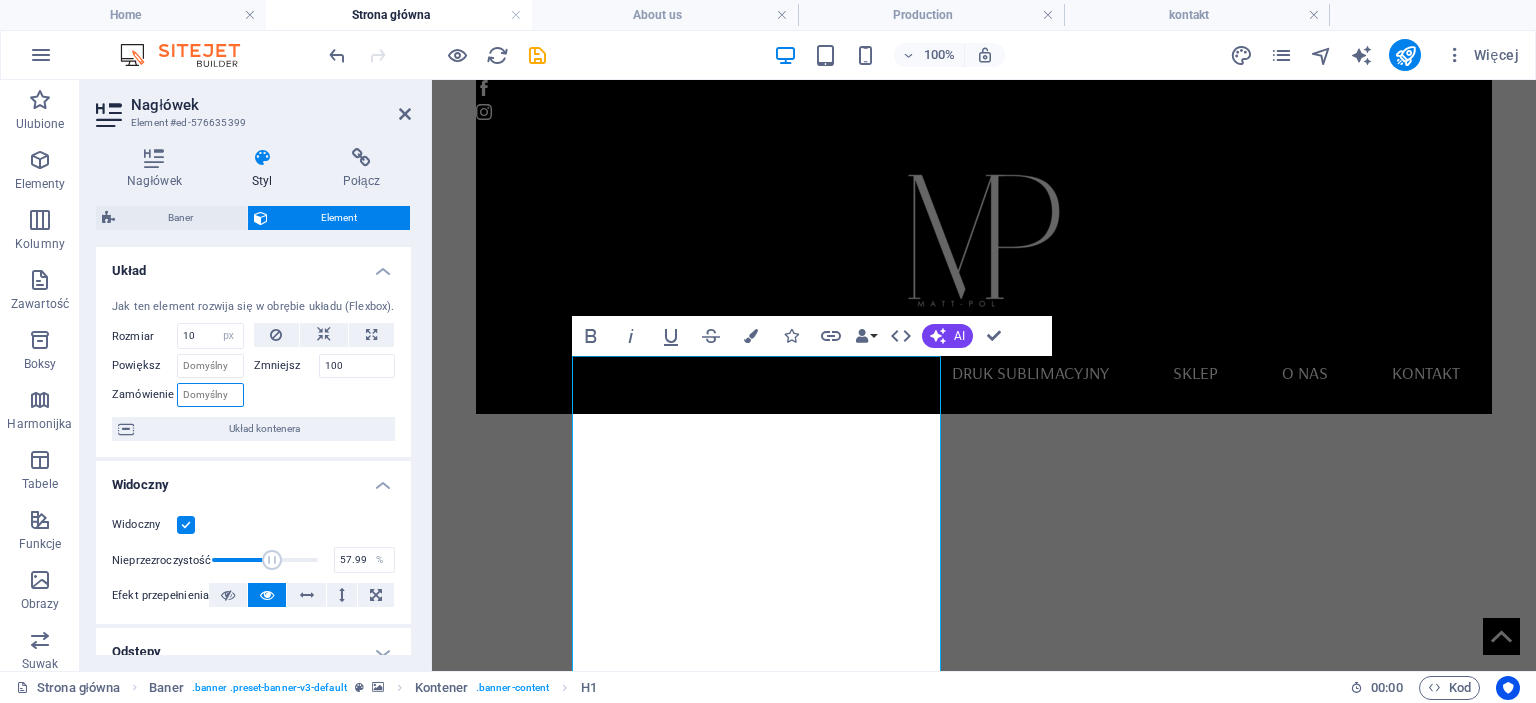 click on "Zamówienie" at bounding box center [210, 395] 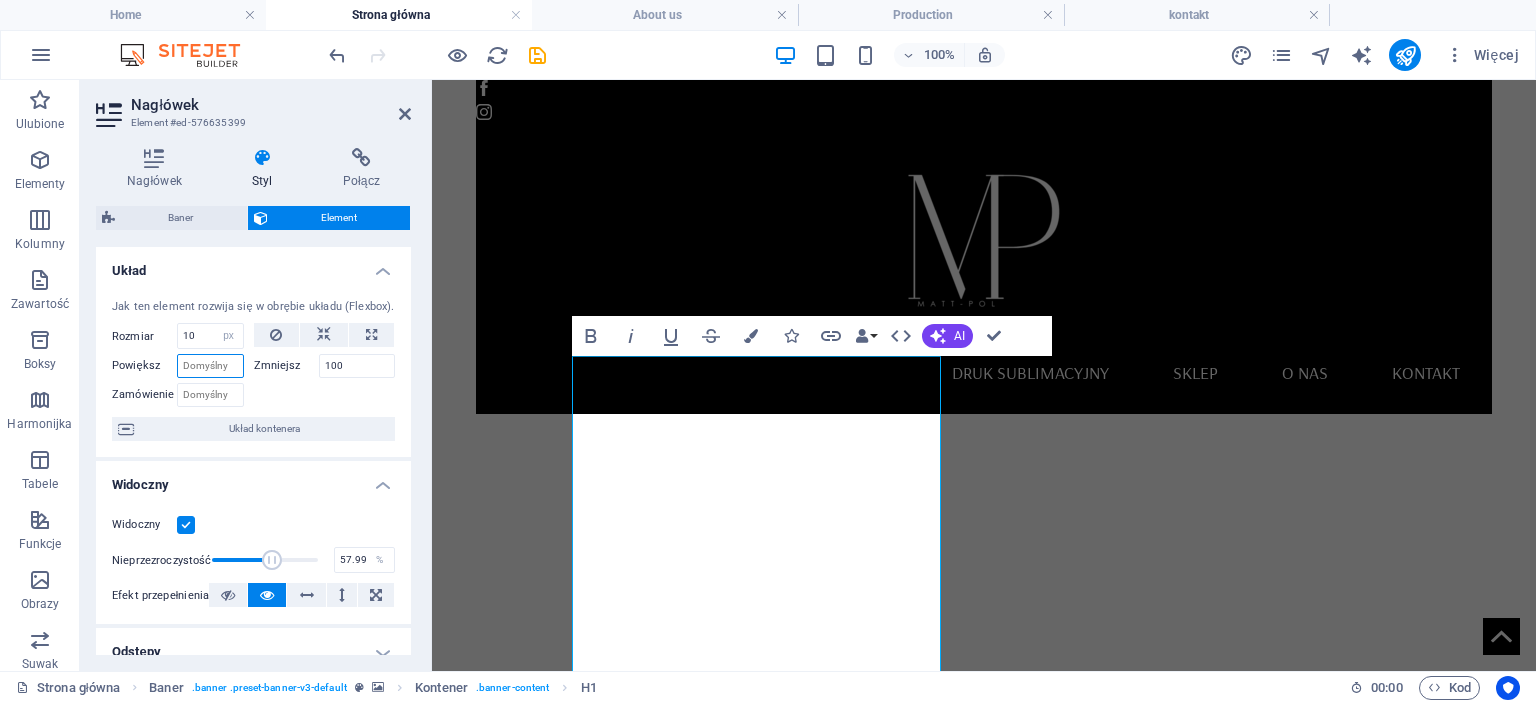 click on "Powiększ" at bounding box center [210, 366] 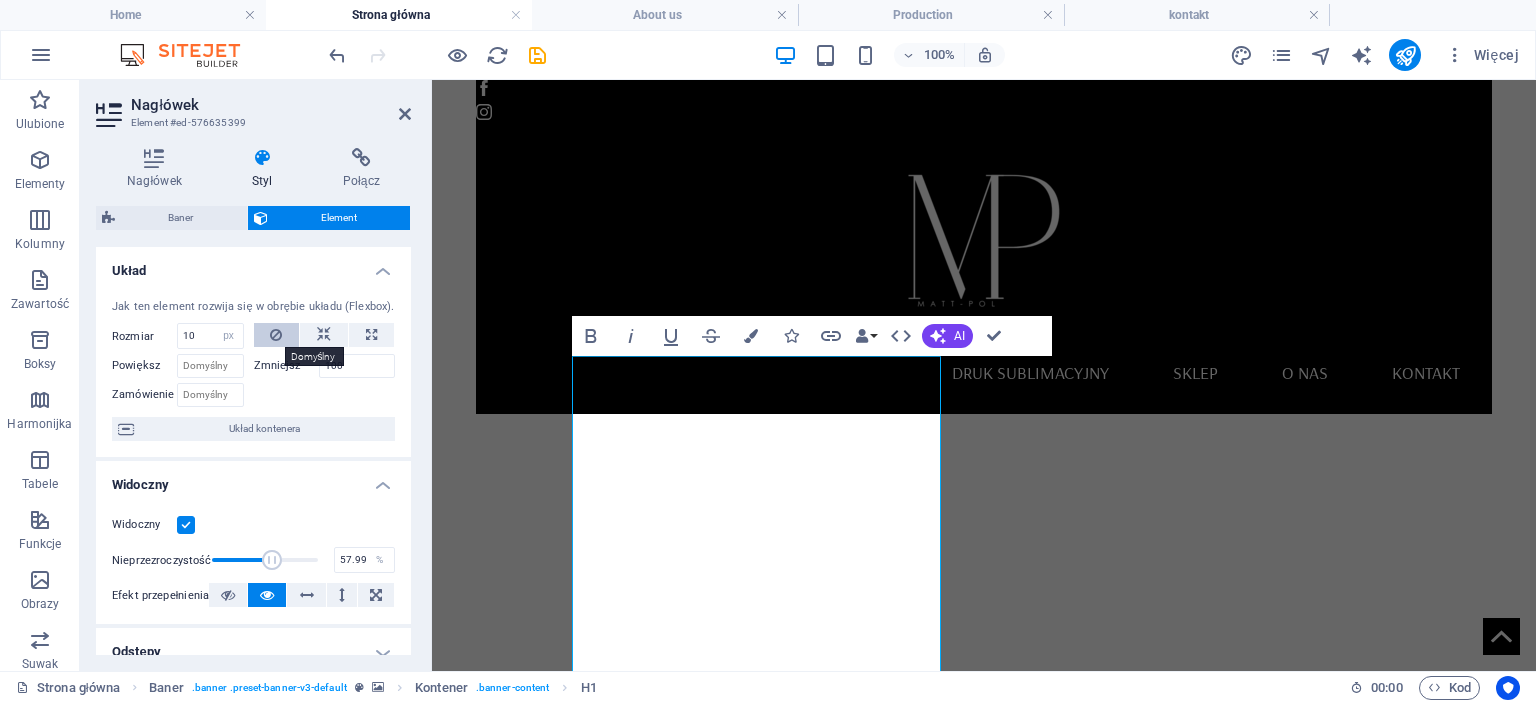 click at bounding box center [276, 335] 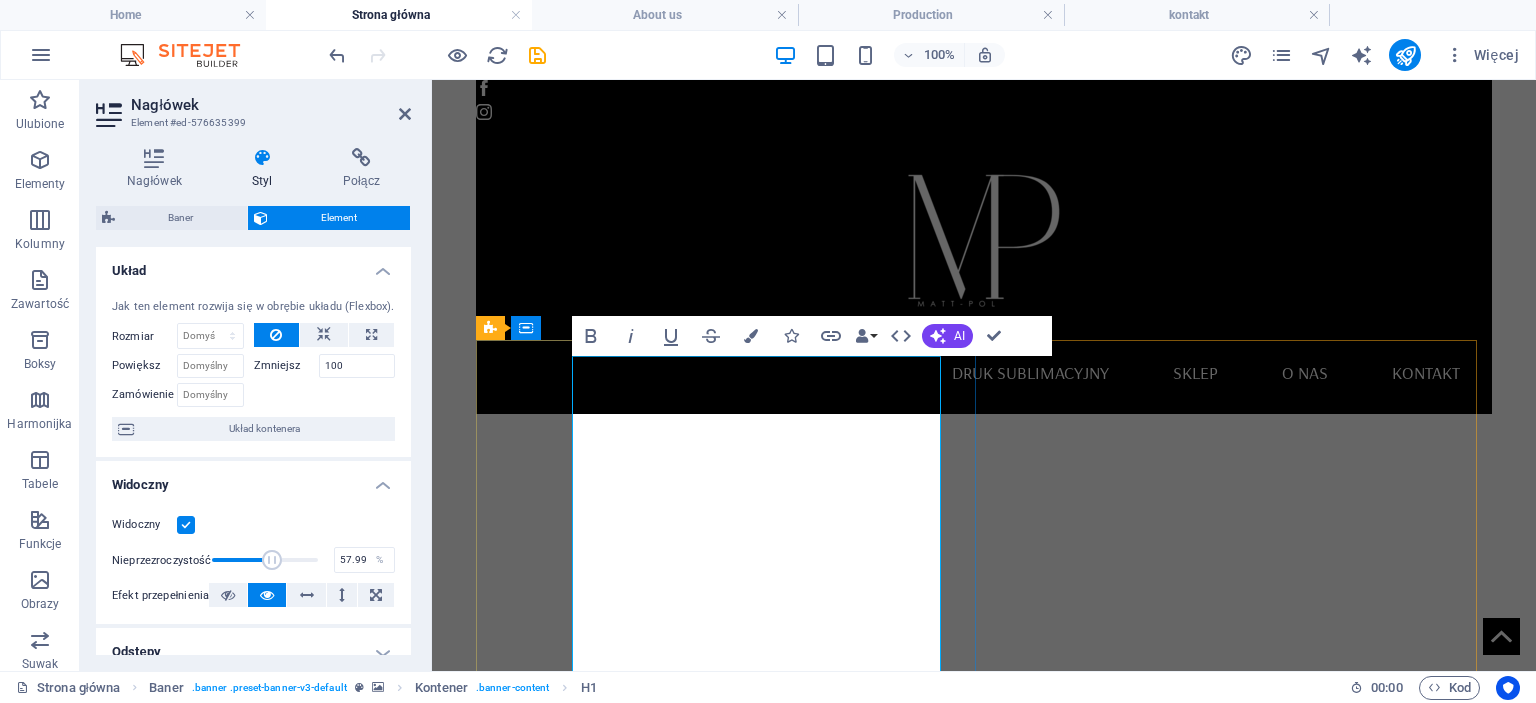 drag, startPoint x: 650, startPoint y: 429, endPoint x: 691, endPoint y: 470, distance: 57.982758 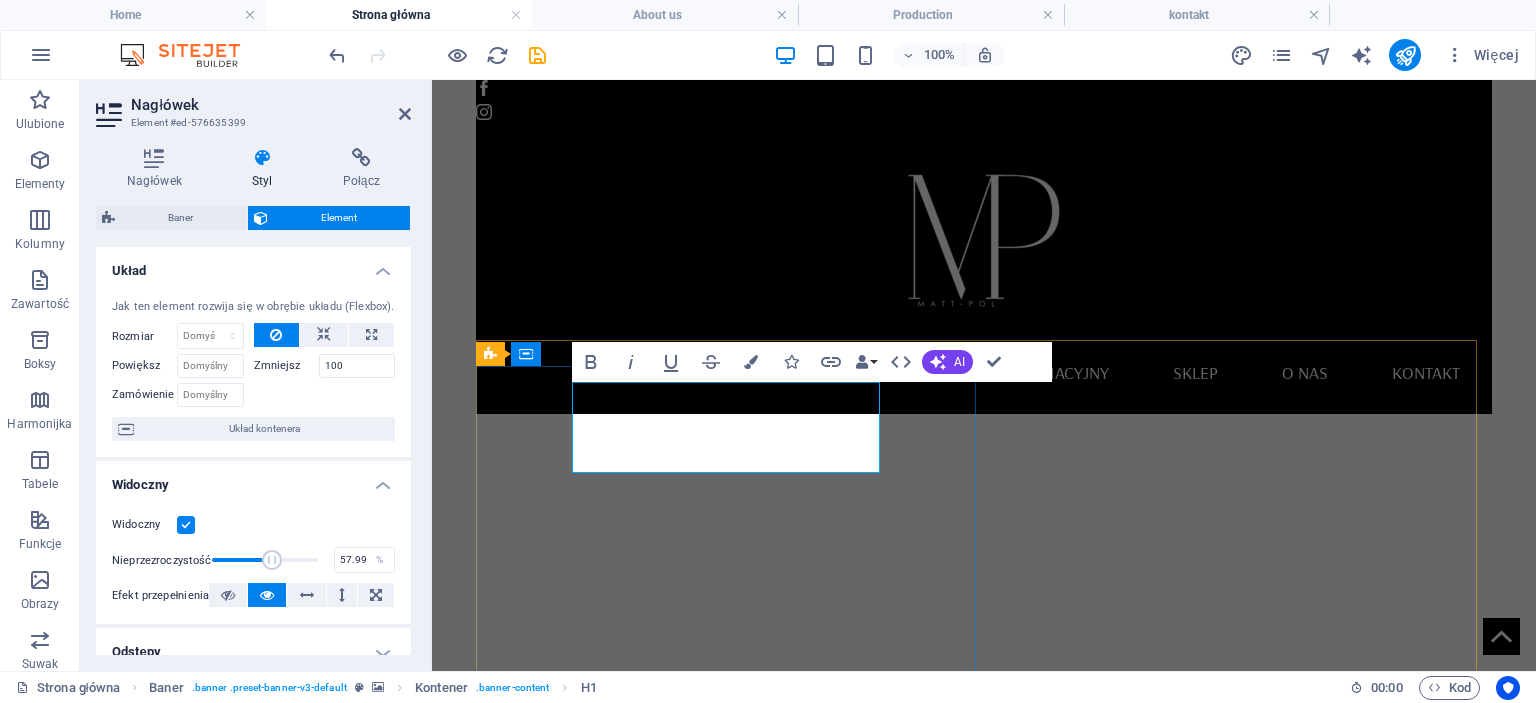 click on "​" at bounding box center [984, 875] 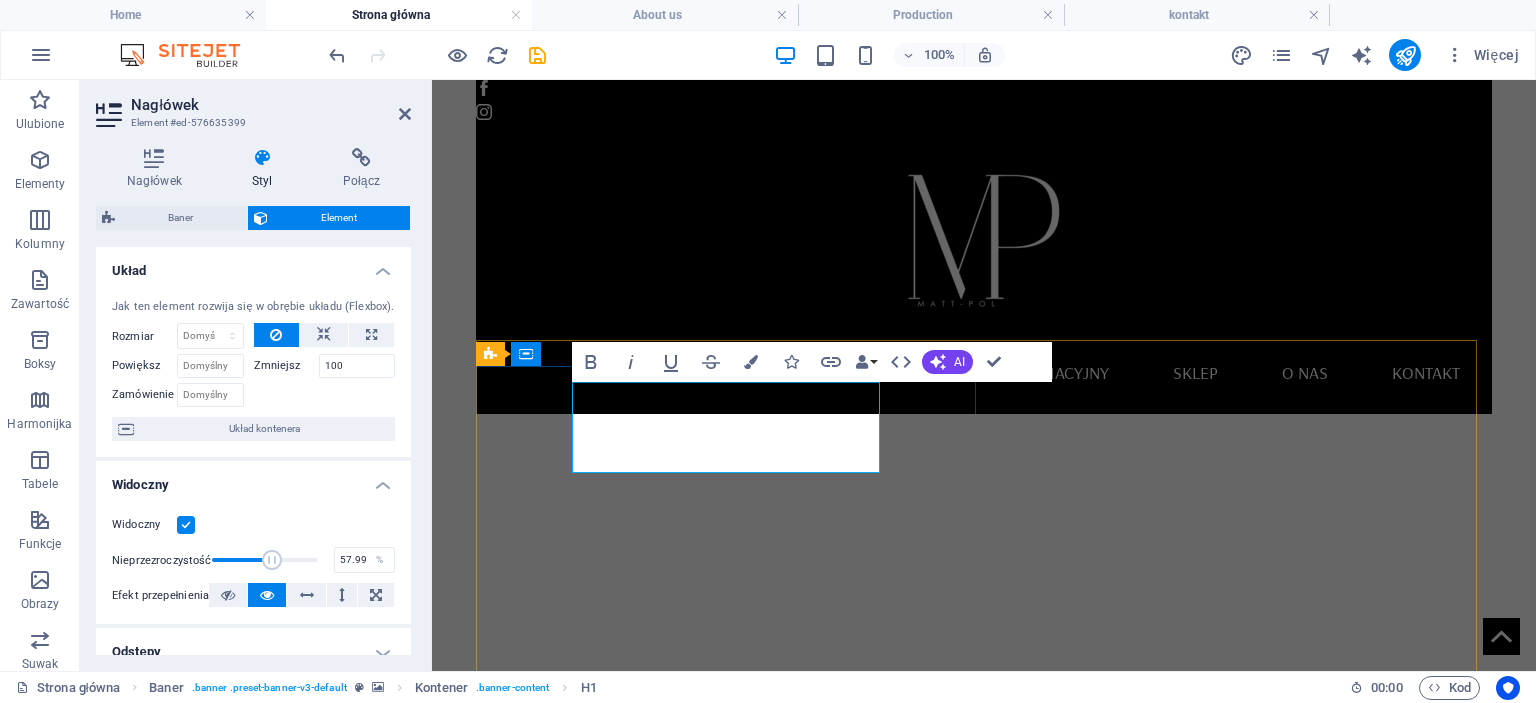 click on "​" at bounding box center (984, 875) 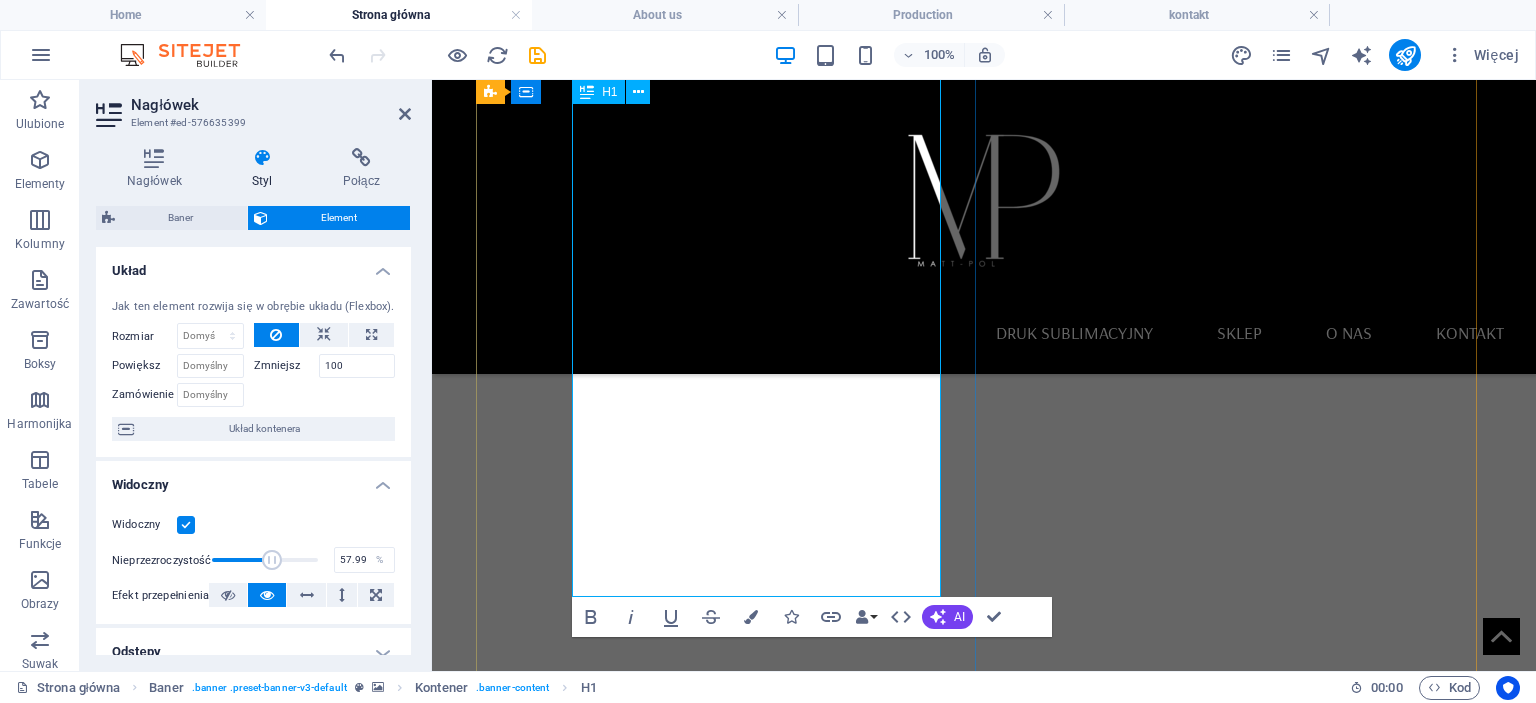 scroll, scrollTop: 500, scrollLeft: 0, axis: vertical 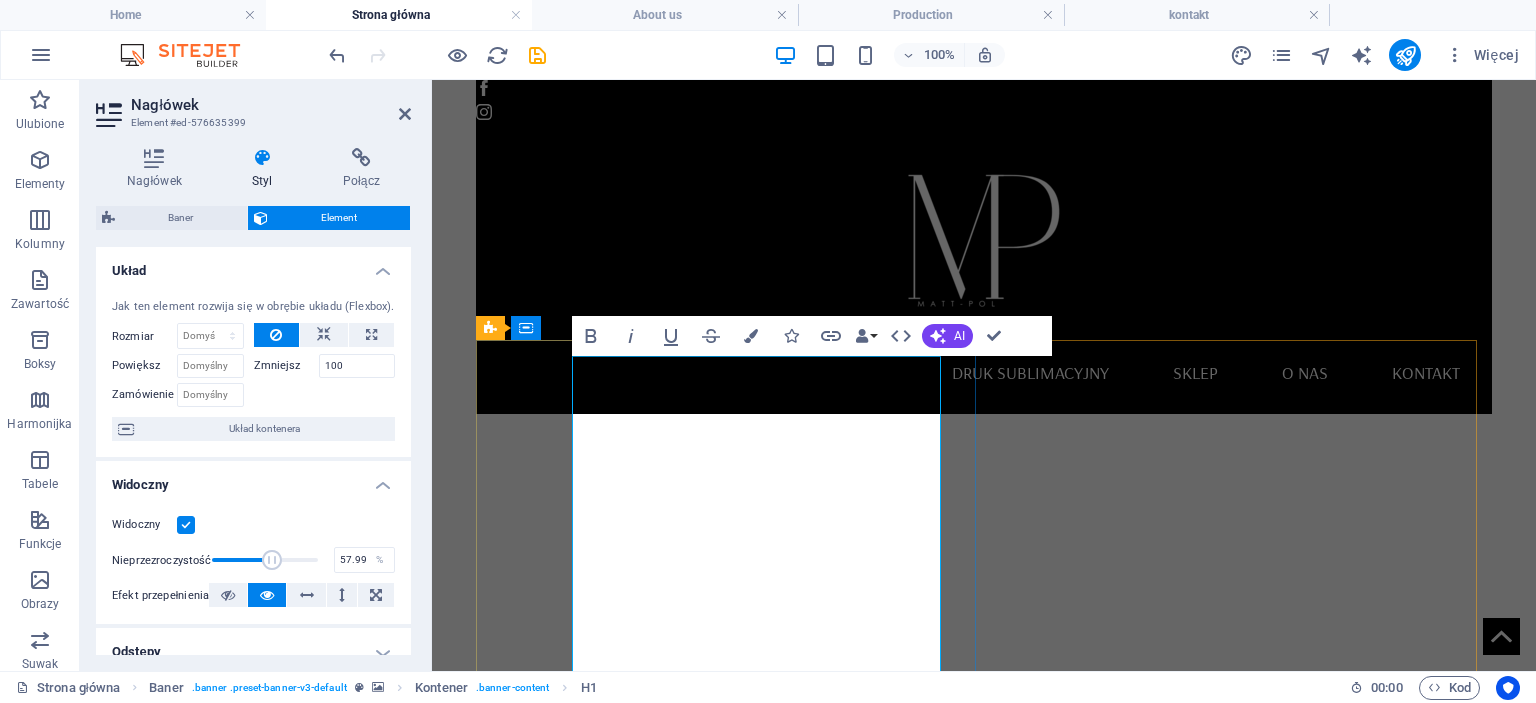 drag, startPoint x: 910, startPoint y: 542, endPoint x: 581, endPoint y: 387, distance: 363.68393 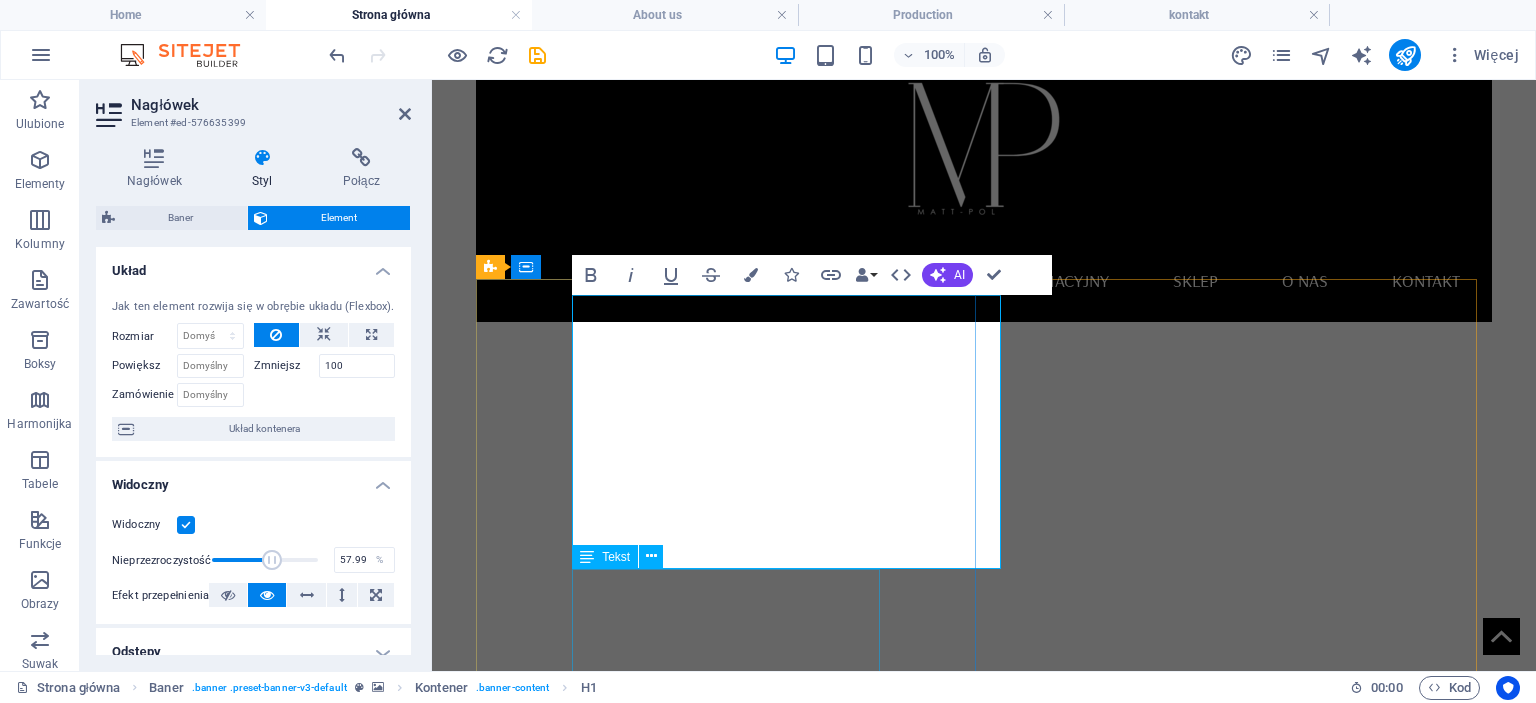 scroll, scrollTop: 100, scrollLeft: 0, axis: vertical 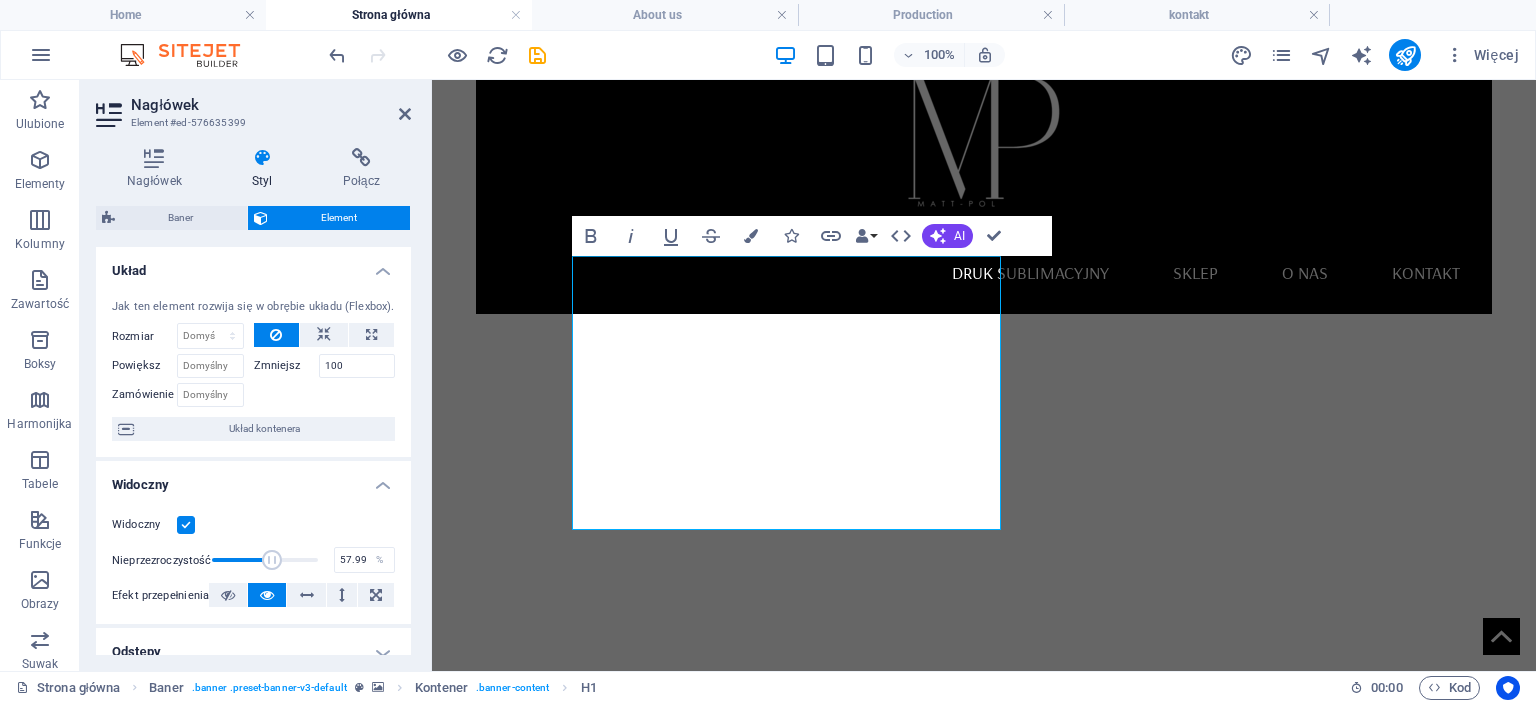 click at bounding box center (984, 579) 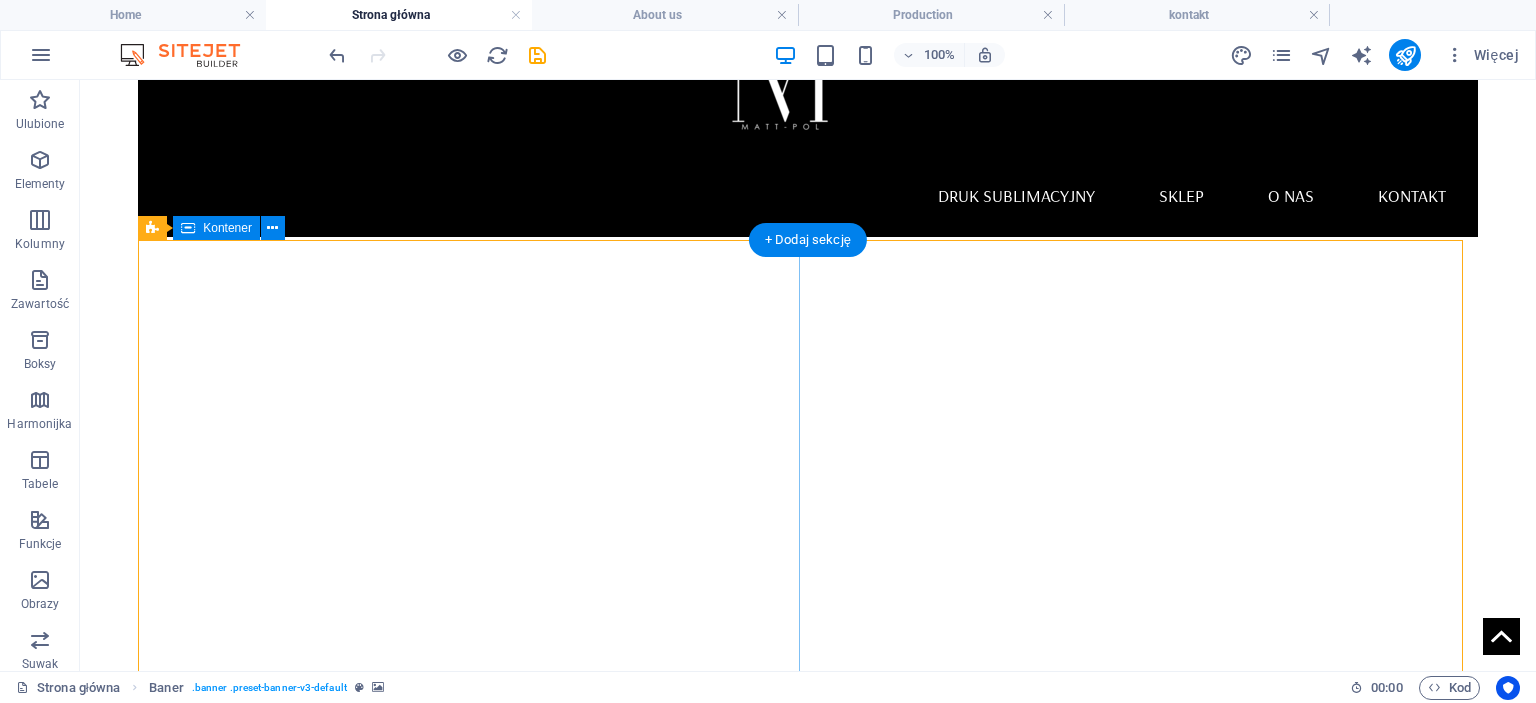 scroll, scrollTop: 200, scrollLeft: 0, axis: vertical 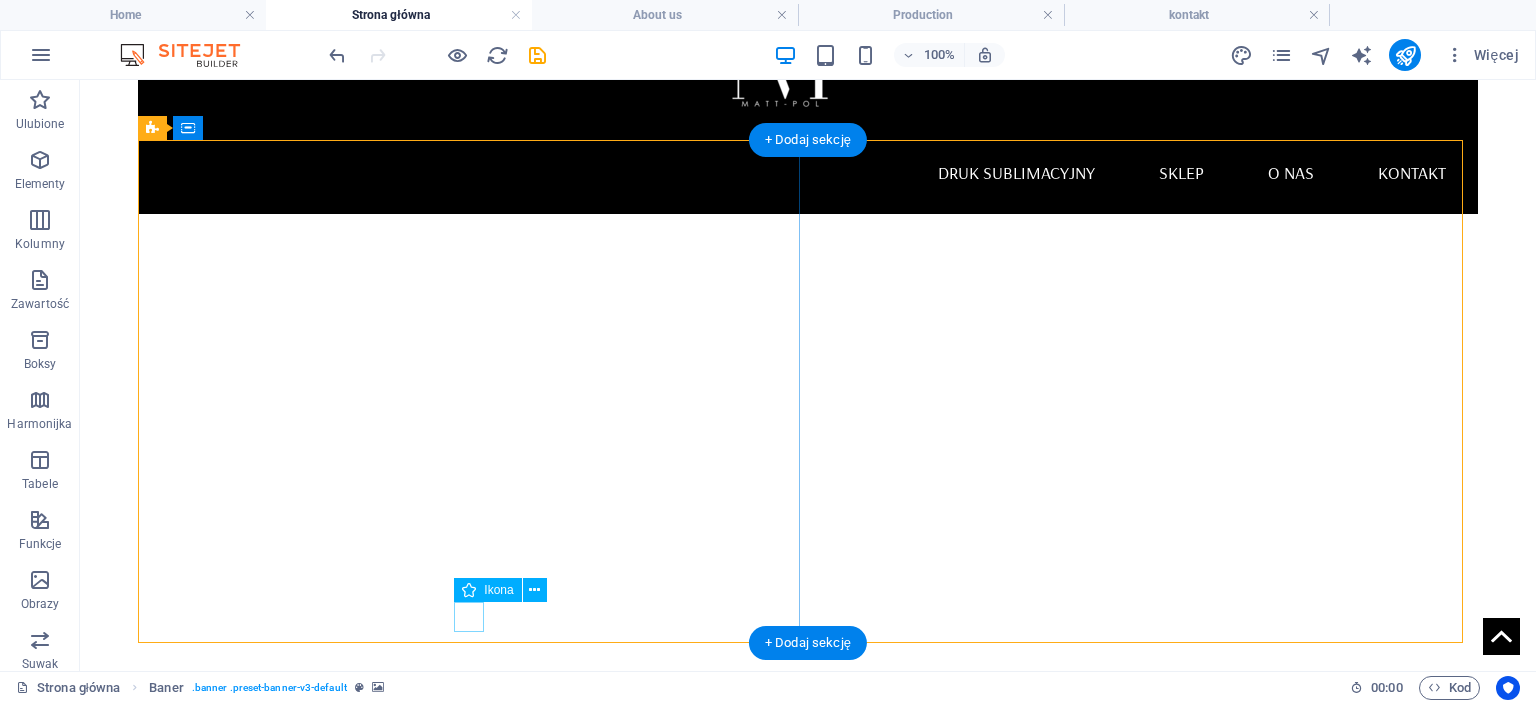 click at bounding box center [808, 445] 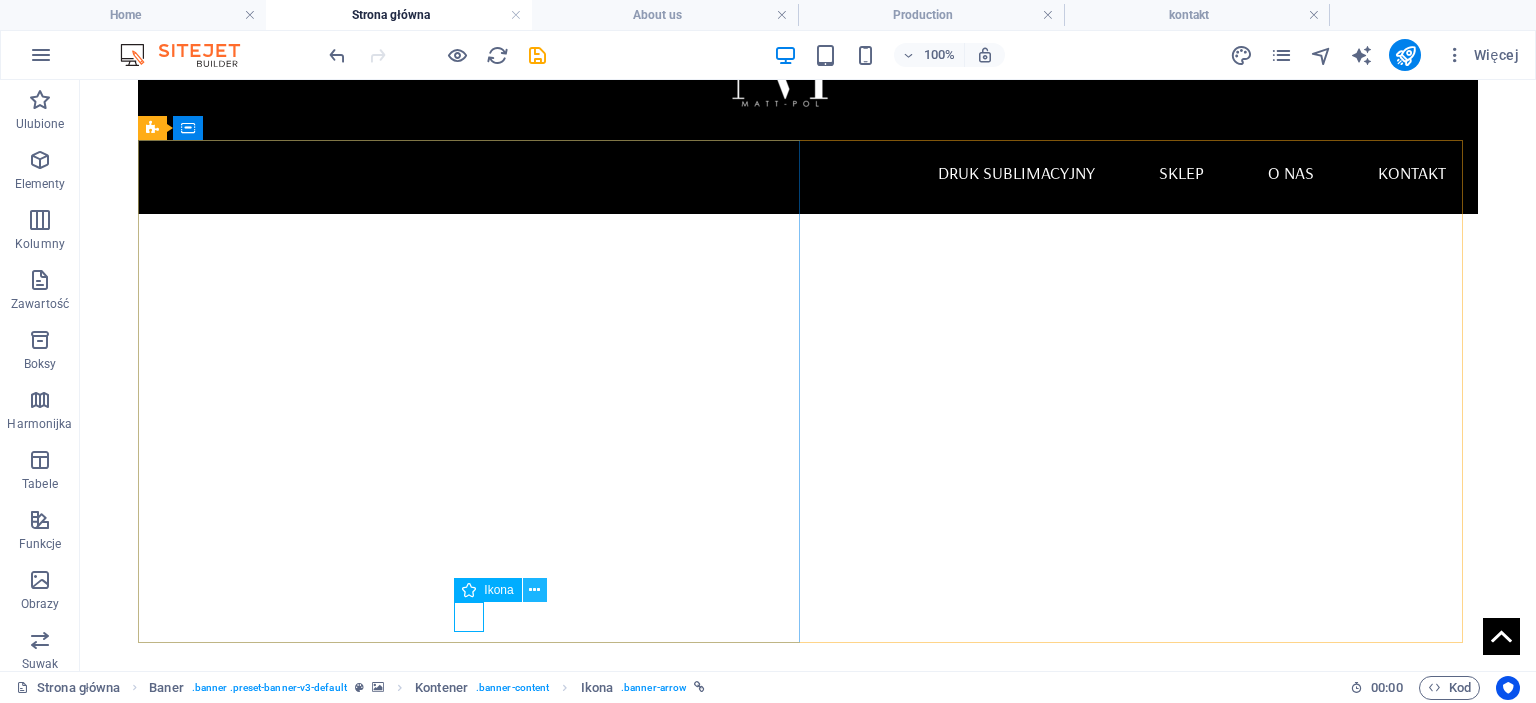 click at bounding box center [534, 590] 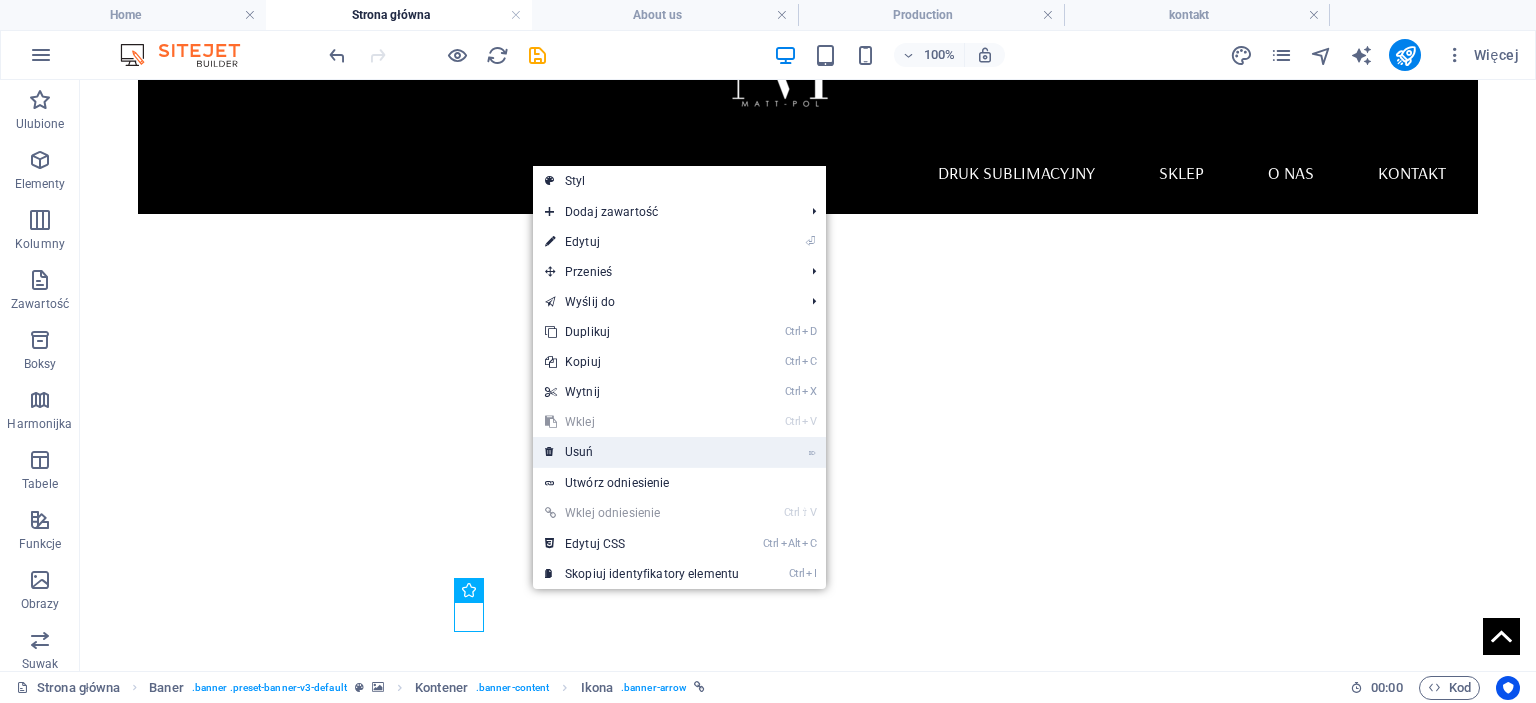 click on "⌦  Usuń" at bounding box center (642, 452) 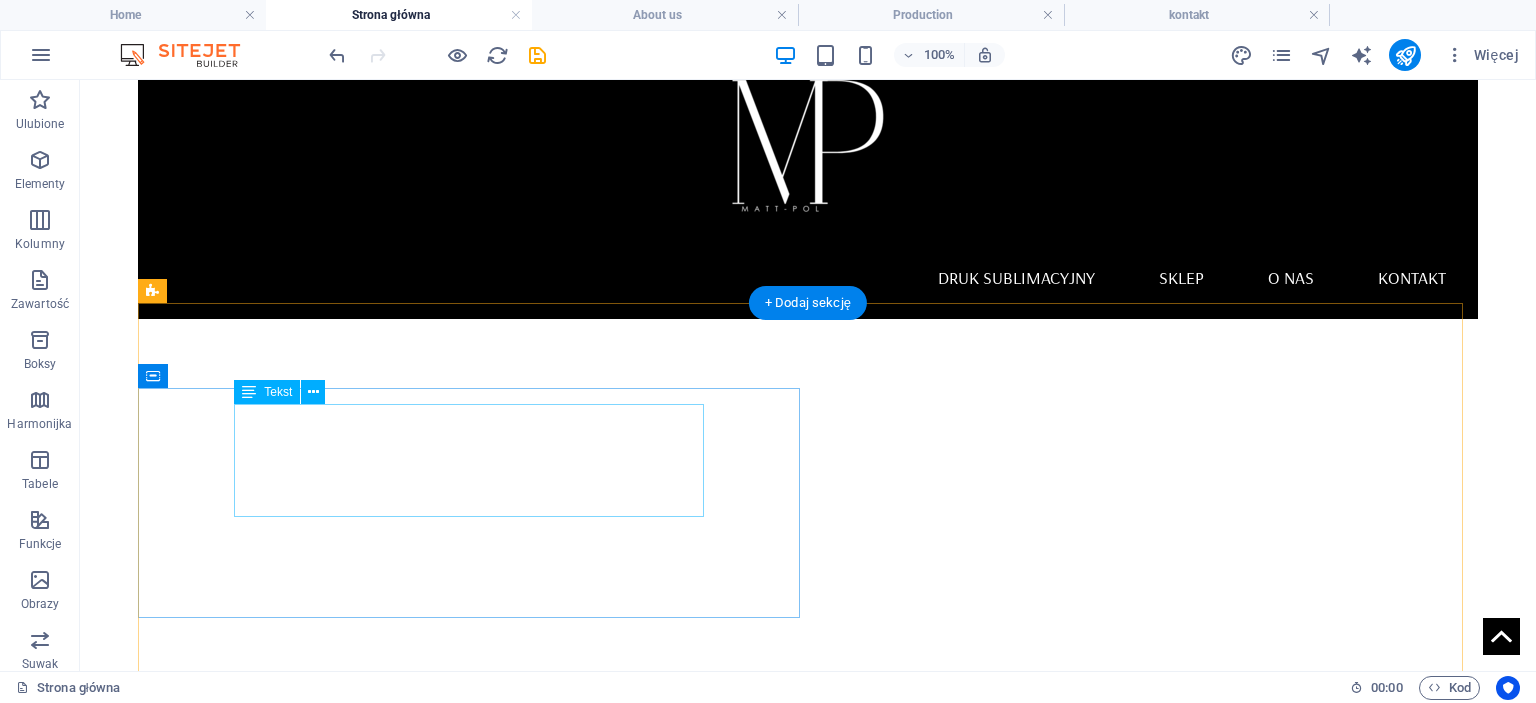 scroll, scrollTop: 100, scrollLeft: 0, axis: vertical 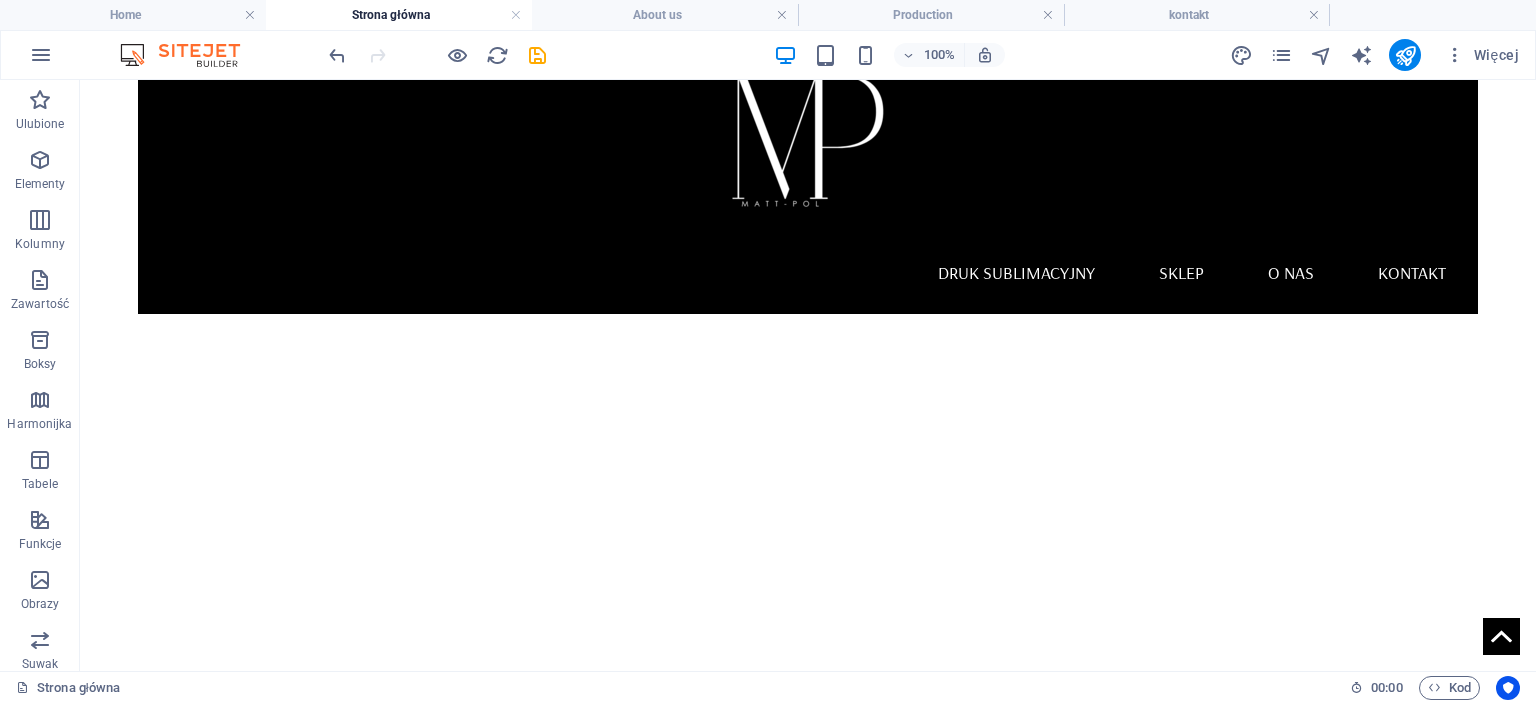 click at bounding box center [437, 55] 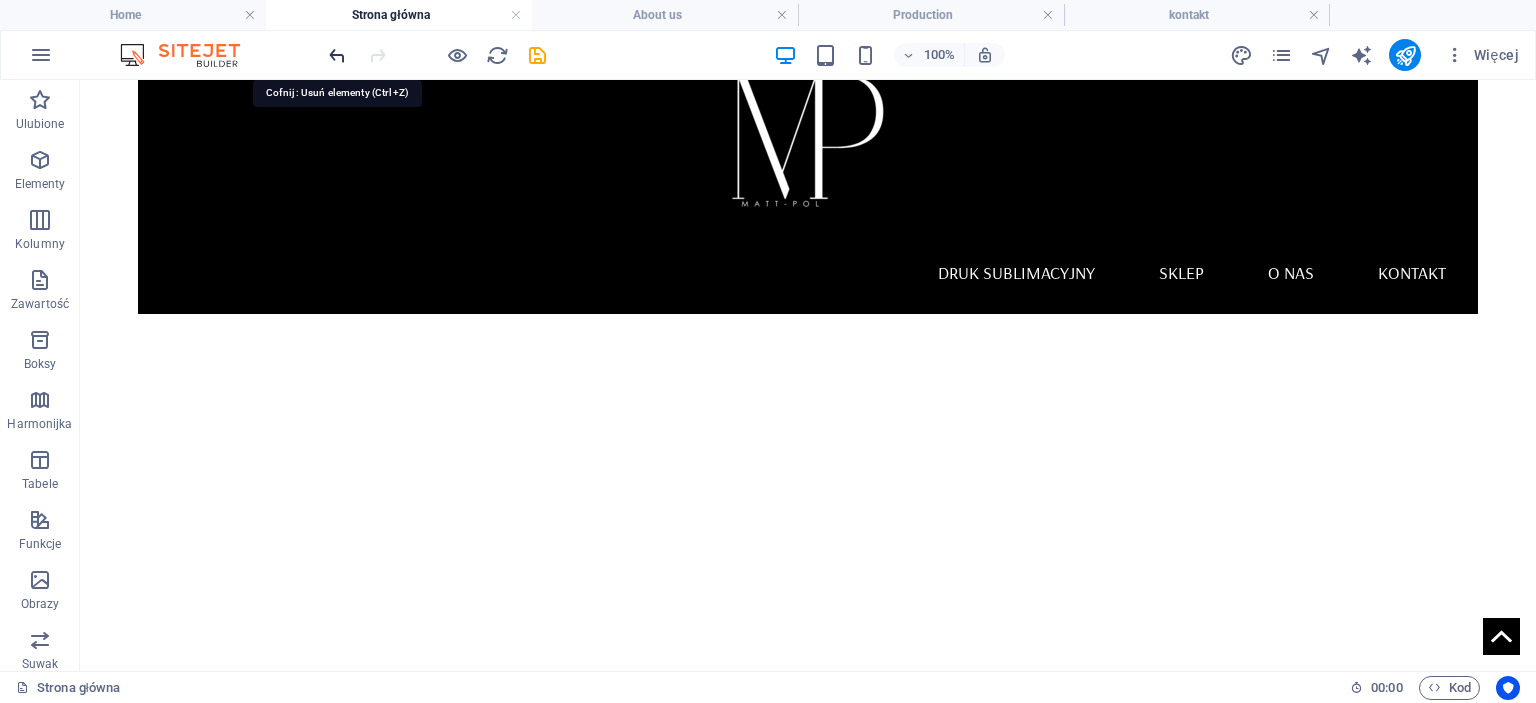 click at bounding box center (337, 55) 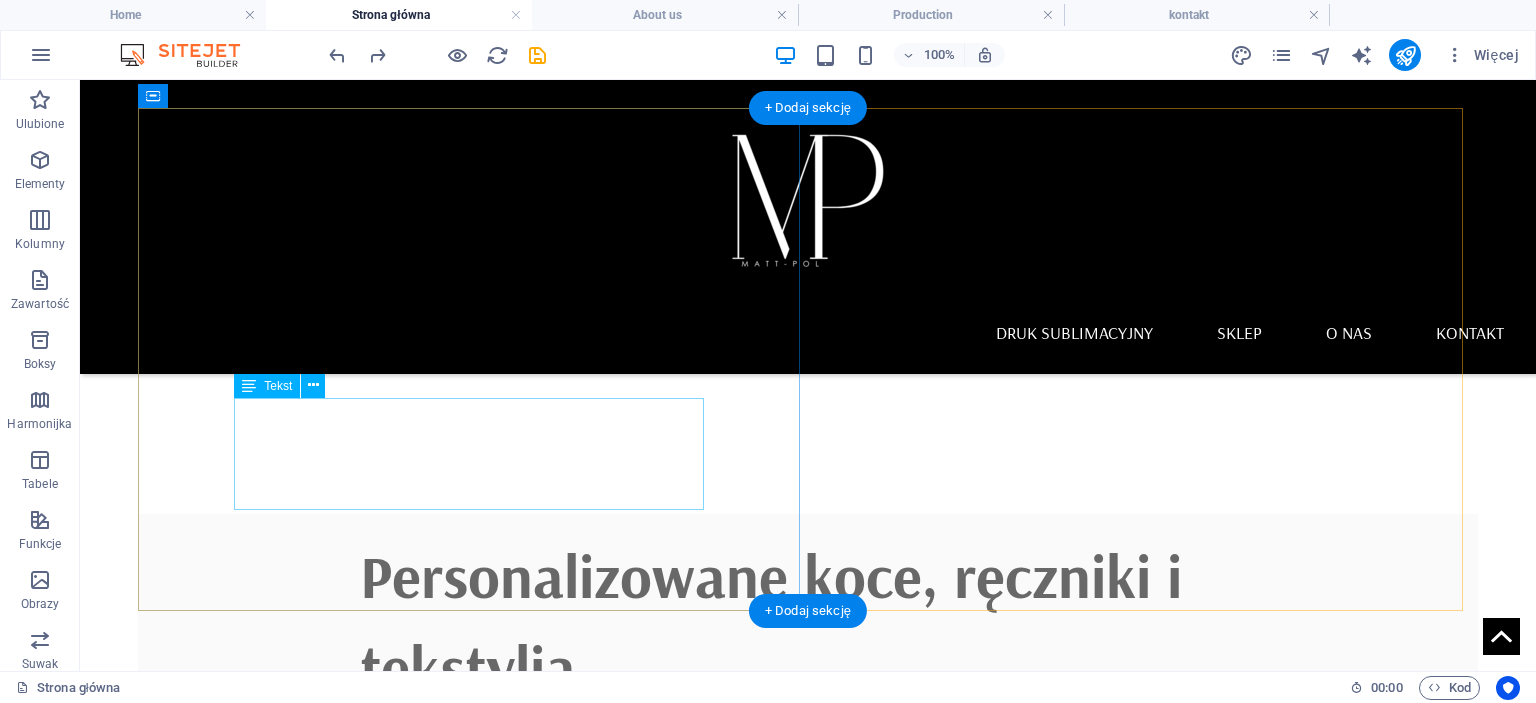 scroll, scrollTop: 400, scrollLeft: 0, axis: vertical 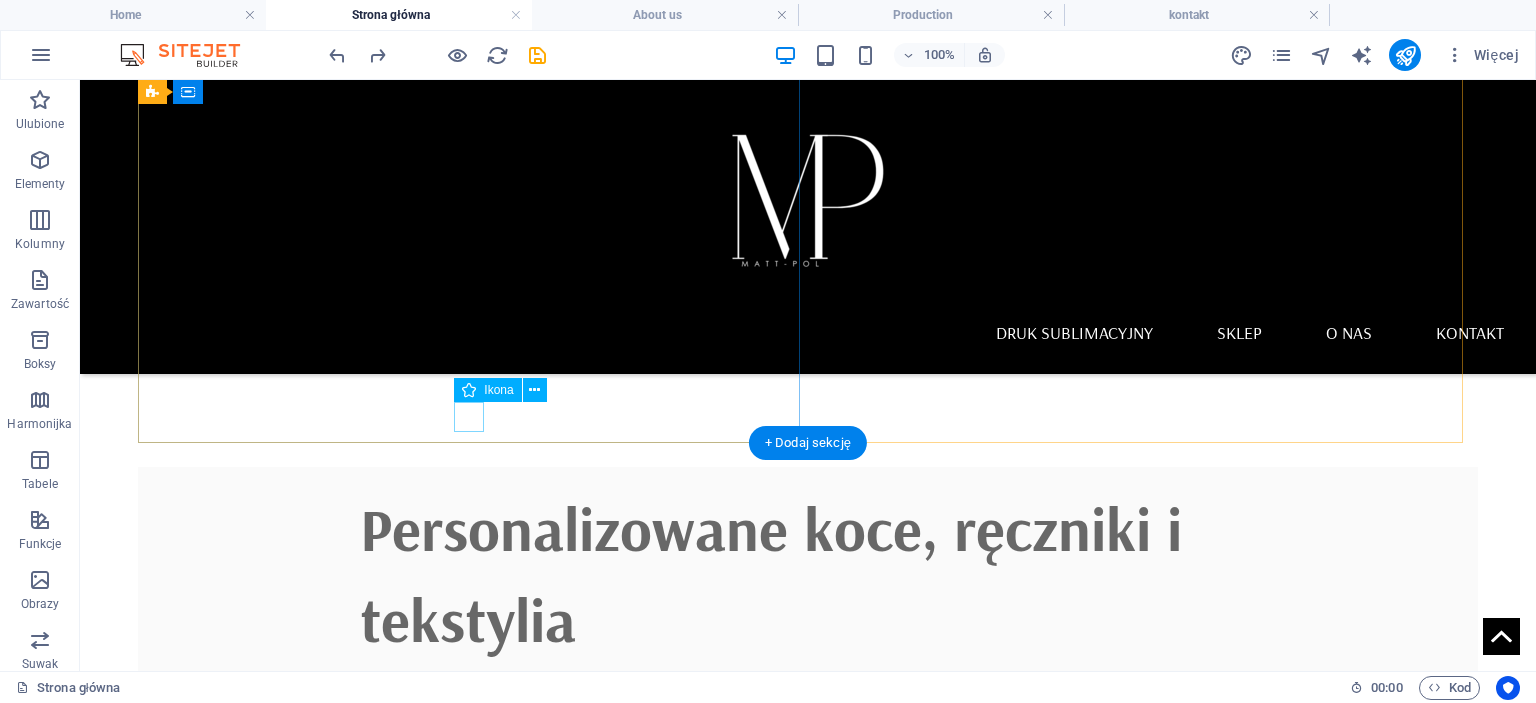 click at bounding box center (808, 245) 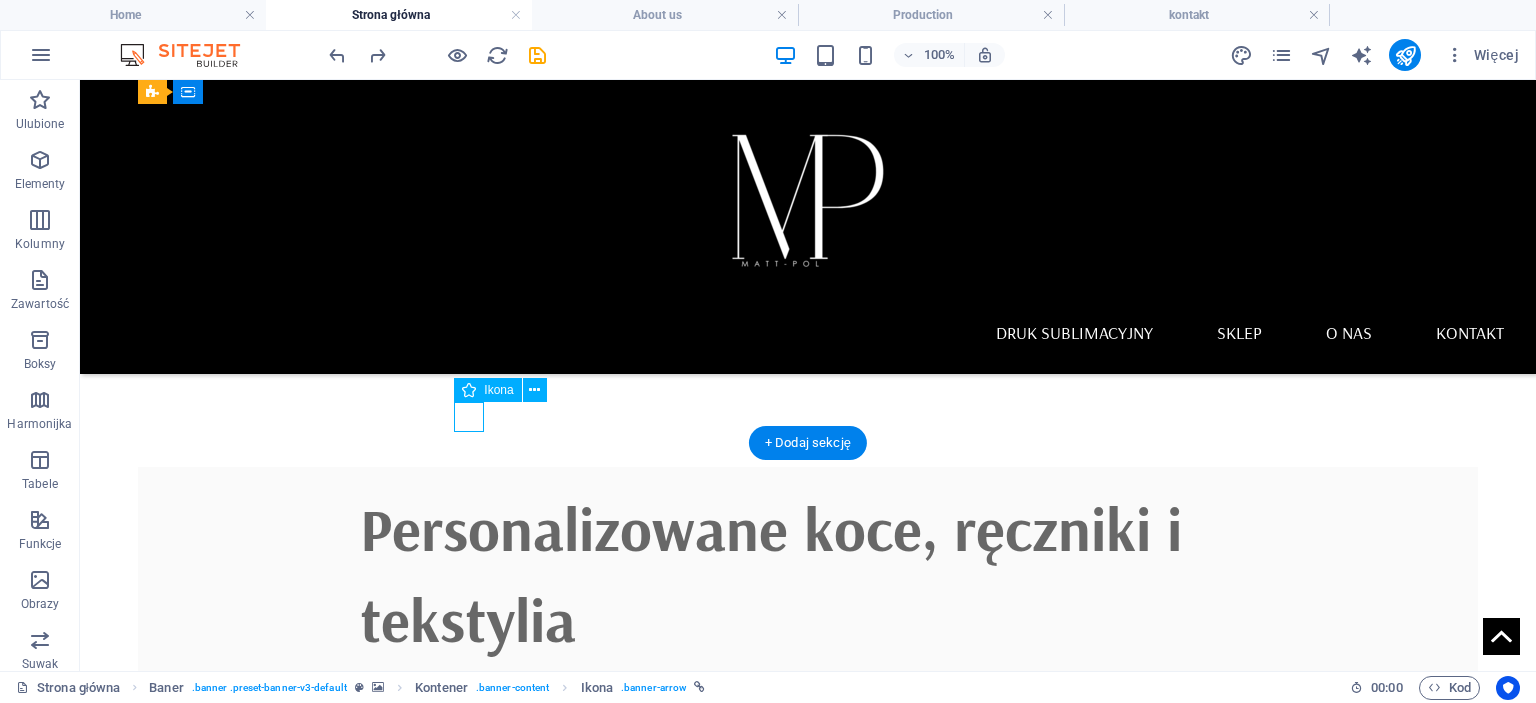 click at bounding box center [808, 245] 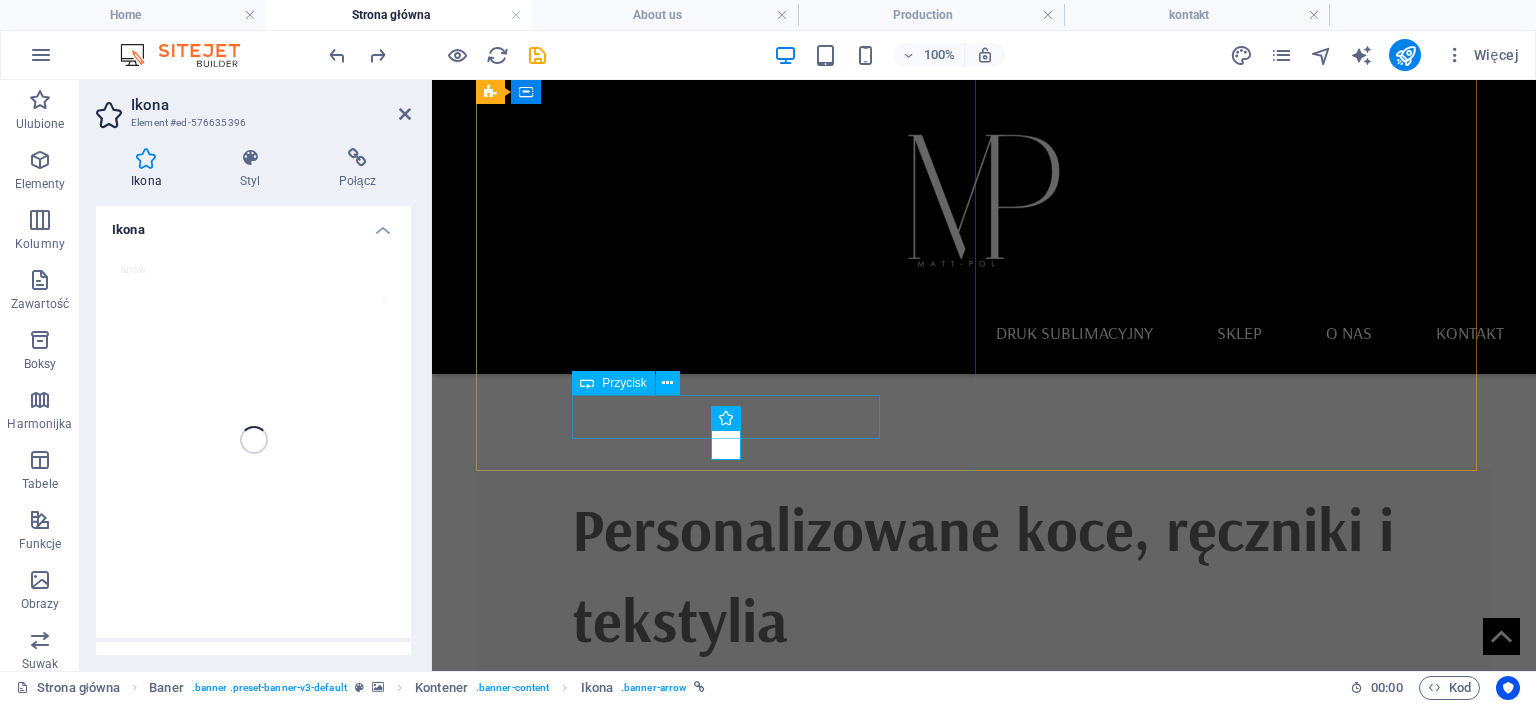 click on "Kontakt" at bounding box center [984, 769] 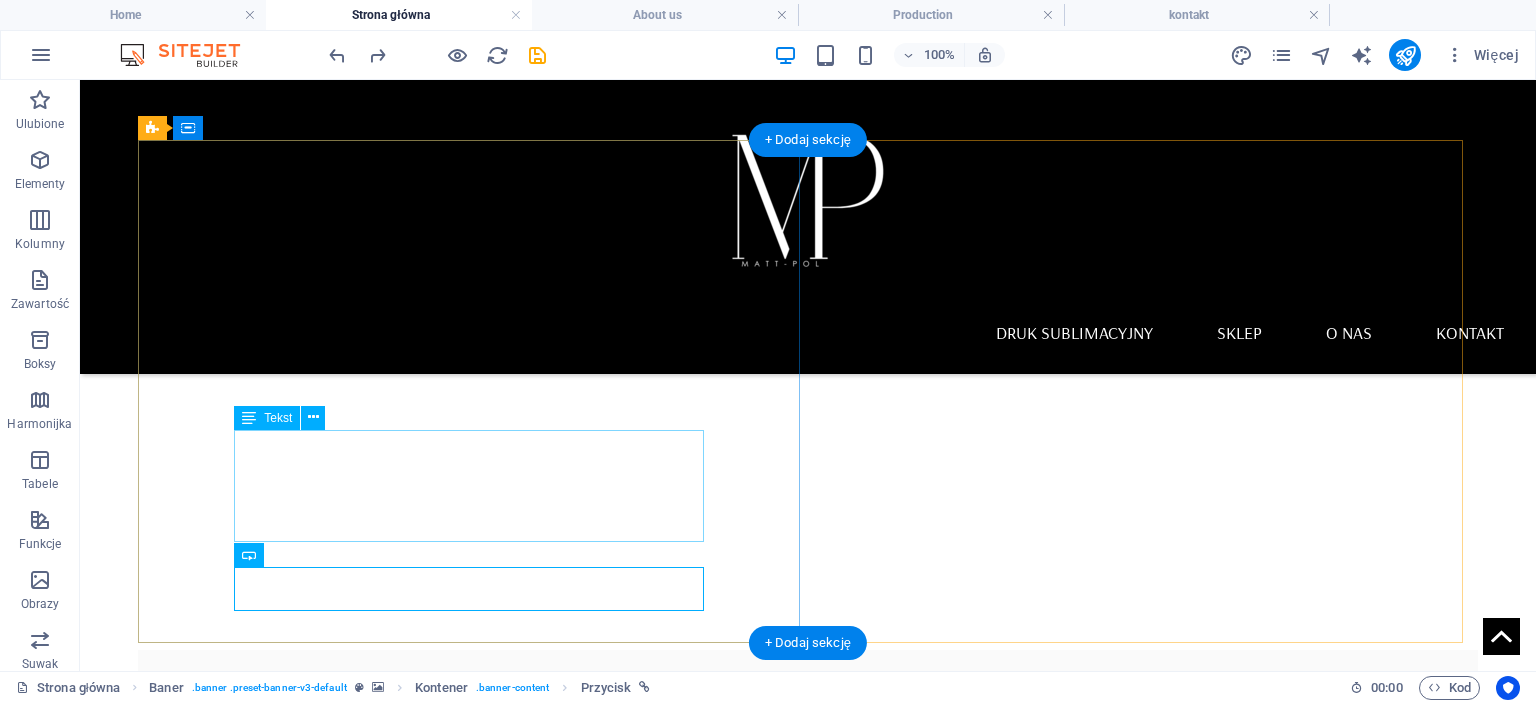 scroll, scrollTop: 200, scrollLeft: 0, axis: vertical 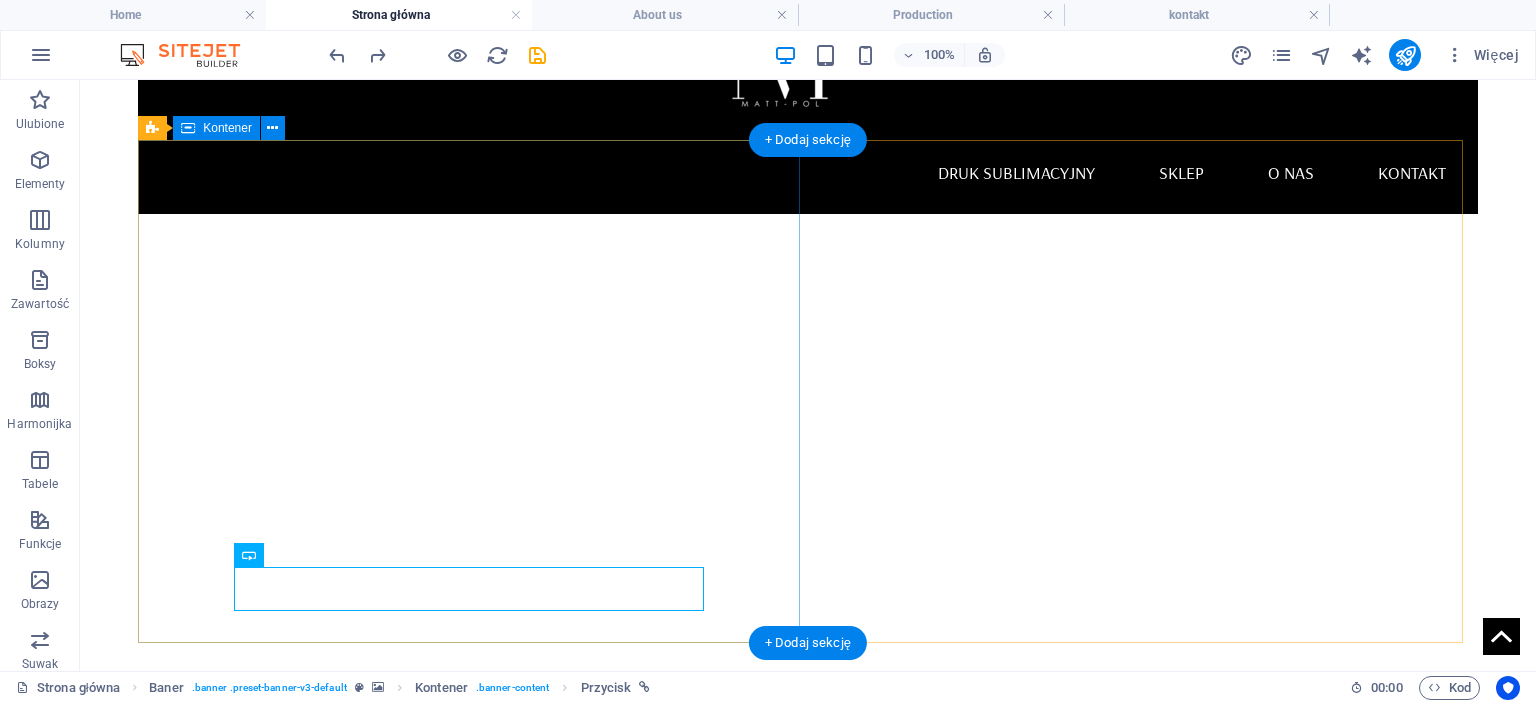 click on "Personalizowane koce, ręczniki i tekstylia Oferujemy trwały i pełnokolorowy druk sublimacyjny na kocach, ręcznikach oraz na inncyh gadżetach. Personalizujemy tekstylia dla firm jako gadżety reklamowe oraz dla klientów indywidualnych — od 1 sztuki! Kontakt" at bounding box center [808, 895] 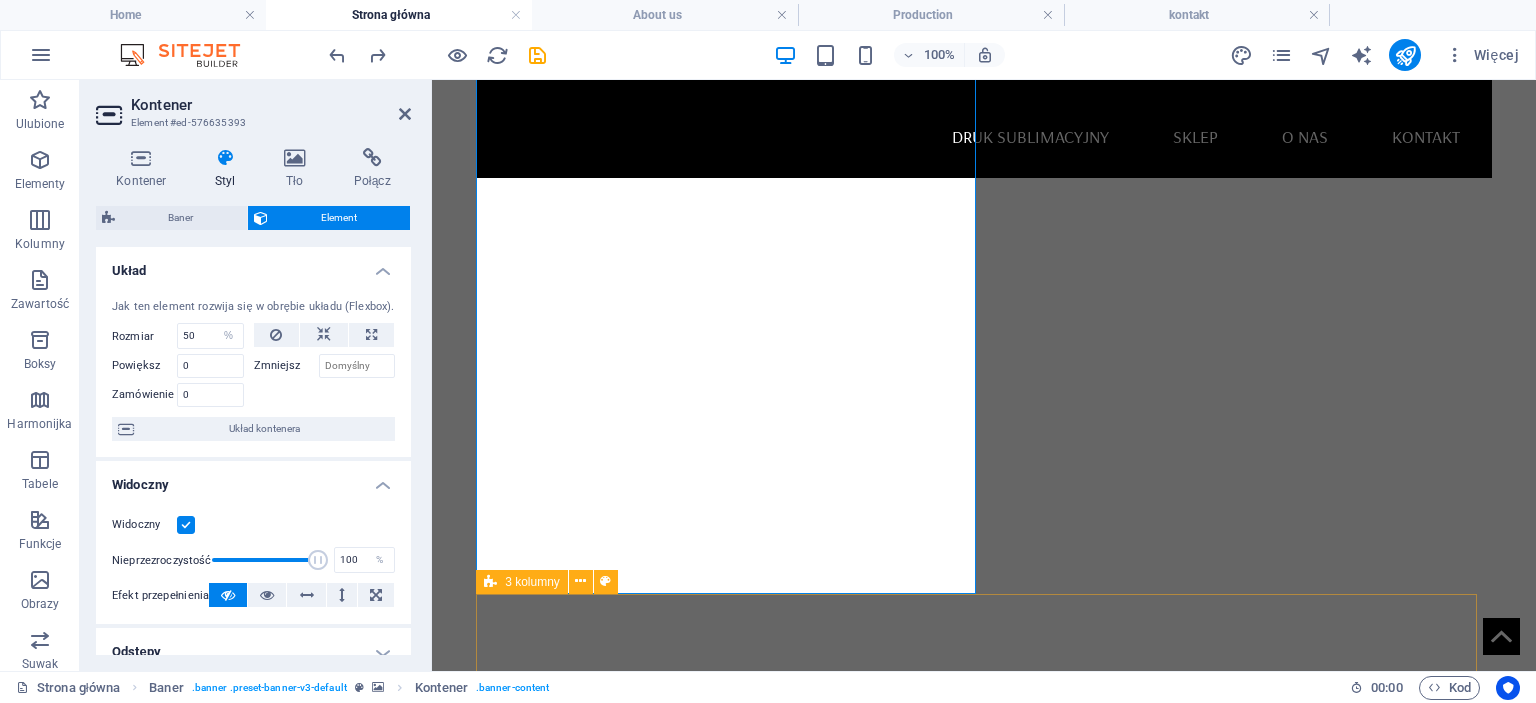scroll, scrollTop: 300, scrollLeft: 0, axis: vertical 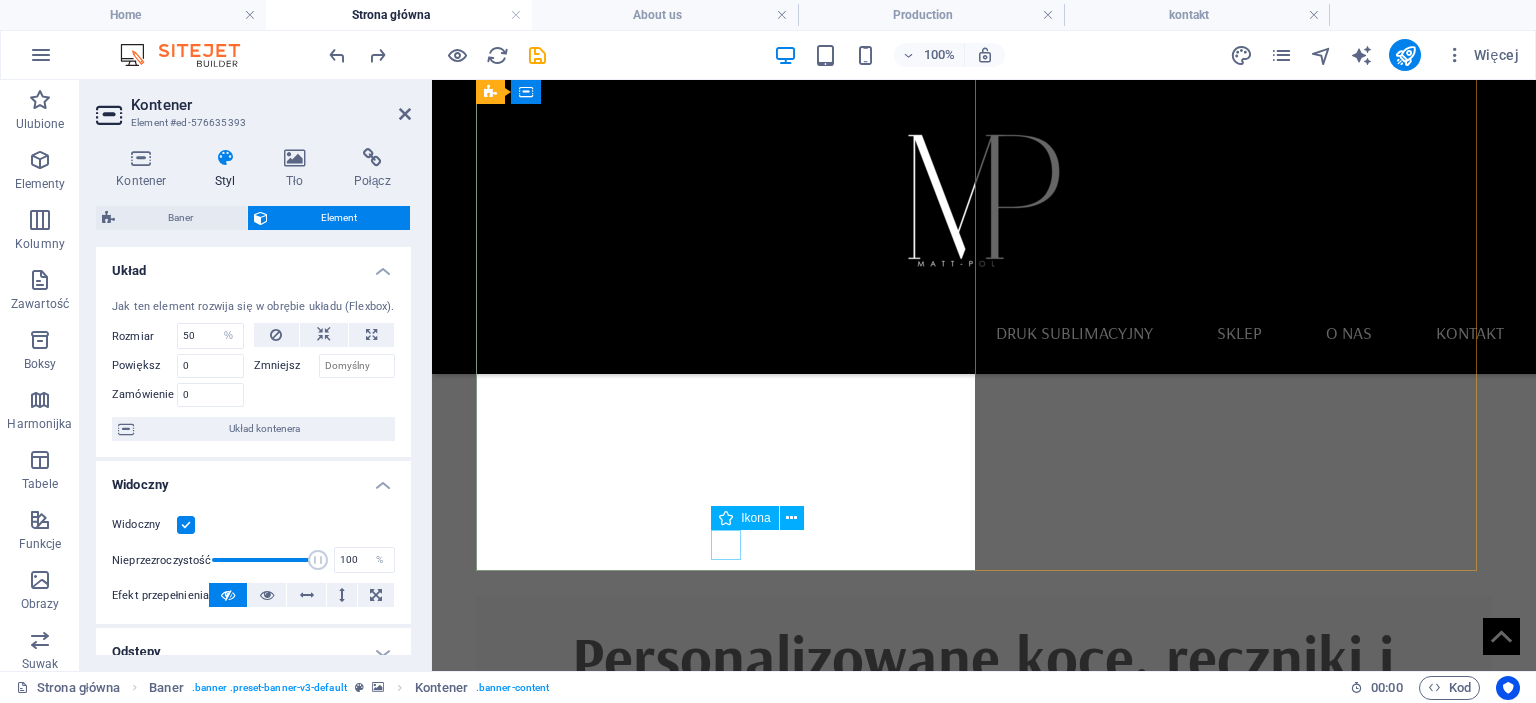 click at bounding box center [984, 345] 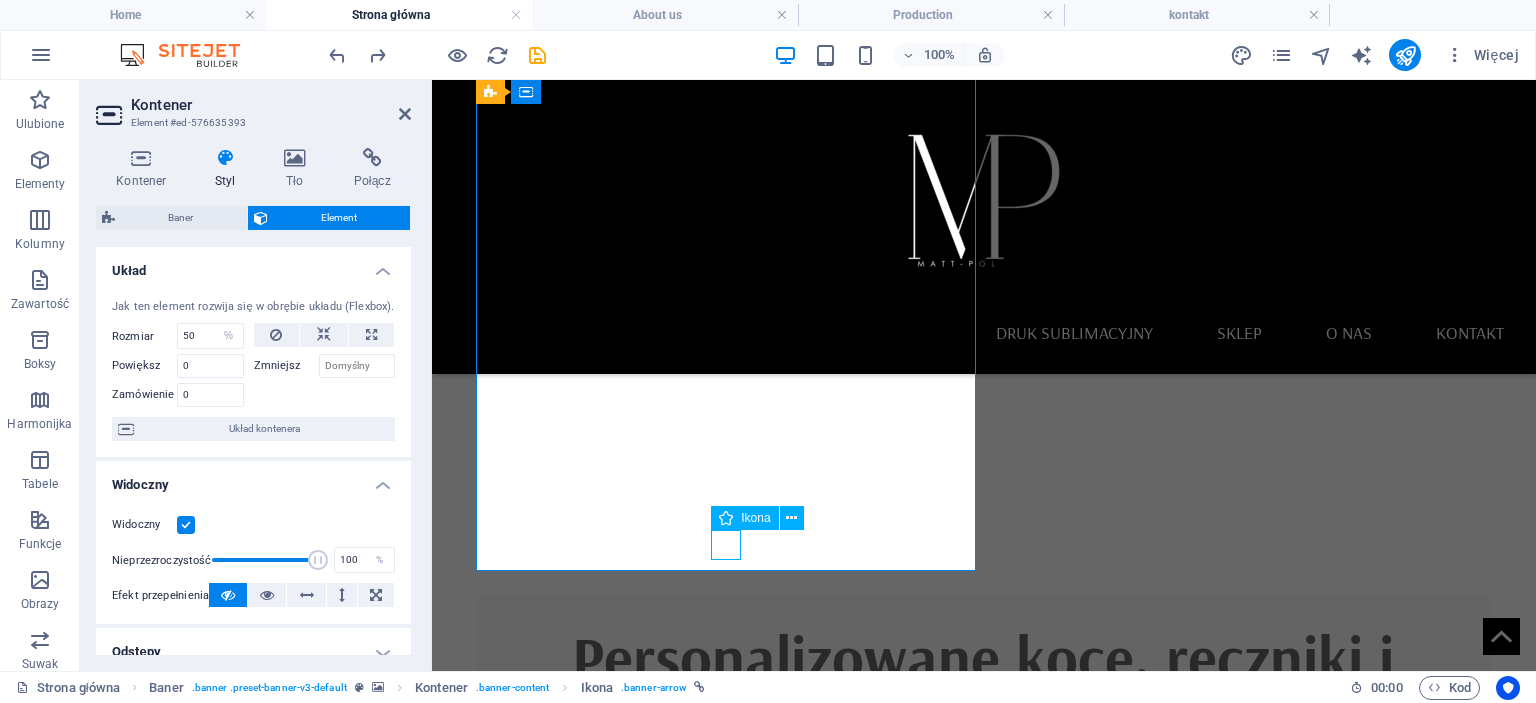 click at bounding box center [984, 345] 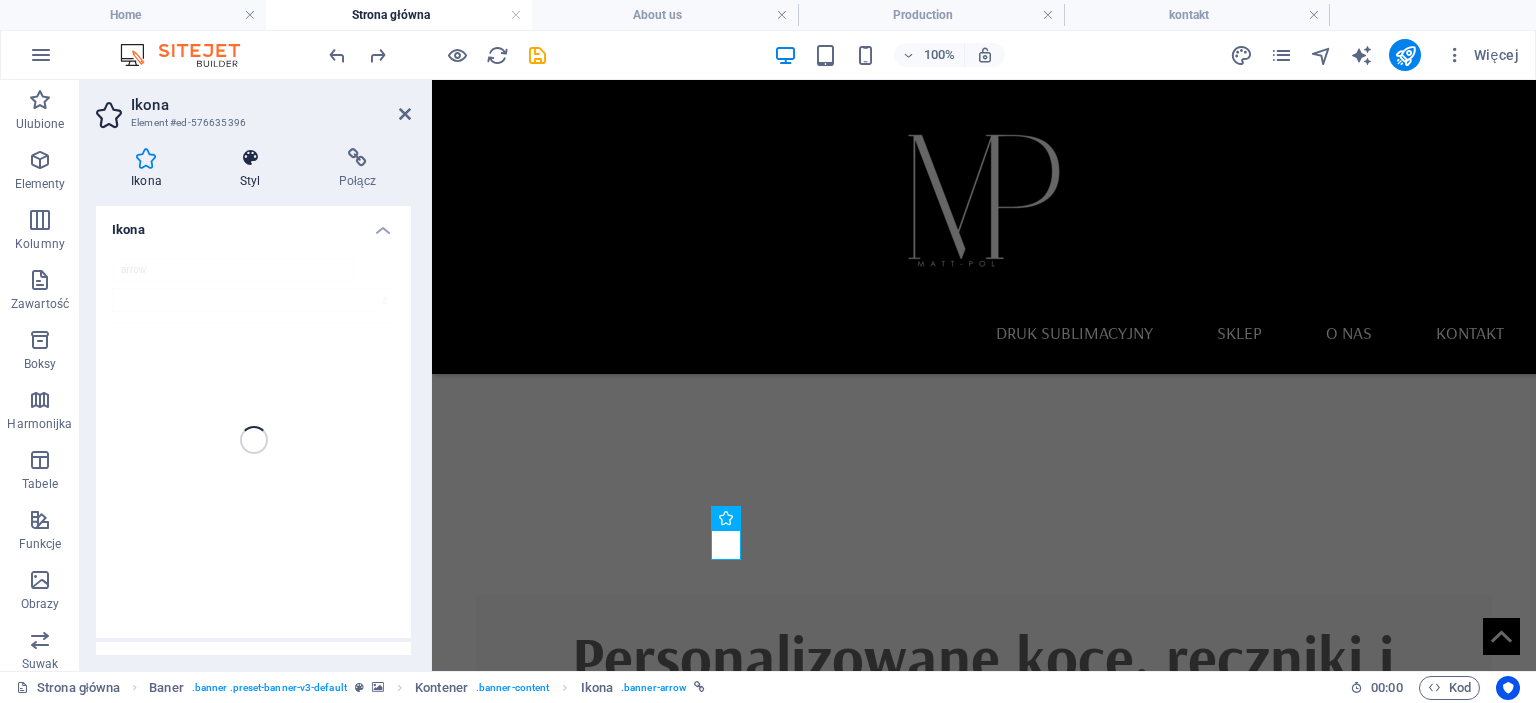click on "Styl" at bounding box center [254, 169] 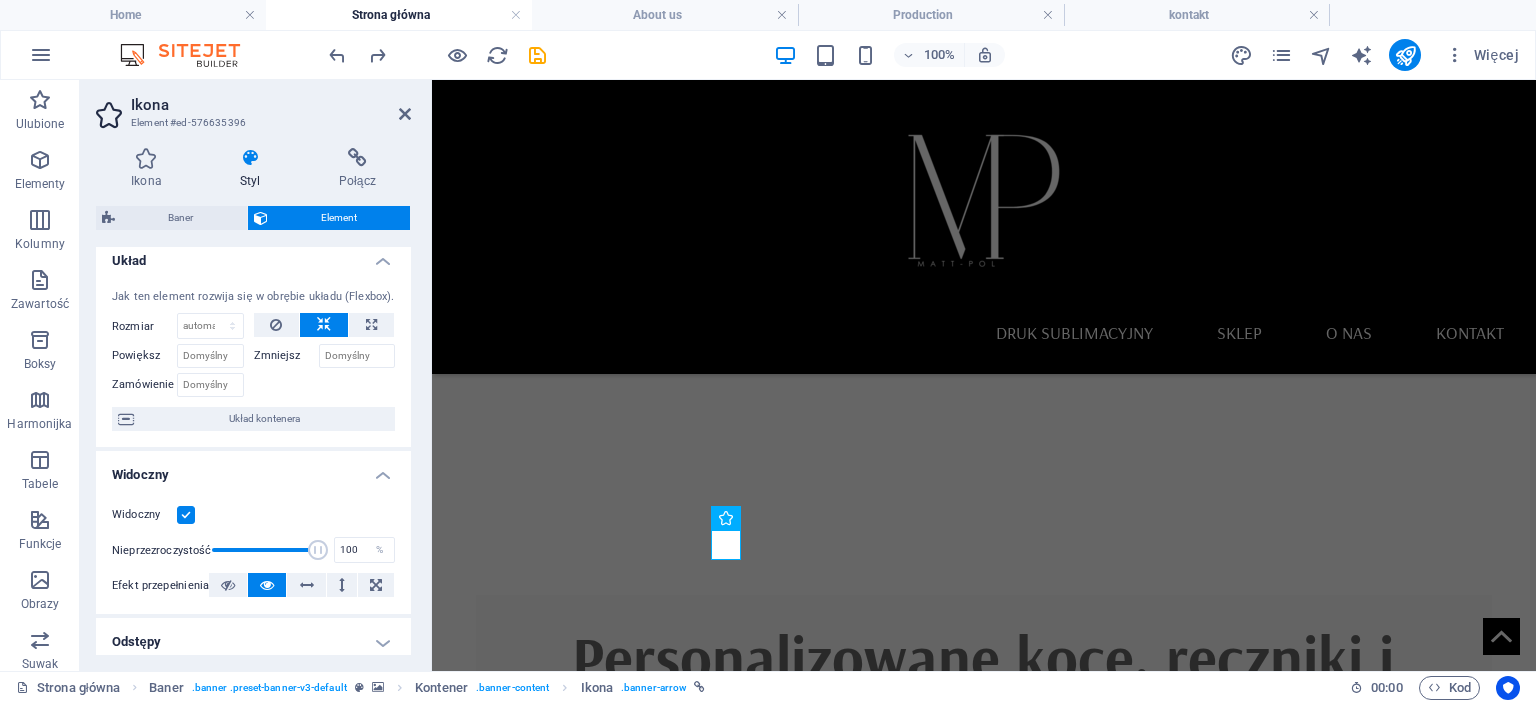 scroll, scrollTop: 0, scrollLeft: 0, axis: both 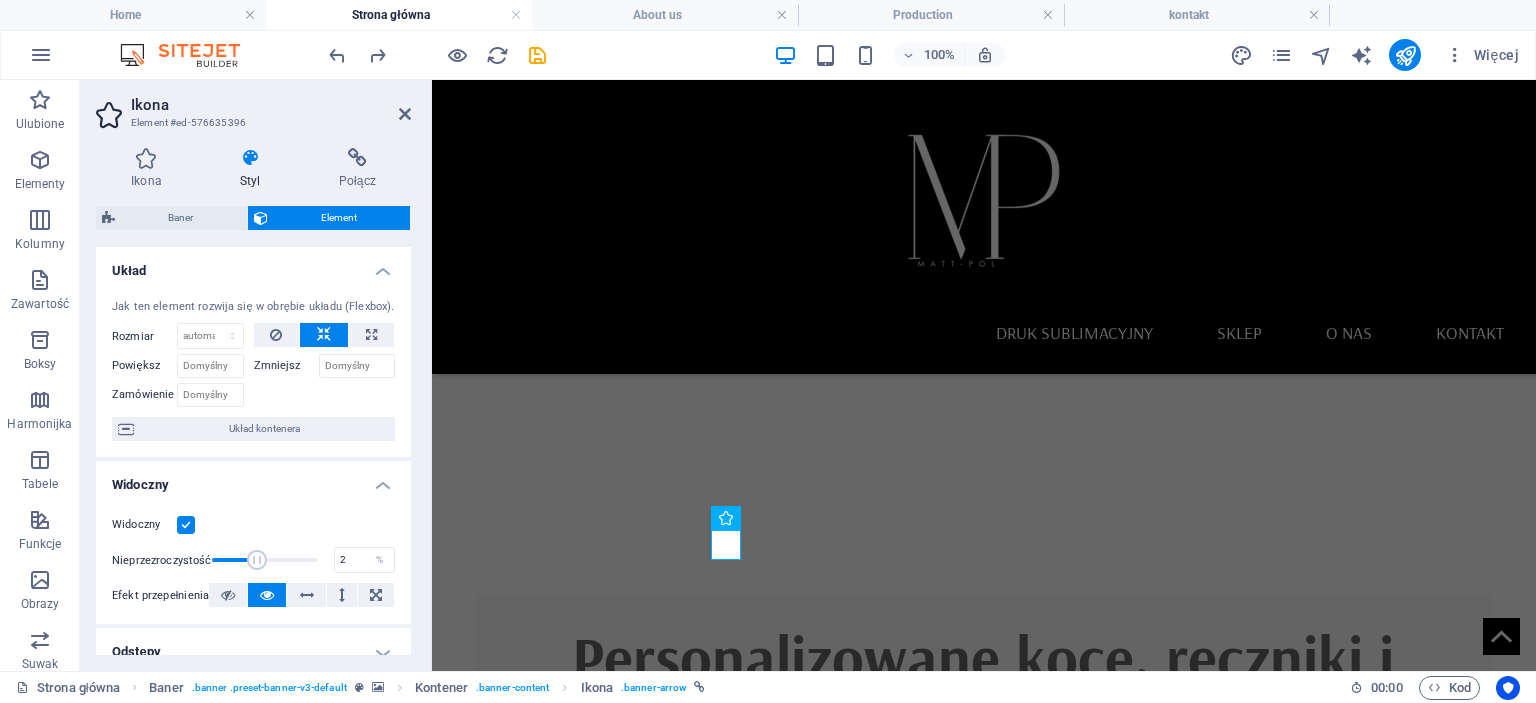 type on "1" 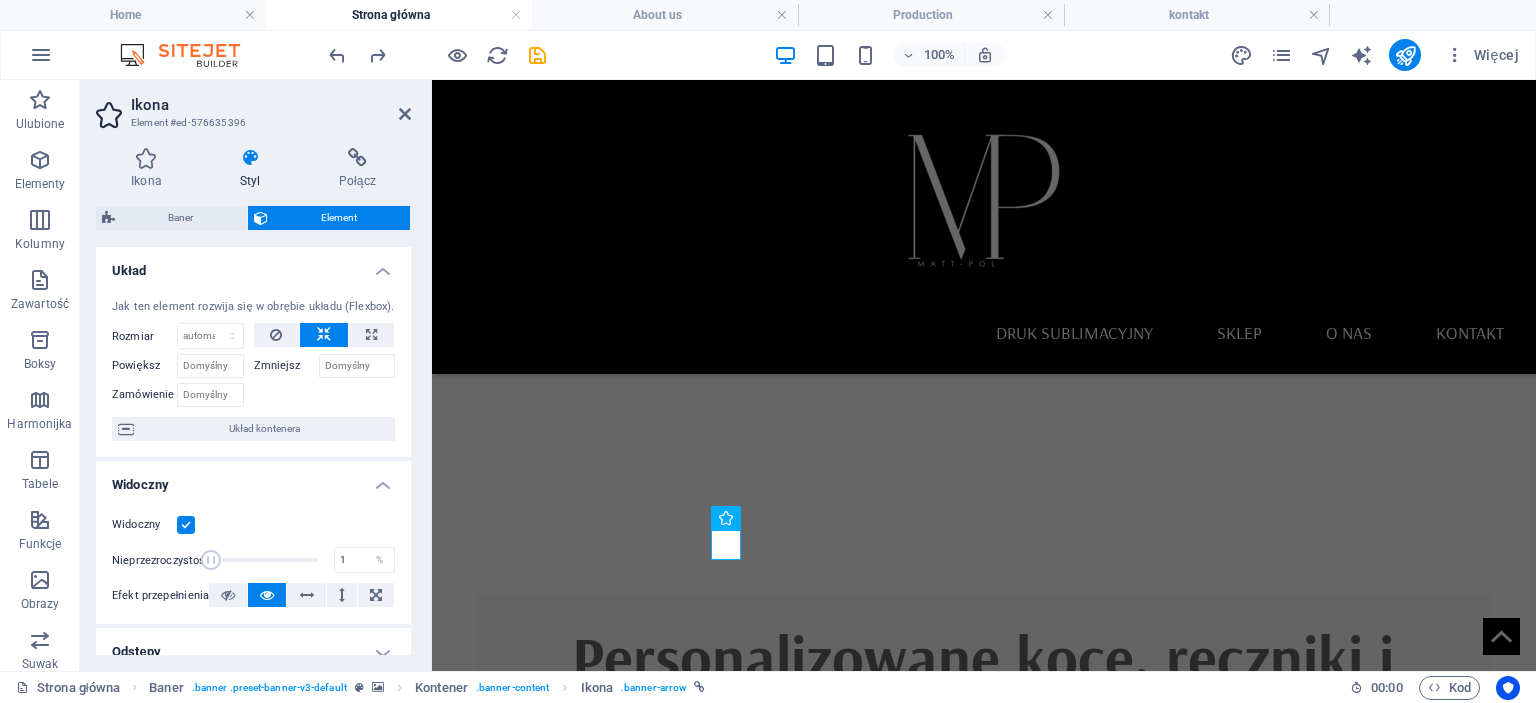 drag, startPoint x: 298, startPoint y: 557, endPoint x: 199, endPoint y: 557, distance: 99 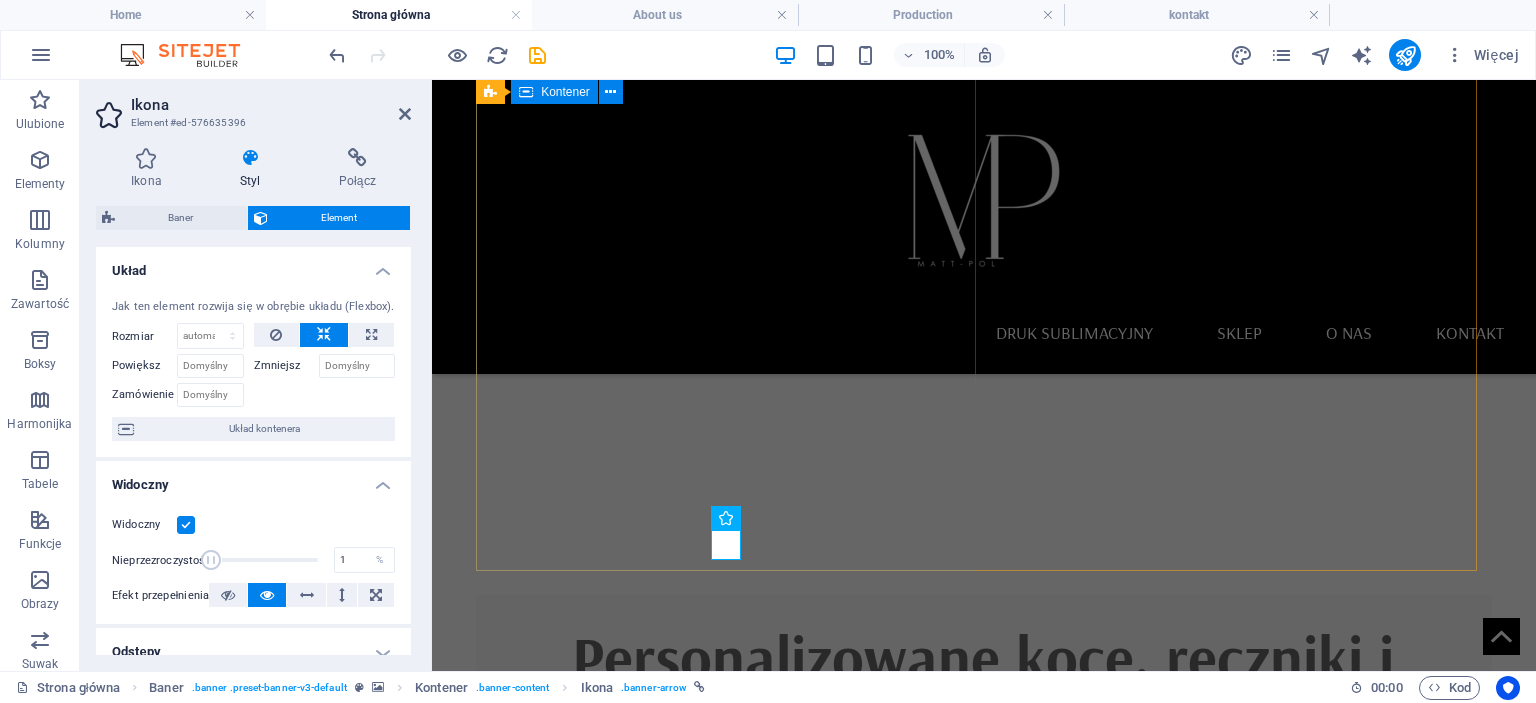 click on "Personalizowane koce, ręczniki i tekstylia Oferujemy trwały i pełnokolorowy druk sublimacyjny na kocach, ręcznikach oraz na inncyh gadżetach. Personalizujemy tekstylia dla firm jako gadżety reklamowe oraz dla klientów indywidualnych — od 1 sztuki! Kontakt" at bounding box center [984, 773] 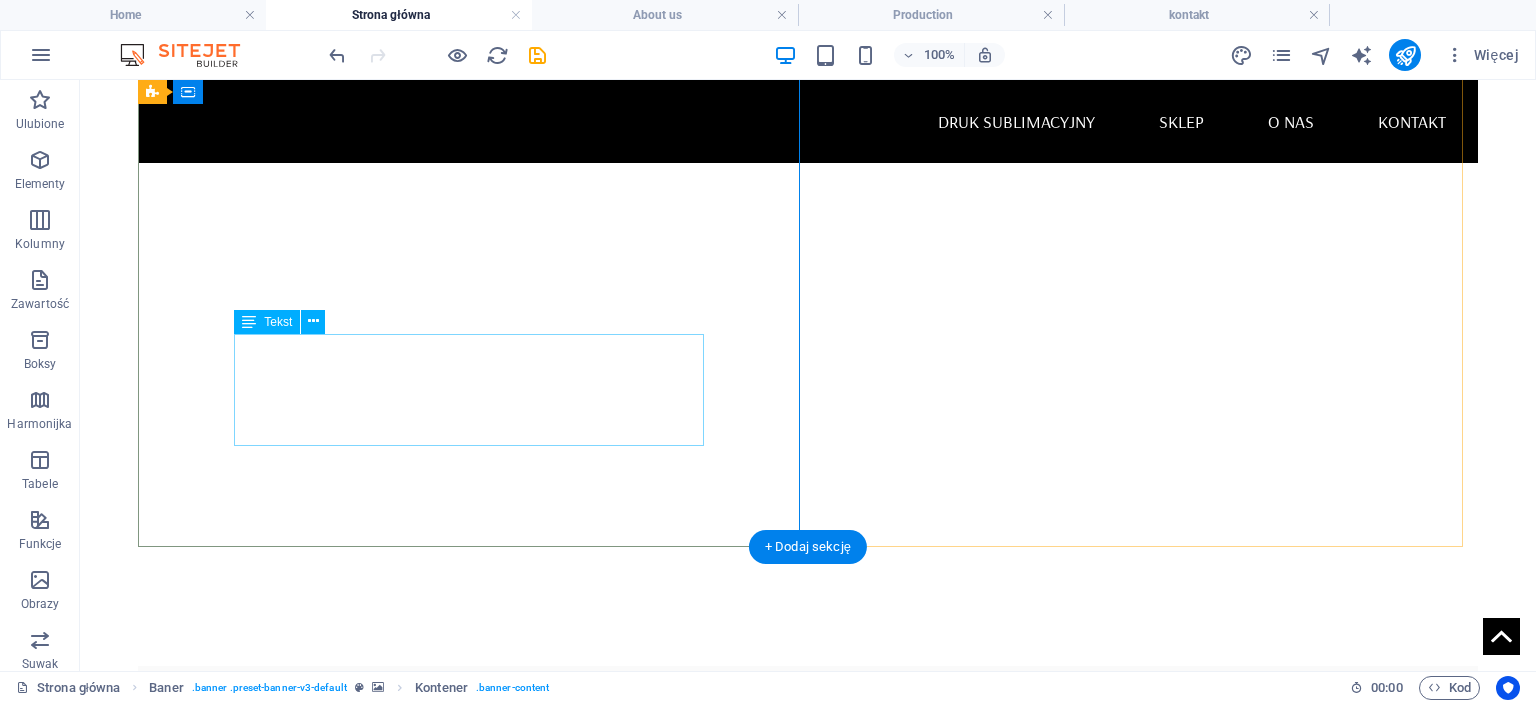 scroll, scrollTop: 100, scrollLeft: 0, axis: vertical 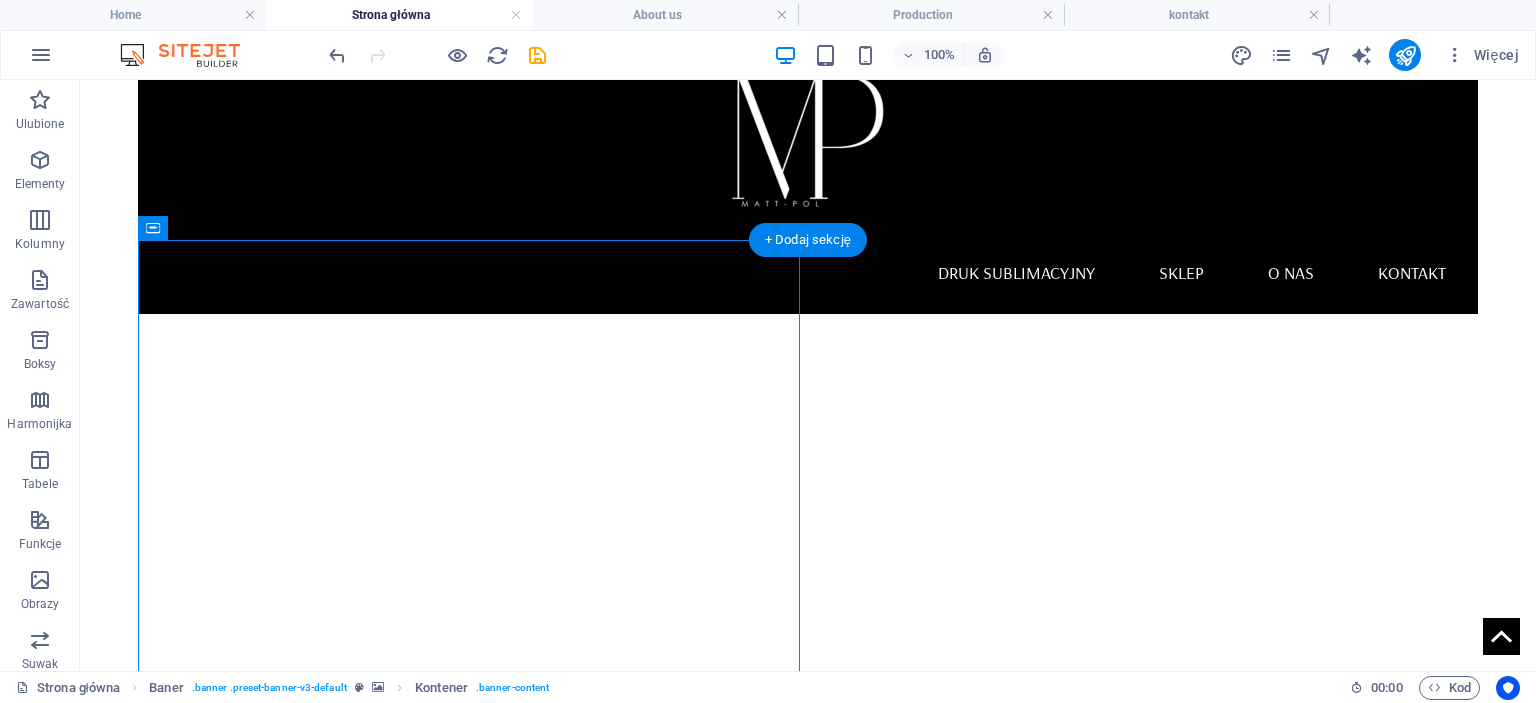 click at bounding box center [808, 565] 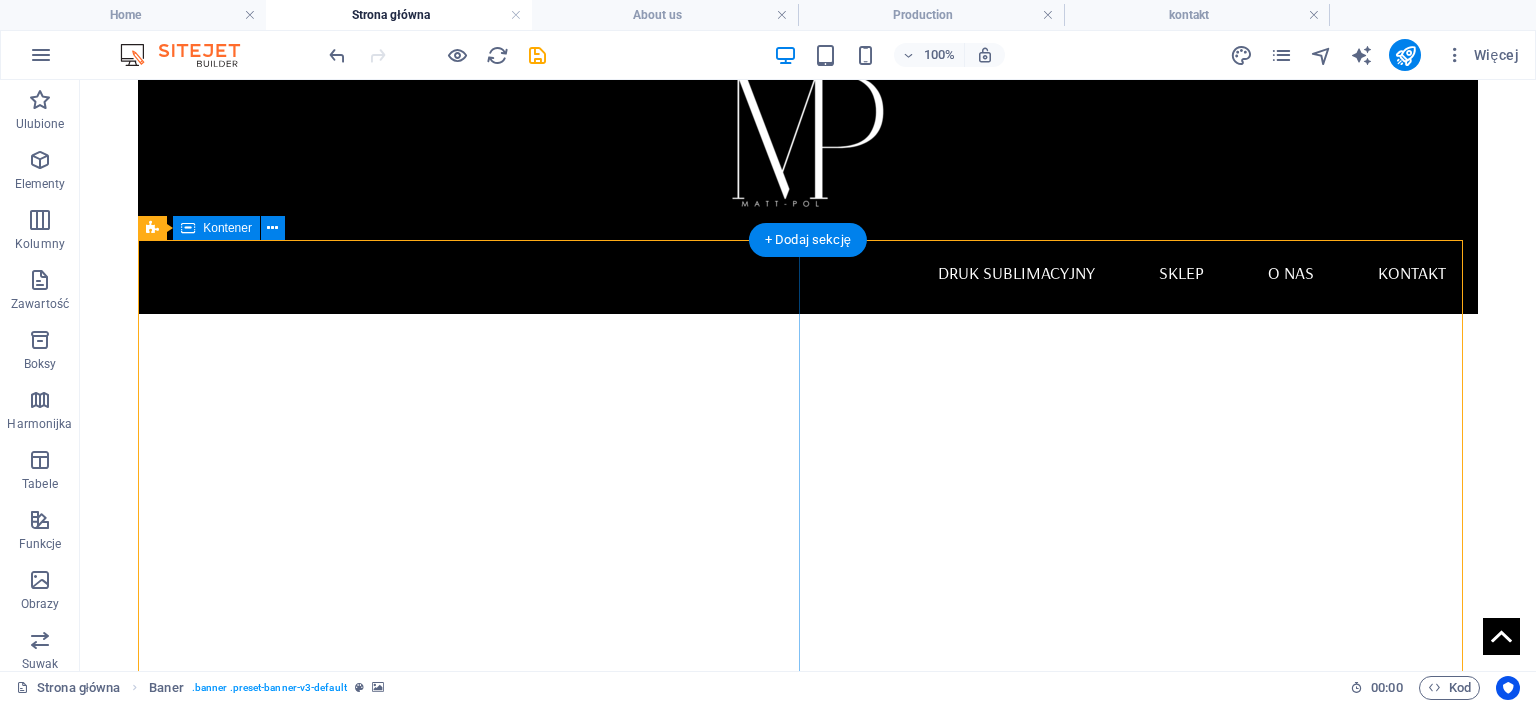 click on "Personalizowane koce, ręczniki i tekstylia Oferujemy trwały i pełnokolorowy druk sublimacyjny na kocach, ręcznikach oraz na inncyh gadżetach. Personalizujemy tekstylia dla firm jako gadżety reklamowe oraz dla klientów indywidualnych — od 1 sztuki! Kontakt" at bounding box center [808, 995] 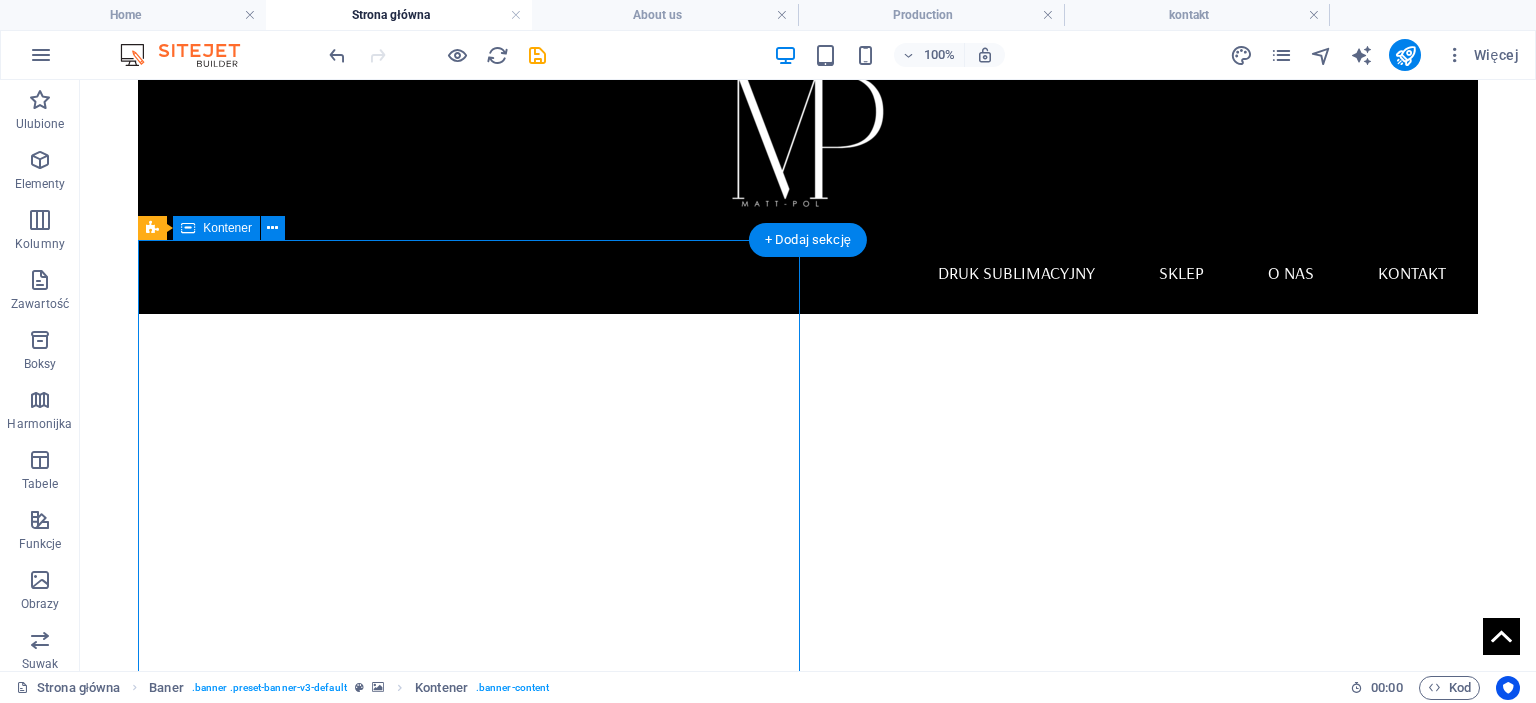 click on "Personalizowane koce, ręczniki i tekstylia Oferujemy trwały i pełnokolorowy druk sublimacyjny na kocach, ręcznikach oraz na inncyh gadżetach. Personalizujemy tekstylia dla firm jako gadżety reklamowe oraz dla klientów indywidualnych — od 1 sztuki! Kontakt" at bounding box center [808, 995] 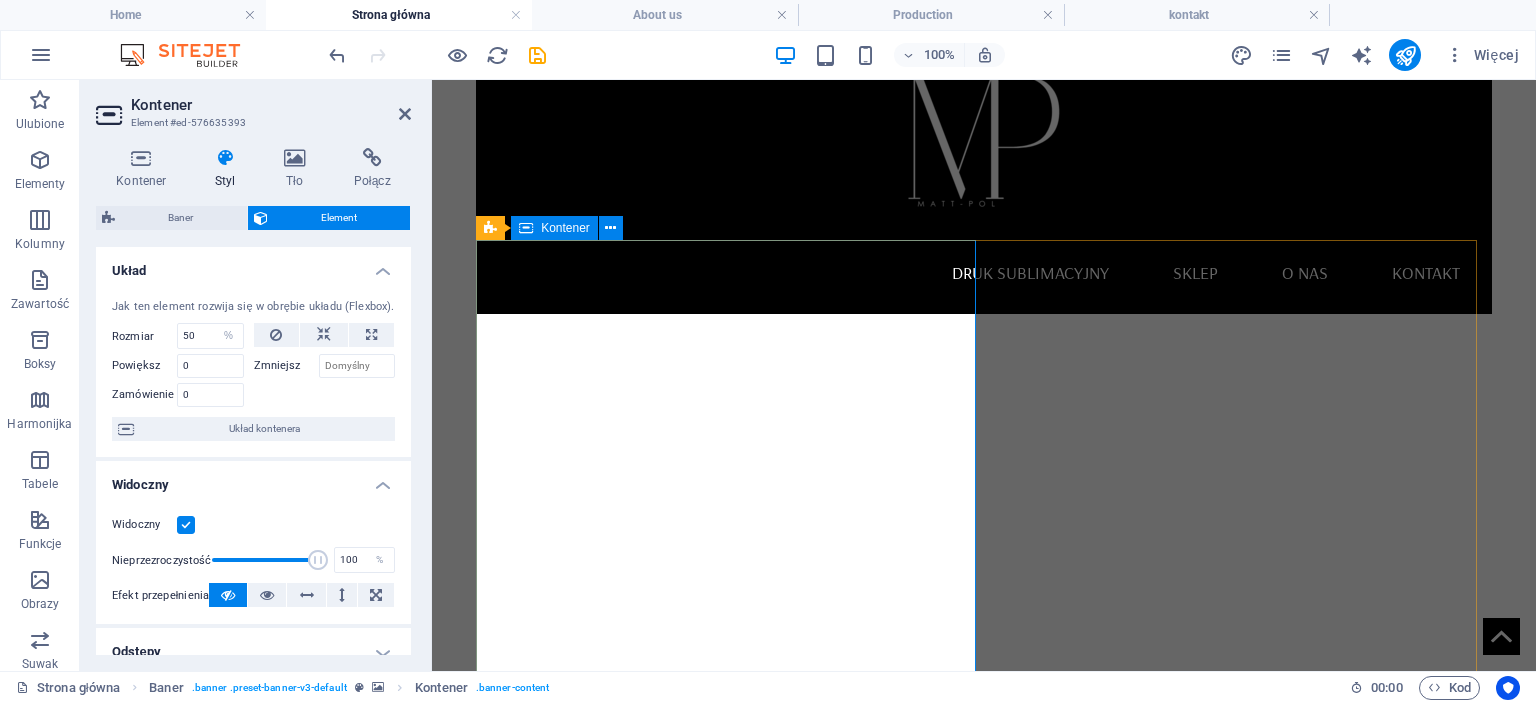click on "Personalizowane koce, ręczniki i tekstylia Oferujemy trwały i pełnokolorowy druk sublimacyjny na kocach, ręcznikach oraz na inncyh gadżetach. Personalizujemy tekstylia dla firm jako gadżety reklamowe oraz dla klientów indywidualnych — od 1 sztuki! Kontakt" at bounding box center [984, 995] 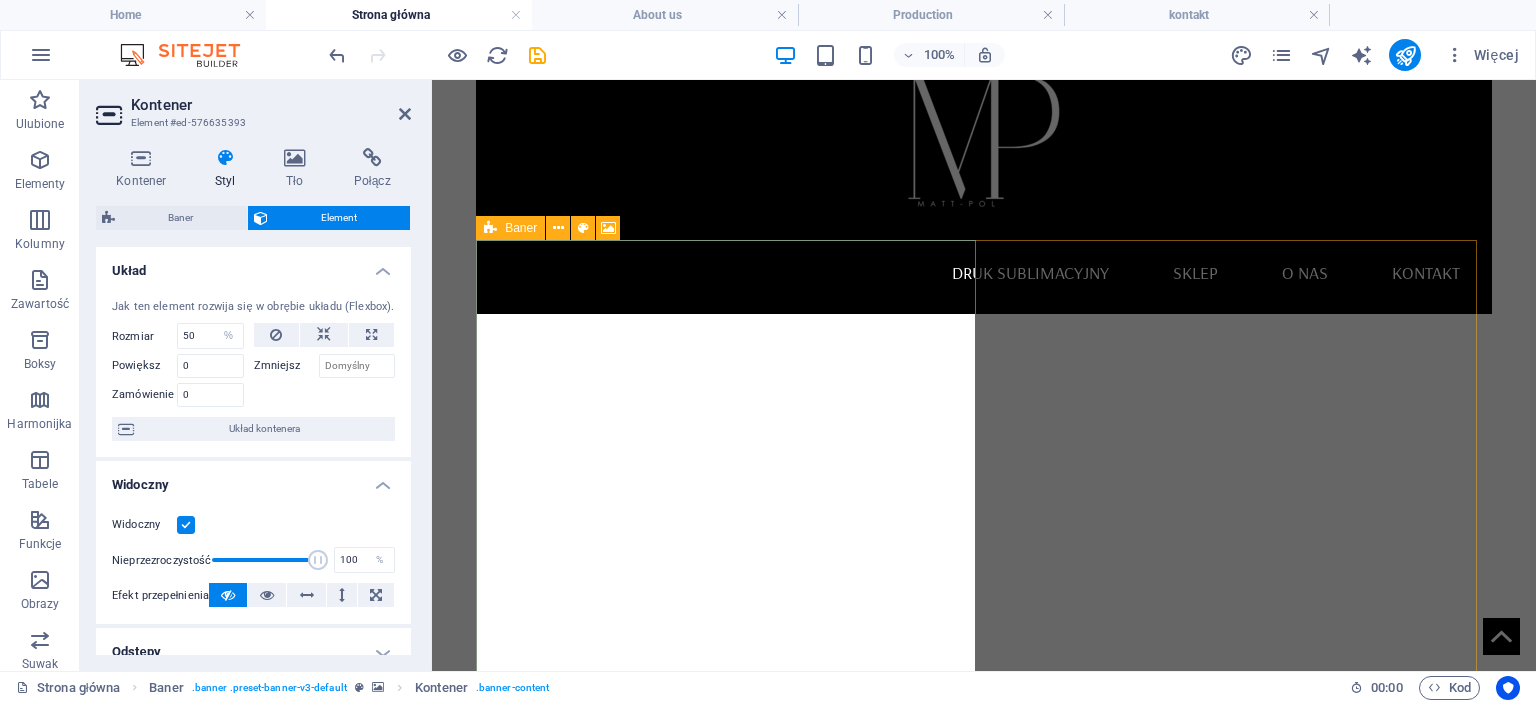 click at bounding box center [490, 228] 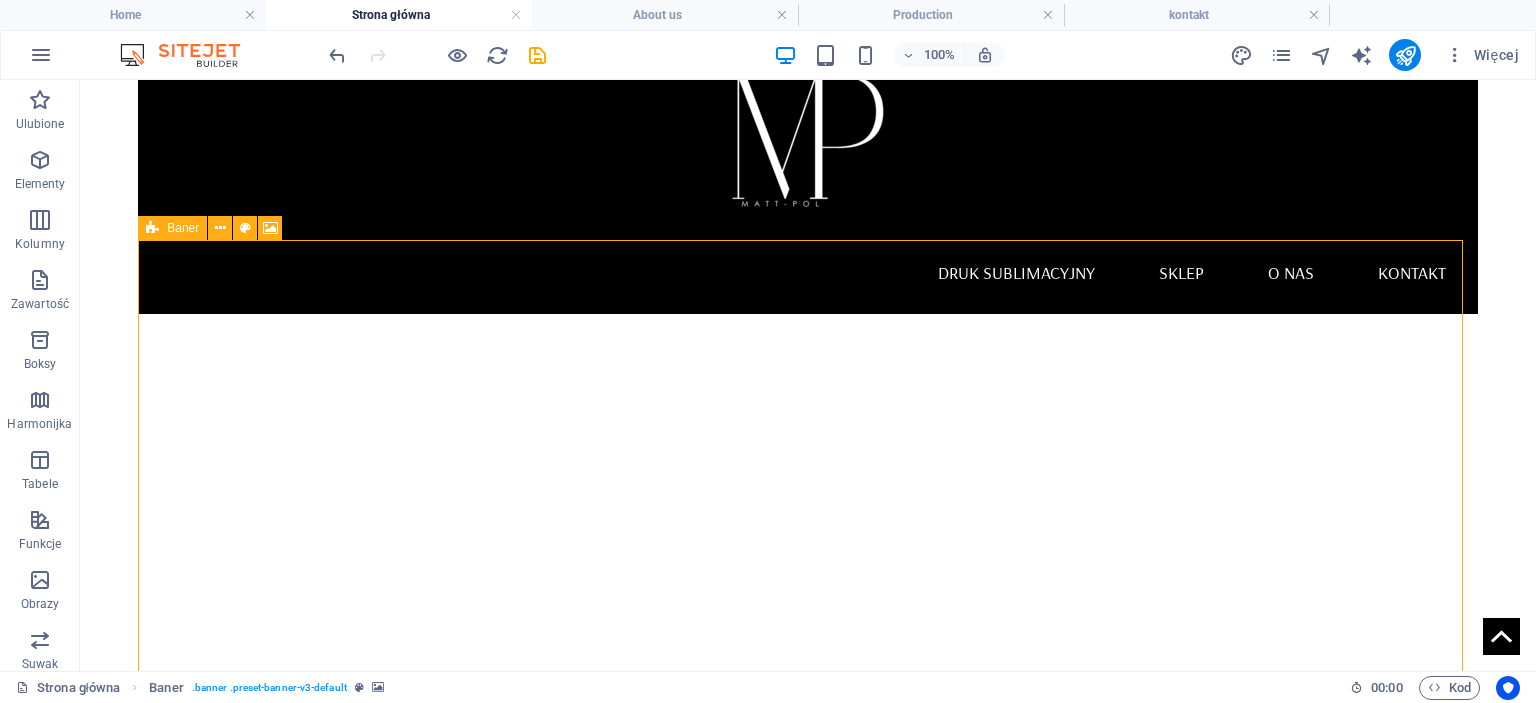 click at bounding box center [152, 228] 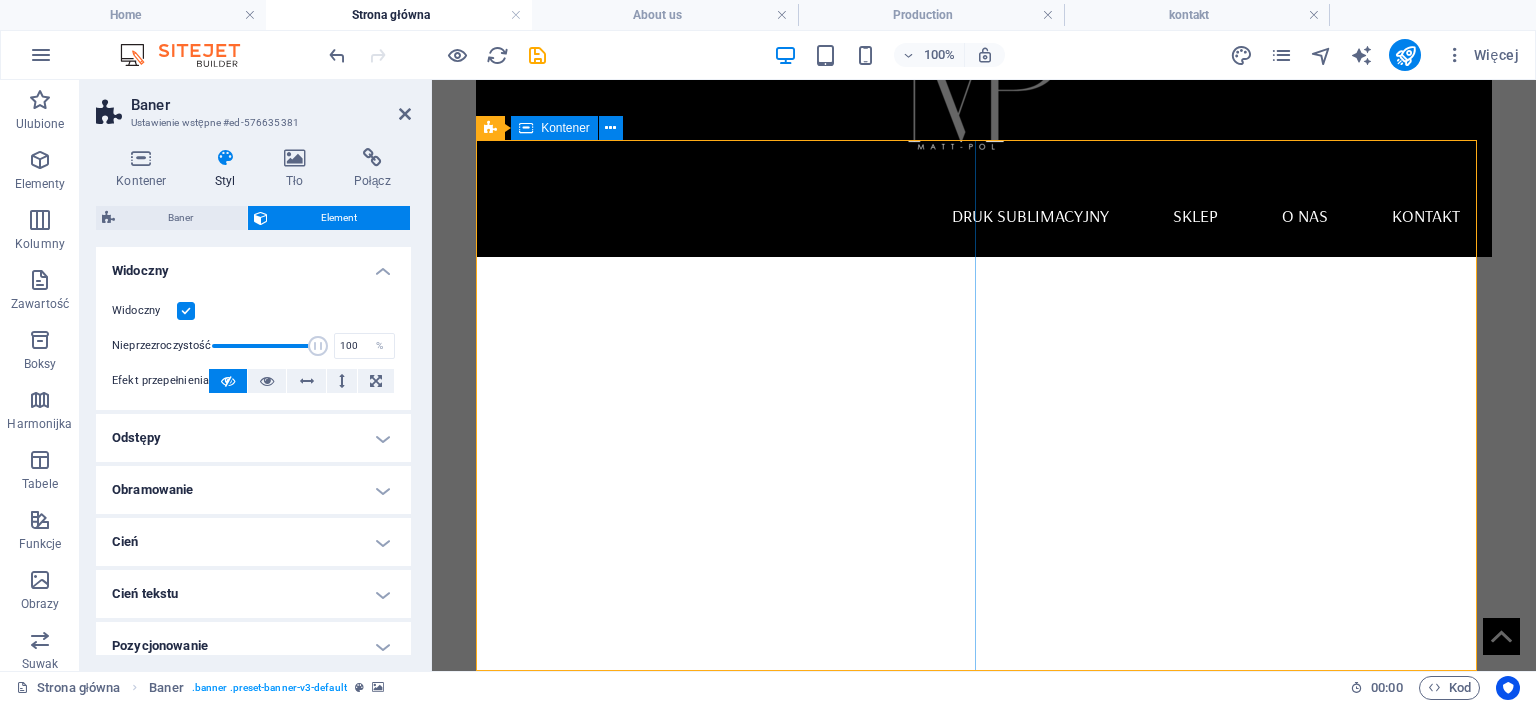 scroll, scrollTop: 200, scrollLeft: 0, axis: vertical 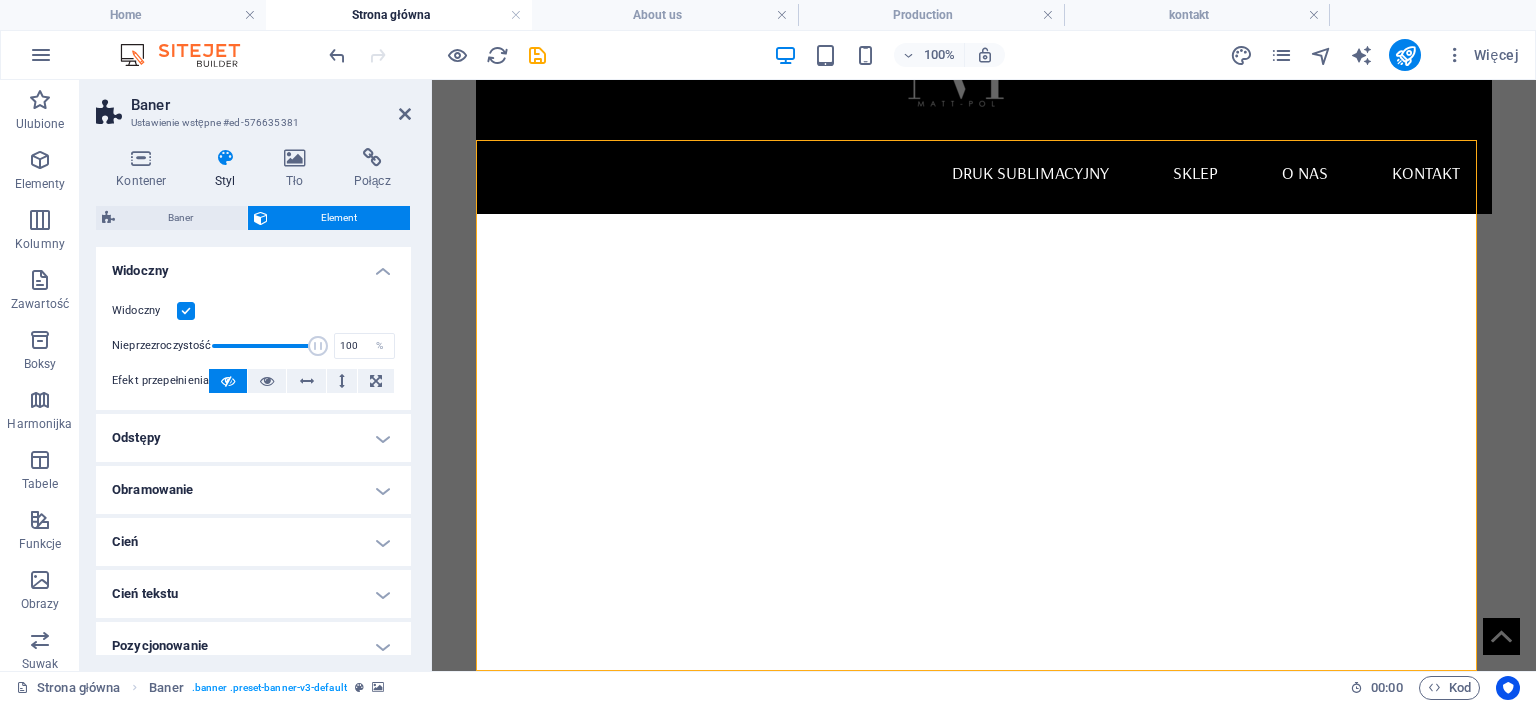 click at bounding box center [984, 479] 